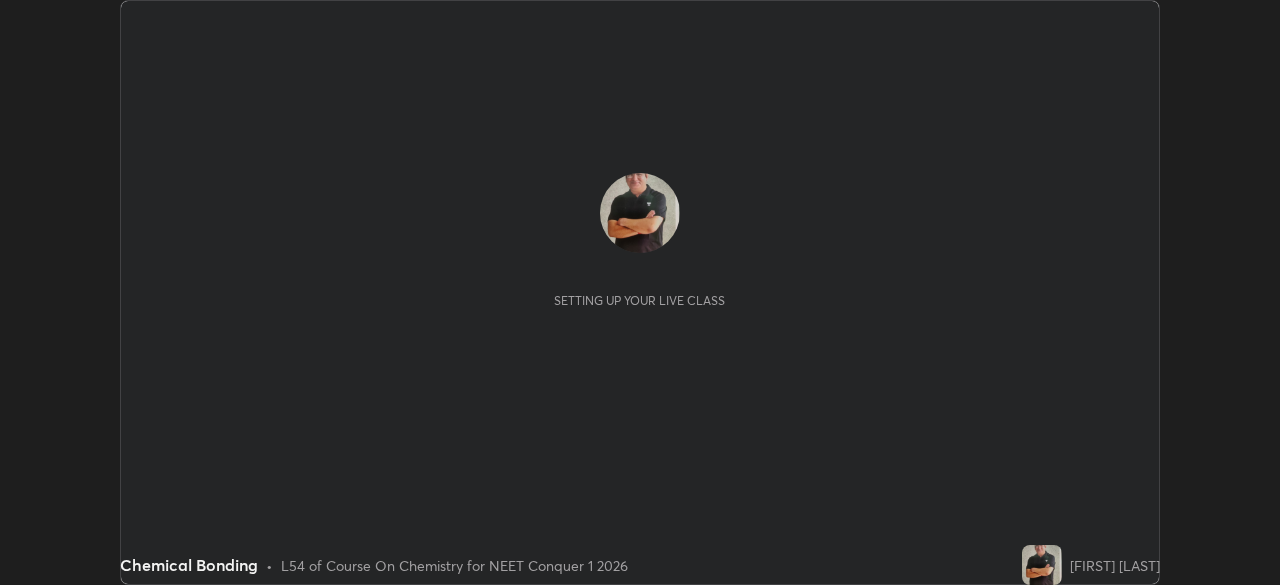 scroll, scrollTop: 0, scrollLeft: 0, axis: both 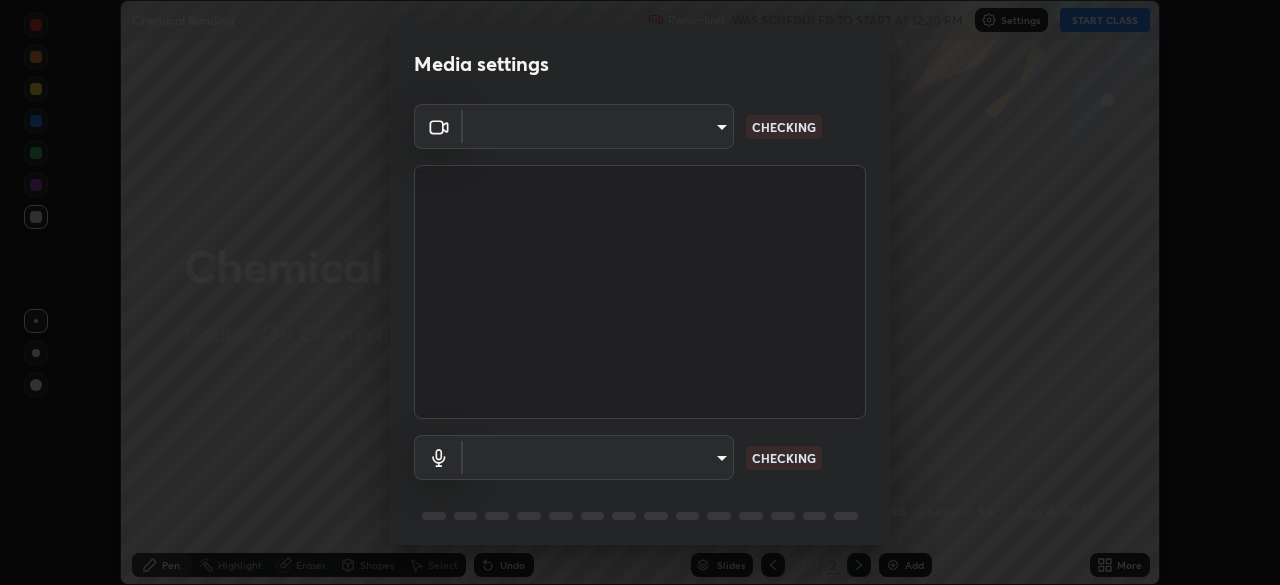 type on "1f3b1a4dbf7f6127e04a7c32b9c59d4571b9df5a52b12507af43ba0352f2305c" 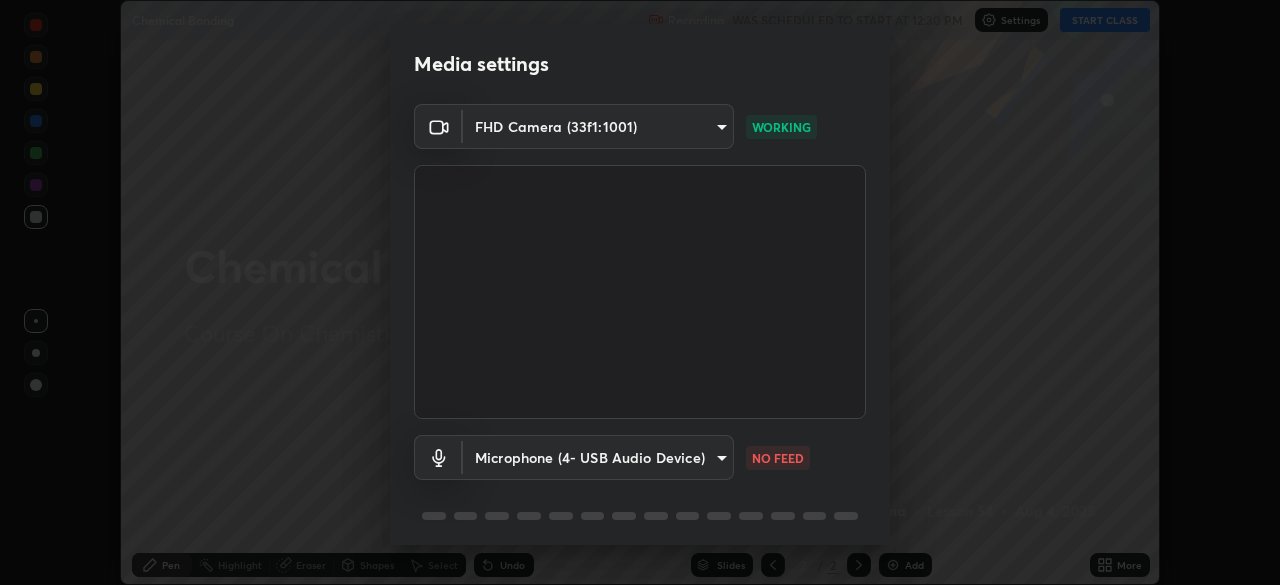 click on "Erase all Chemical Bonding Recording WAS SCHEDULED TO START AT  [TIME] Settings START CLASS Setting up your live class Chemical Bonding • L54 of Course On Chemistry for NEET Conquer 1 2026 [PERSON] Pen Highlight Eraser Shapes Select Undo Slides 2 / 2 Add More No doubts shared Encourage your learners to ask a doubt for better clarity Report an issue Reason for reporting Buffering Chat not working Audio - Video sync issue Educator video quality low ​ Attach an image Report Media settings FHD Camera (33f1:1001) 1f3b1a4dbf7f6127e04a7c32b9c59d4571b9df5a52b12507af43ba0352f2305c WORKING Microphone (4- USB Audio Device) 8dae596eb5ddfa425320ecb5605176ab17f242cab3e4b93d0353b323e8efb41d NO FEED 1 / 5 Next" at bounding box center (640, 292) 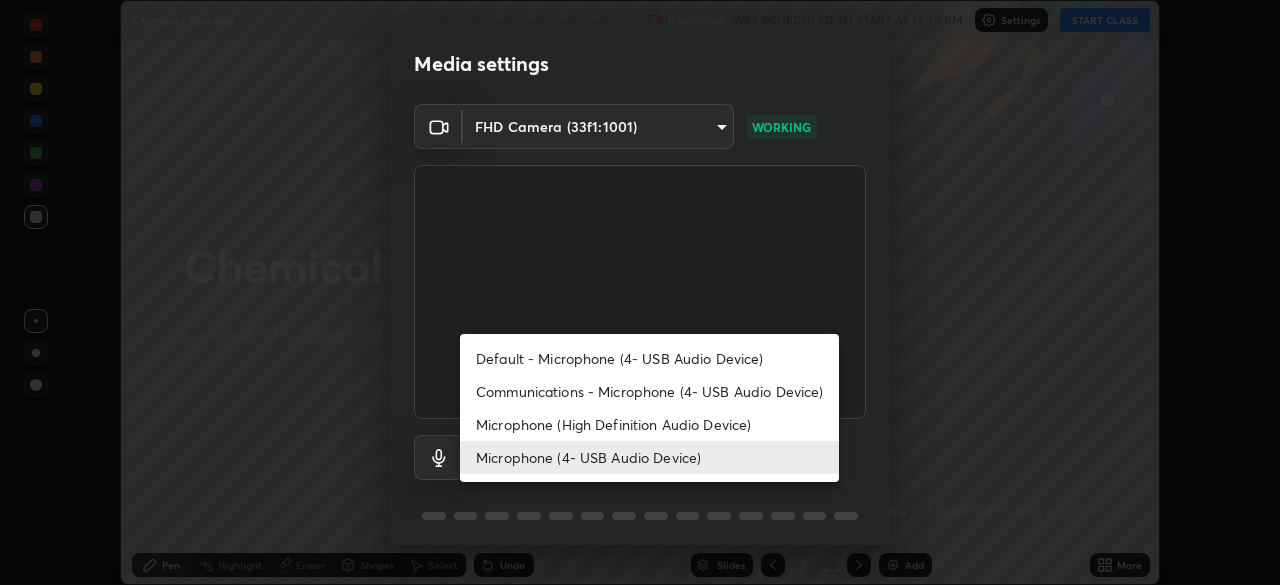click on "Communications - Microphone (4- USB Audio Device)" at bounding box center [649, 391] 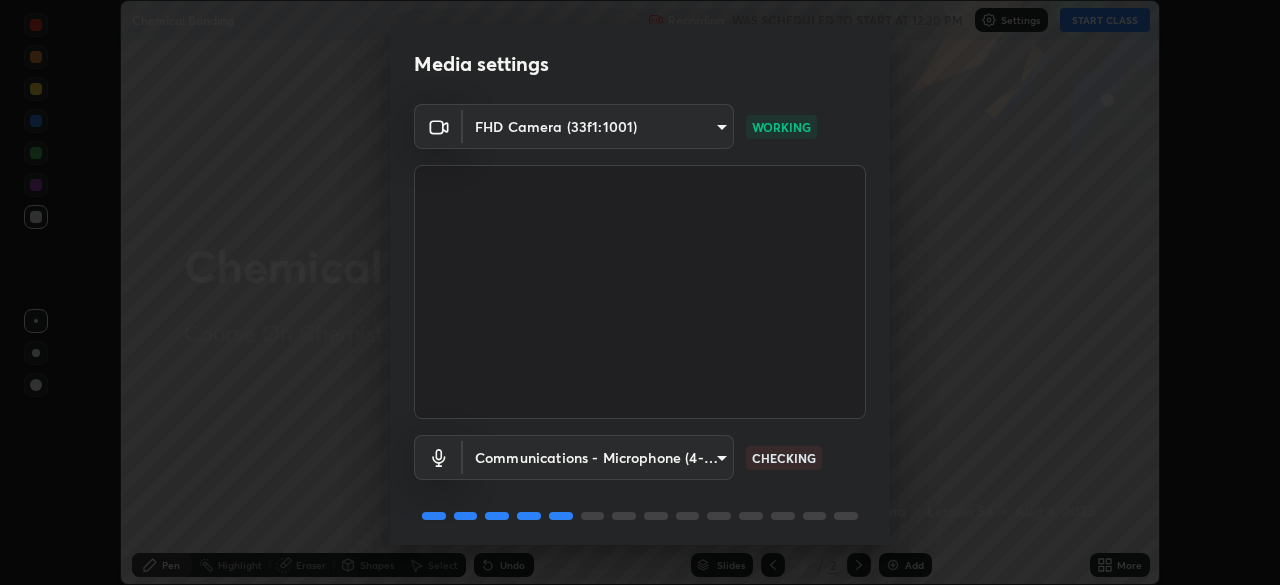 click on "Erase all Chemical Bonding Recording WAS SCHEDULED TO START AT  12:30 PM Settings START CLASS Setting up your live class Chemical Bonding • L54 of Course On Chemistry for NEET Conquer 1 2026 [FIRST] [LAST] Pen Highlight Eraser Shapes Select Undo Slides 2 / 2 Add More No doubts shared Encourage your learners to ask a doubt for better clarity Report an issue Reason for reporting Buffering Chat not working Audio - Video sync issue Educator video quality low ​ Attach an image Report Media settings FHD Camera (33f1:1001) 1f3b1a4dbf7f6127e04a7c32b9c59d4571b9df5a52b12507af43ba0352f2305c WORKING Communications - Microphone (4- USB Audio Device) communications CHECKING 1 / 5 Next" at bounding box center (640, 292) 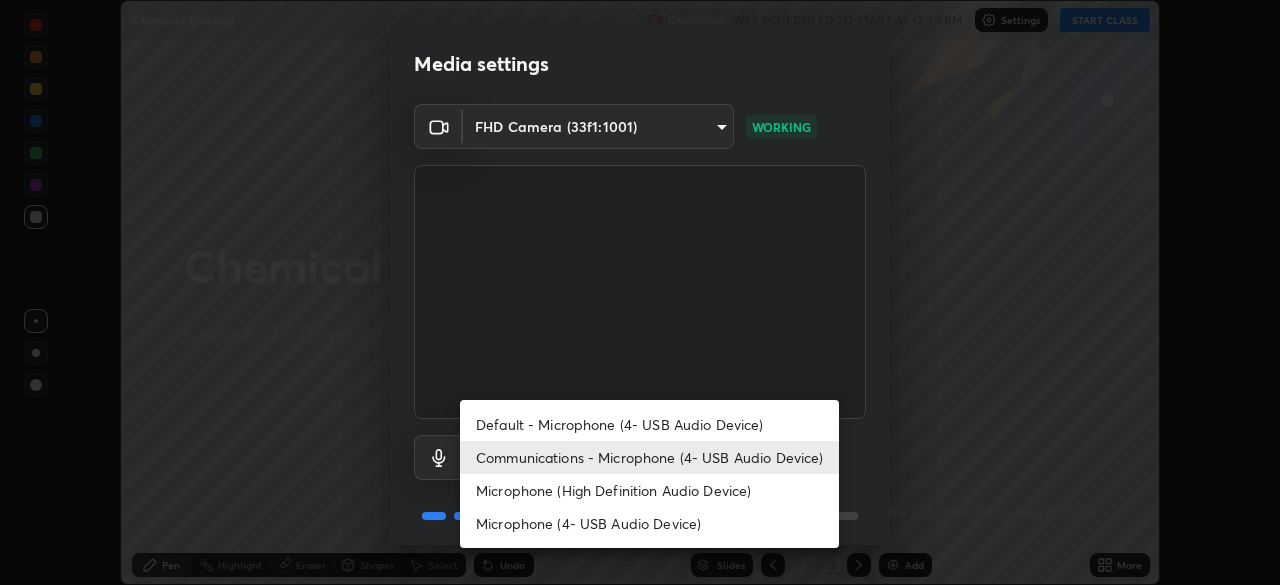 click on "Microphone (4- USB Audio Device)" at bounding box center (649, 523) 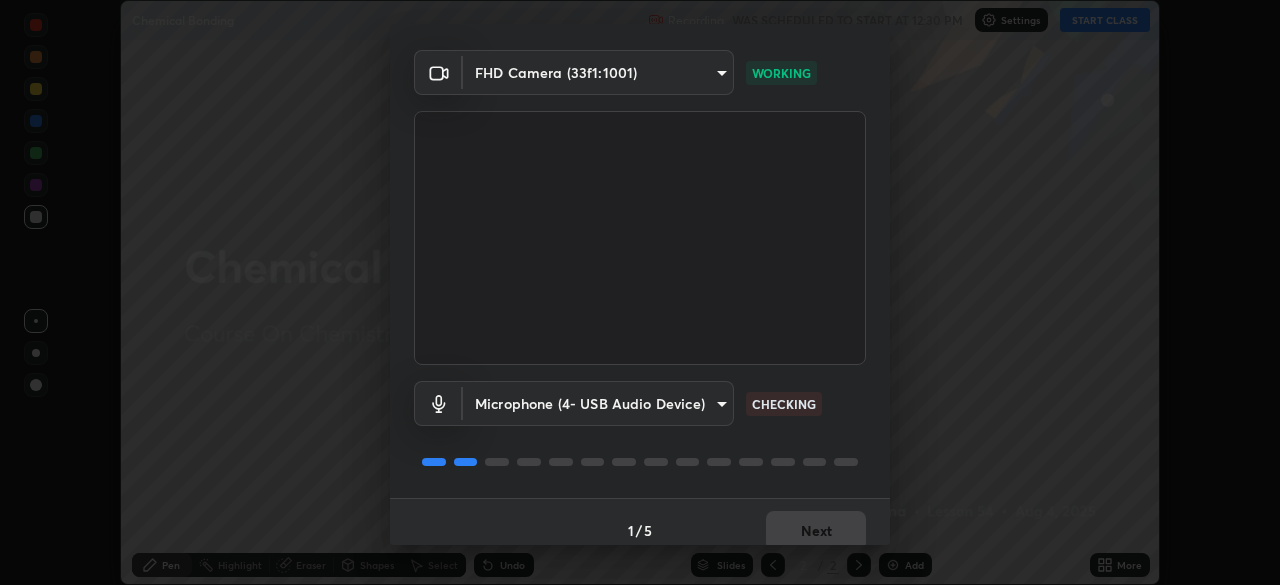 scroll, scrollTop: 70, scrollLeft: 0, axis: vertical 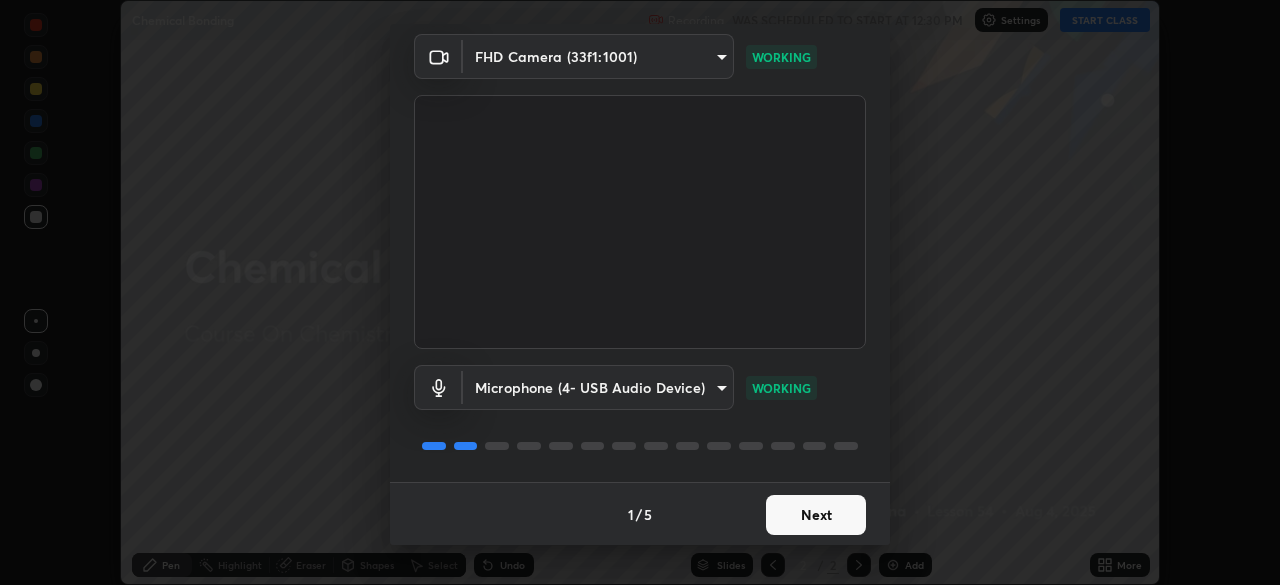 click on "Next" at bounding box center (816, 515) 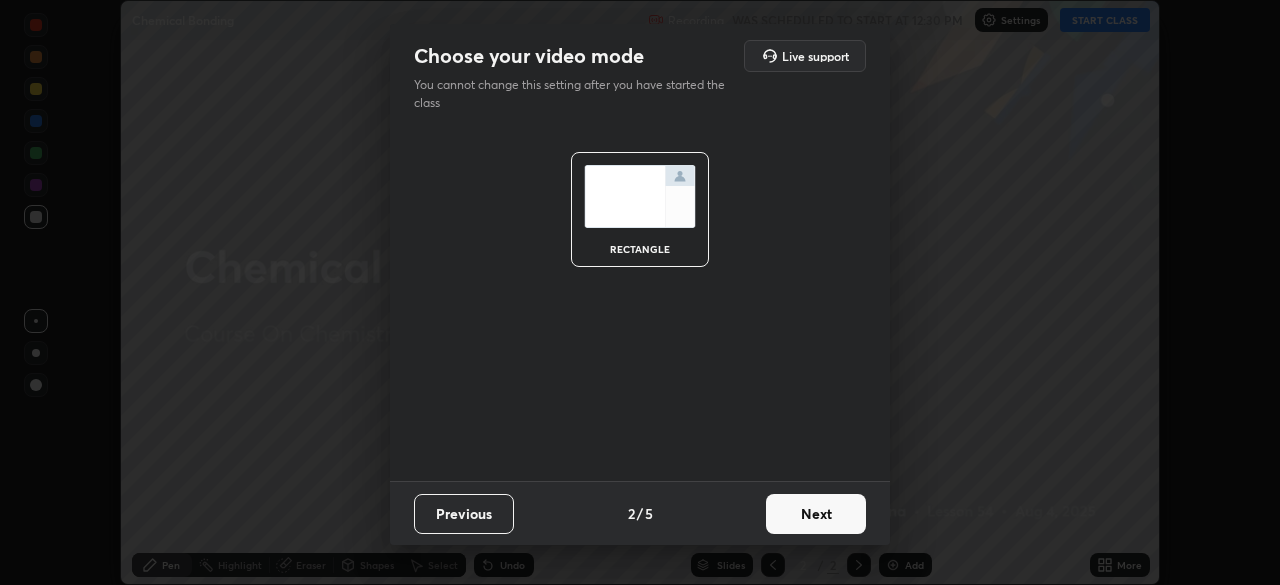scroll, scrollTop: 0, scrollLeft: 0, axis: both 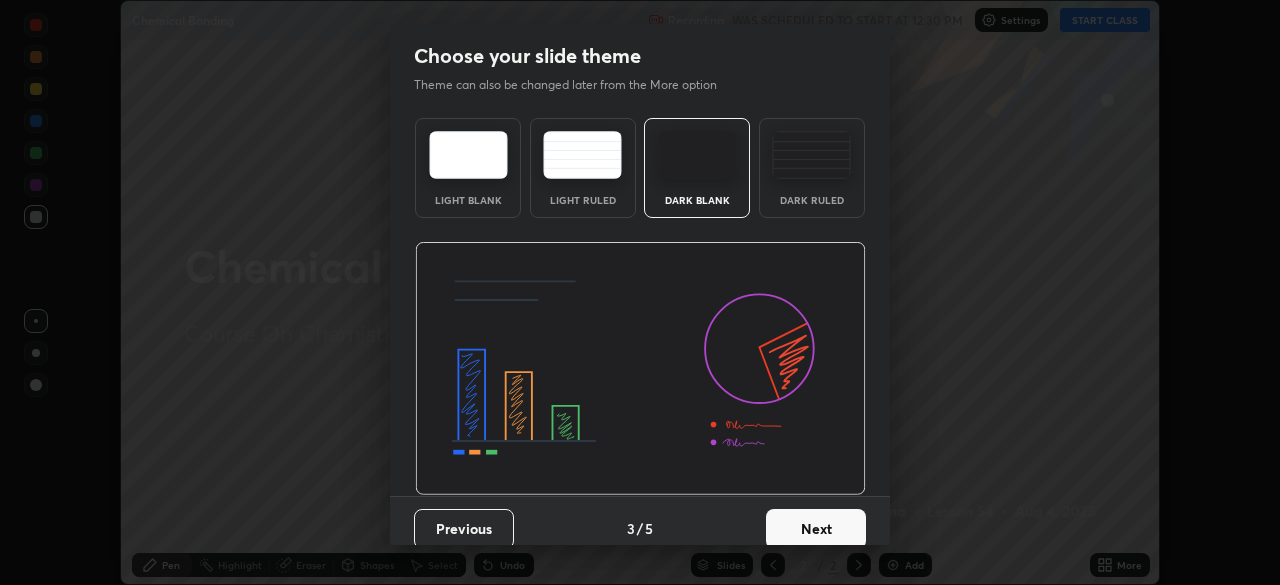 click on "Next" at bounding box center [816, 529] 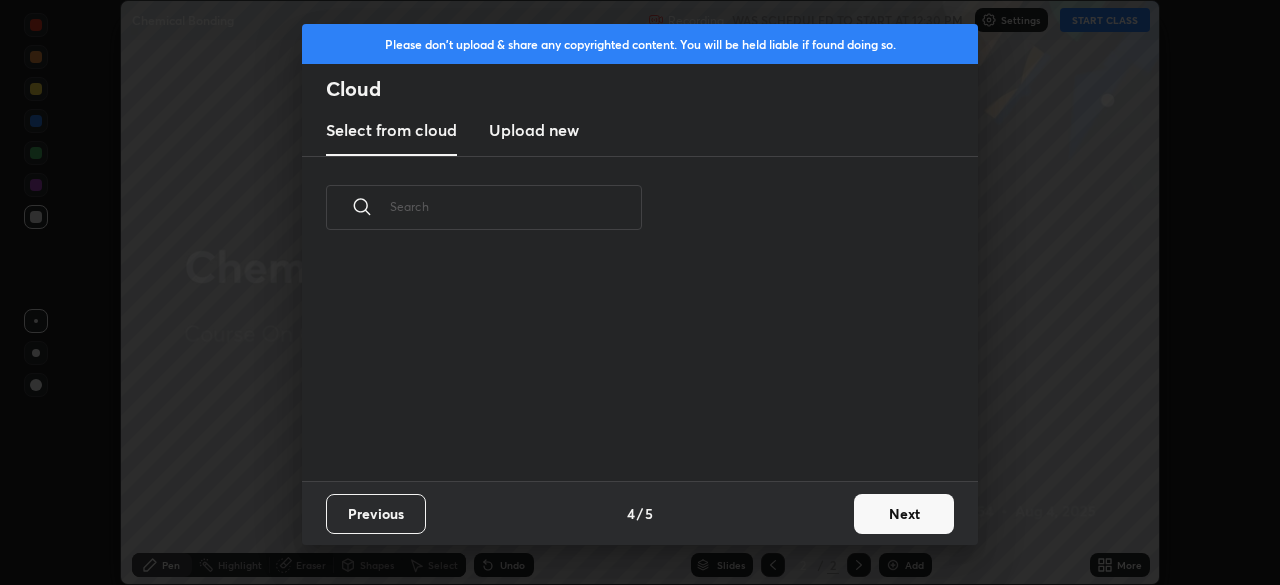 click on "Next" at bounding box center (904, 514) 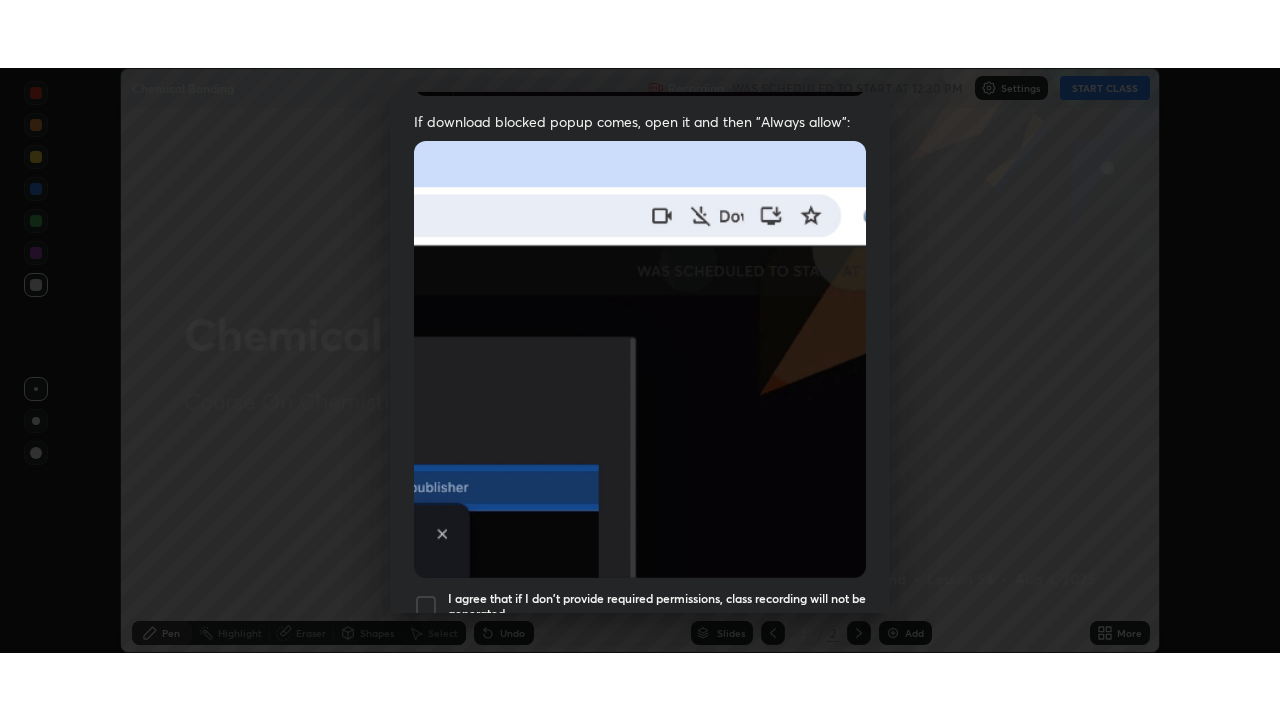 scroll, scrollTop: 478, scrollLeft: 0, axis: vertical 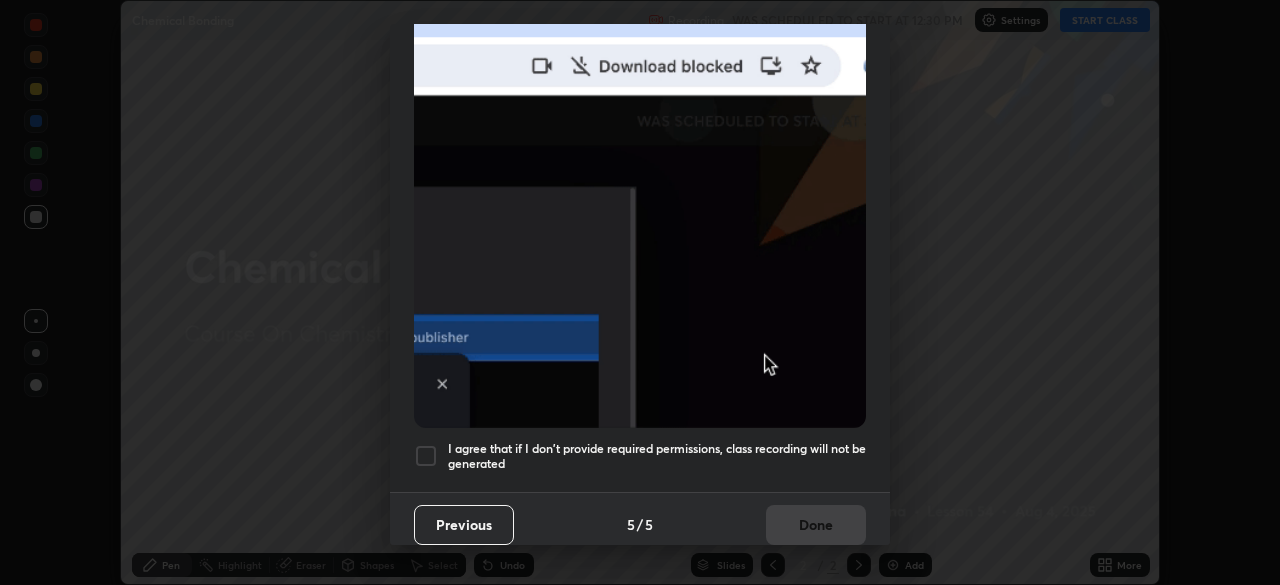 click at bounding box center (426, 456) 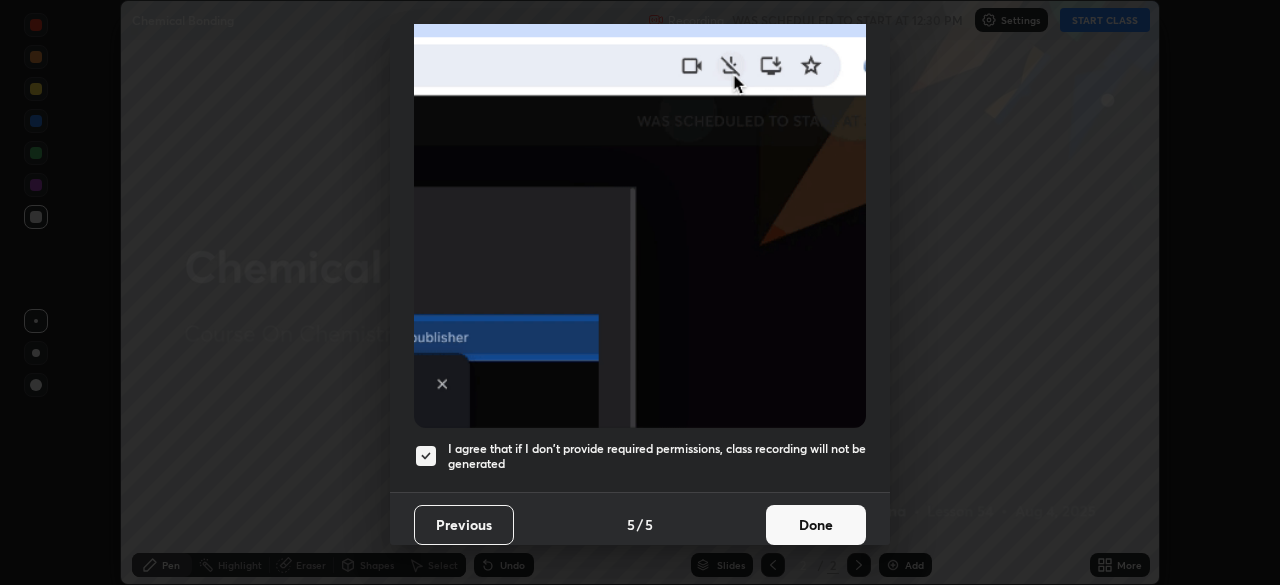 click on "Done" at bounding box center (816, 525) 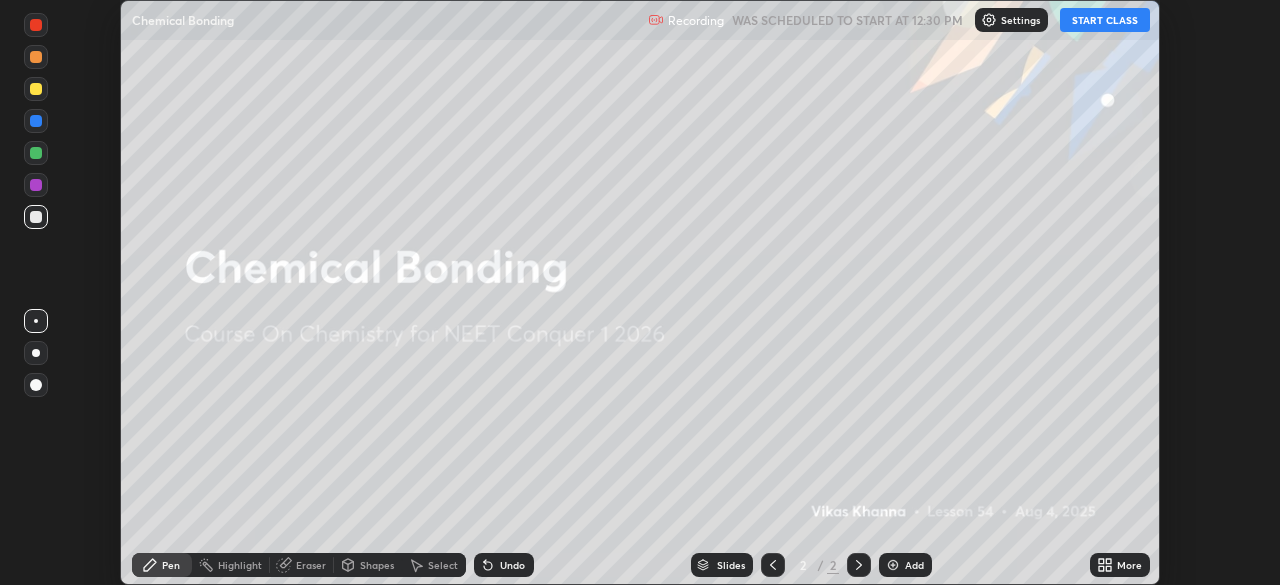 click on "START CLASS" at bounding box center [1105, 20] 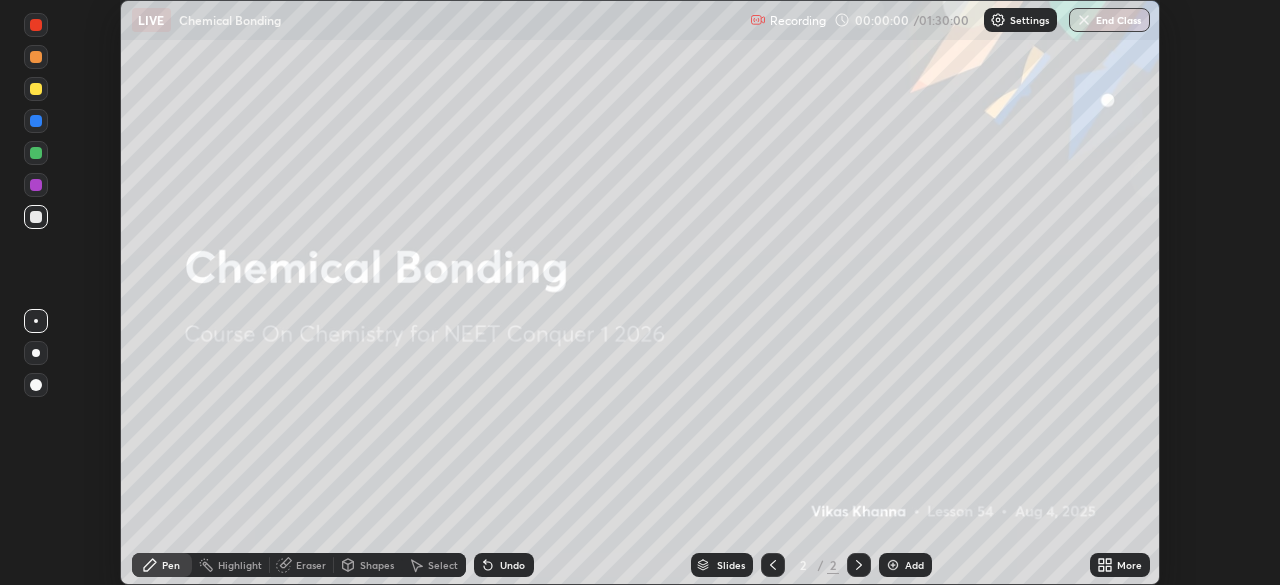 click on "More" at bounding box center (1129, 565) 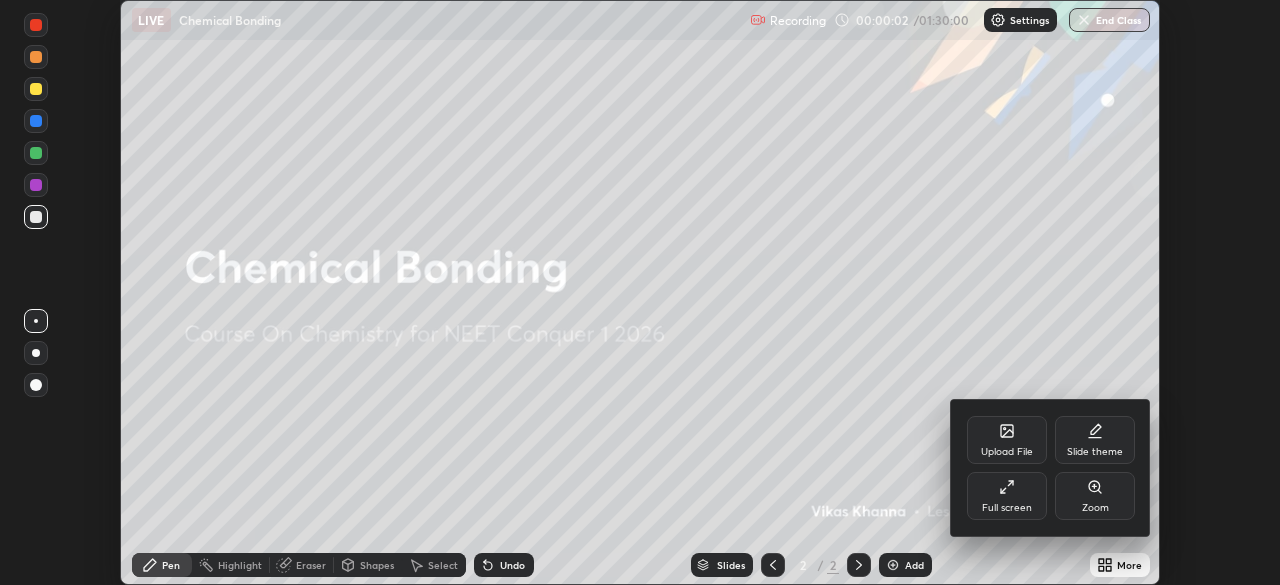 click 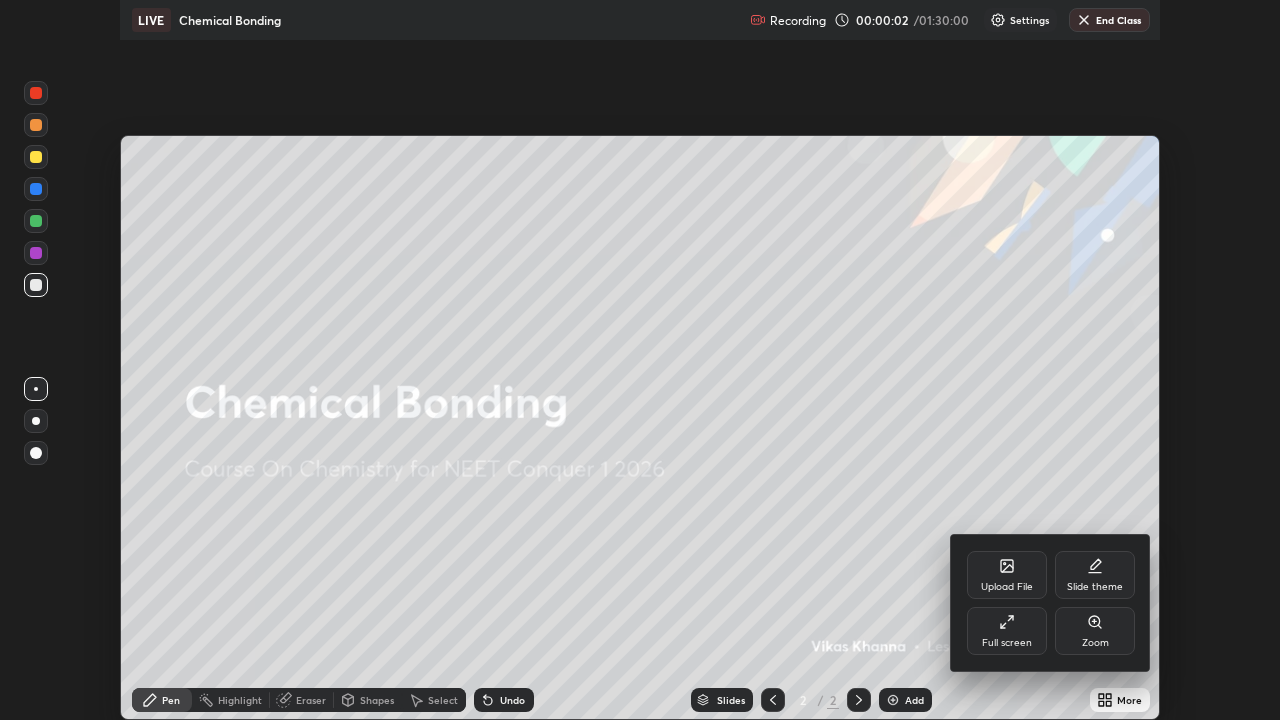 scroll, scrollTop: 99280, scrollLeft: 98720, axis: both 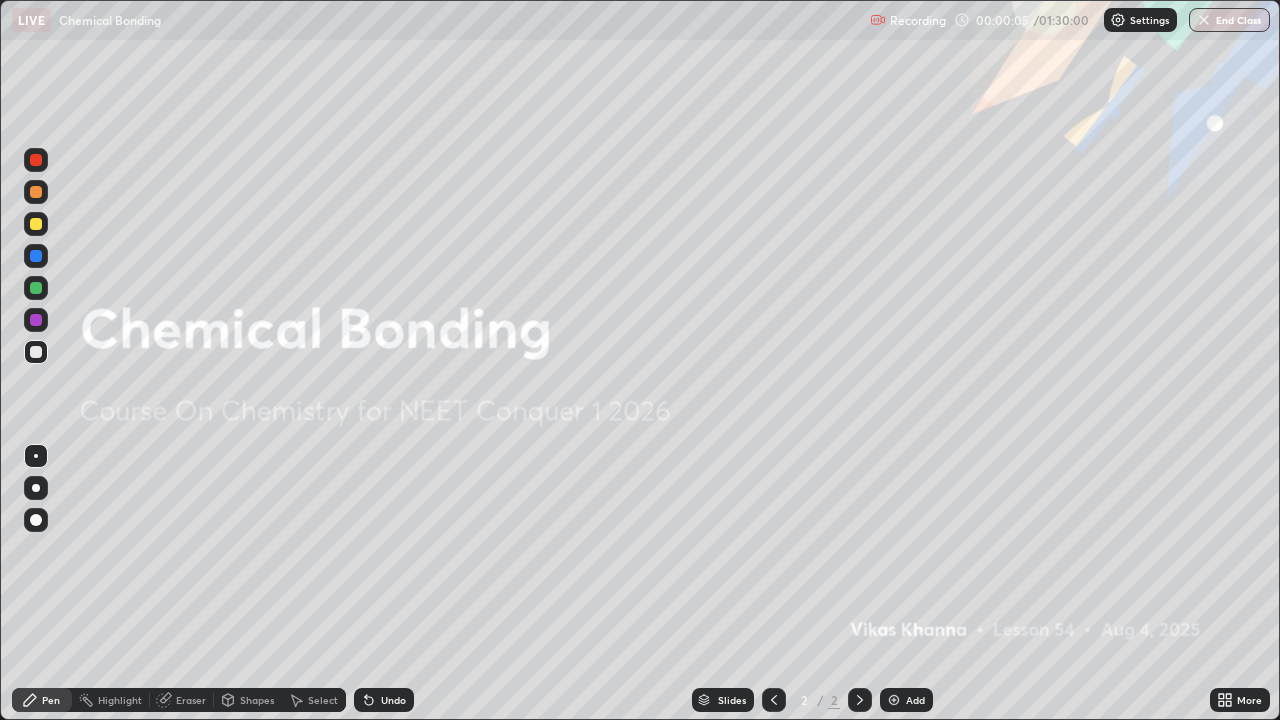 click at bounding box center [36, 224] 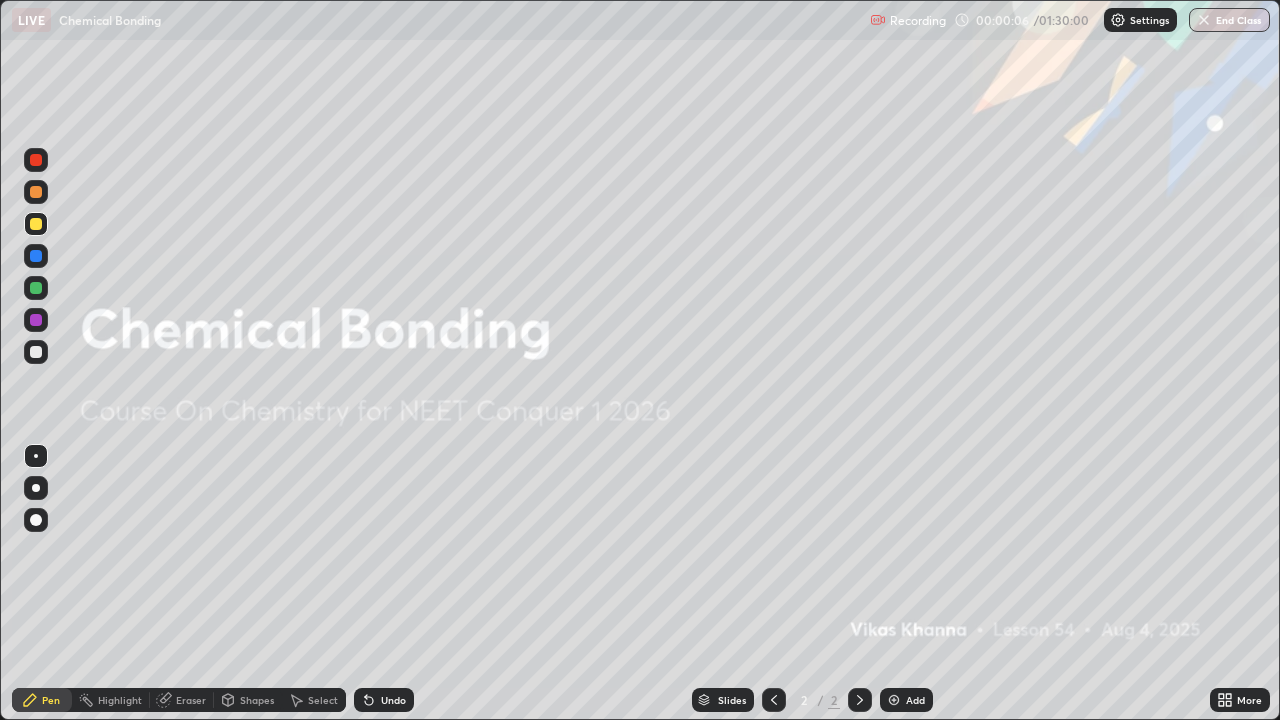 click on "Add" at bounding box center [906, 700] 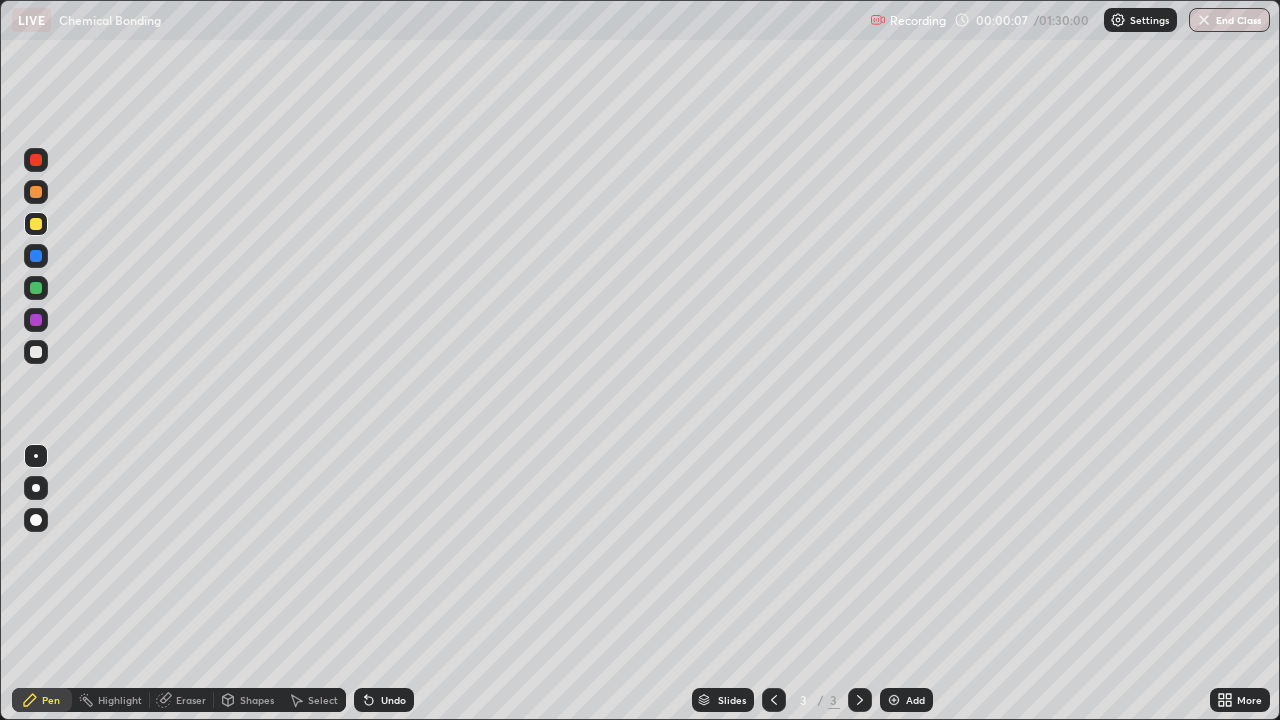 click on "Shapes" at bounding box center [248, 700] 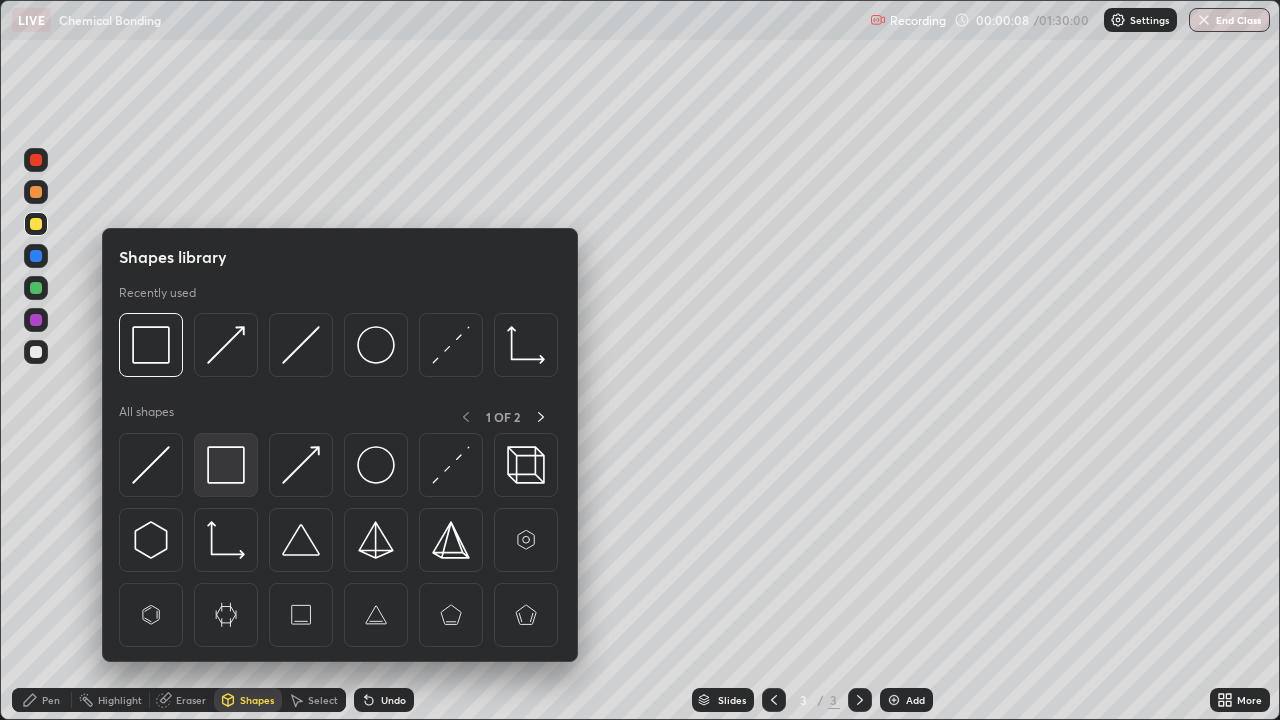 click at bounding box center [226, 465] 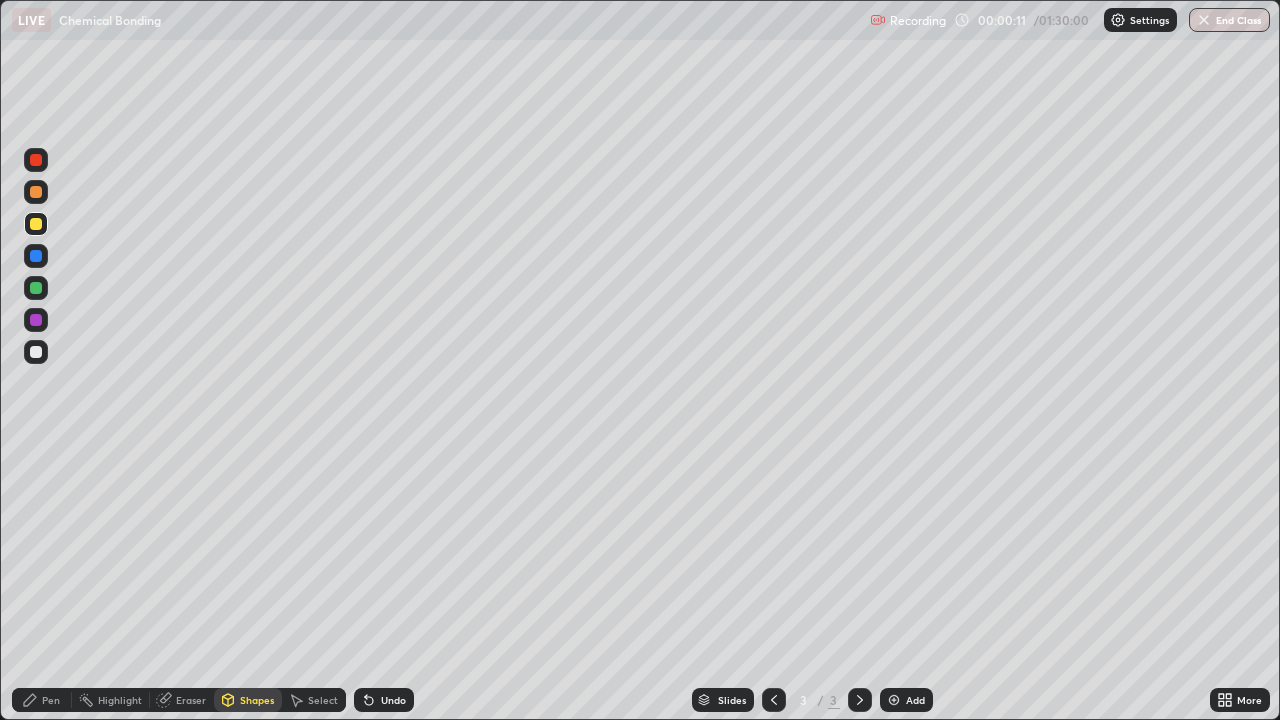 click on "Pen" at bounding box center [42, 700] 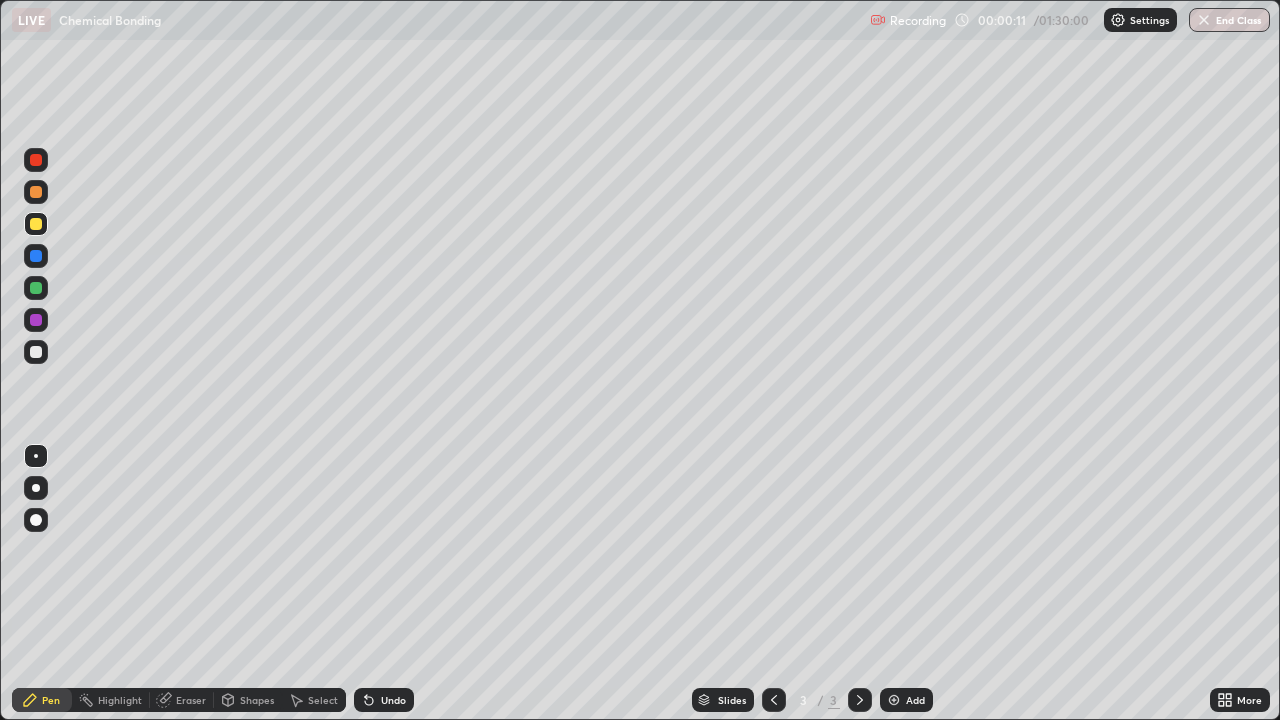 click at bounding box center [36, 352] 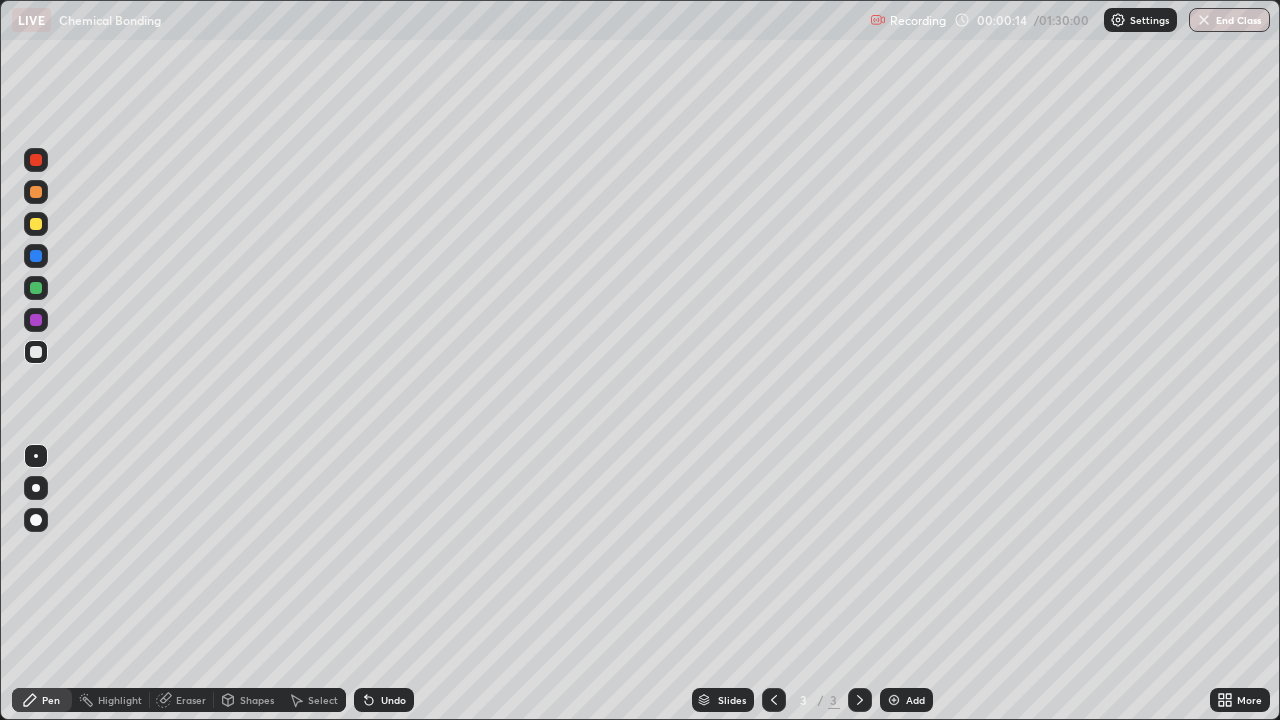 click on "Undo" at bounding box center [384, 700] 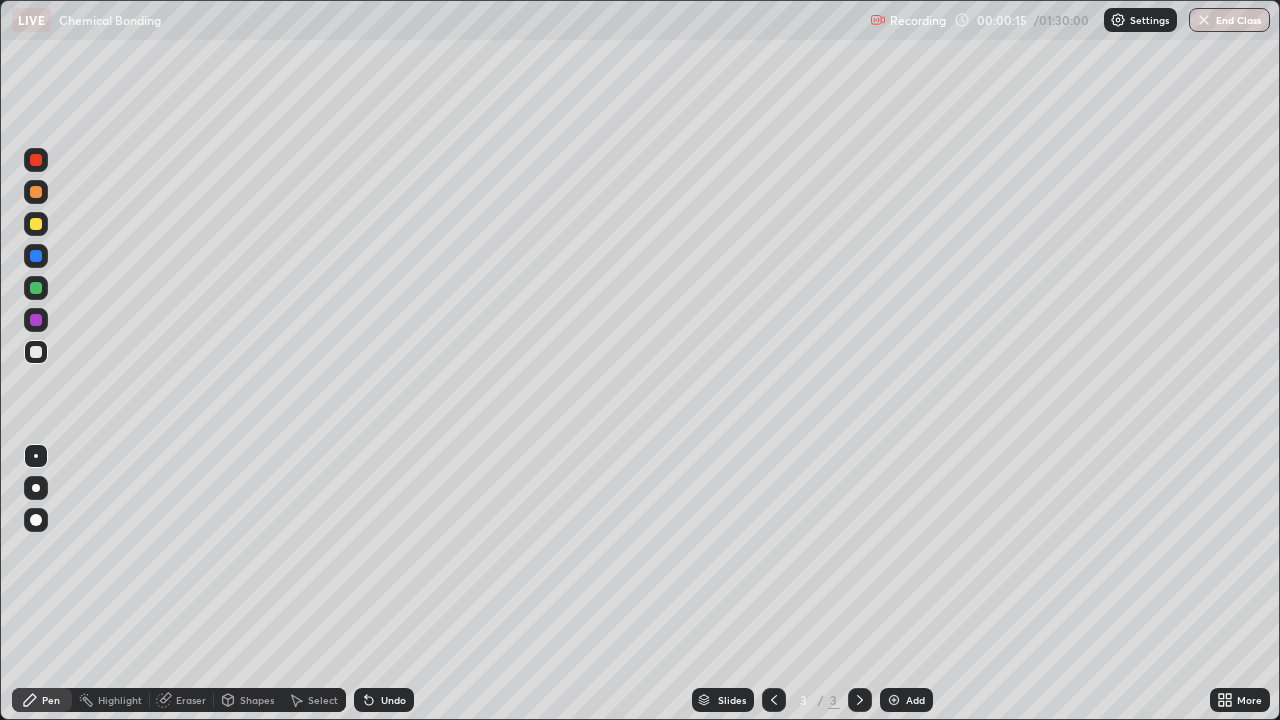 click at bounding box center [36, 520] 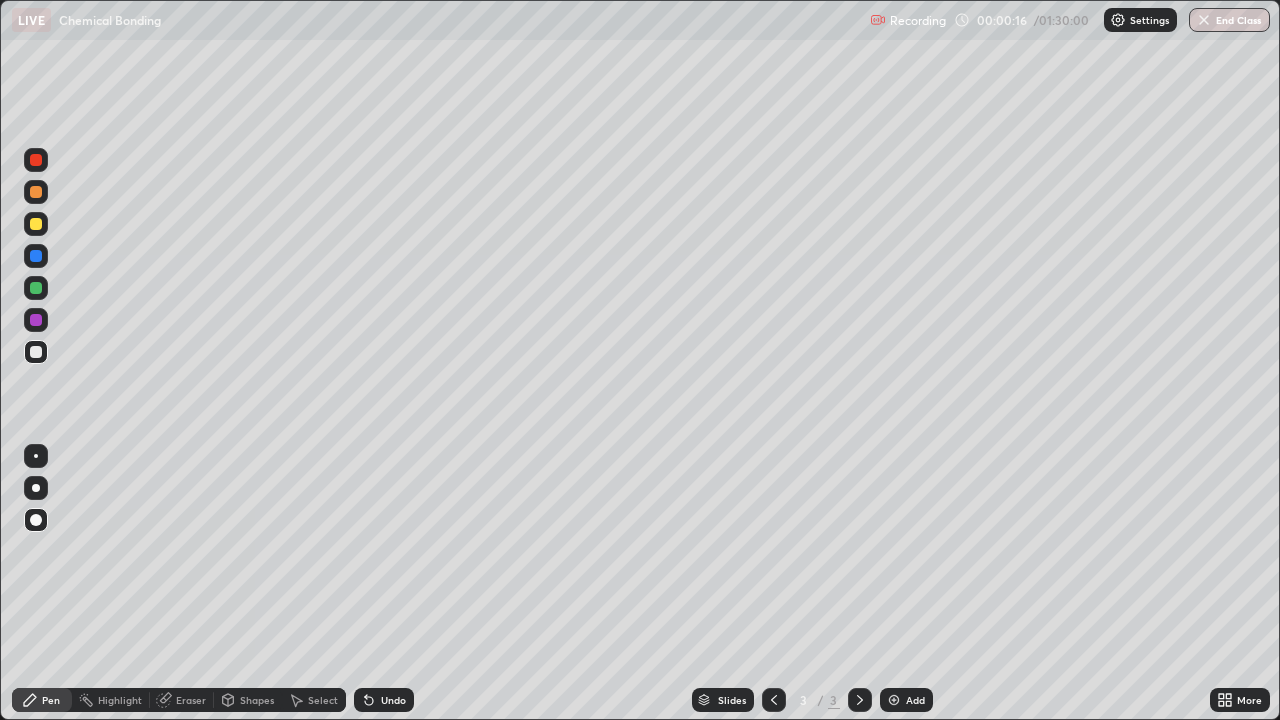 click at bounding box center [36, 224] 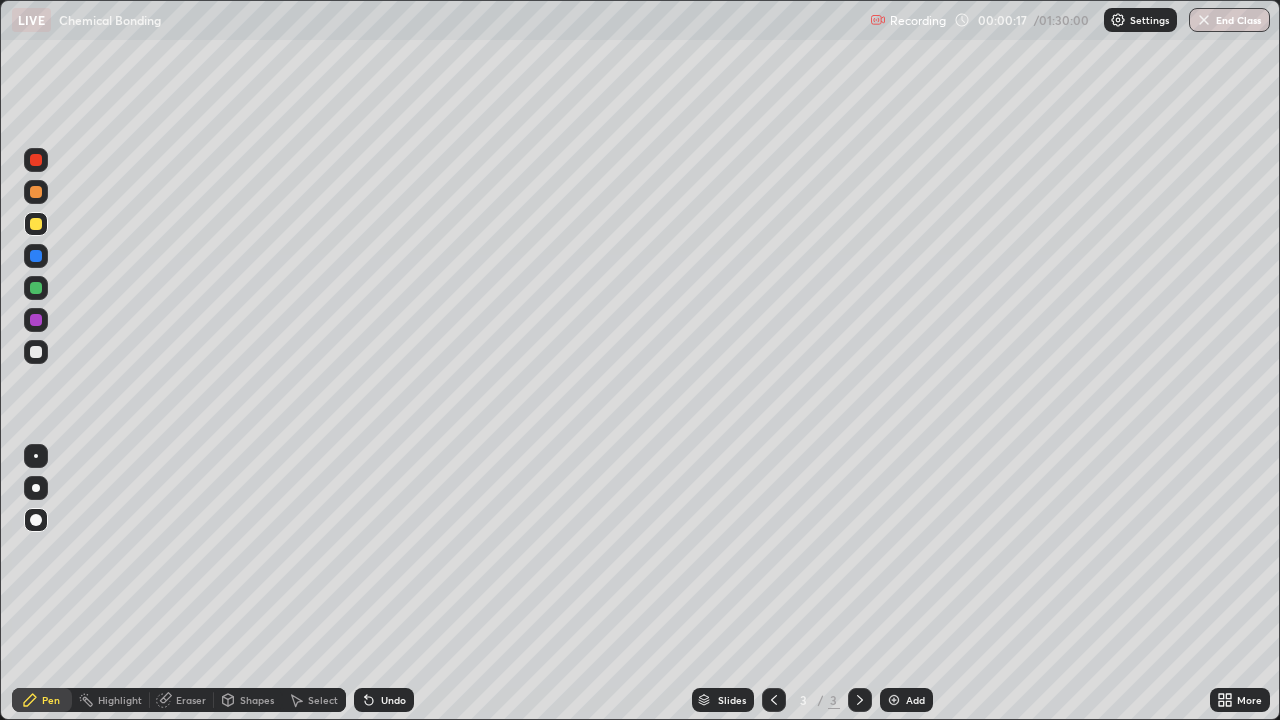 click at bounding box center (36, 192) 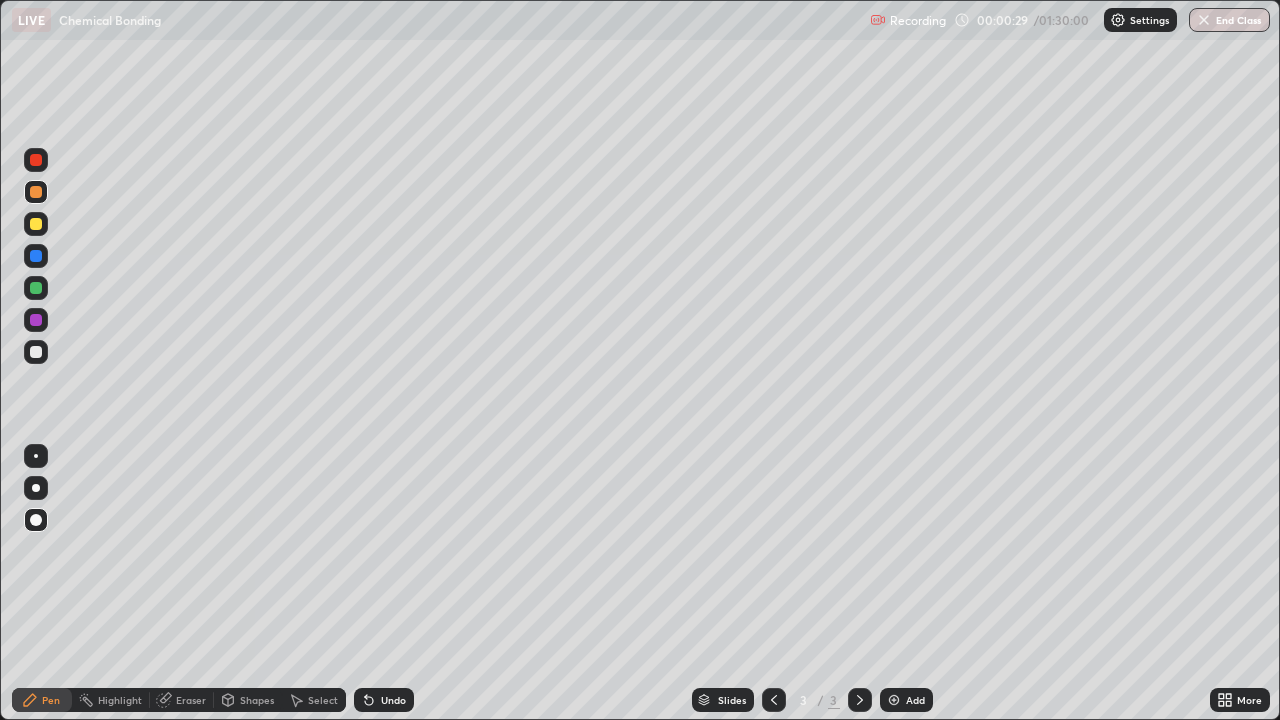 click on "Shapes" at bounding box center (257, 700) 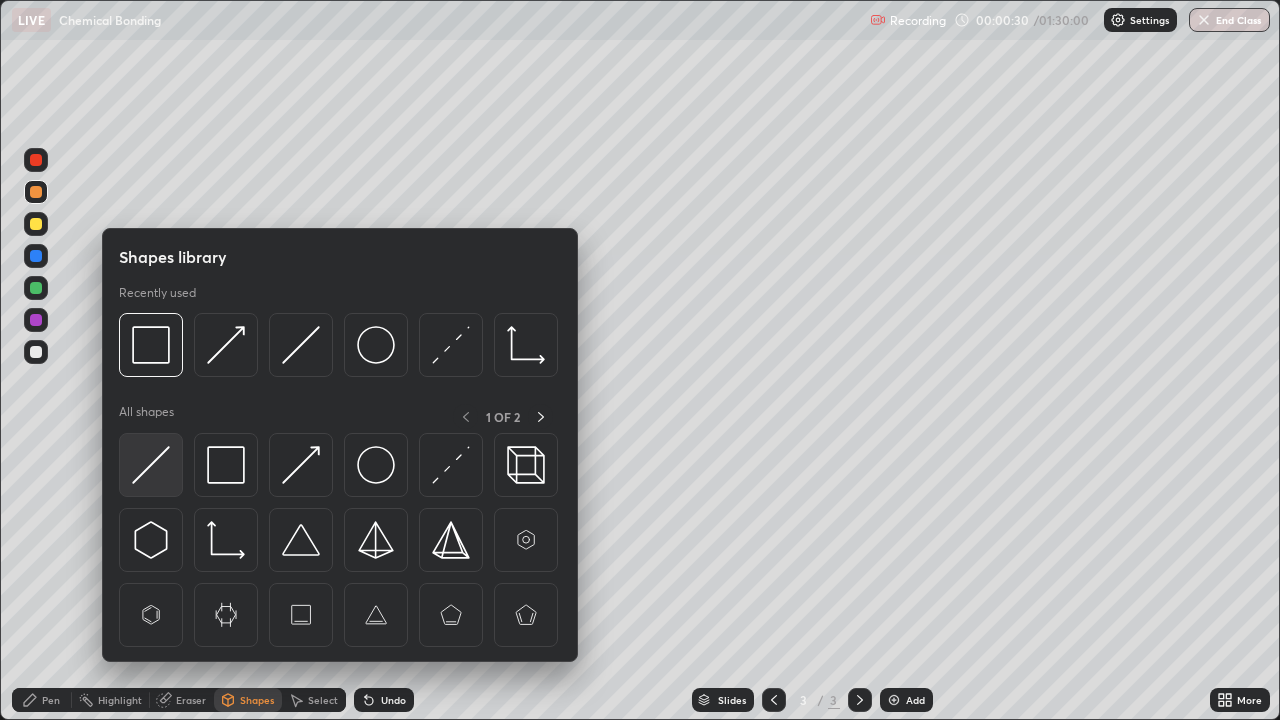 click at bounding box center [151, 465] 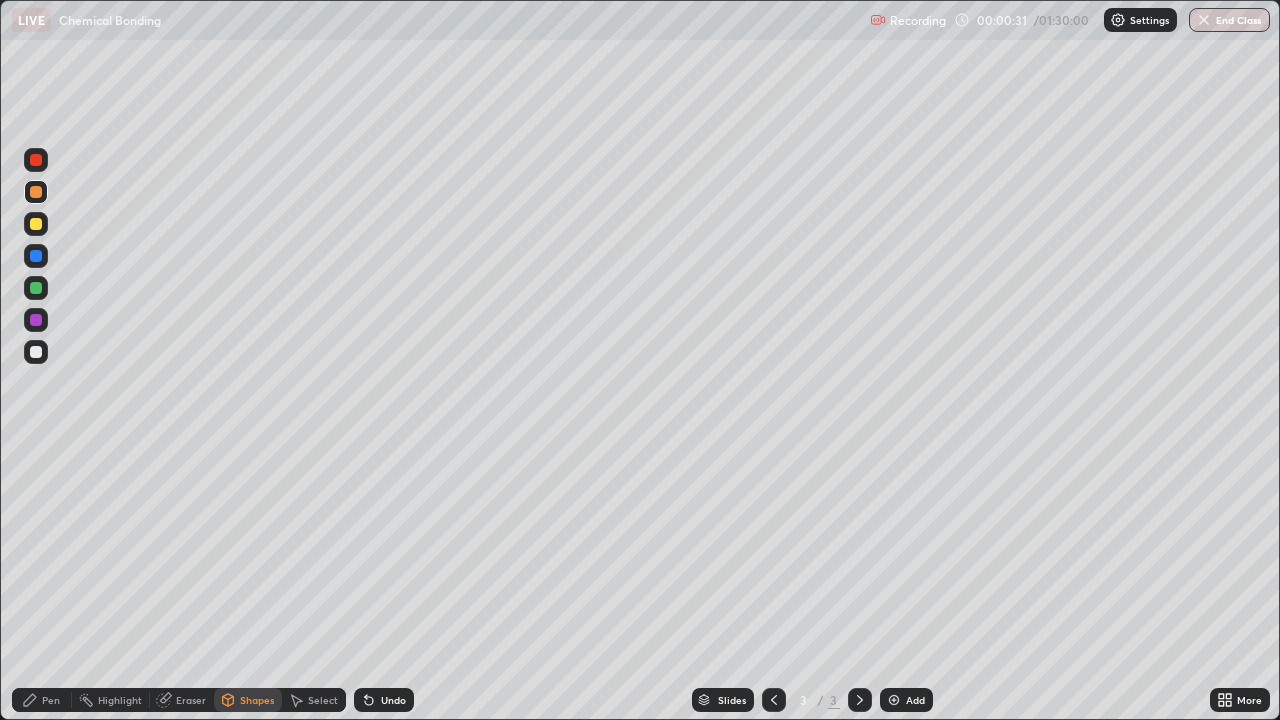 click on "Shapes" at bounding box center (257, 700) 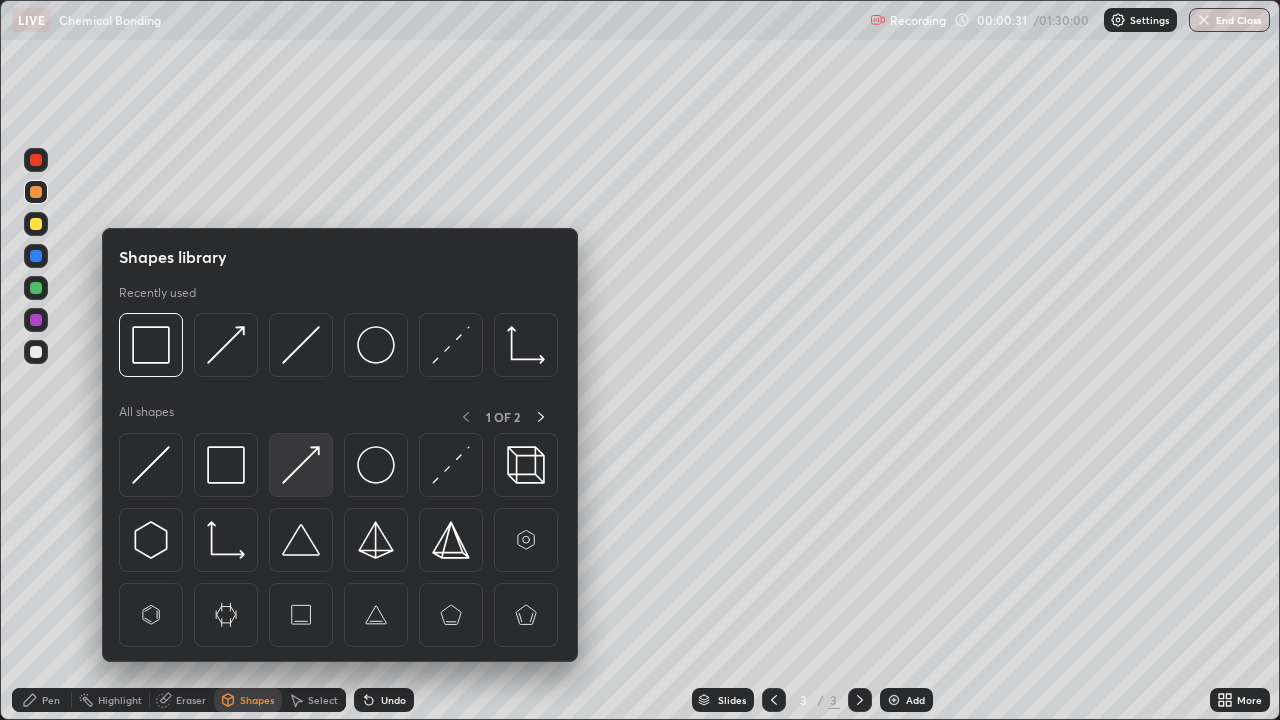 click at bounding box center (301, 465) 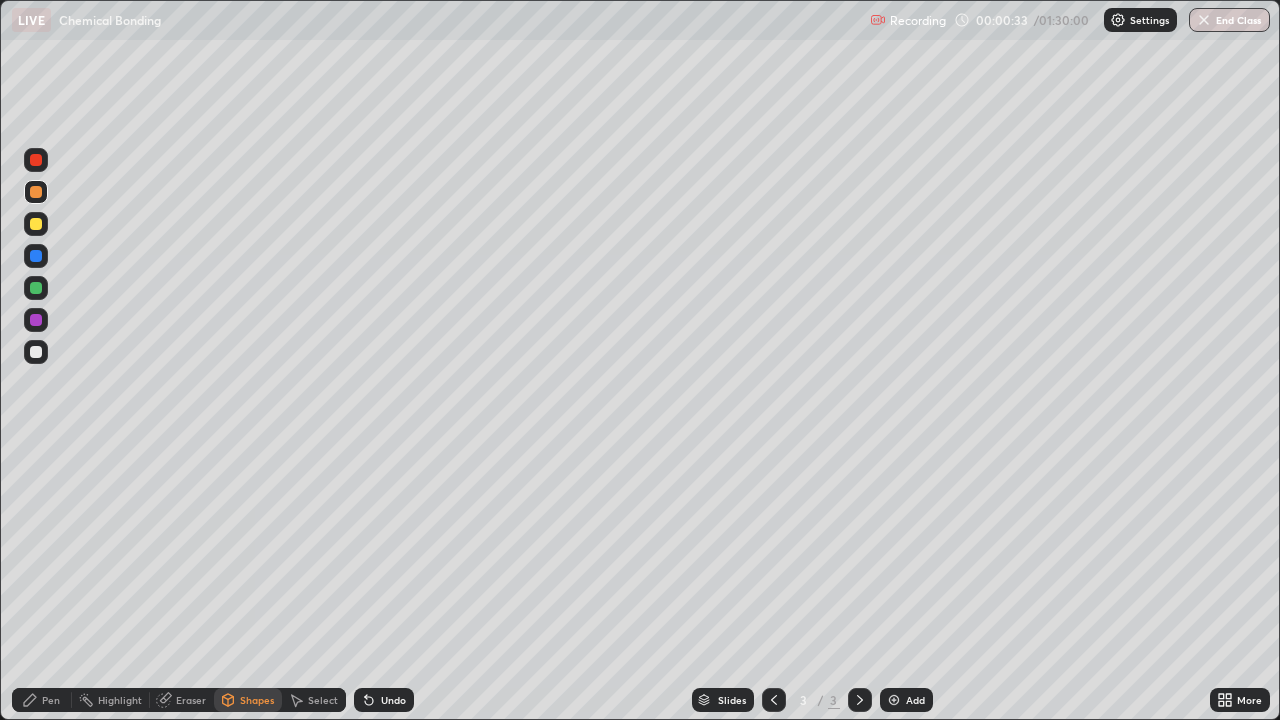 click on "Pen" at bounding box center [51, 700] 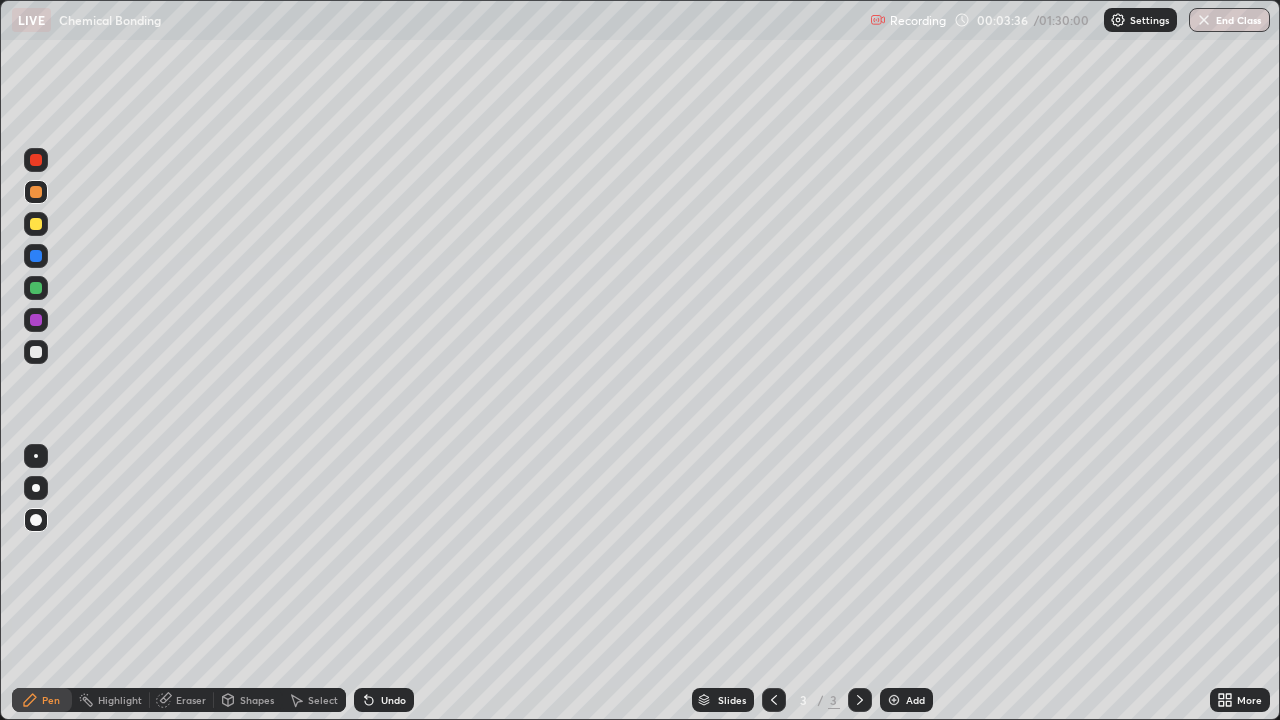 click 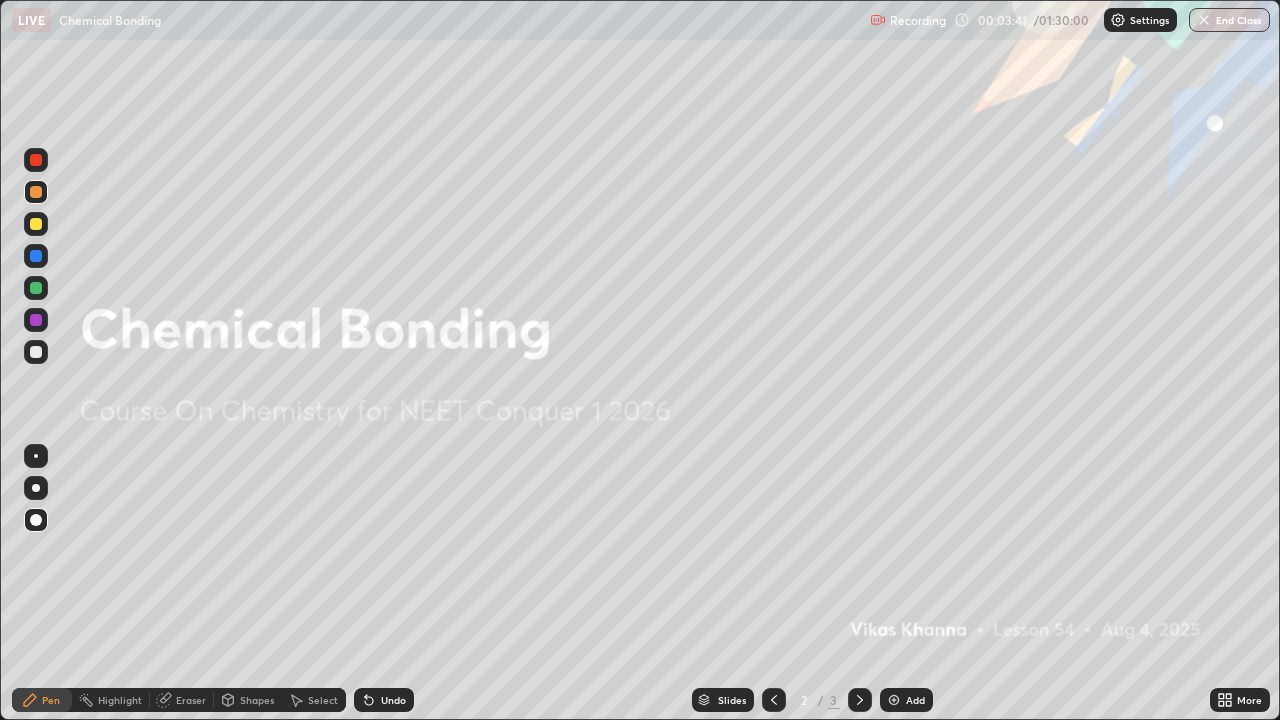 click 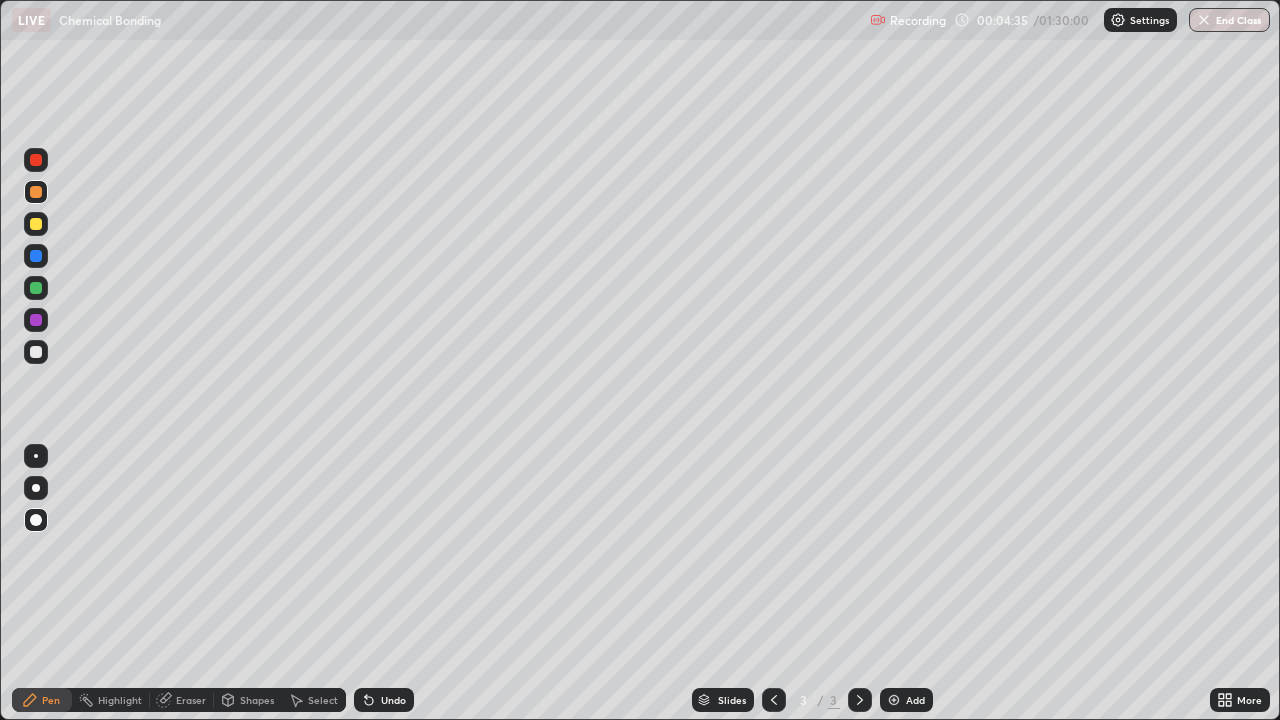 click on "Add" at bounding box center (906, 700) 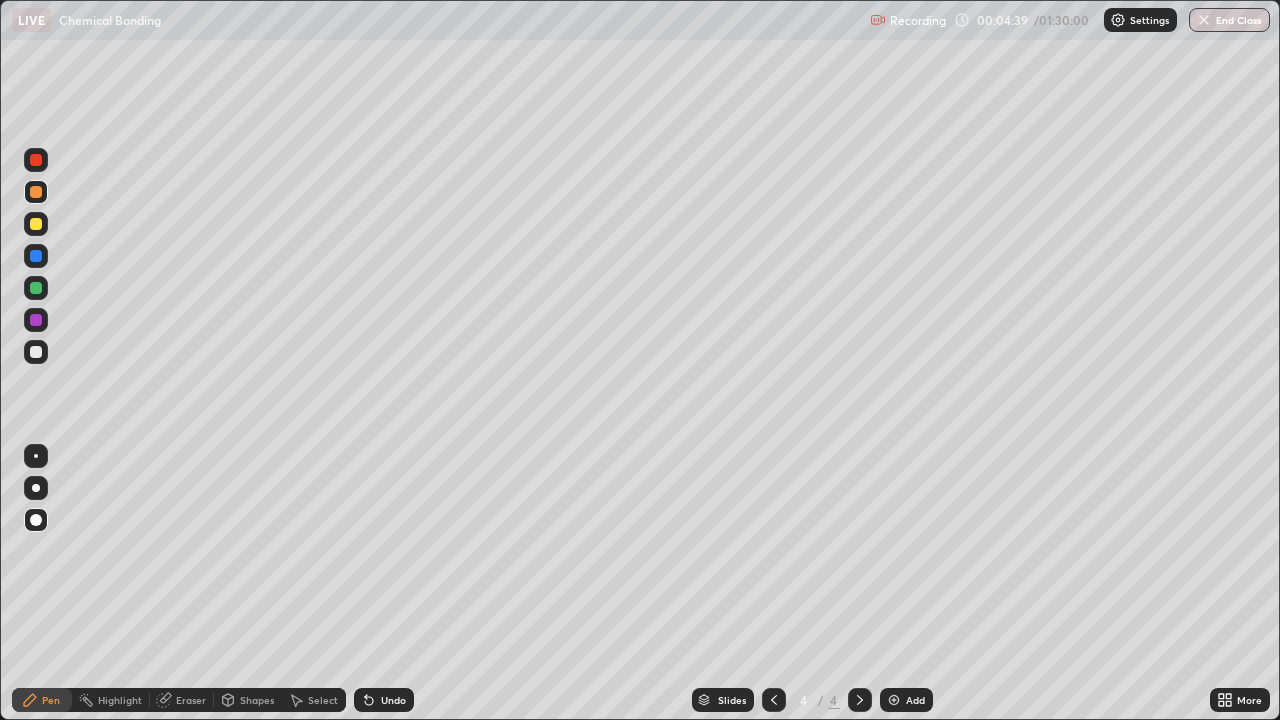 click 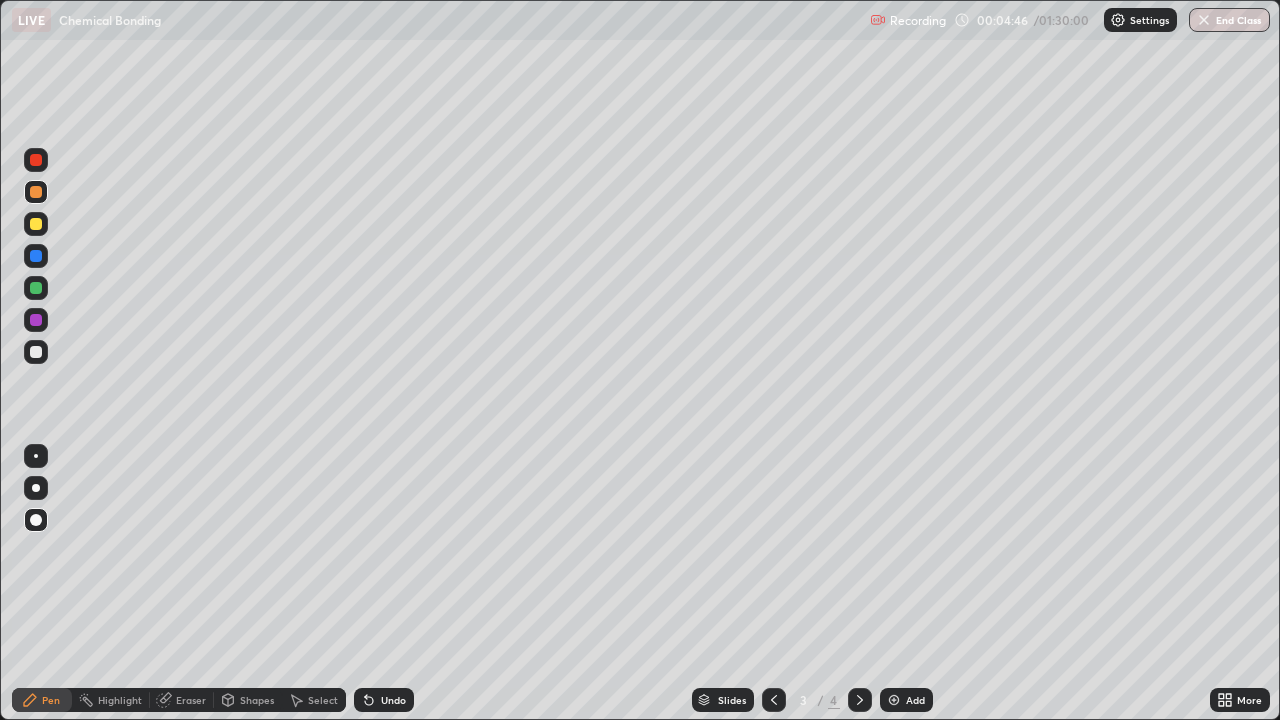 click 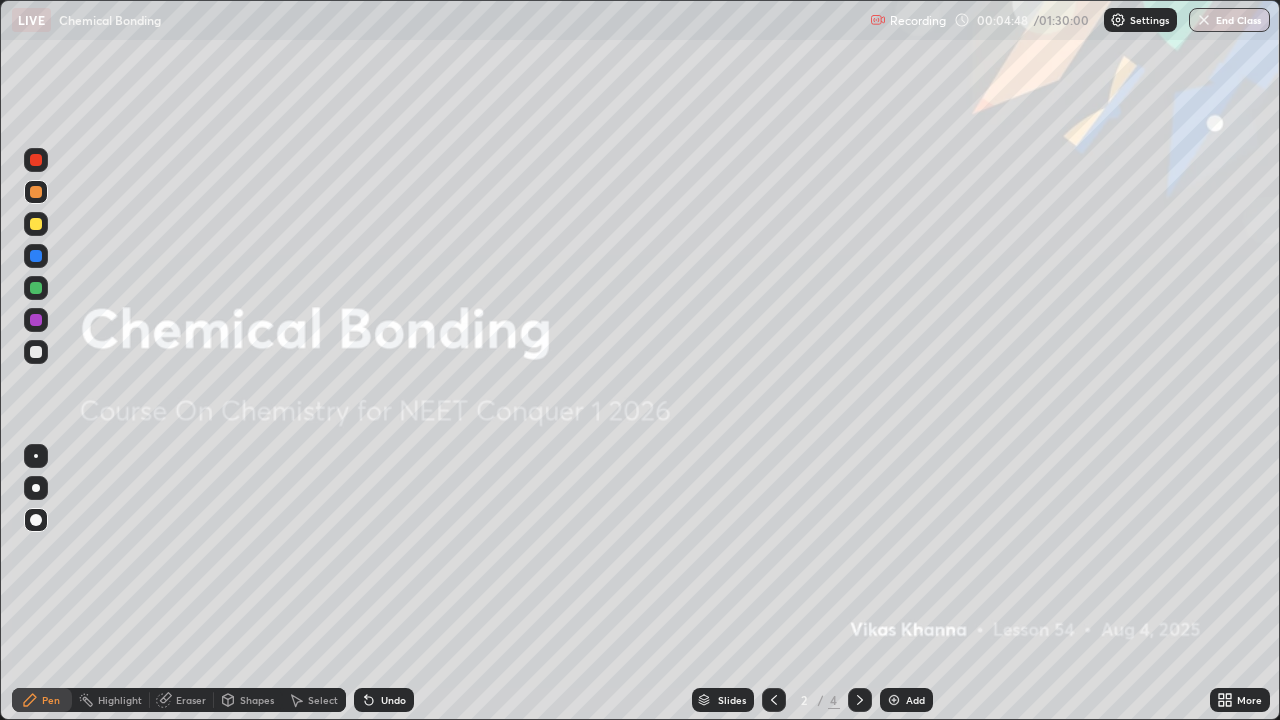 click at bounding box center [860, 700] 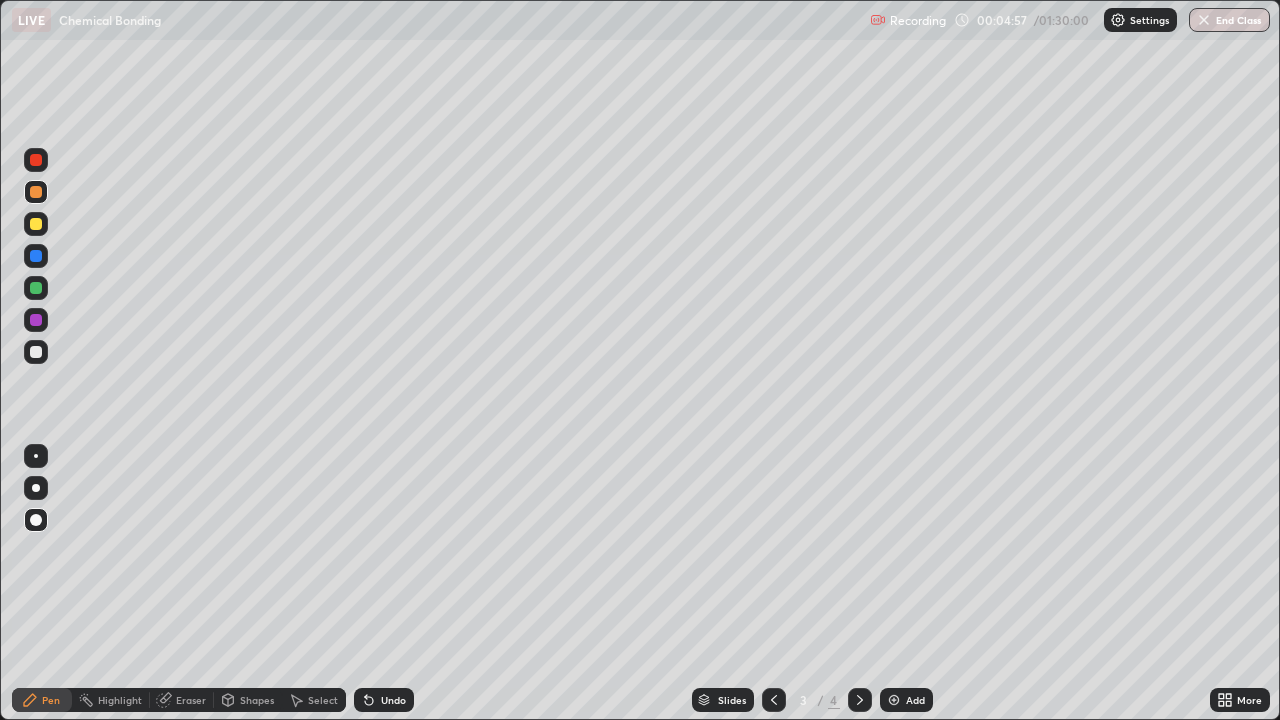 click on "Shapes" at bounding box center (257, 700) 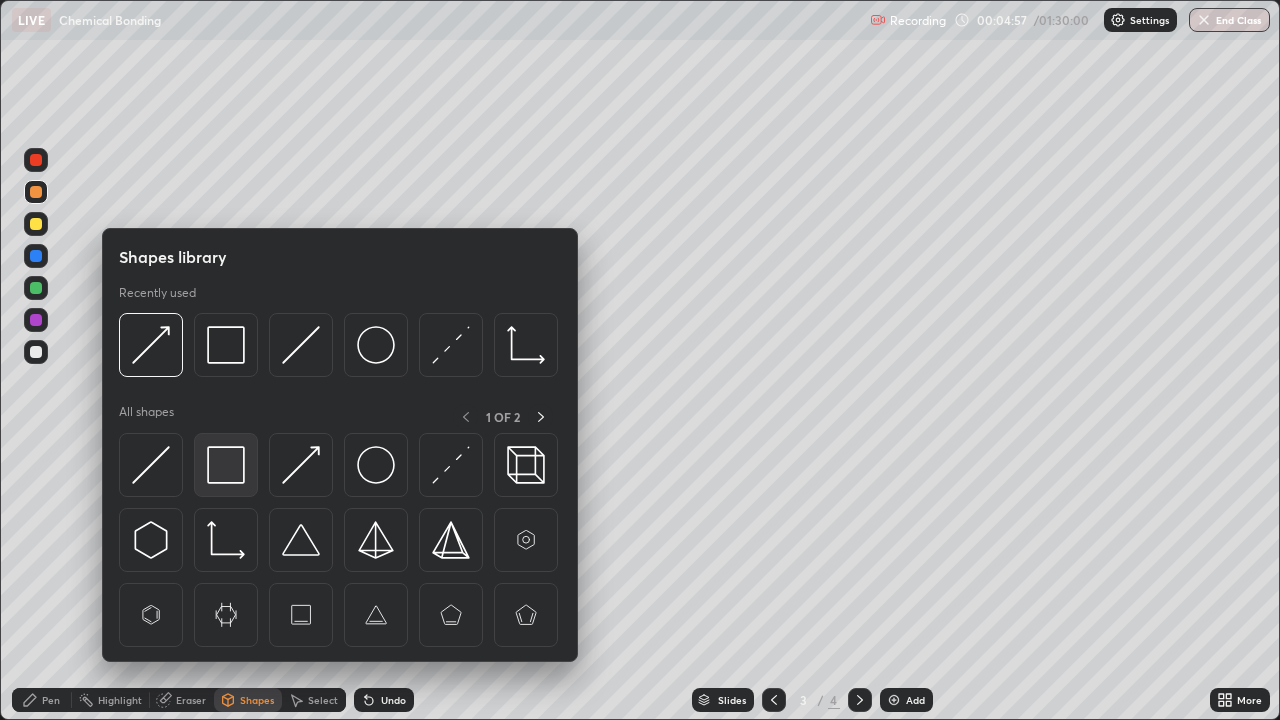 click at bounding box center [226, 465] 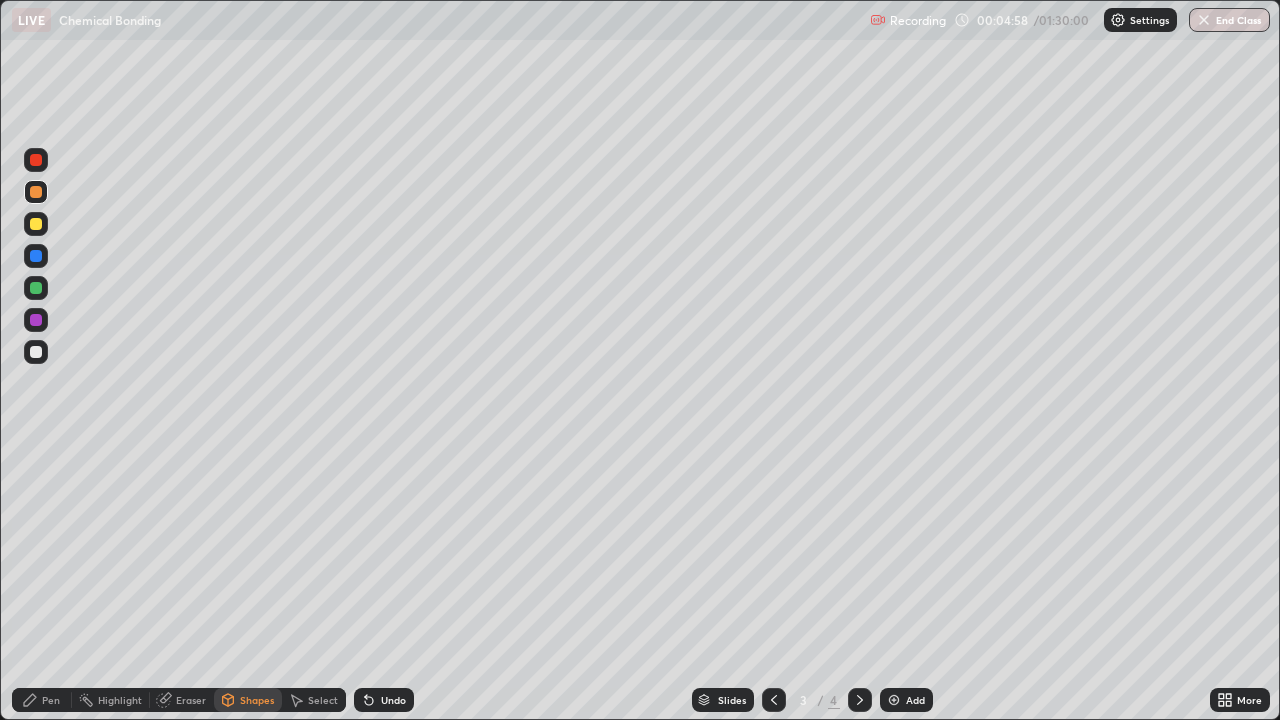 click at bounding box center [36, 320] 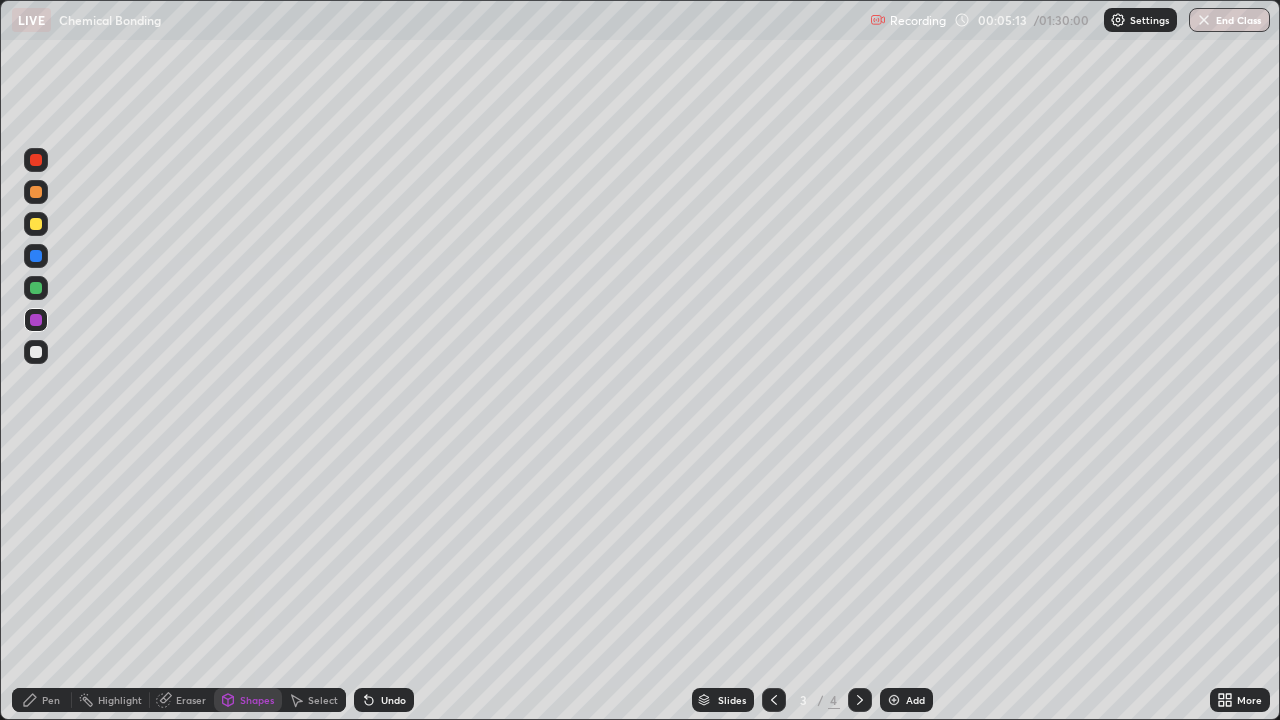 click 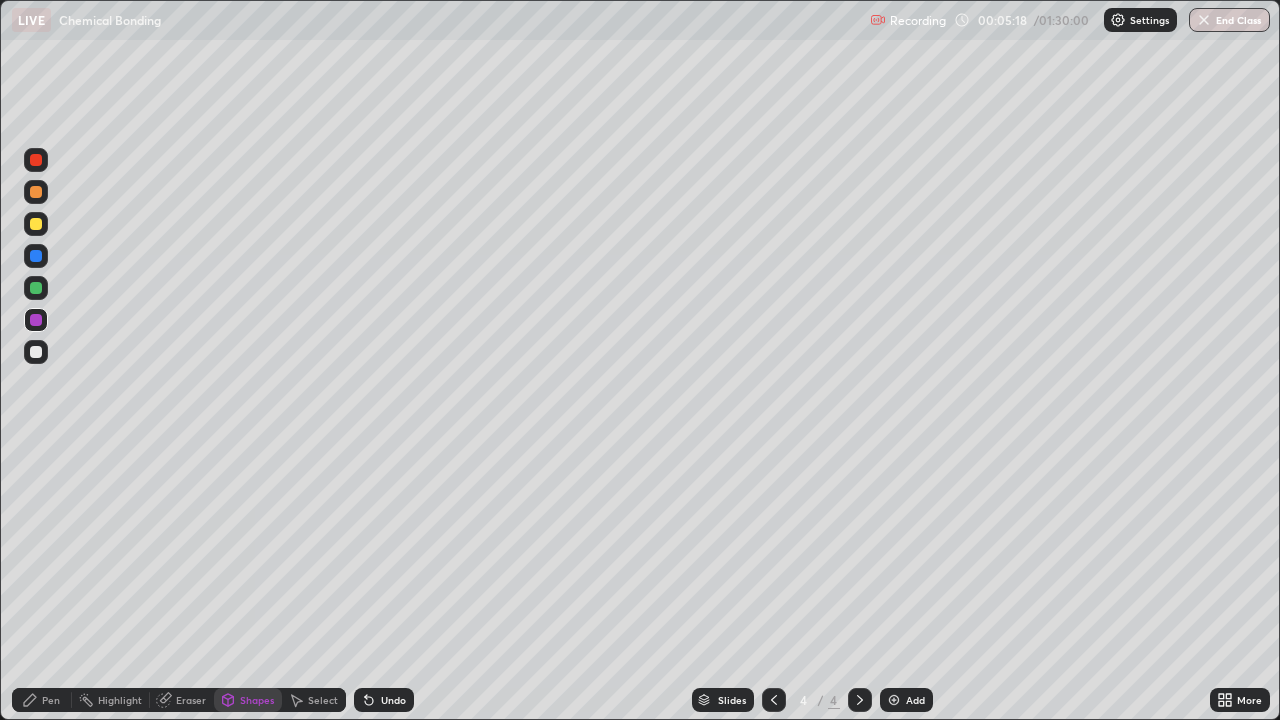 click on "Shapes" at bounding box center (257, 700) 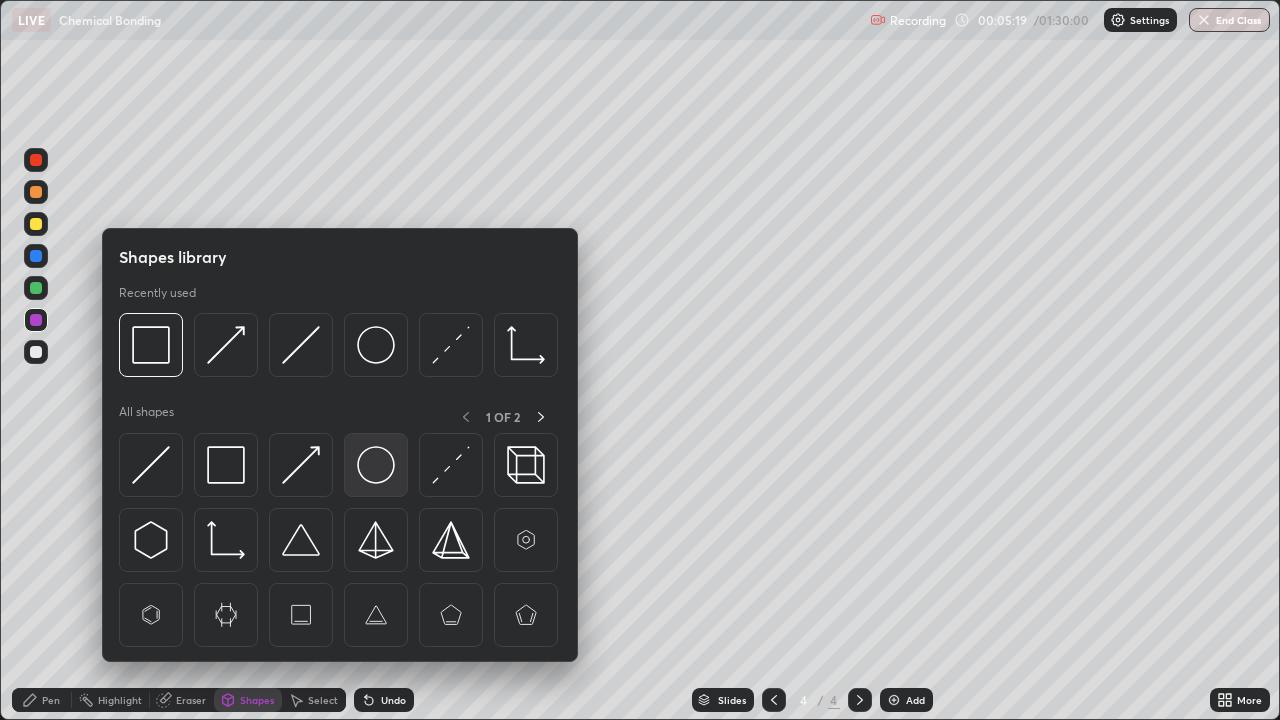 click at bounding box center [376, 465] 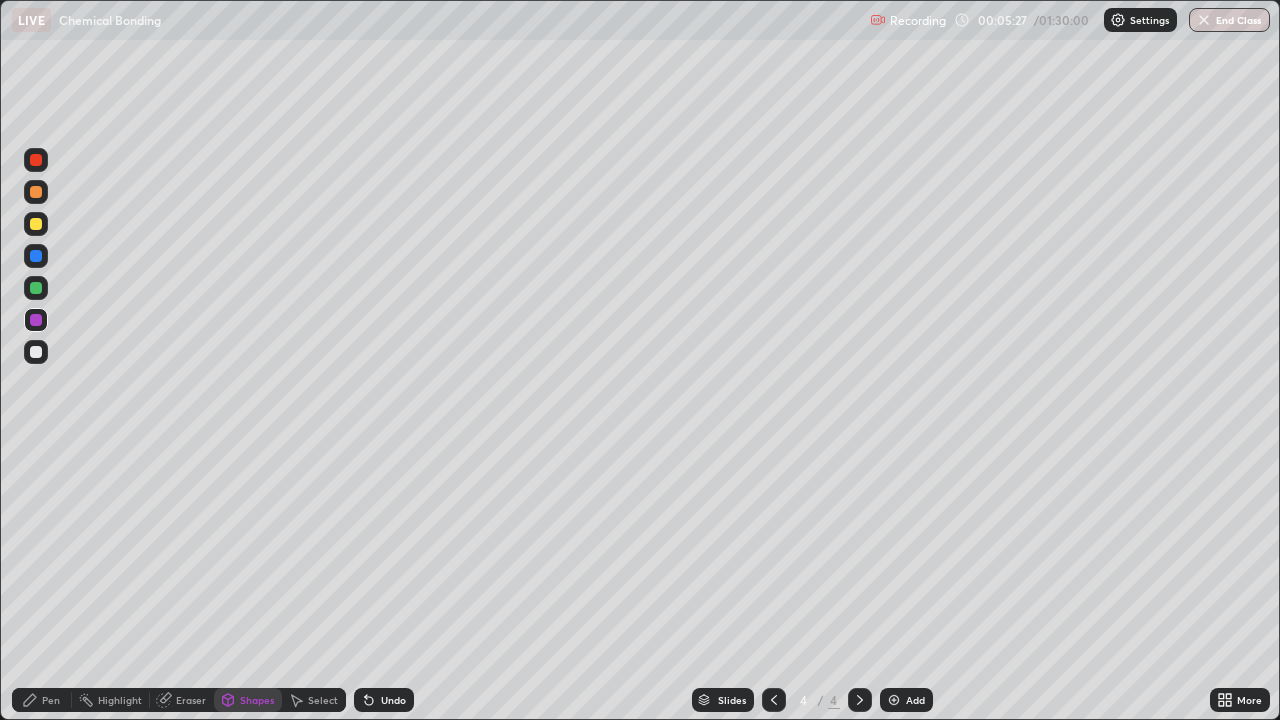 click on "Shapes" at bounding box center (257, 700) 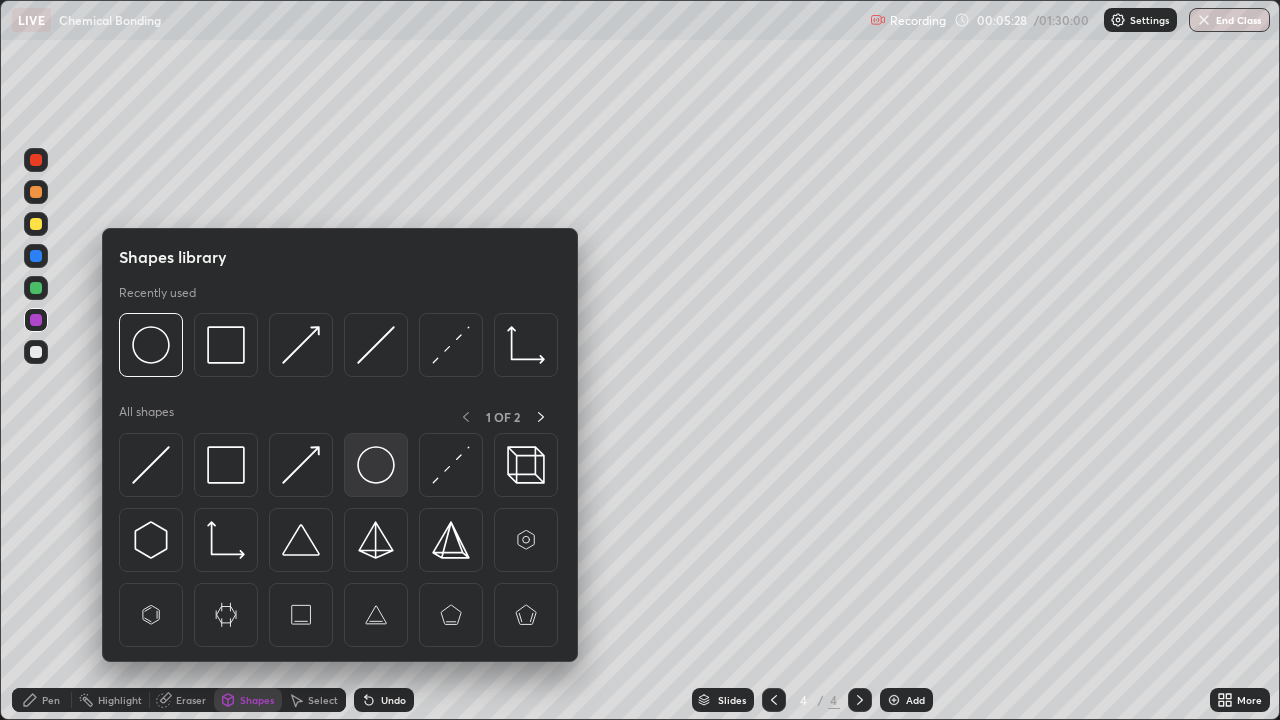 click at bounding box center [376, 465] 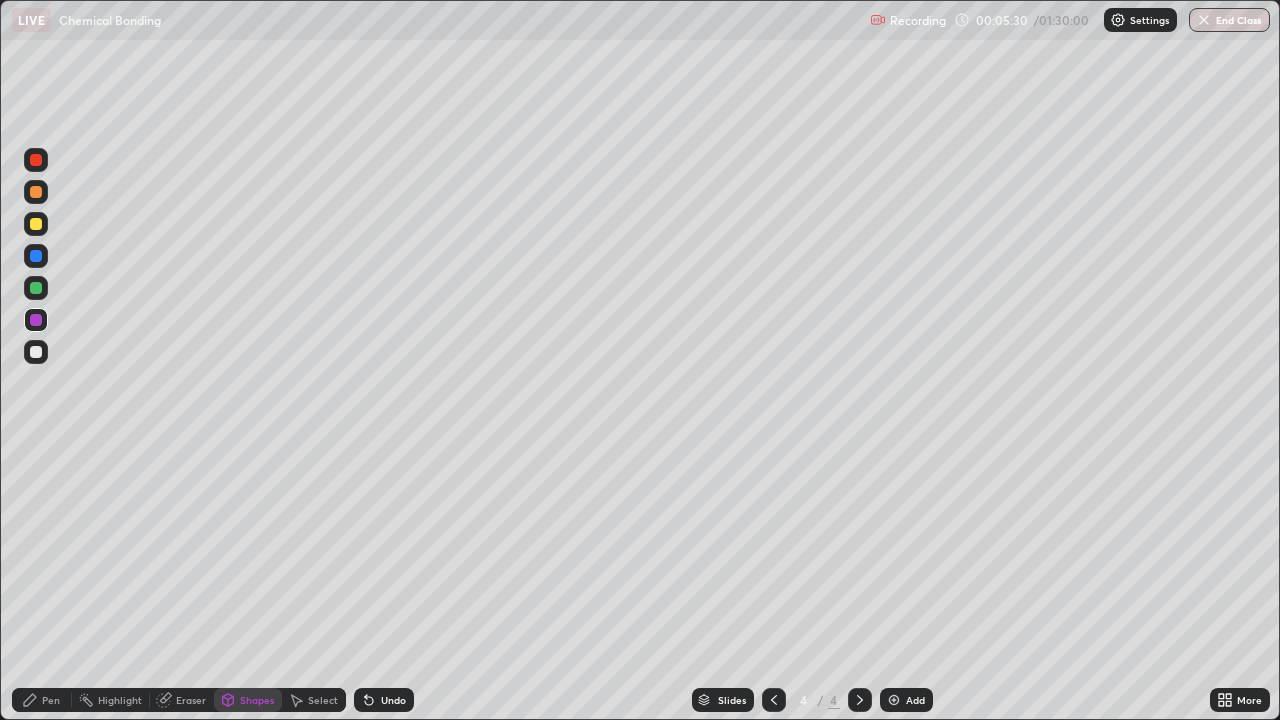 click on "Shapes" at bounding box center [257, 700] 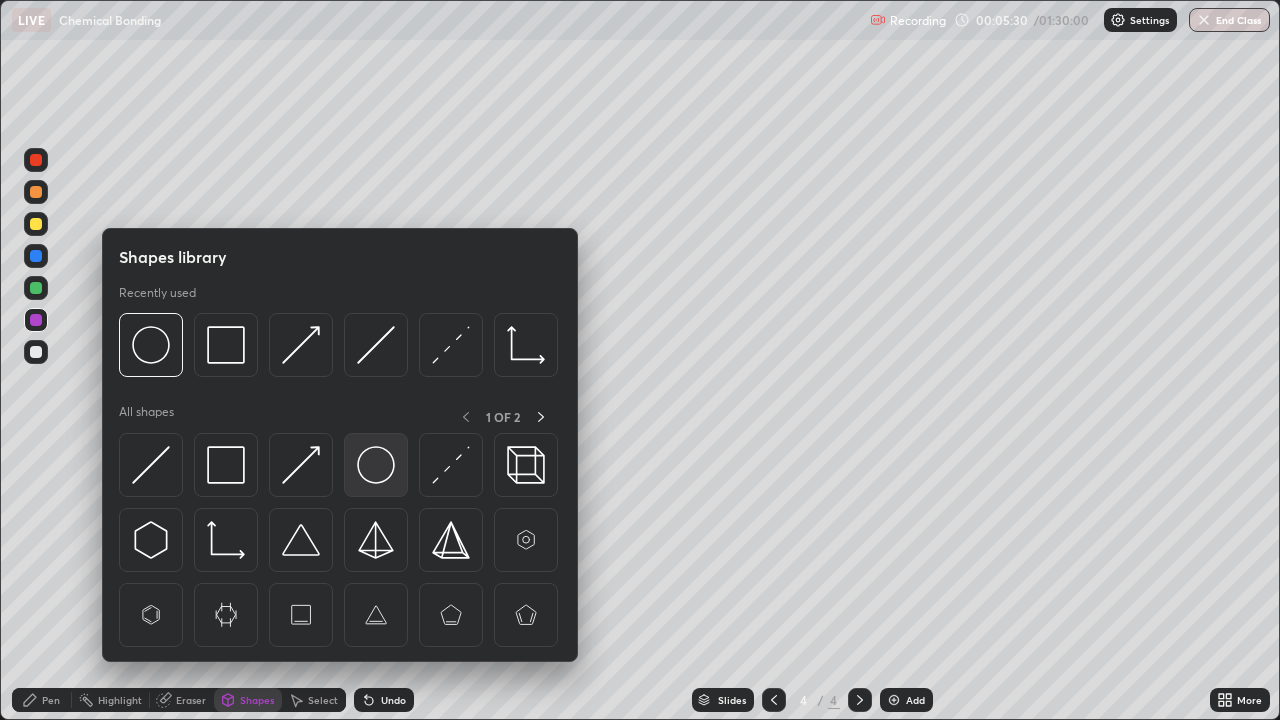 click at bounding box center (376, 465) 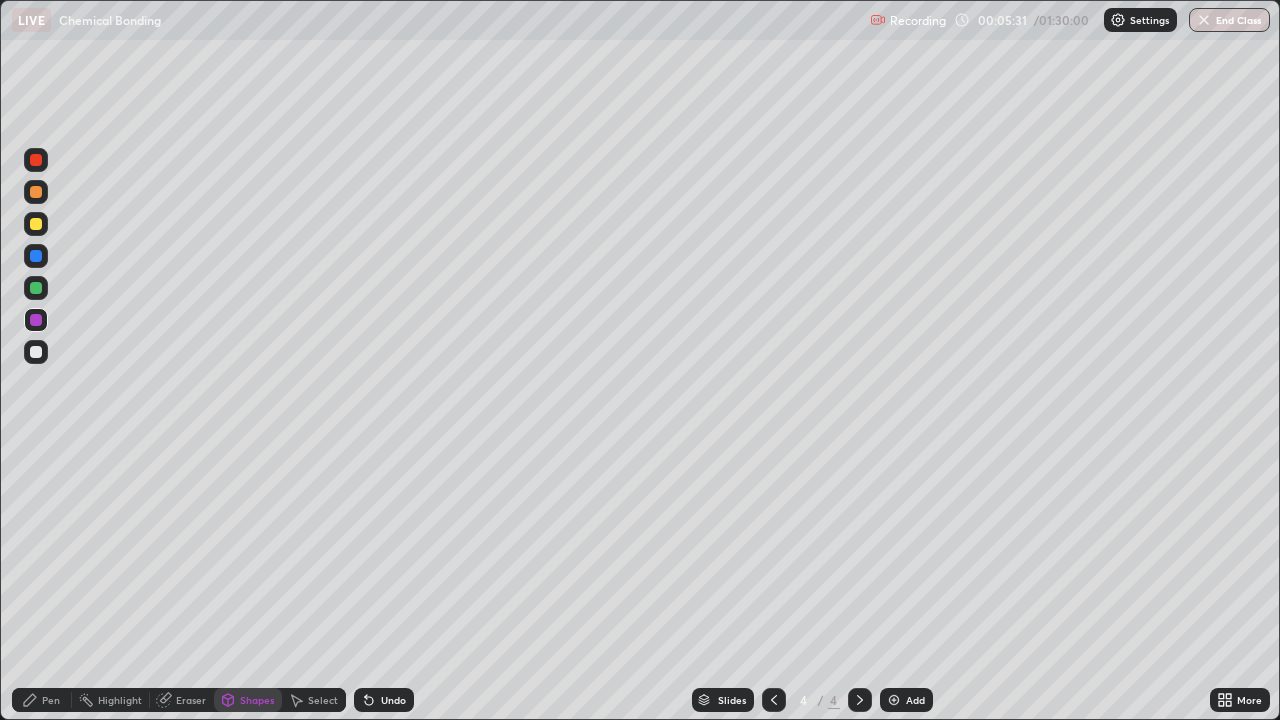 click at bounding box center (36, 288) 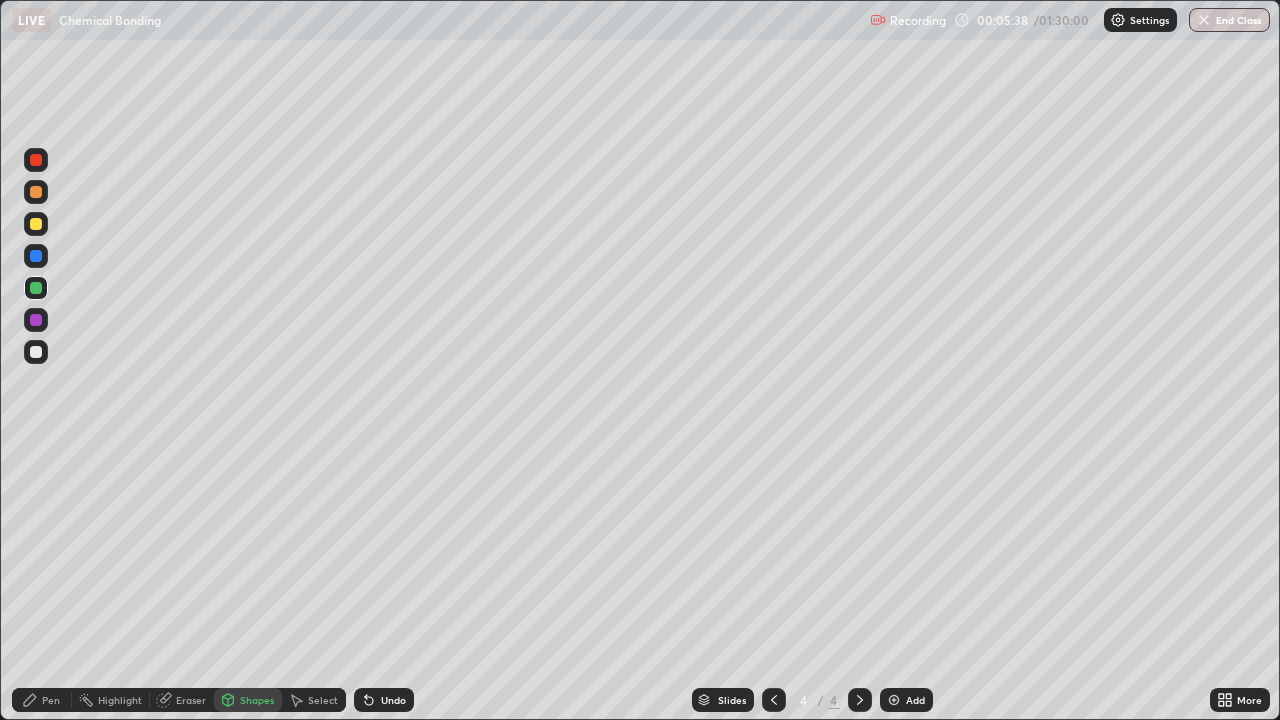 click on "Pen" at bounding box center (51, 700) 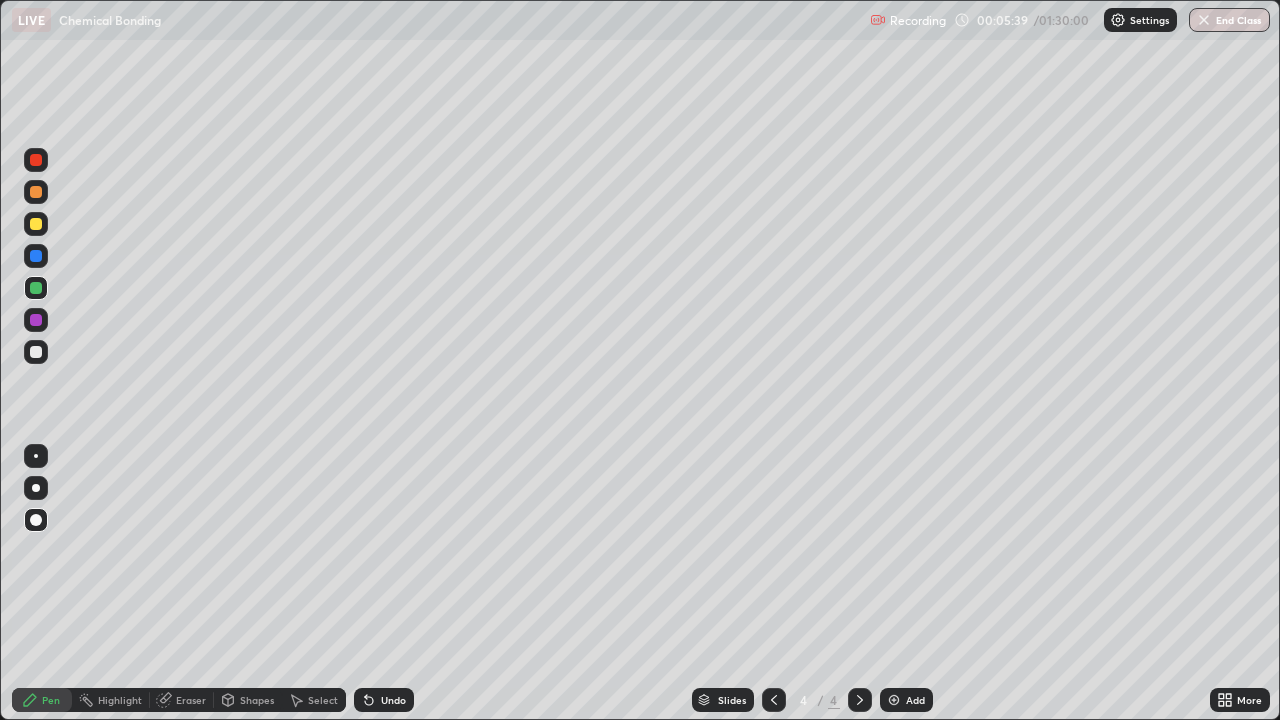 click at bounding box center [36, 352] 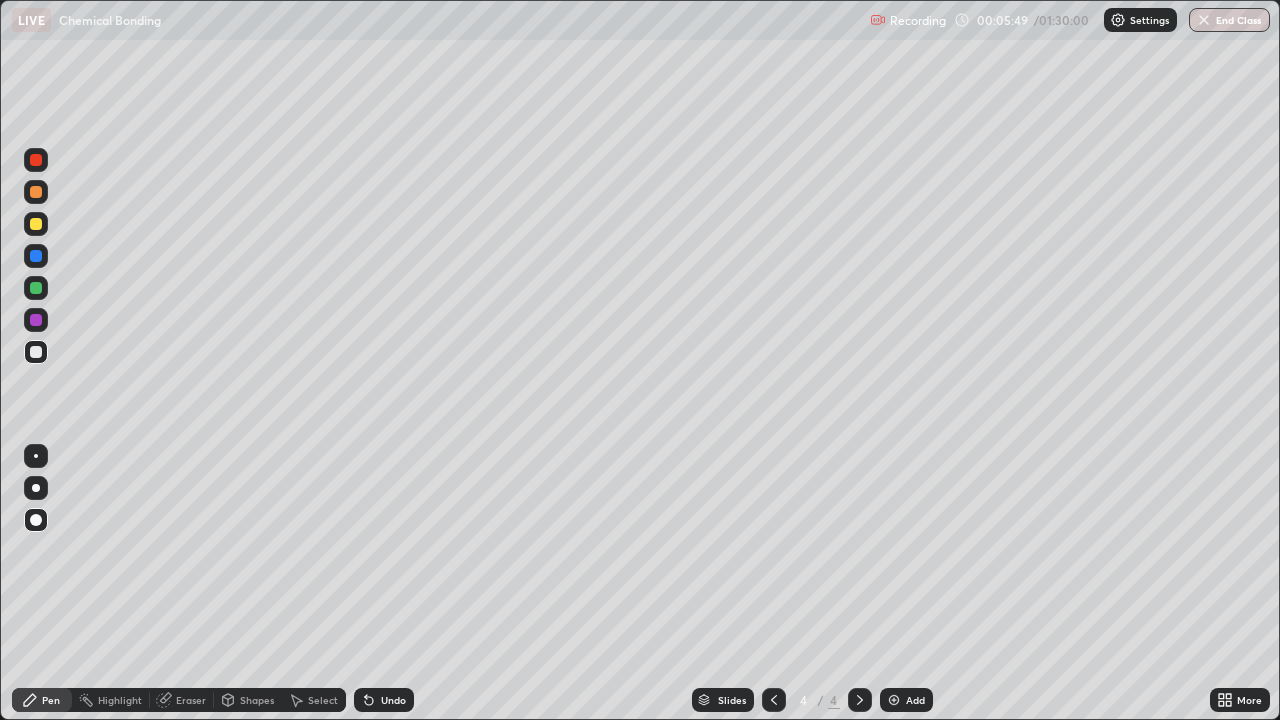 click on "Shapes" at bounding box center (257, 700) 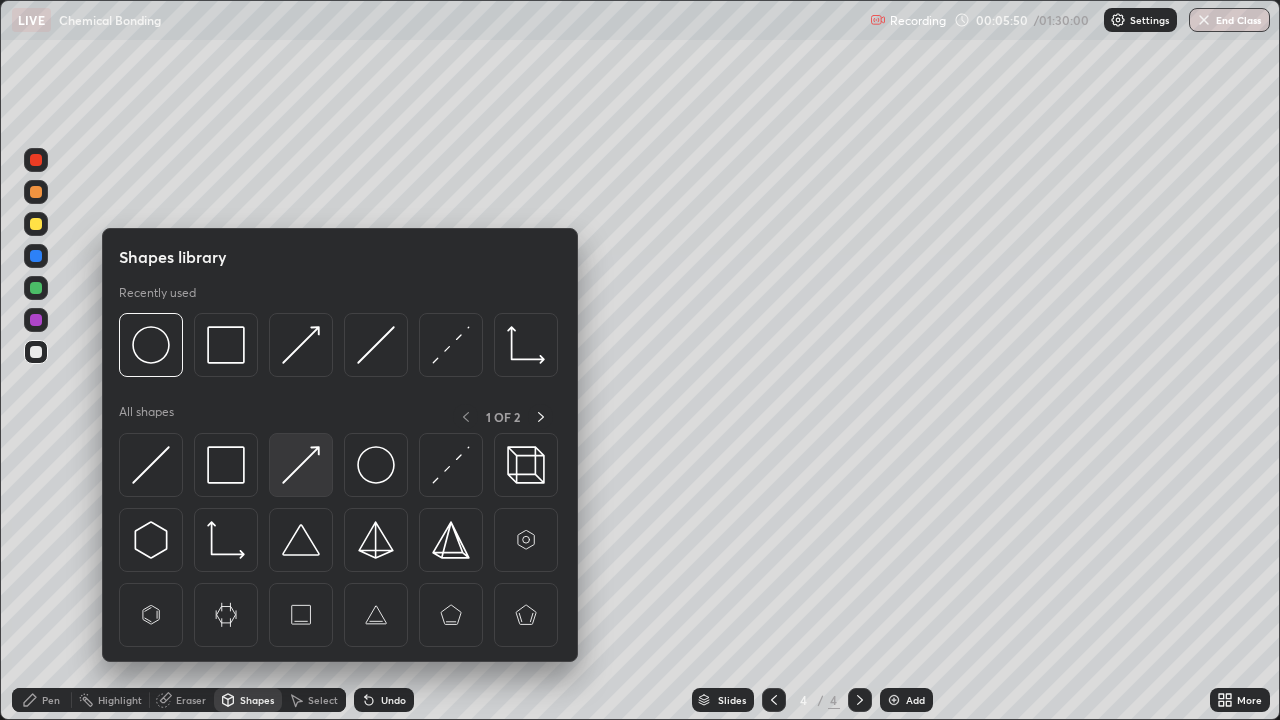 click at bounding box center (301, 465) 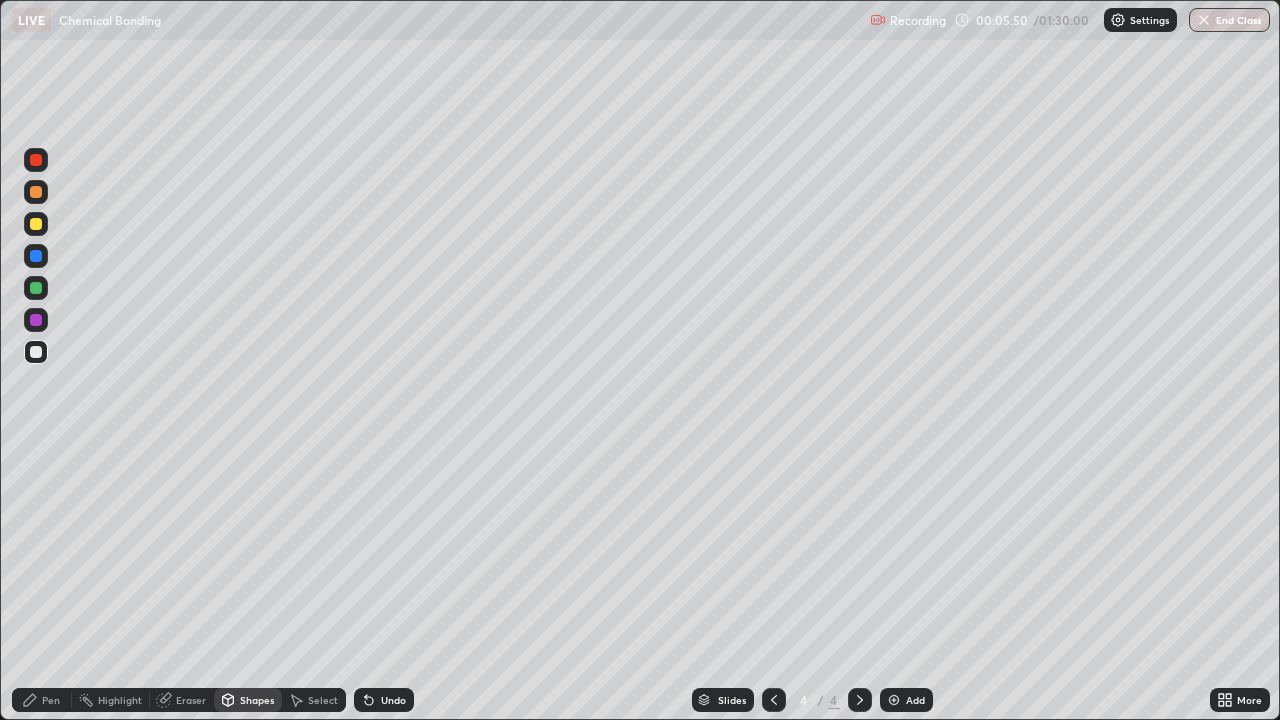 click at bounding box center (36, 320) 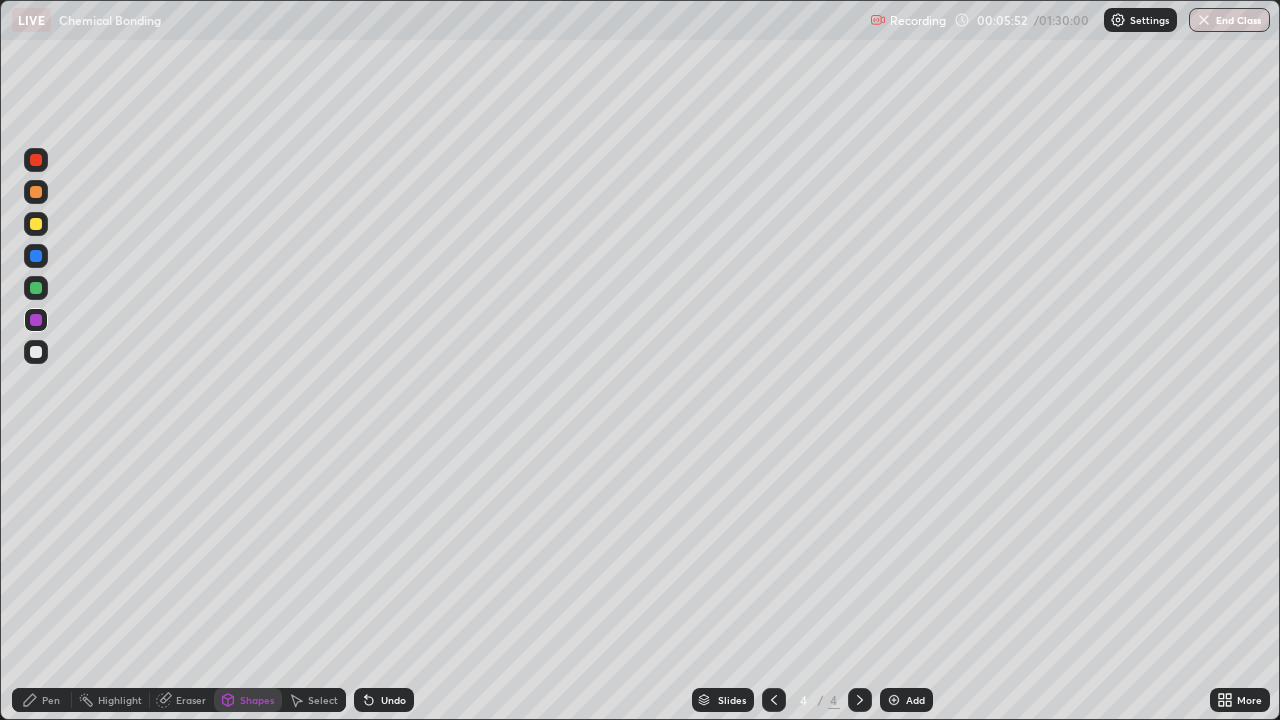 click at bounding box center (36, 256) 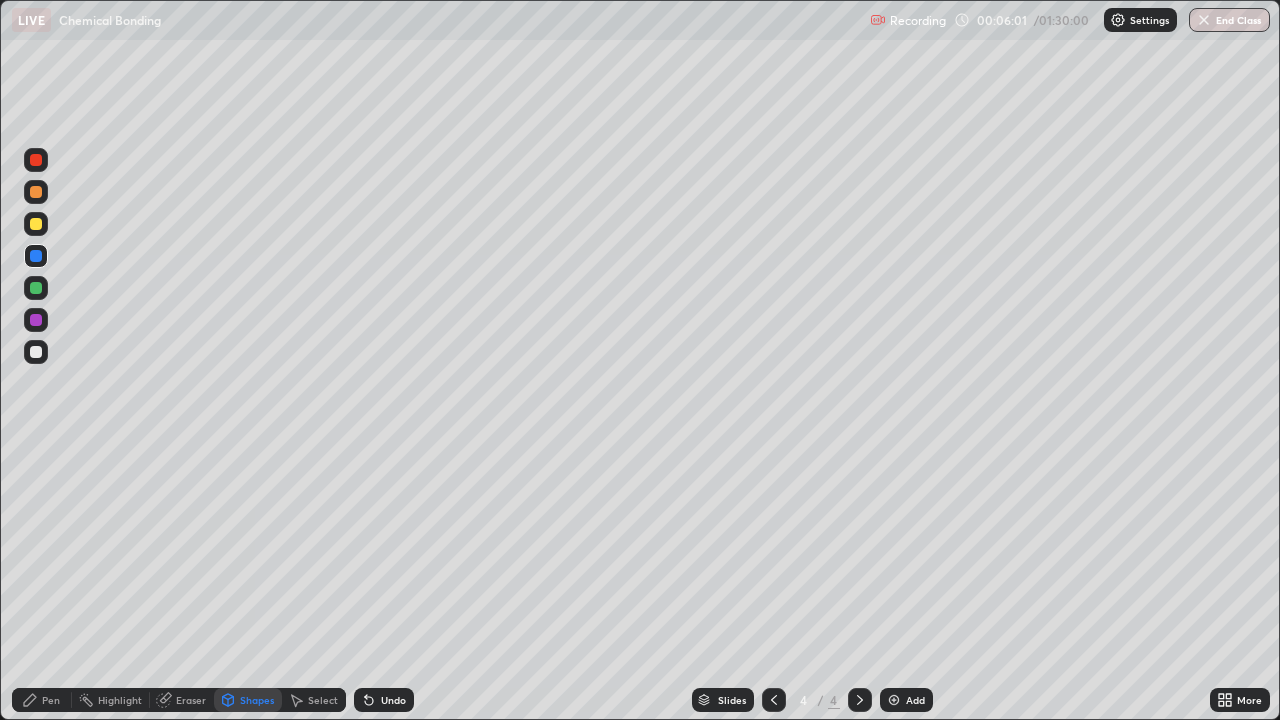 click on "Undo" at bounding box center (384, 700) 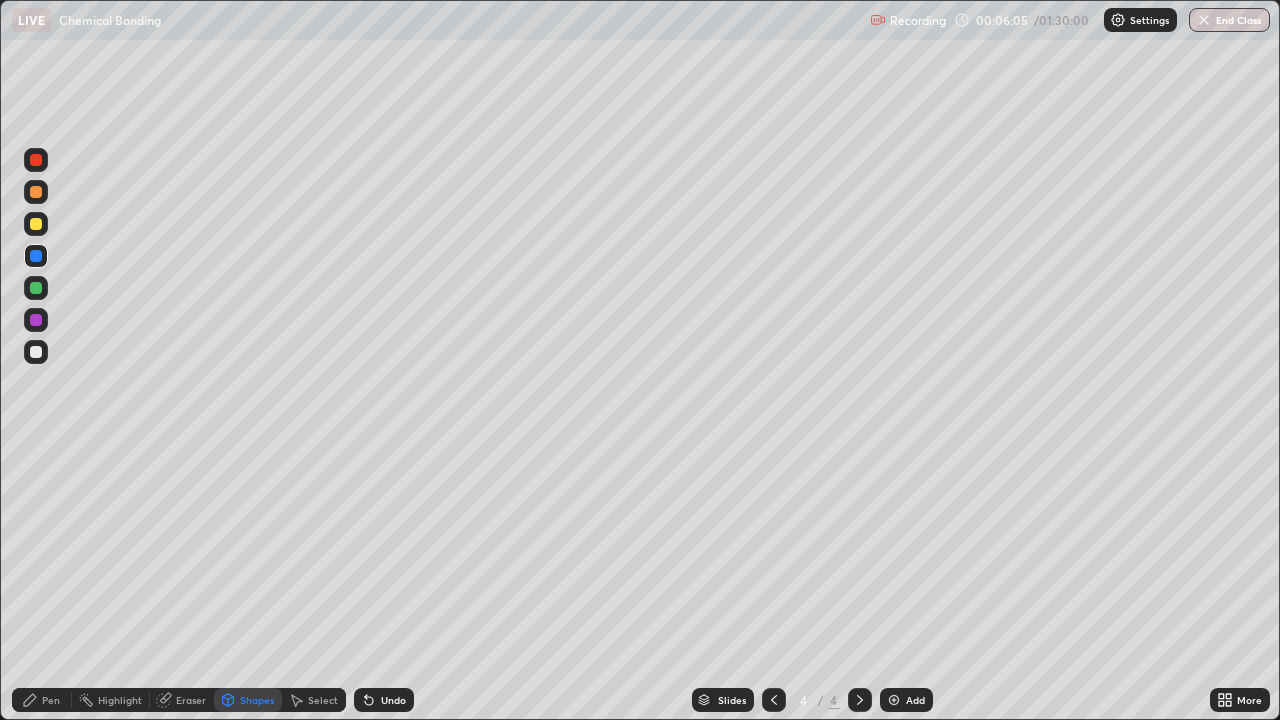 click on "Undo" at bounding box center [384, 700] 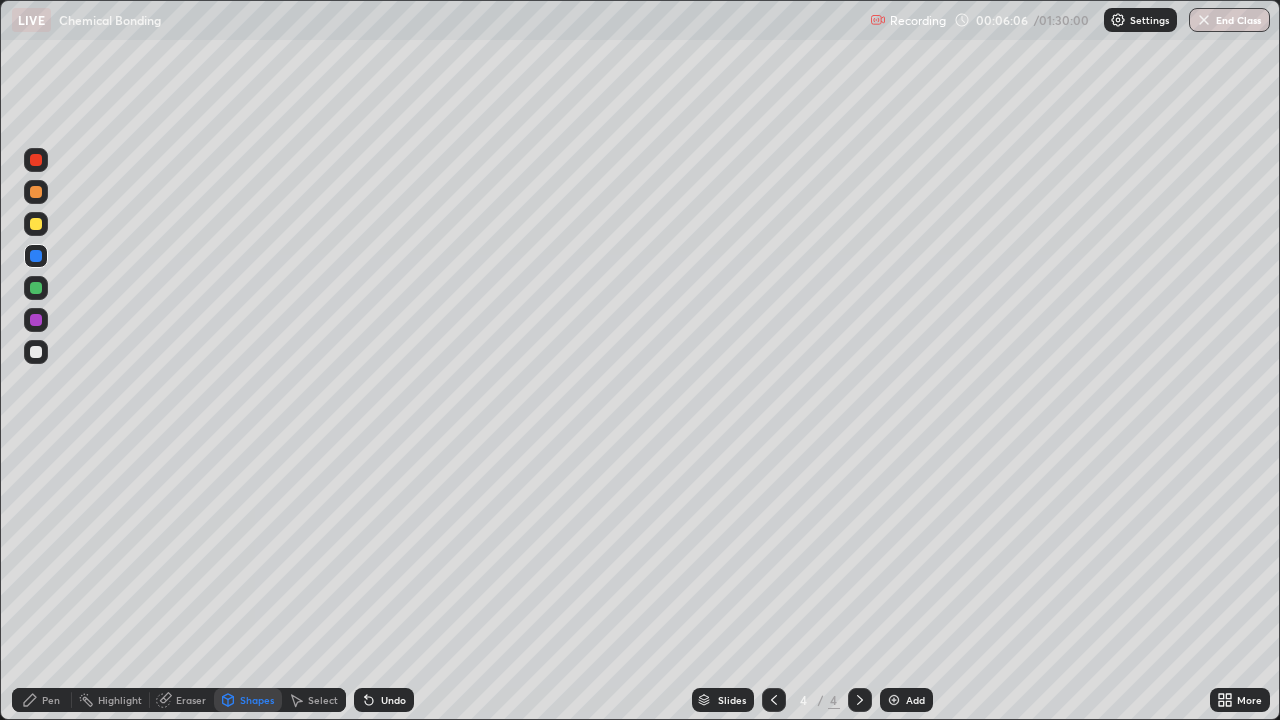 click on "Undo" at bounding box center [384, 700] 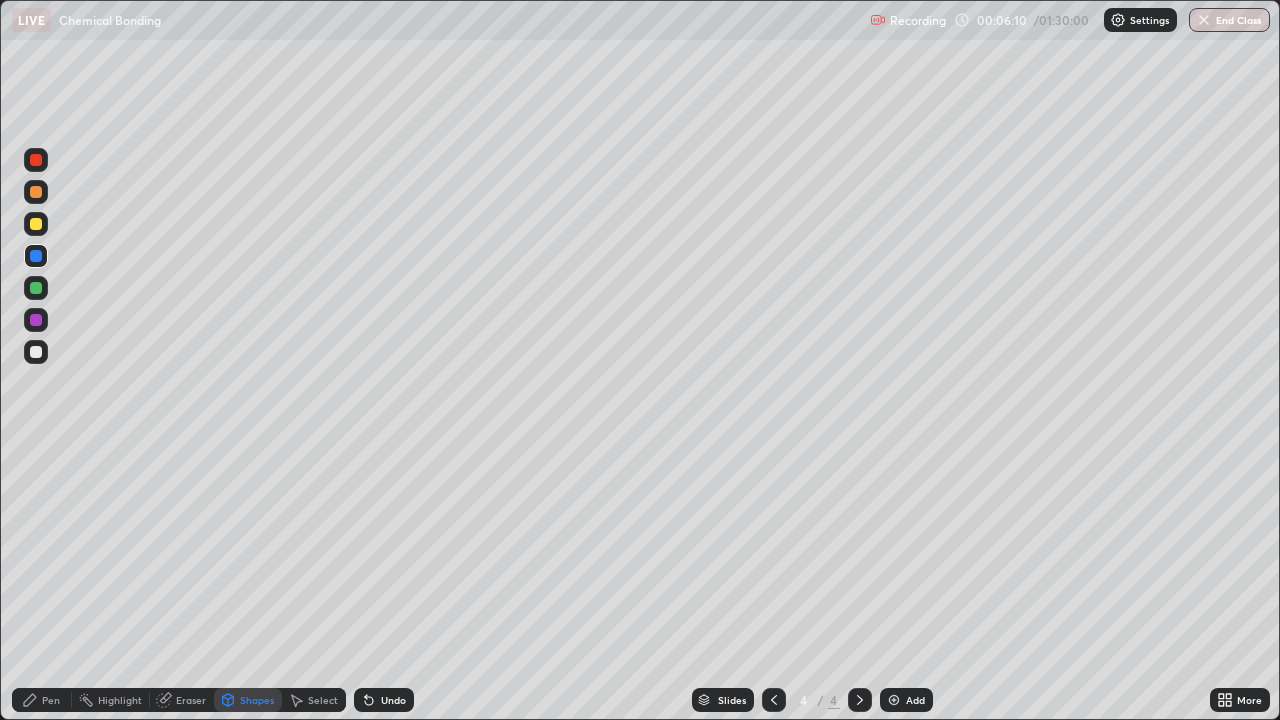 click on "Pen" at bounding box center (51, 700) 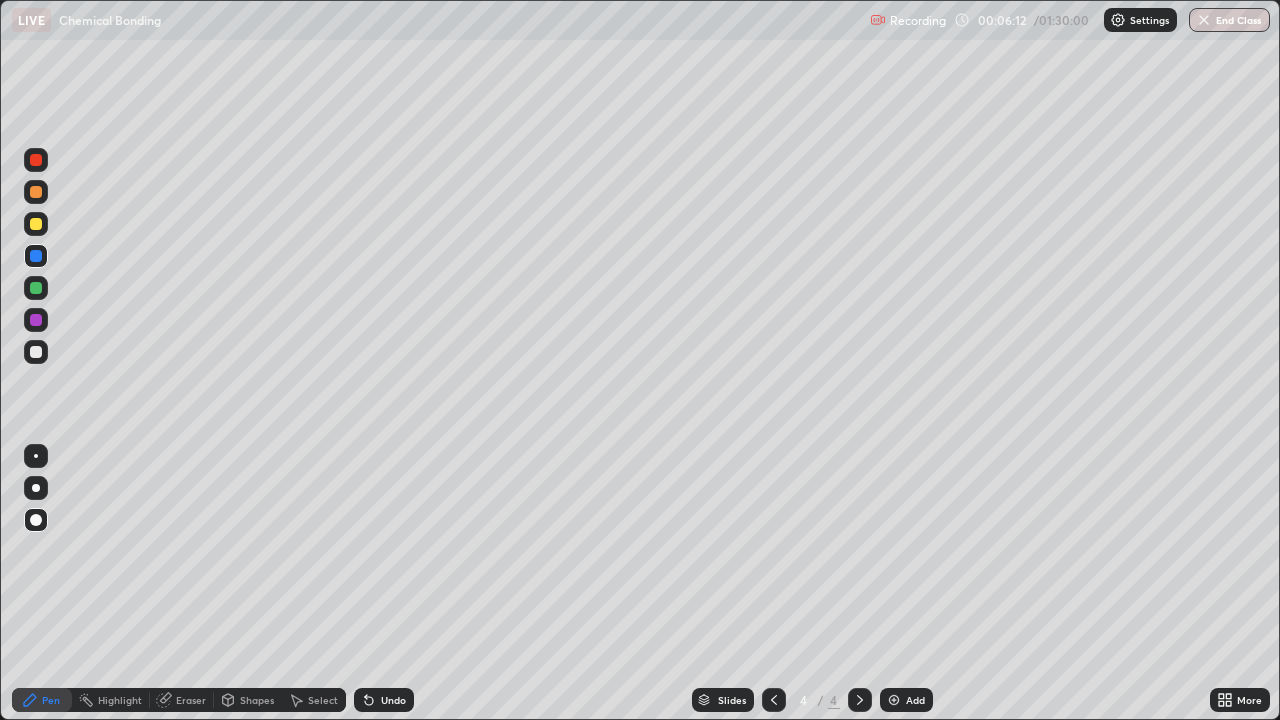 click on "Shapes" at bounding box center (248, 700) 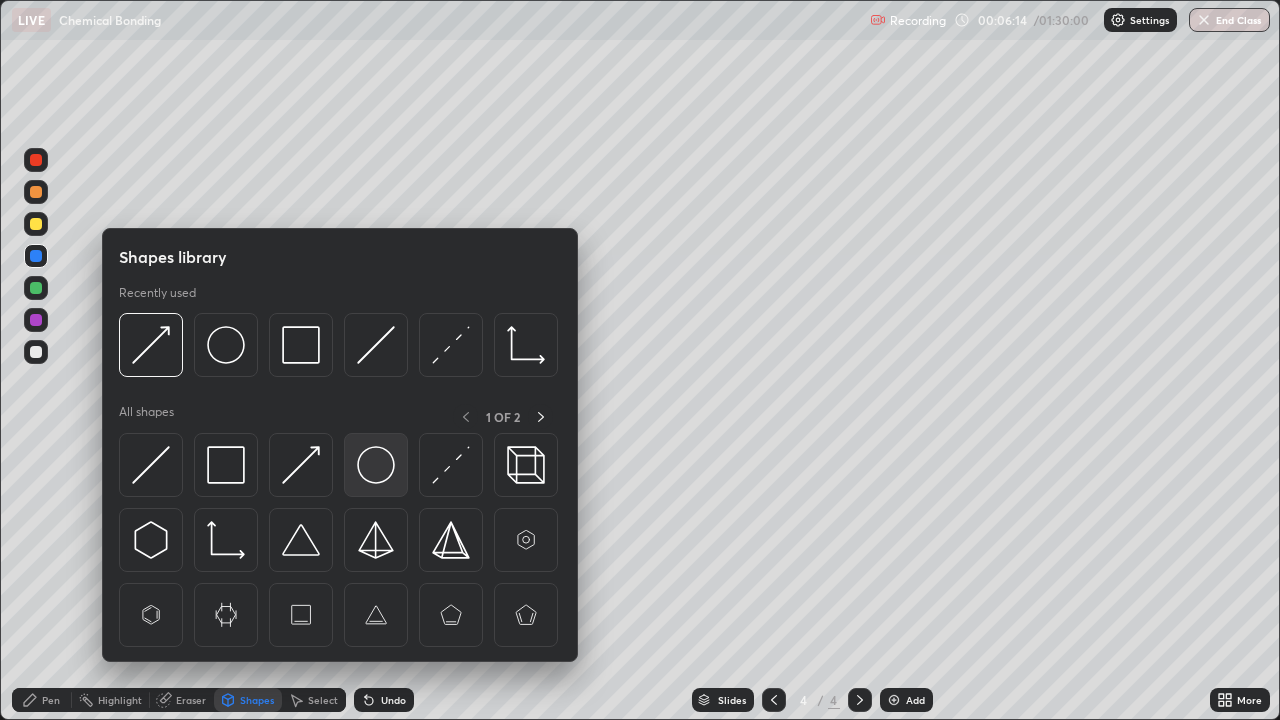 click at bounding box center [376, 465] 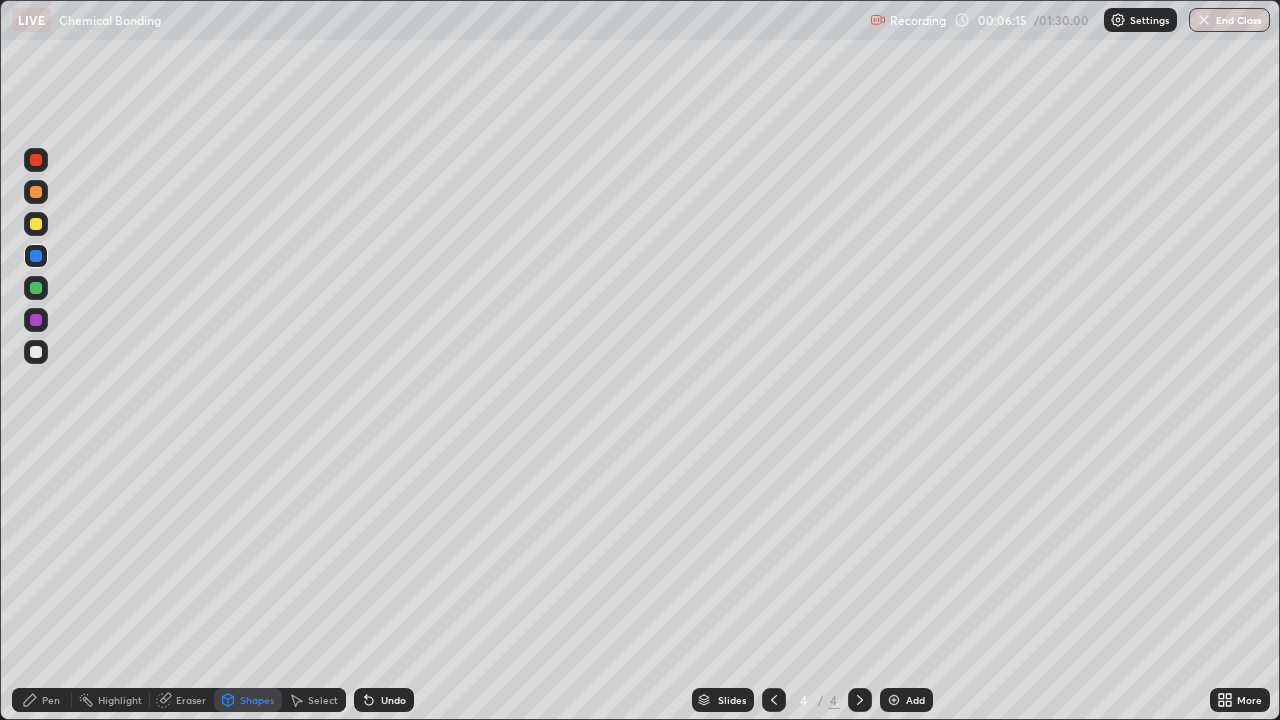 click at bounding box center (36, 320) 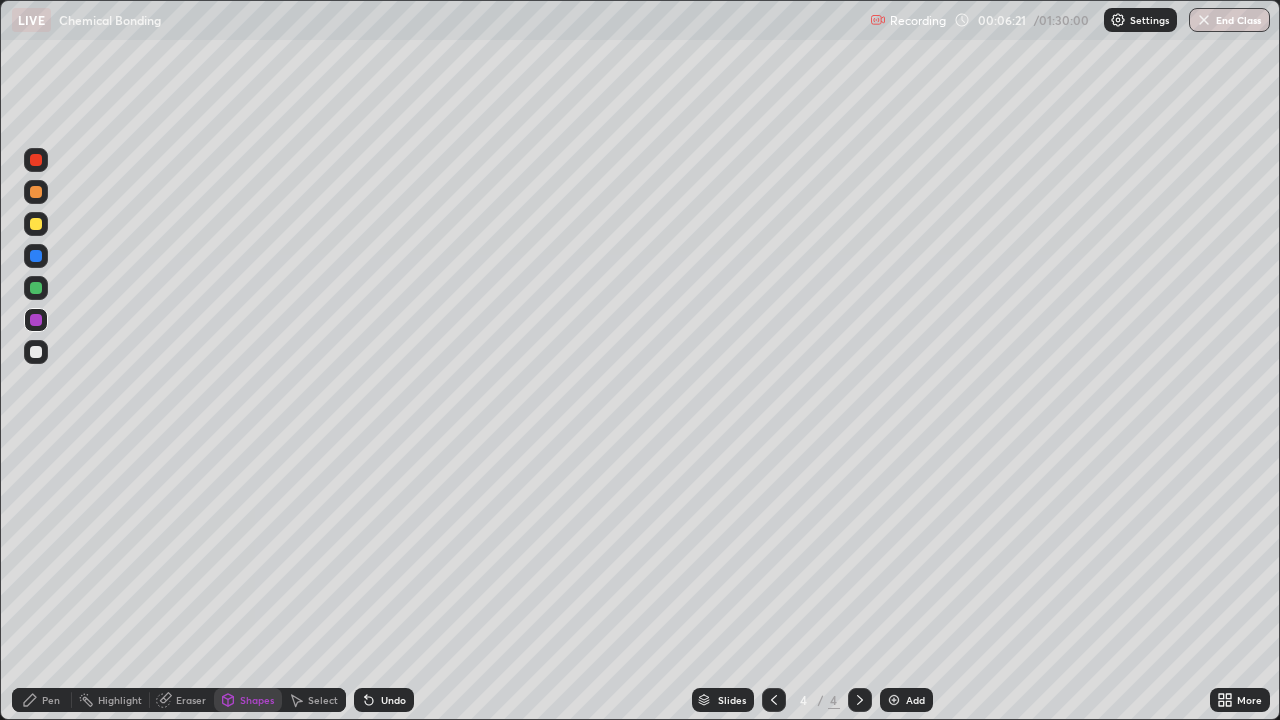 click on "Shapes" at bounding box center (257, 700) 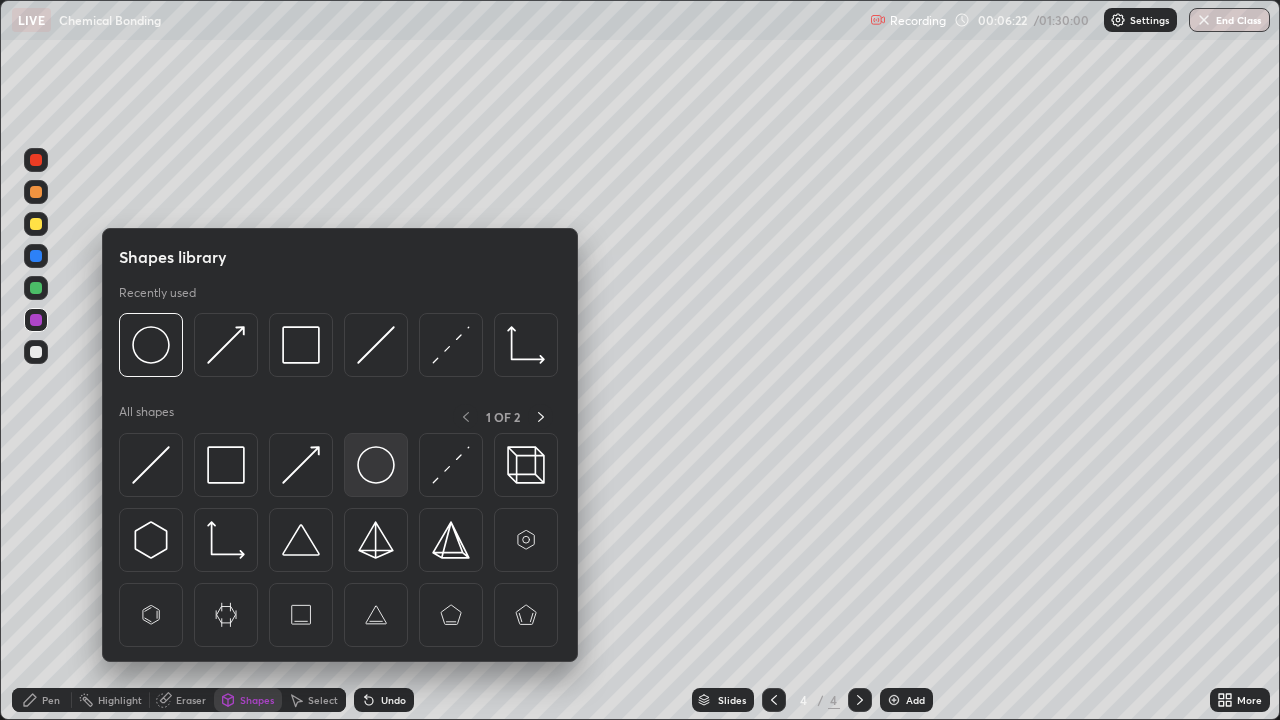 click at bounding box center (376, 465) 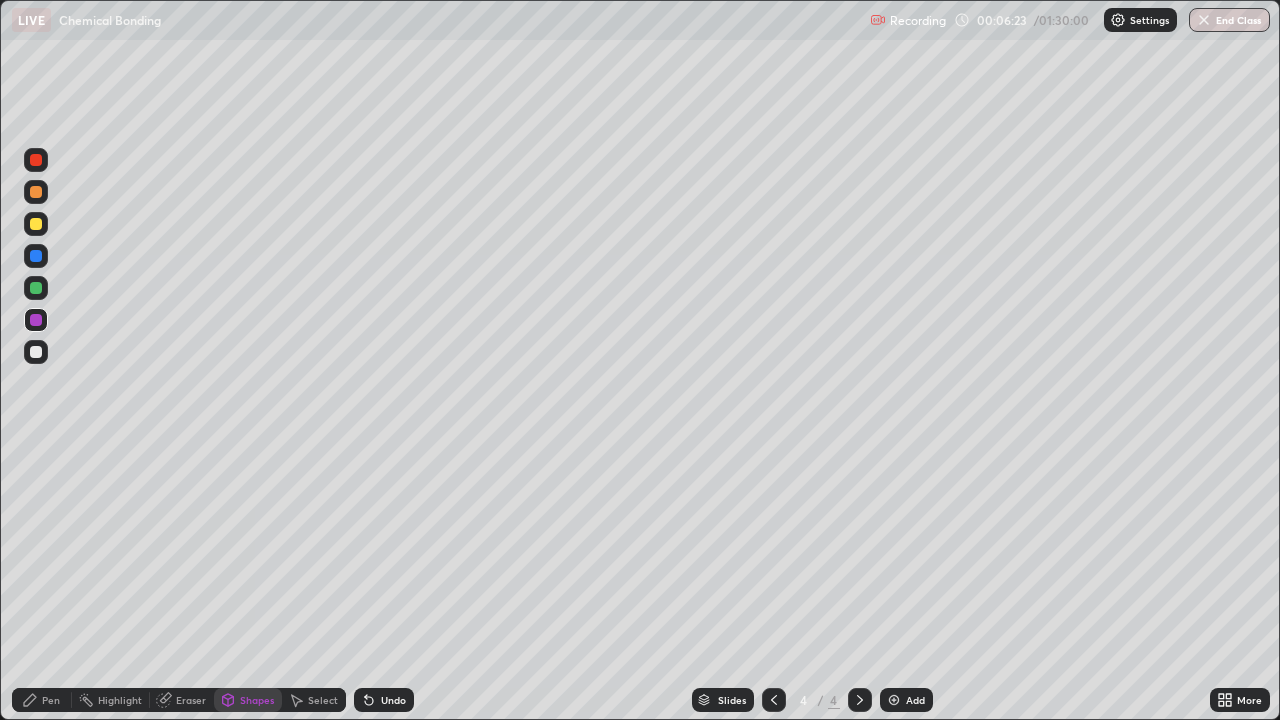 click at bounding box center (36, 288) 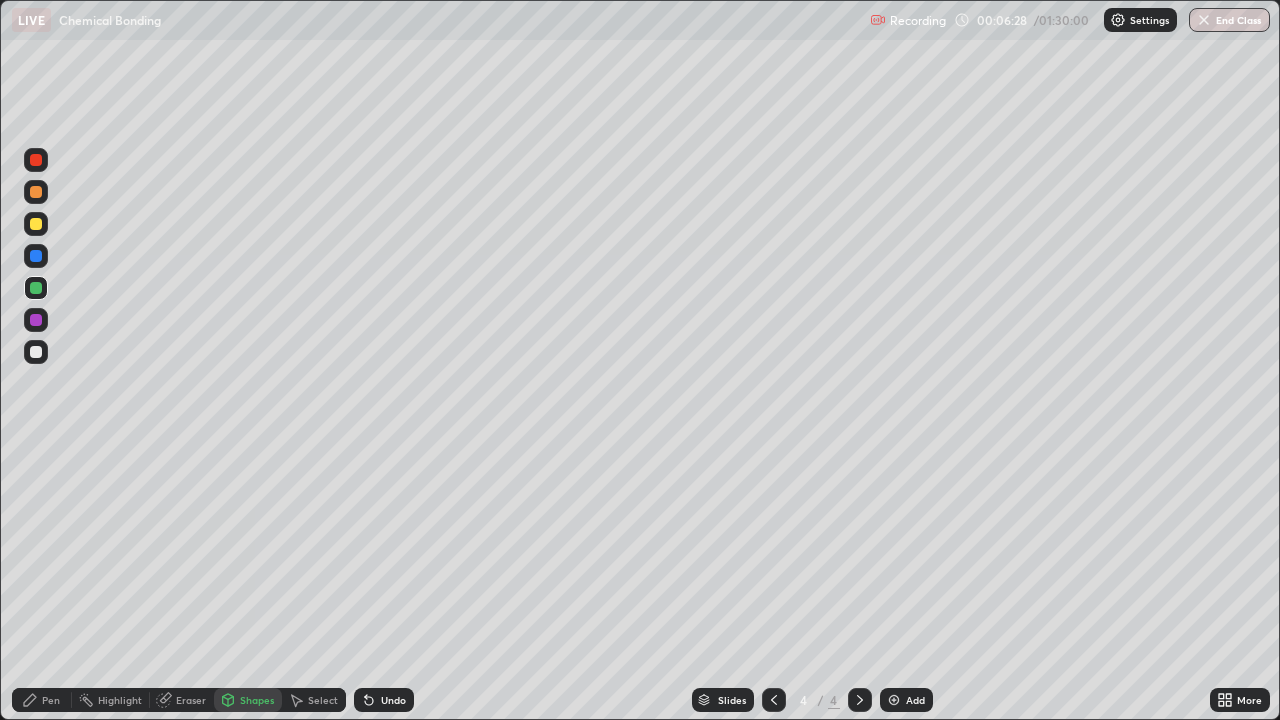 click on "Pen" at bounding box center (42, 700) 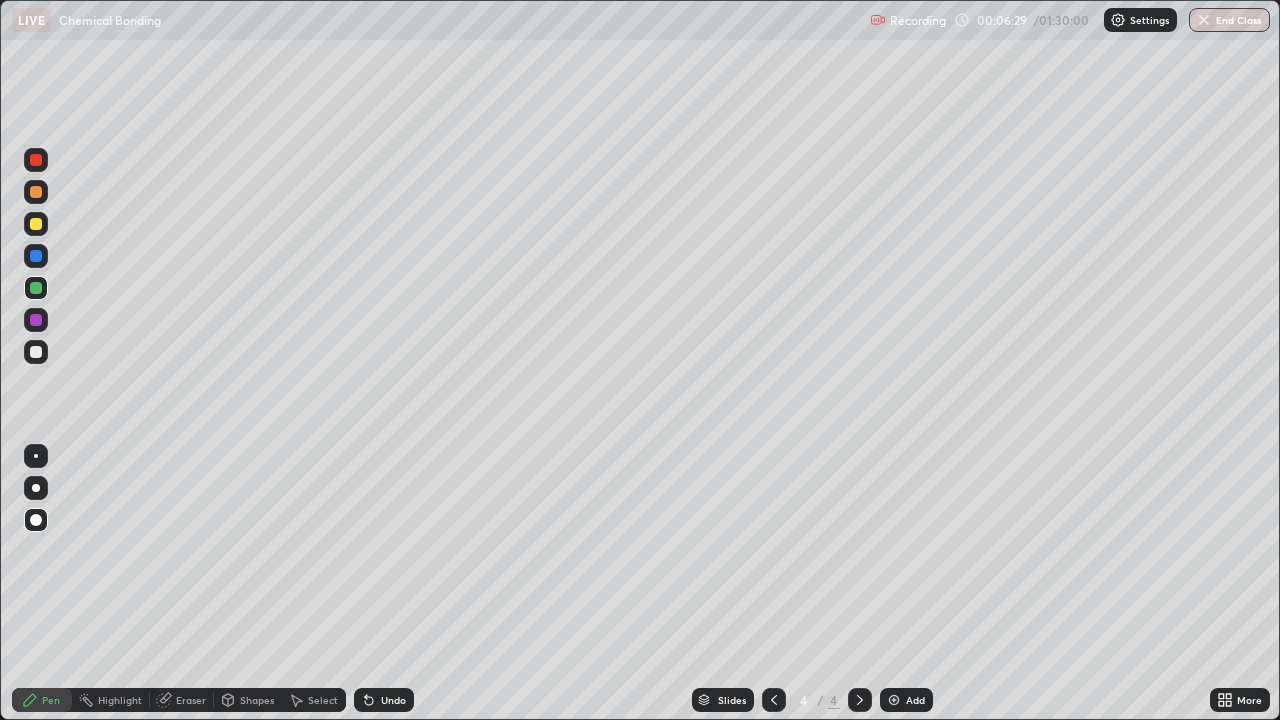click at bounding box center [36, 352] 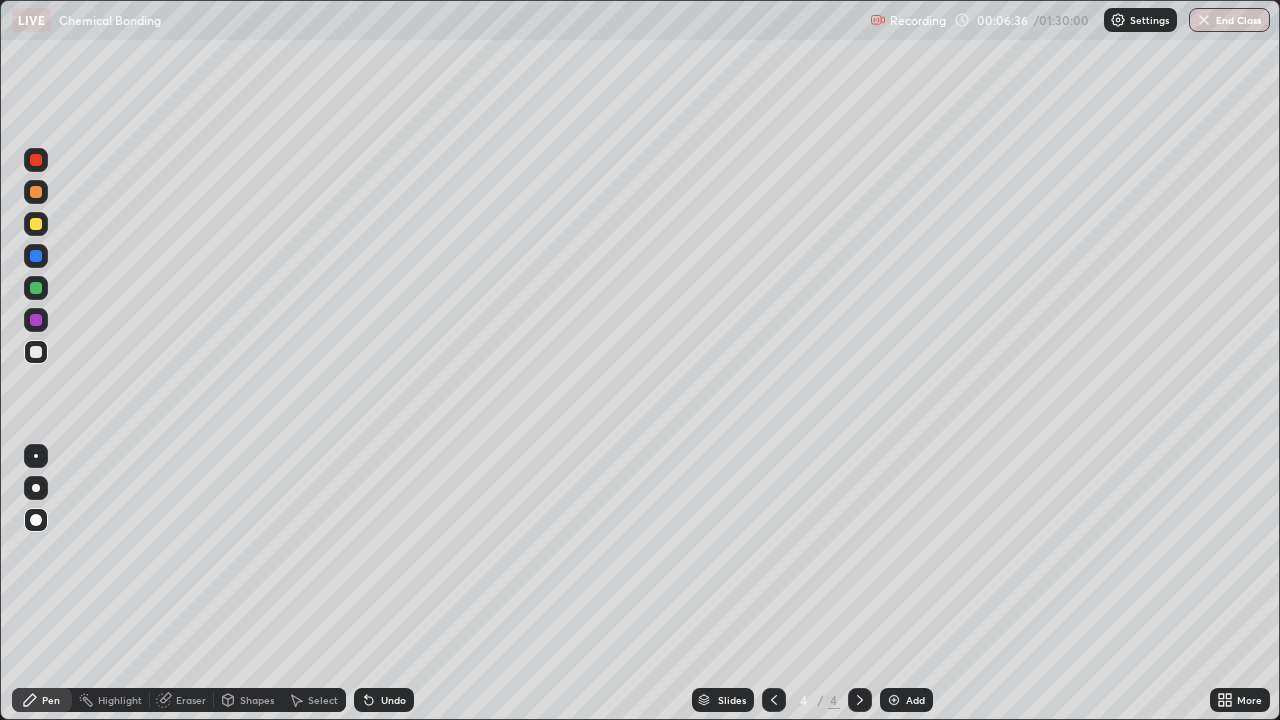 click on "Shapes" at bounding box center (257, 700) 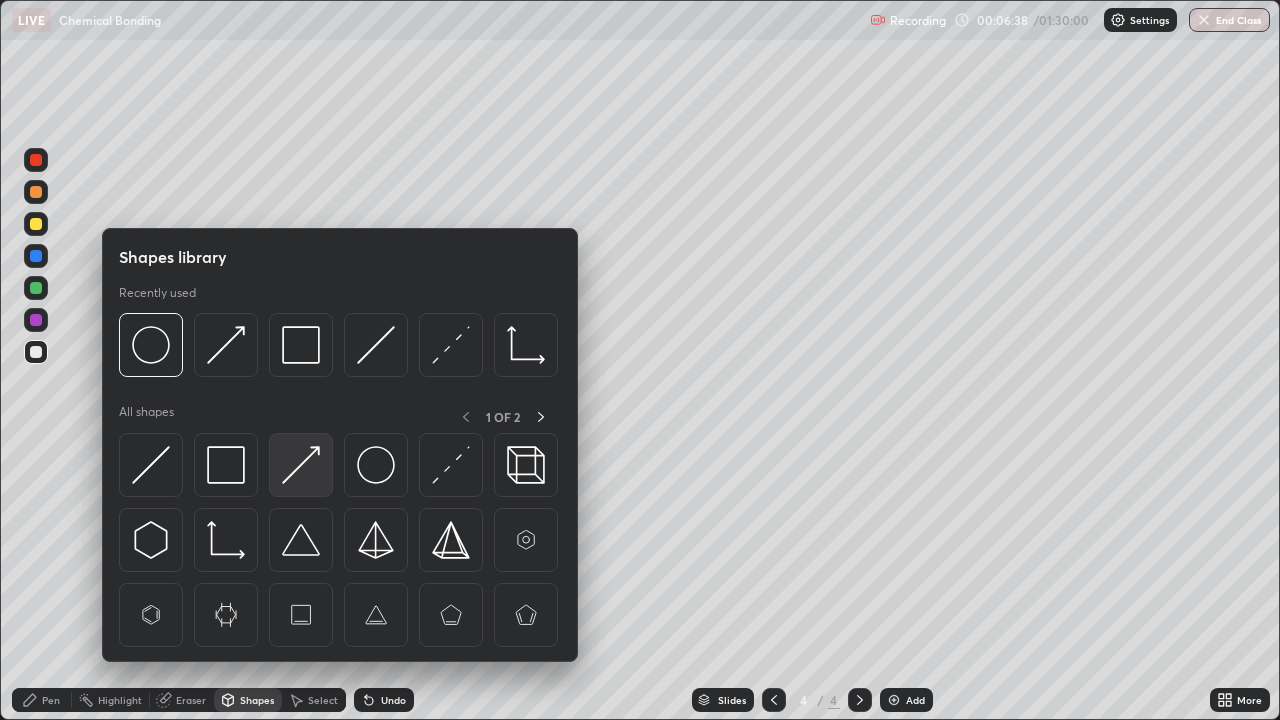 click at bounding box center (301, 465) 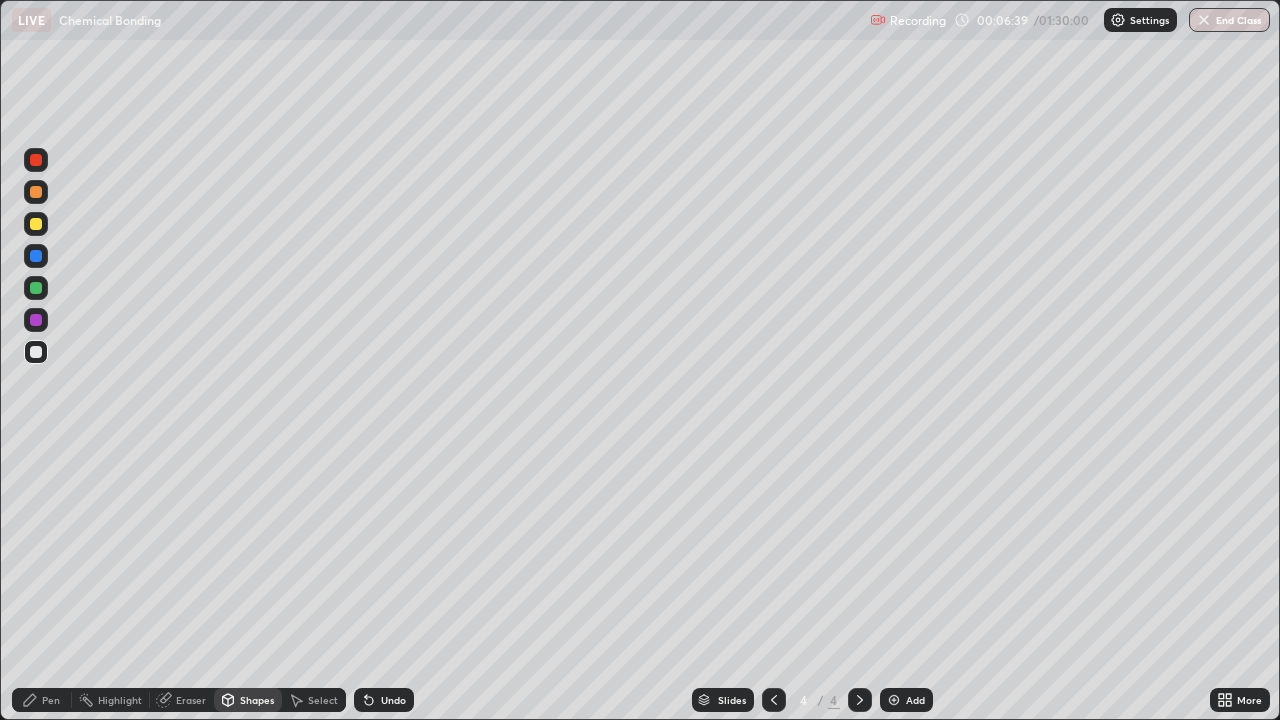 click at bounding box center [36, 256] 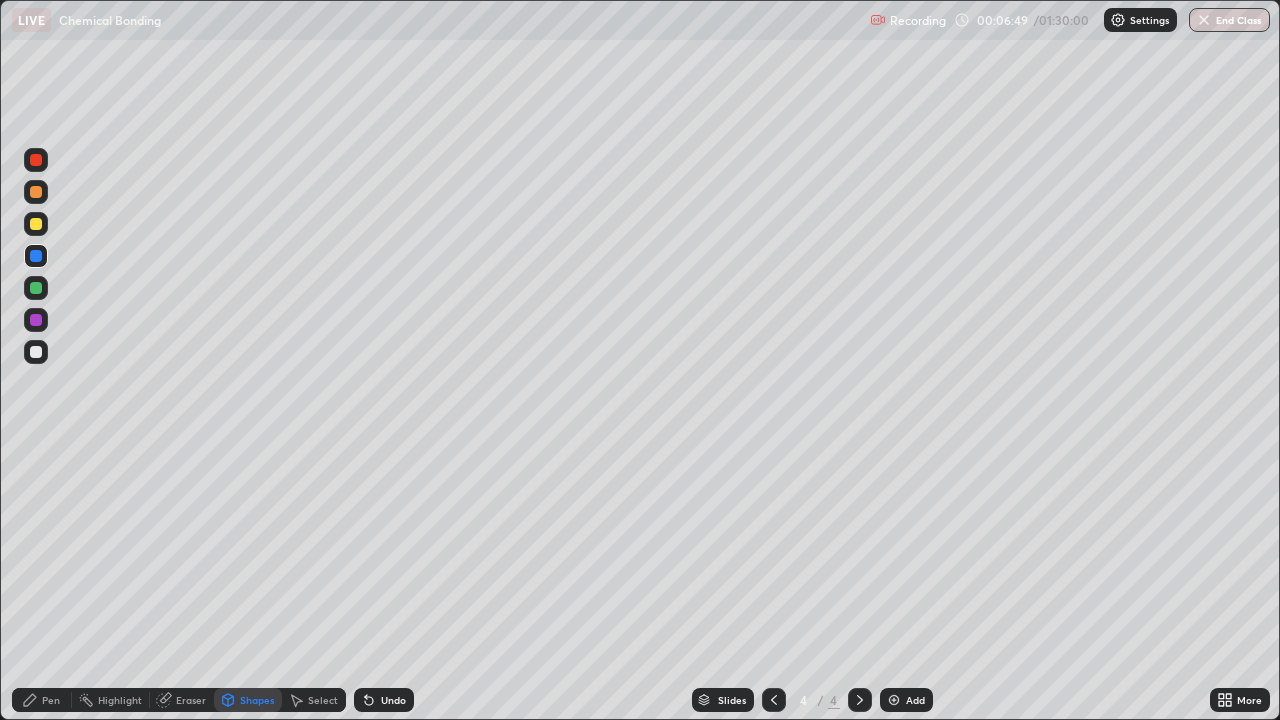click on "Undo" at bounding box center (384, 700) 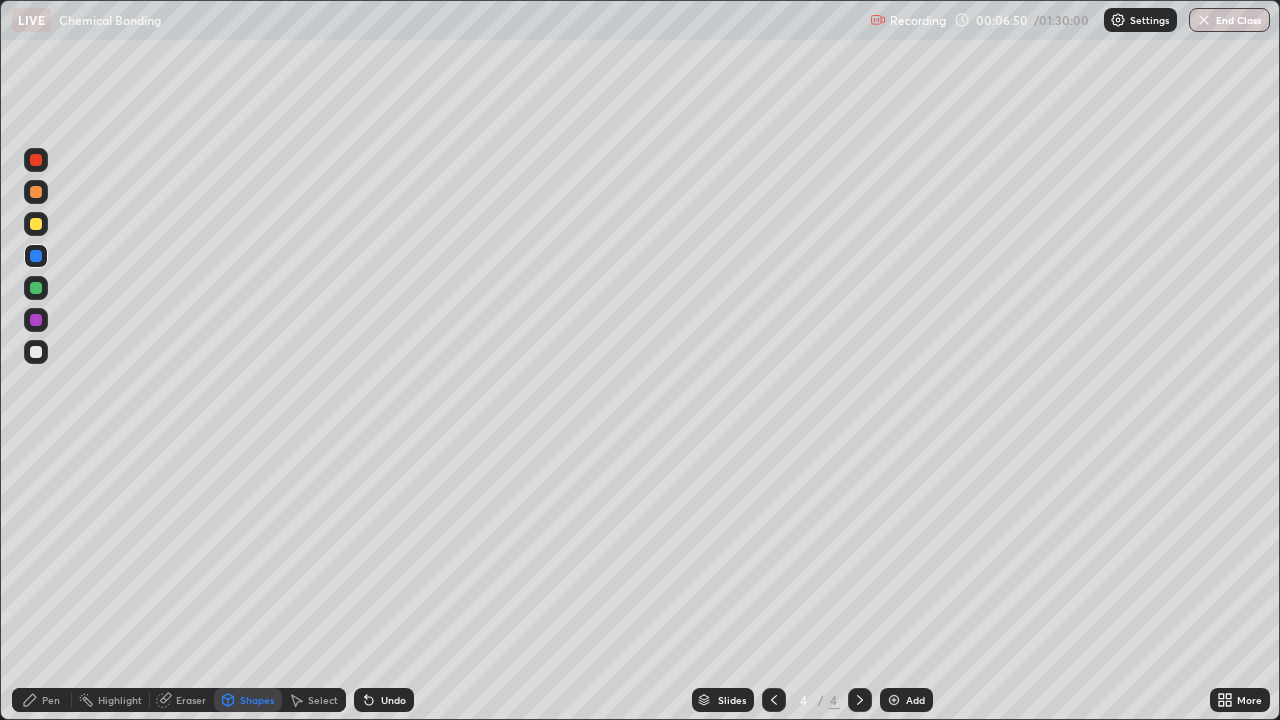 click on "Undo" at bounding box center (384, 700) 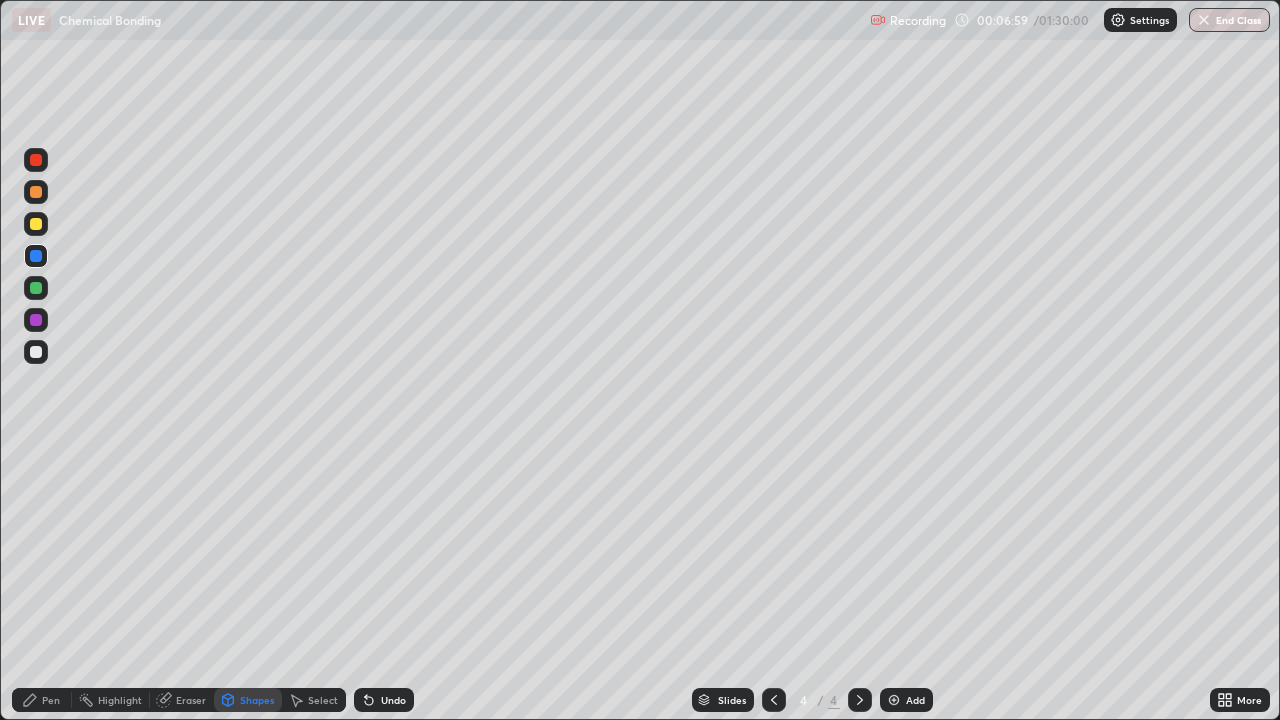 click at bounding box center (36, 352) 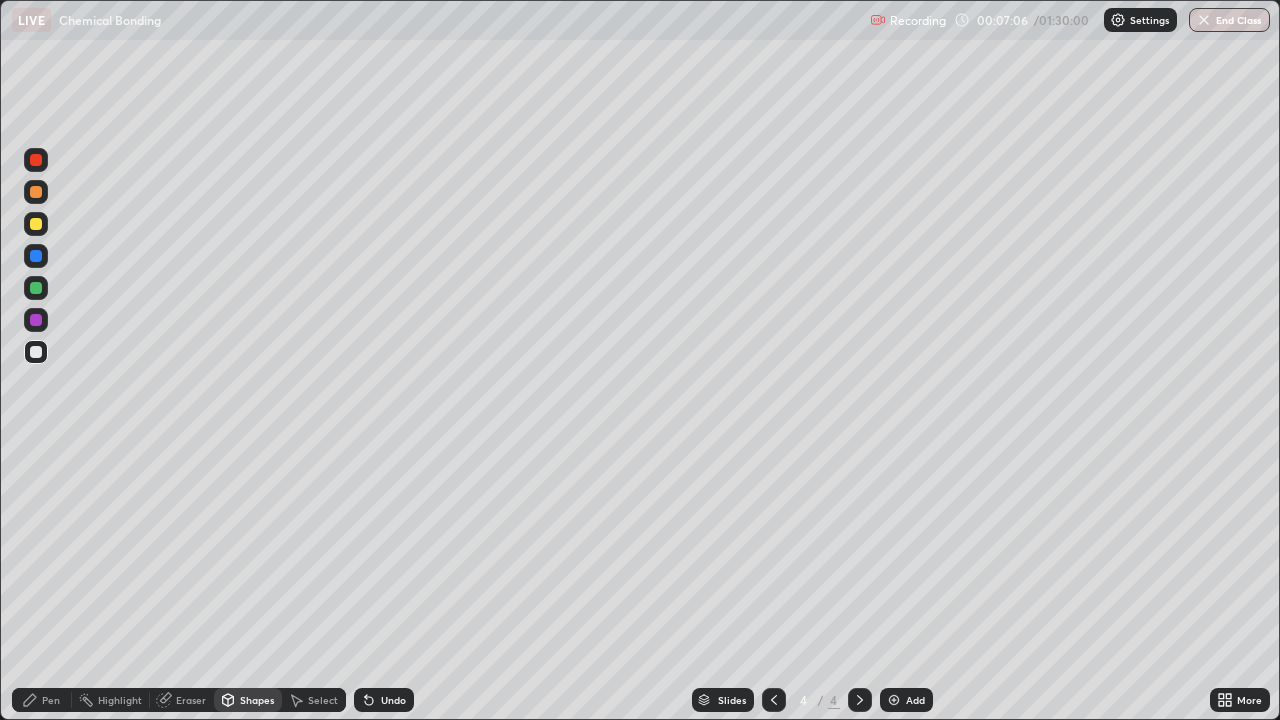 click on "Pen" at bounding box center (42, 700) 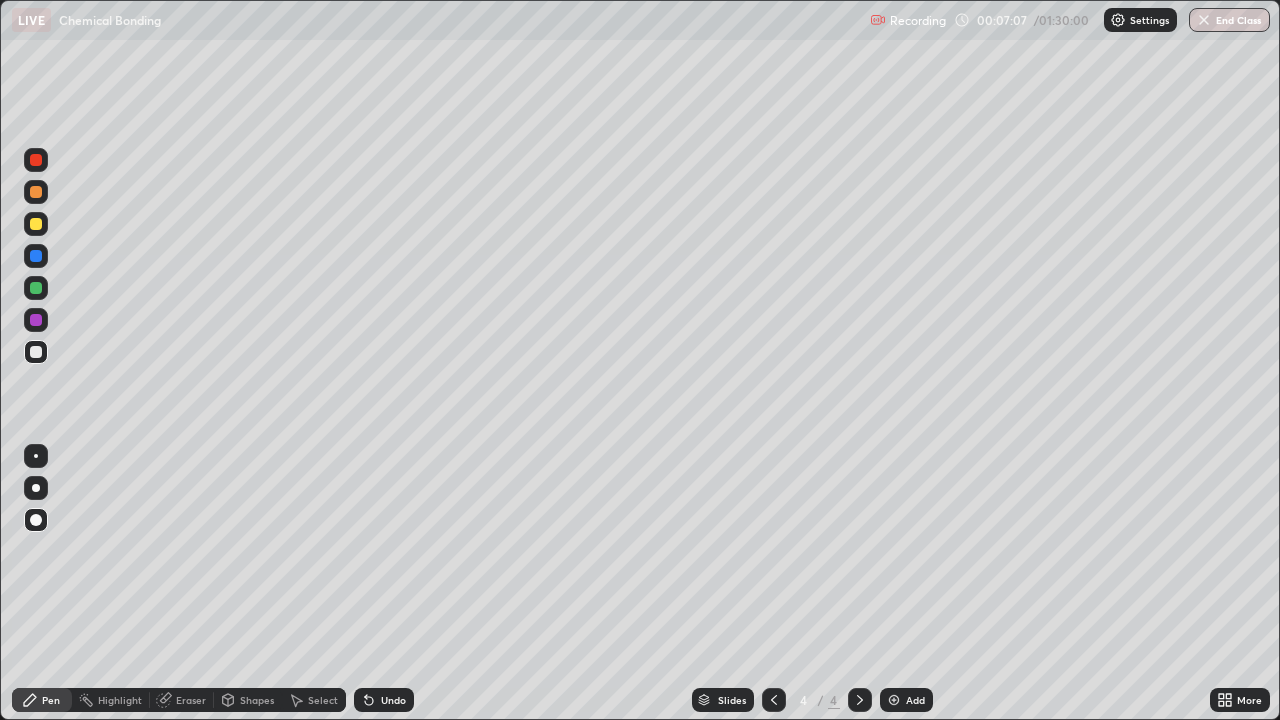 click at bounding box center [36, 320] 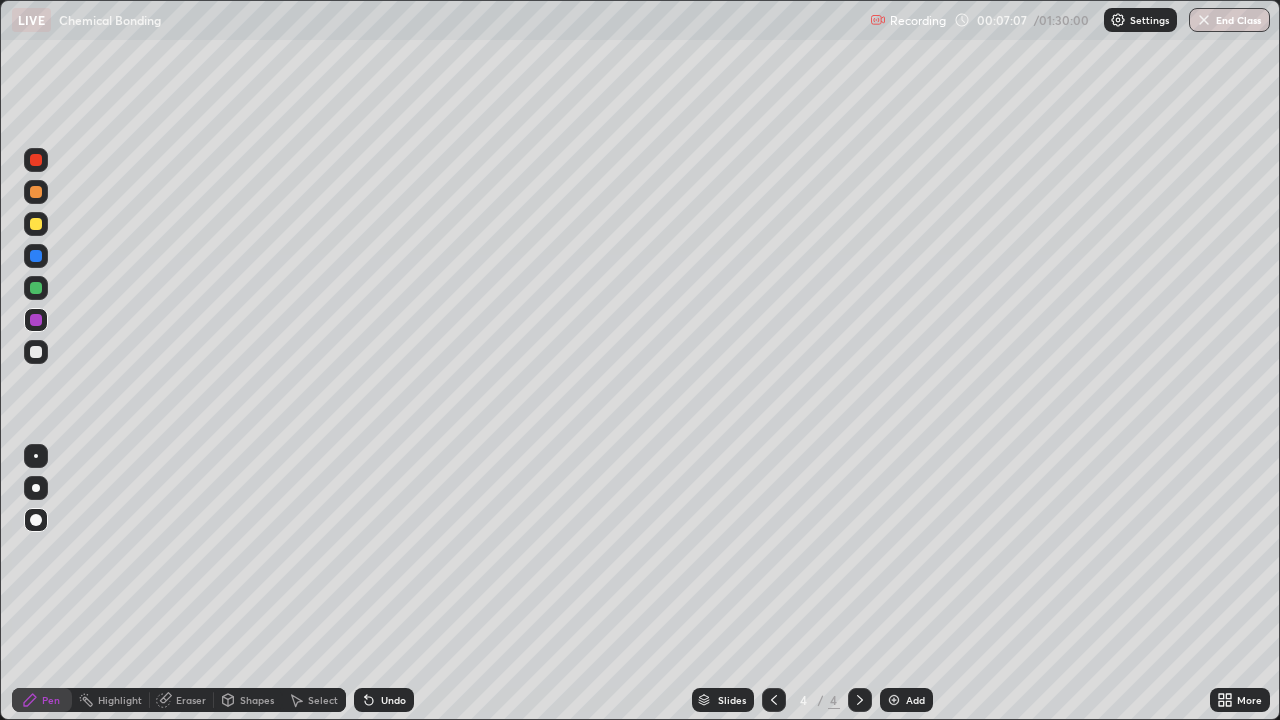 click at bounding box center [36, 224] 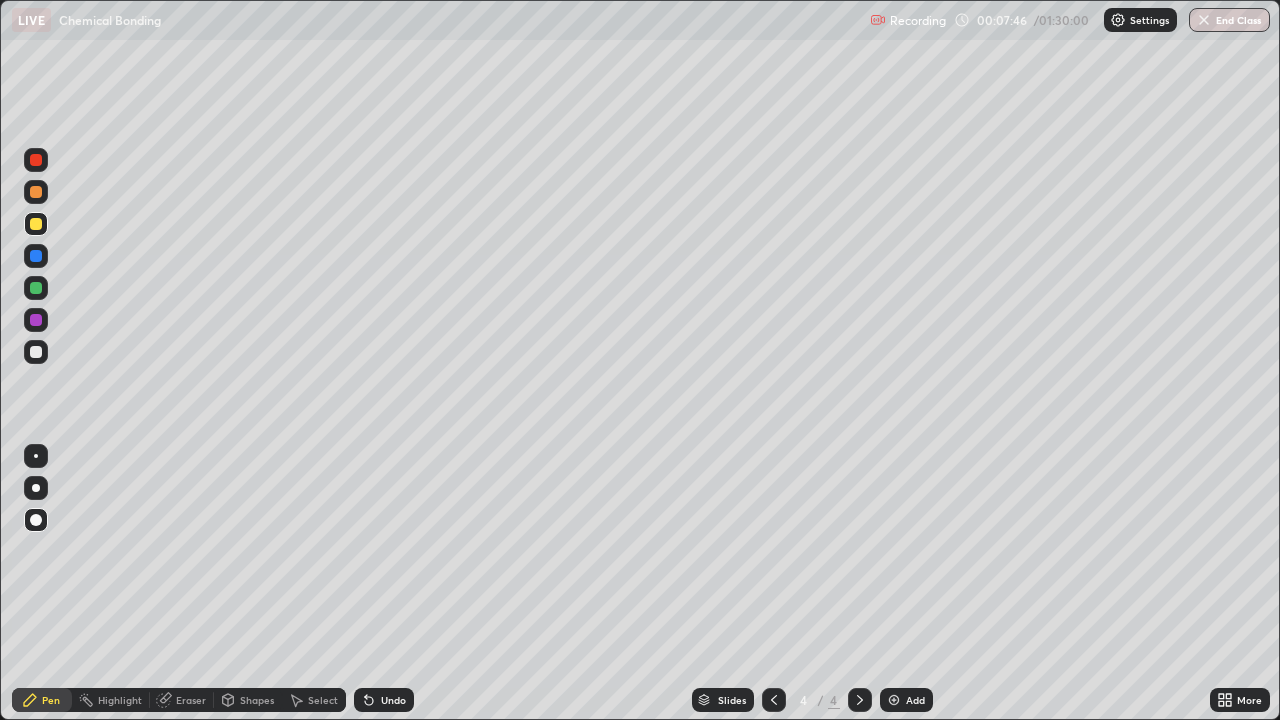 click on "Shapes" at bounding box center [257, 700] 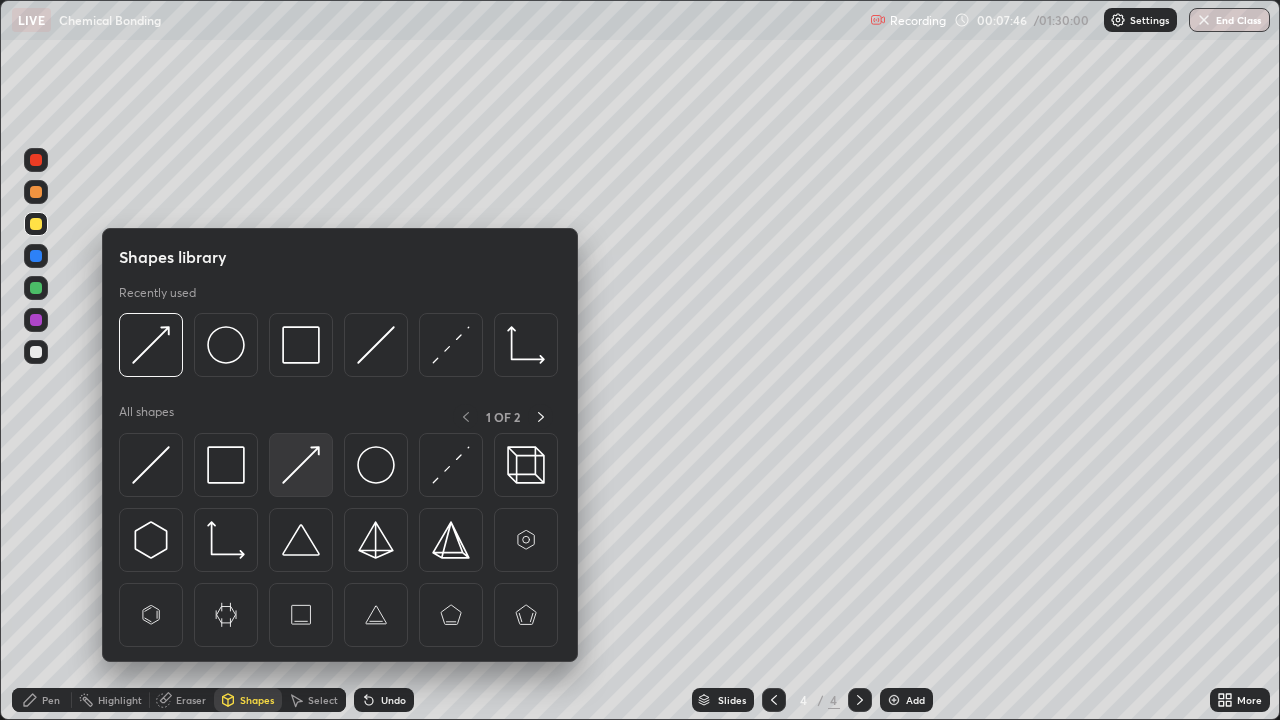 click at bounding box center [301, 465] 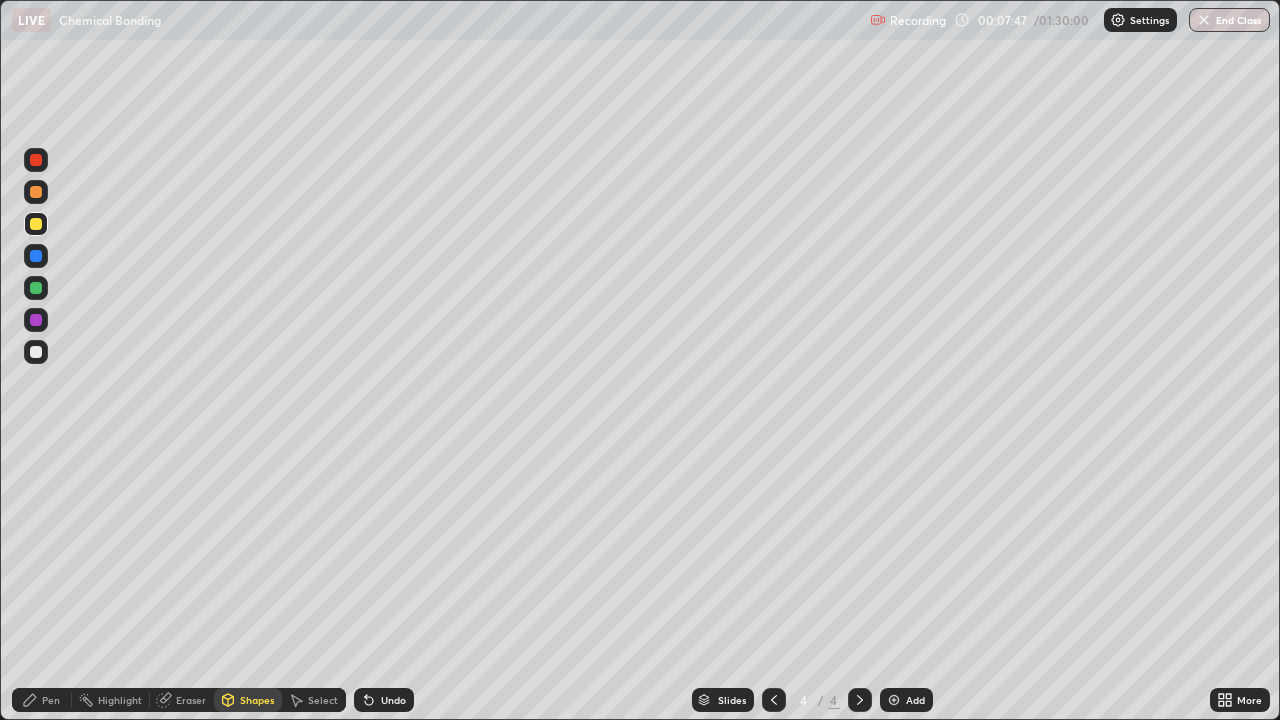 click at bounding box center [36, 256] 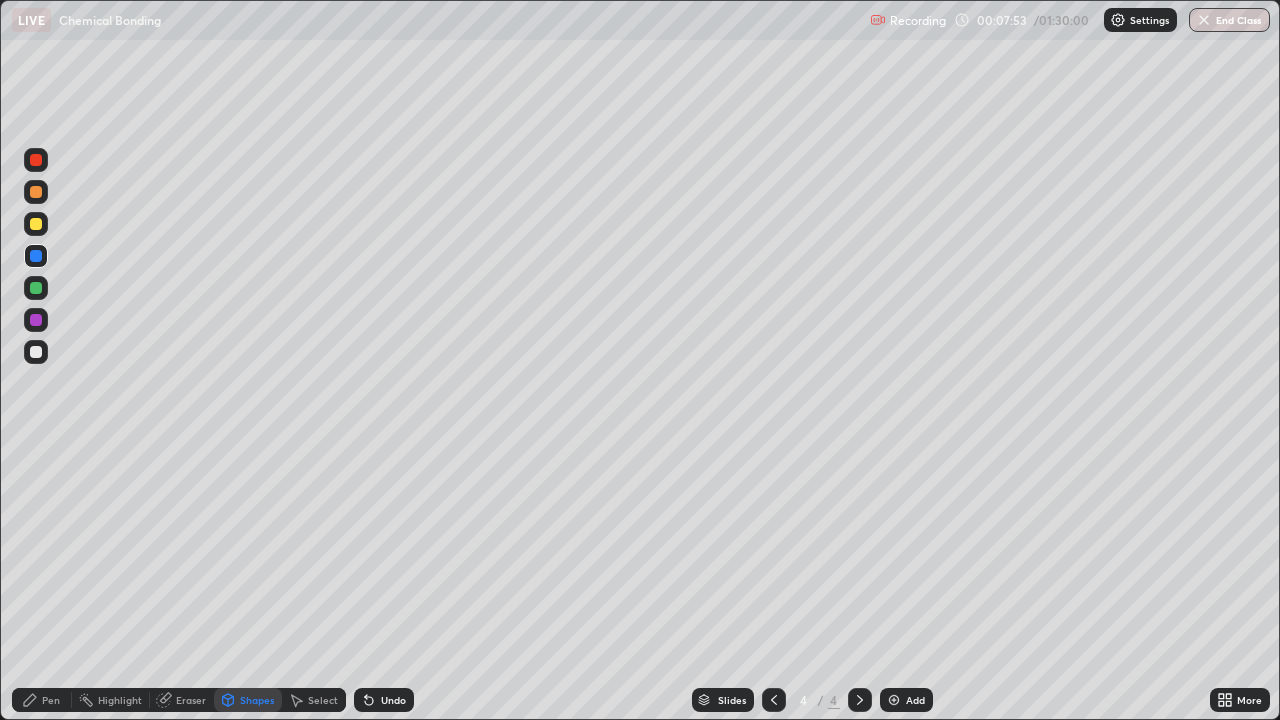 click 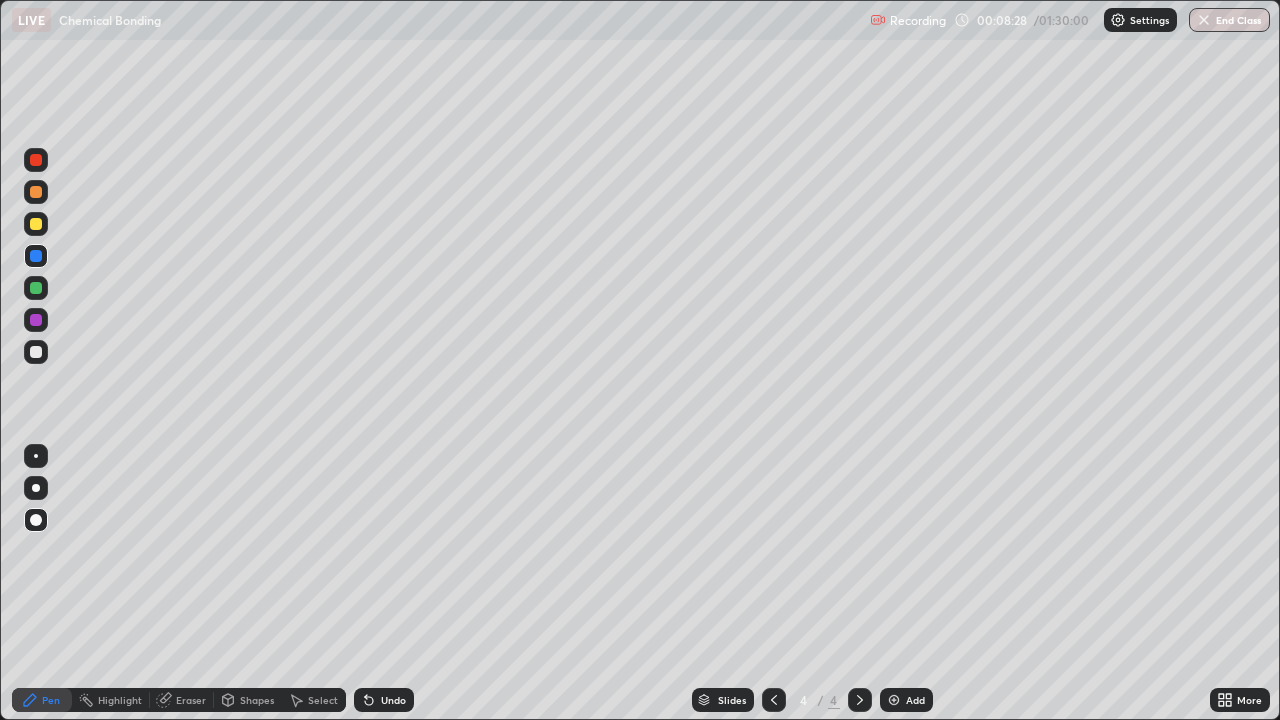click on "Add" at bounding box center [915, 700] 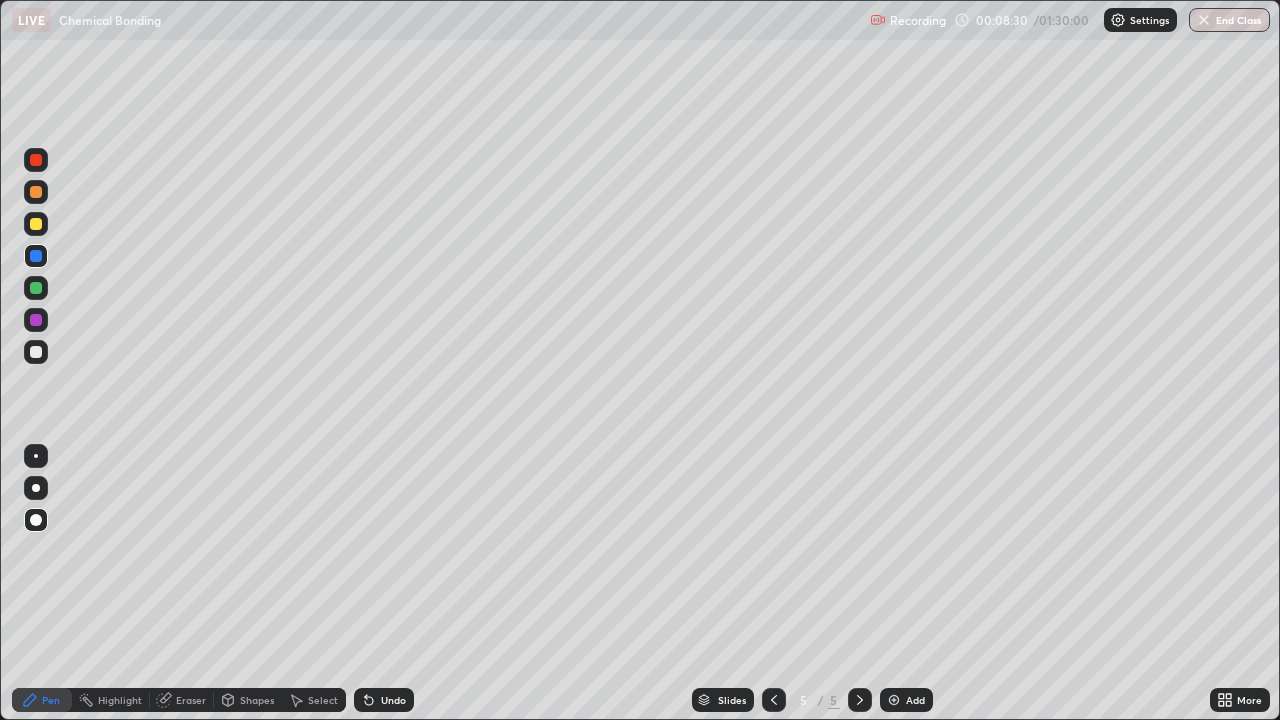 click on "Shapes" at bounding box center (257, 700) 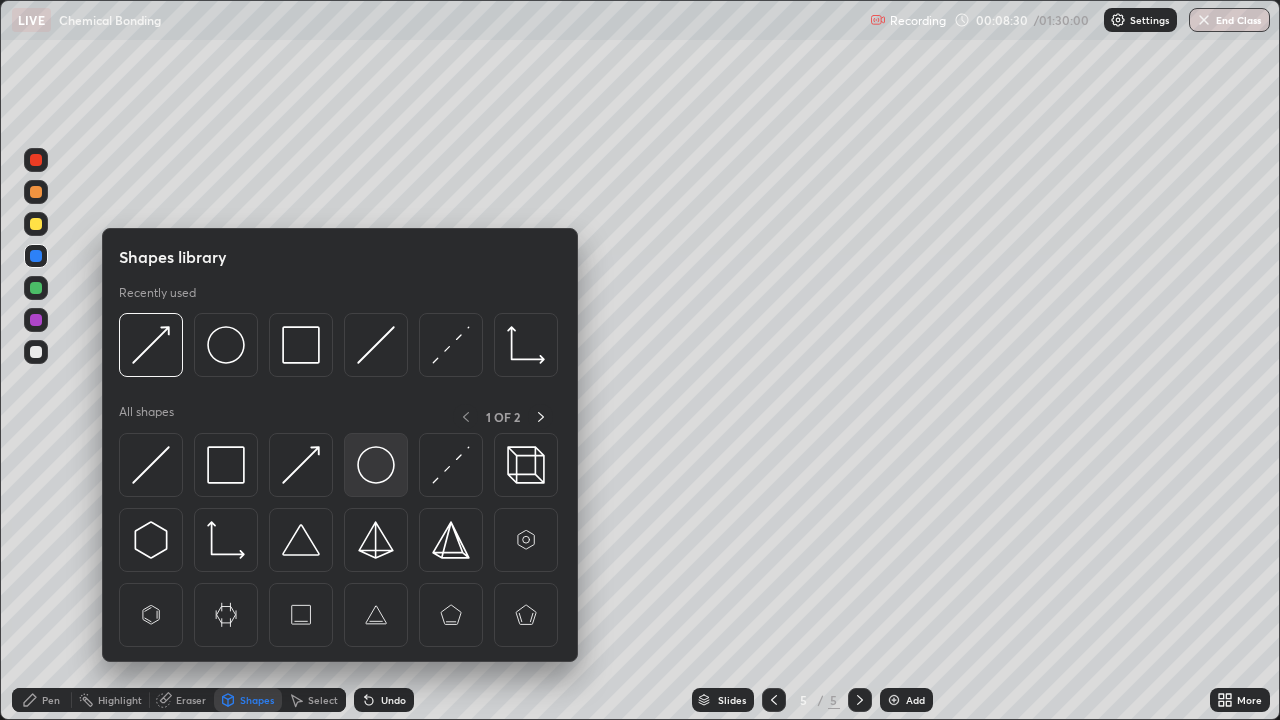 click at bounding box center (376, 465) 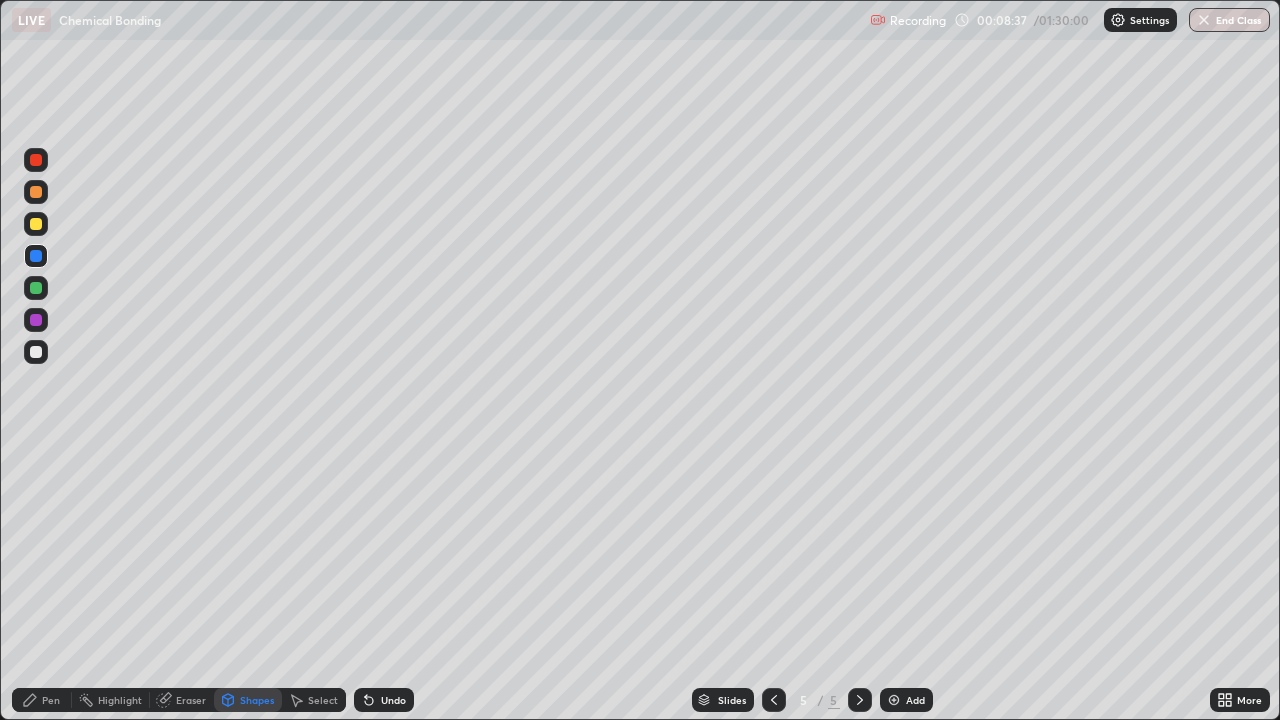 click at bounding box center (36, 288) 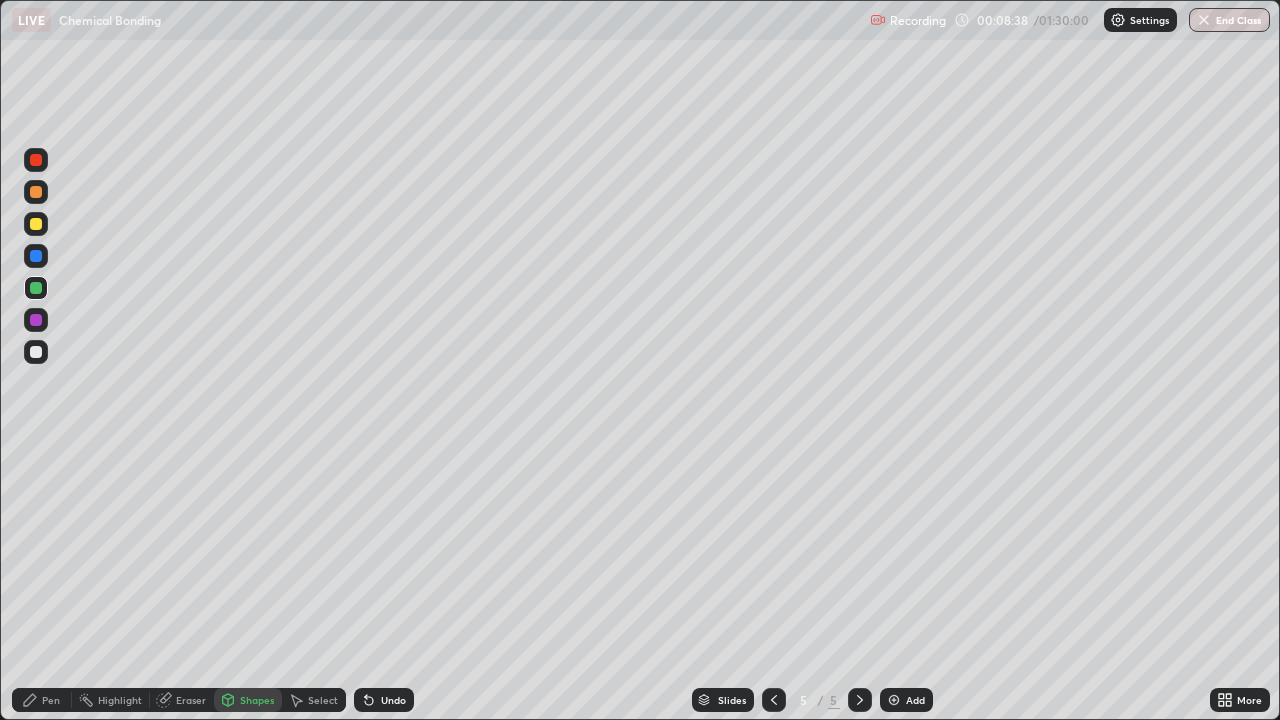 click on "Shapes" at bounding box center [257, 700] 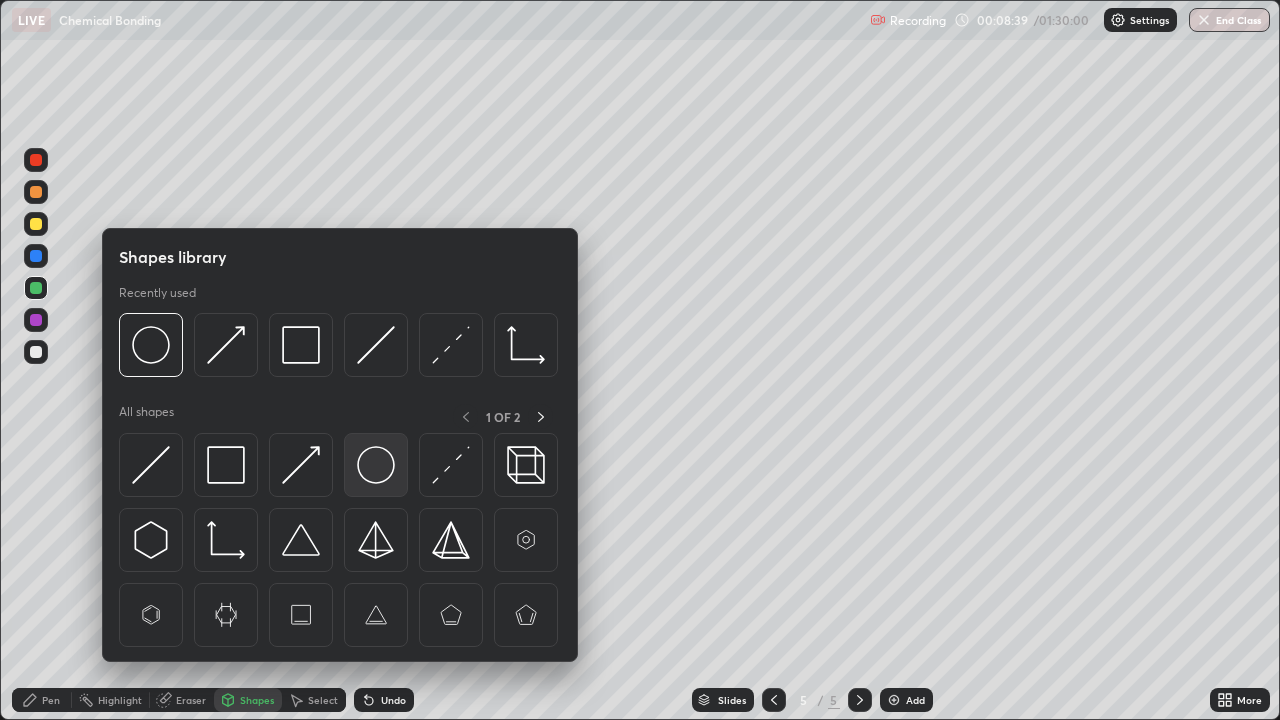 click at bounding box center [376, 465] 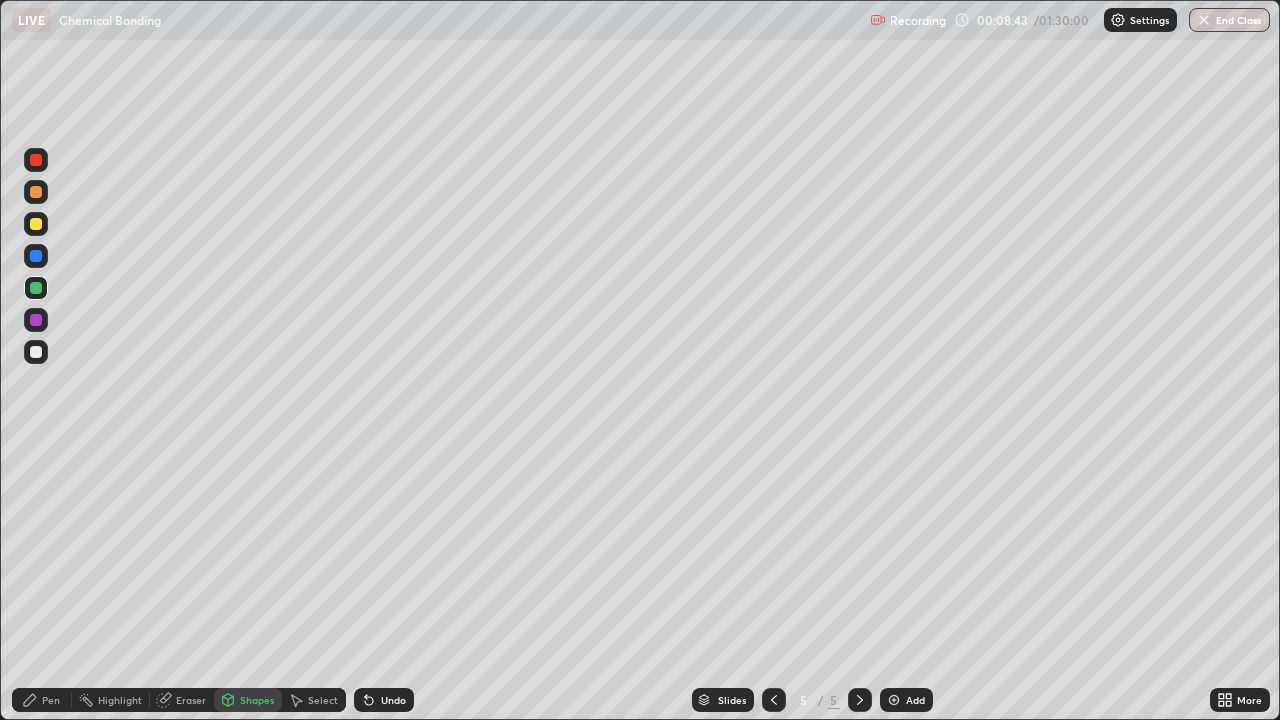 click 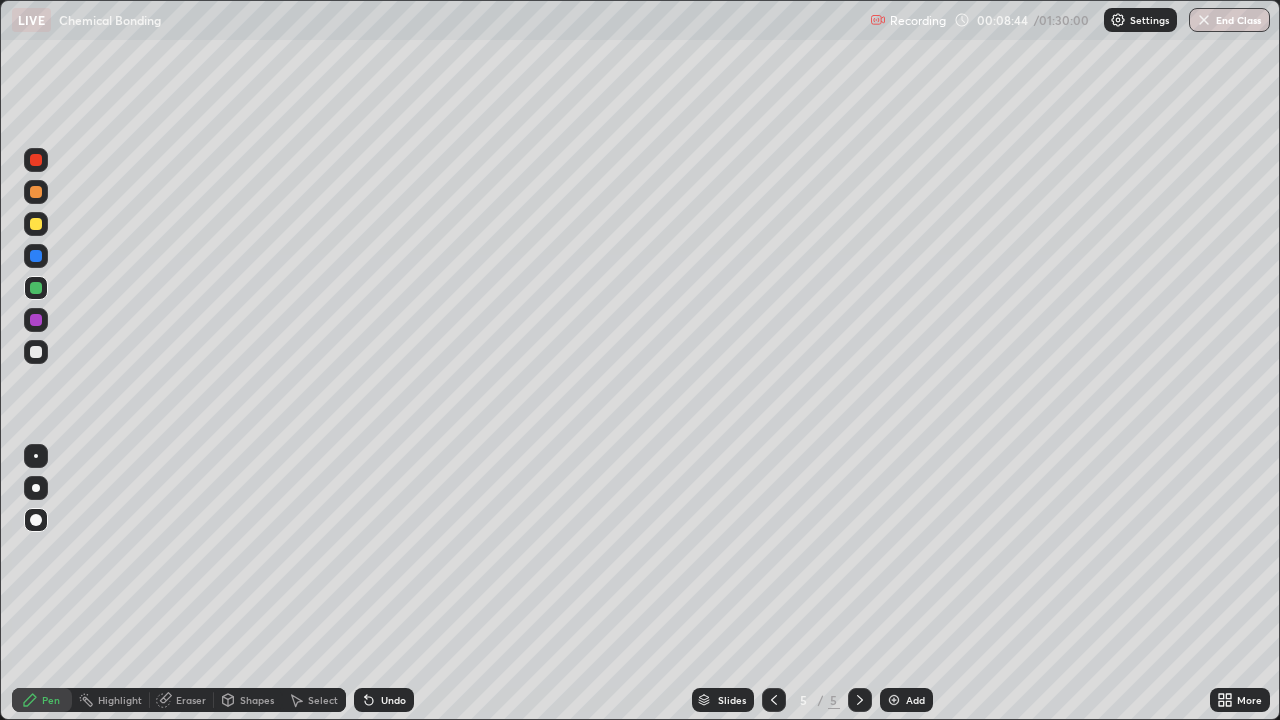 click at bounding box center (36, 256) 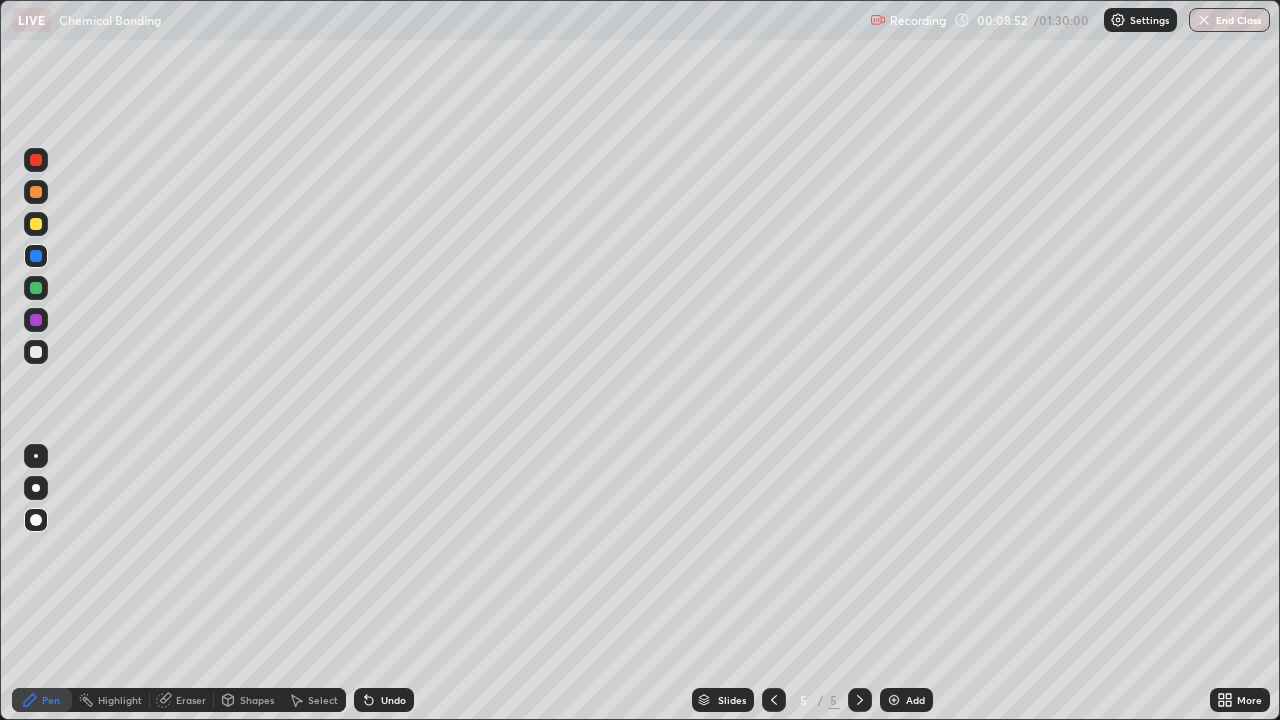 click at bounding box center (36, 288) 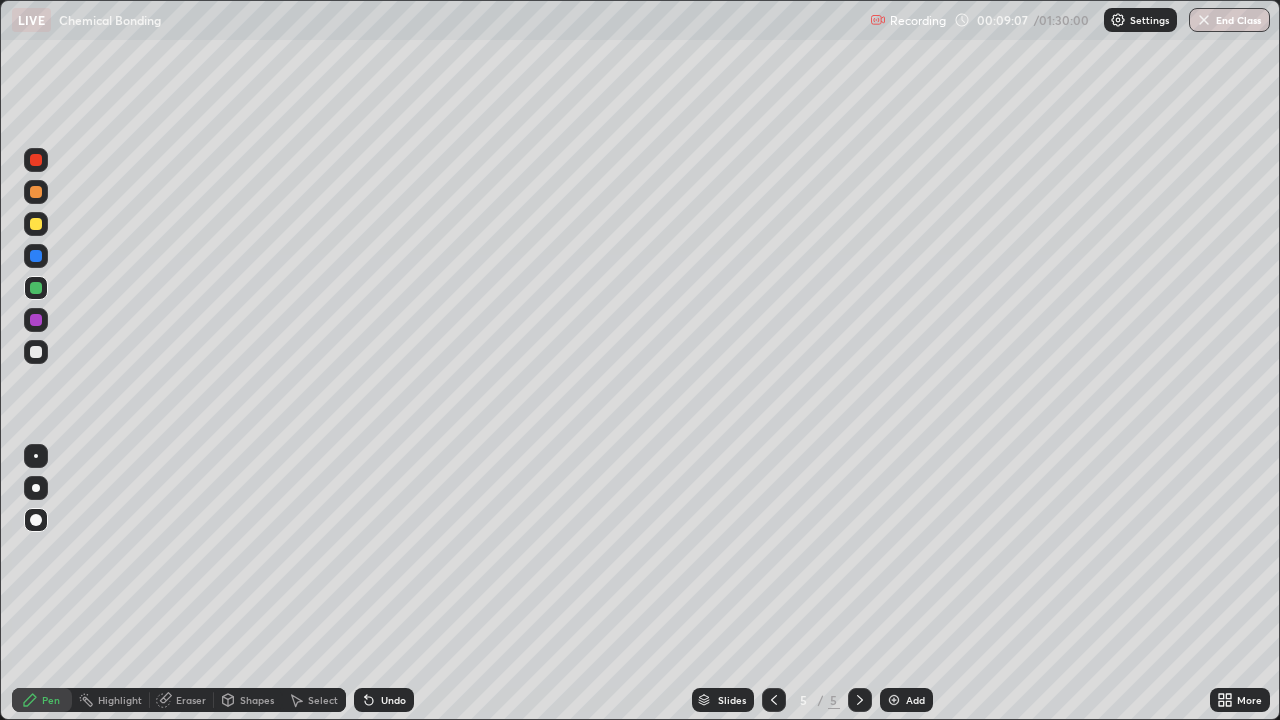click at bounding box center [36, 224] 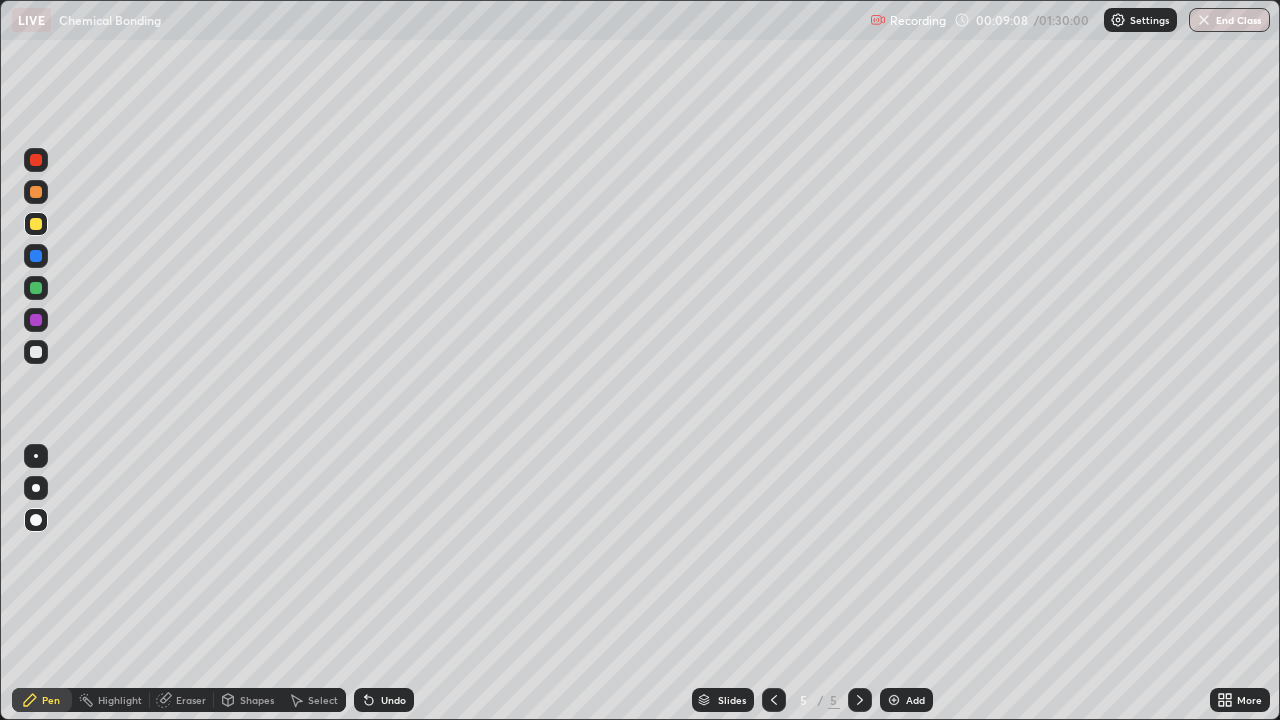 click on "Shapes" at bounding box center (248, 700) 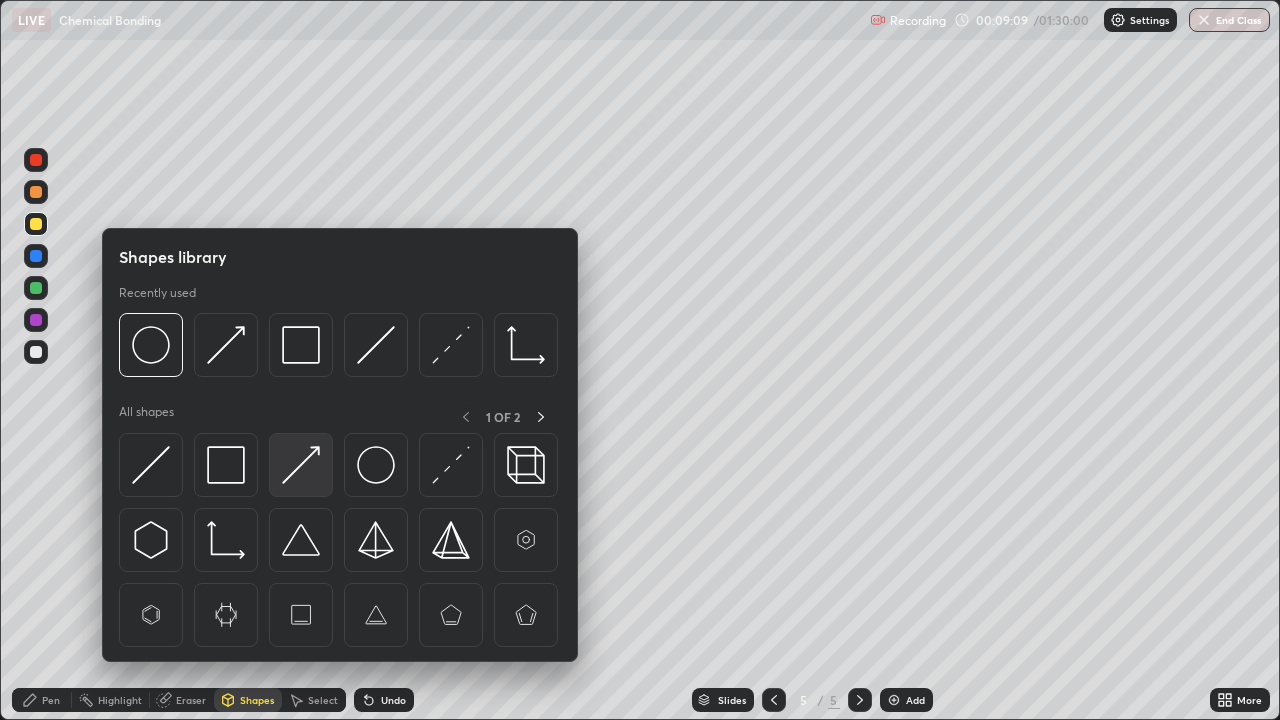 click at bounding box center [301, 465] 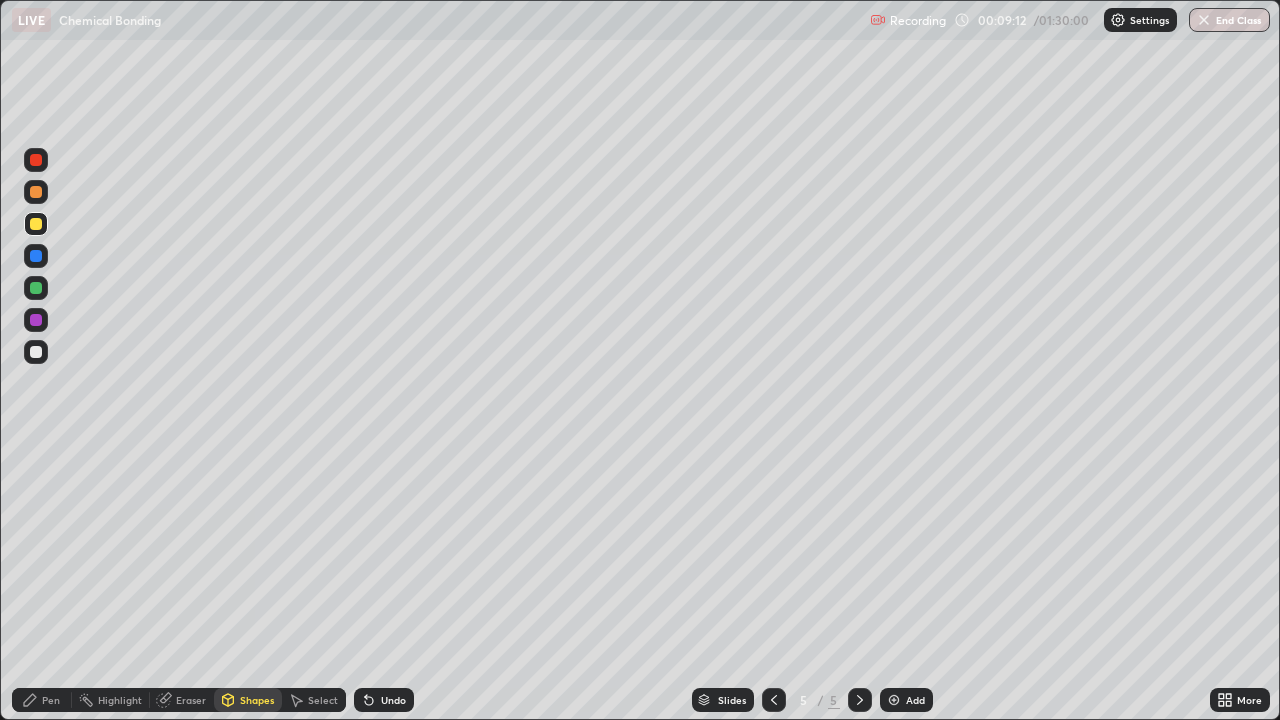click on "Pen" at bounding box center (51, 700) 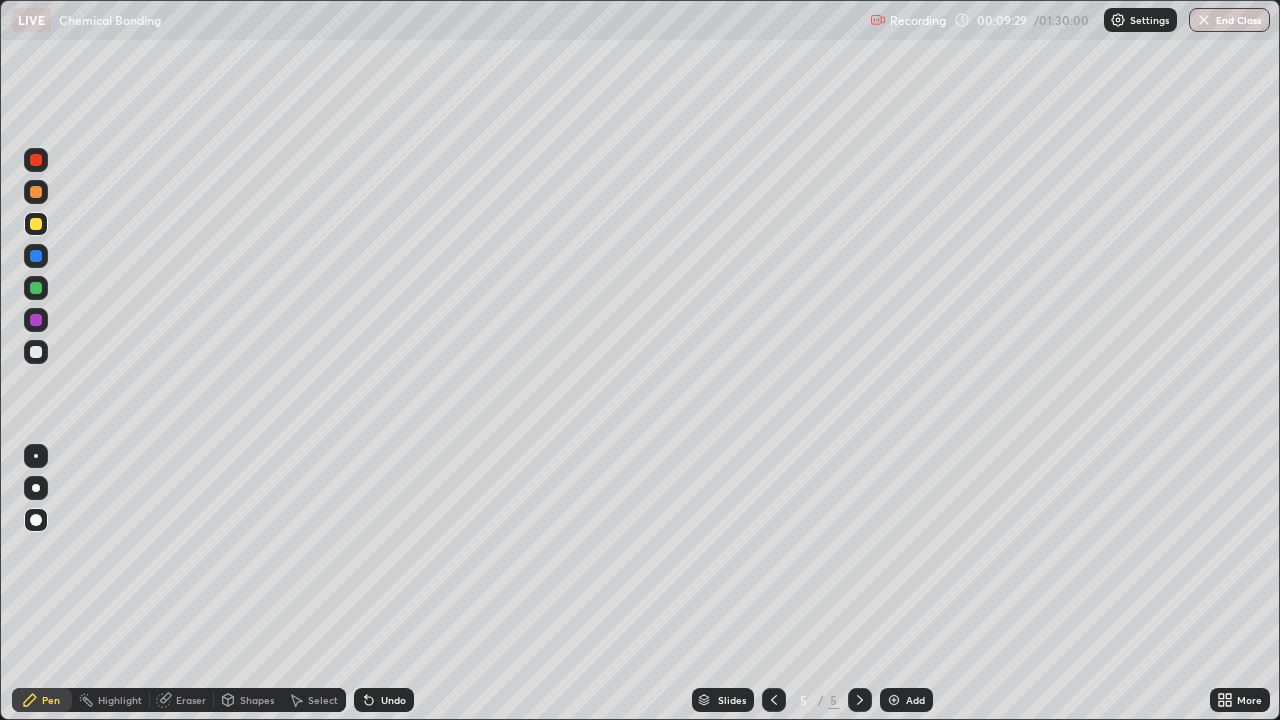 click 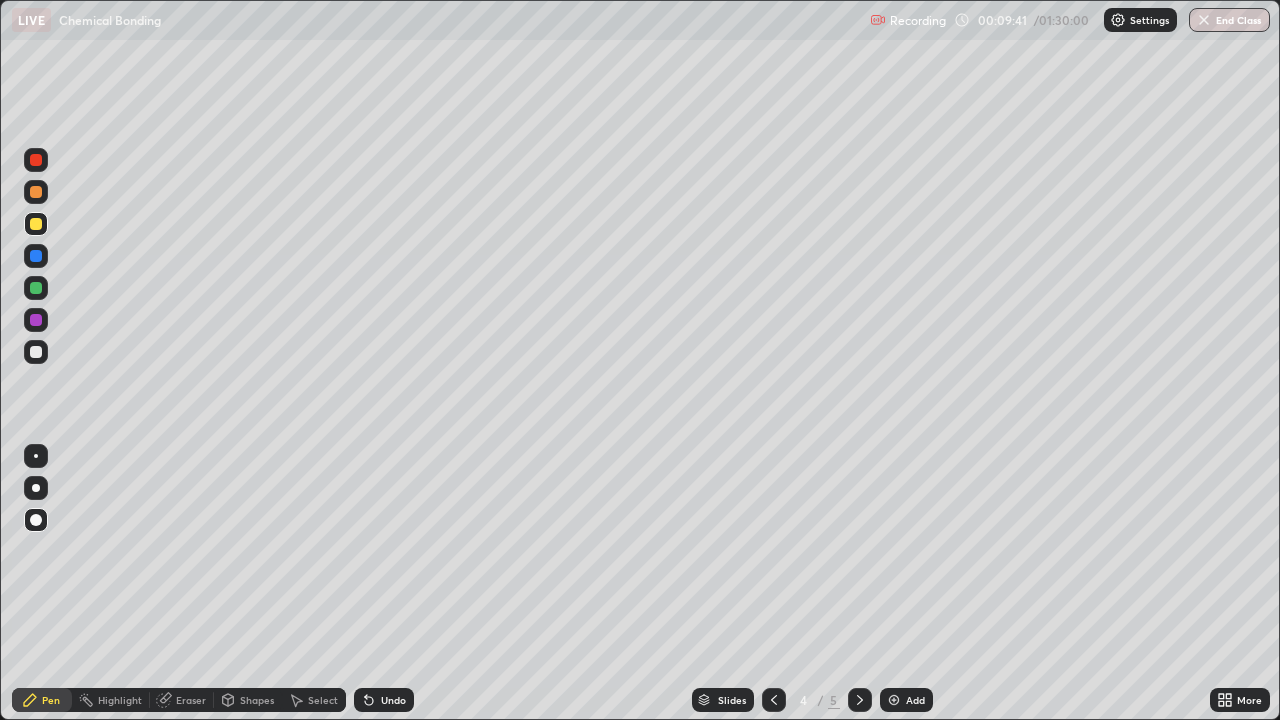 click at bounding box center (860, 700) 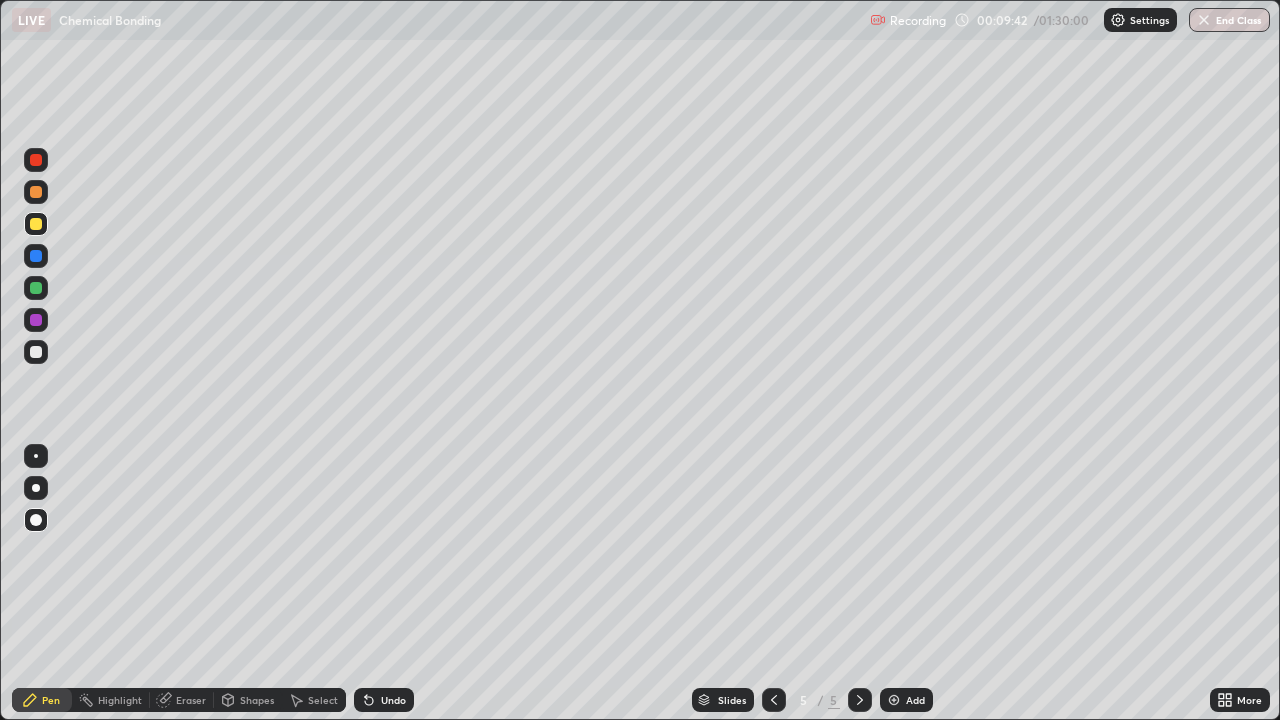 click on "Add" at bounding box center [906, 700] 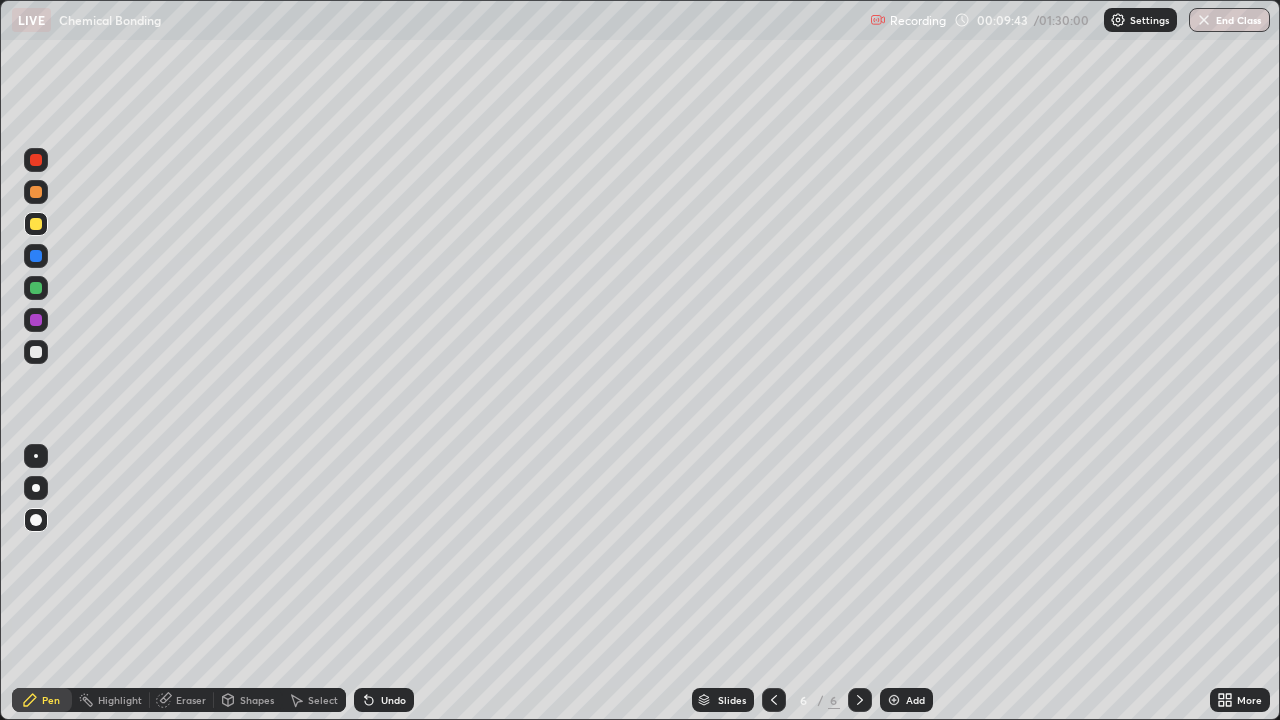 click on "Shapes" at bounding box center [257, 700] 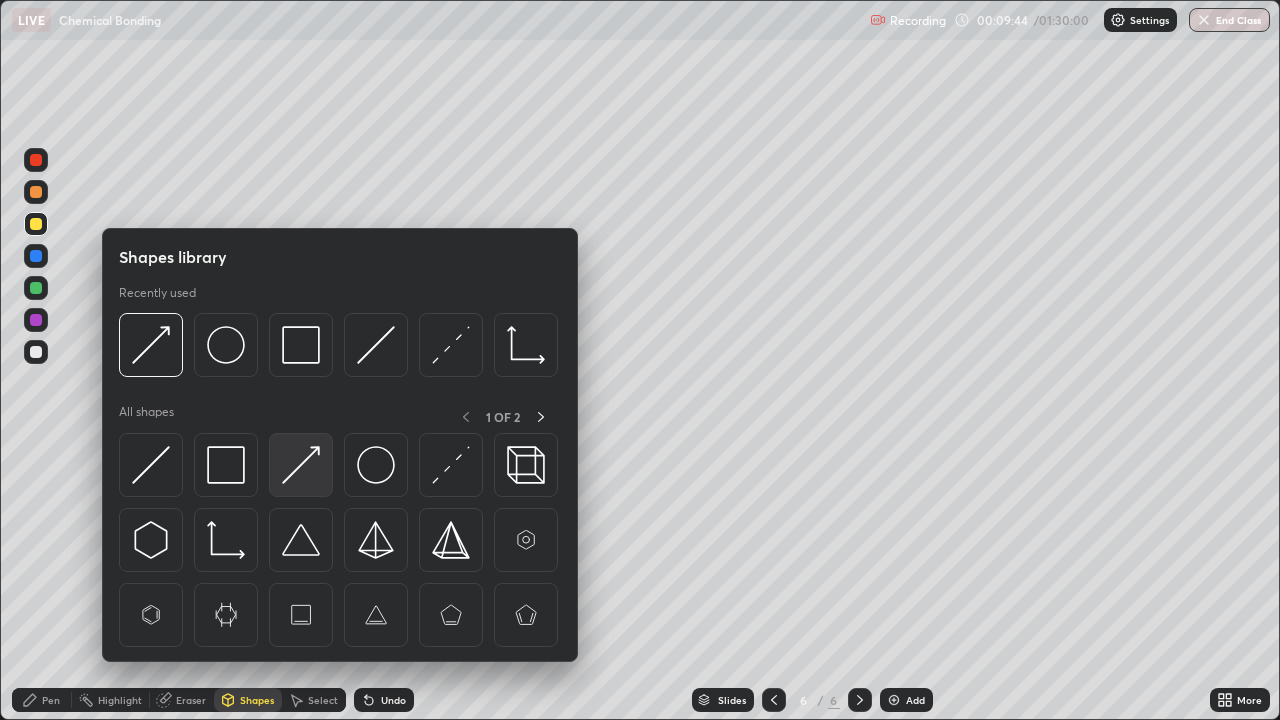 click at bounding box center [301, 465] 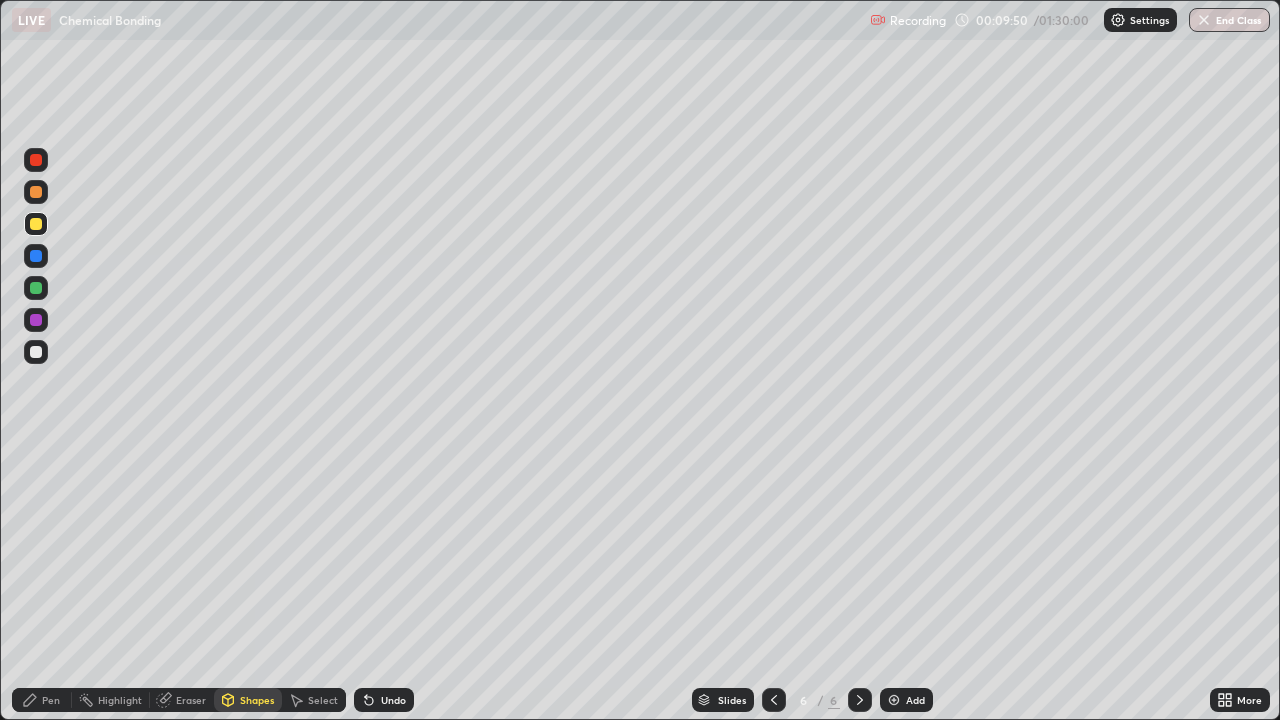 click on "Pen" at bounding box center [42, 700] 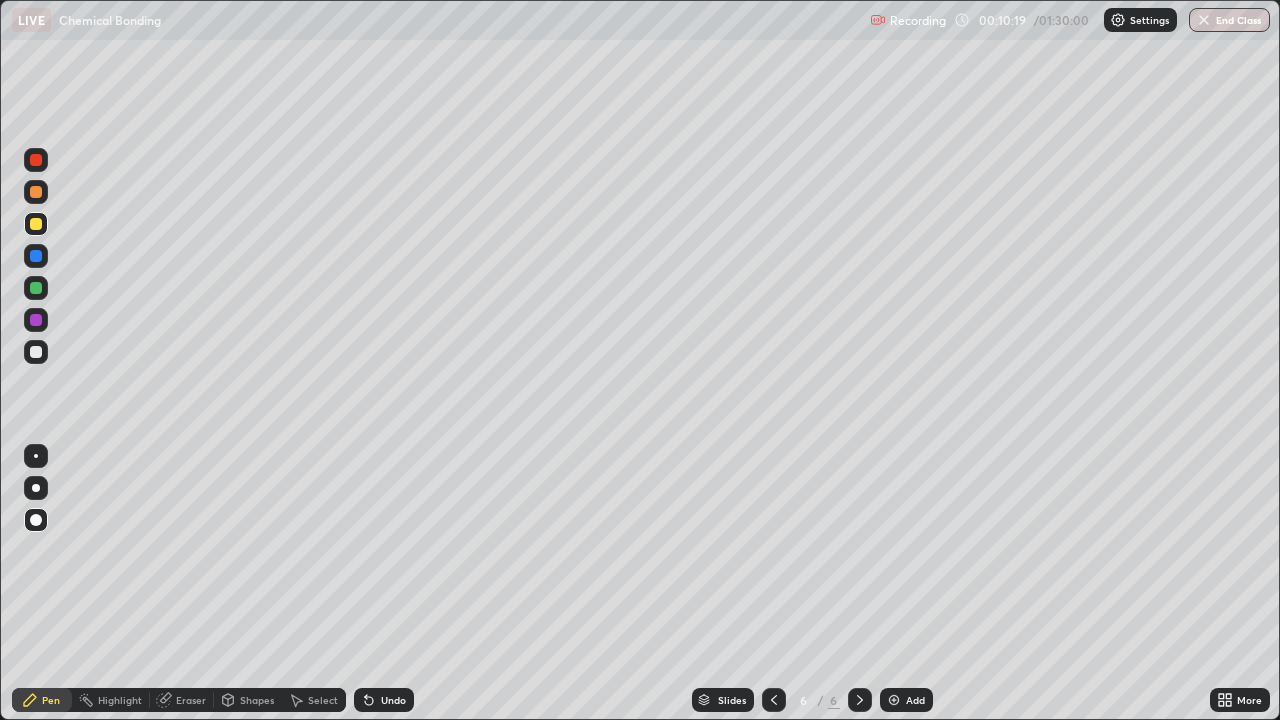 click 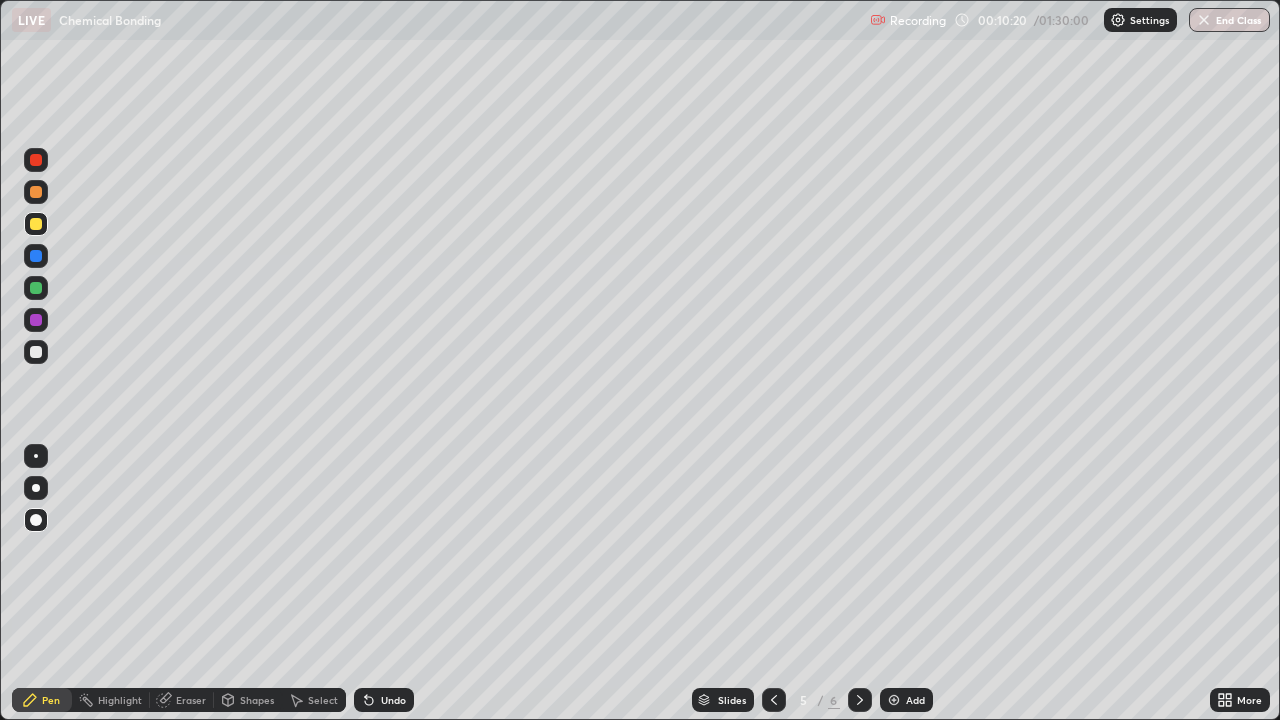 click 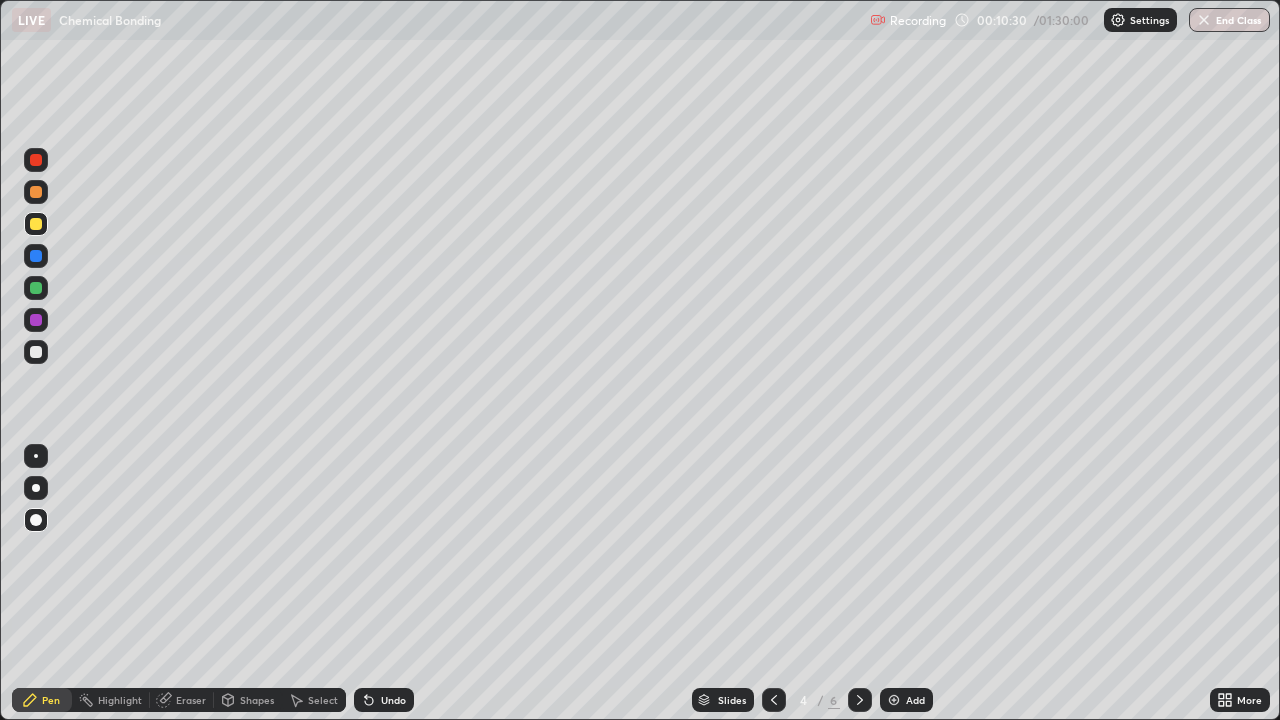 click 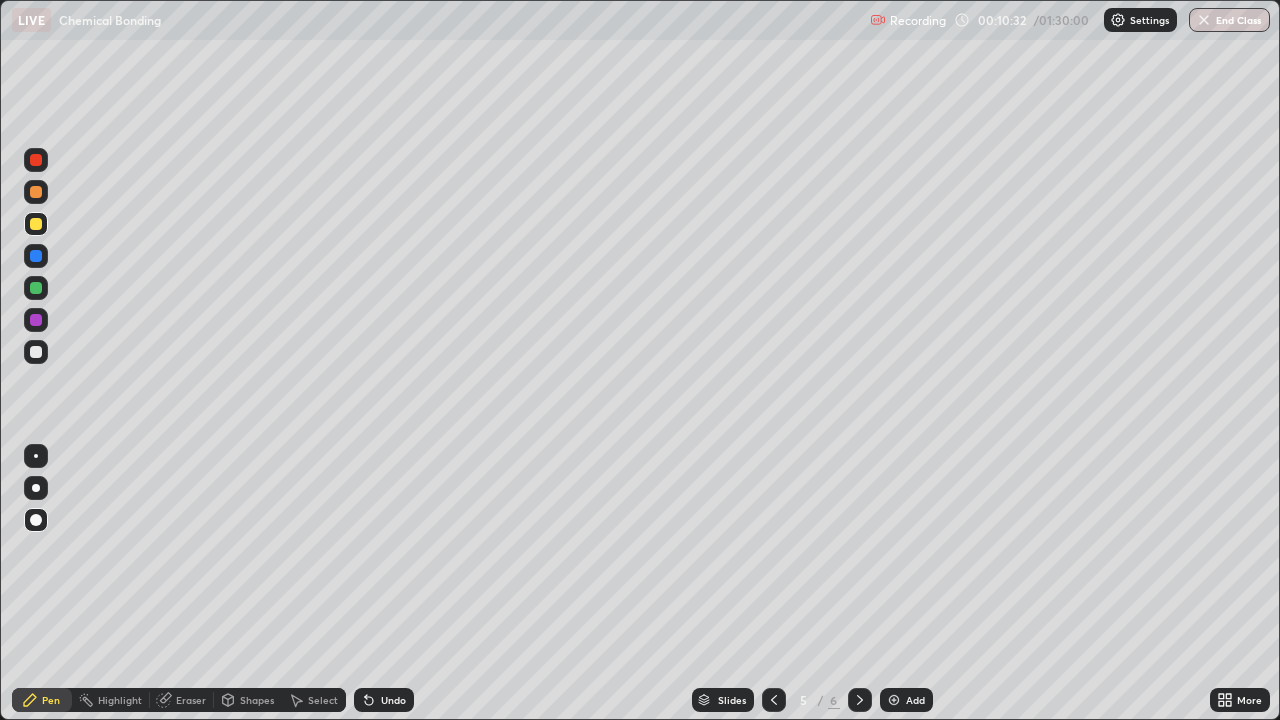 click 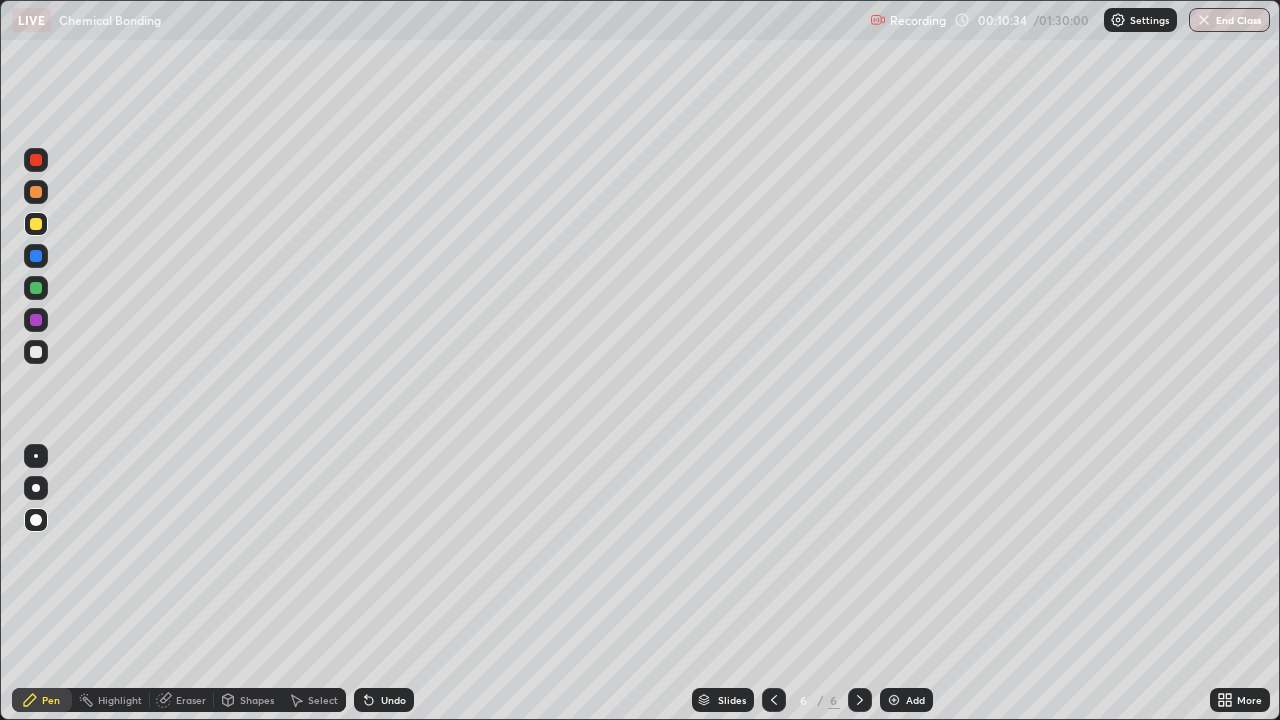 click at bounding box center (36, 256) 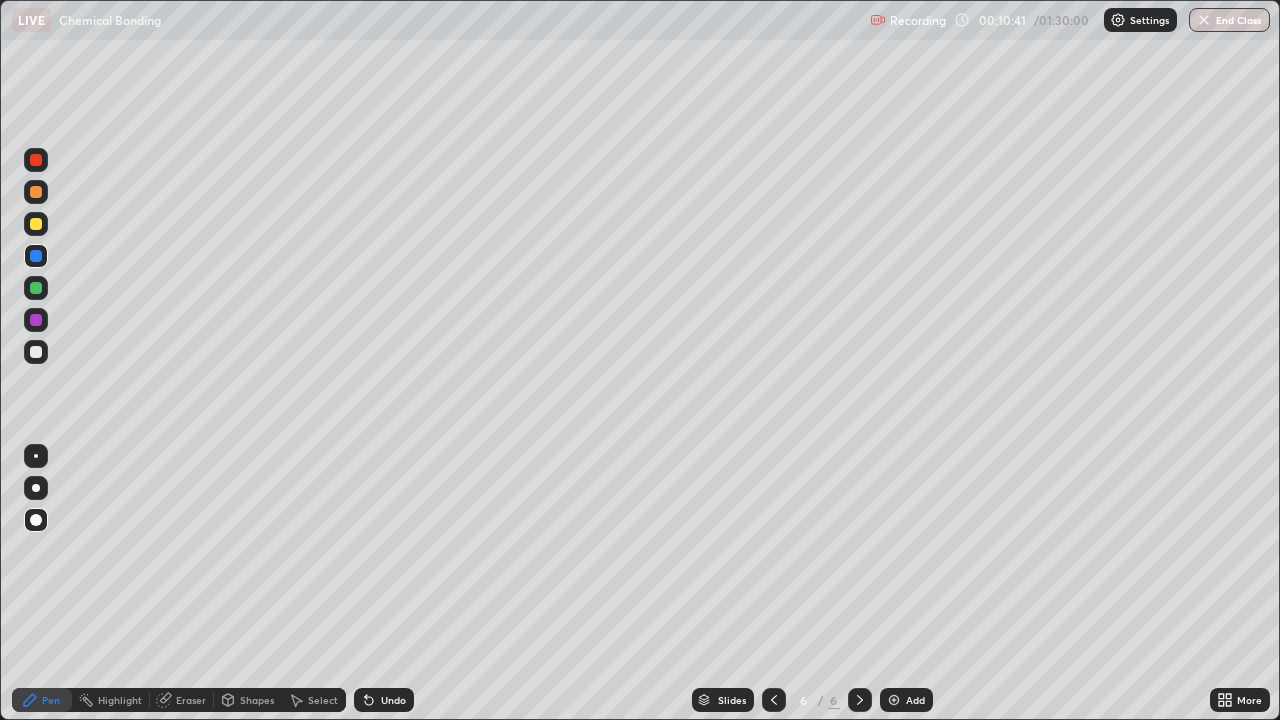 click on "Shapes" at bounding box center (248, 700) 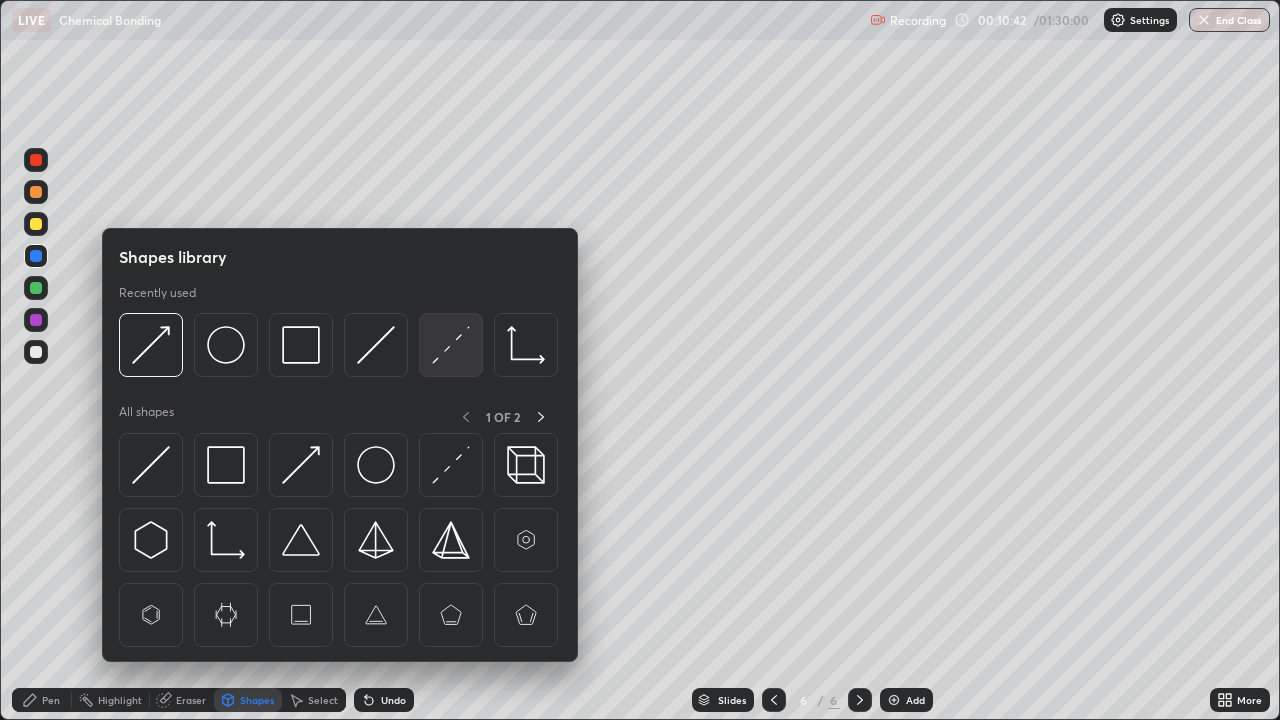click at bounding box center [451, 345] 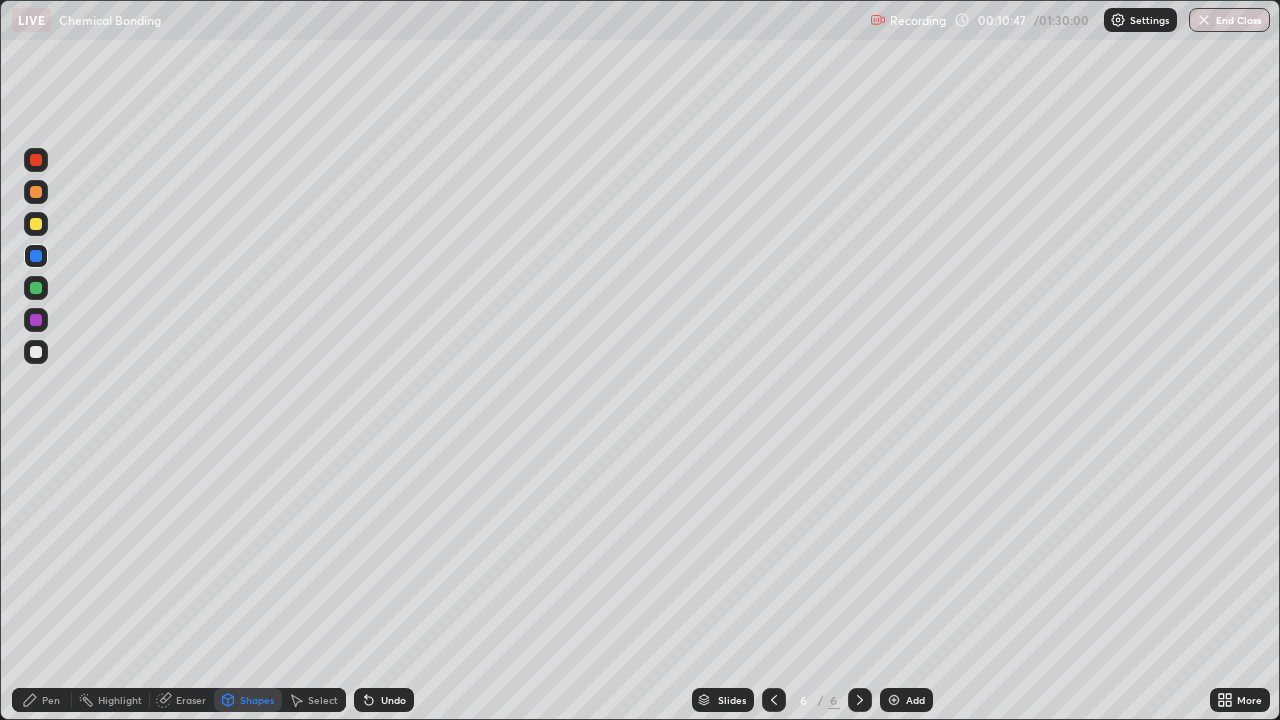 click 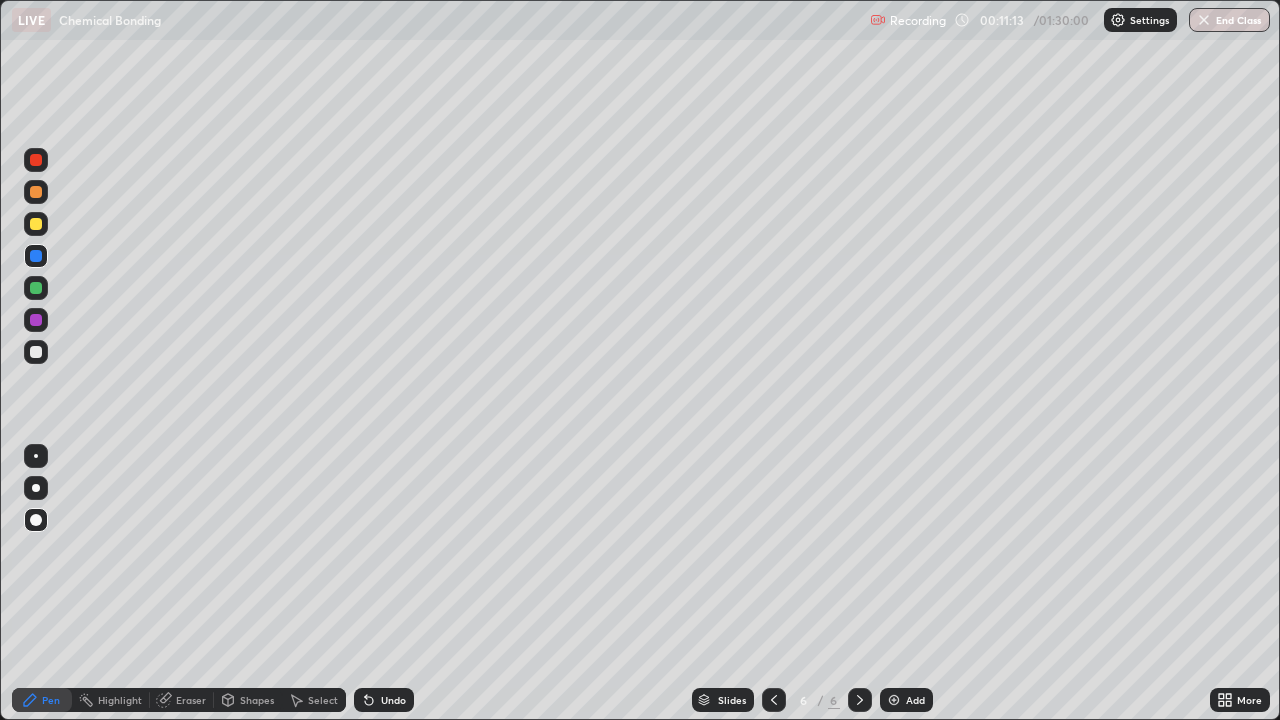 click at bounding box center [36, 352] 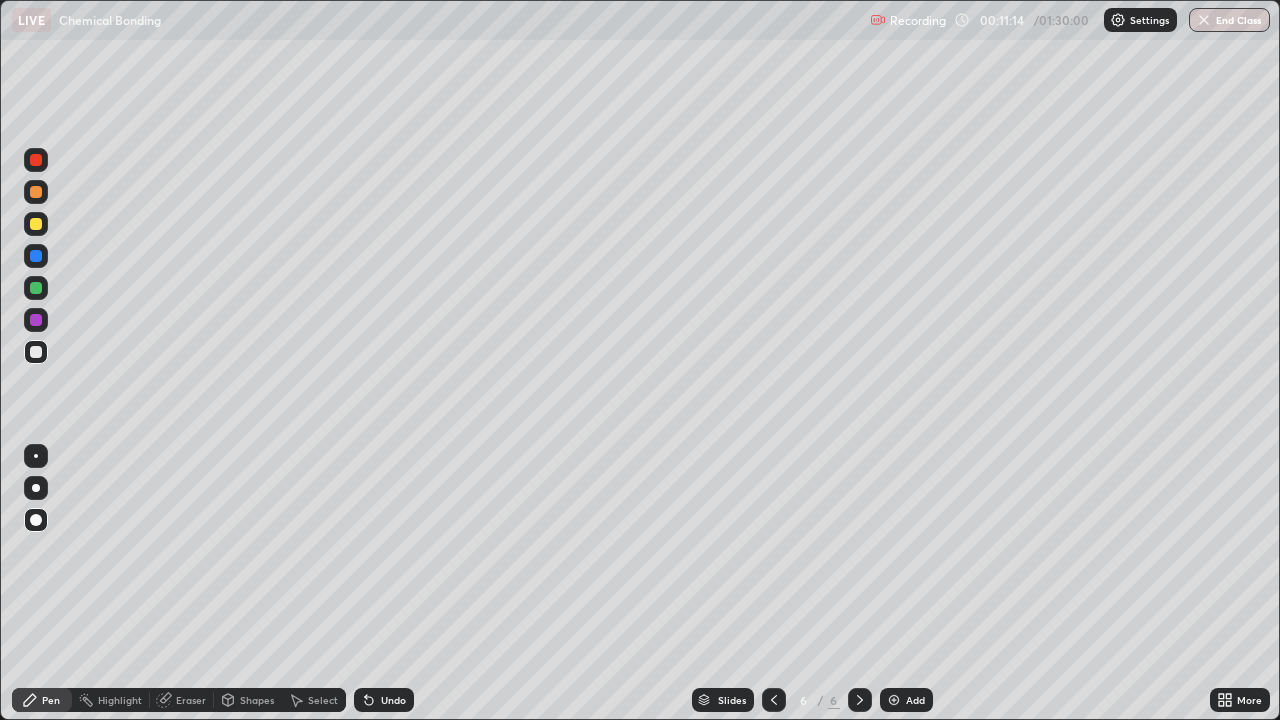 click on "Shapes" at bounding box center (248, 700) 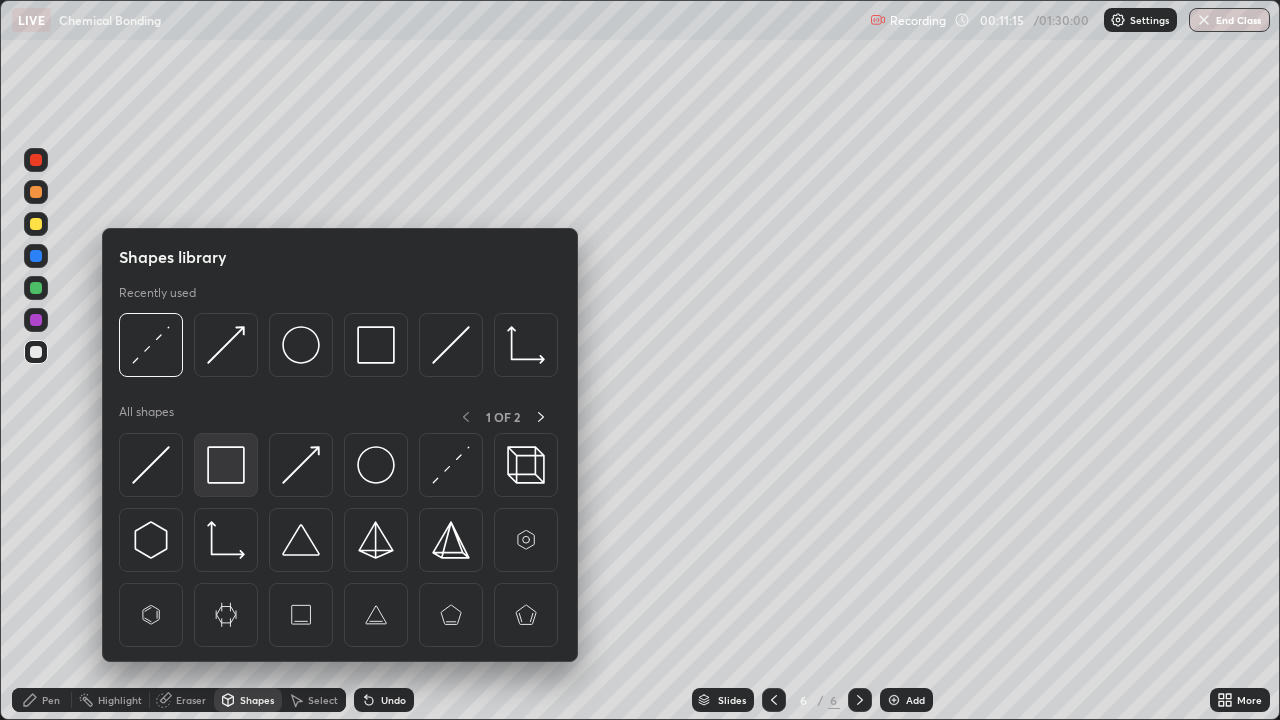click at bounding box center (226, 465) 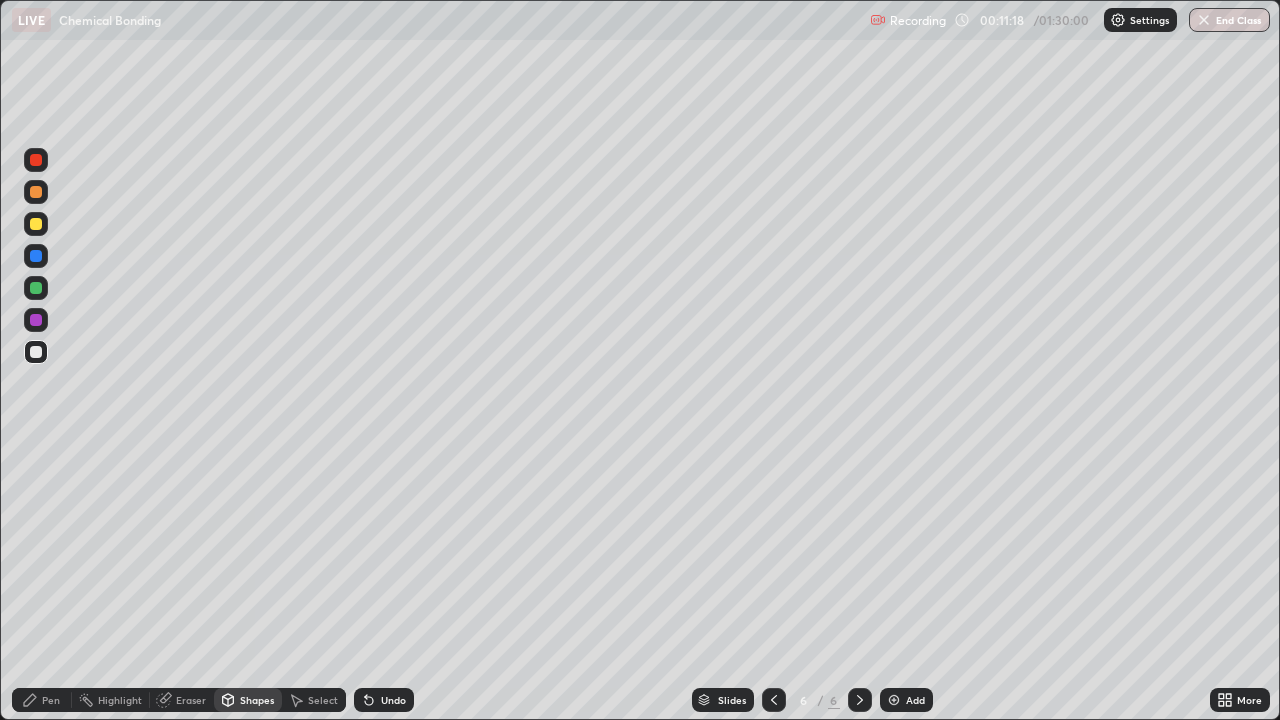 click on "Undo" at bounding box center [393, 700] 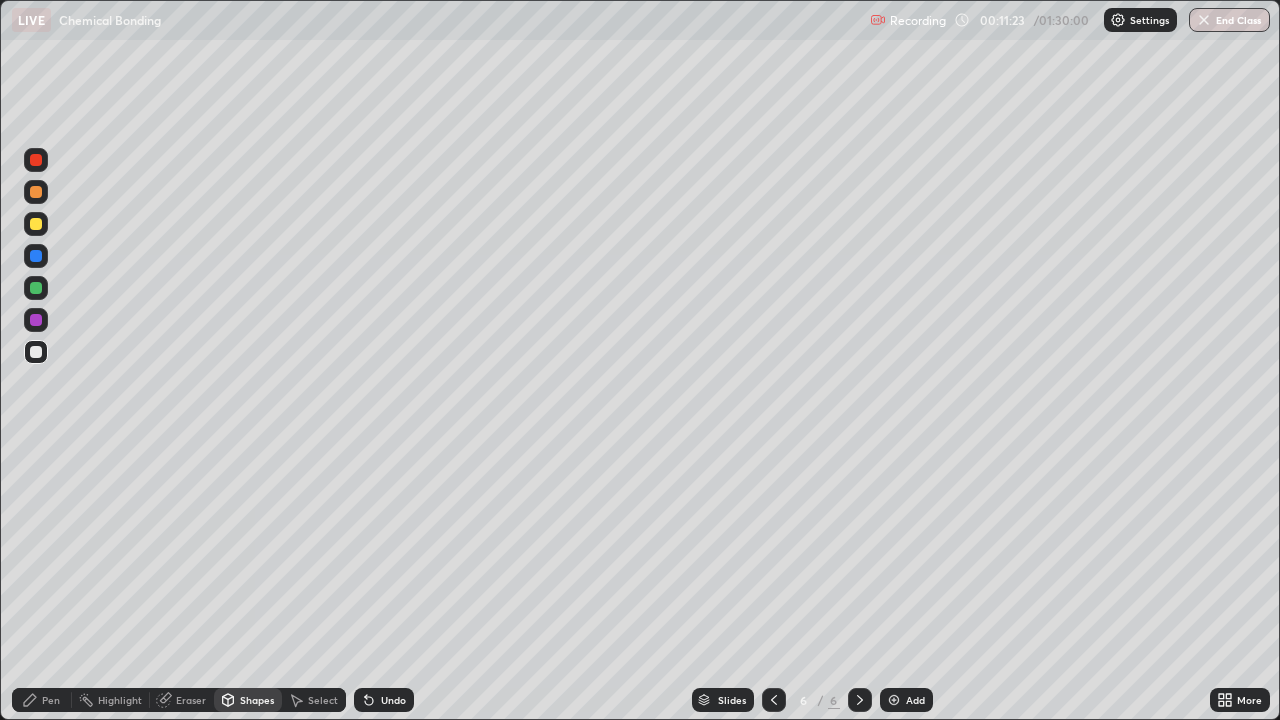 click on "Undo" at bounding box center (393, 700) 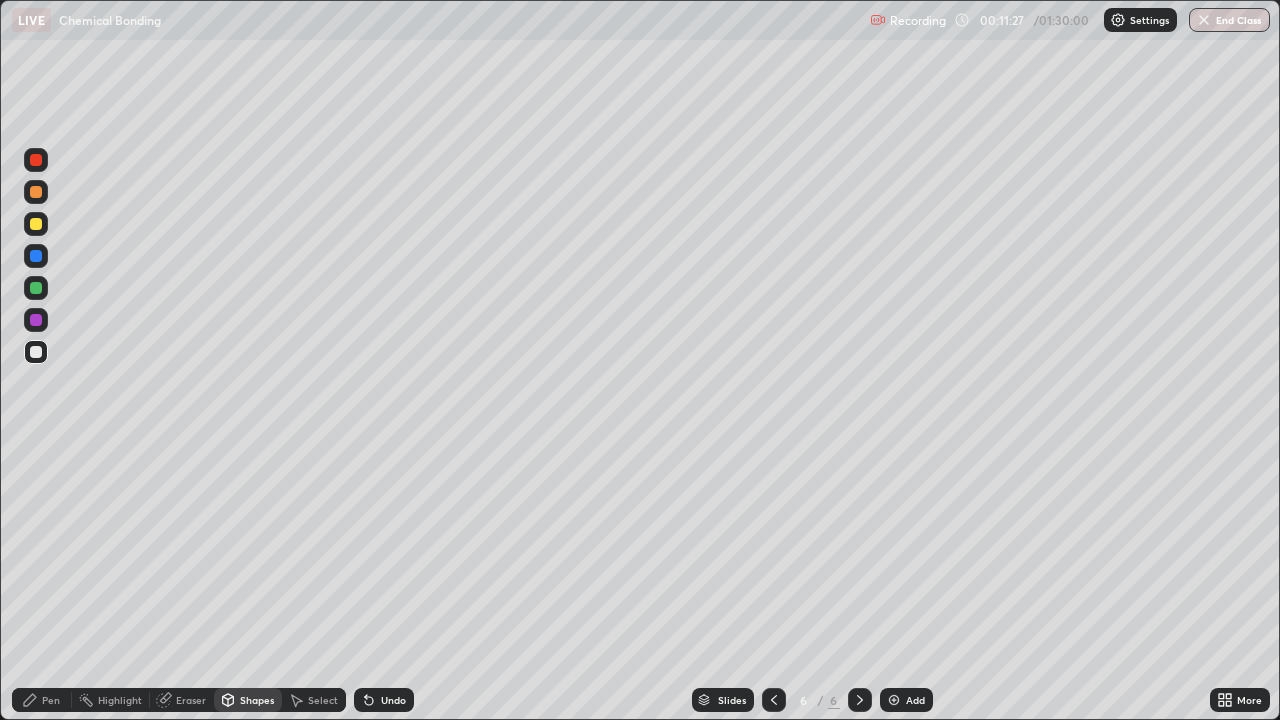 click on "Undo" at bounding box center (384, 700) 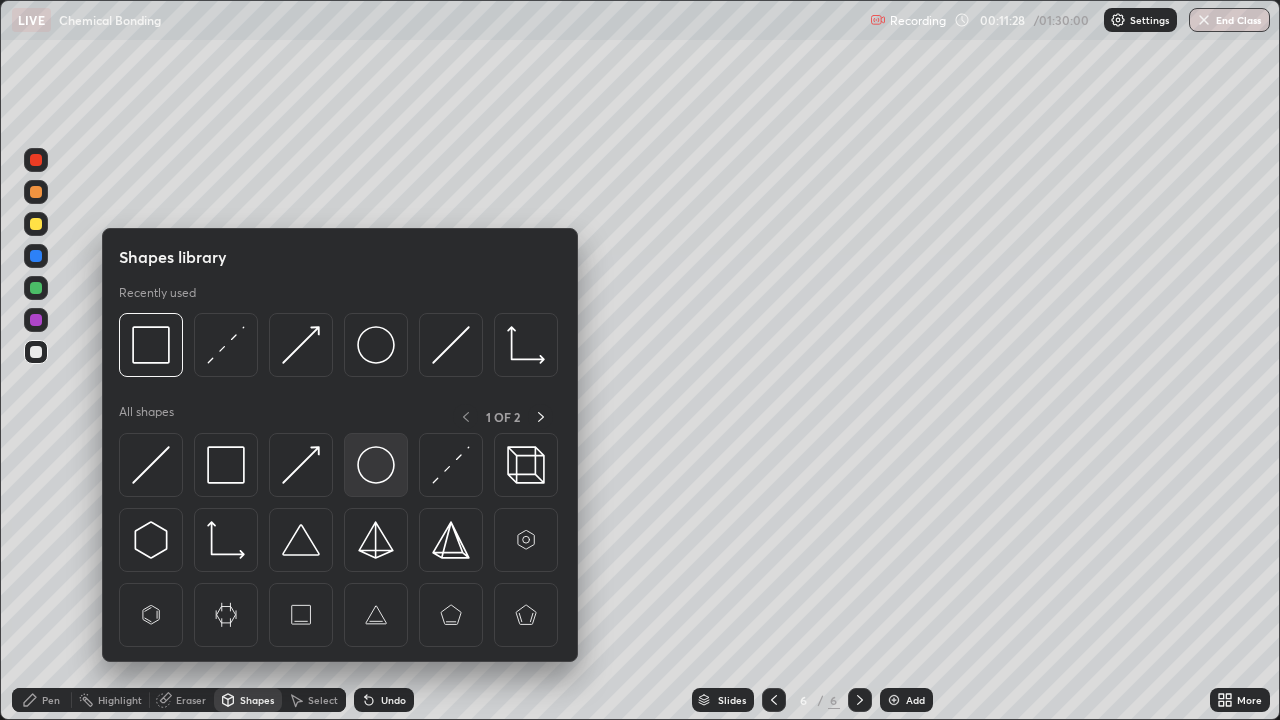 click at bounding box center (376, 465) 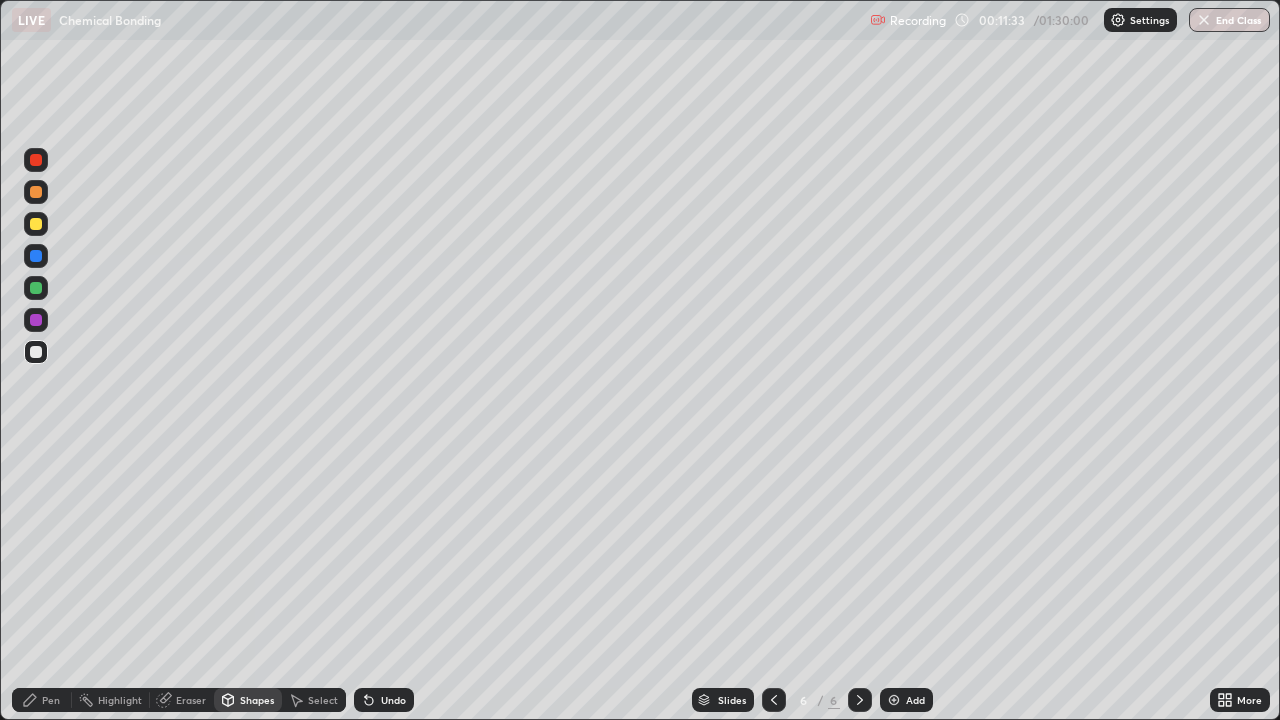 click on "Pen" at bounding box center [51, 700] 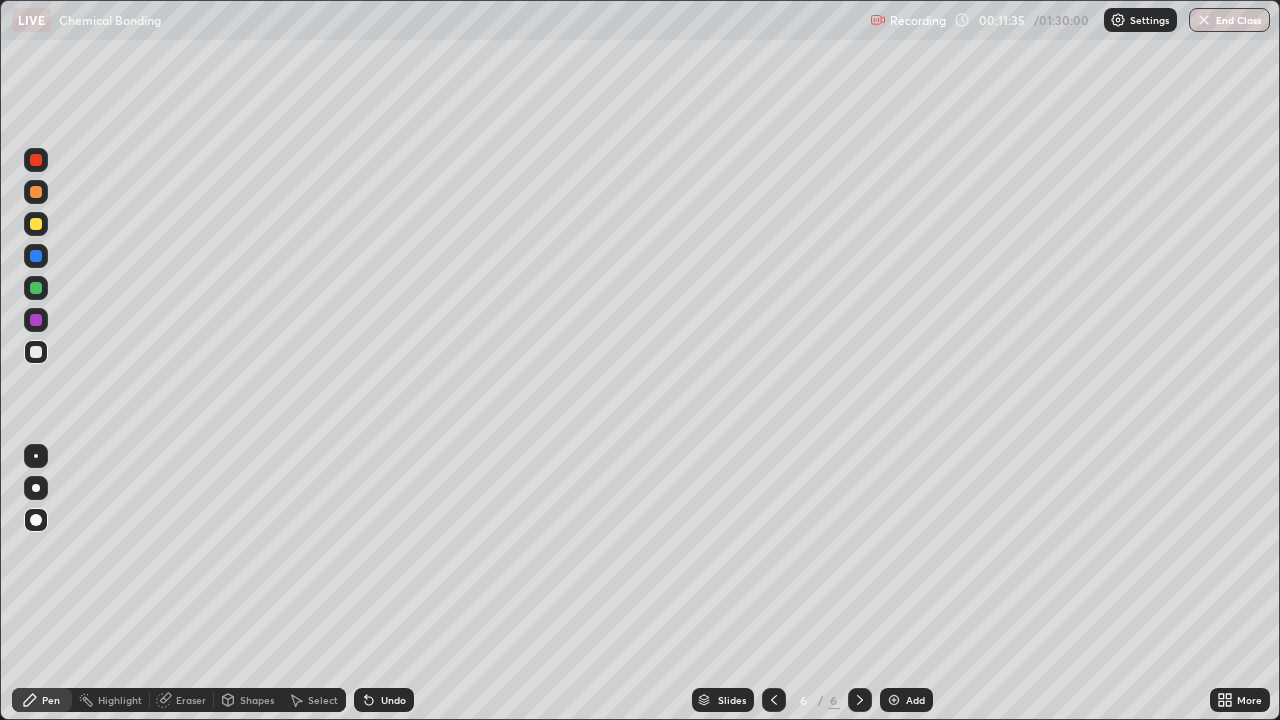 click at bounding box center (36, 256) 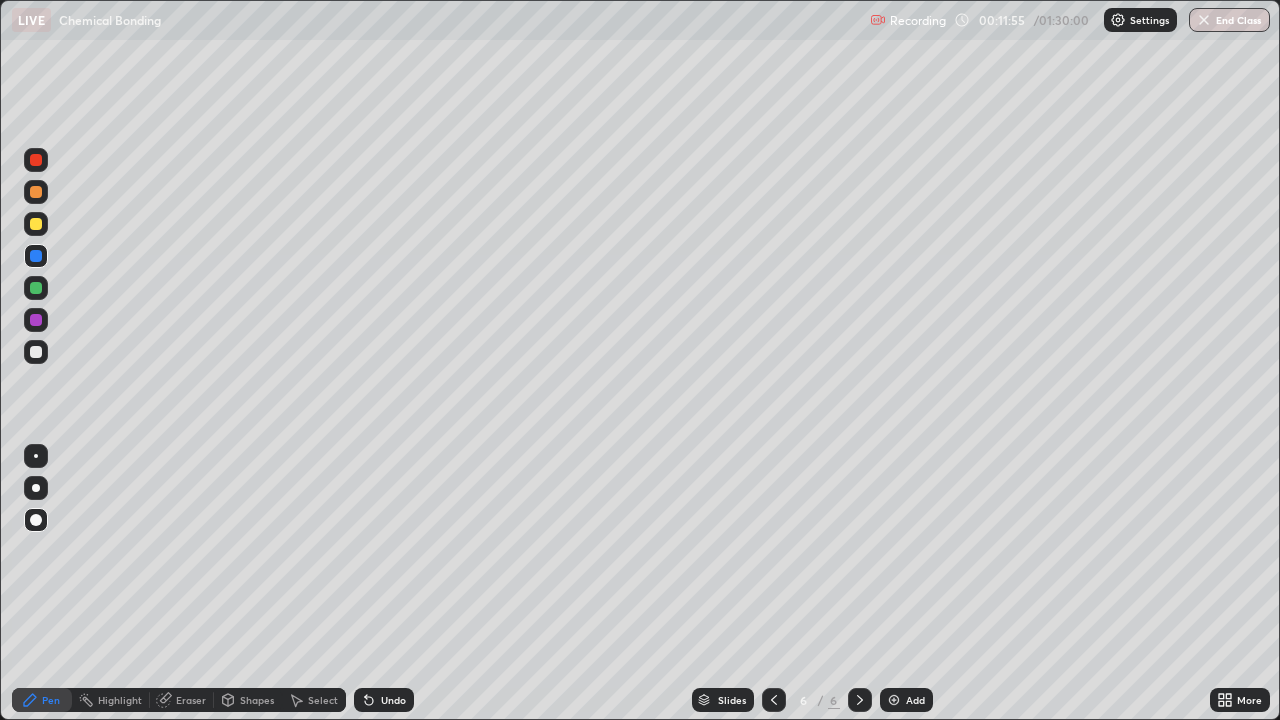 click at bounding box center [36, 320] 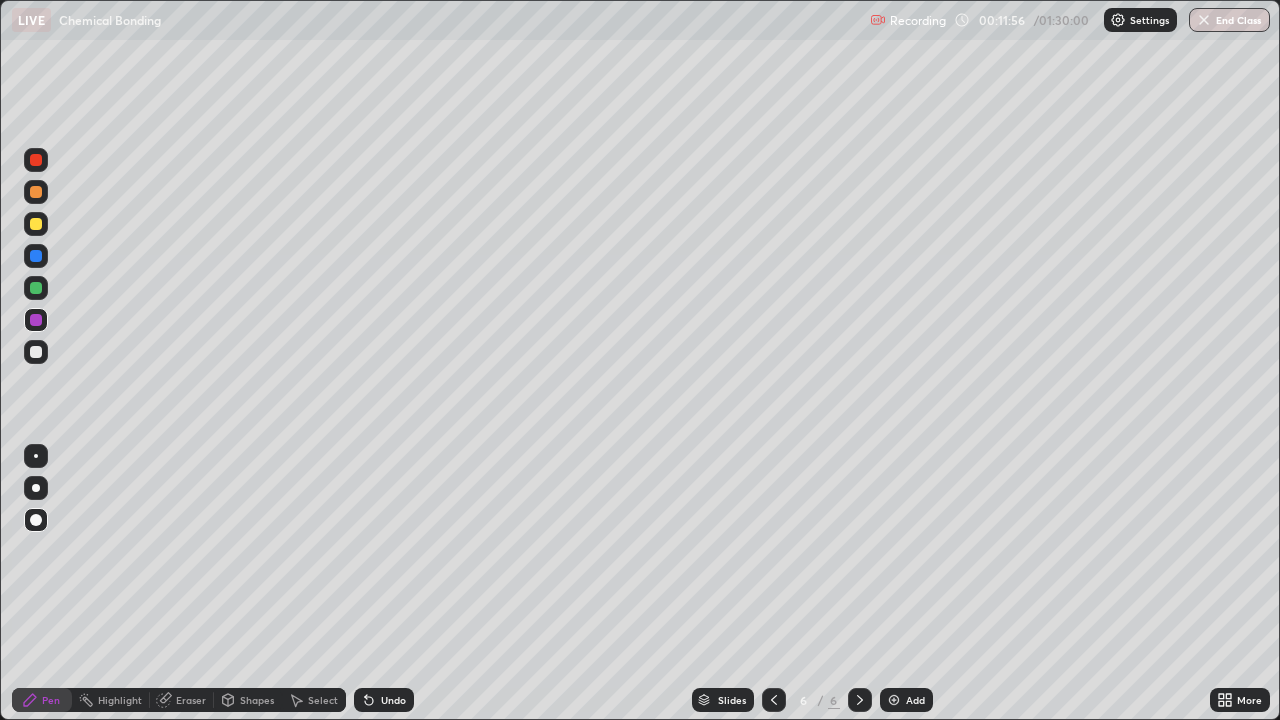click on "Shapes" at bounding box center [257, 700] 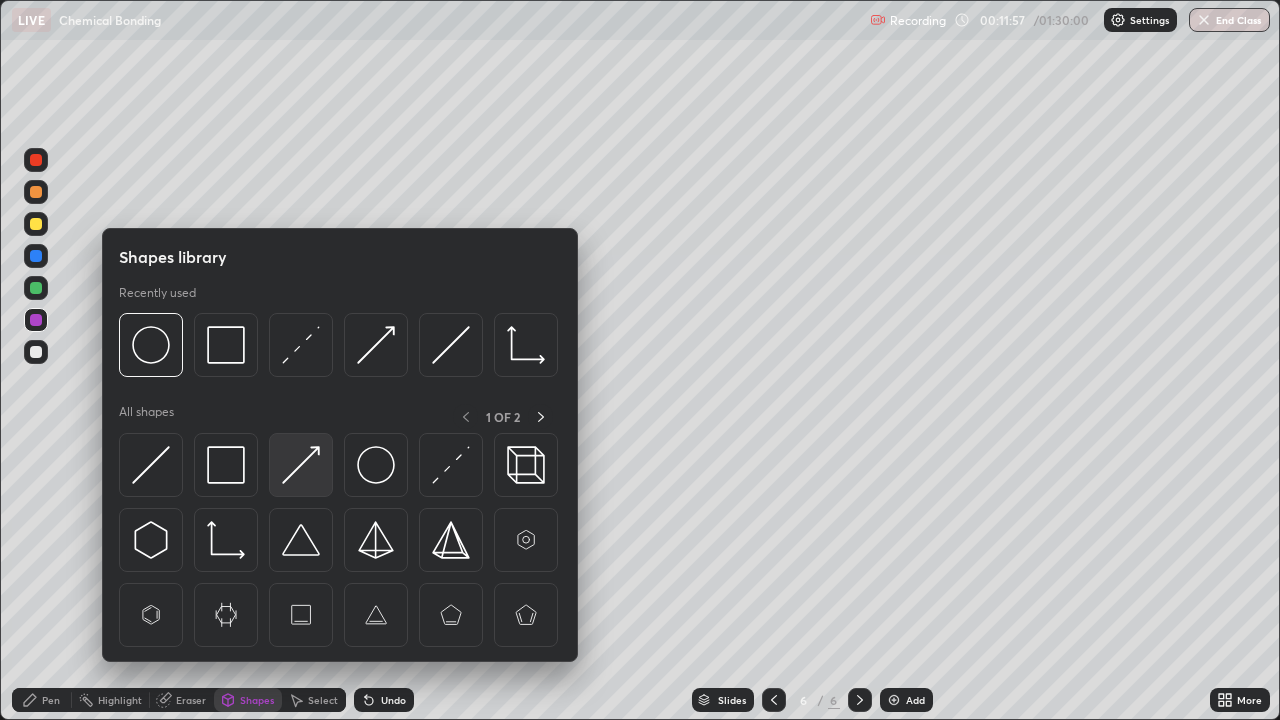 click at bounding box center [301, 465] 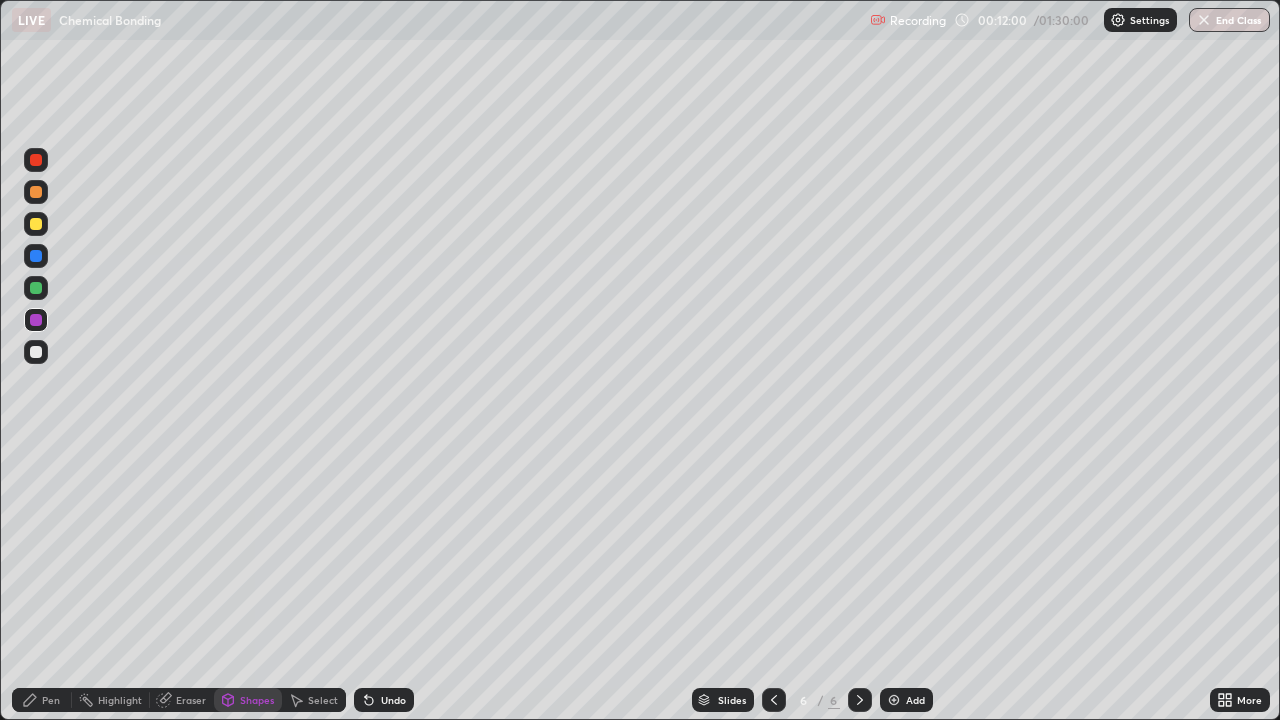 click 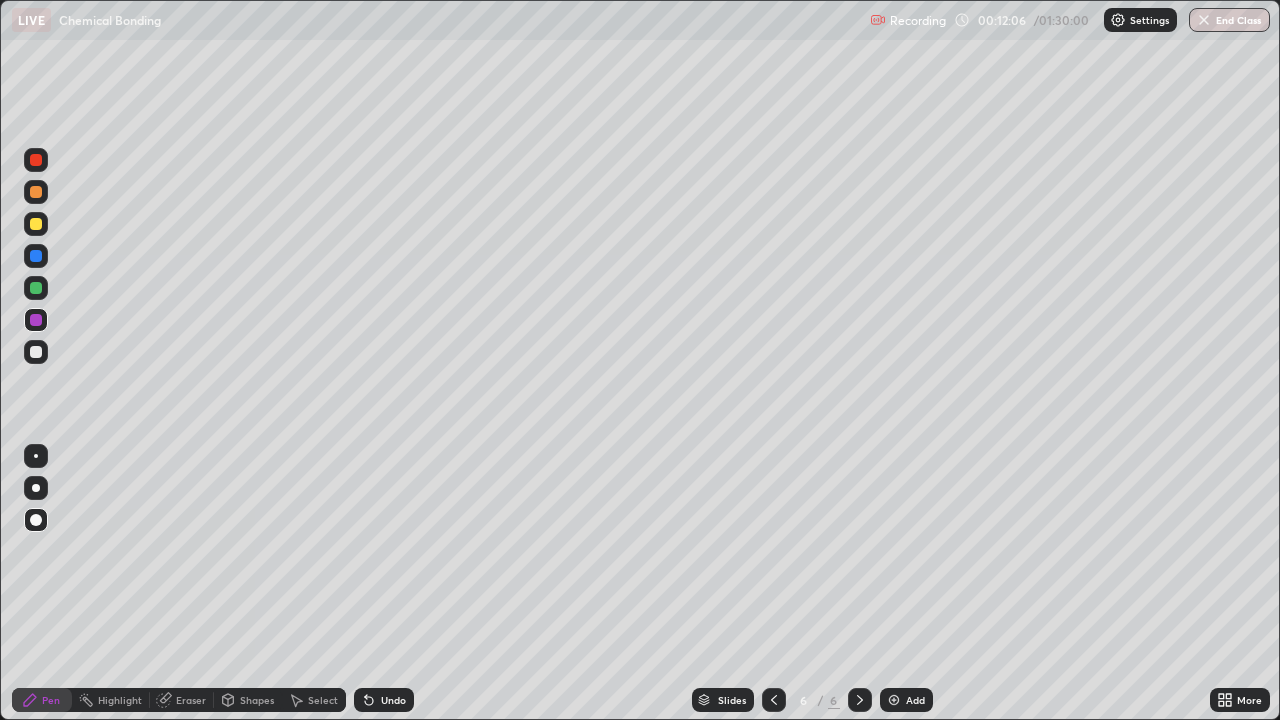 click at bounding box center [36, 256] 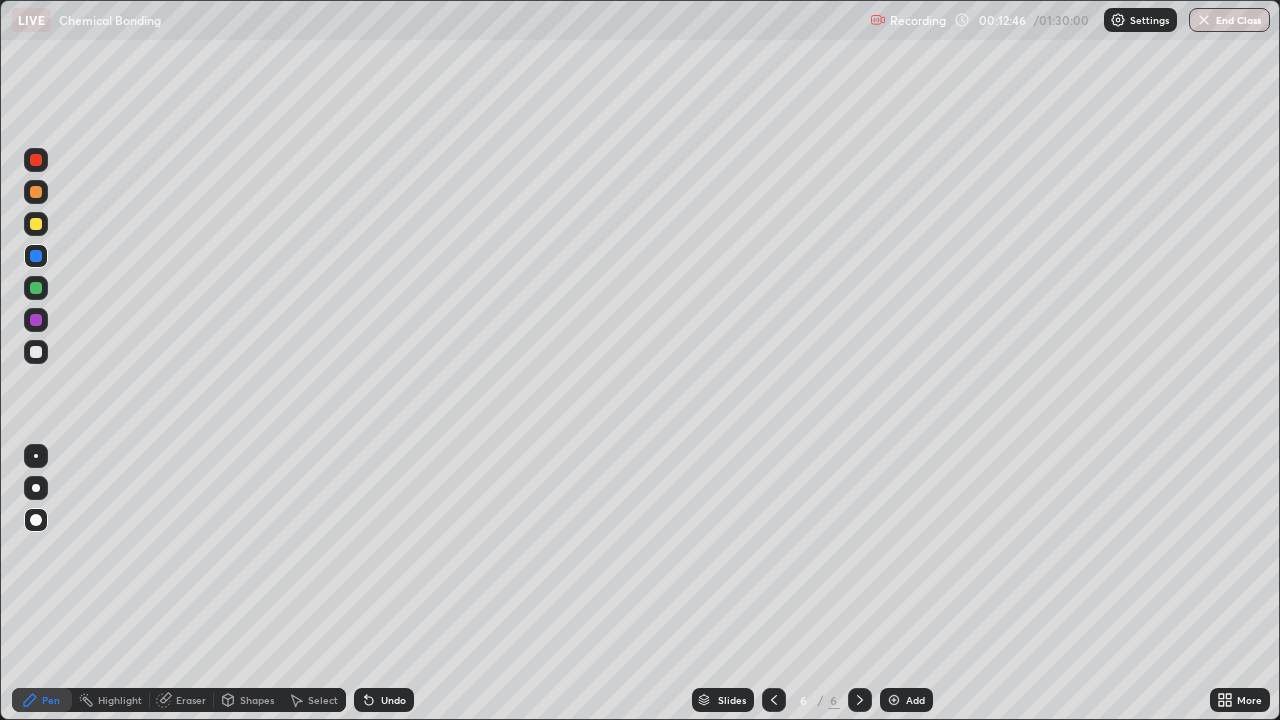 click on "Shapes" at bounding box center [257, 700] 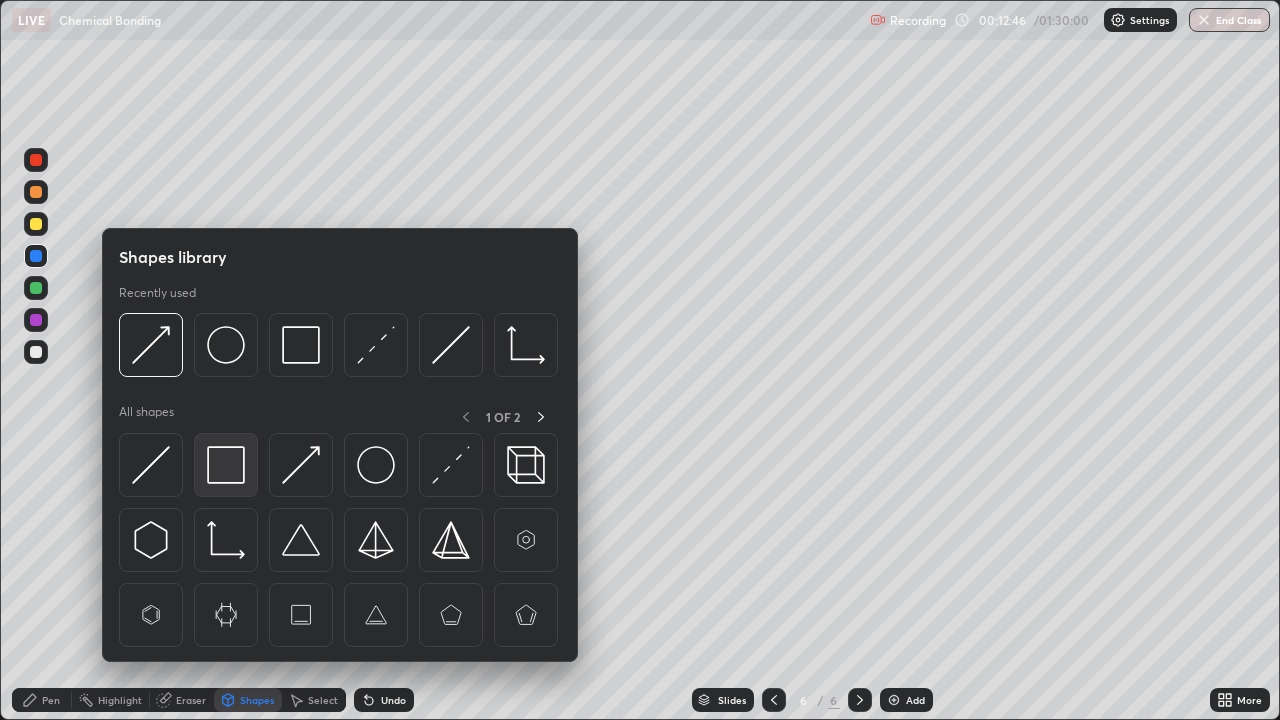 click at bounding box center [226, 465] 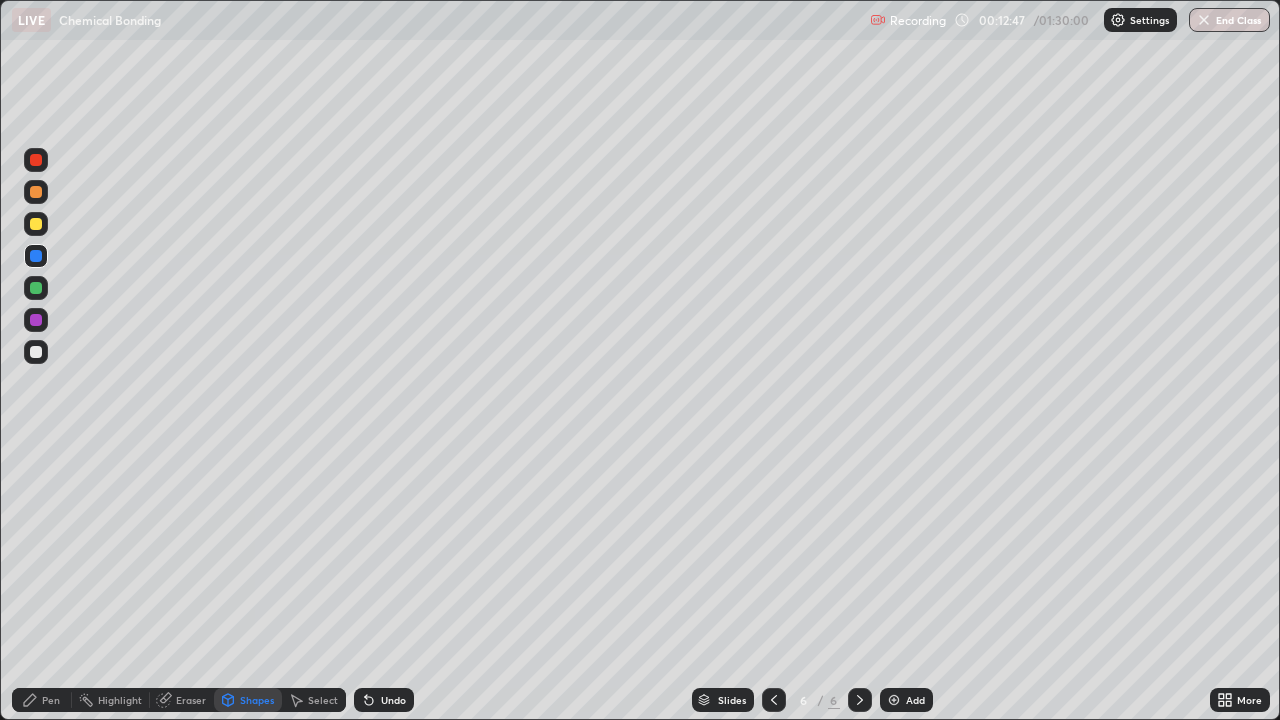 click at bounding box center (36, 224) 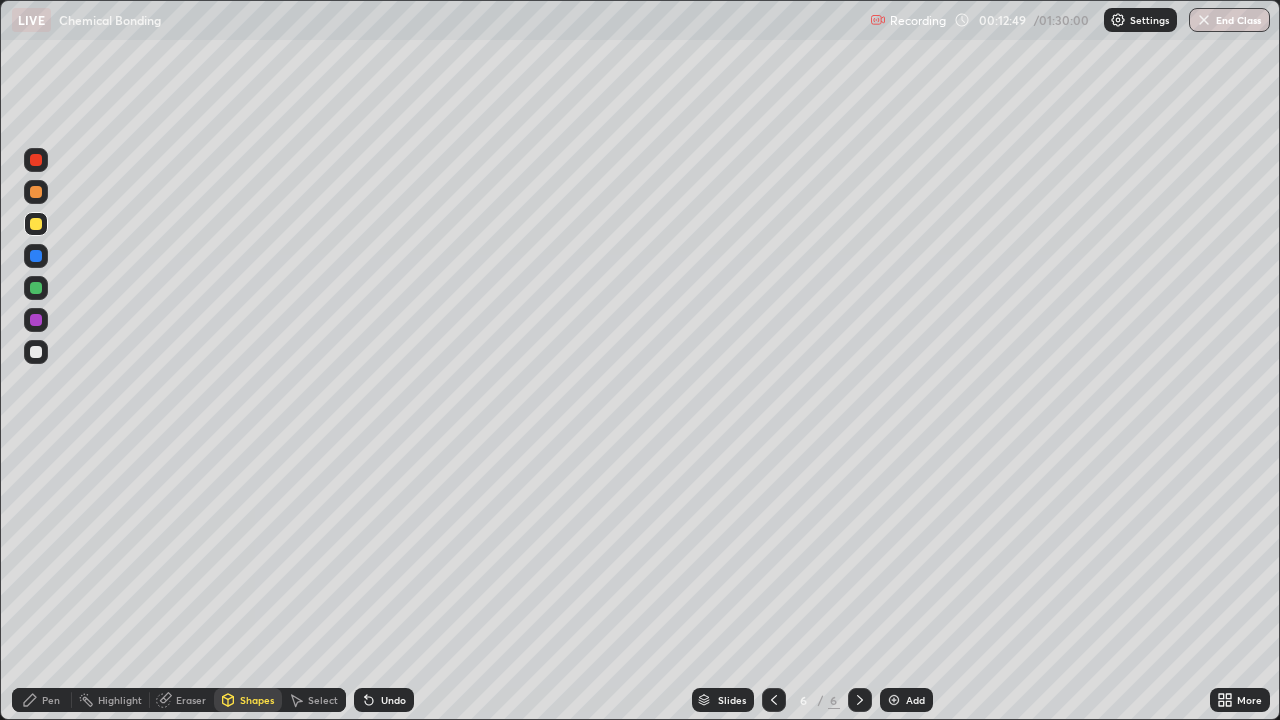 click at bounding box center (36, 352) 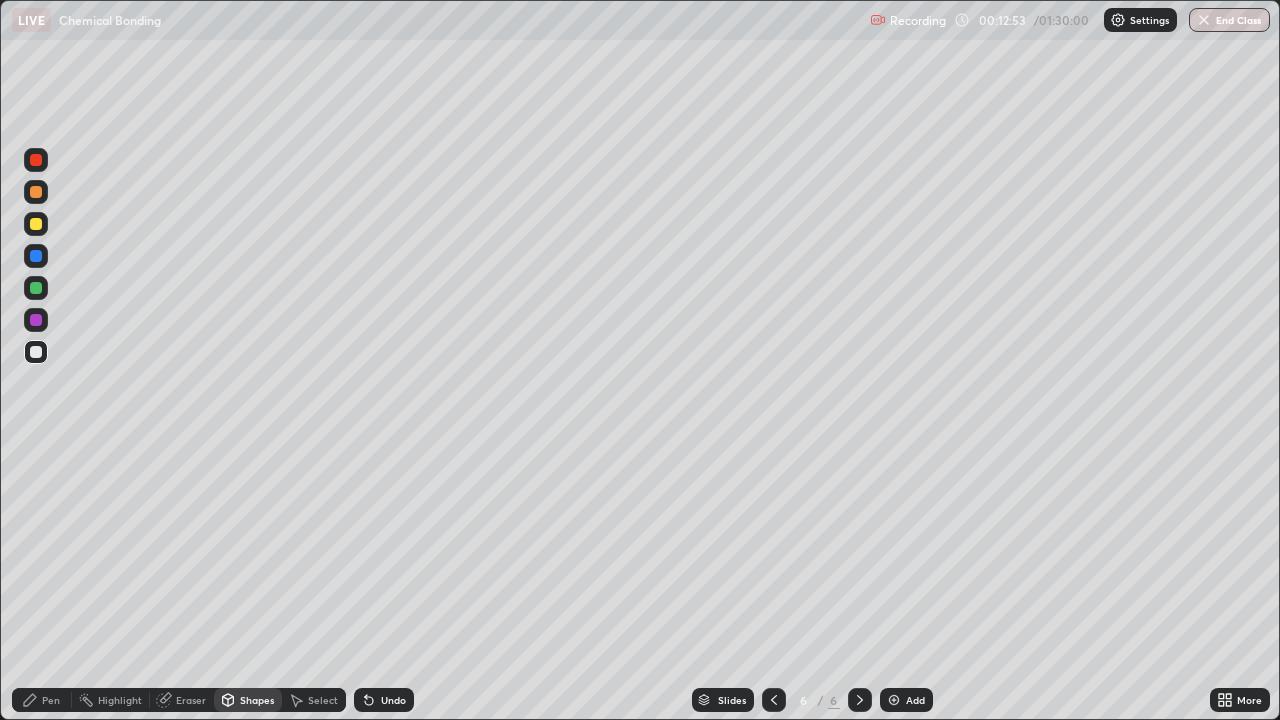 click 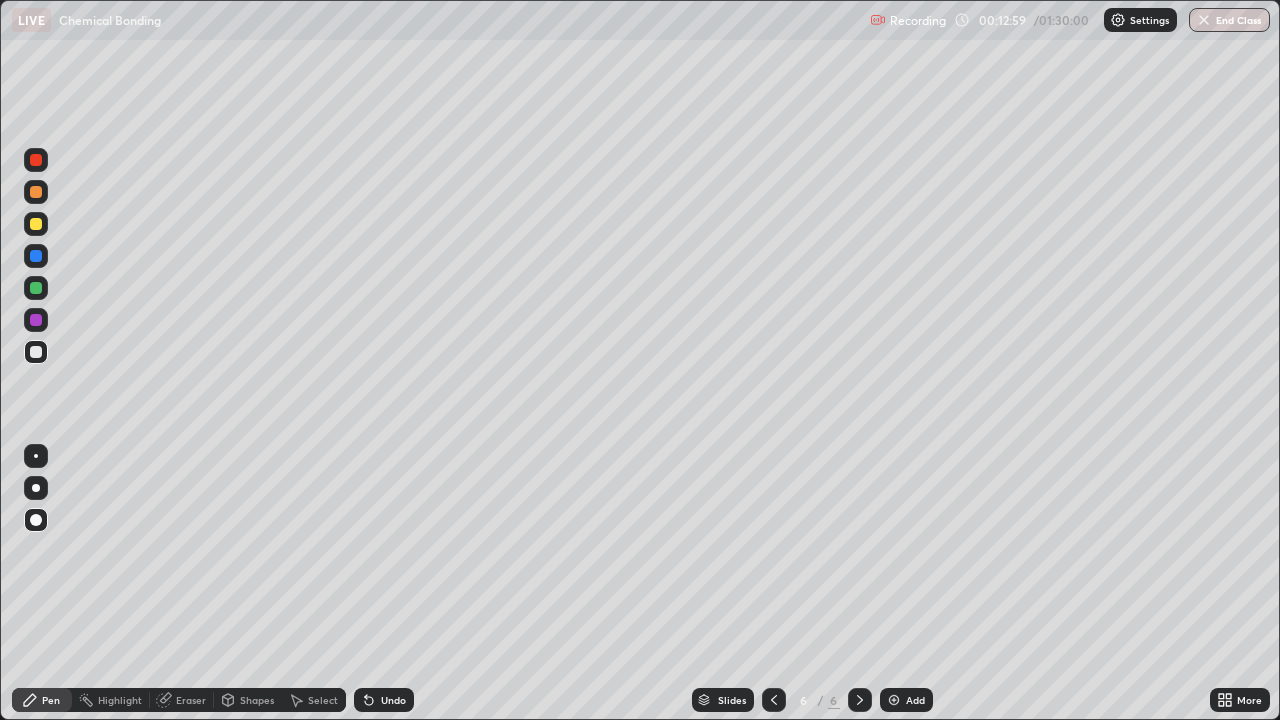 click on "Undo" at bounding box center [384, 700] 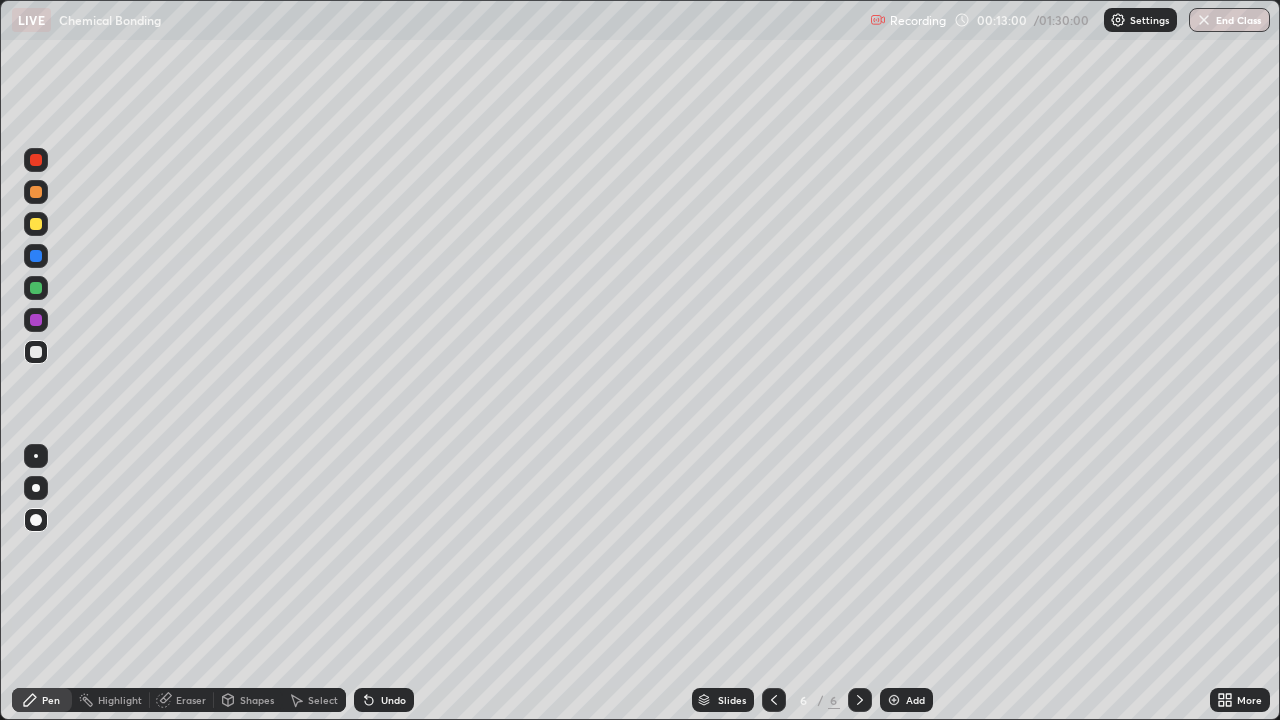 click on "Shapes" at bounding box center (257, 700) 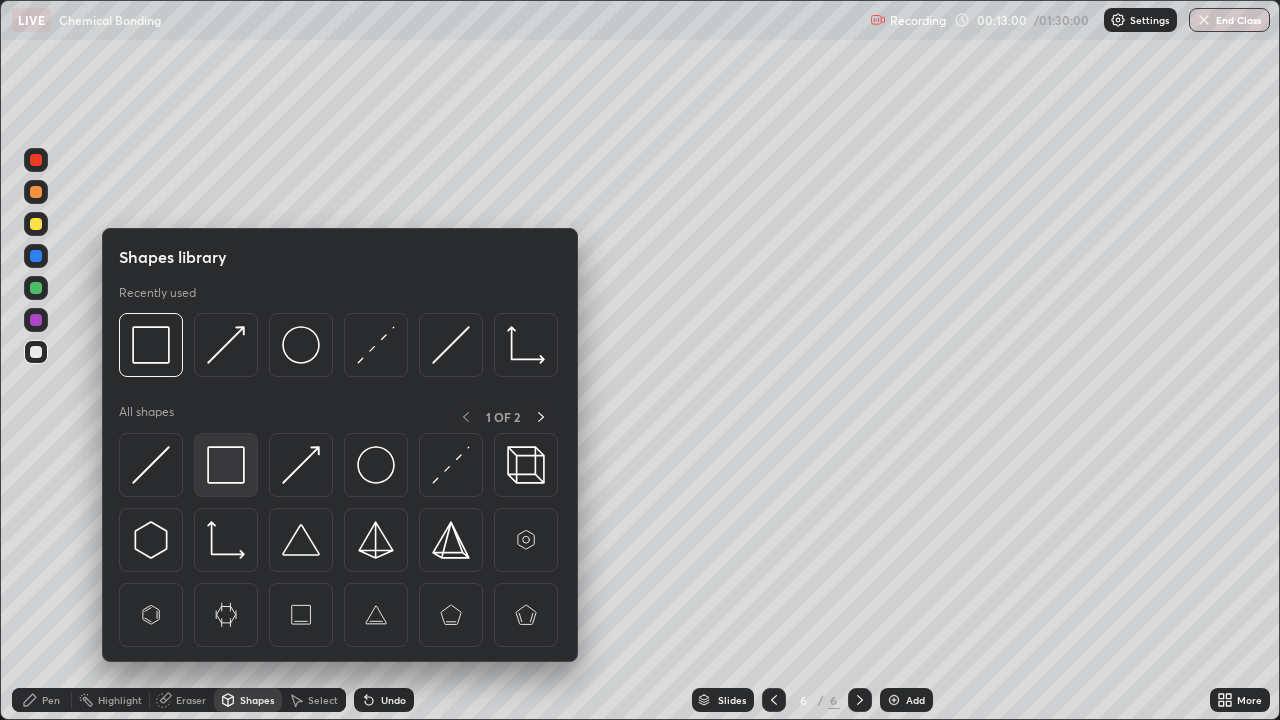click at bounding box center [226, 465] 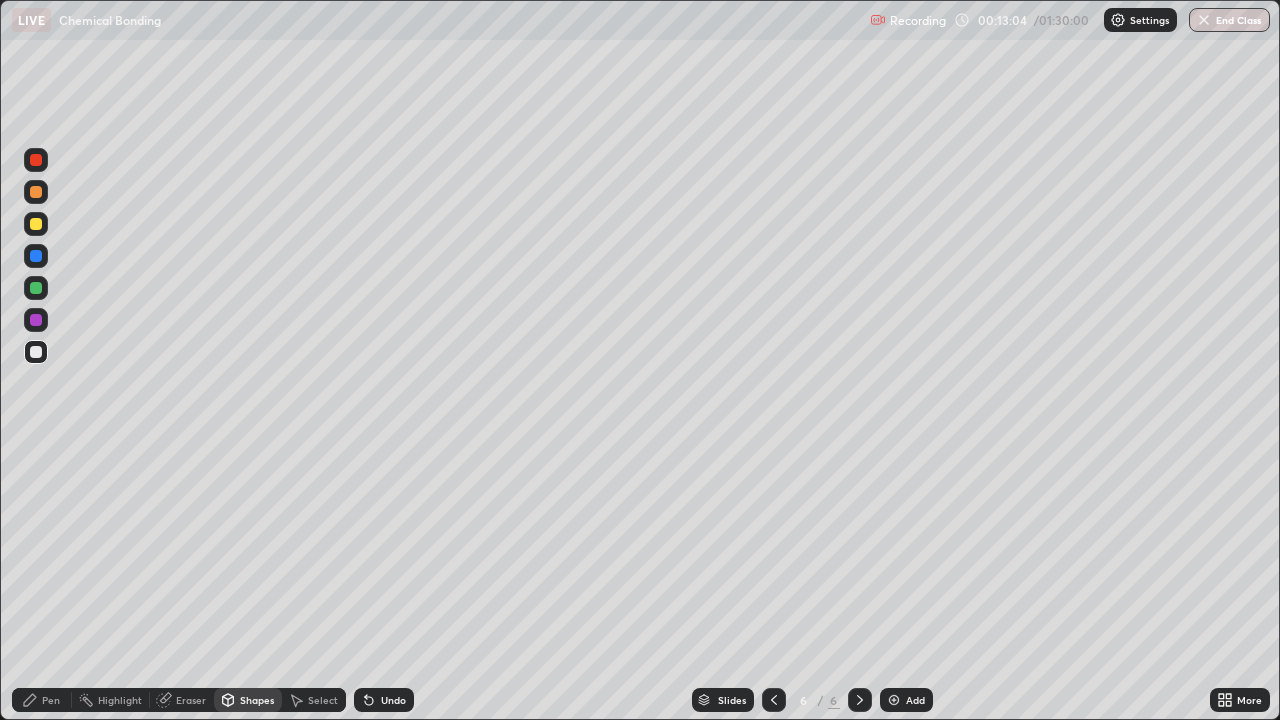 click on "Pen" at bounding box center [42, 700] 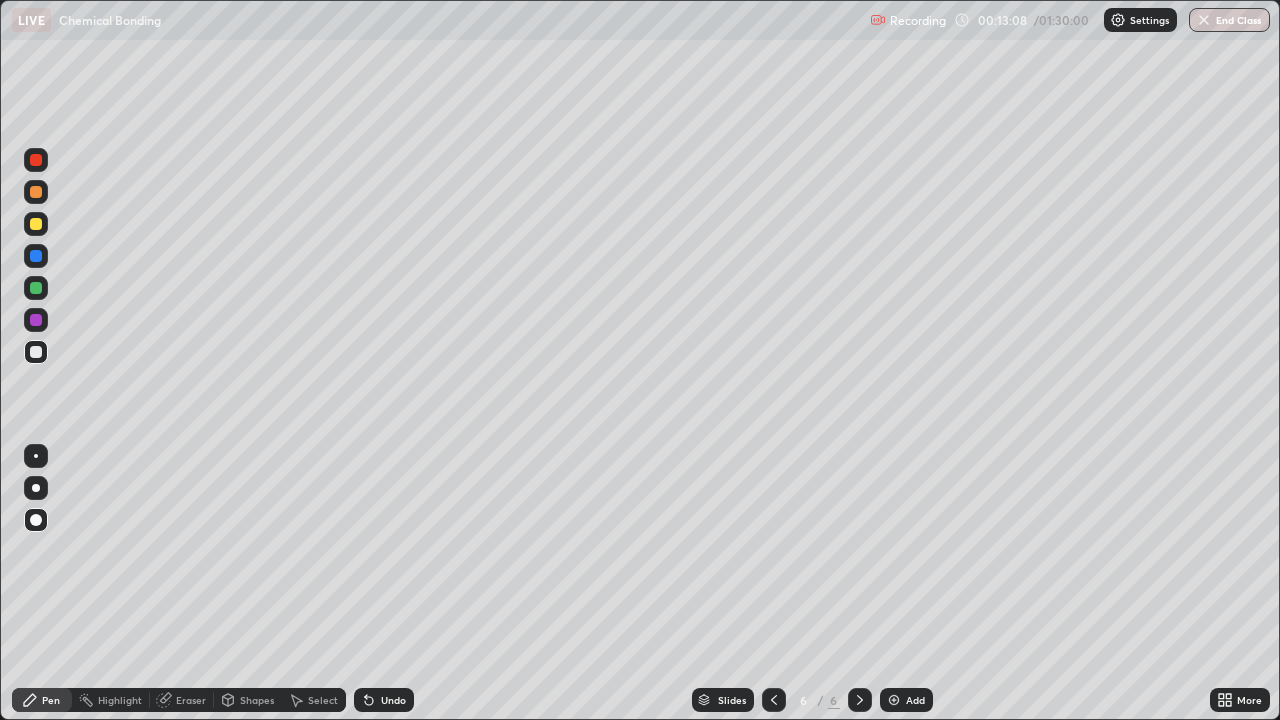 click 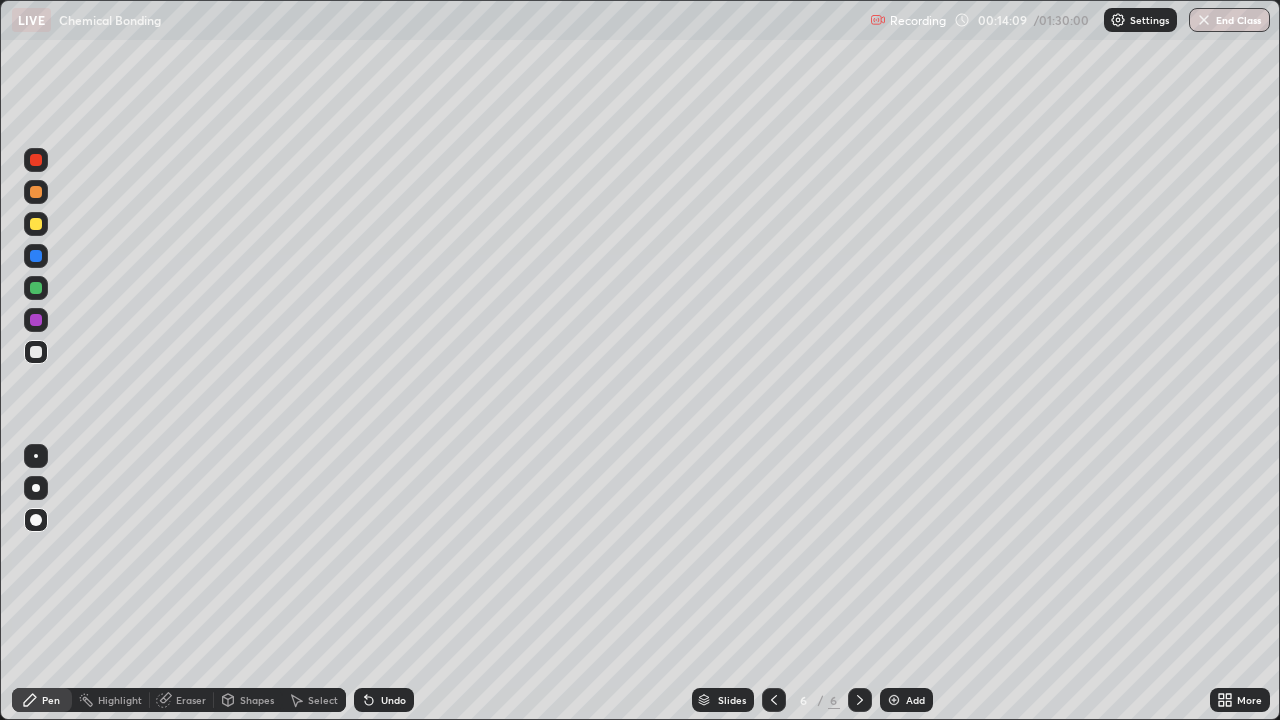 click on "Add" at bounding box center (906, 700) 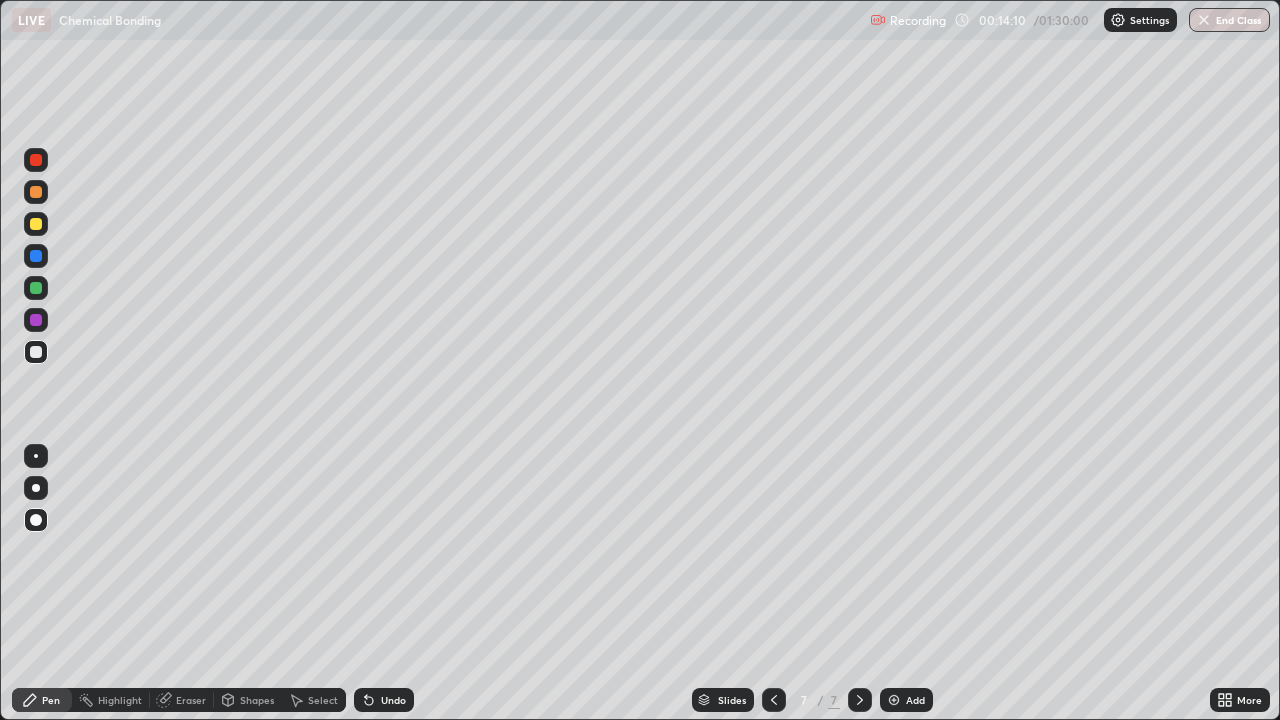 click on "Shapes" at bounding box center (257, 700) 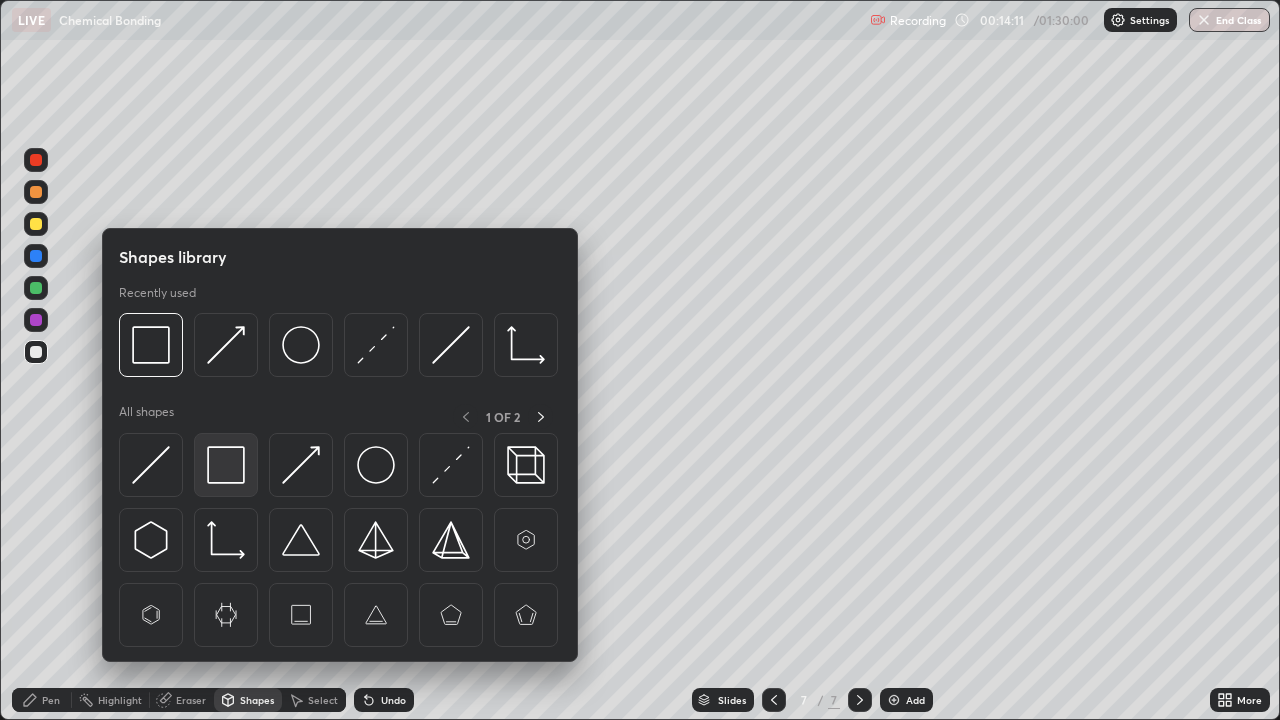 click at bounding box center (226, 465) 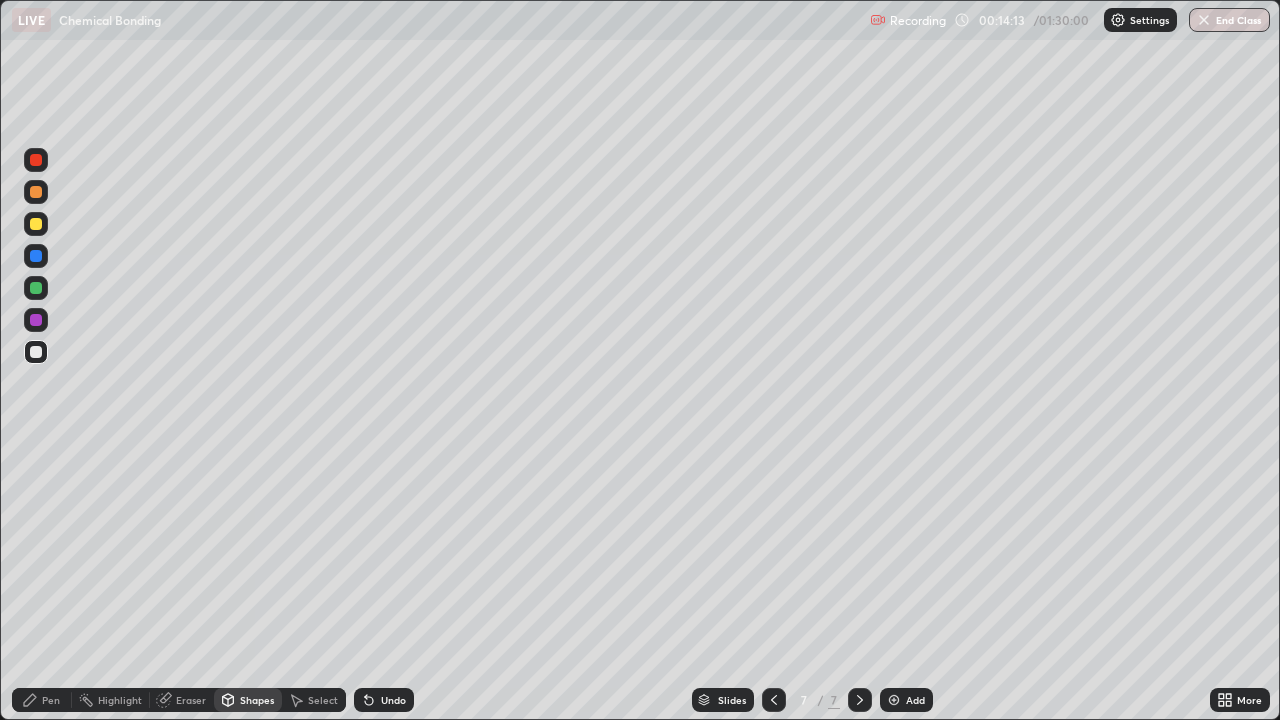 click on "Pen" at bounding box center [51, 700] 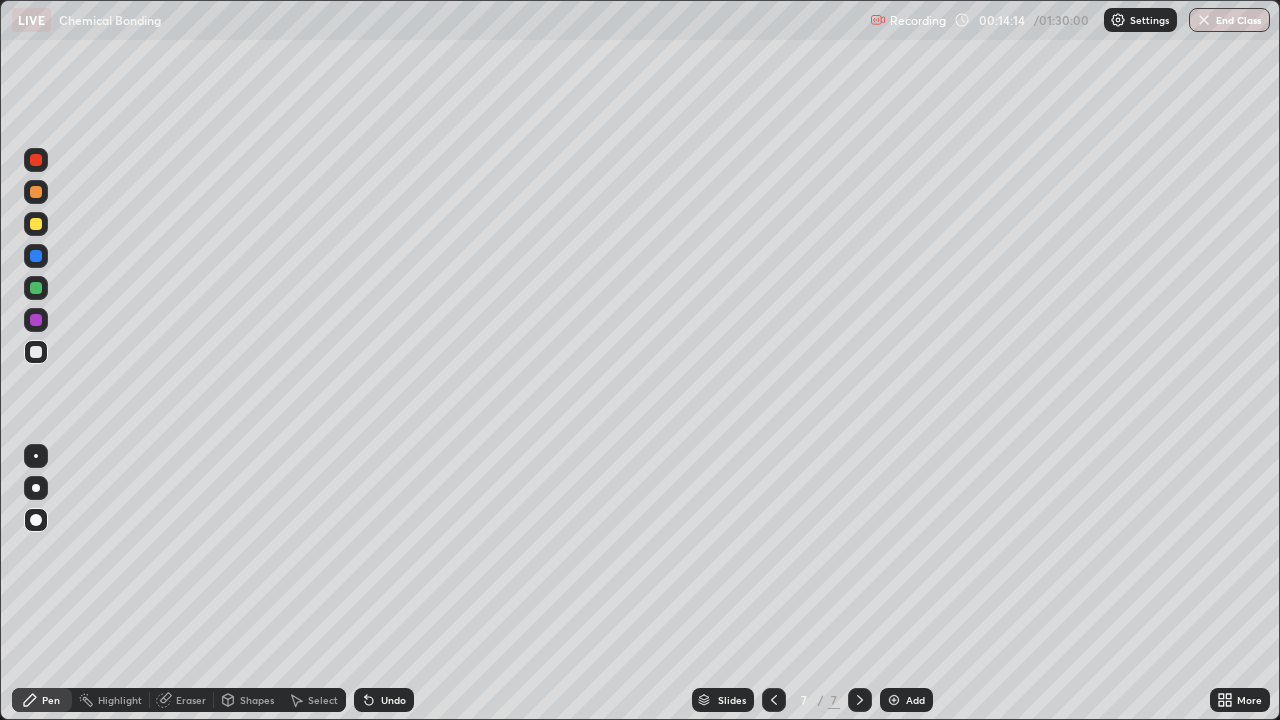 click at bounding box center (36, 224) 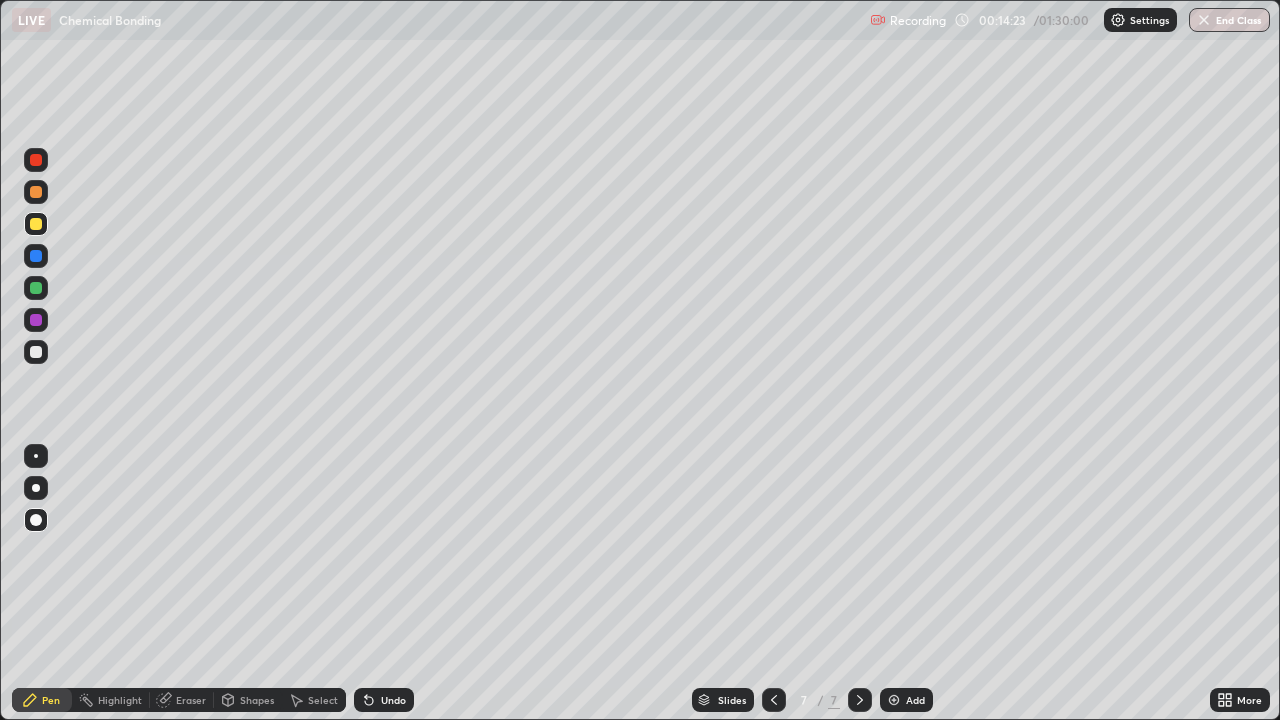 click on "Shapes" at bounding box center (257, 700) 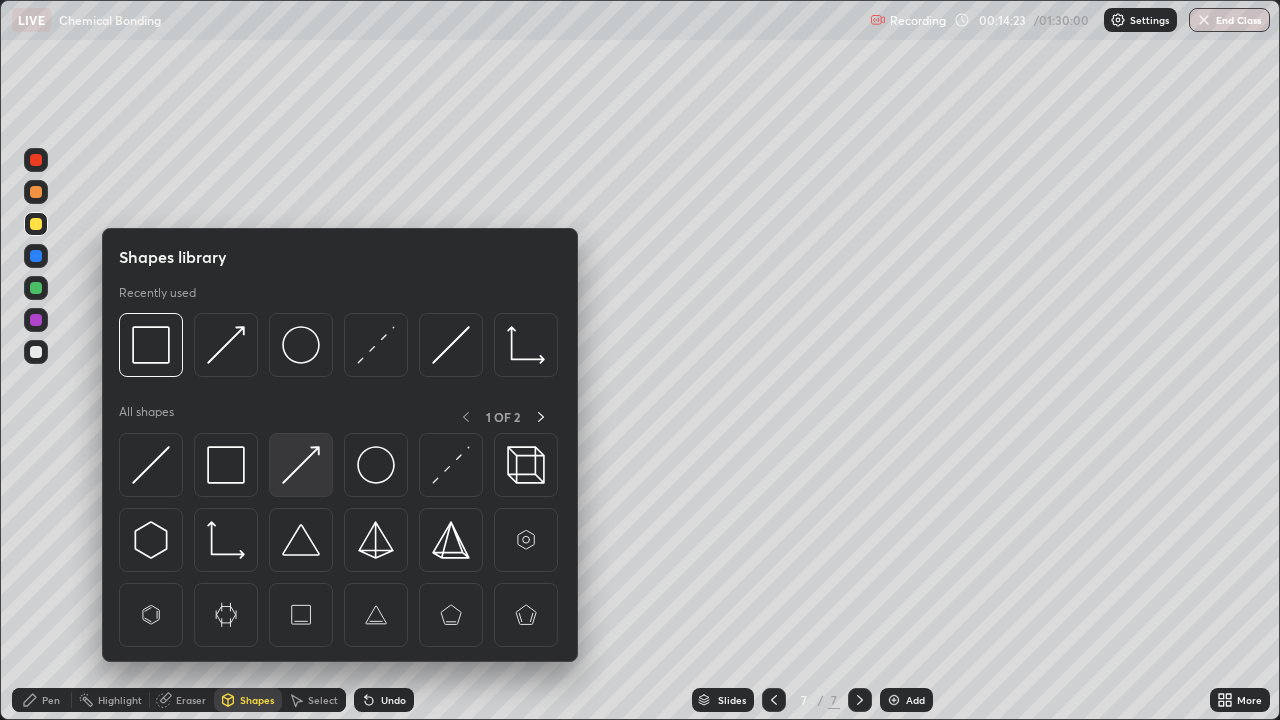 click at bounding box center [301, 465] 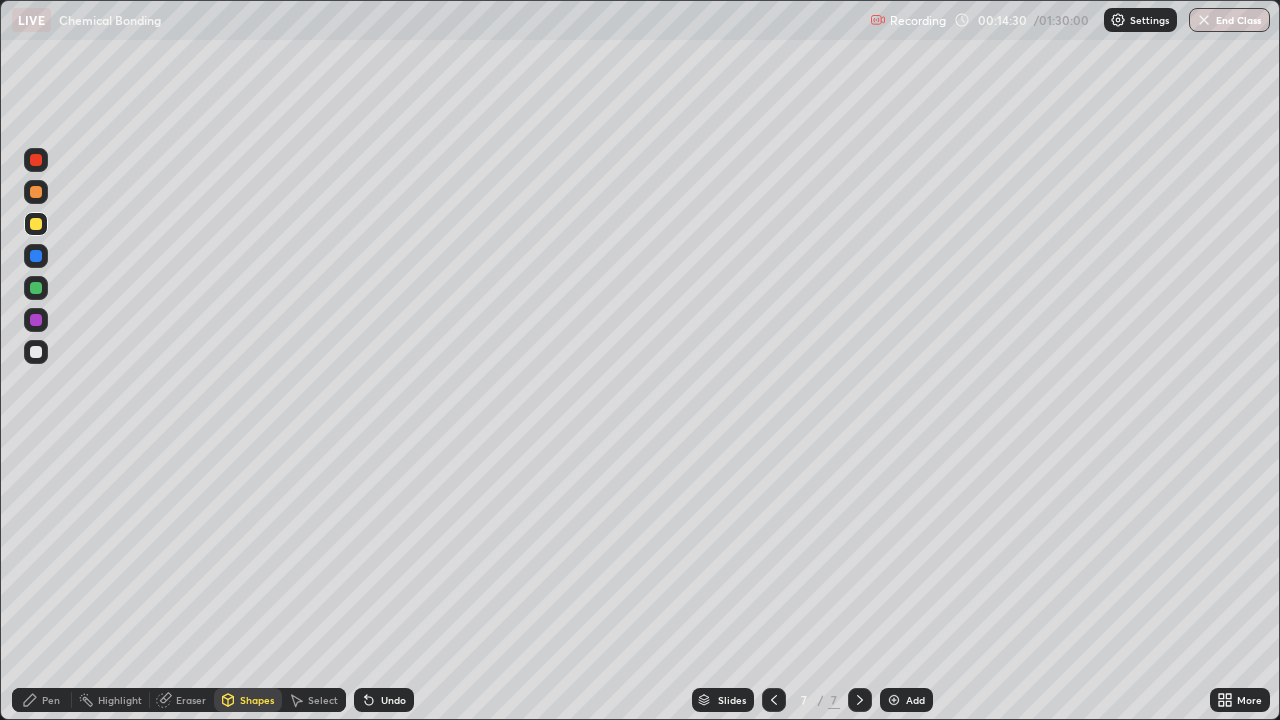click on "Shapes" at bounding box center [257, 700] 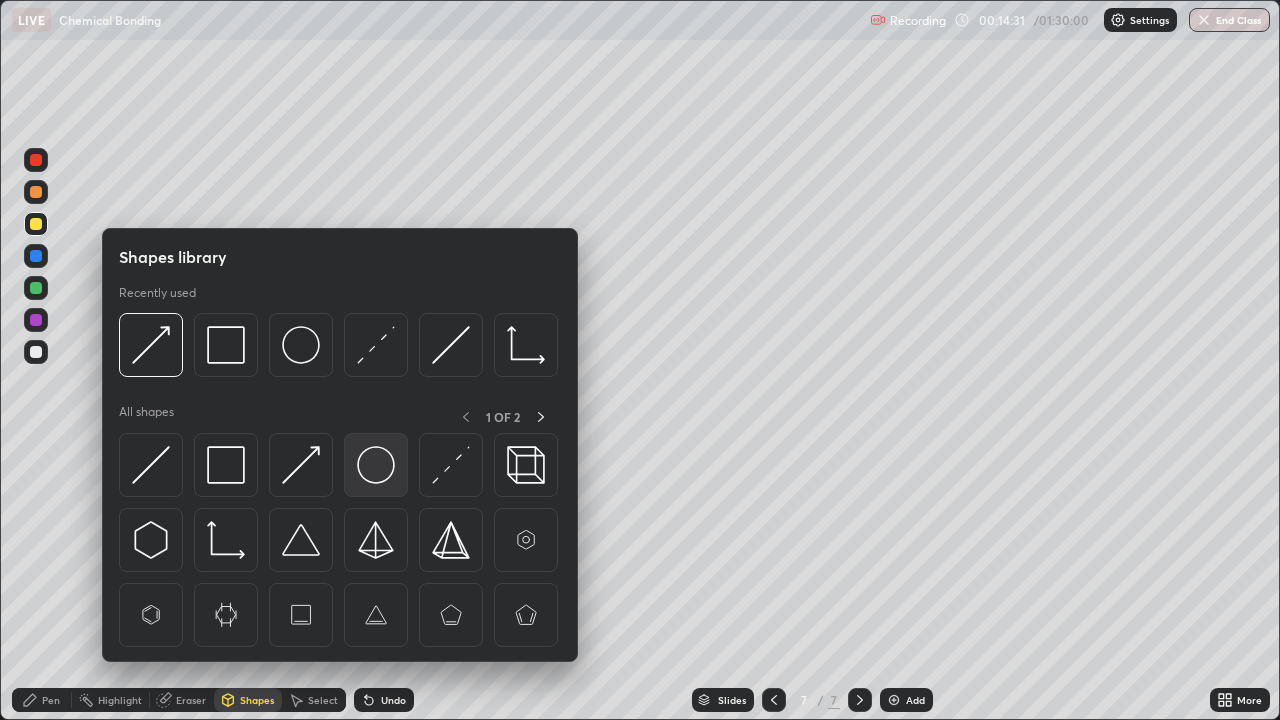 click at bounding box center [376, 465] 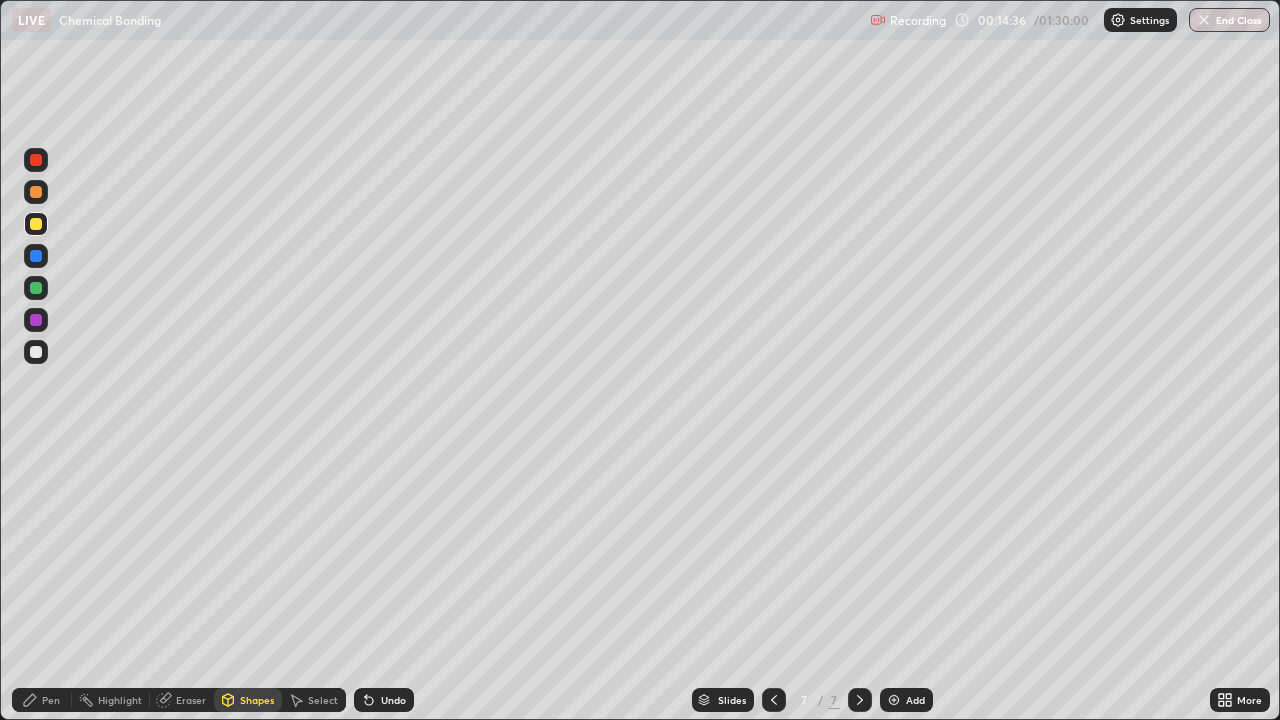 click on "Pen" at bounding box center (42, 700) 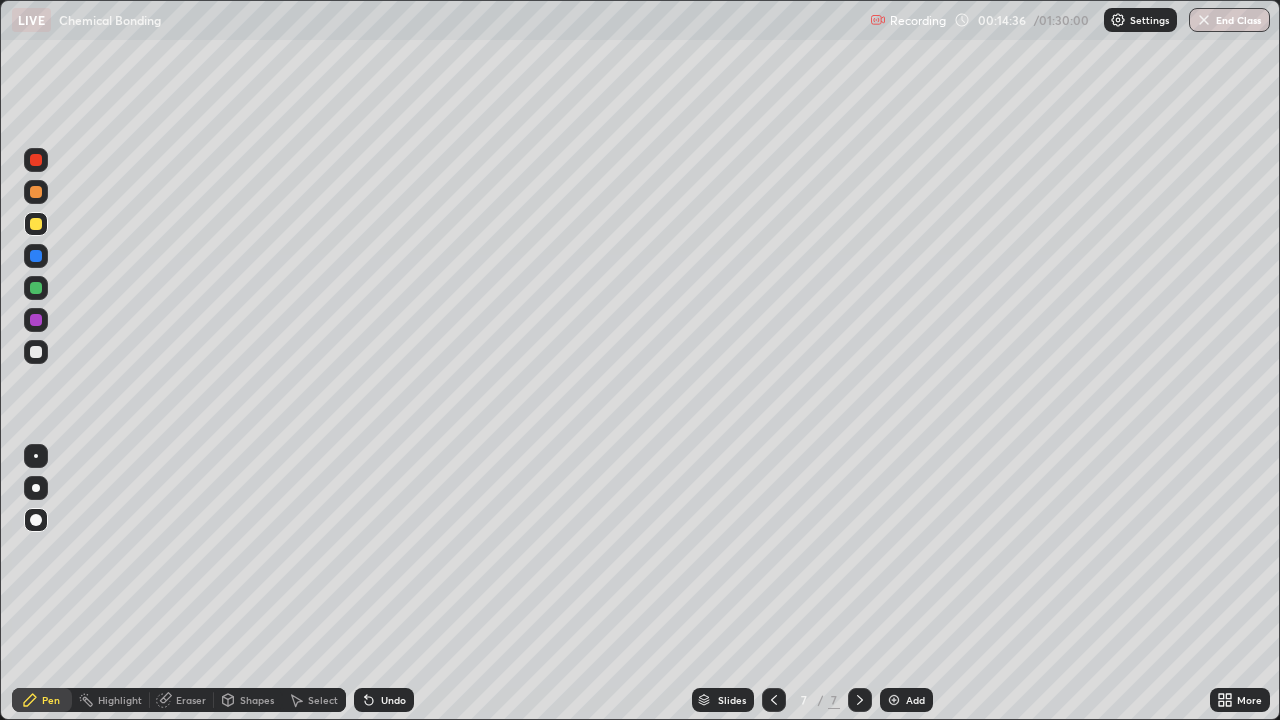 click at bounding box center [36, 288] 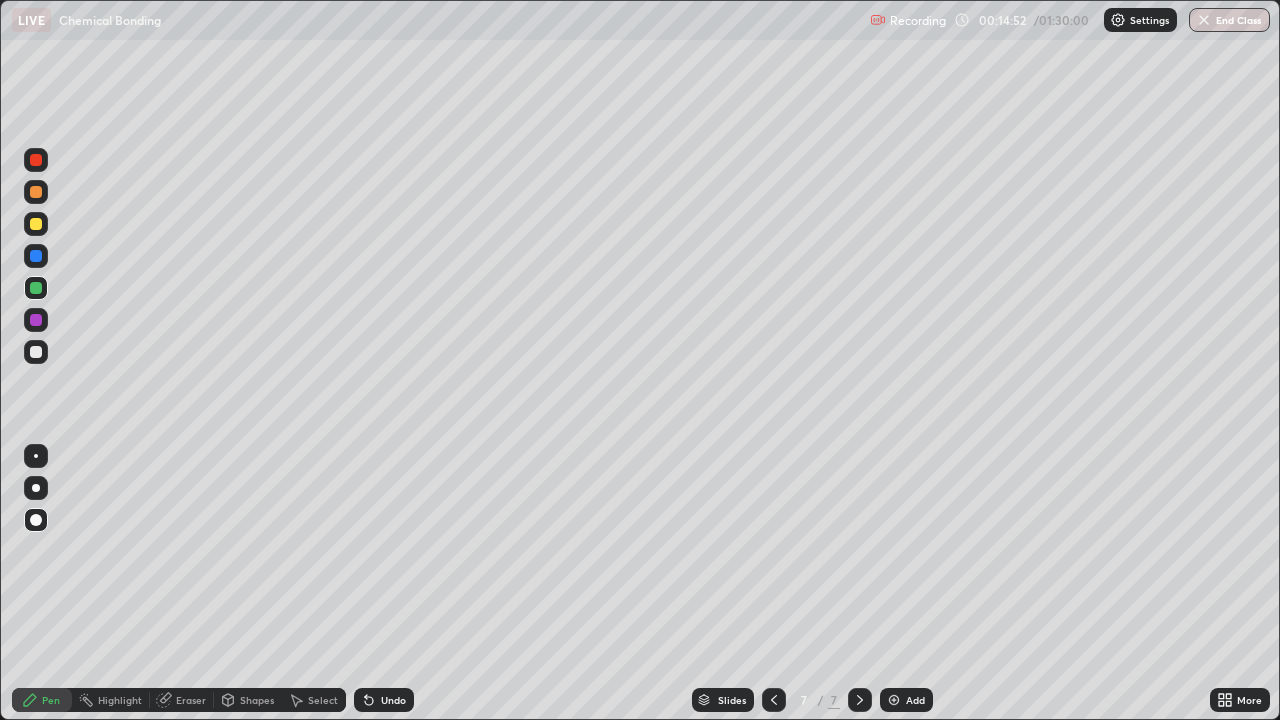 click on "Shapes" at bounding box center [257, 700] 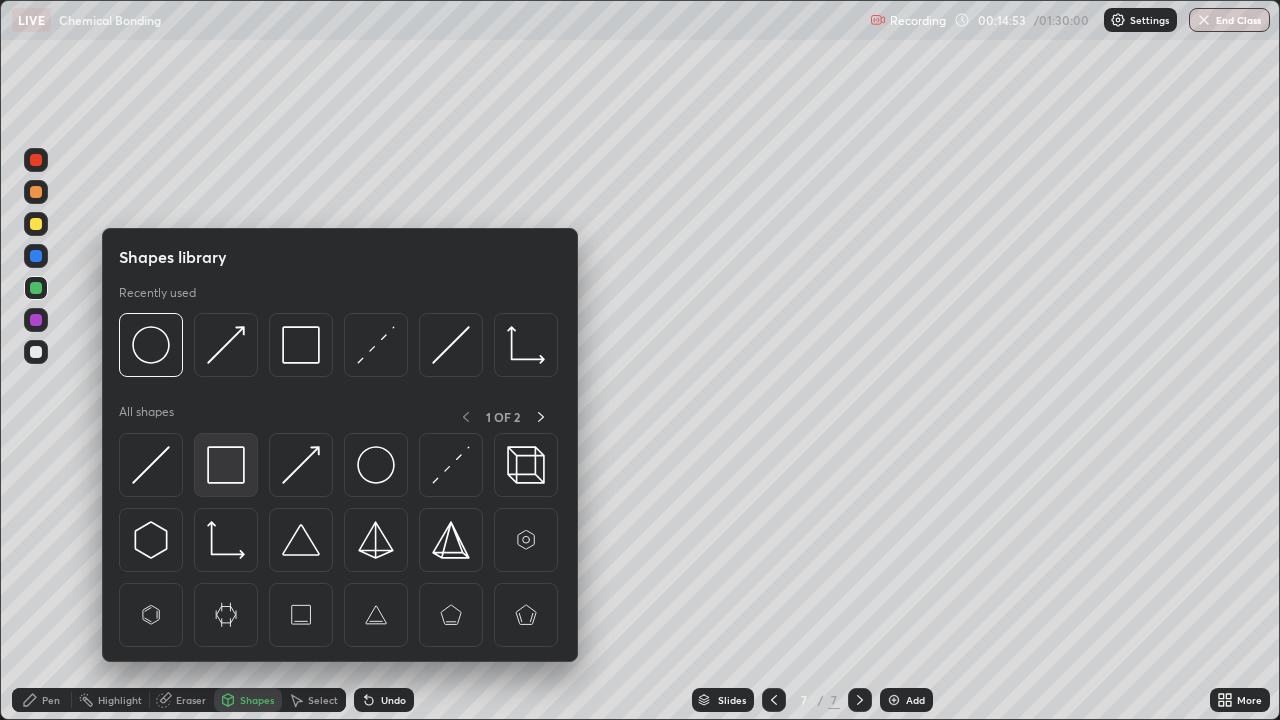 click at bounding box center [226, 465] 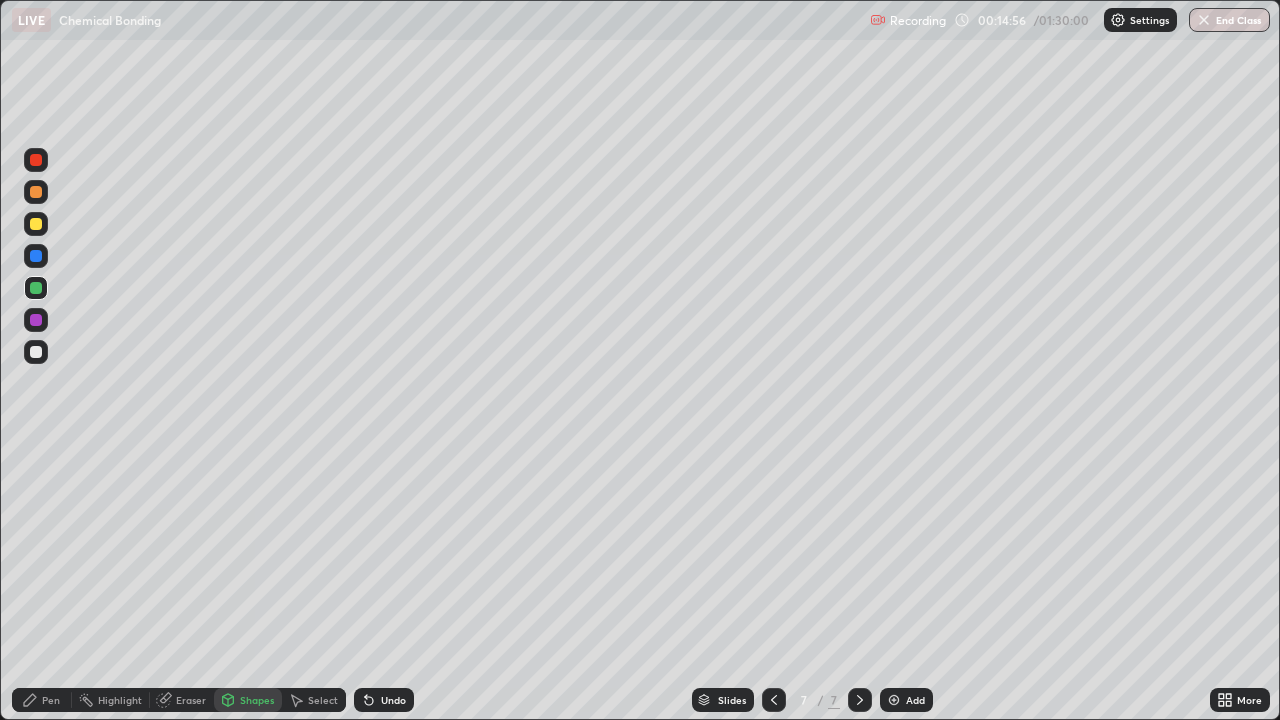 click on "Shapes" at bounding box center (248, 700) 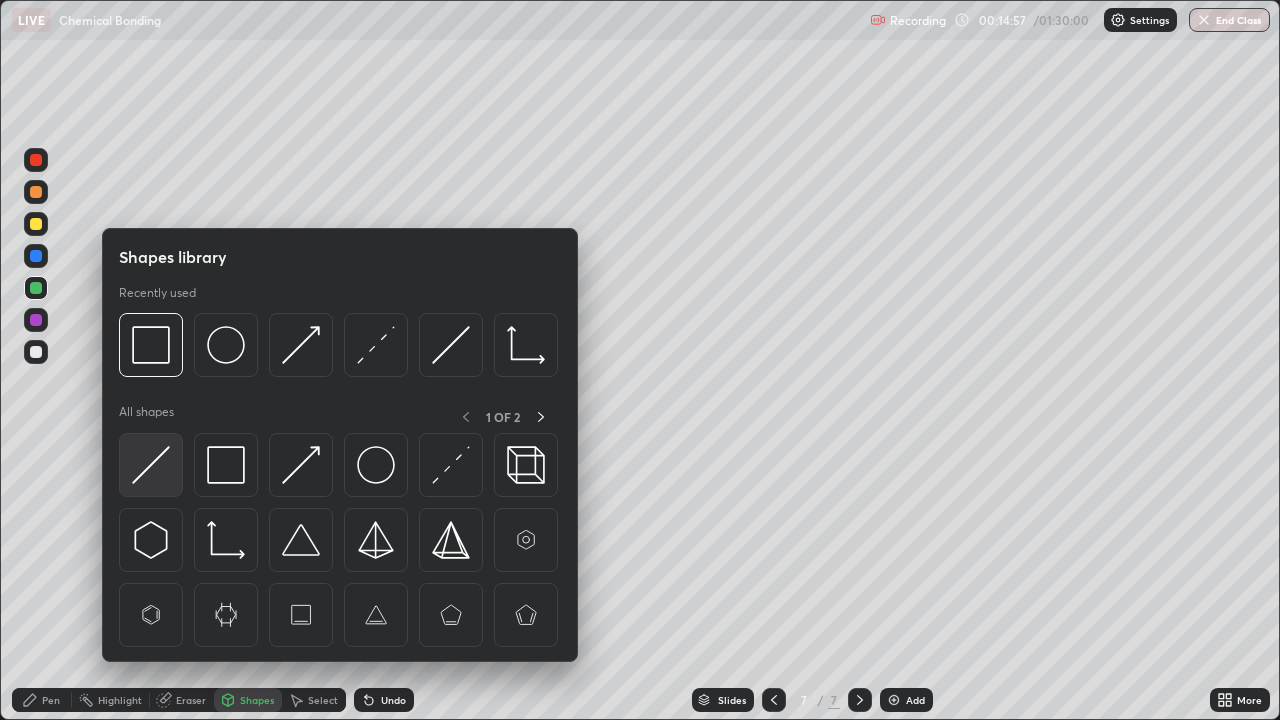 click at bounding box center (151, 465) 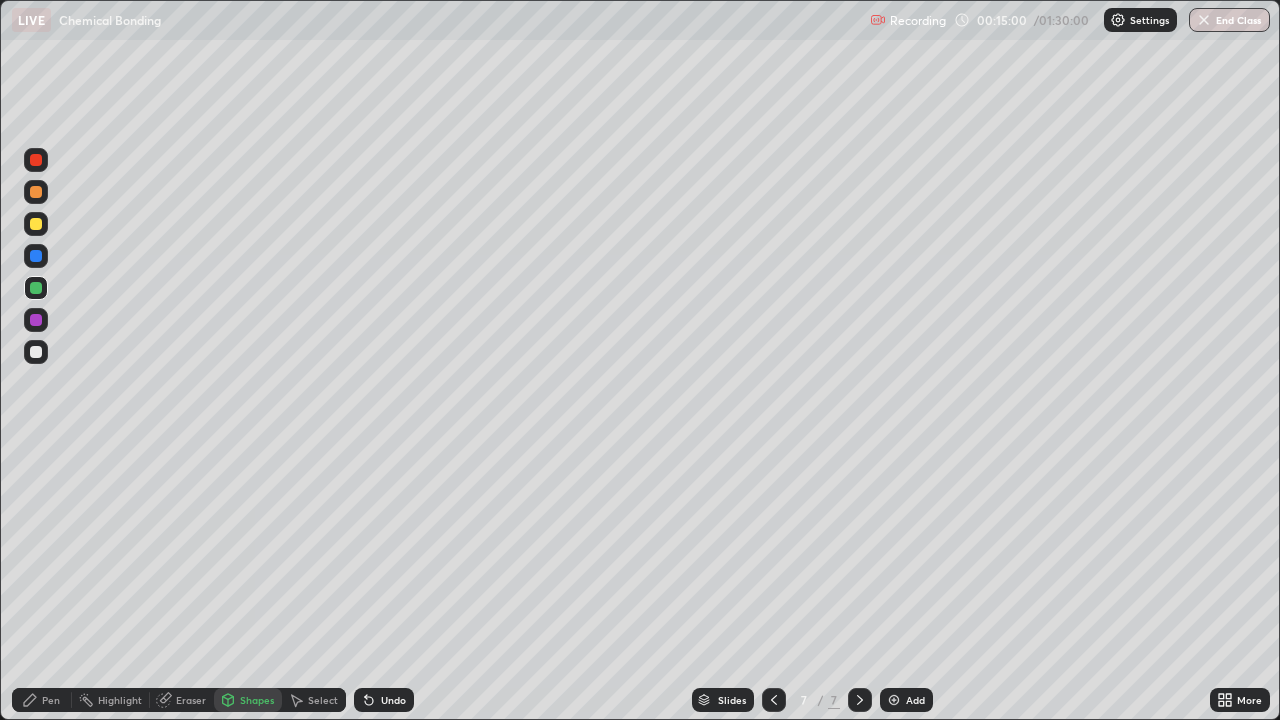 click on "Pen" at bounding box center [51, 700] 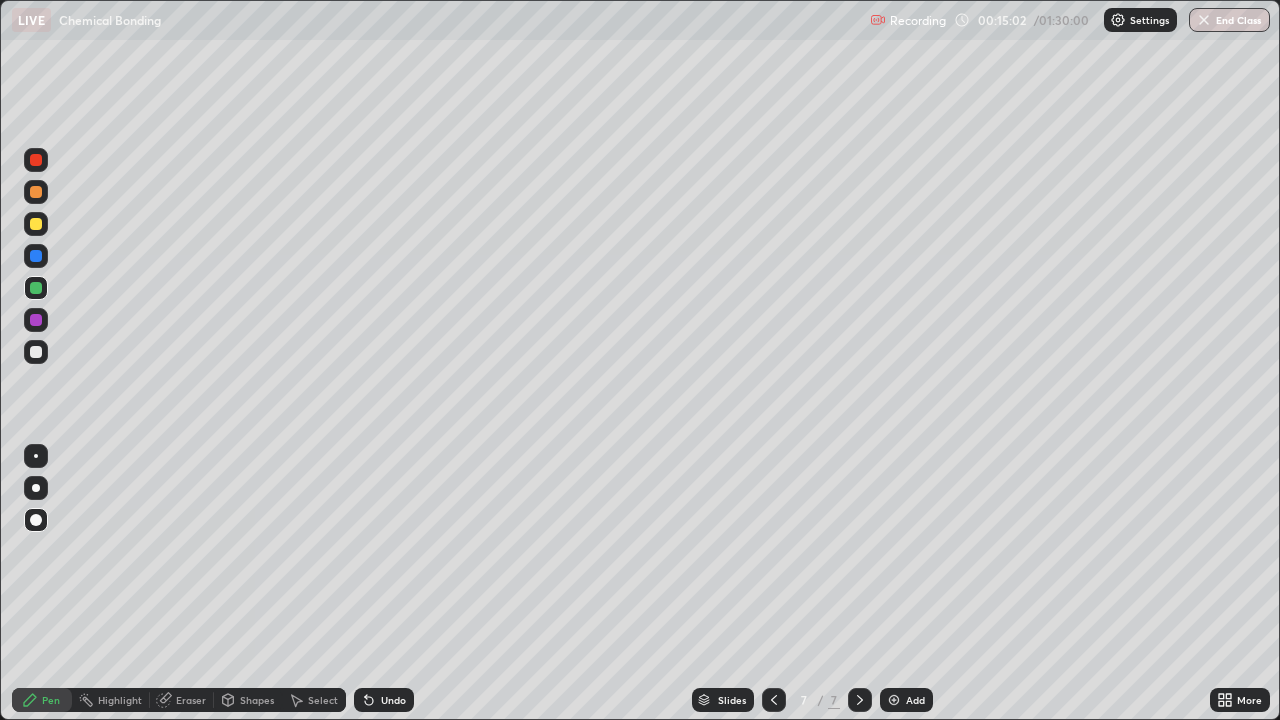 click at bounding box center [36, 224] 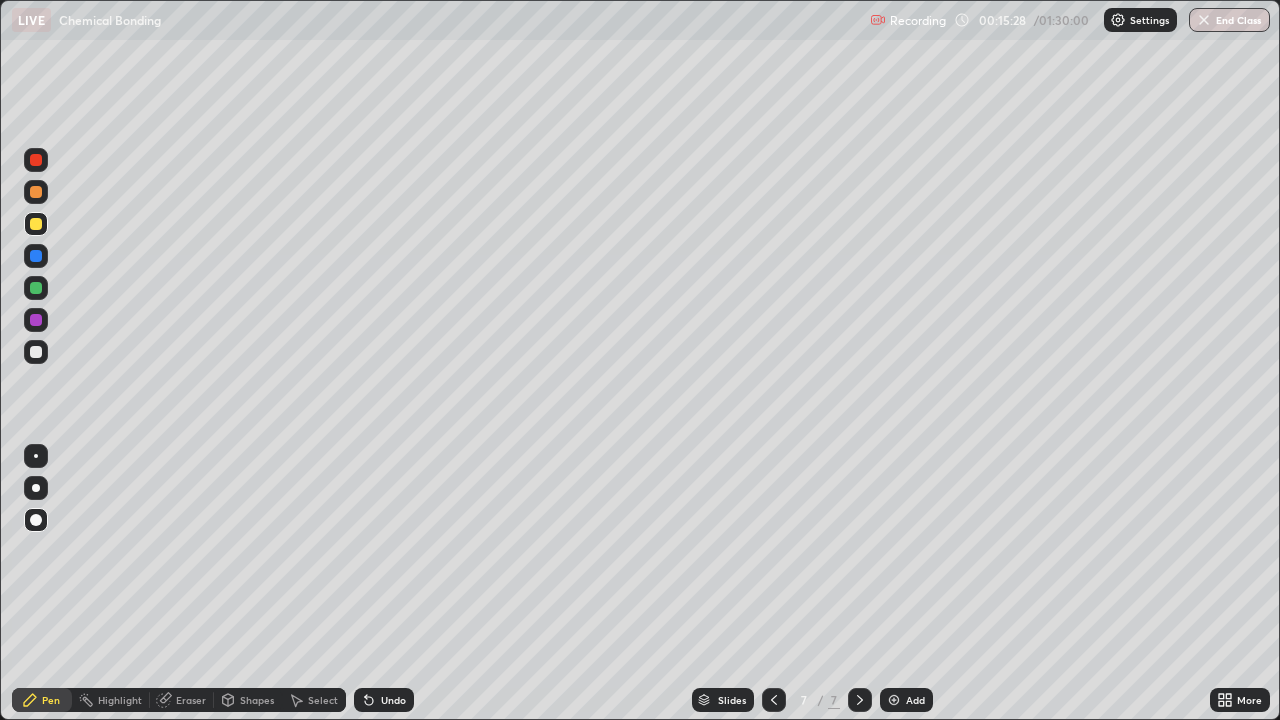 click on "Shapes" at bounding box center (257, 700) 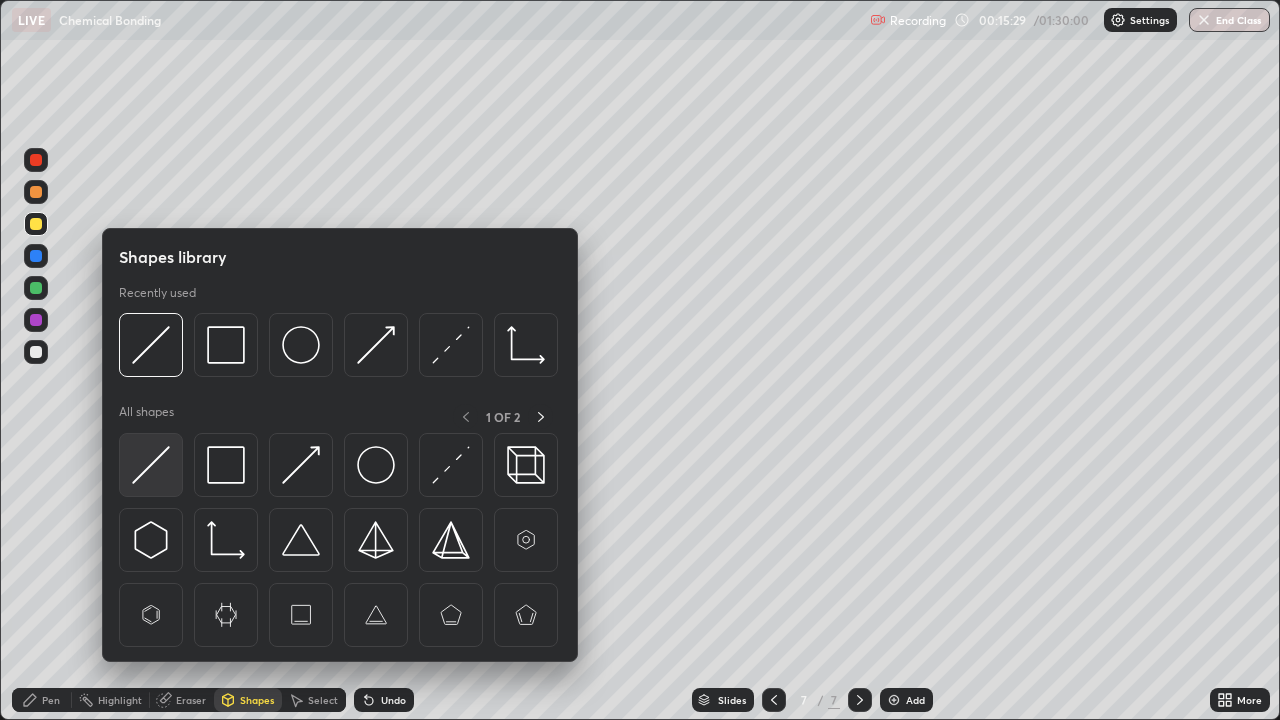 click at bounding box center (151, 465) 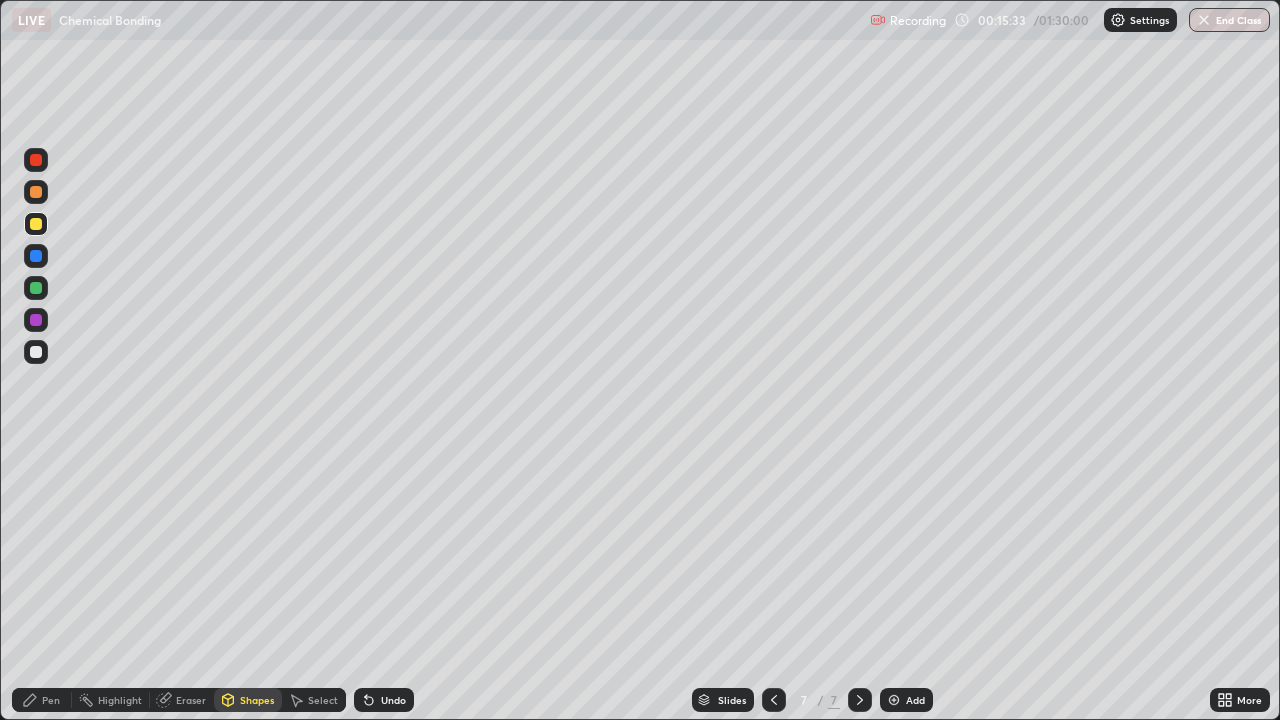 click on "Pen" at bounding box center [51, 700] 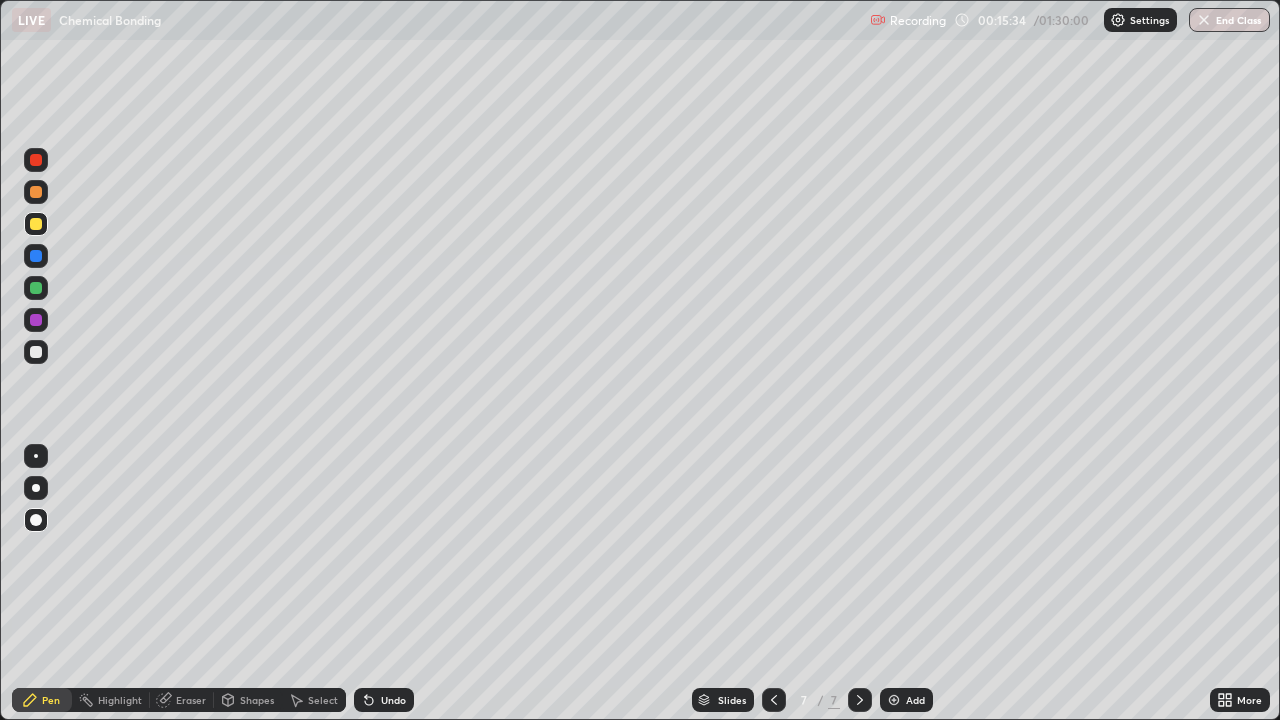 click at bounding box center (36, 352) 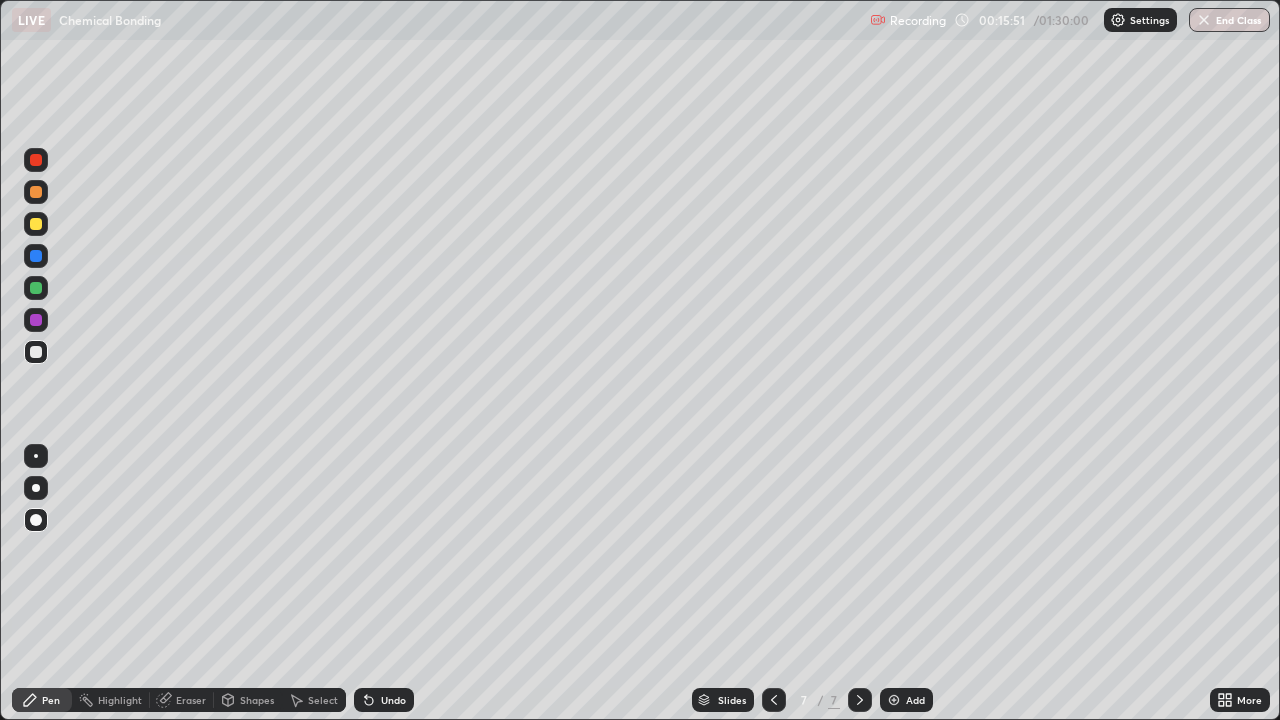 click 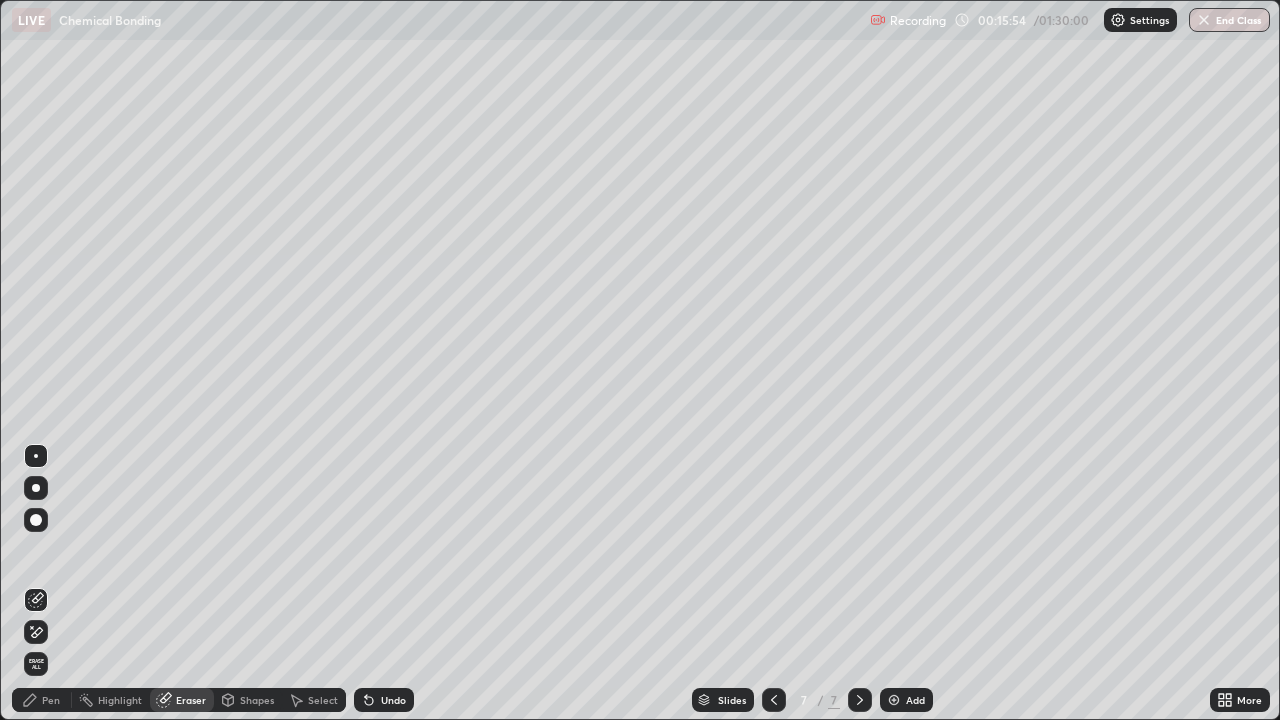 click 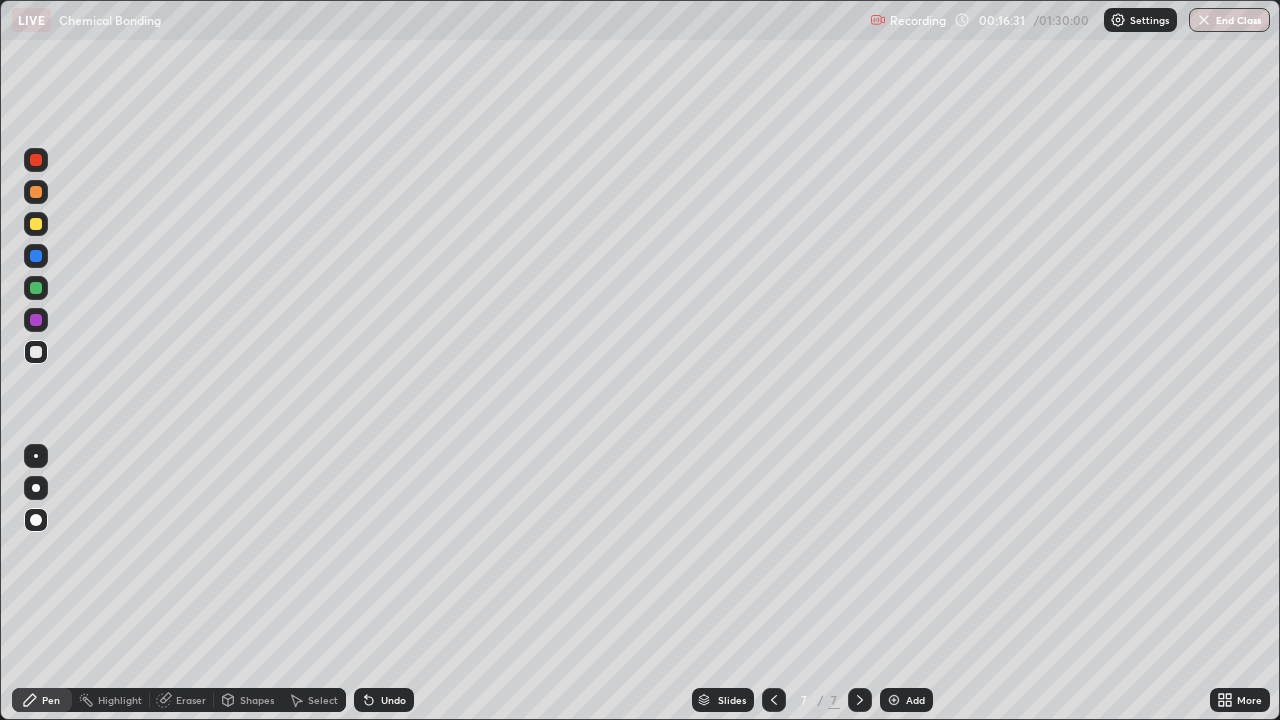 click on "Add" at bounding box center [915, 700] 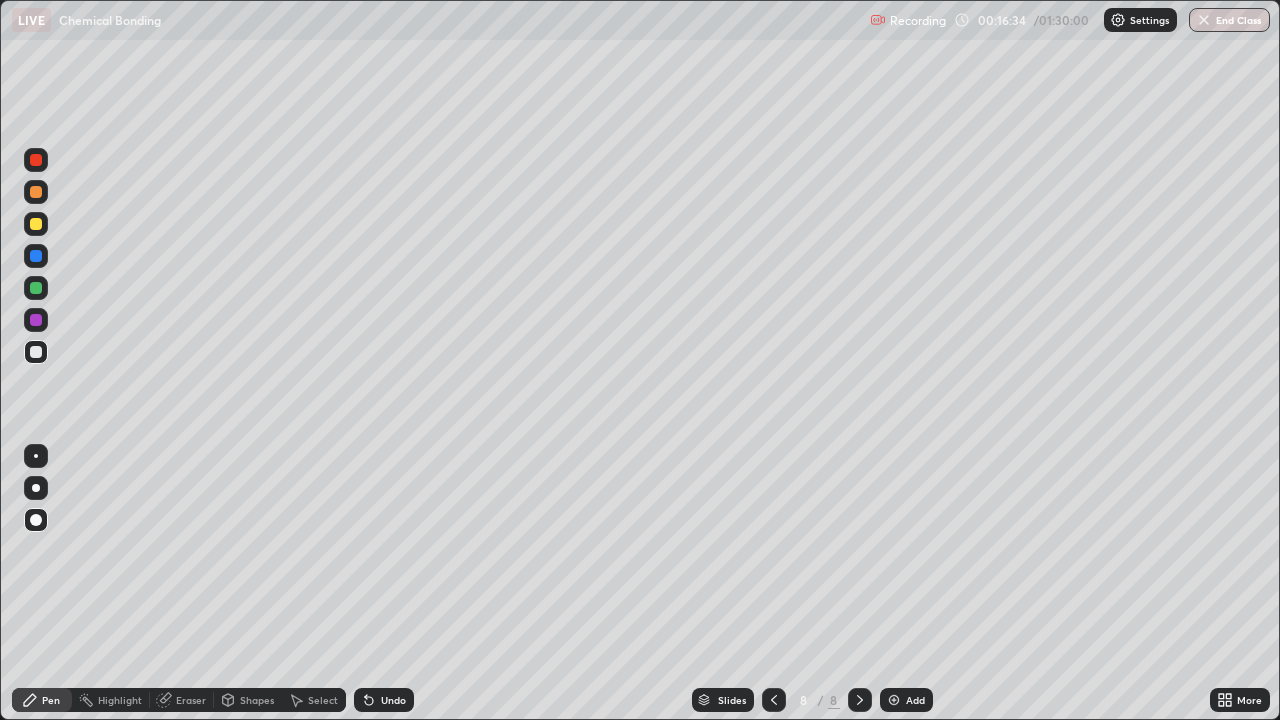 click on "Shapes" at bounding box center (257, 700) 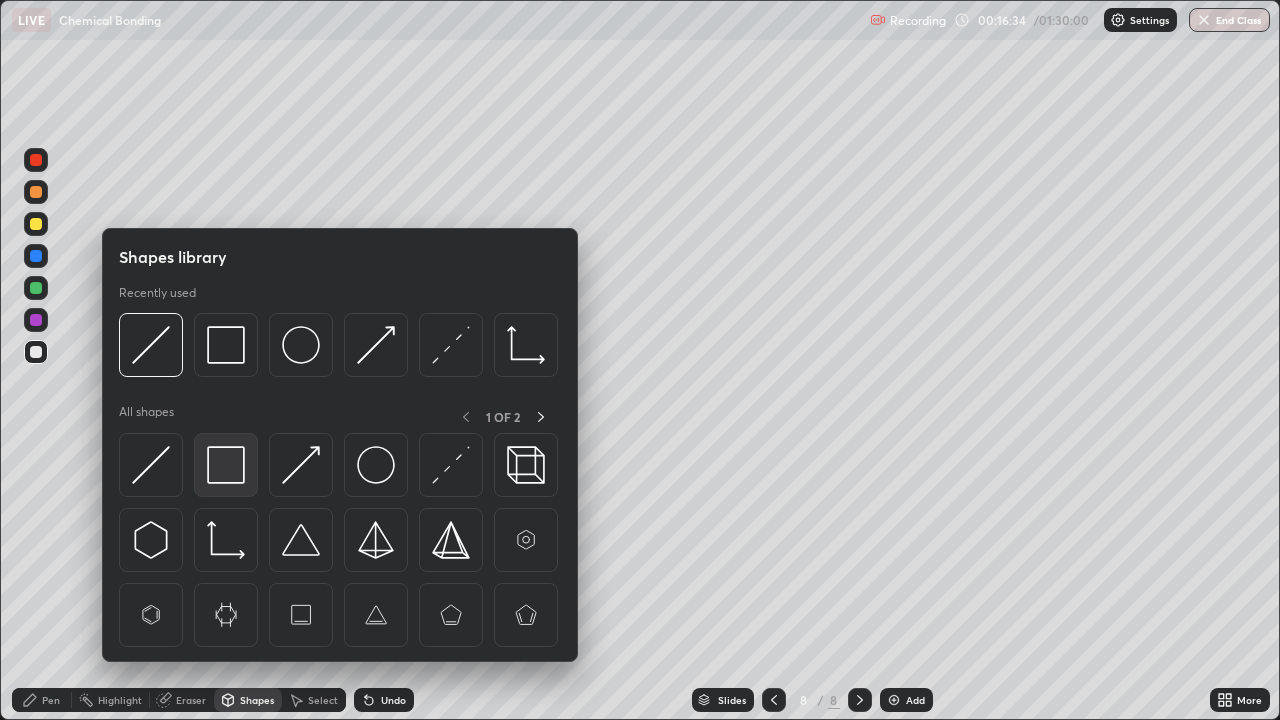 click at bounding box center [226, 465] 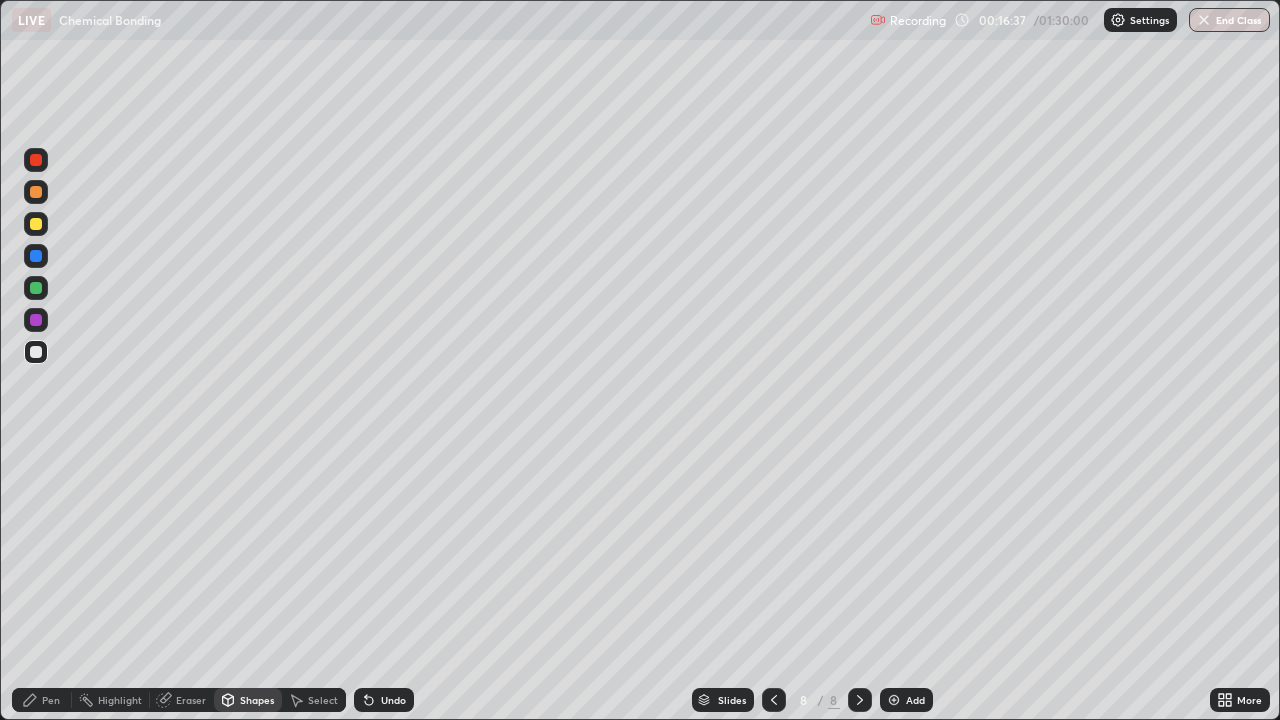 click 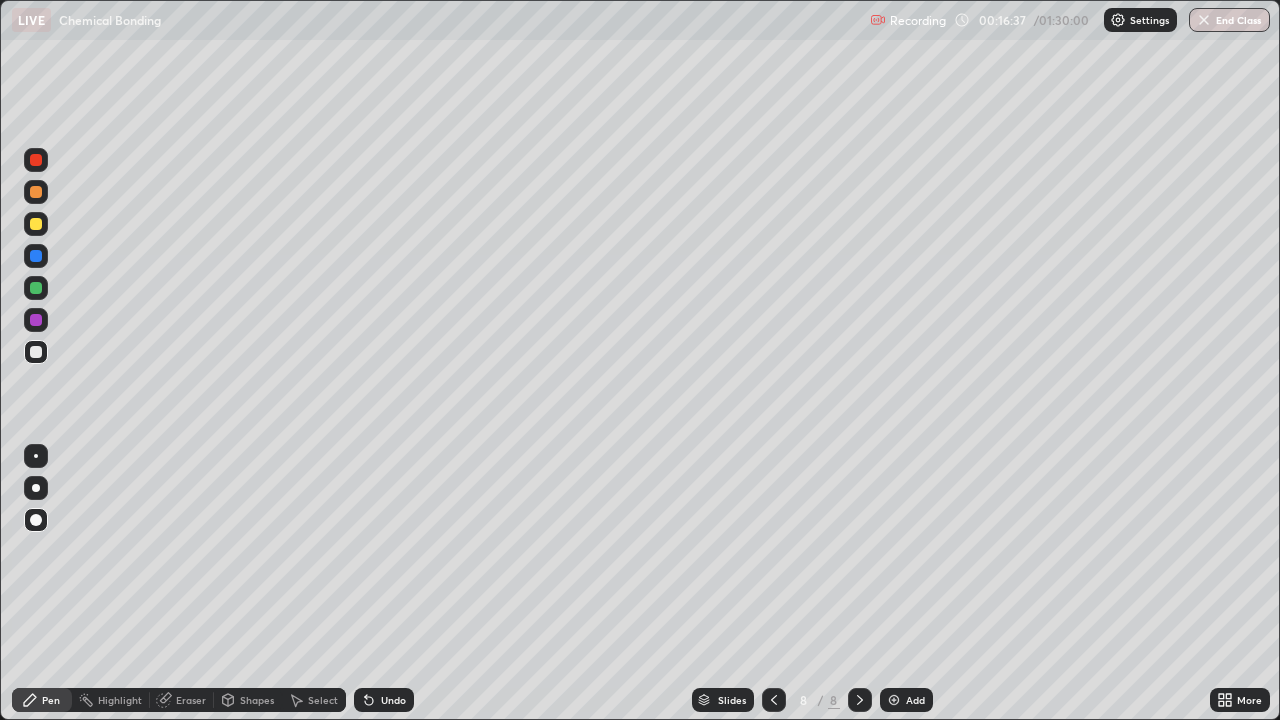 click at bounding box center [36, 224] 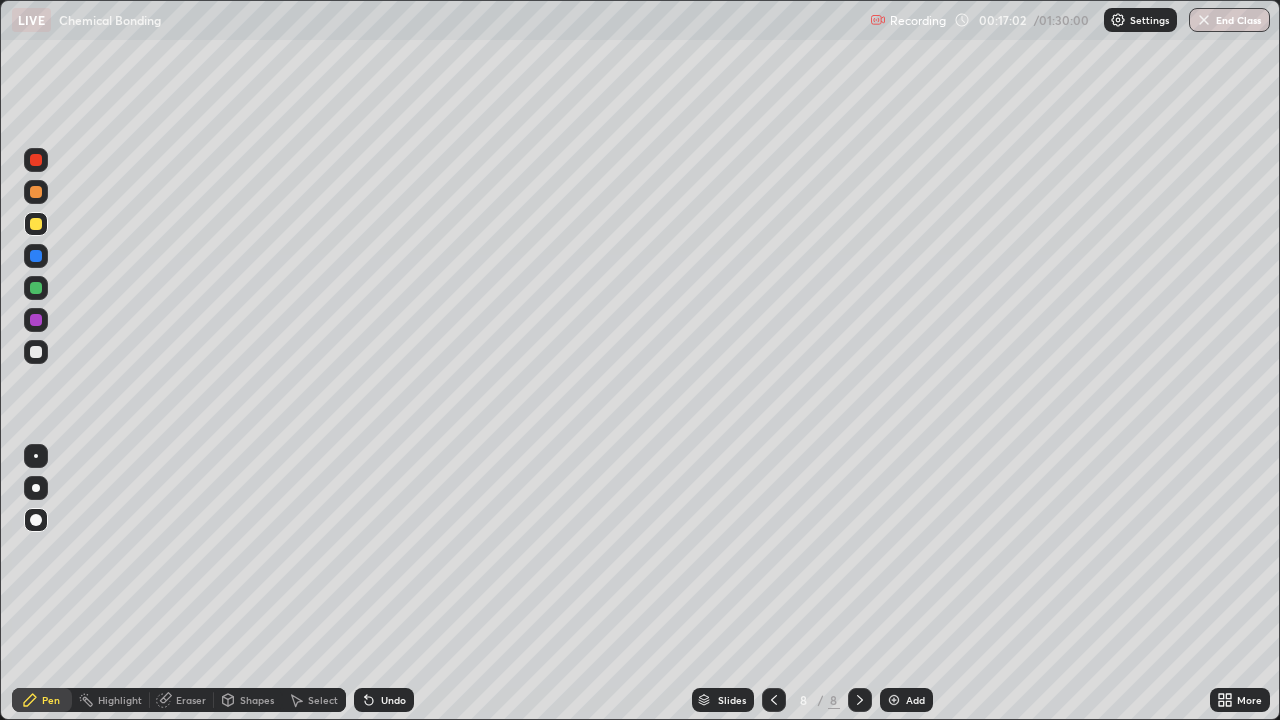 click at bounding box center [36, 320] 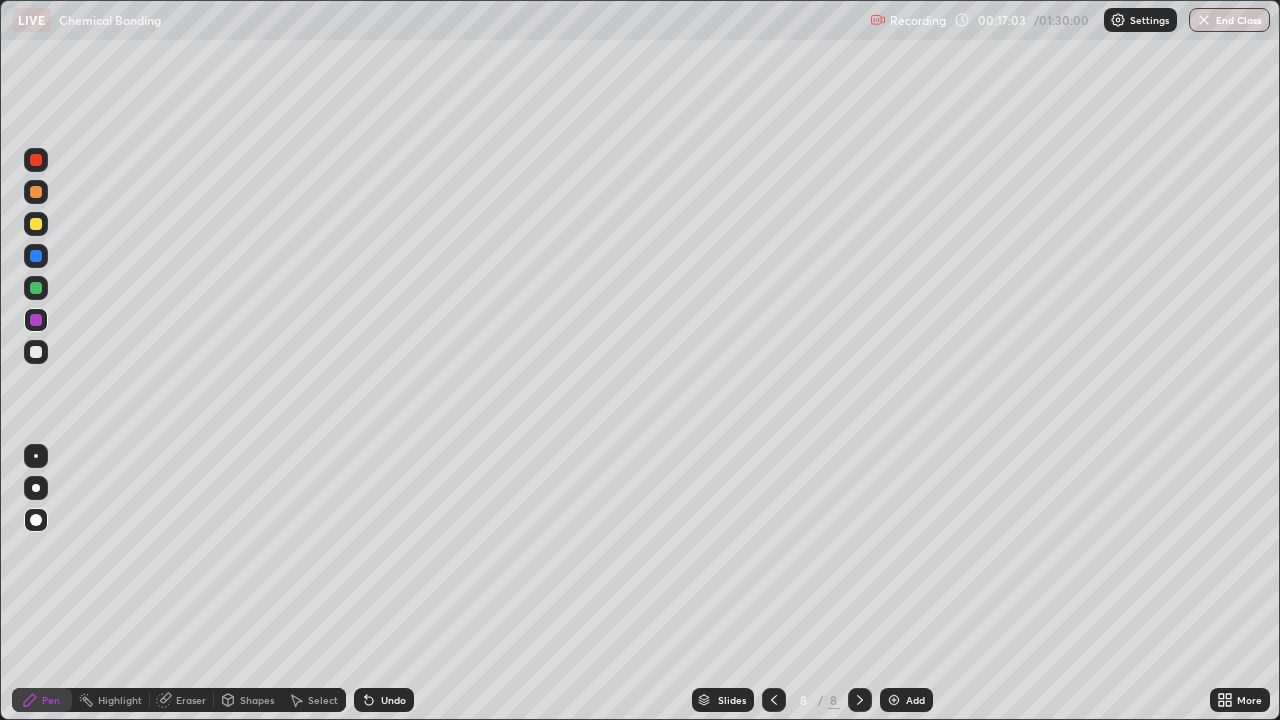 click on "Shapes" at bounding box center (257, 700) 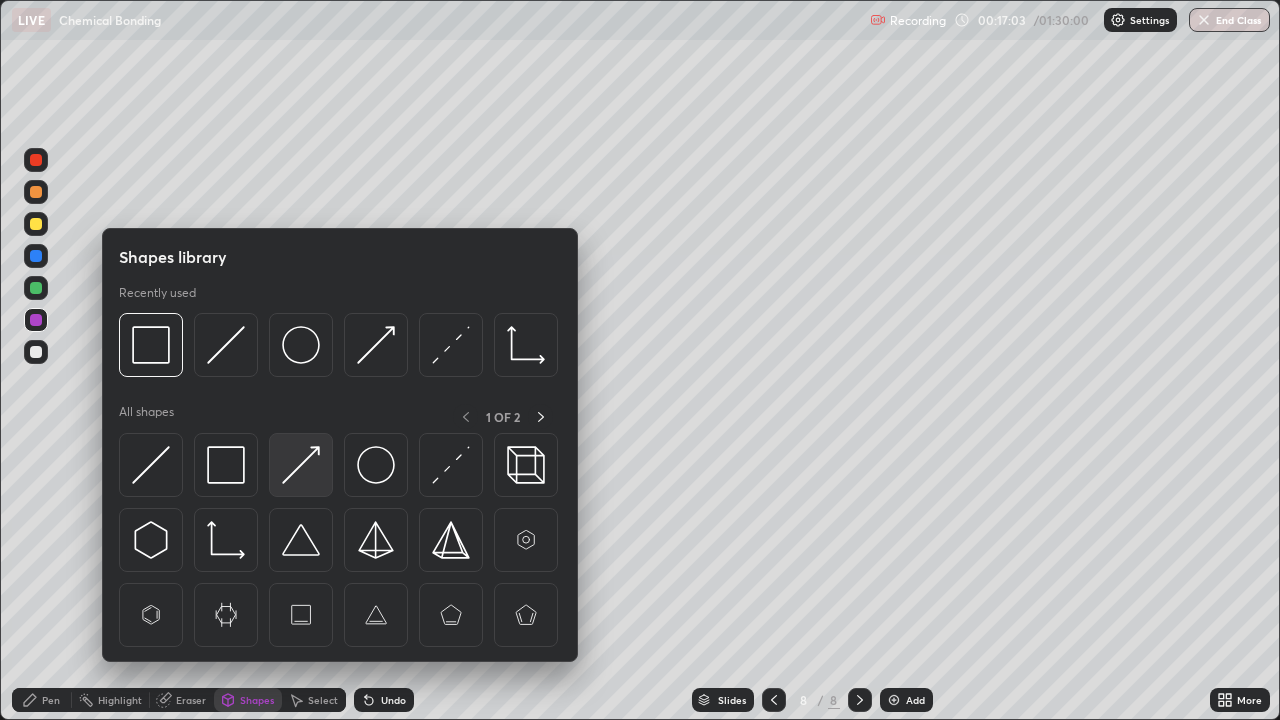 click at bounding box center [301, 465] 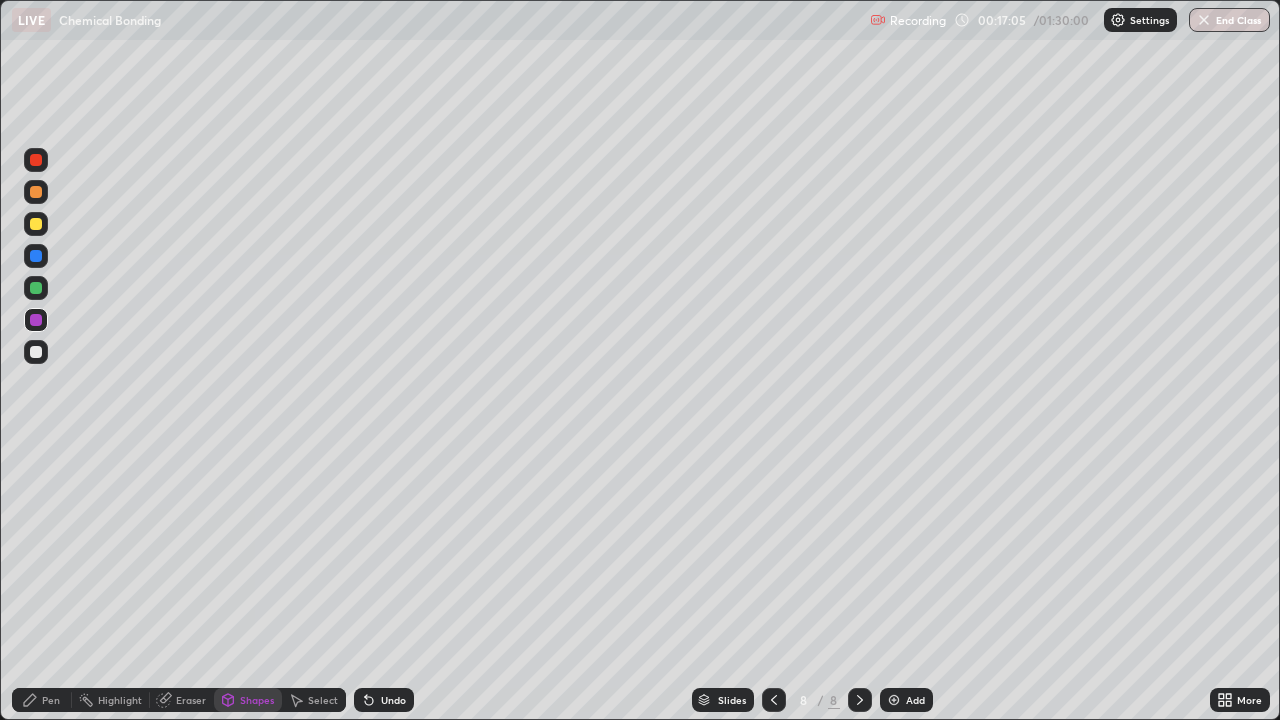 click 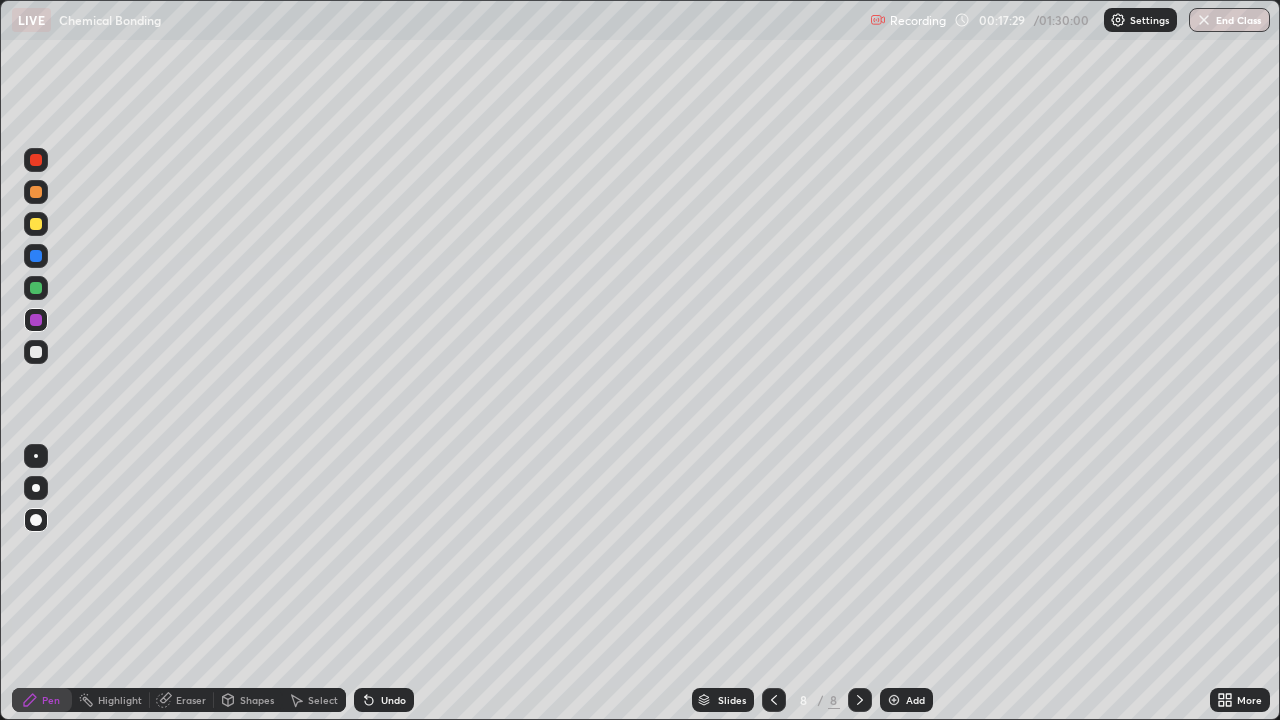 click on "Shapes" at bounding box center (257, 700) 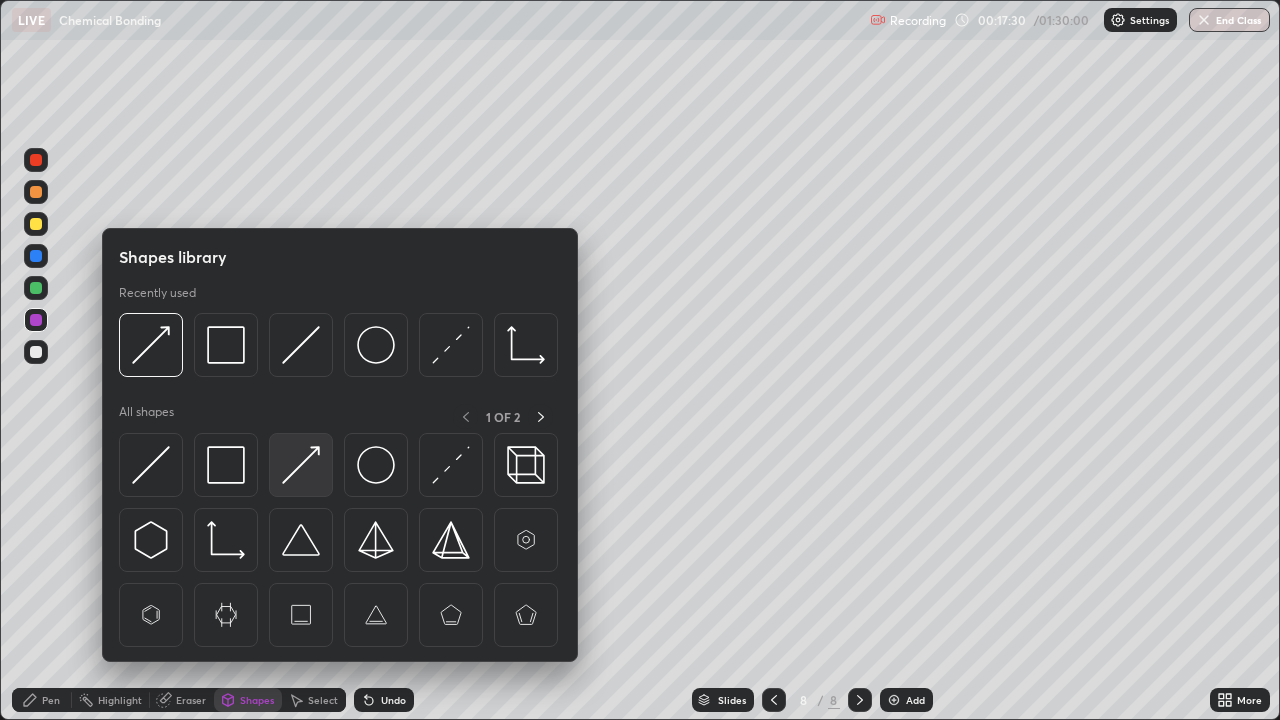 click at bounding box center [301, 465] 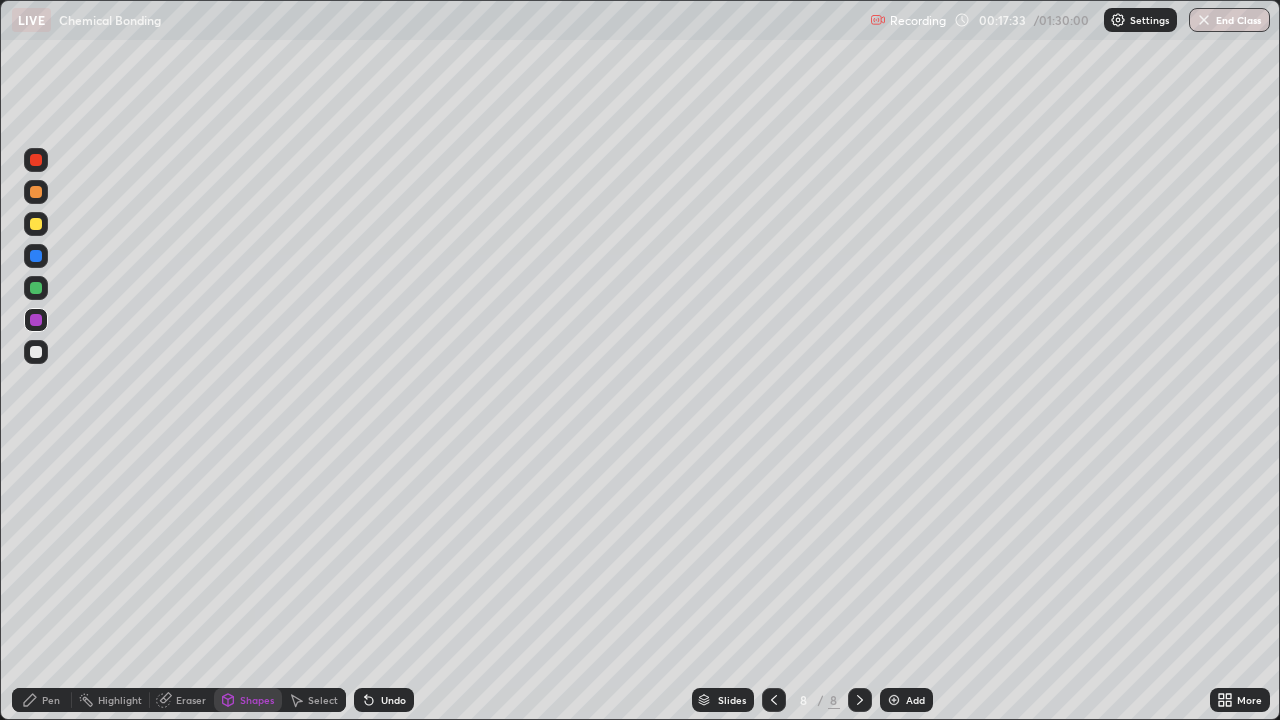 click on "Pen" at bounding box center [42, 700] 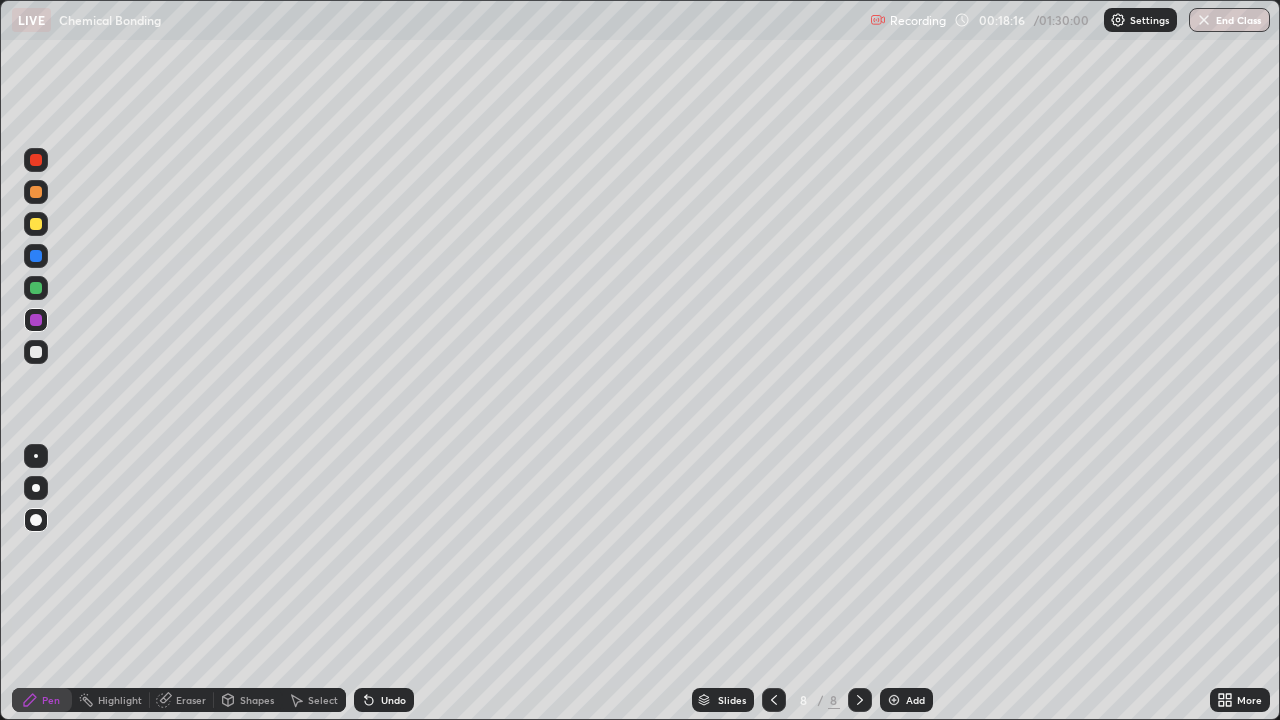 click on "Add" at bounding box center [915, 700] 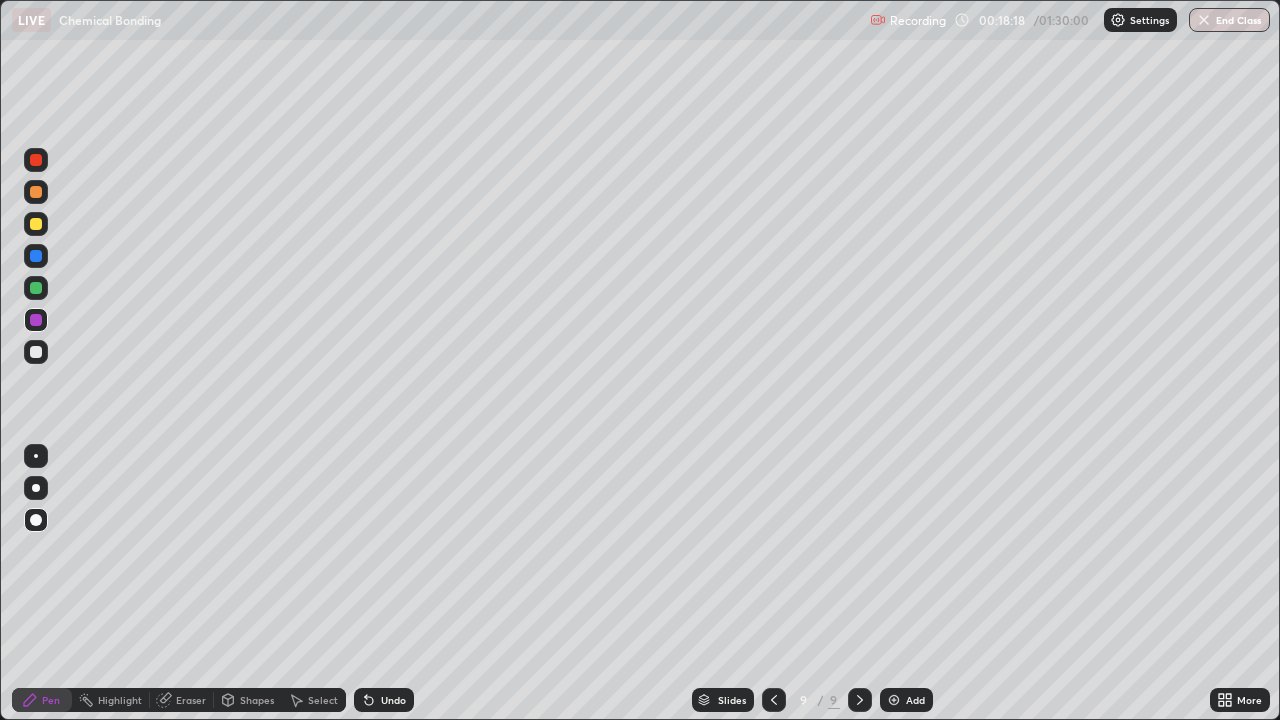 click on "Shapes" at bounding box center [257, 700] 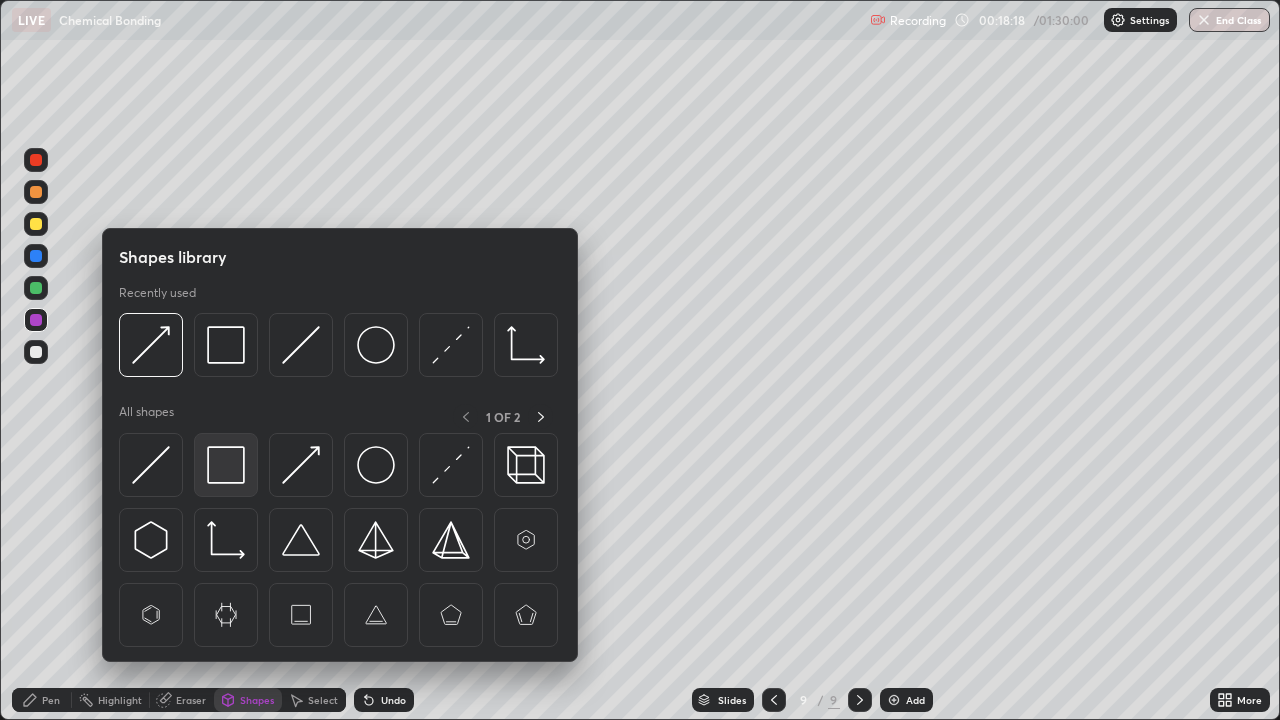 click at bounding box center [226, 465] 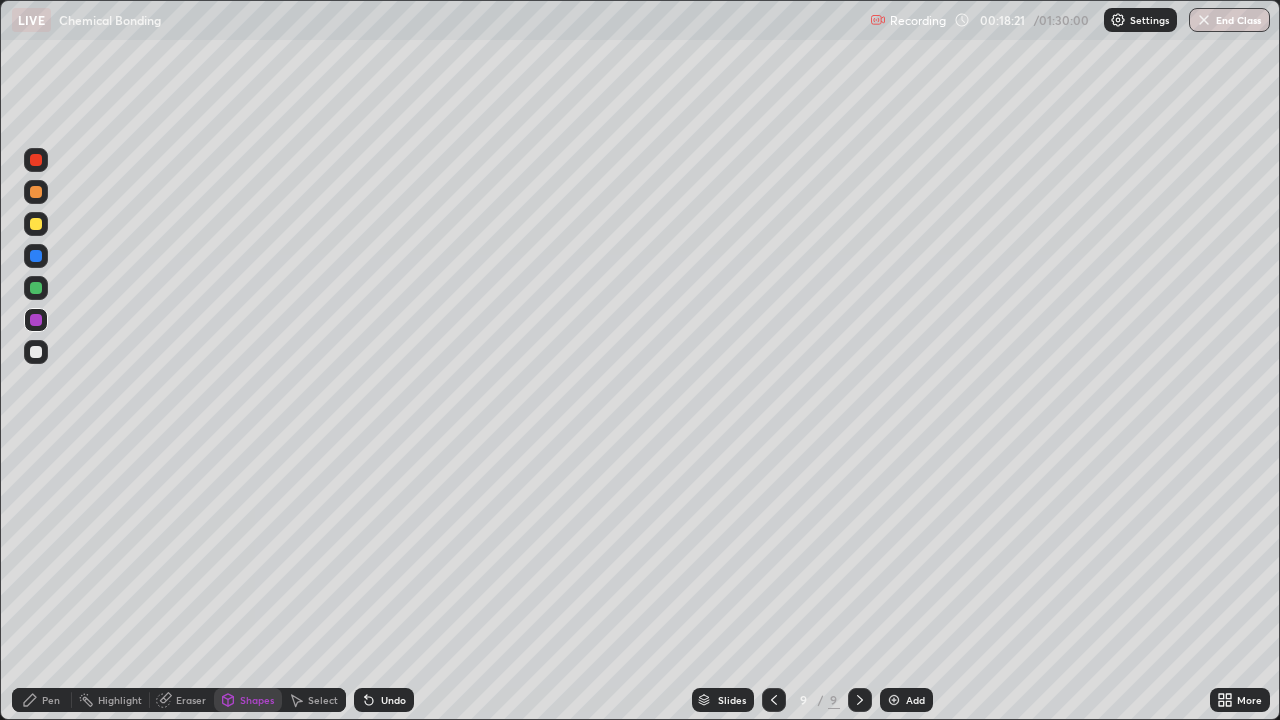 click on "Pen" at bounding box center (42, 700) 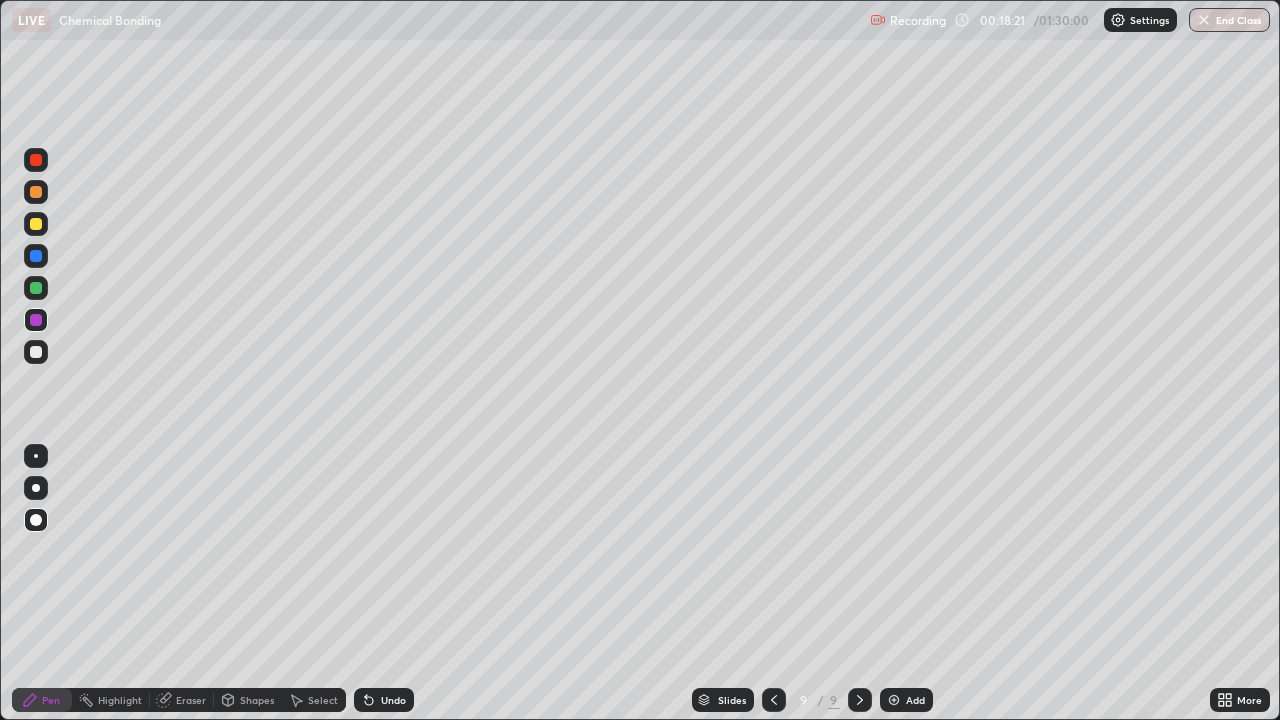 click at bounding box center (36, 224) 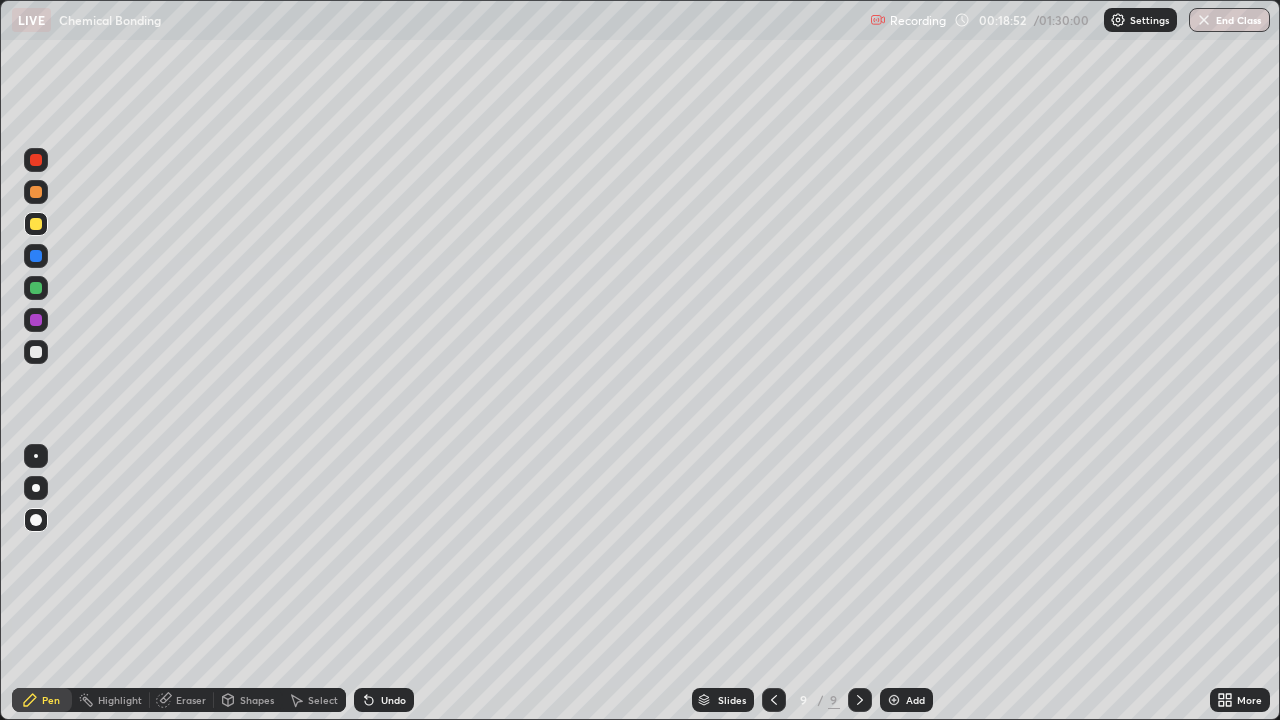 click on "Shapes" at bounding box center (257, 700) 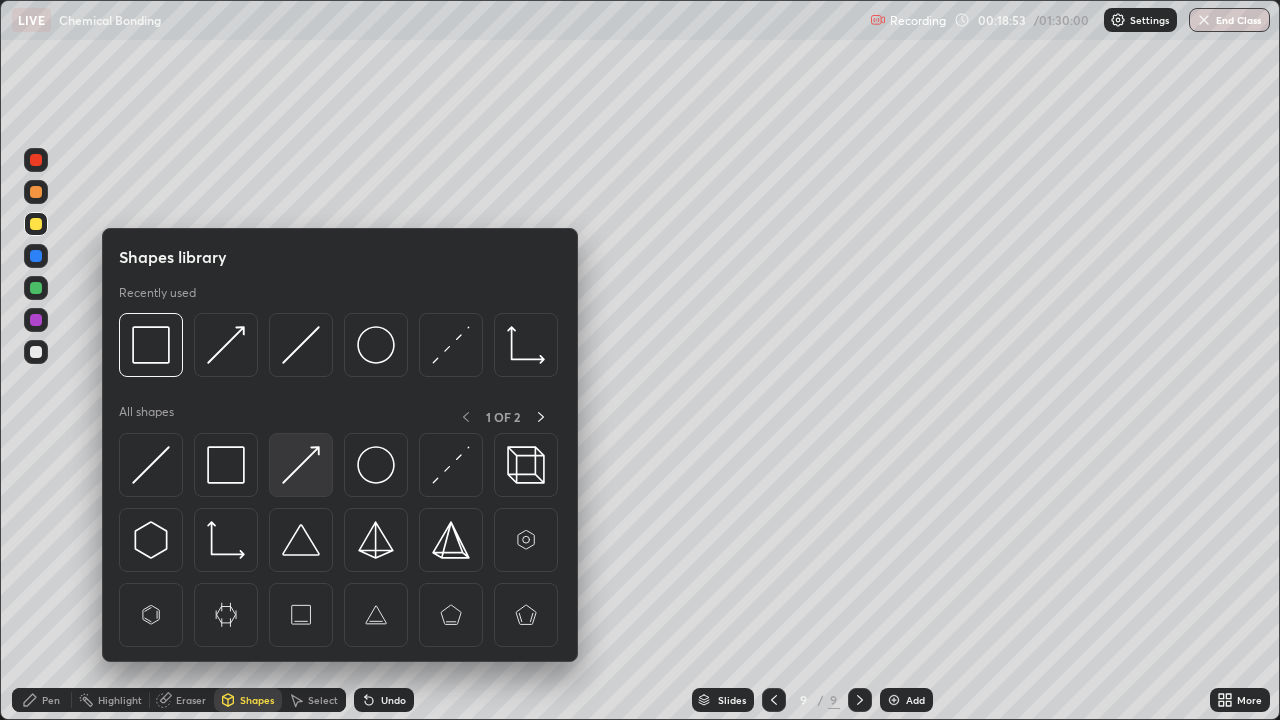 click at bounding box center [301, 465] 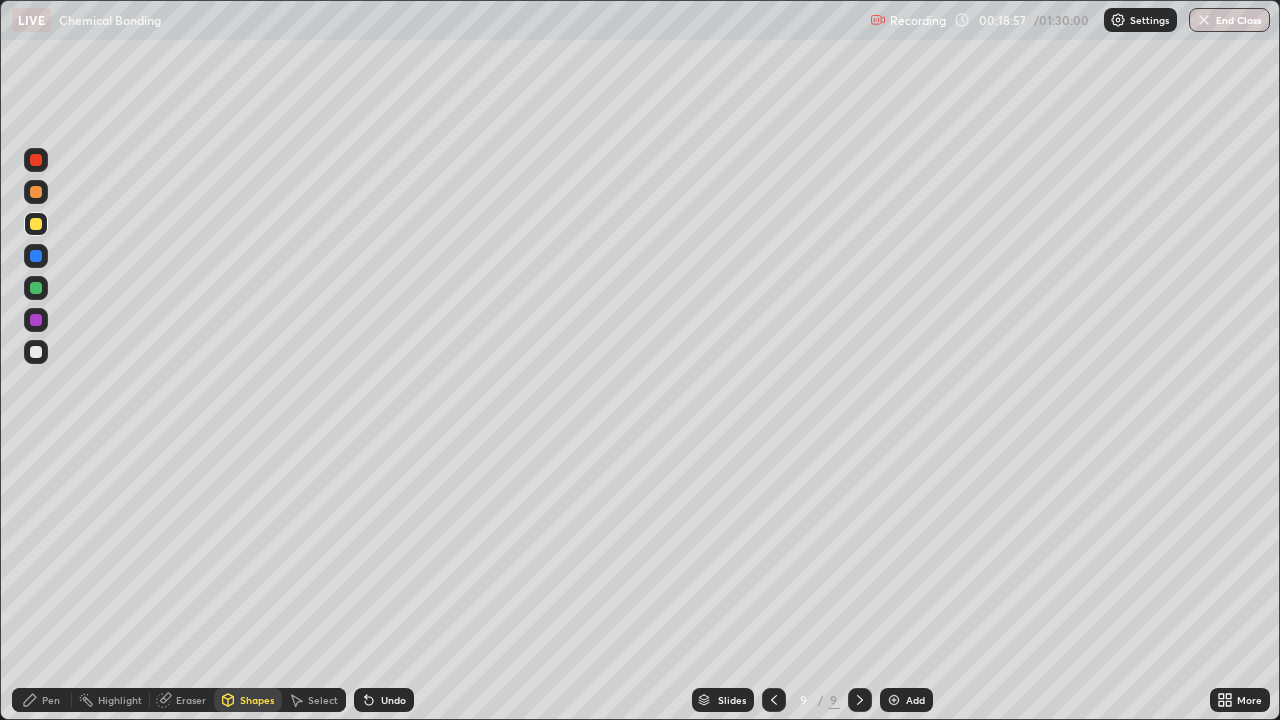 click on "Shapes" at bounding box center (257, 700) 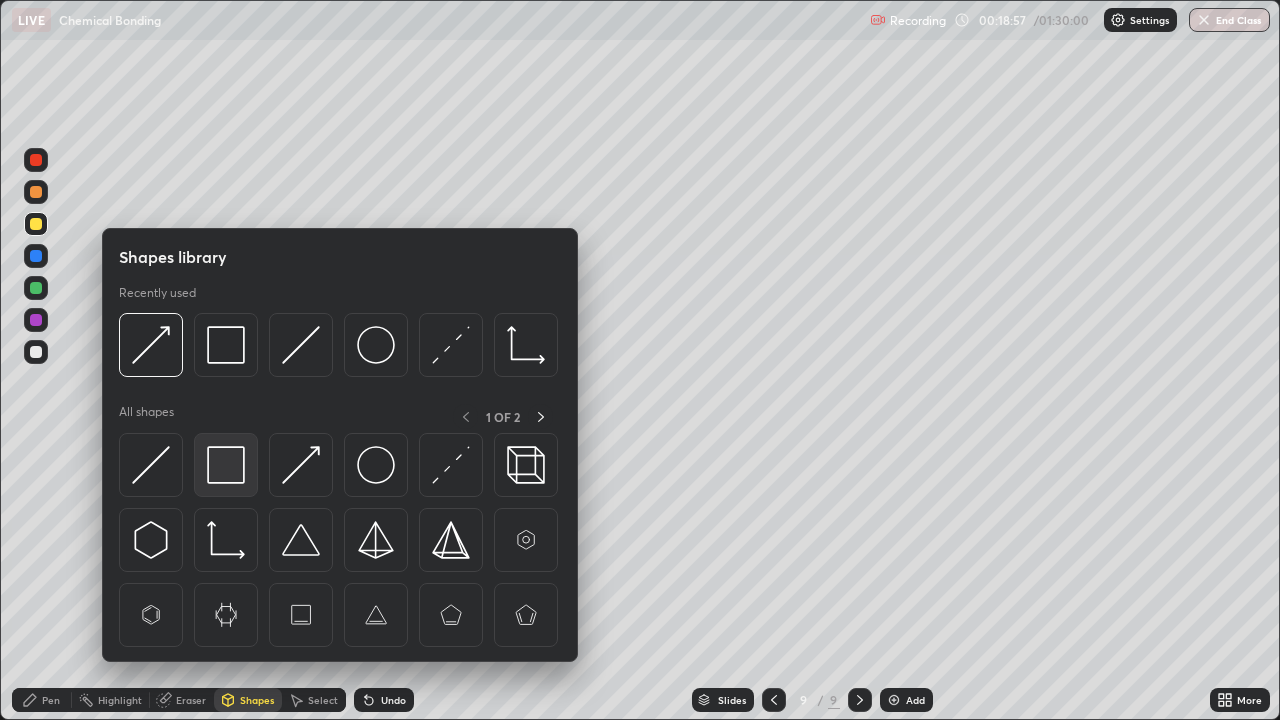 click at bounding box center (226, 465) 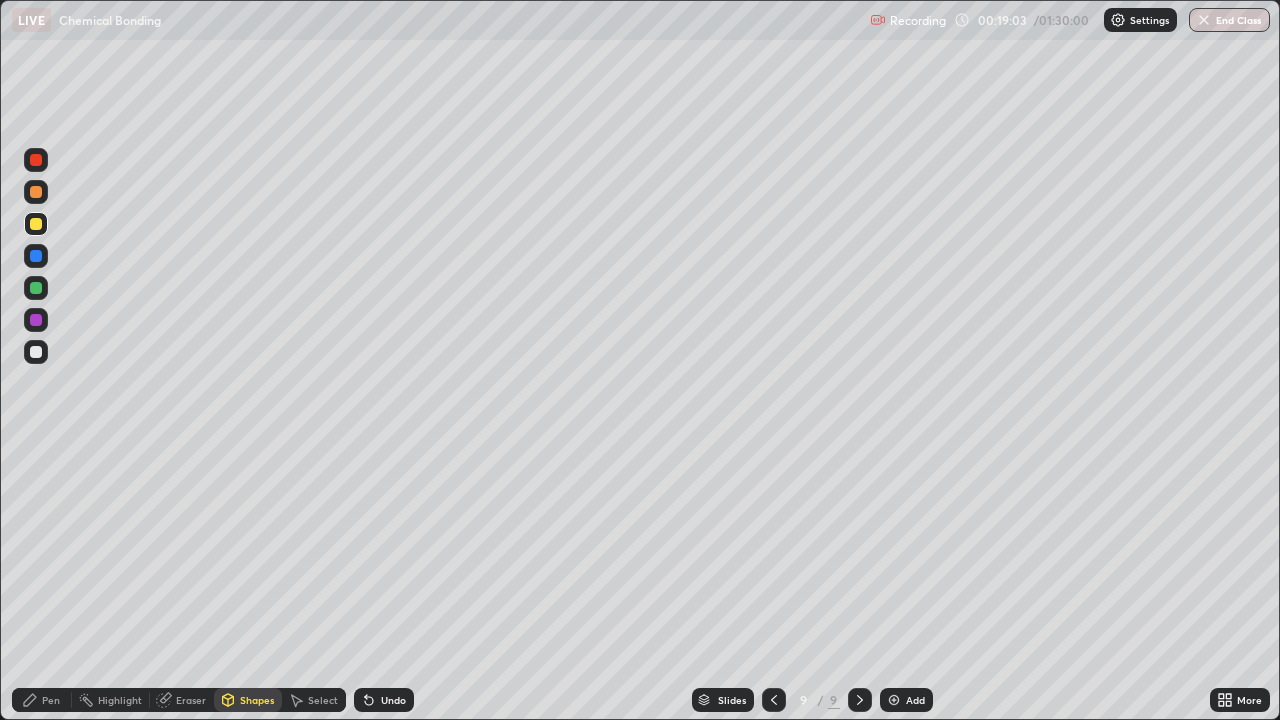 click on "Pen" at bounding box center (51, 700) 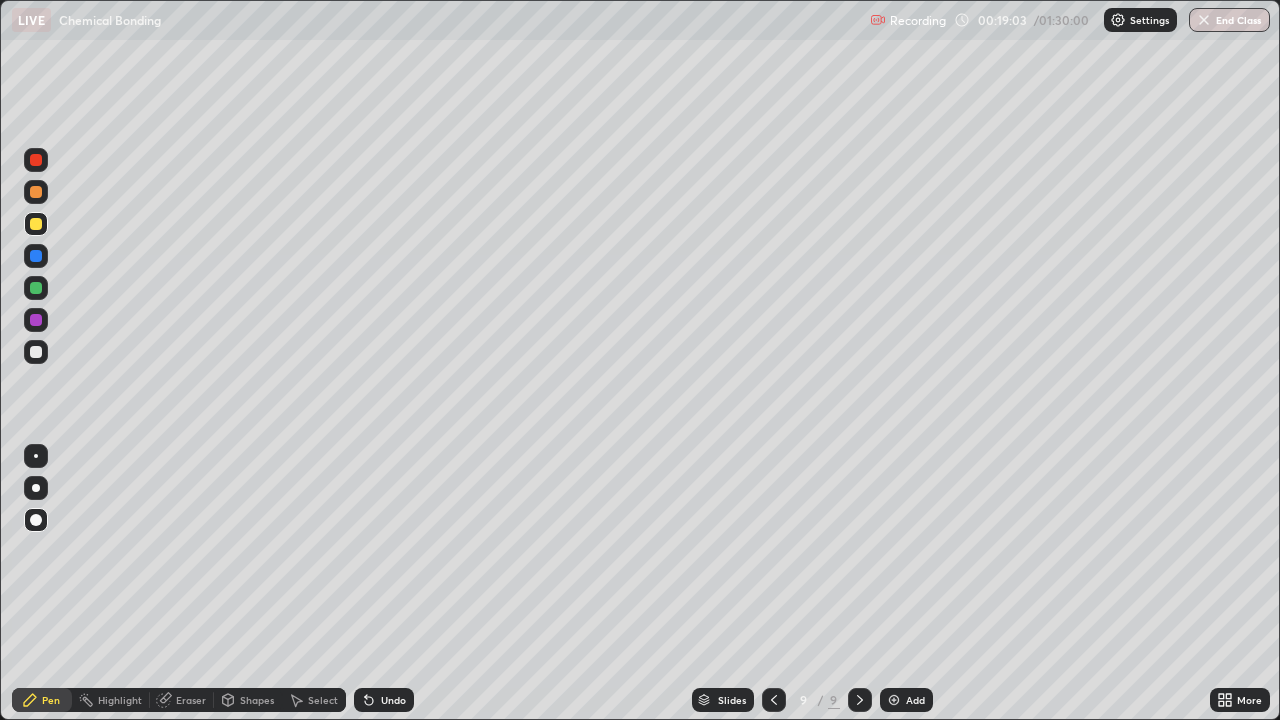click at bounding box center [36, 288] 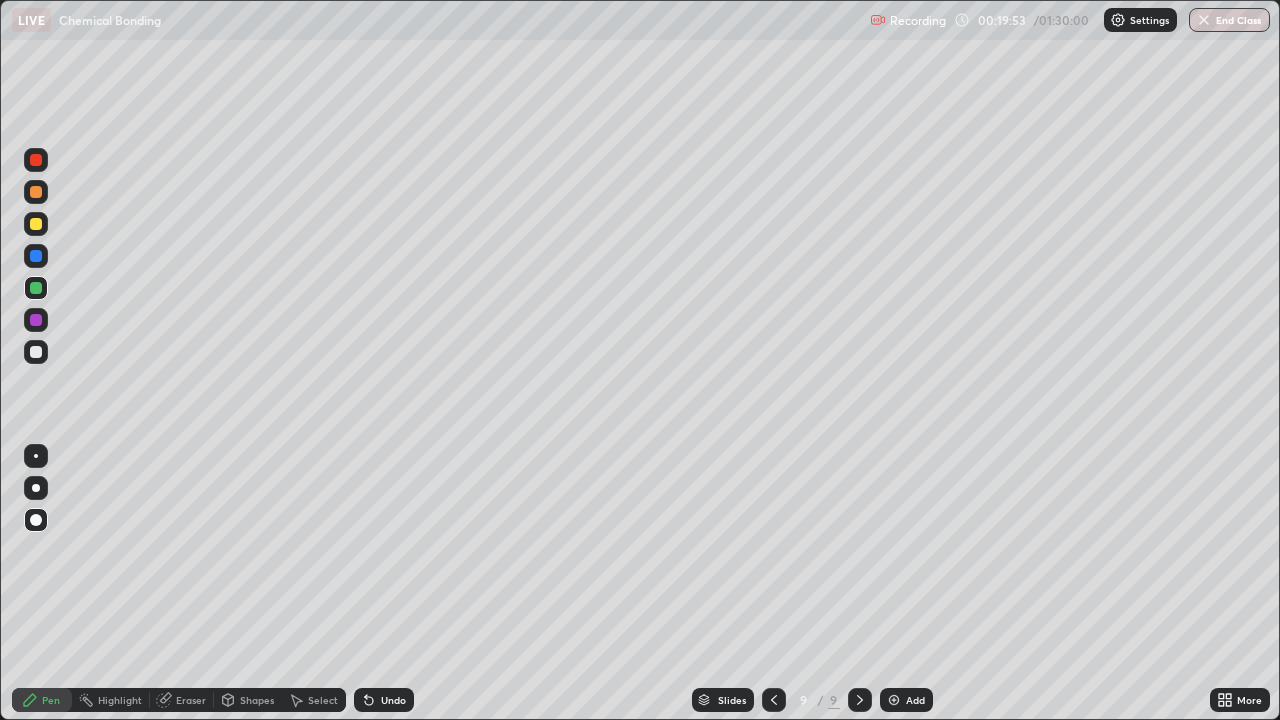 click at bounding box center [36, 352] 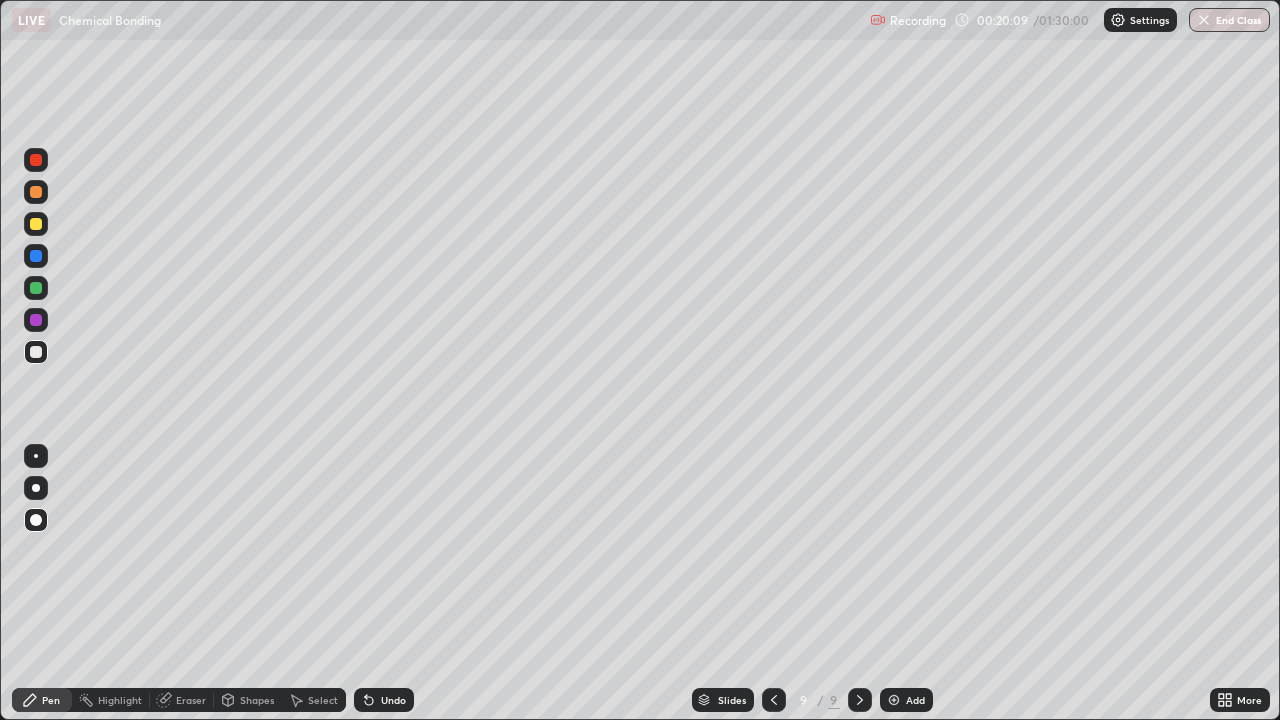 click at bounding box center (36, 320) 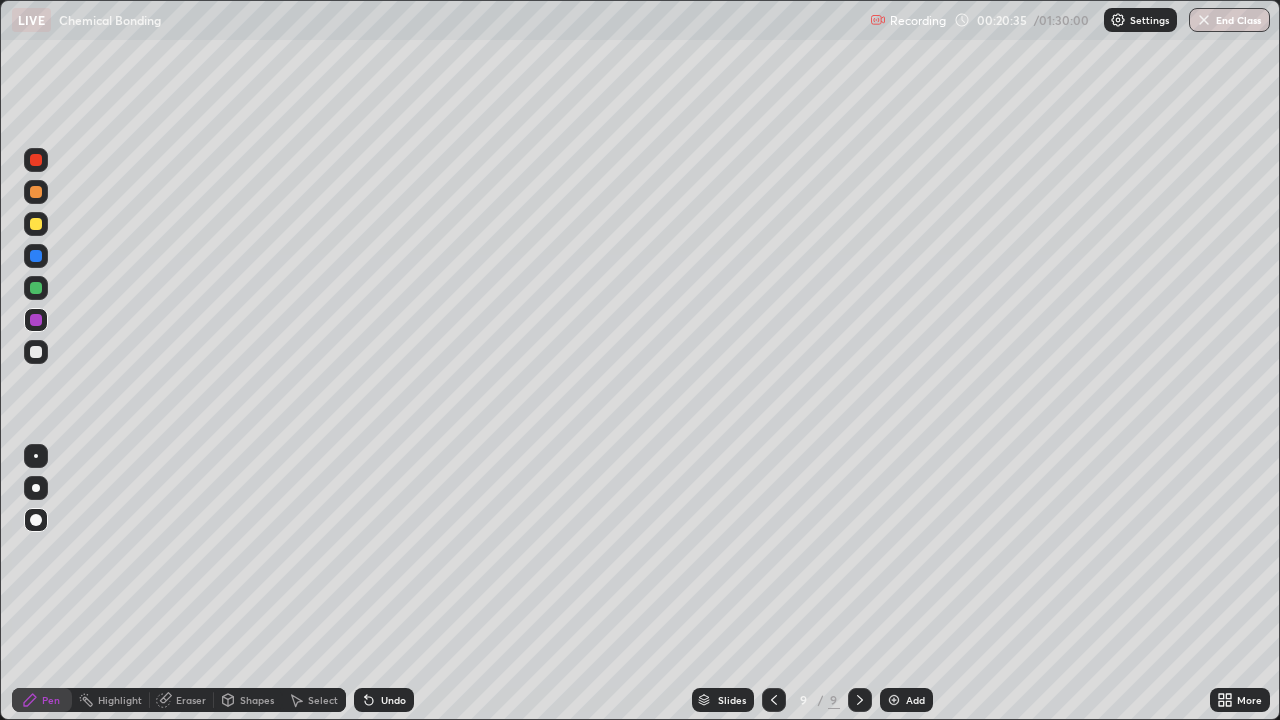 click on "Shapes" at bounding box center (257, 700) 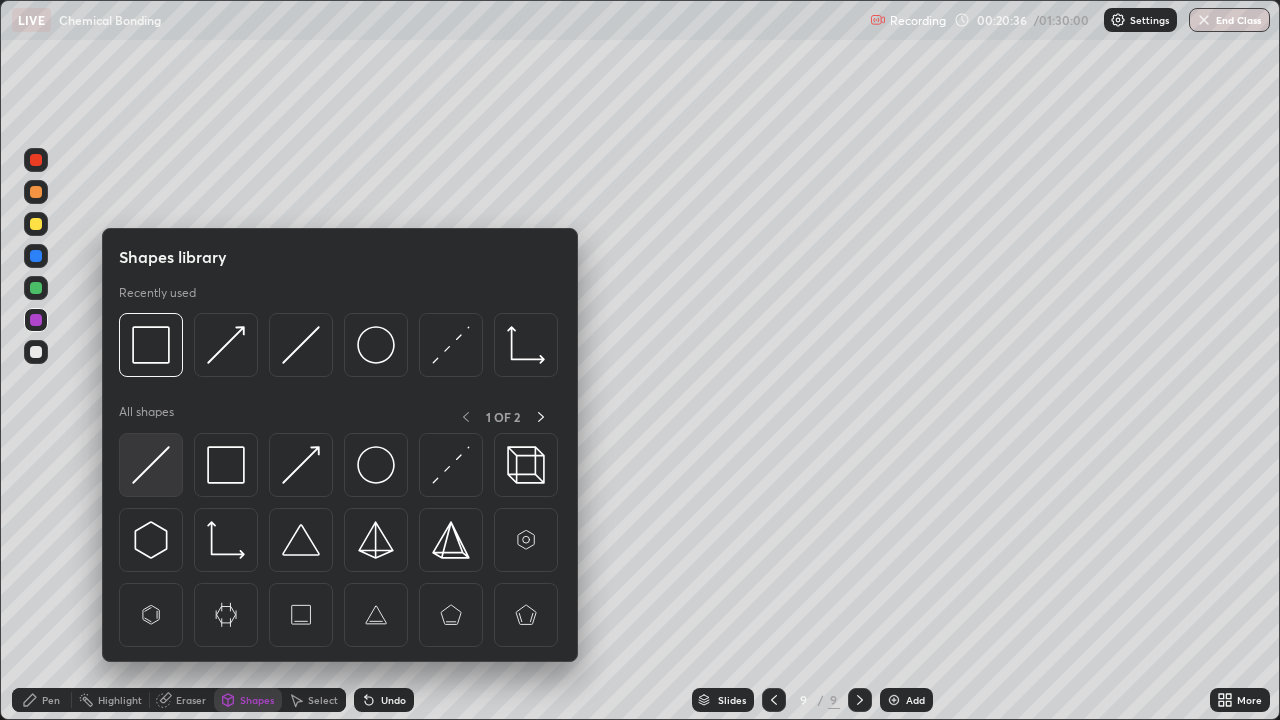 click at bounding box center (151, 465) 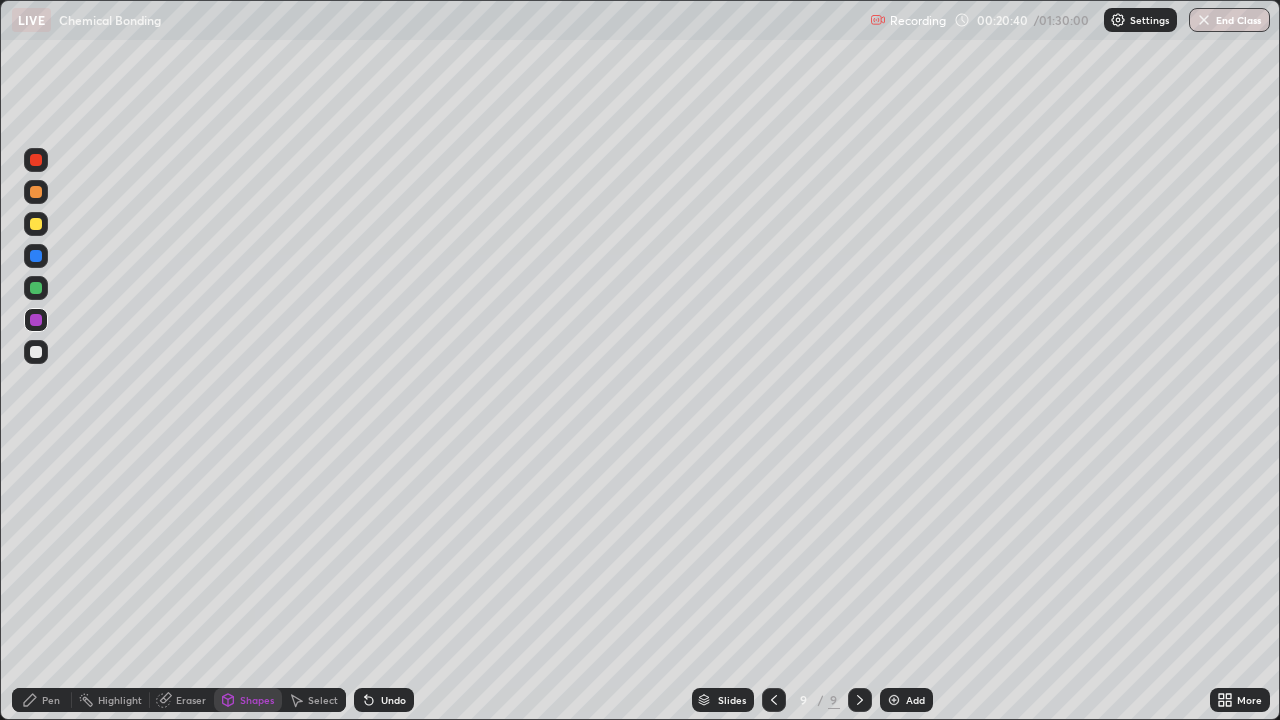 click on "Pen" at bounding box center [51, 700] 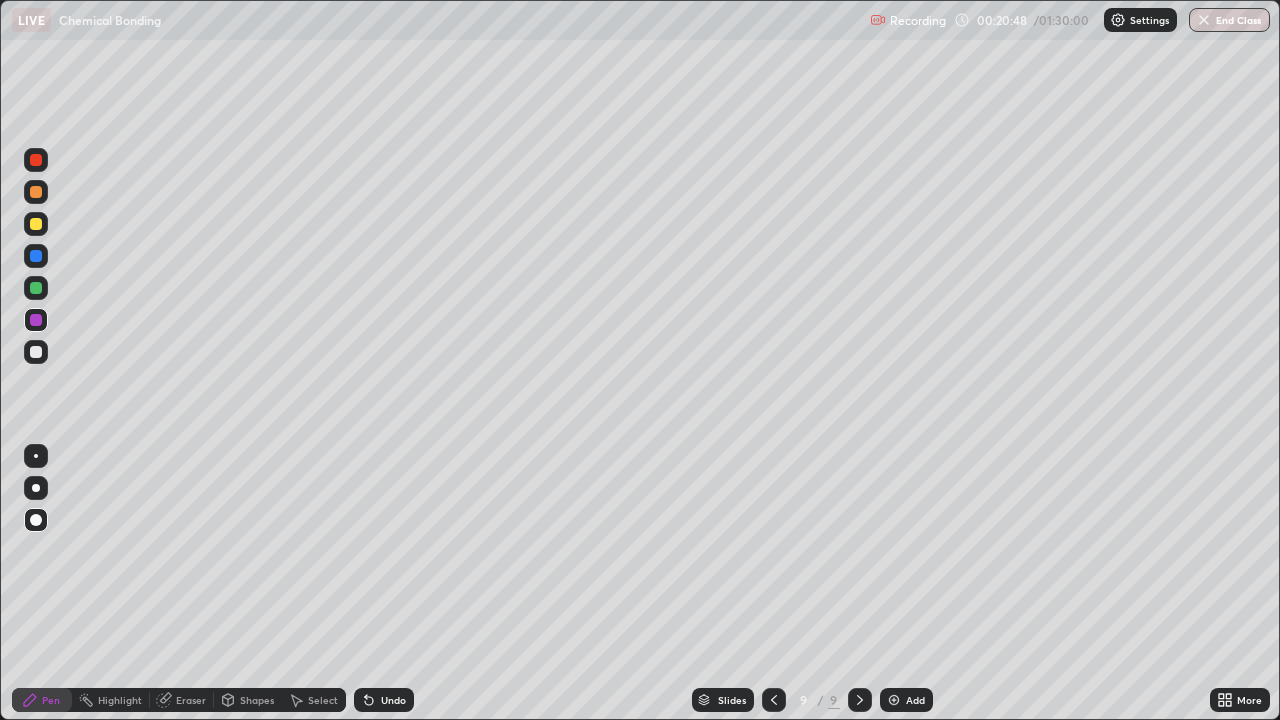 click at bounding box center [36, 352] 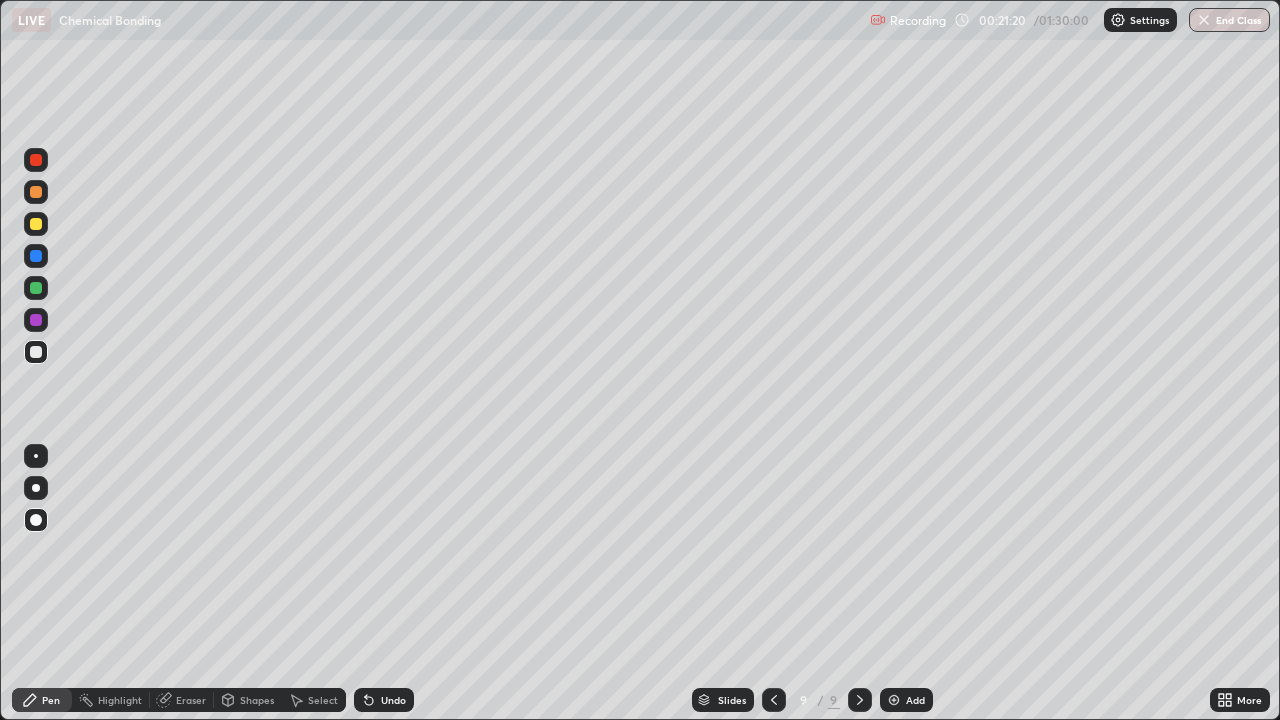 click on "Add" at bounding box center [906, 700] 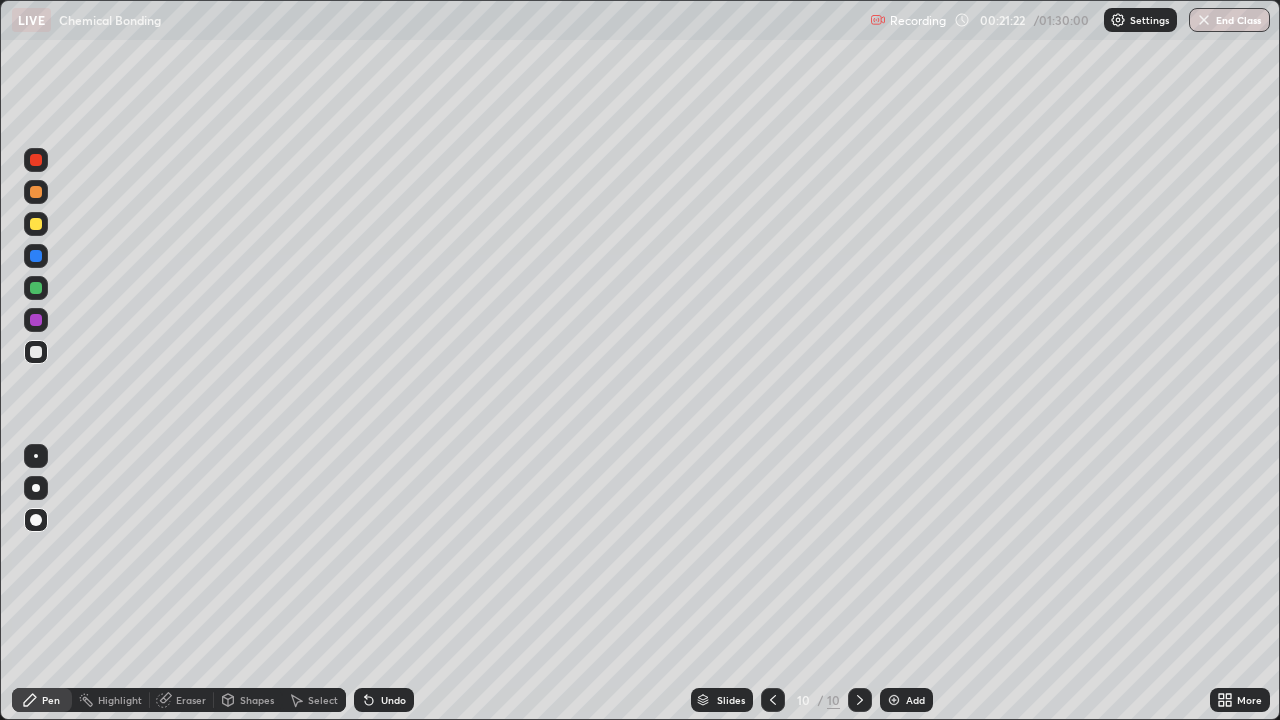 click at bounding box center (36, 224) 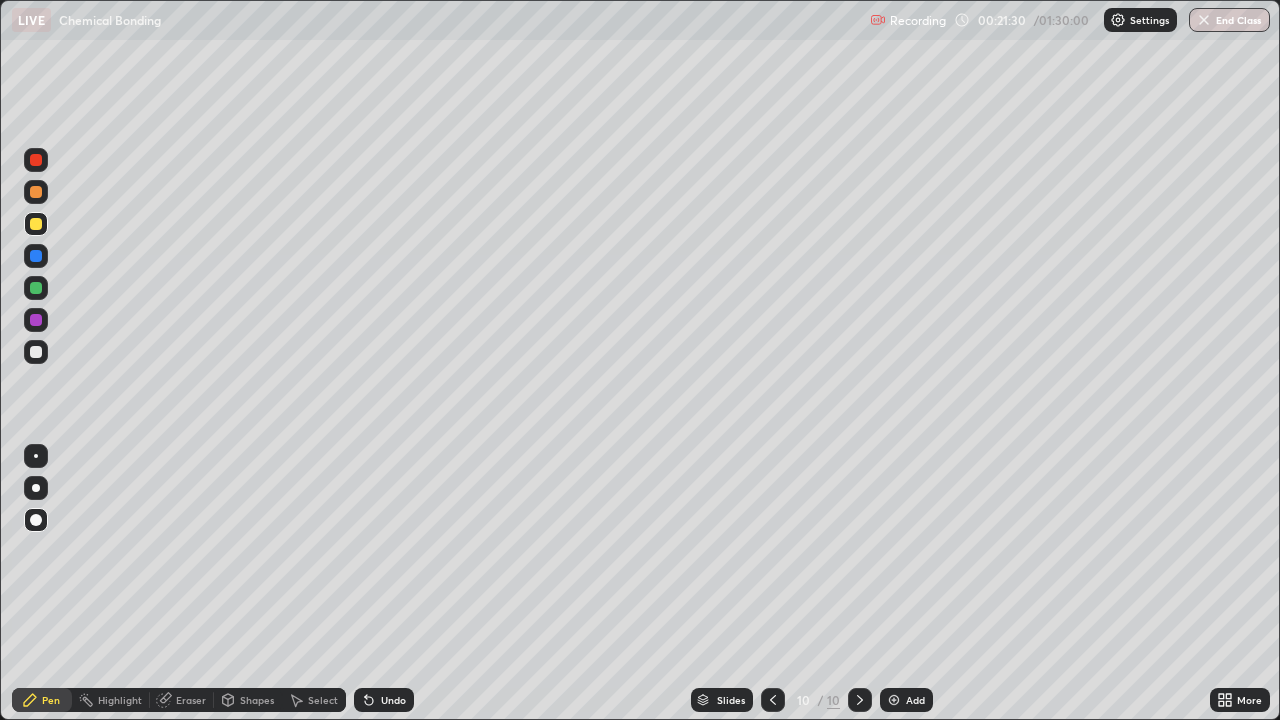 click at bounding box center (36, 288) 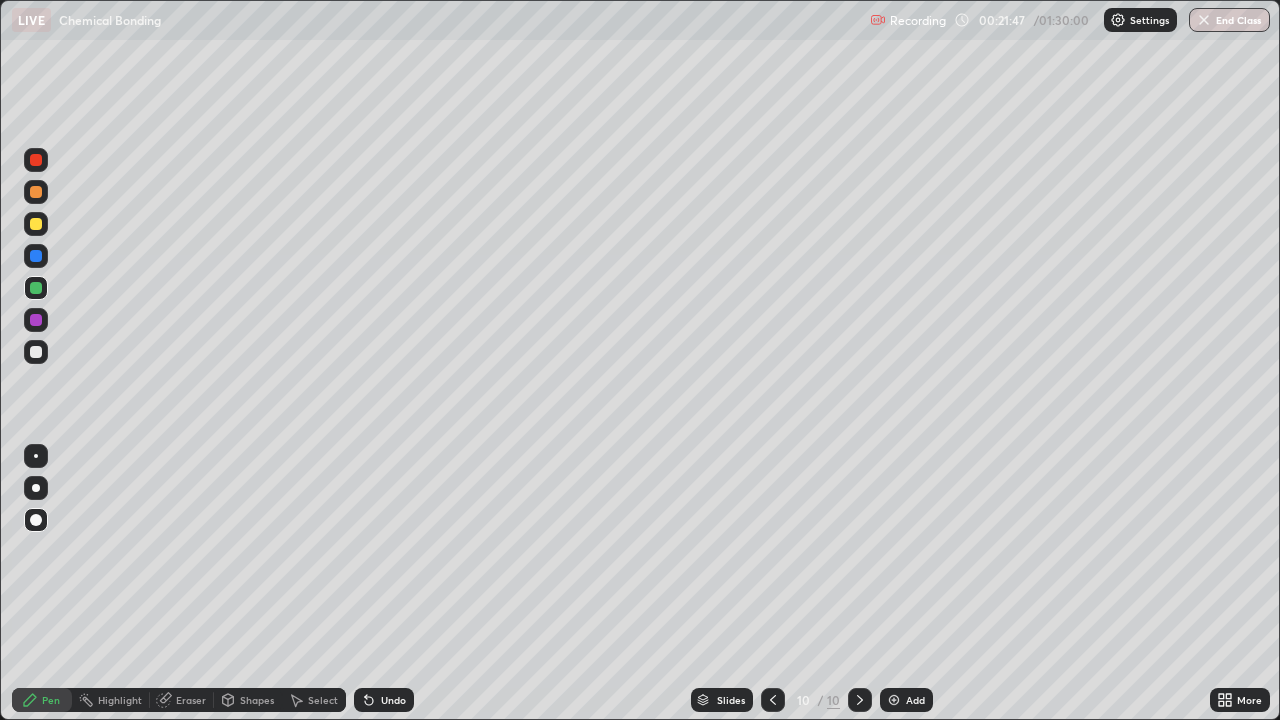 click on "Shapes" at bounding box center (257, 700) 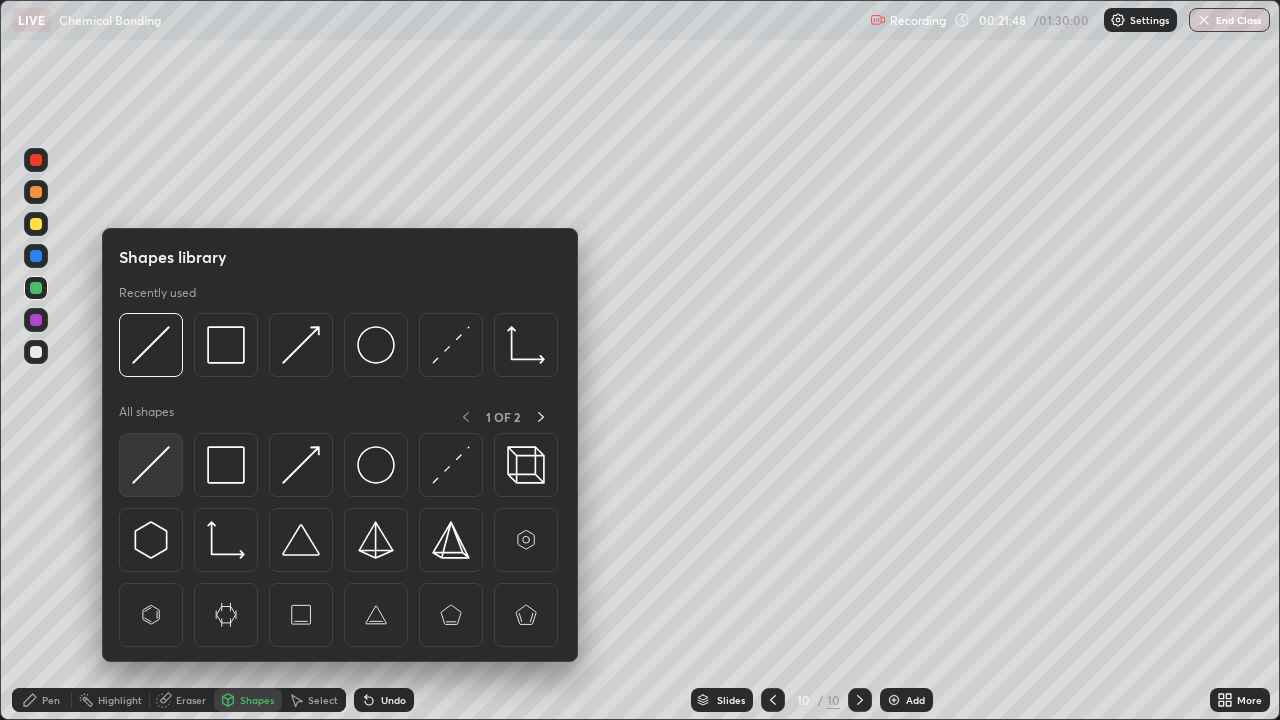 click at bounding box center [151, 465] 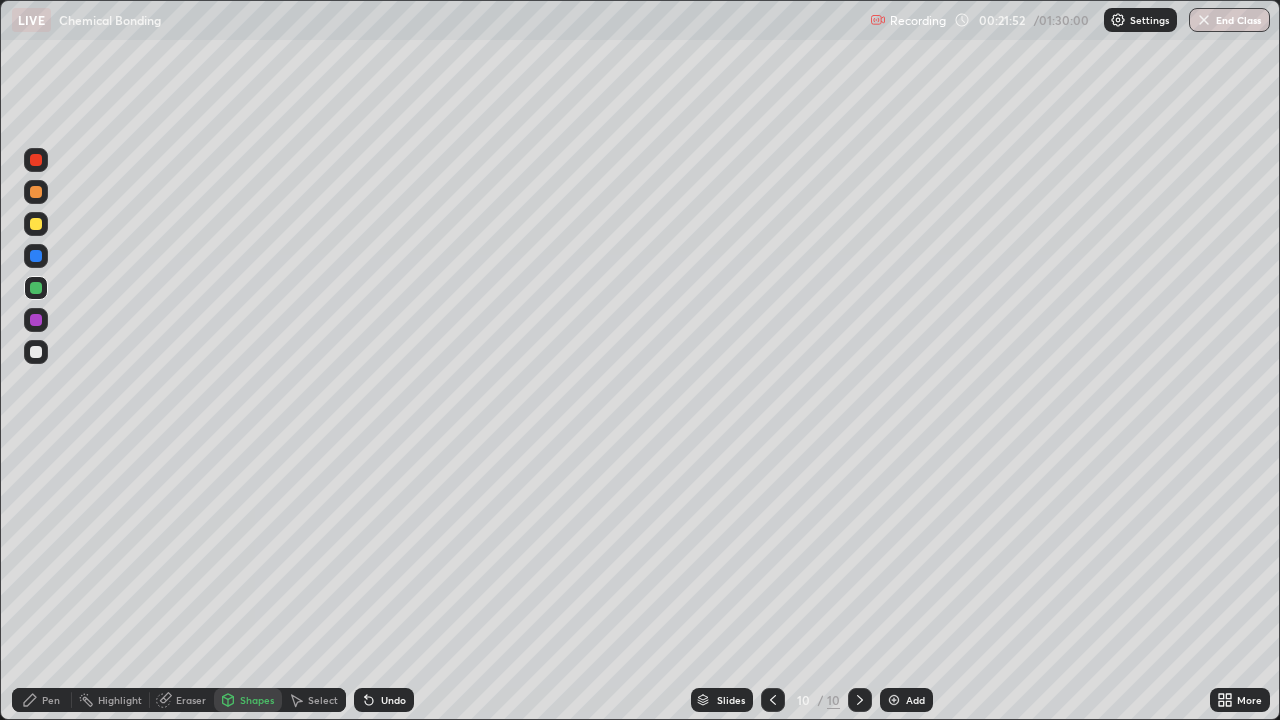 click on "Pen" at bounding box center [51, 700] 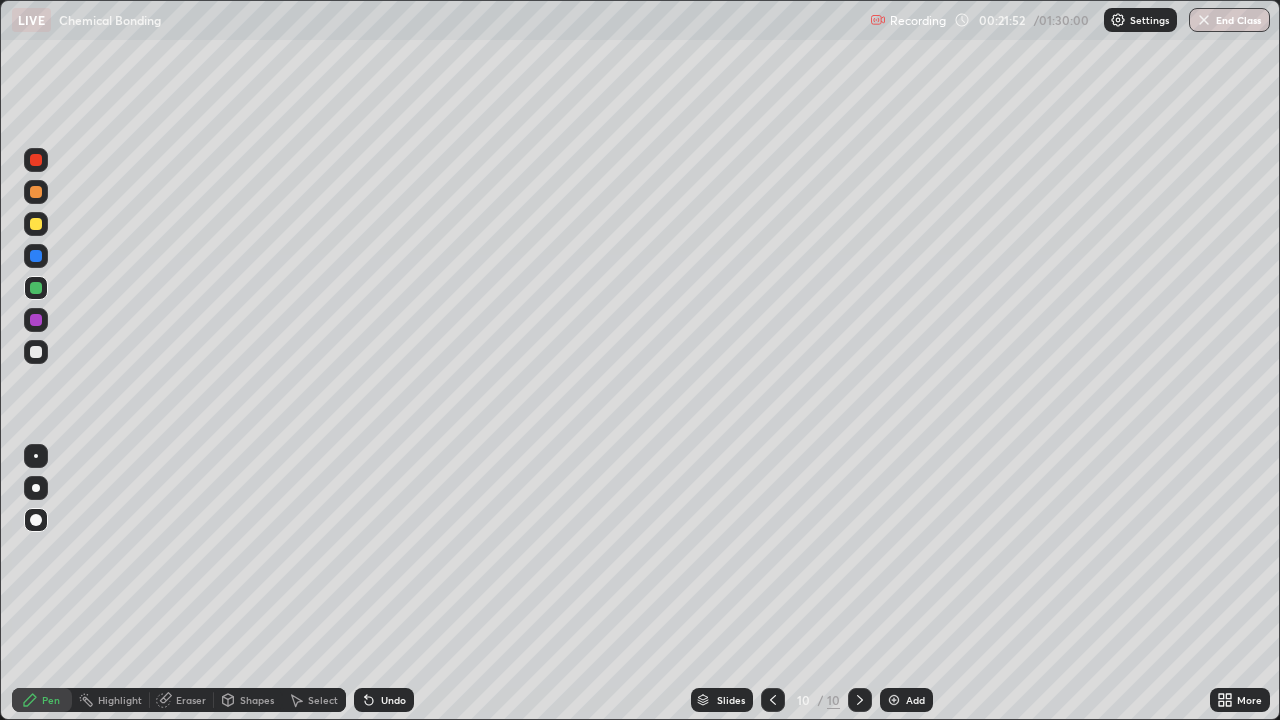click at bounding box center [36, 224] 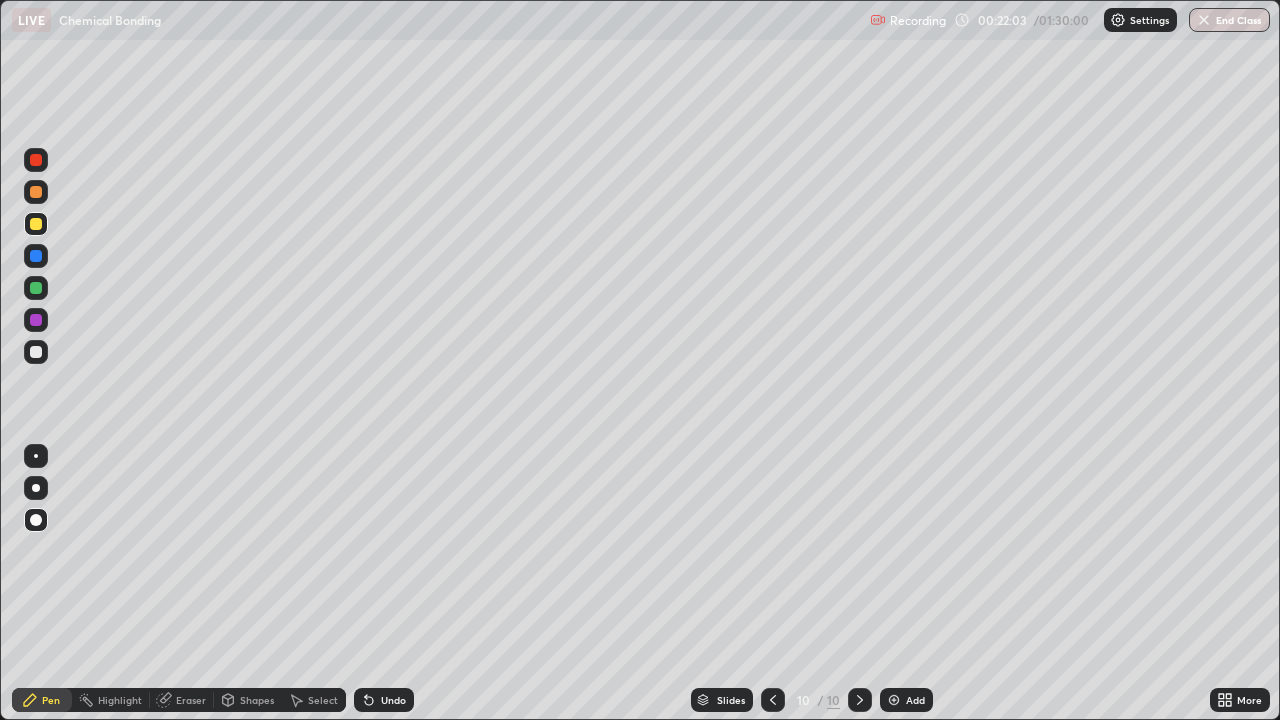 click on "Undo" at bounding box center [393, 700] 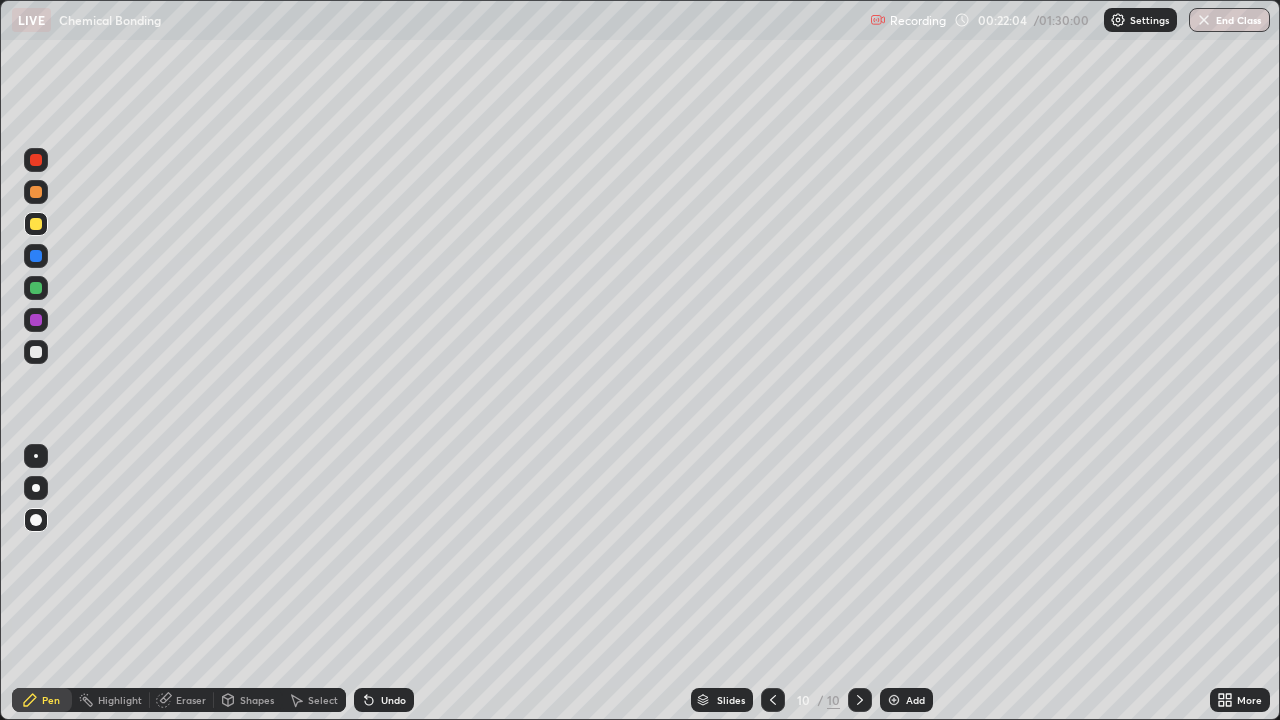click on "Shapes" at bounding box center [248, 700] 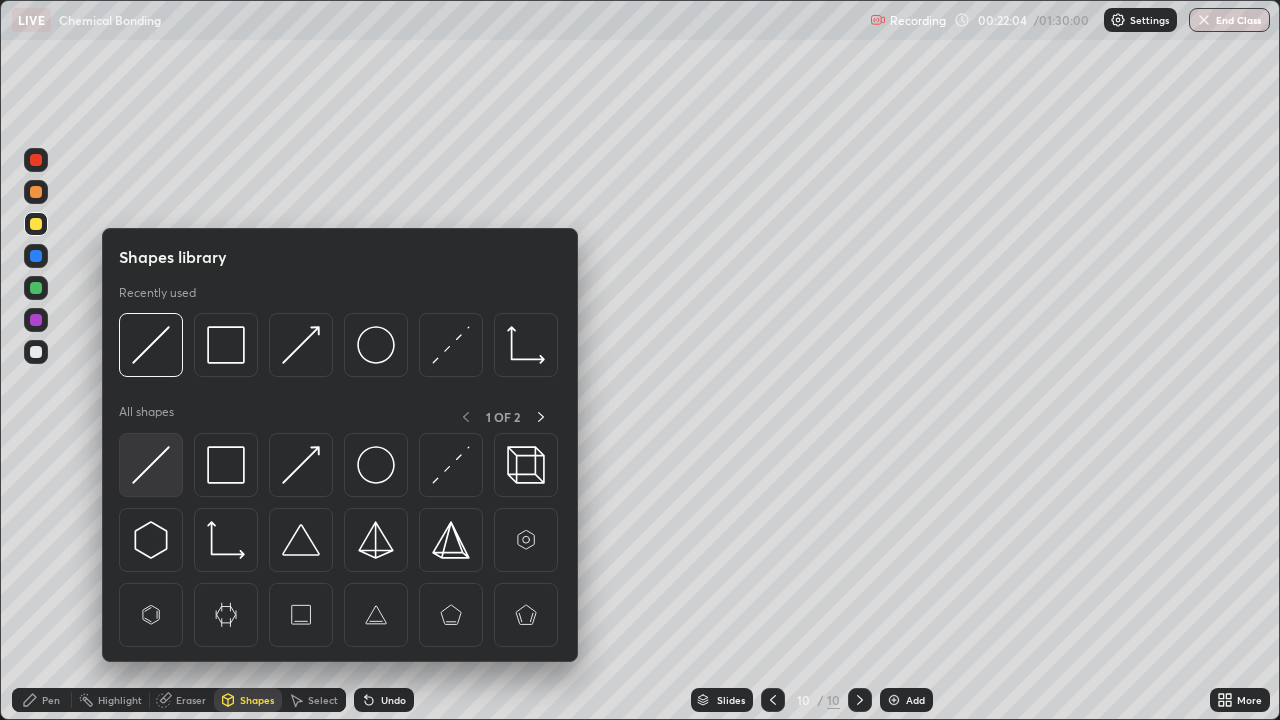 click at bounding box center (151, 465) 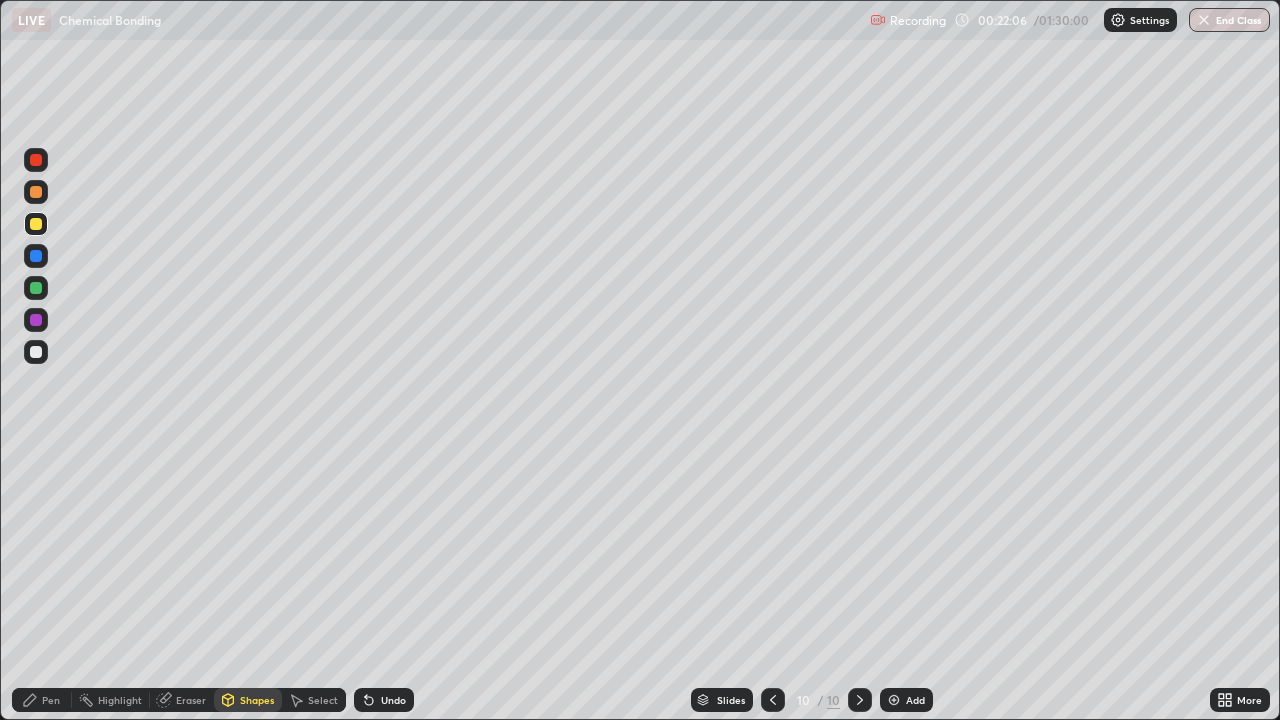click 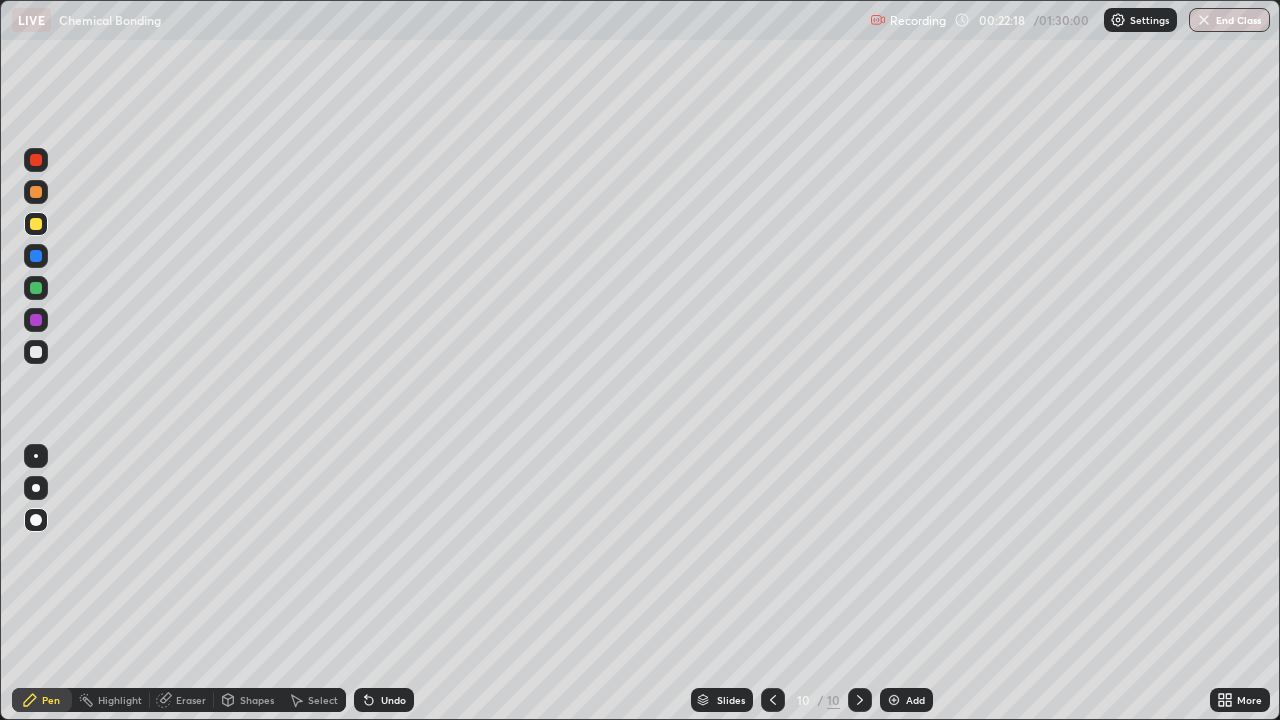 click at bounding box center [36, 320] 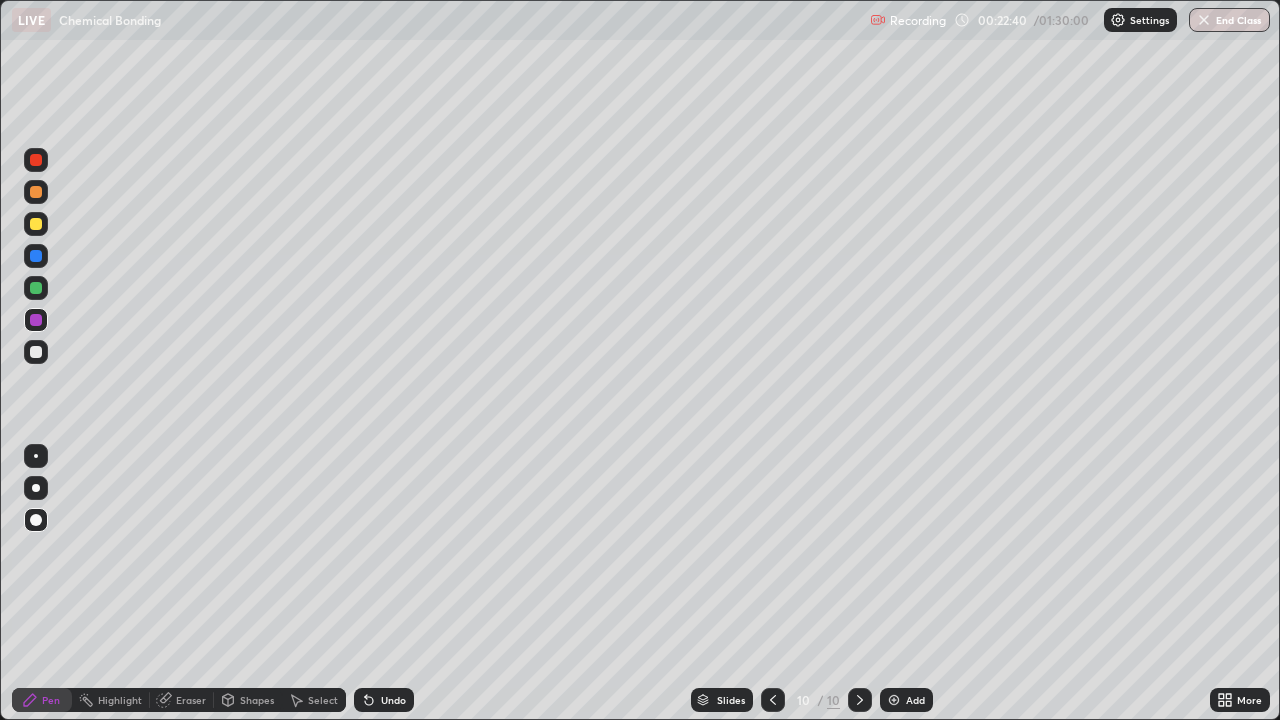 click at bounding box center (36, 352) 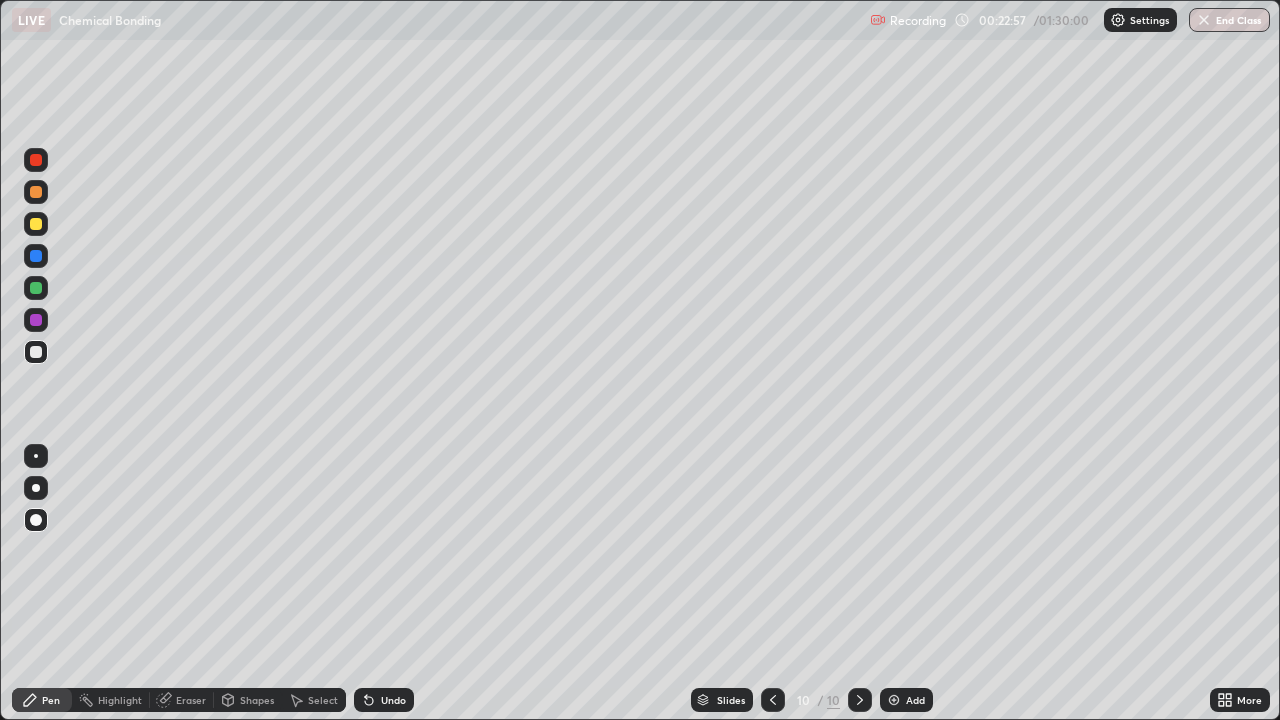 click on "Undo" at bounding box center [393, 700] 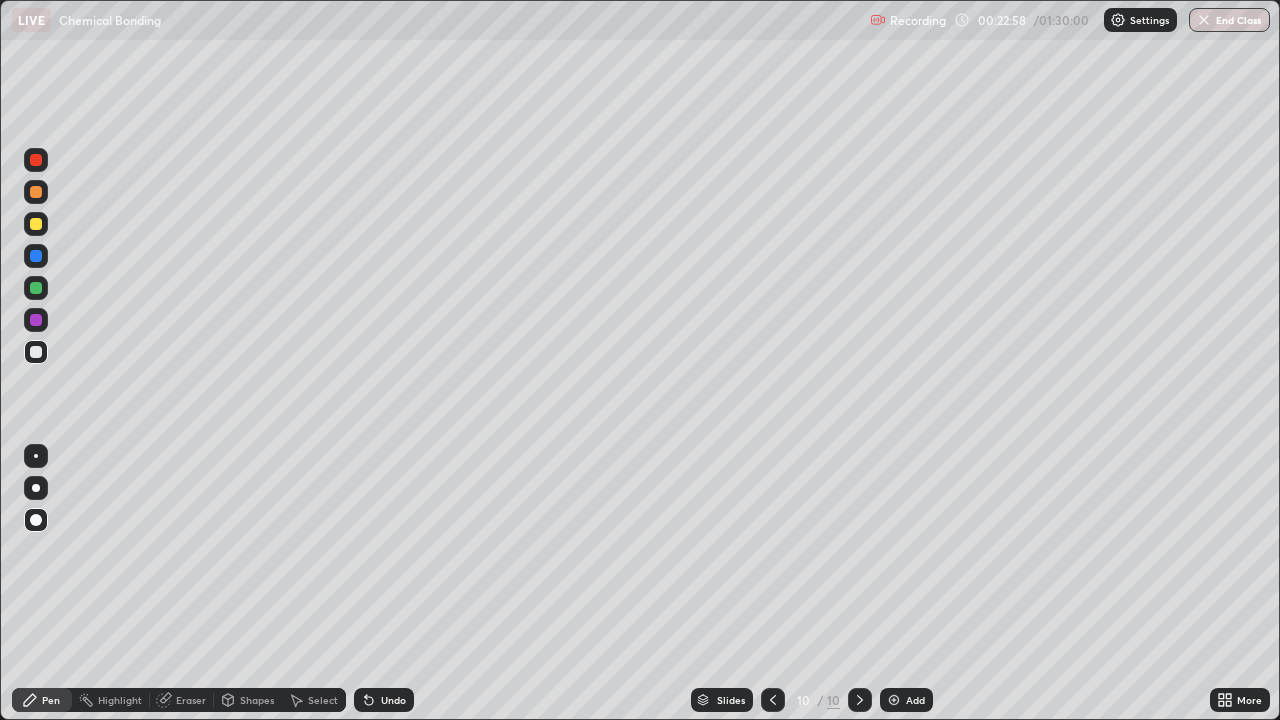 click on "Undo" at bounding box center (384, 700) 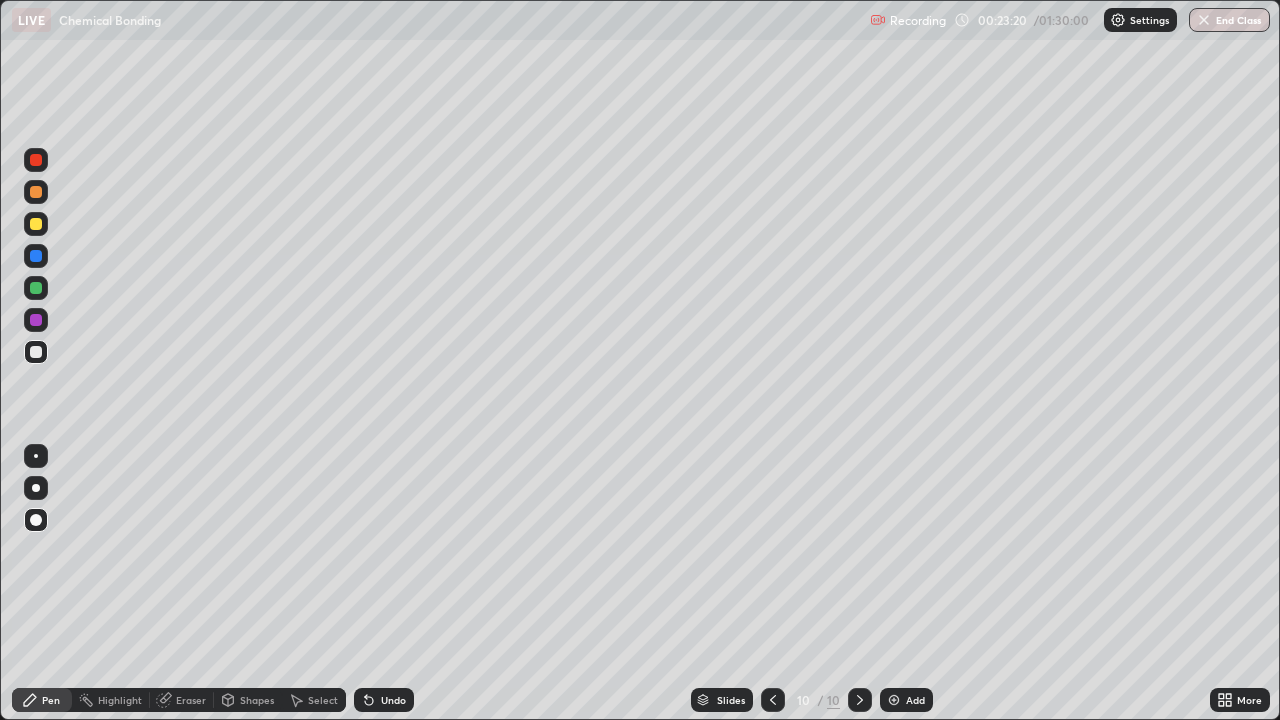 click 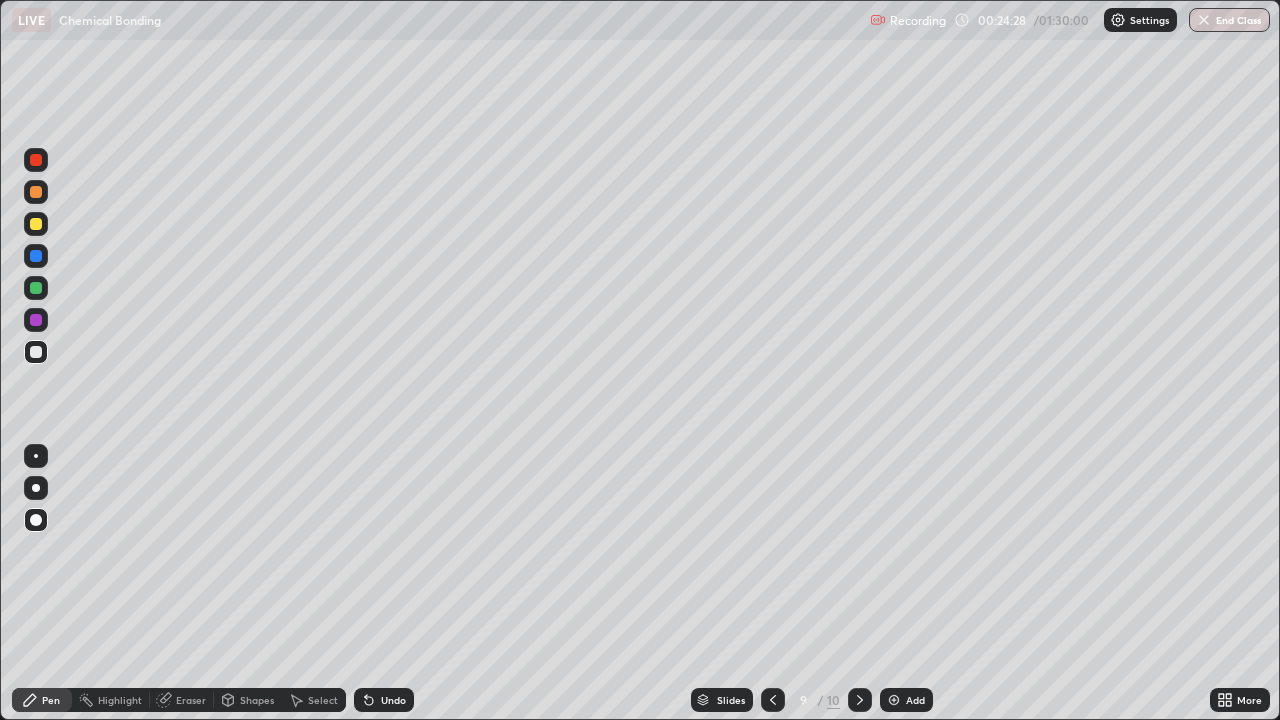 click at bounding box center (860, 700) 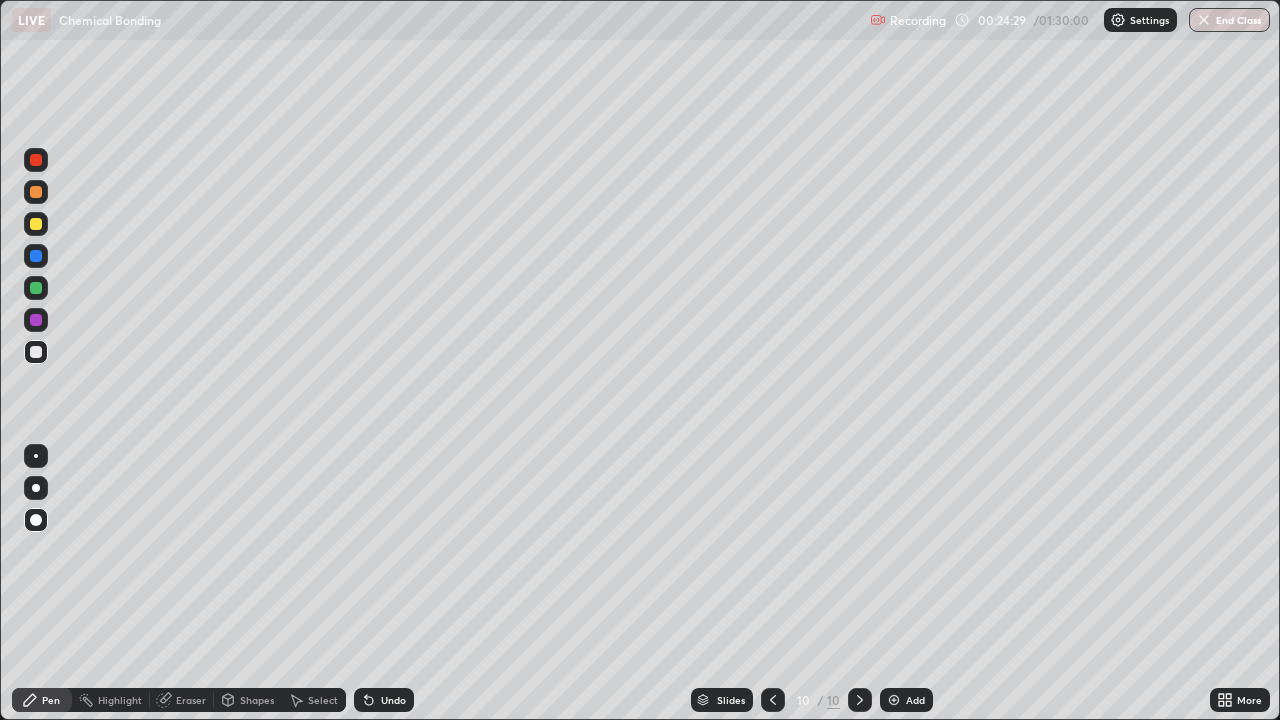 click 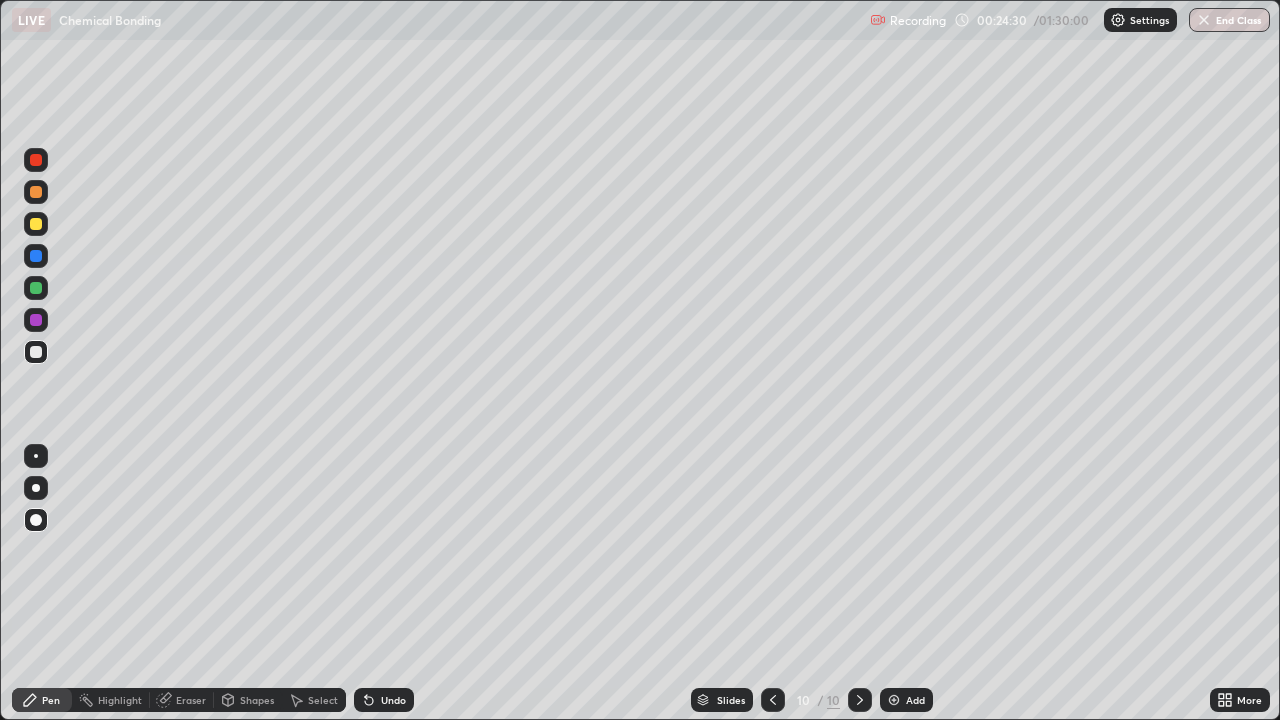 click at bounding box center [894, 700] 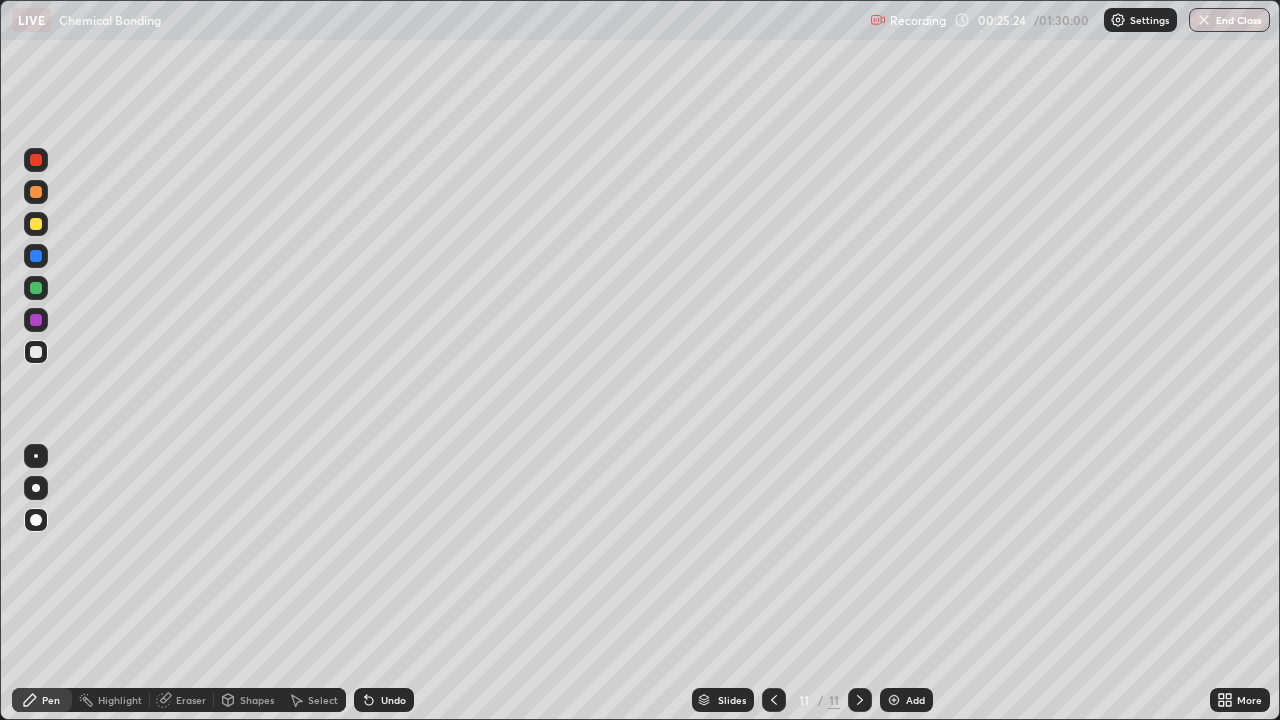 click on "Shapes" at bounding box center (257, 700) 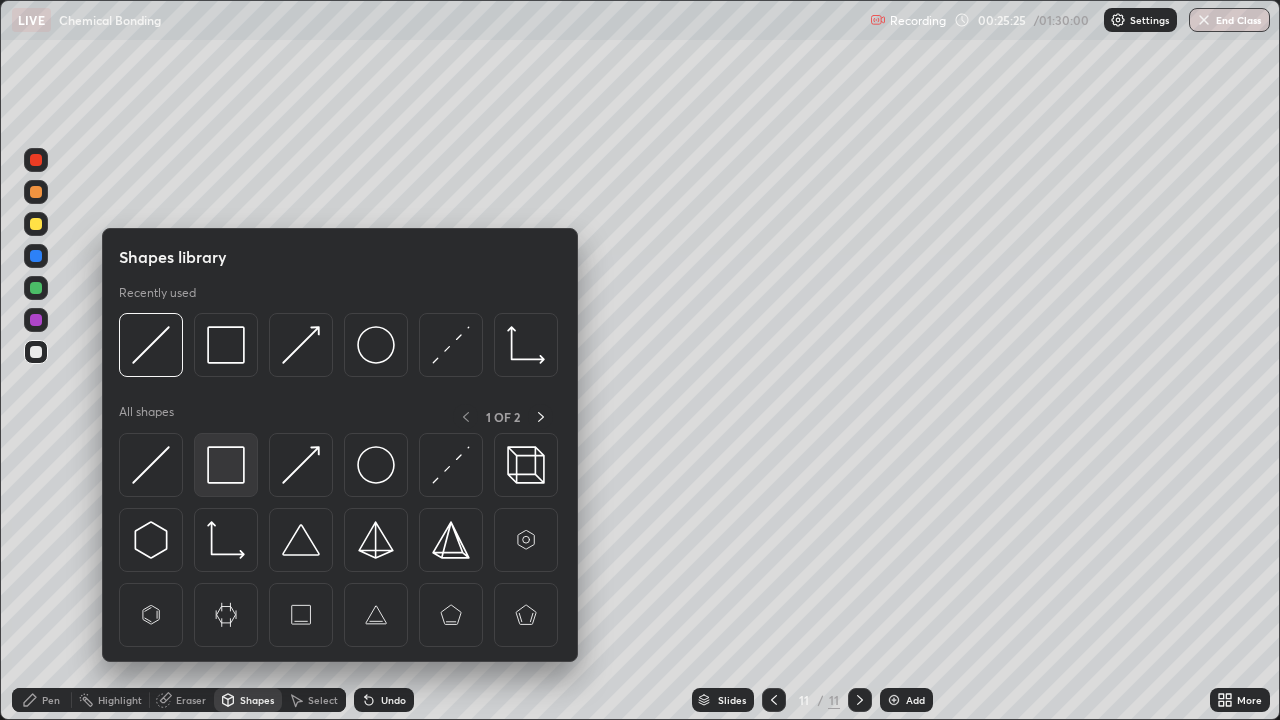 click at bounding box center [226, 465] 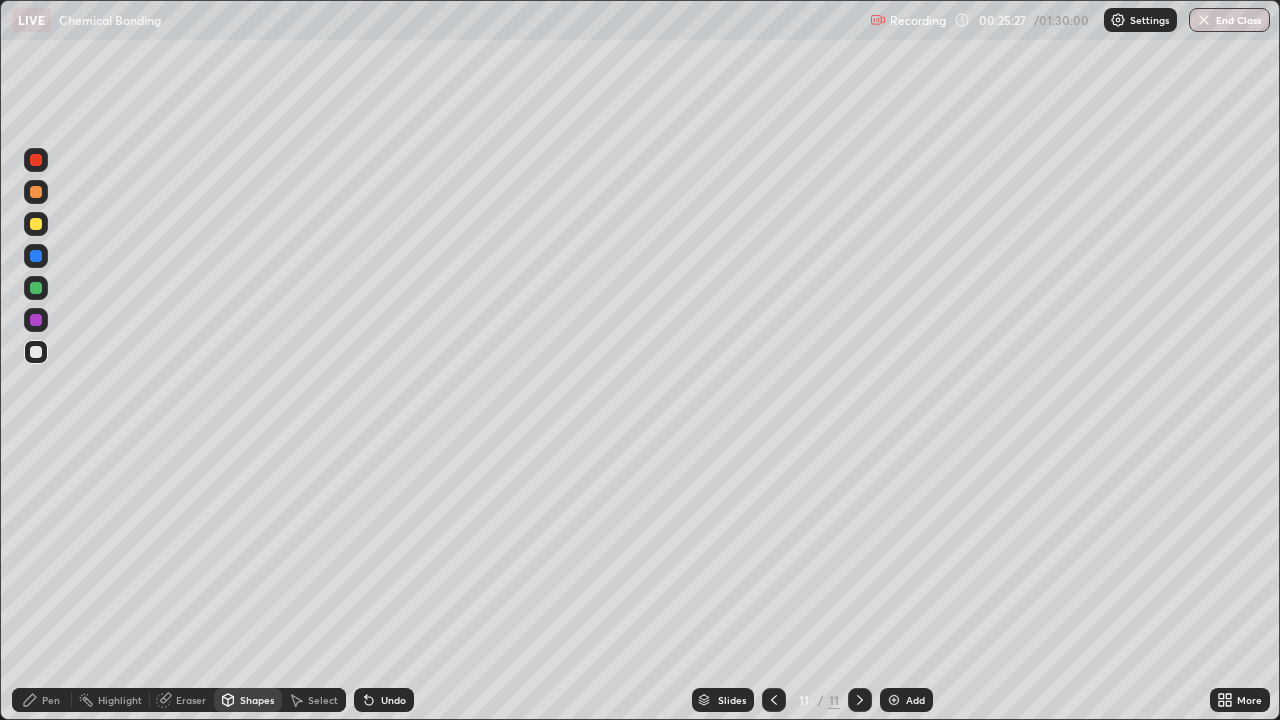 click on "Pen" at bounding box center [51, 700] 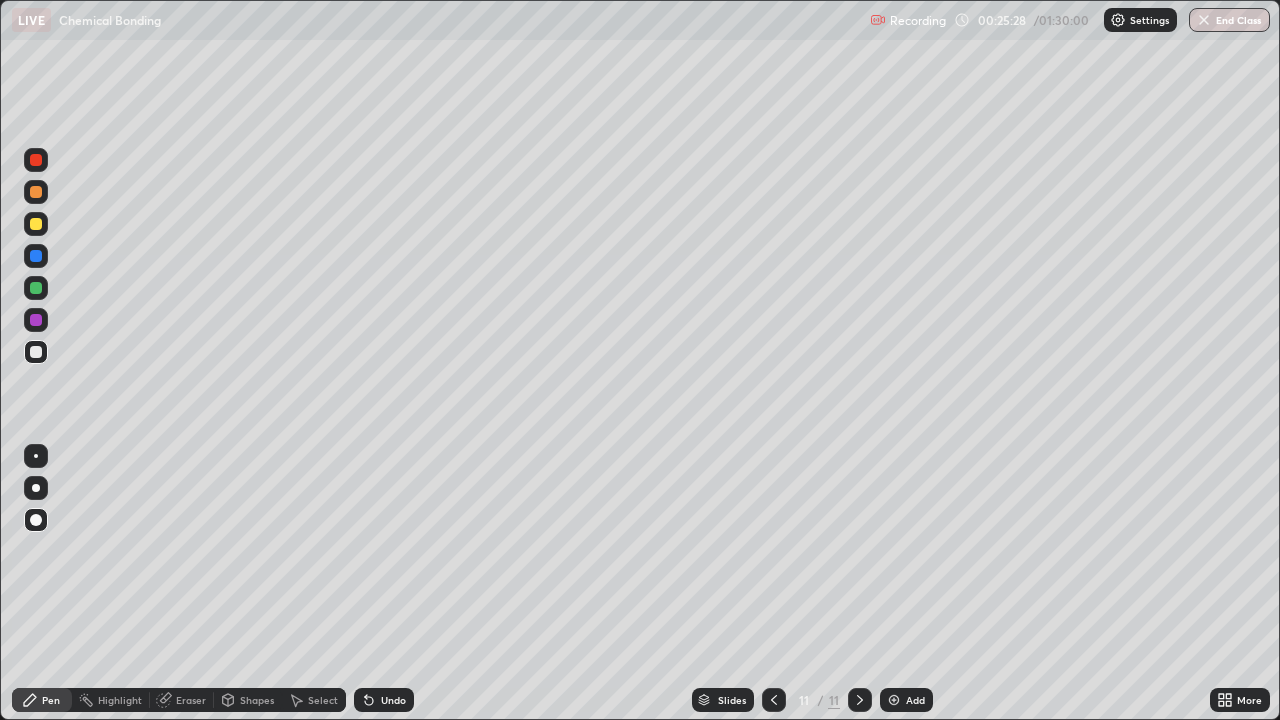 click at bounding box center [36, 224] 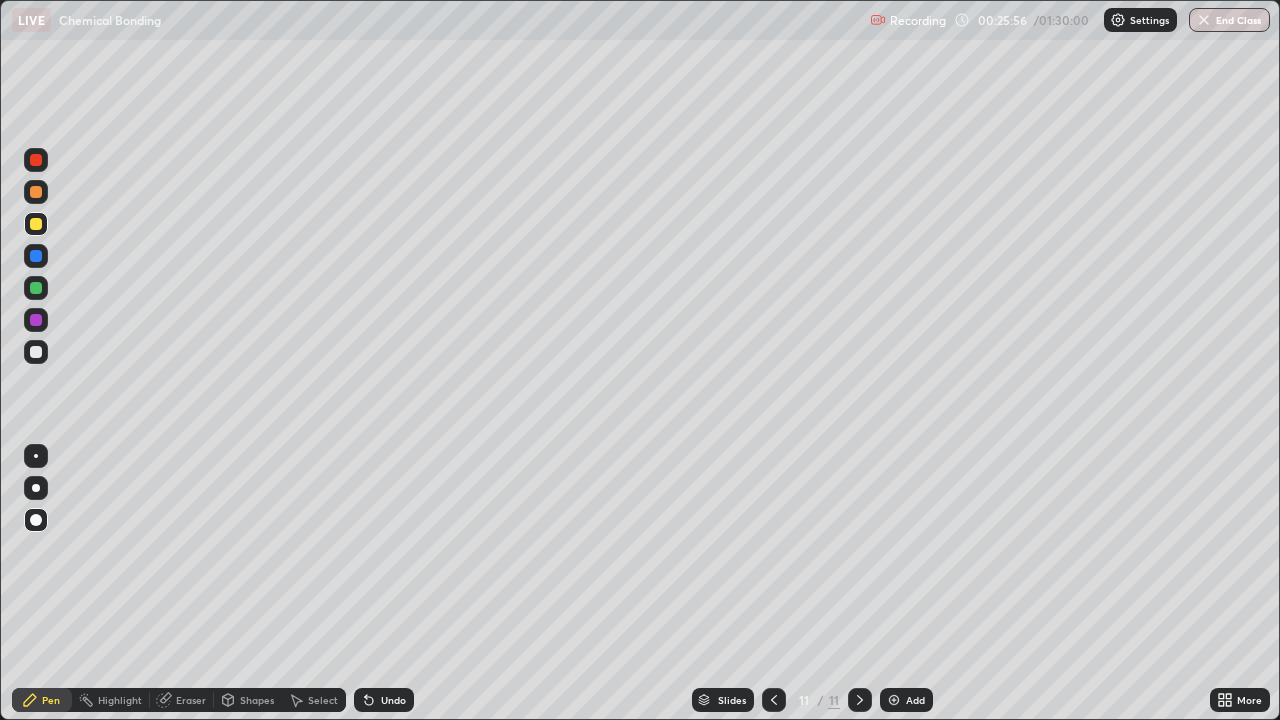 click on "Undo" at bounding box center (384, 700) 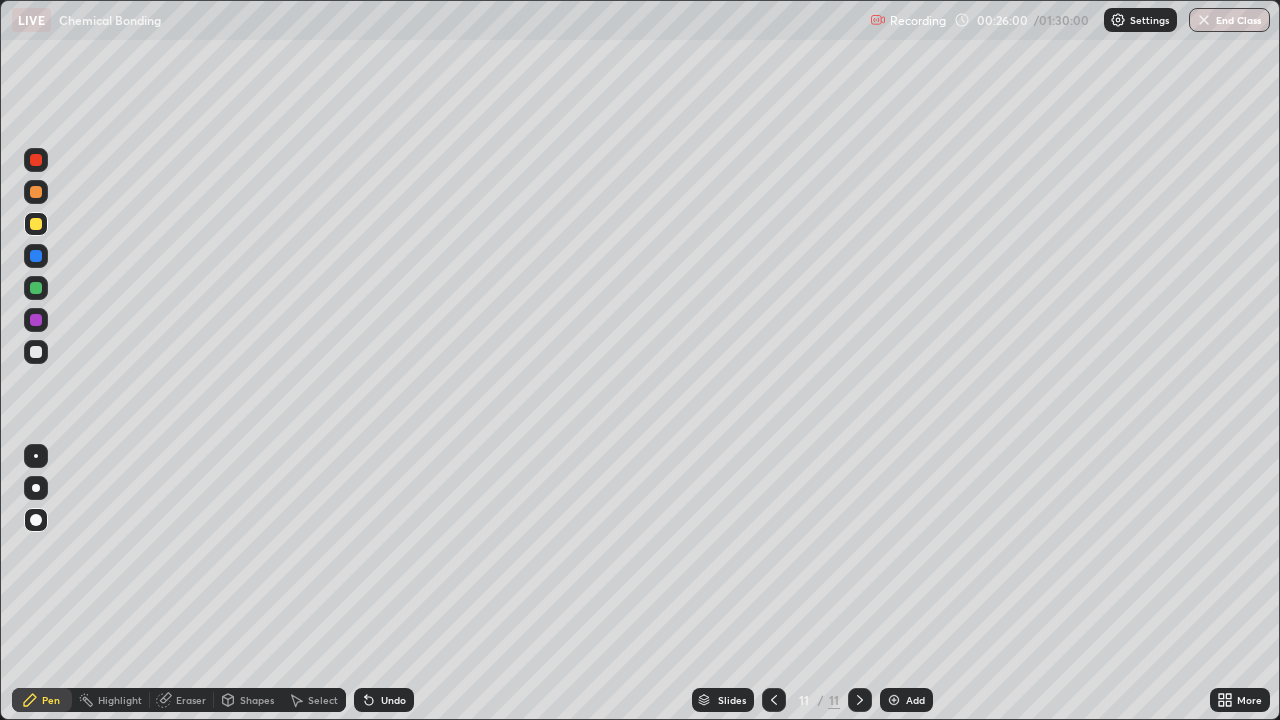click on "Undo" at bounding box center (393, 700) 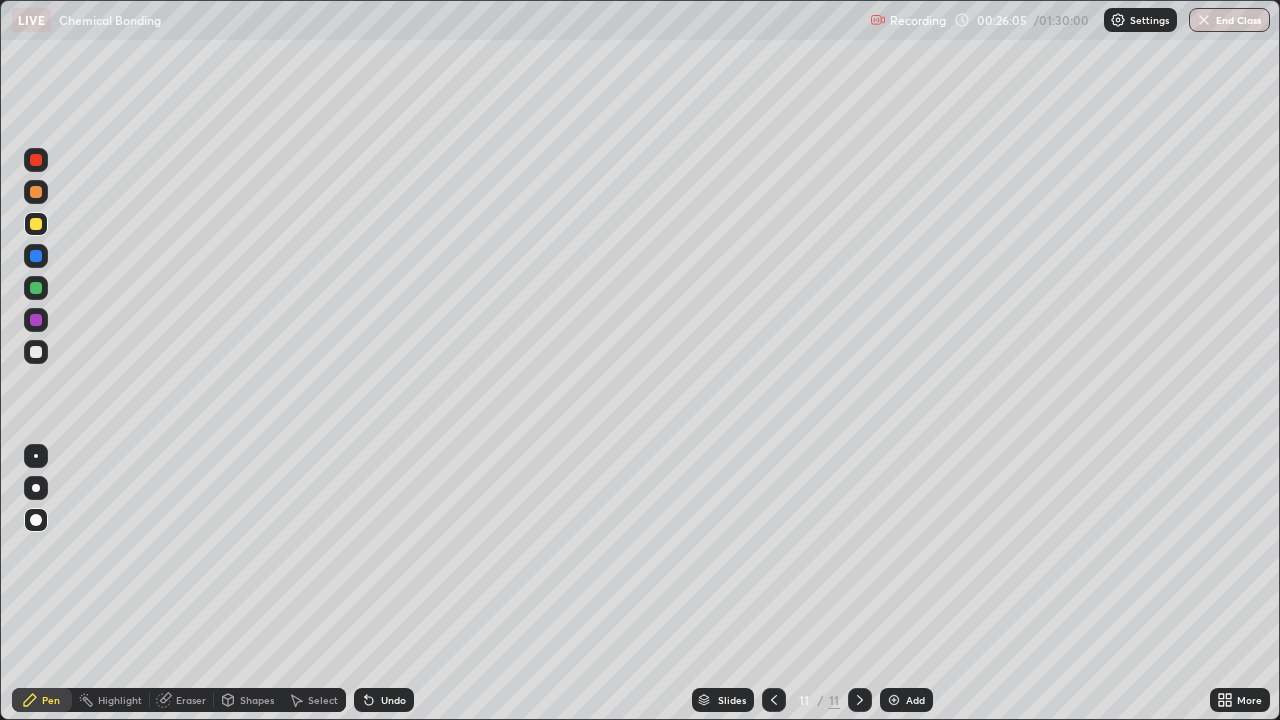 click at bounding box center [36, 352] 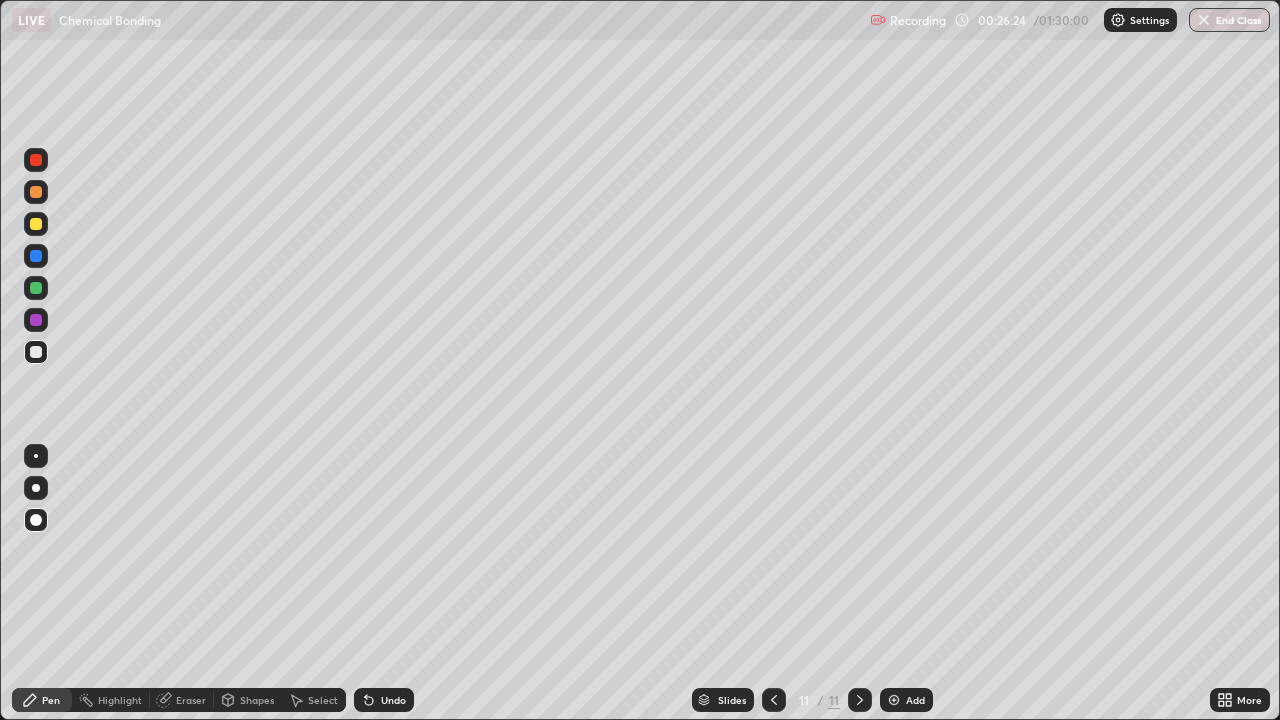 click on "Shapes" at bounding box center (257, 700) 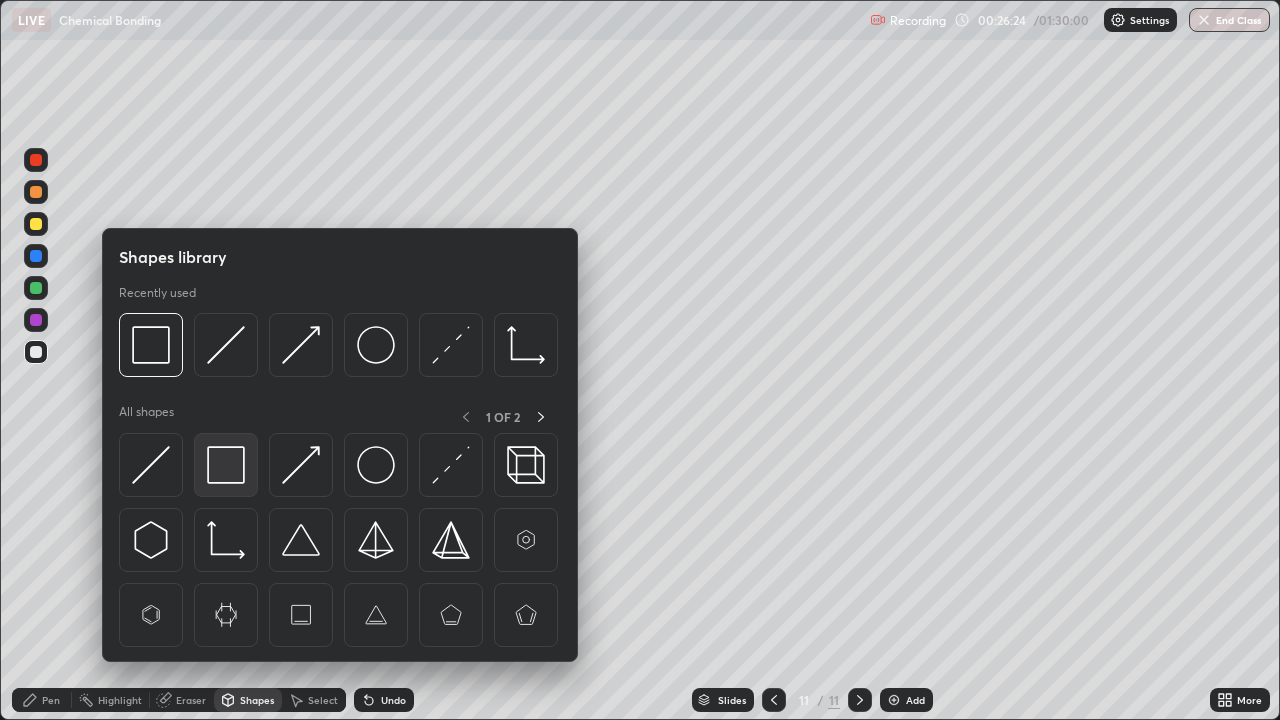 click at bounding box center (226, 465) 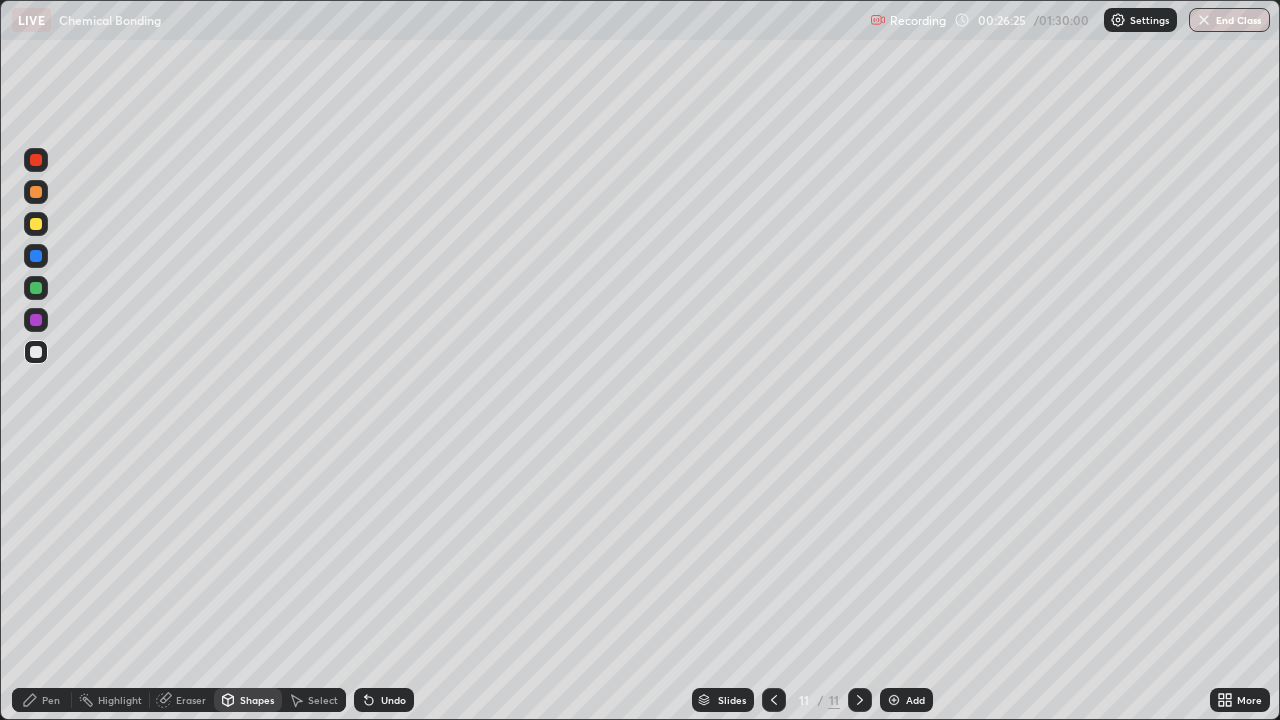 click at bounding box center [36, 288] 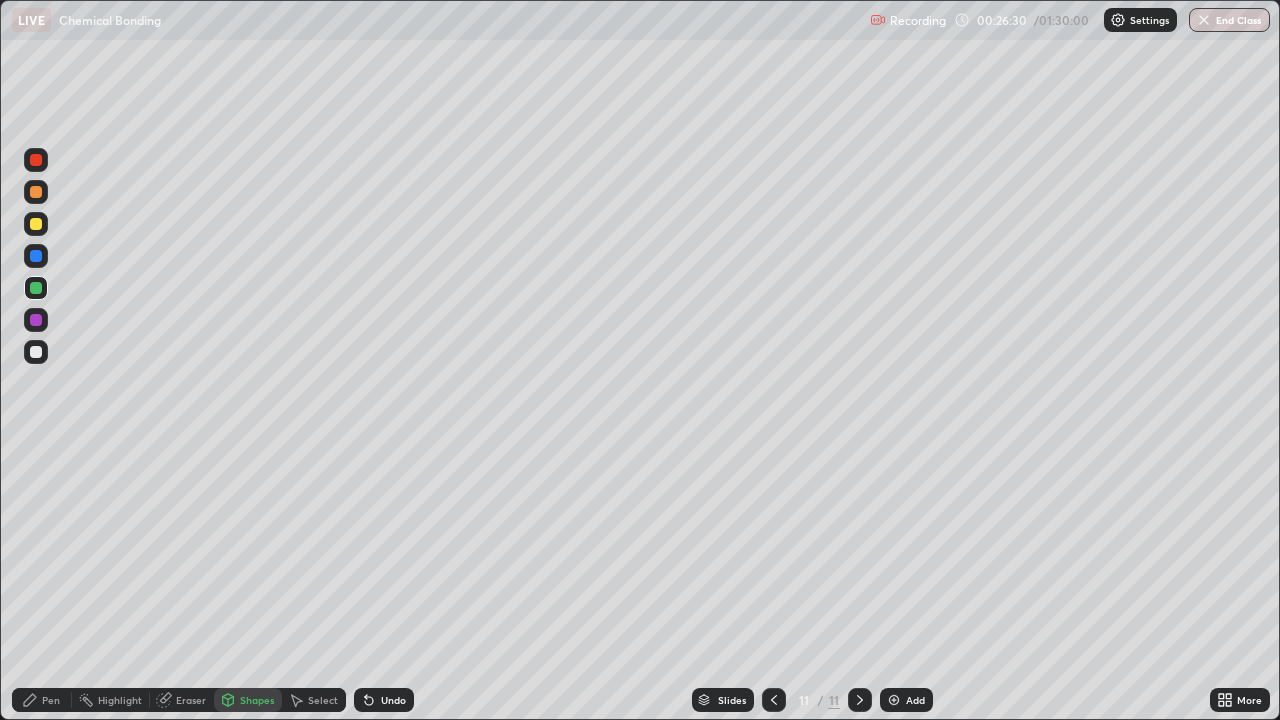 click on "Pen" at bounding box center [51, 700] 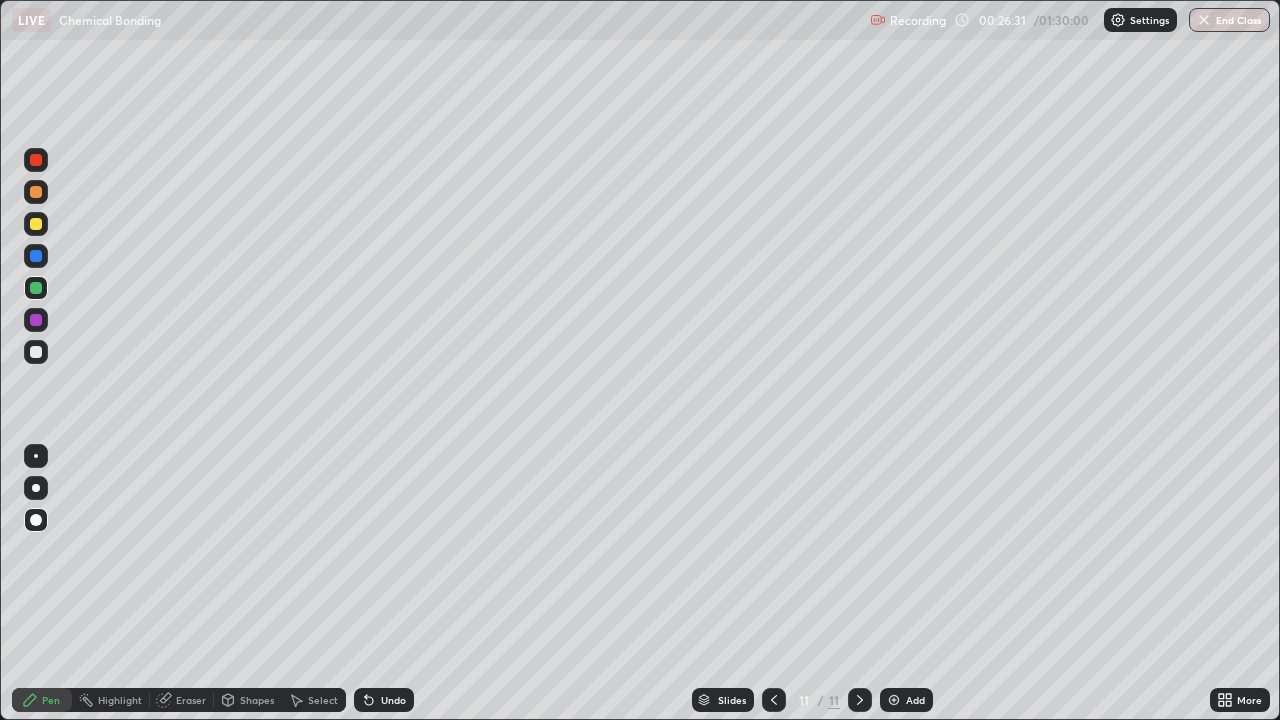 click at bounding box center [36, 320] 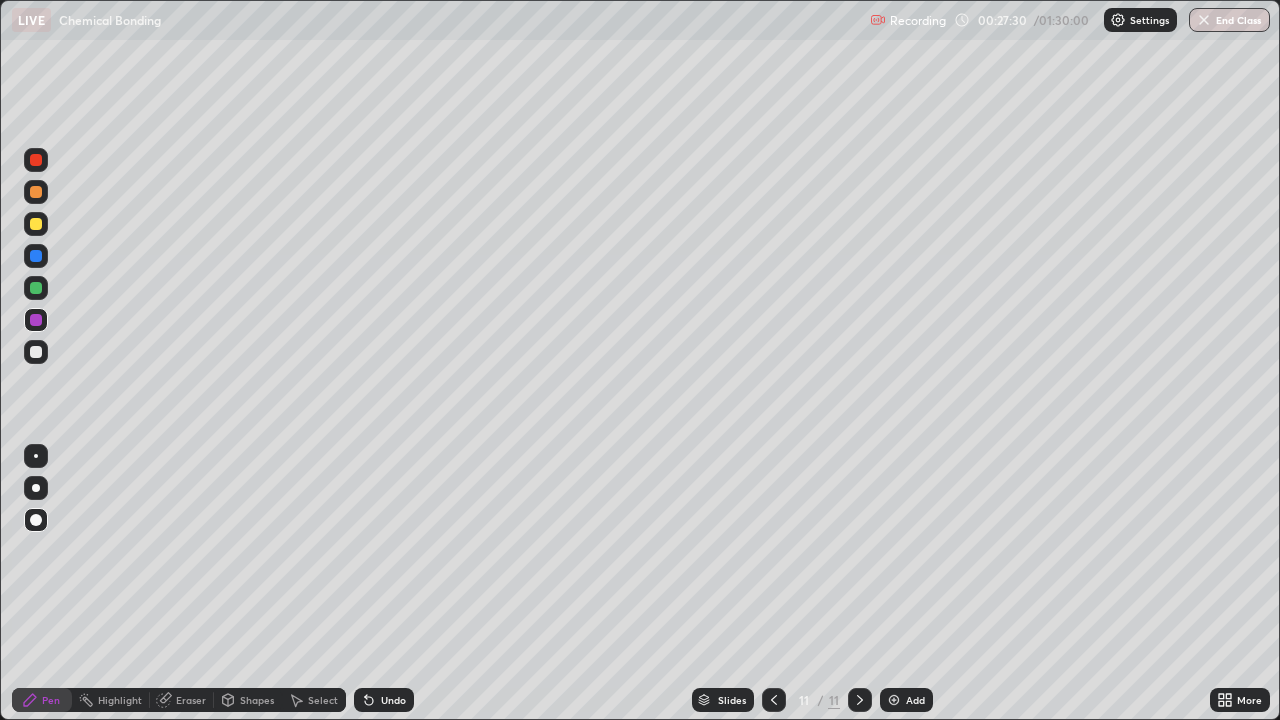 click at bounding box center (36, 288) 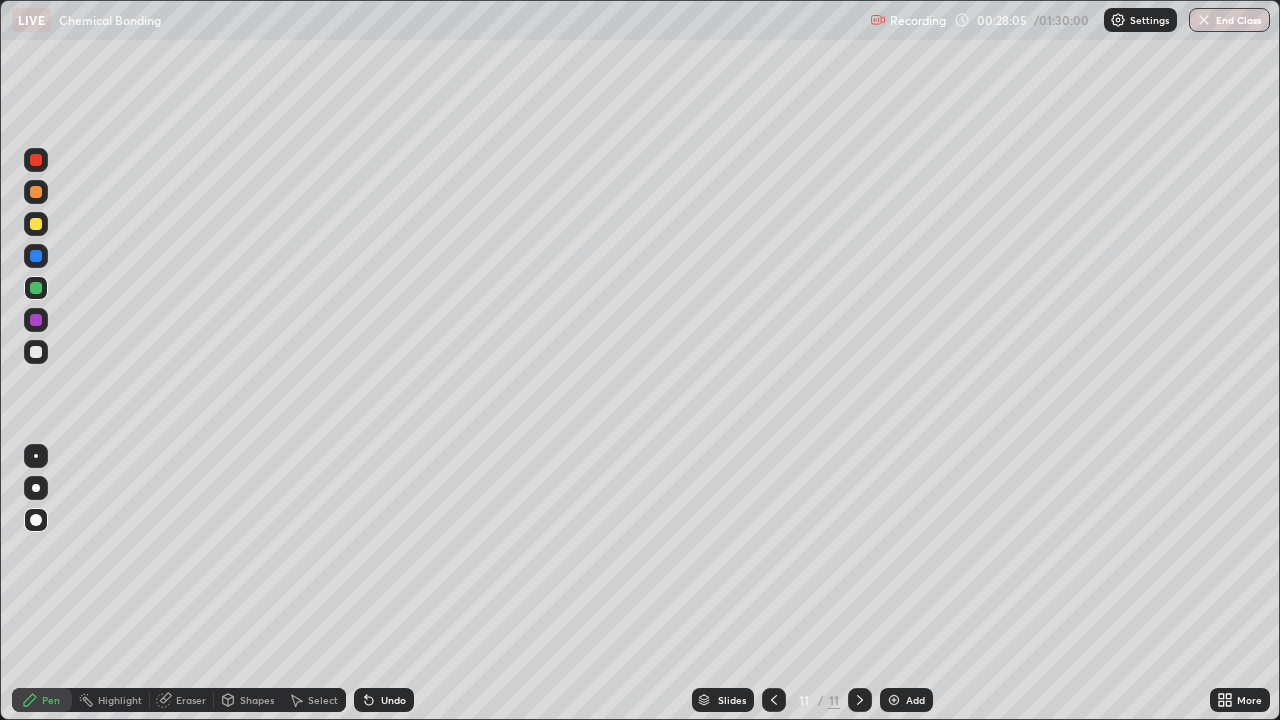 click on "Add" at bounding box center [906, 700] 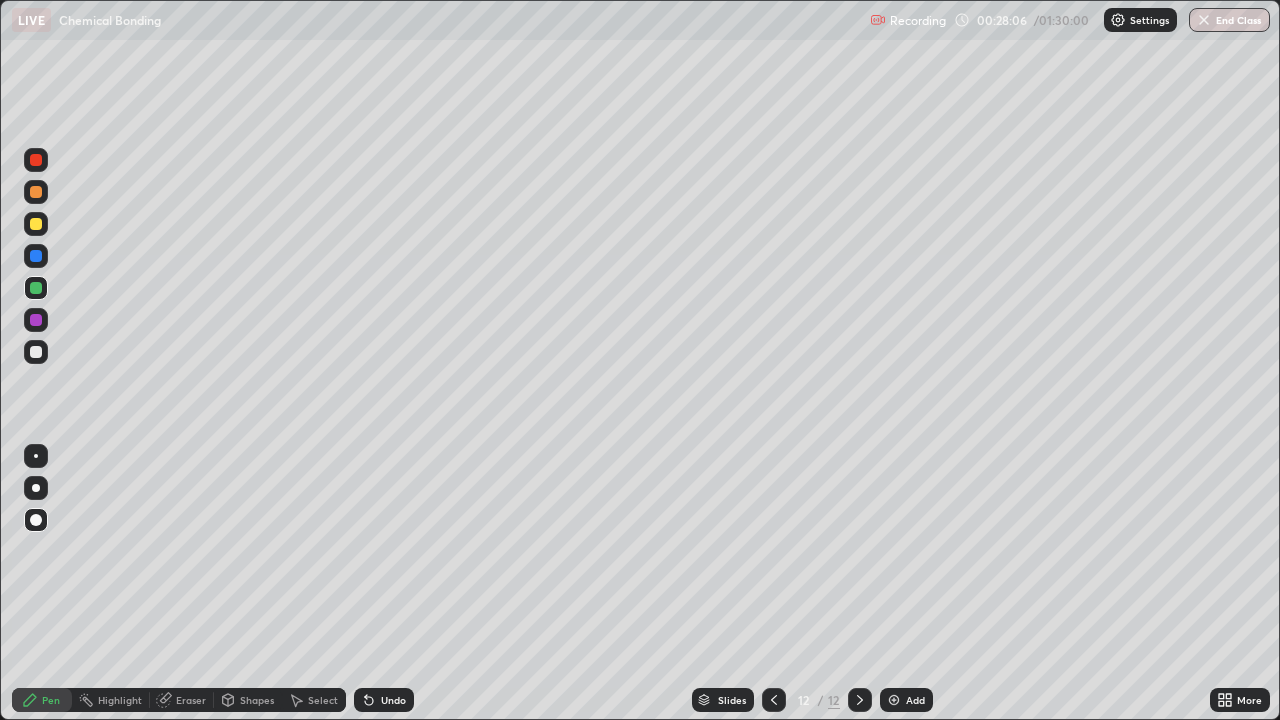 click on "Pen" at bounding box center (42, 700) 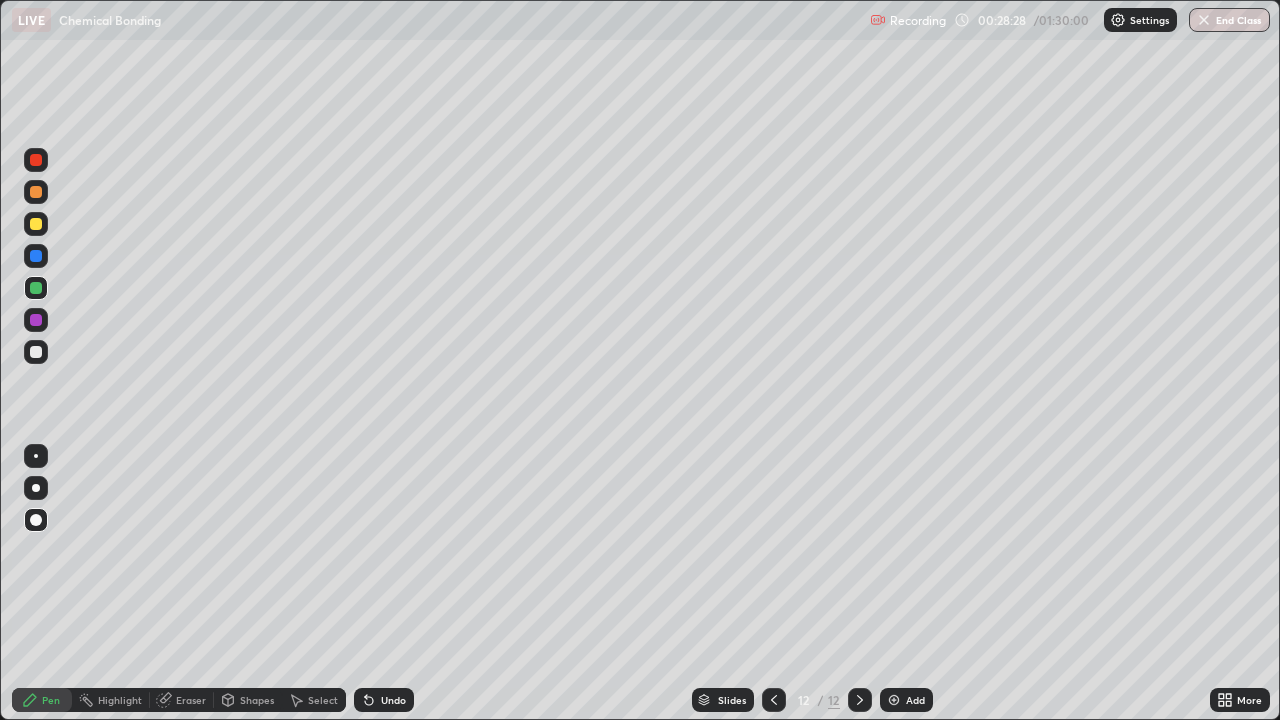 click on "Shapes" at bounding box center (257, 700) 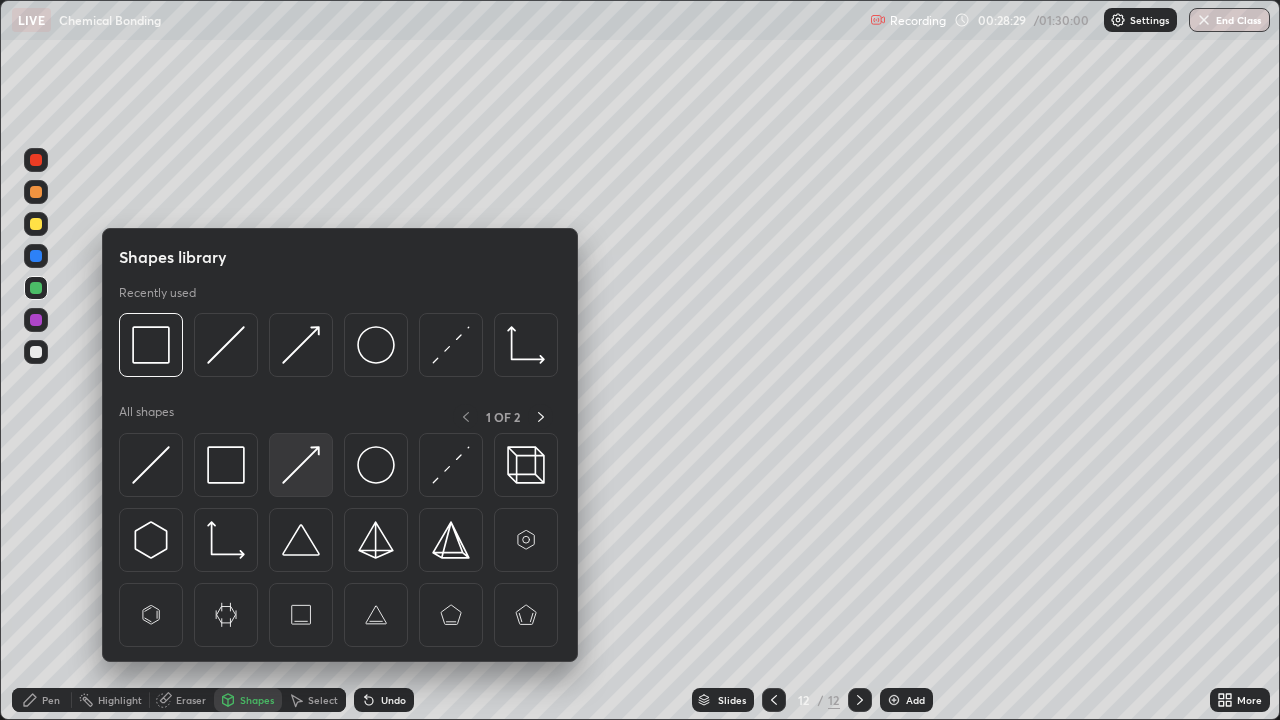 click at bounding box center [301, 465] 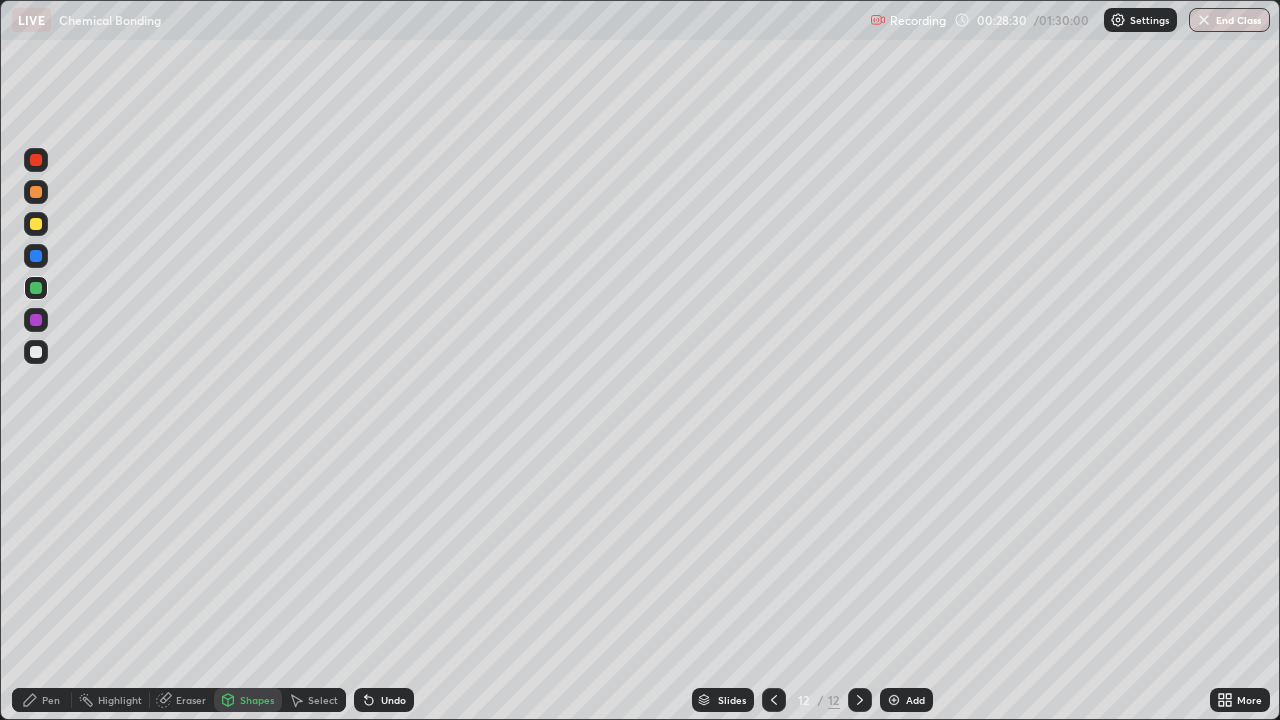 click on "Pen" at bounding box center [51, 700] 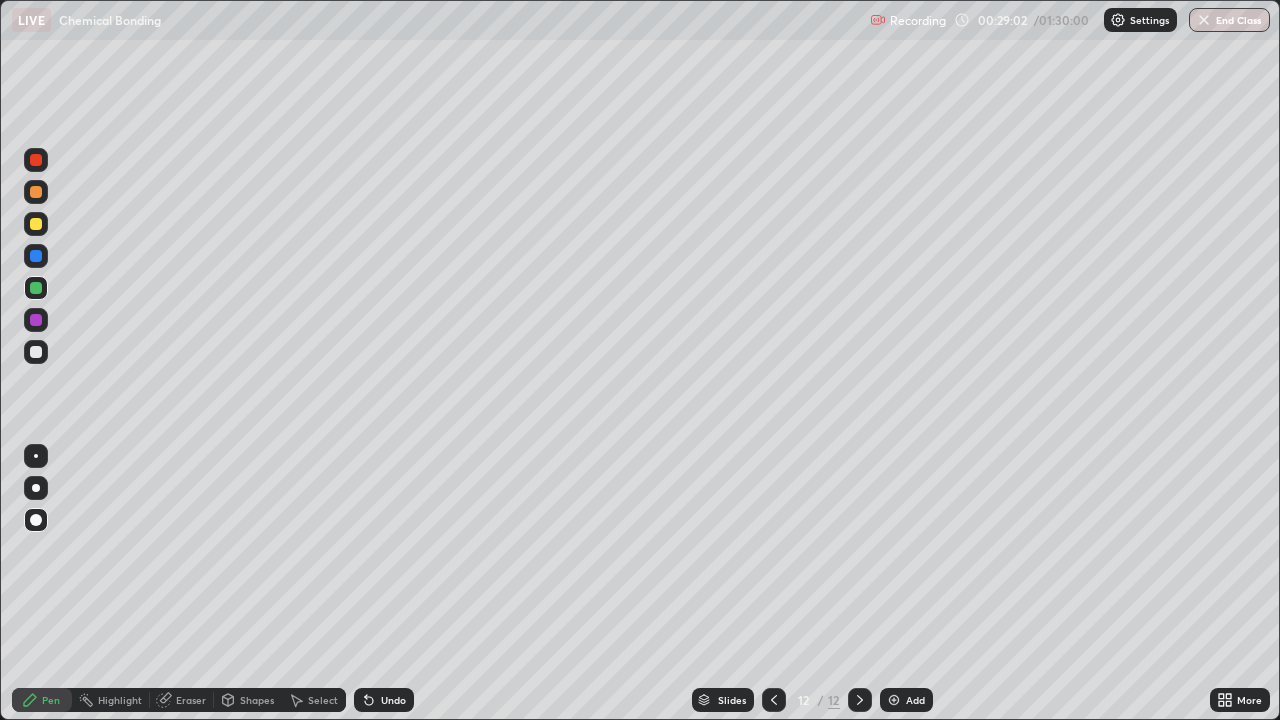 click at bounding box center [36, 224] 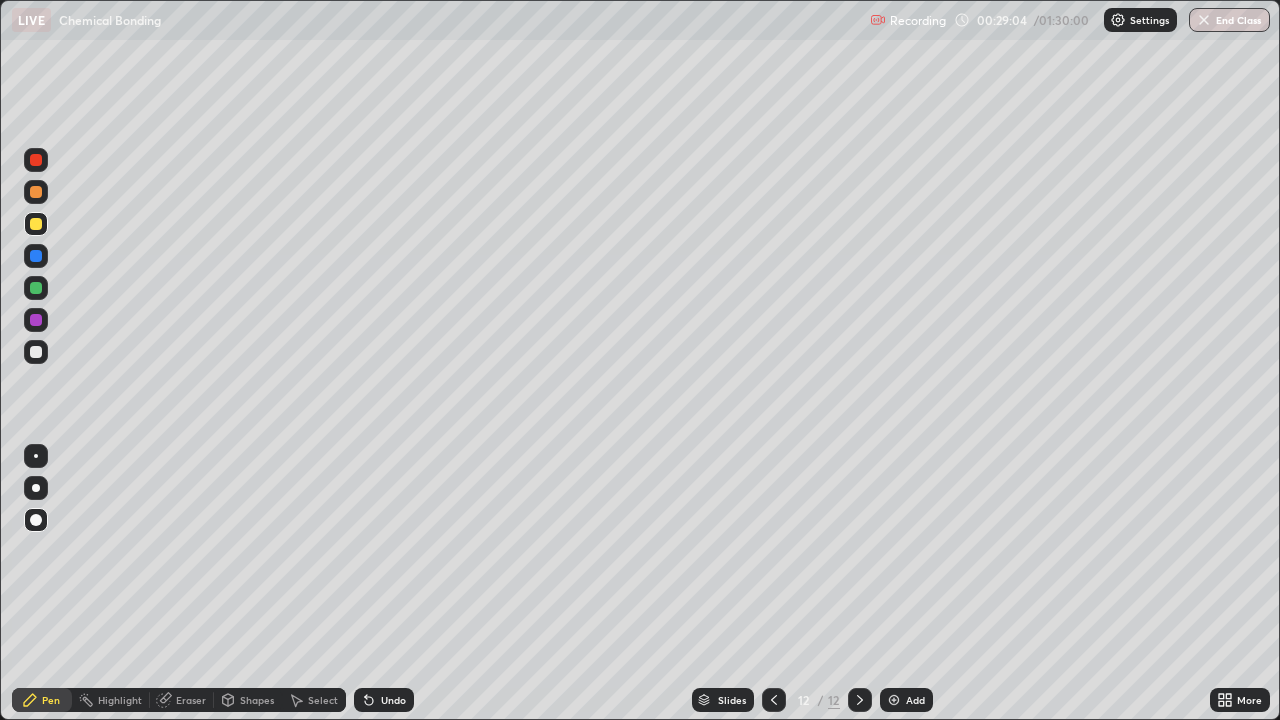 click on "Shapes" at bounding box center (257, 700) 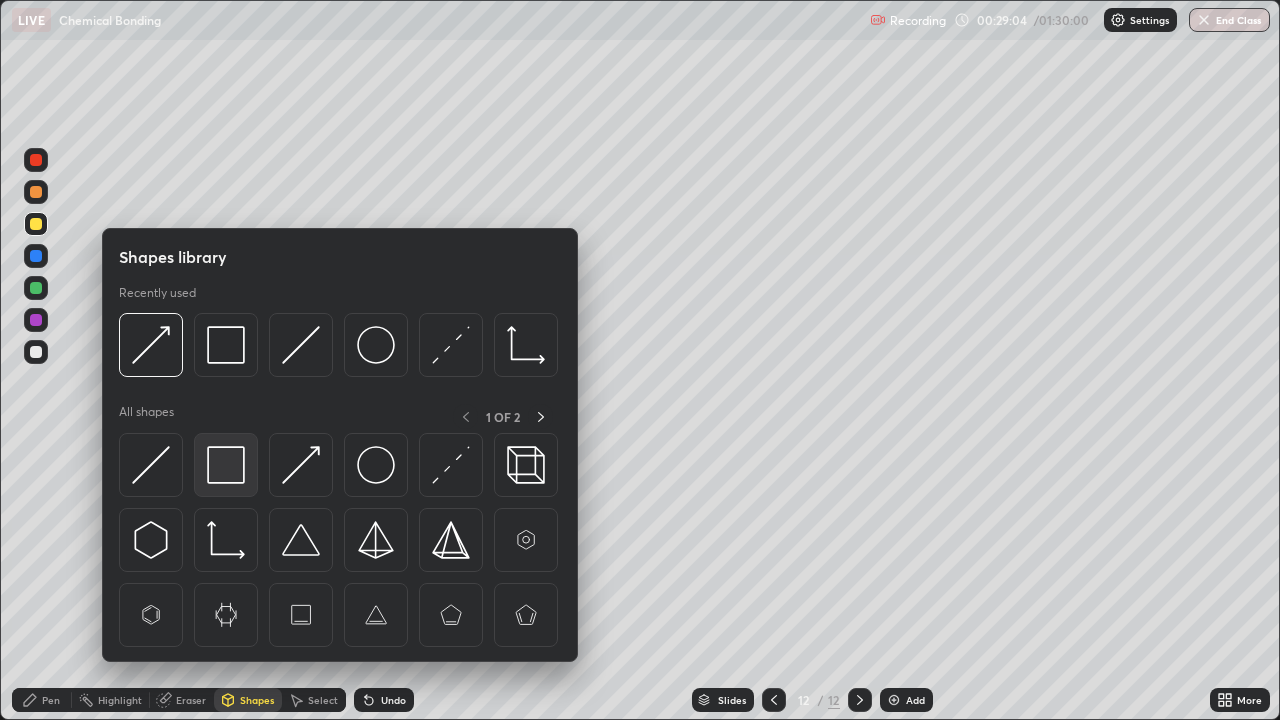 click at bounding box center (226, 465) 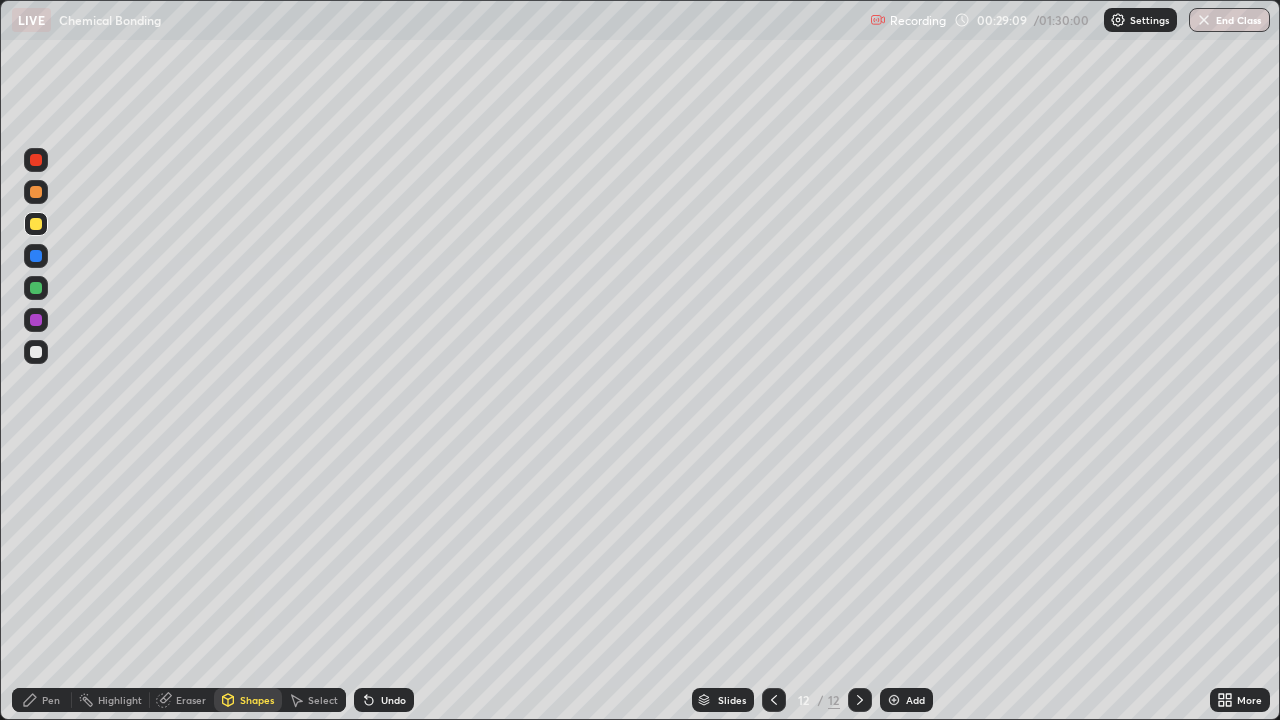 click on "Pen" at bounding box center (51, 700) 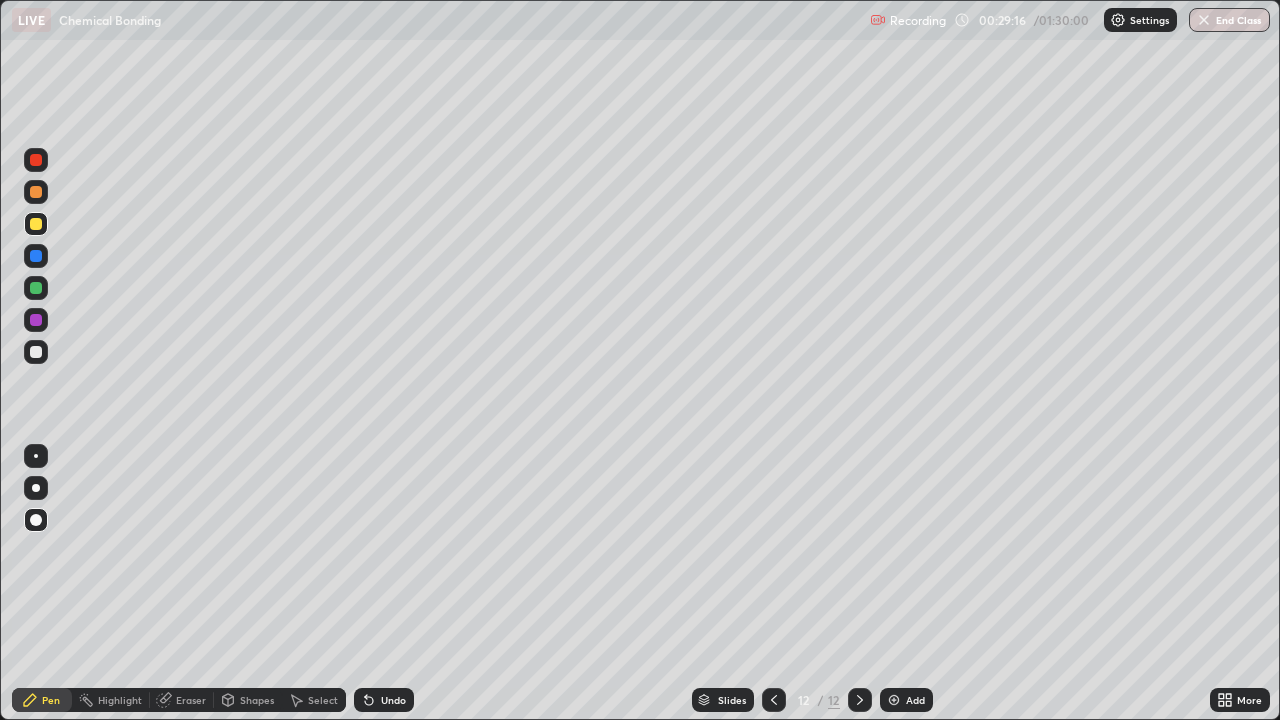 click 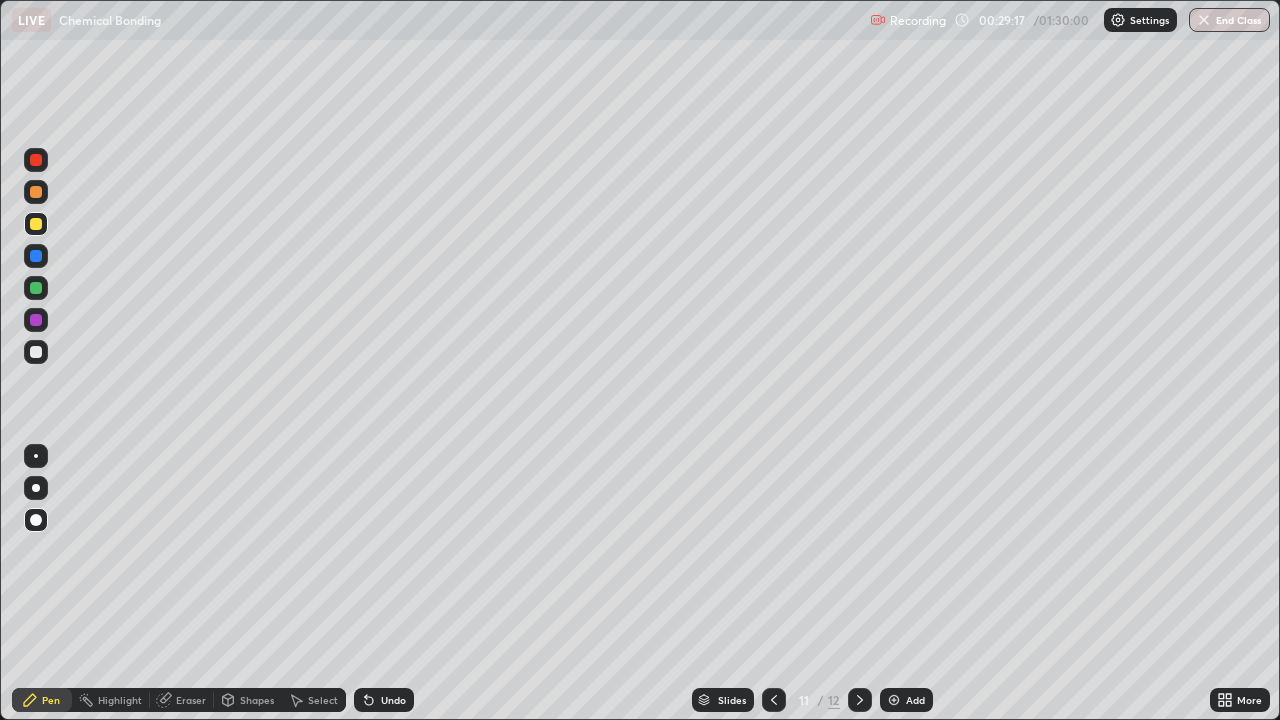 click at bounding box center (774, 700) 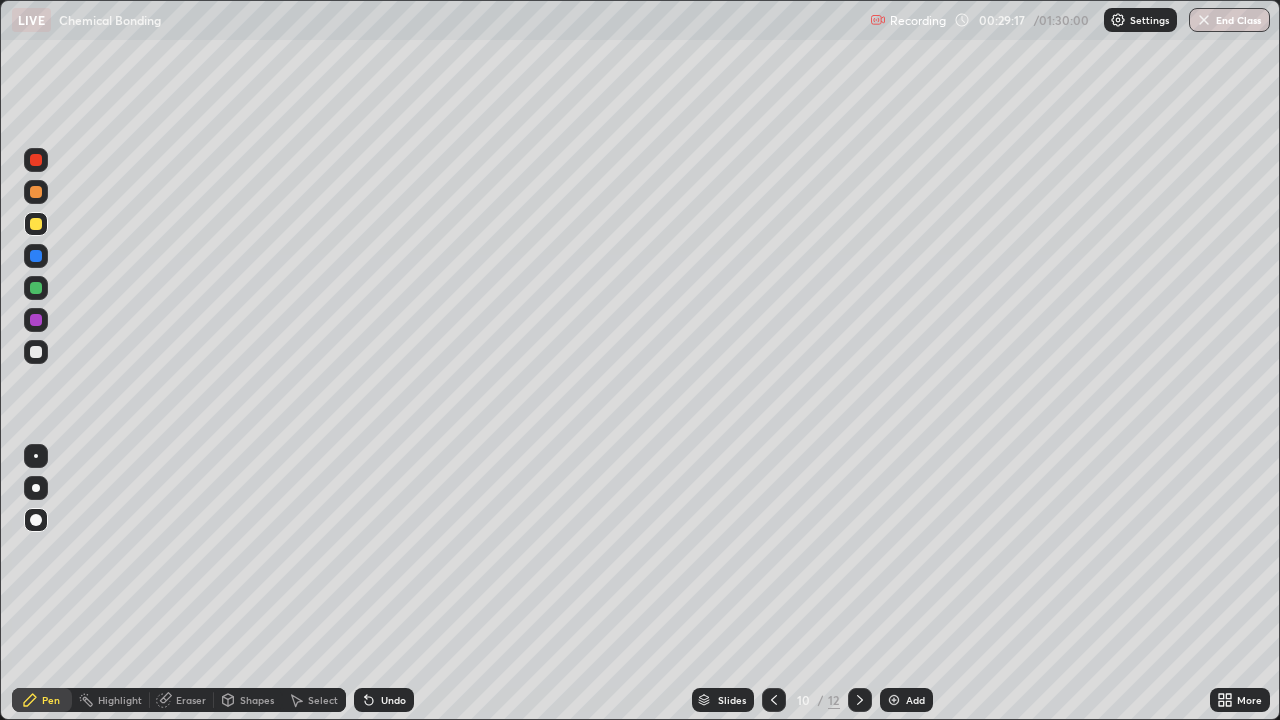 click 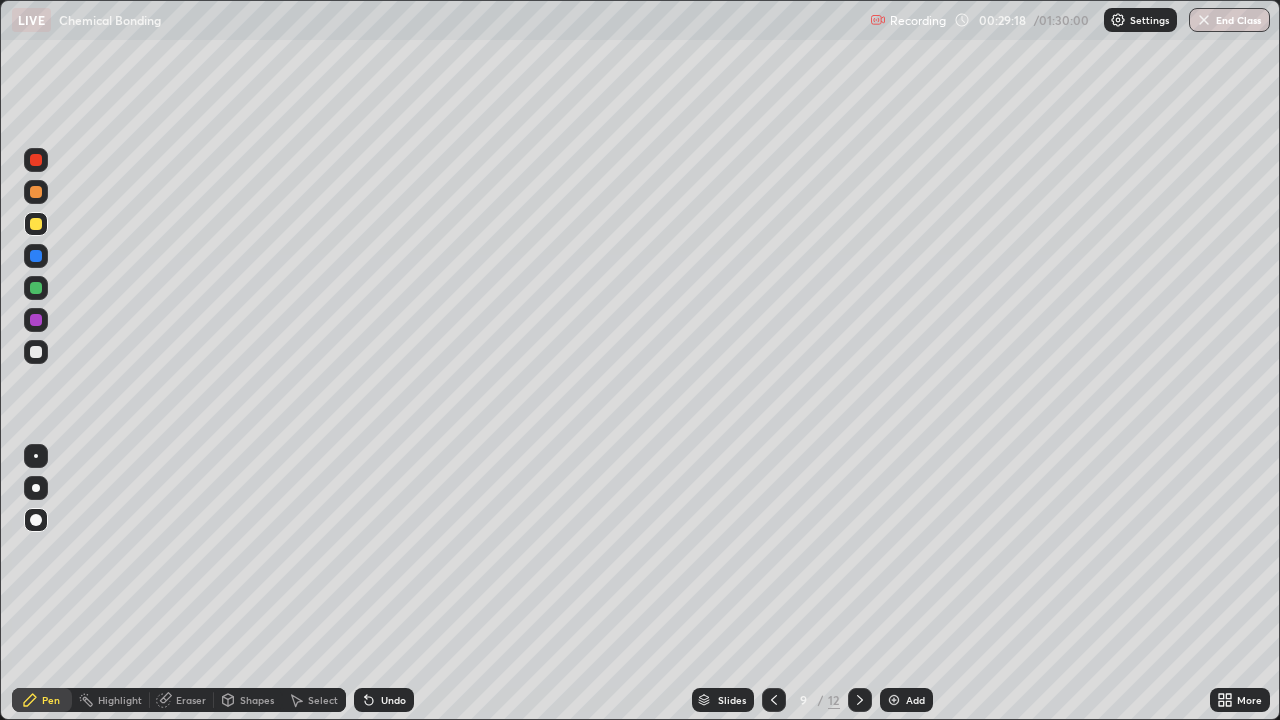 click at bounding box center [774, 700] 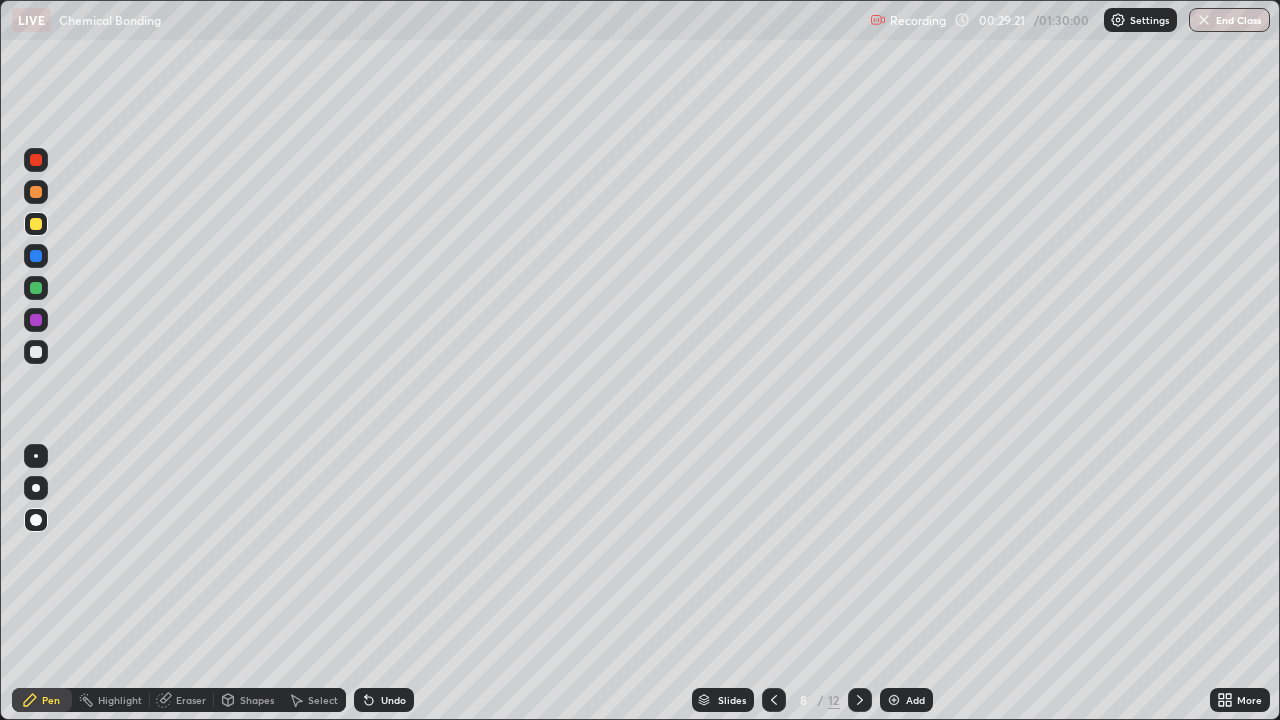 click on "Shapes" at bounding box center [257, 700] 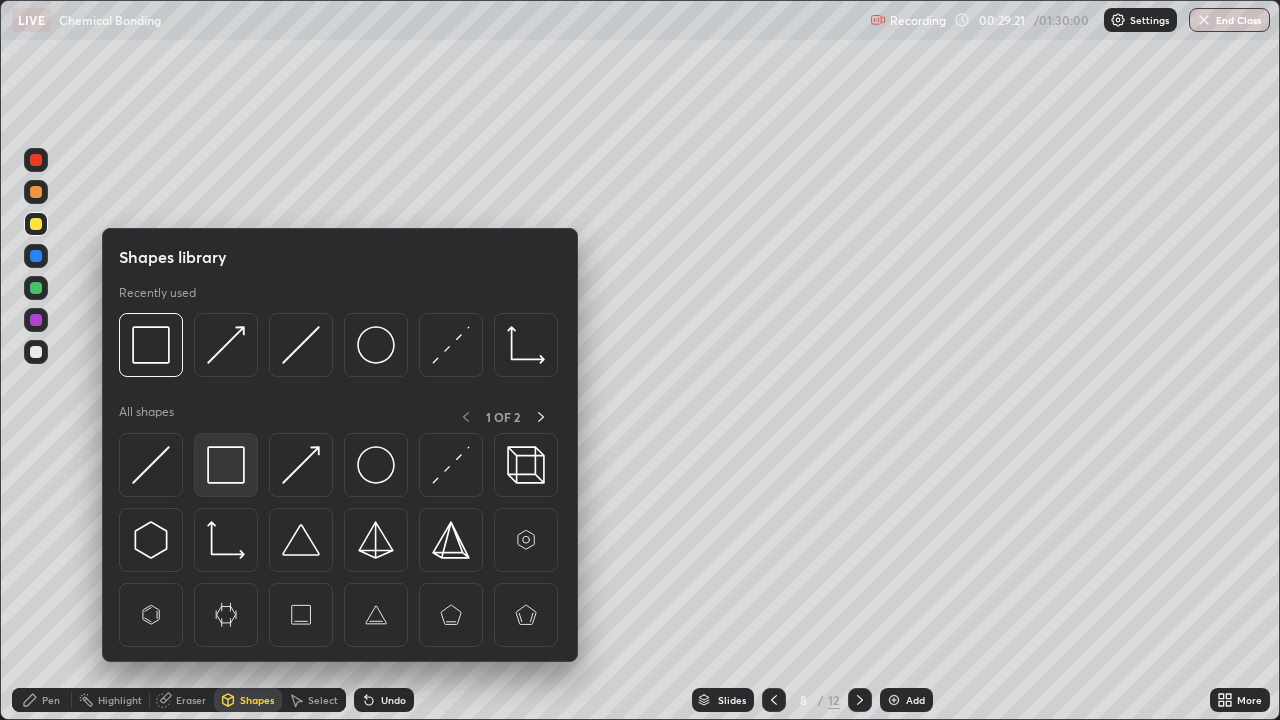 click at bounding box center (226, 465) 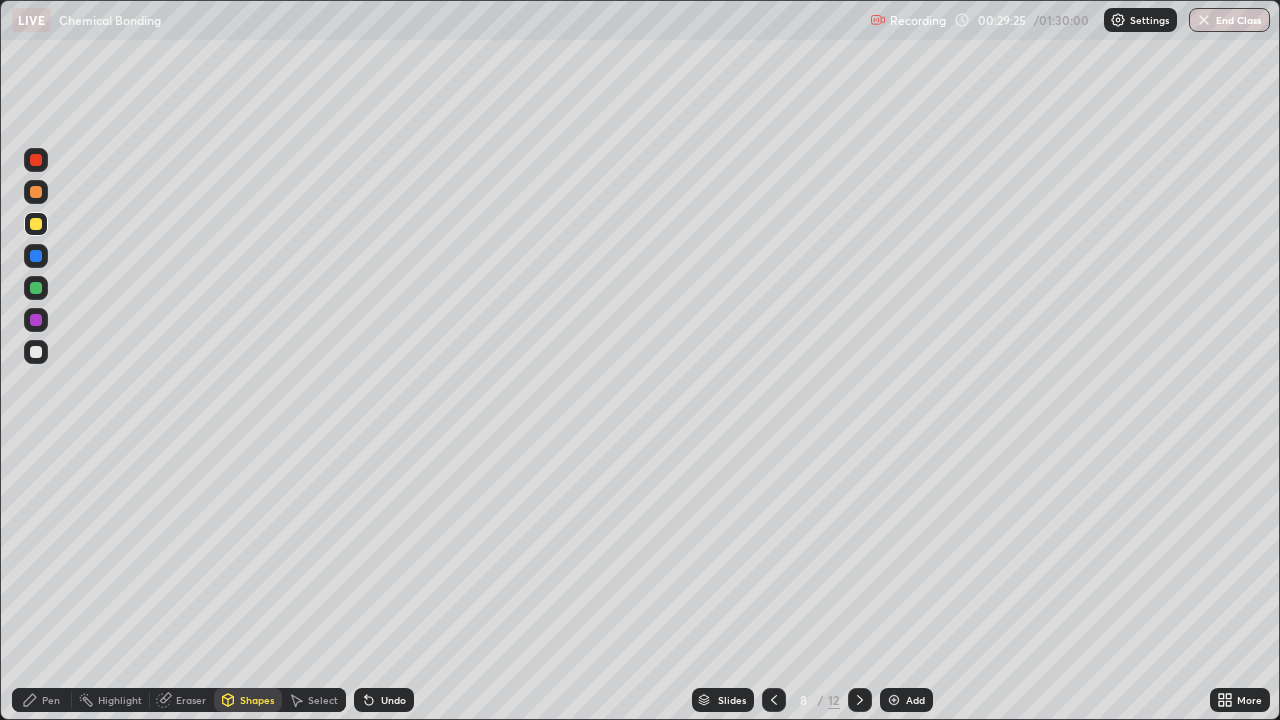 click on "Pen" at bounding box center (51, 700) 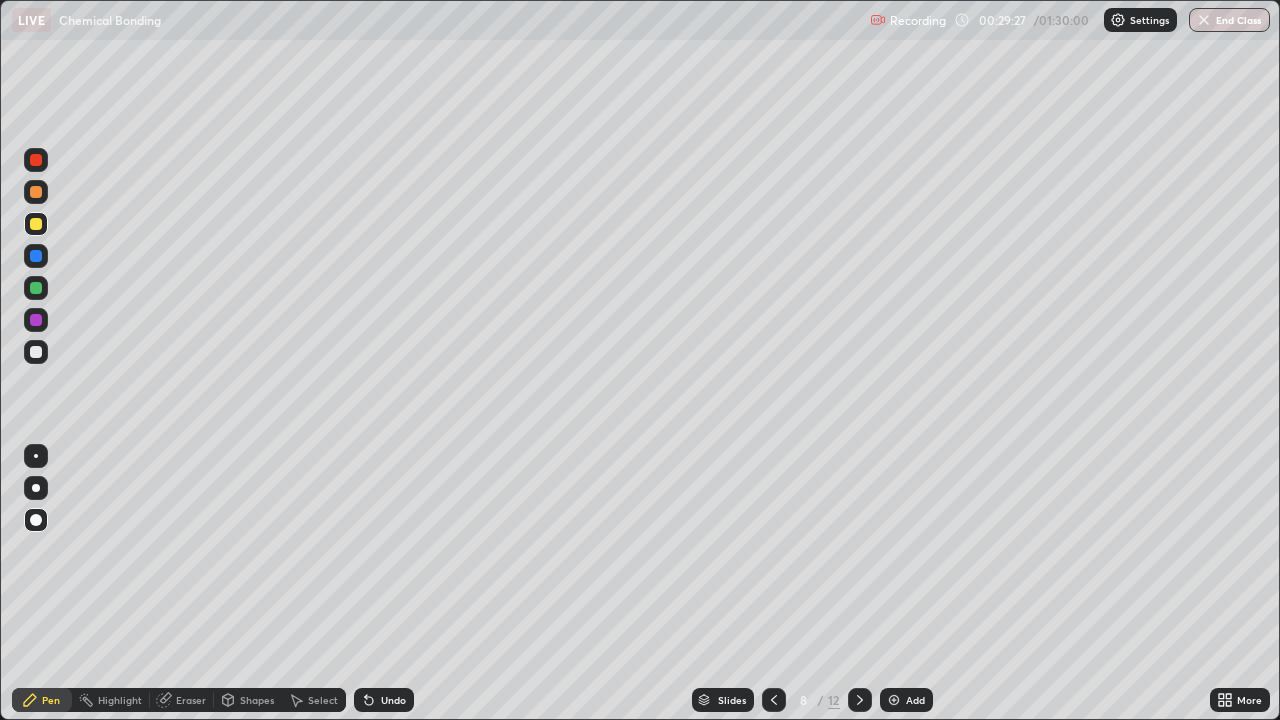 click 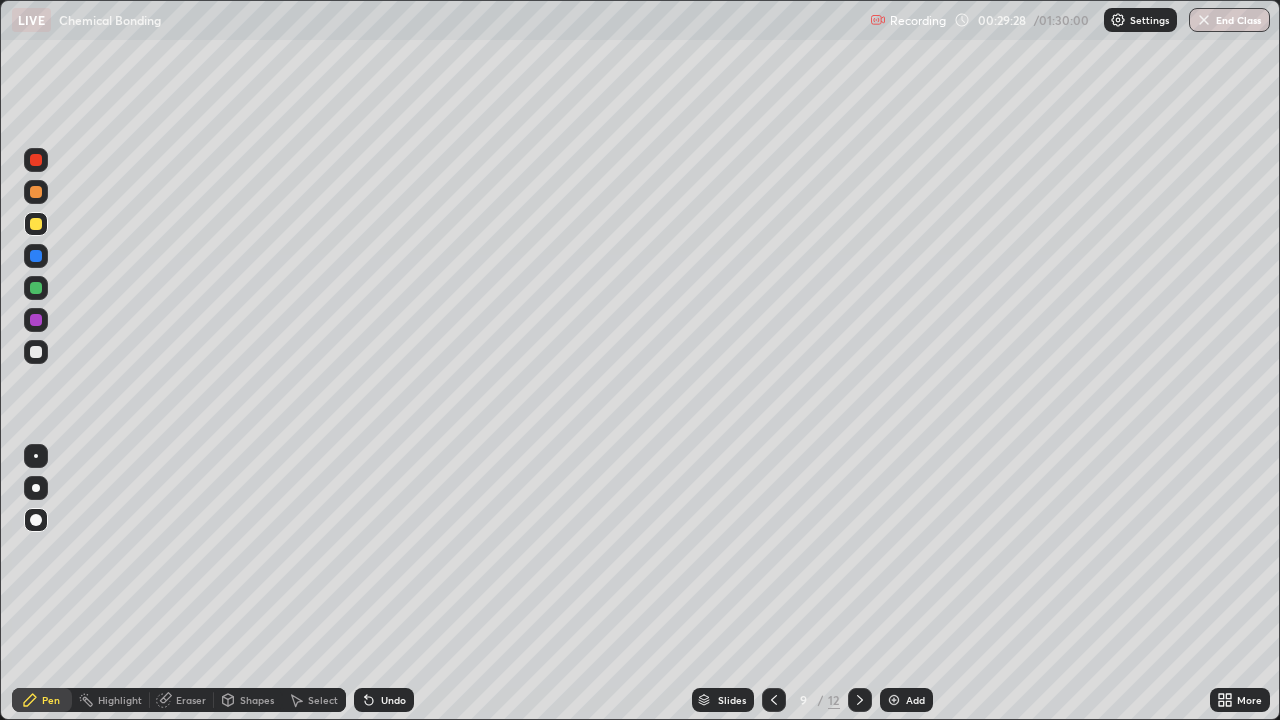 click 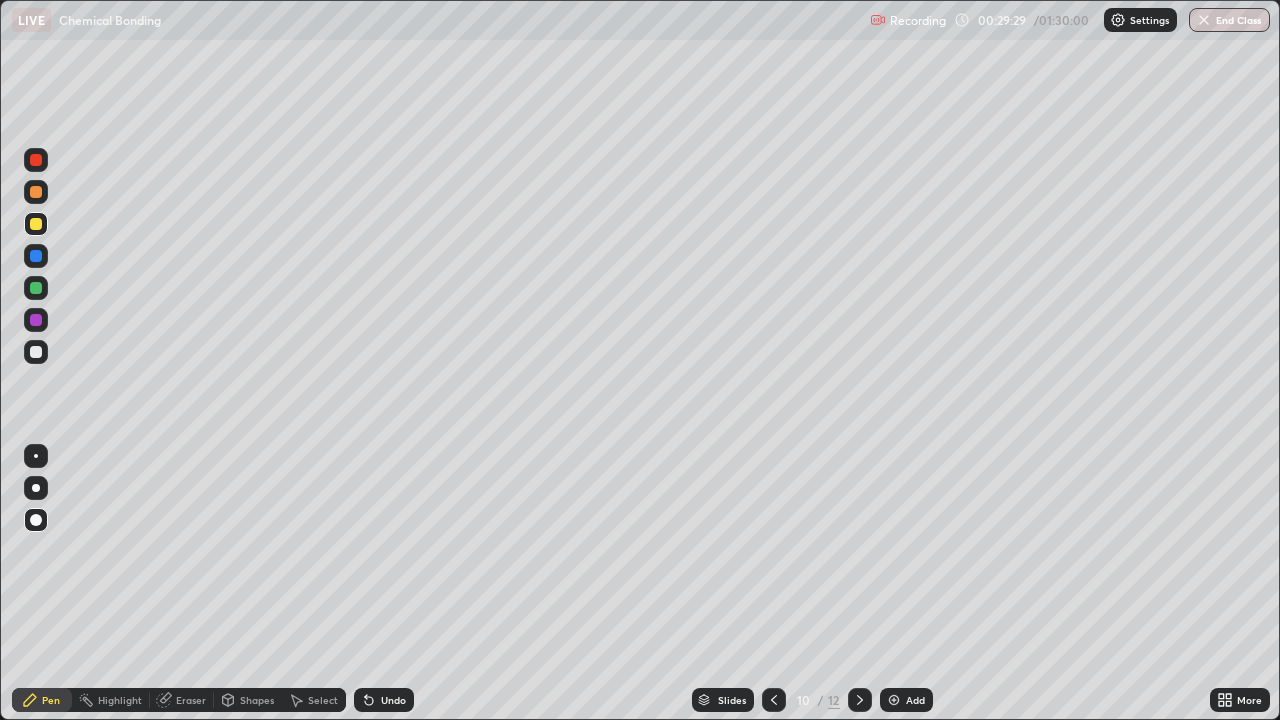 click 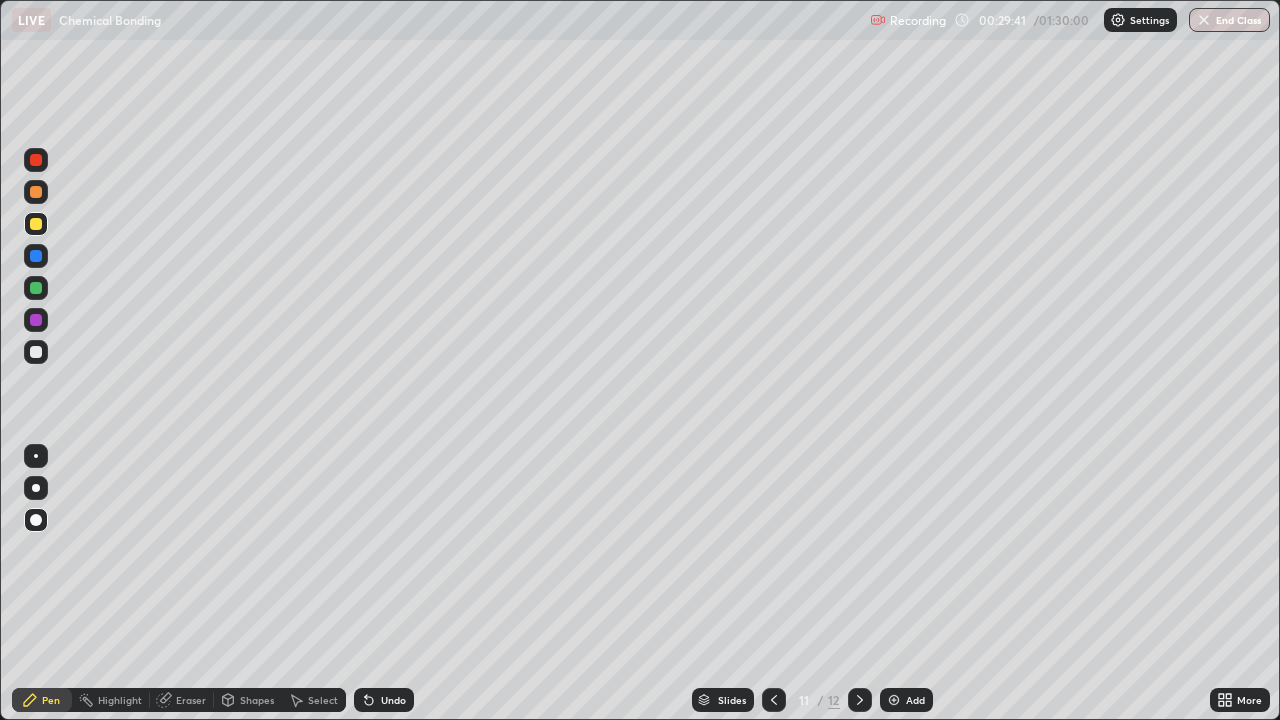 click 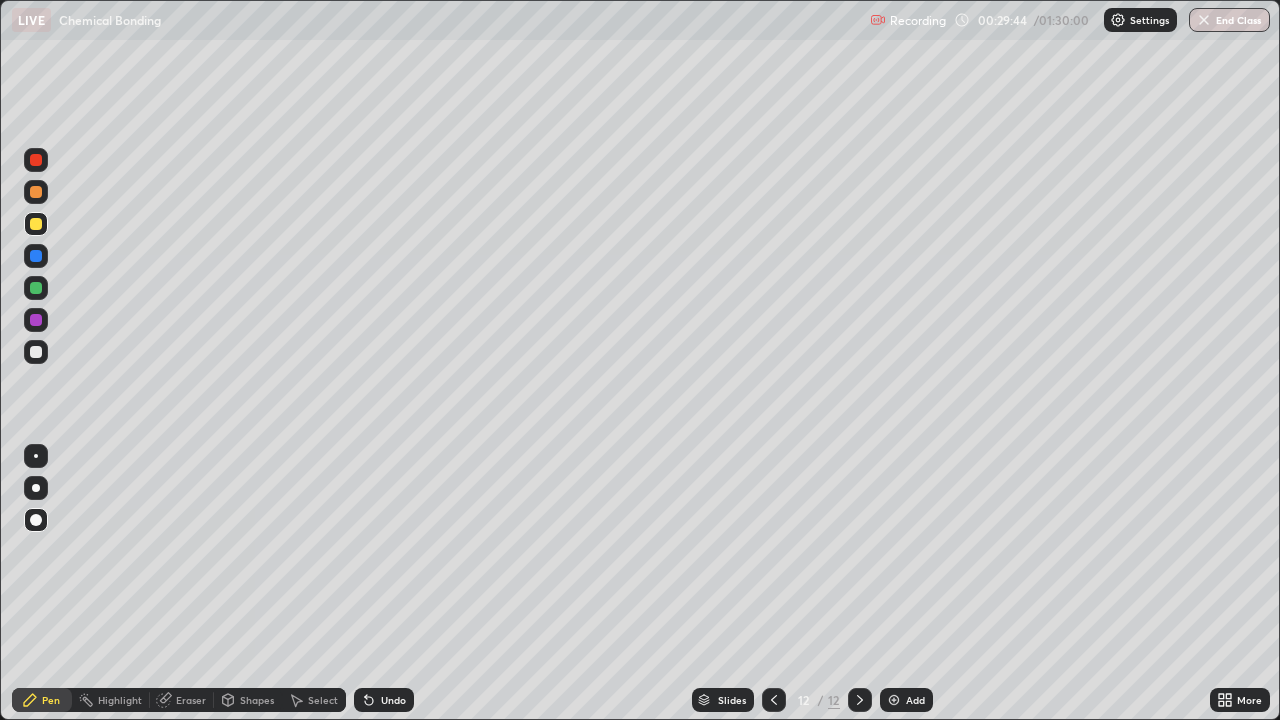 click 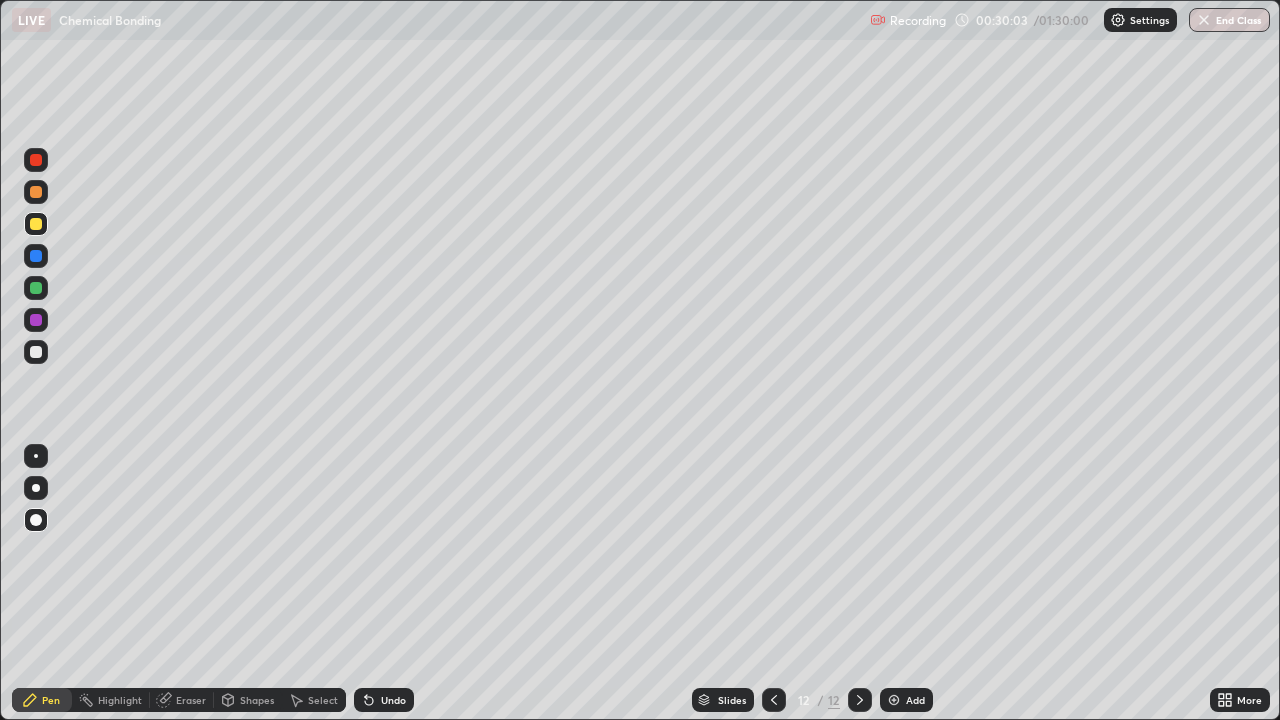 click 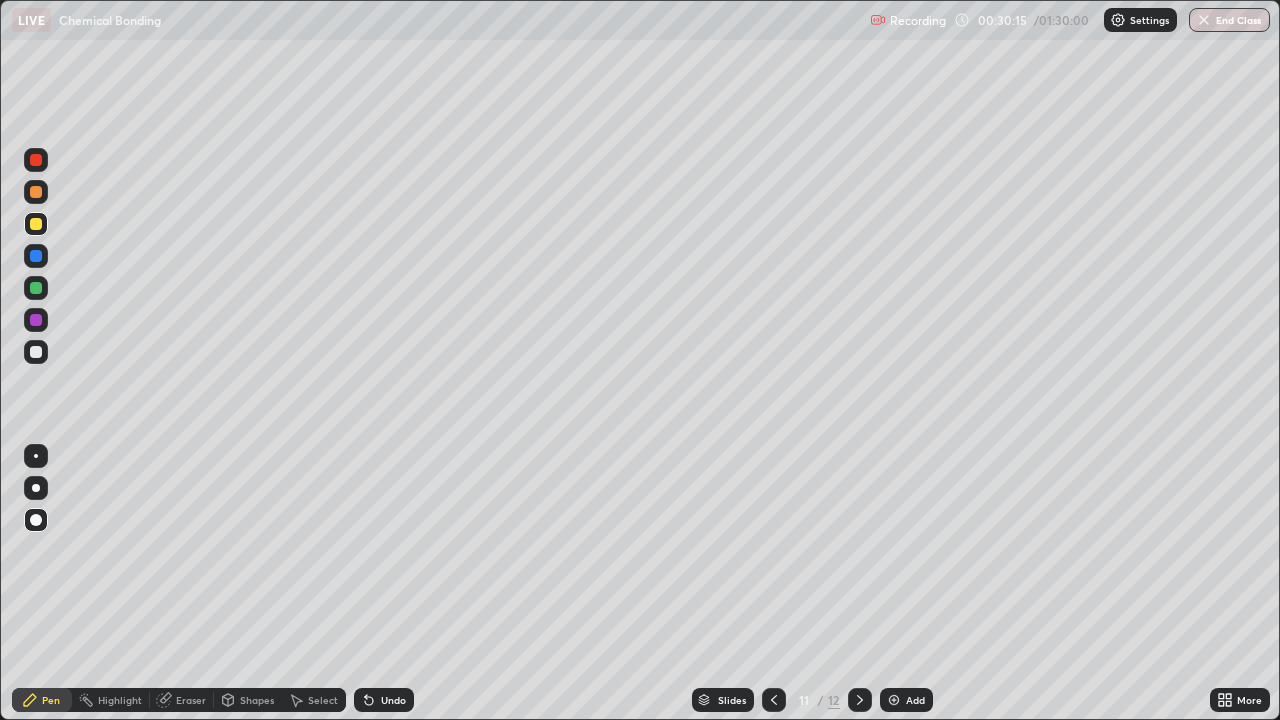 click 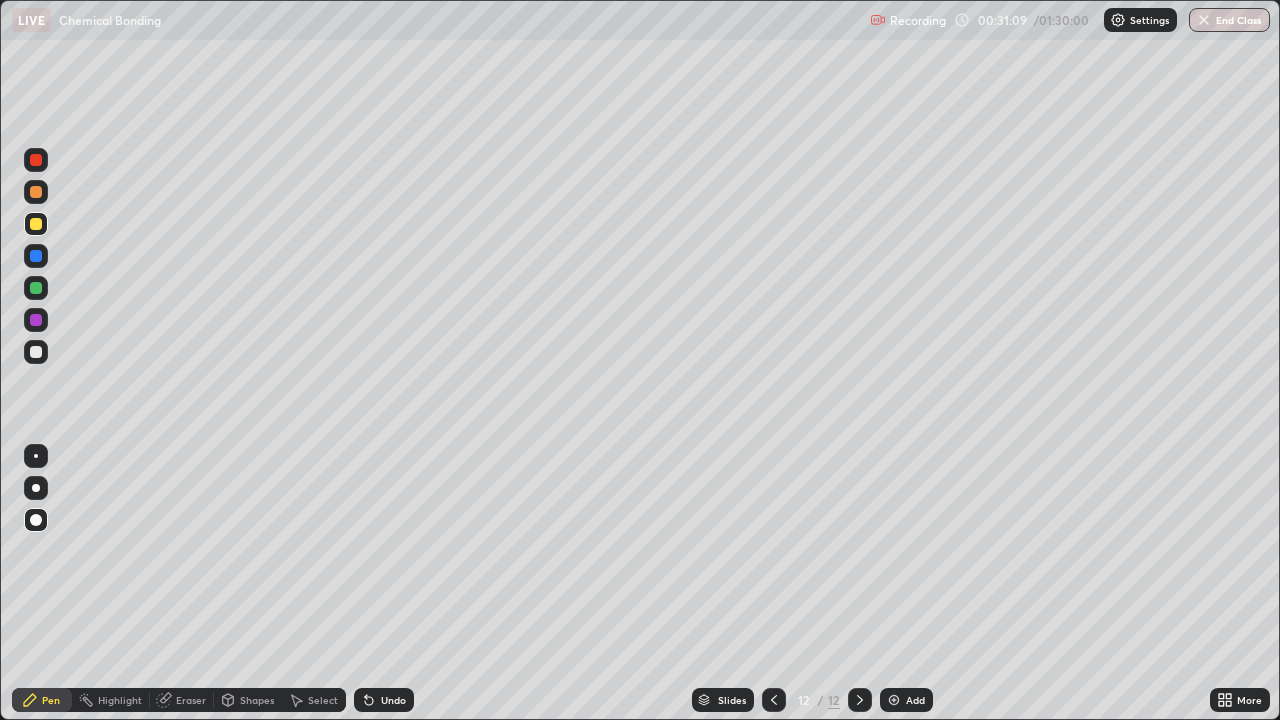 click on "Shapes" at bounding box center [257, 700] 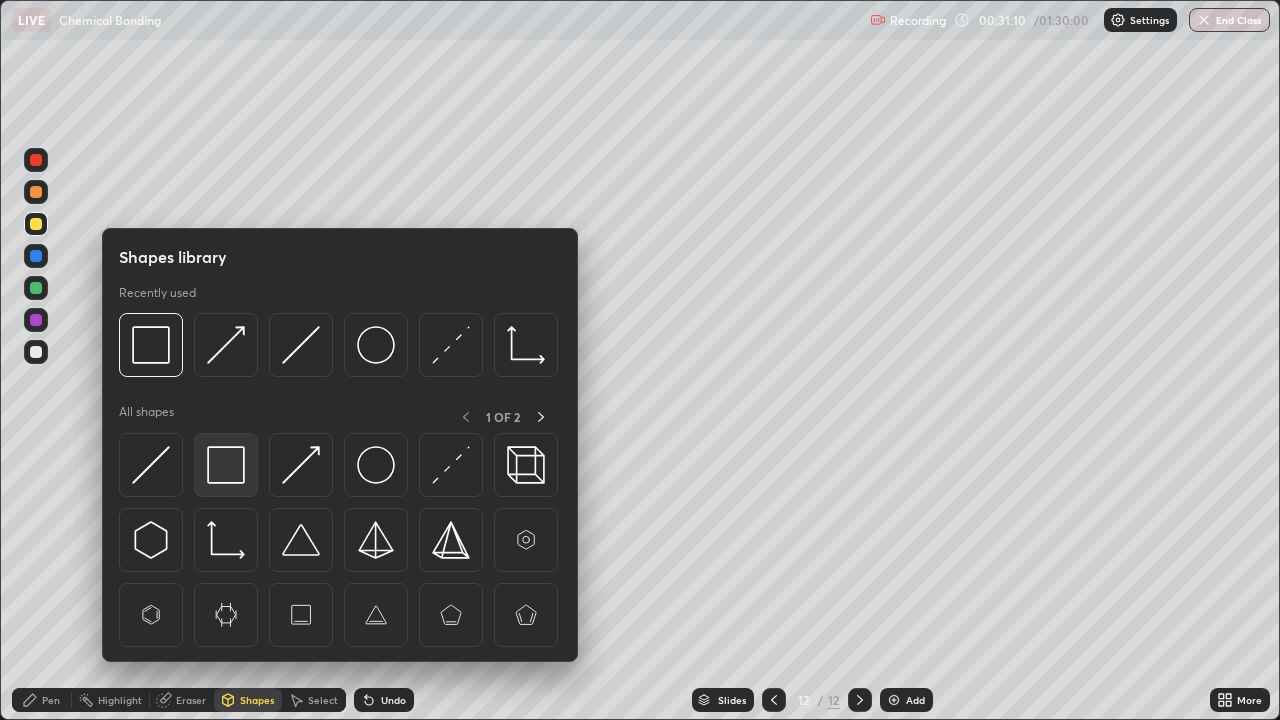 click at bounding box center [226, 465] 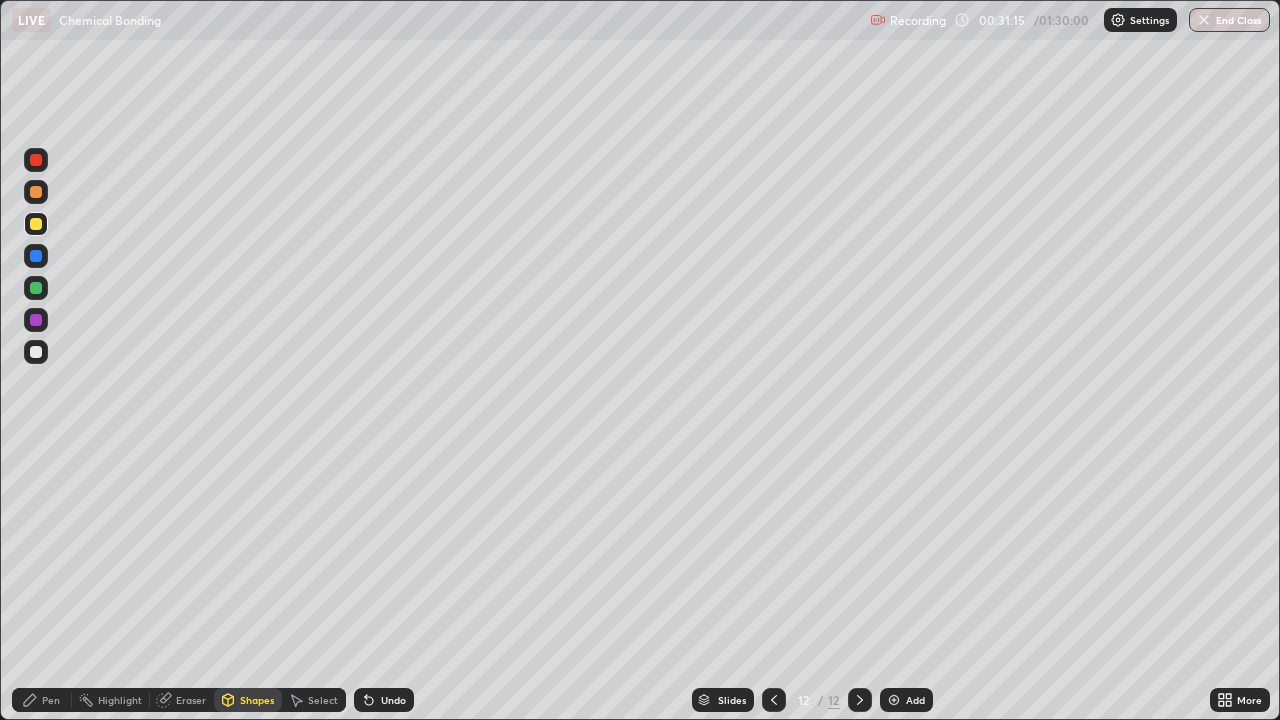 click on "Undo" at bounding box center [393, 700] 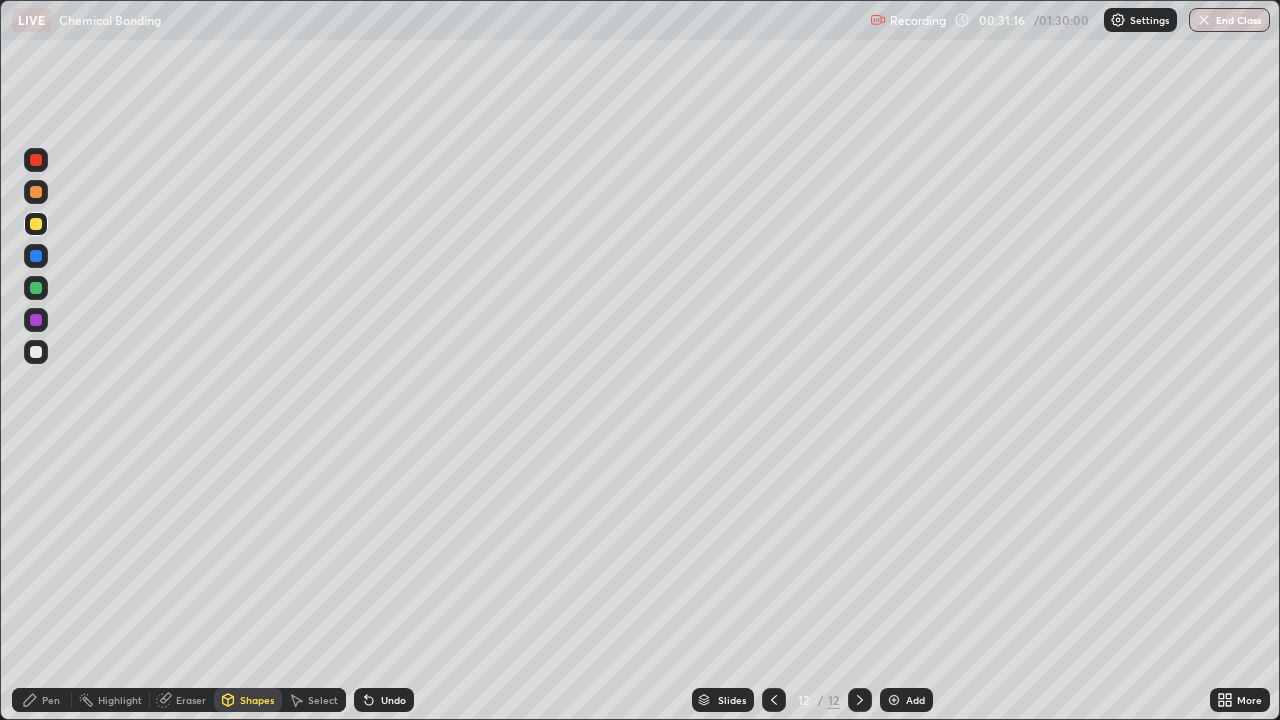 click at bounding box center (36, 352) 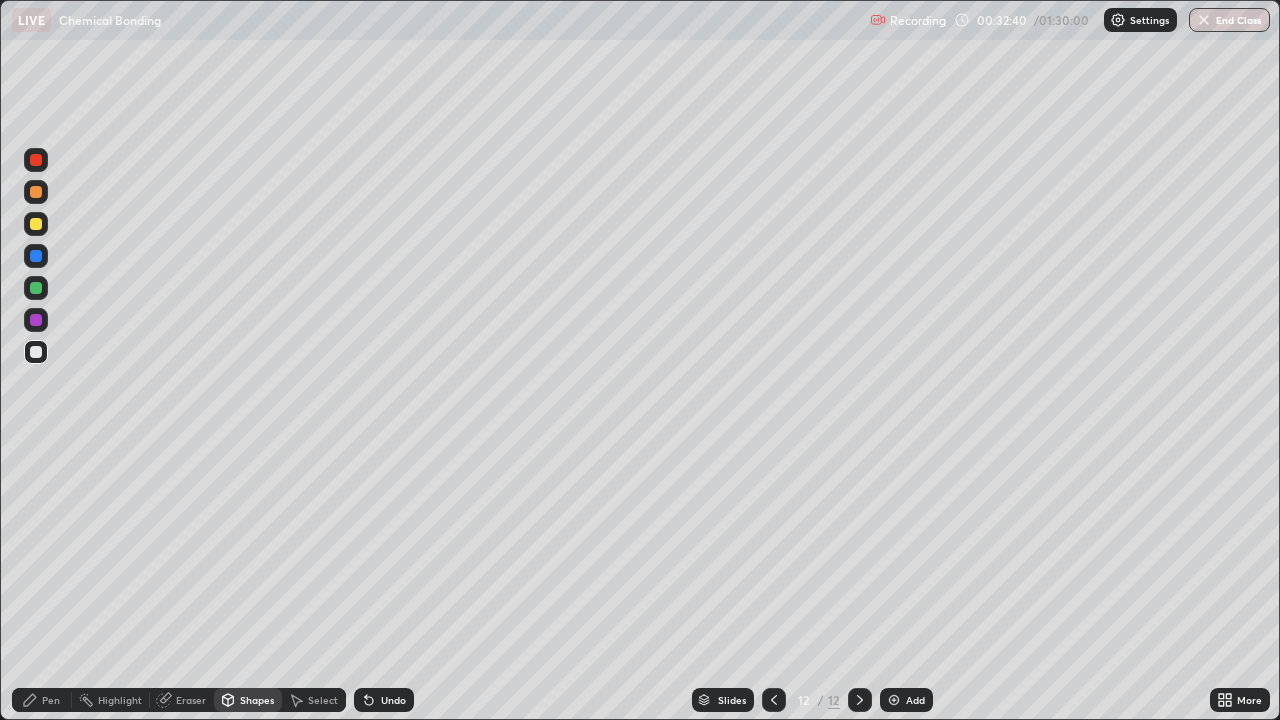click 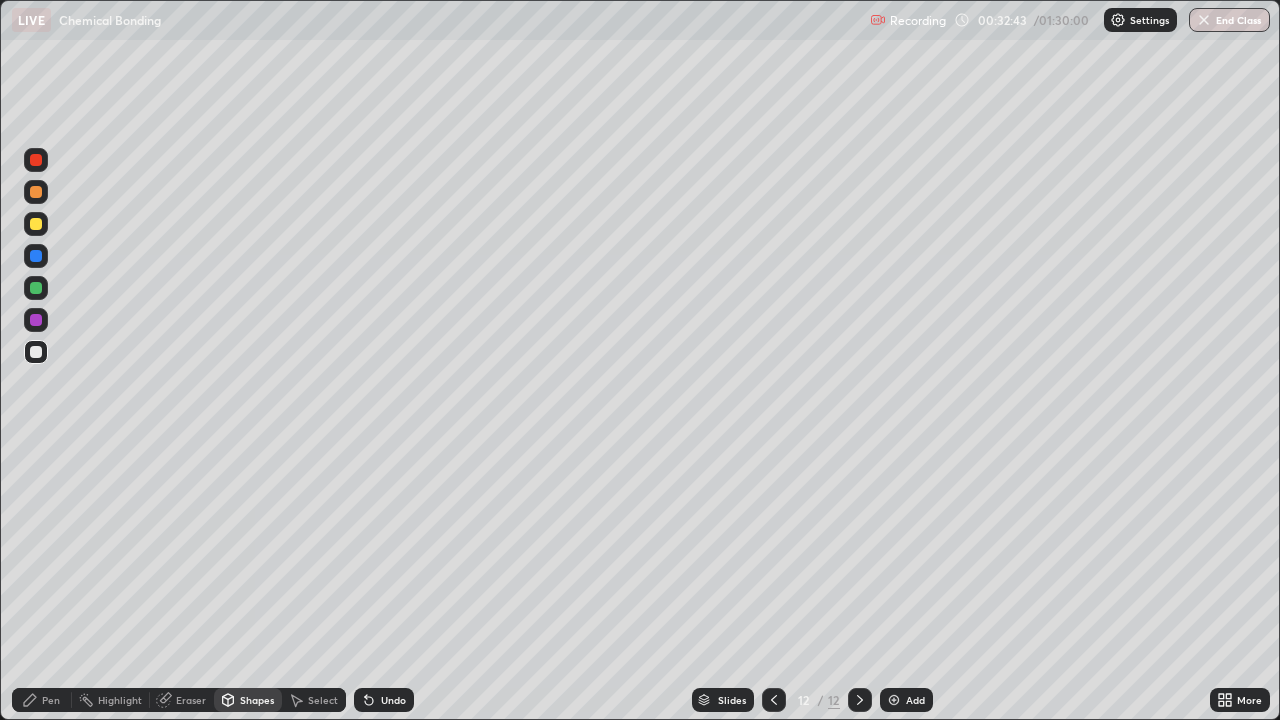 click on "Add" at bounding box center [915, 700] 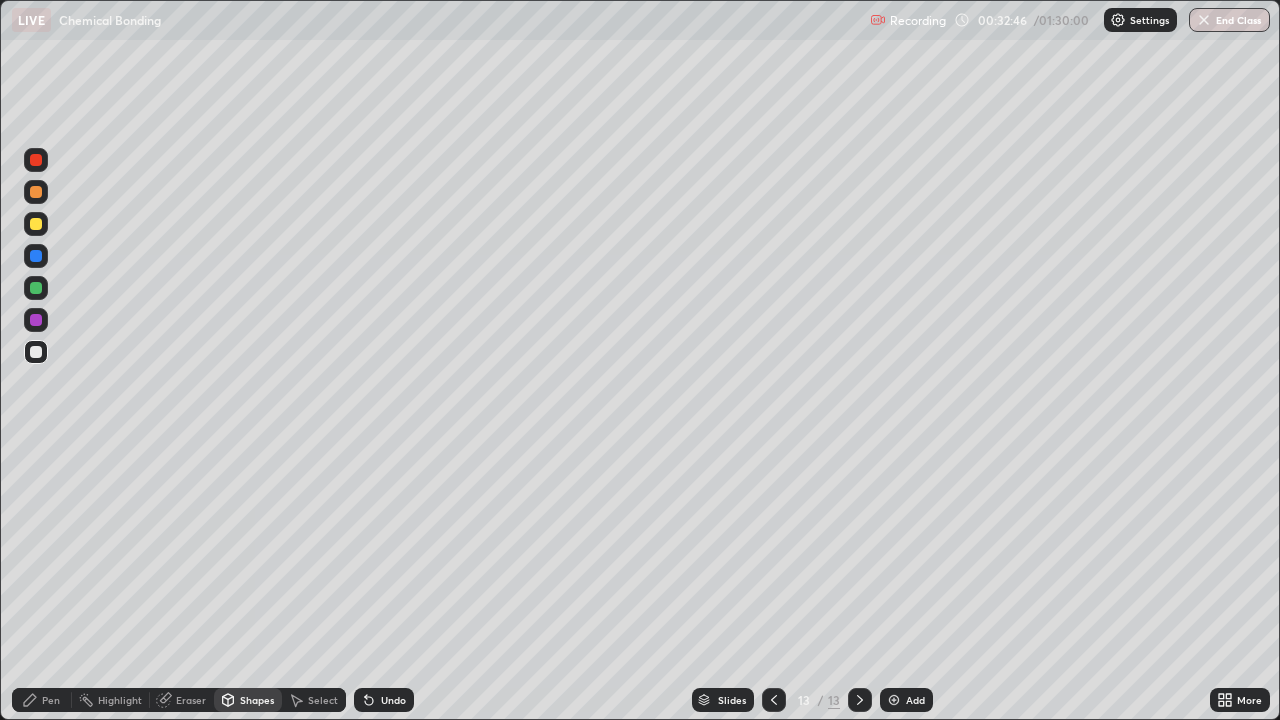 click on "Pen" at bounding box center [42, 700] 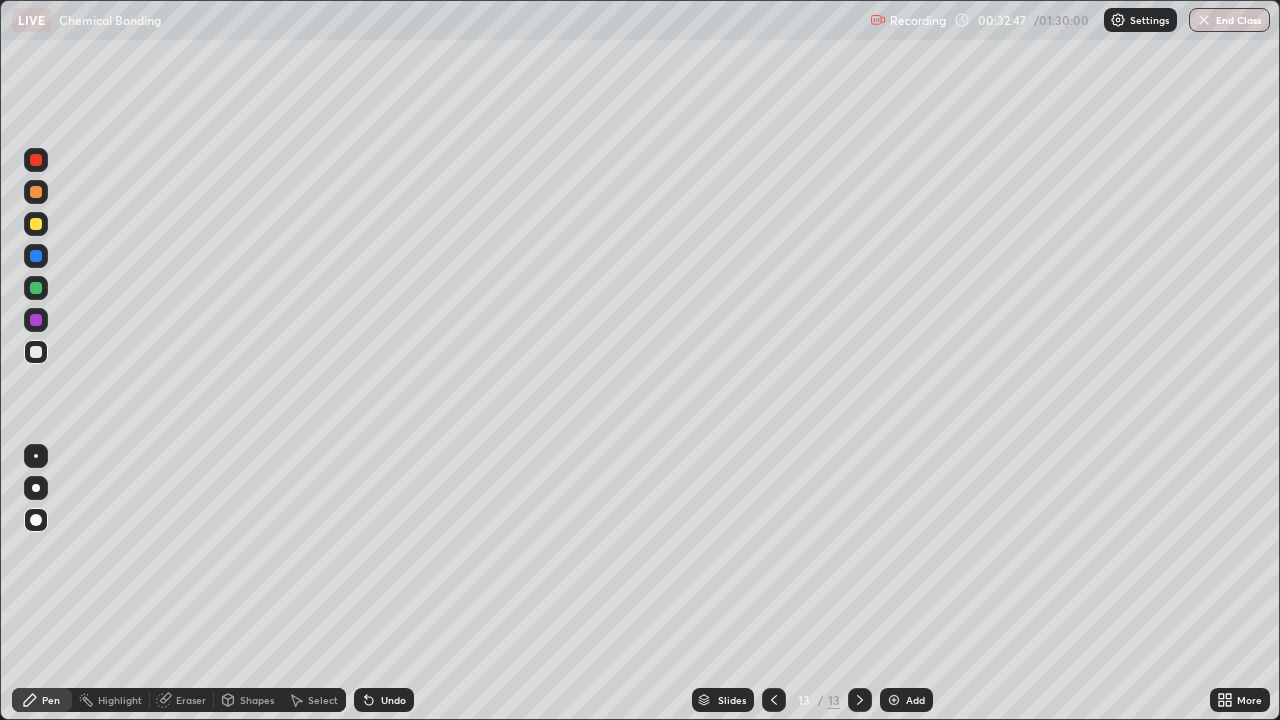 click at bounding box center [36, 224] 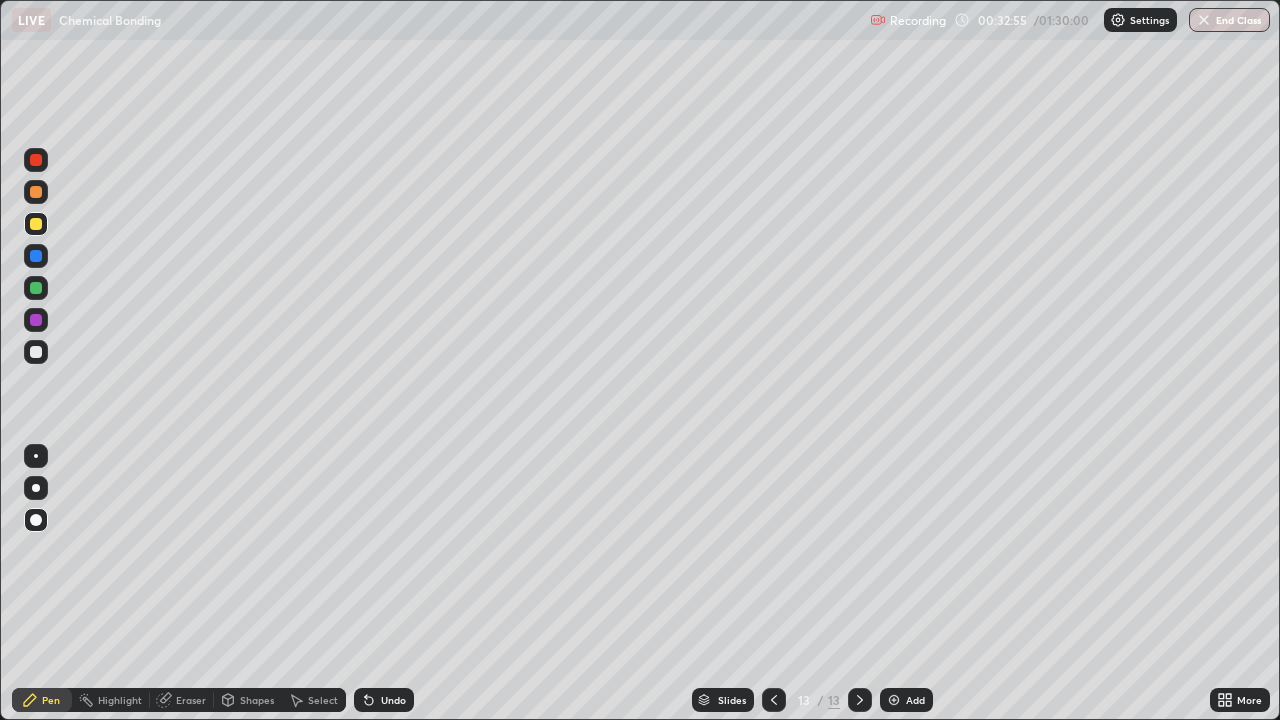 click on "Shapes" at bounding box center (257, 700) 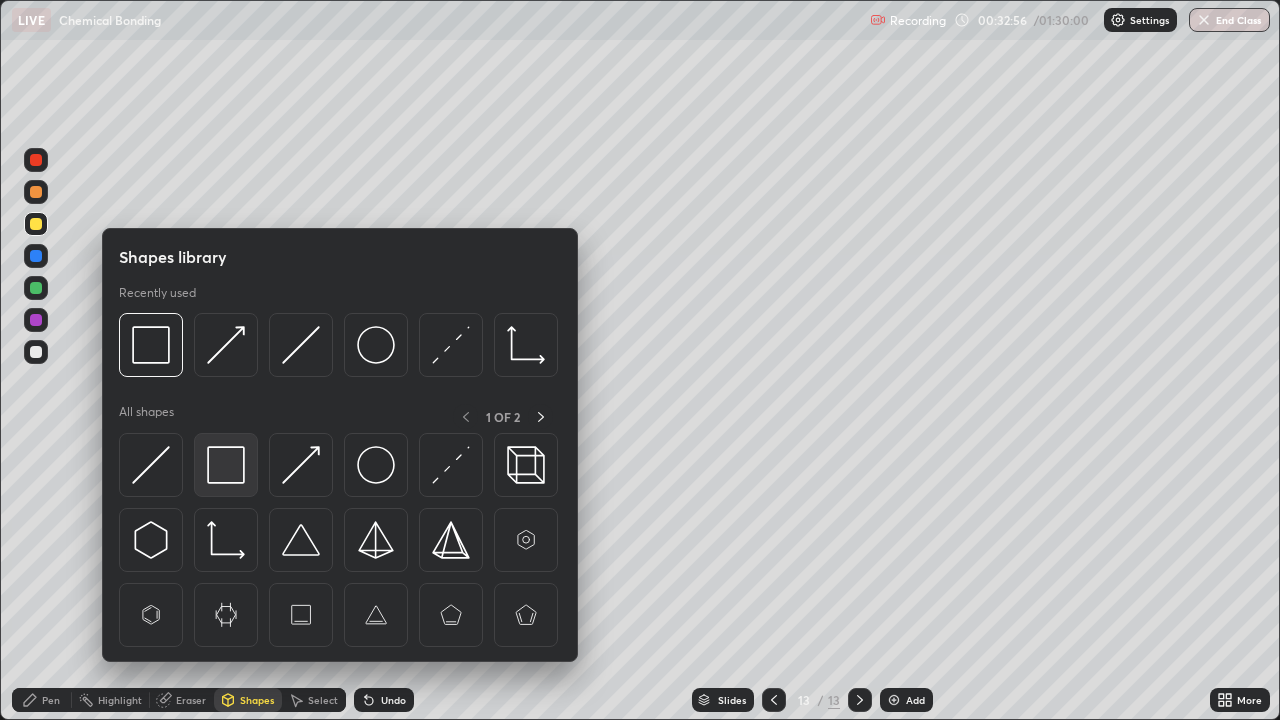 click at bounding box center (226, 465) 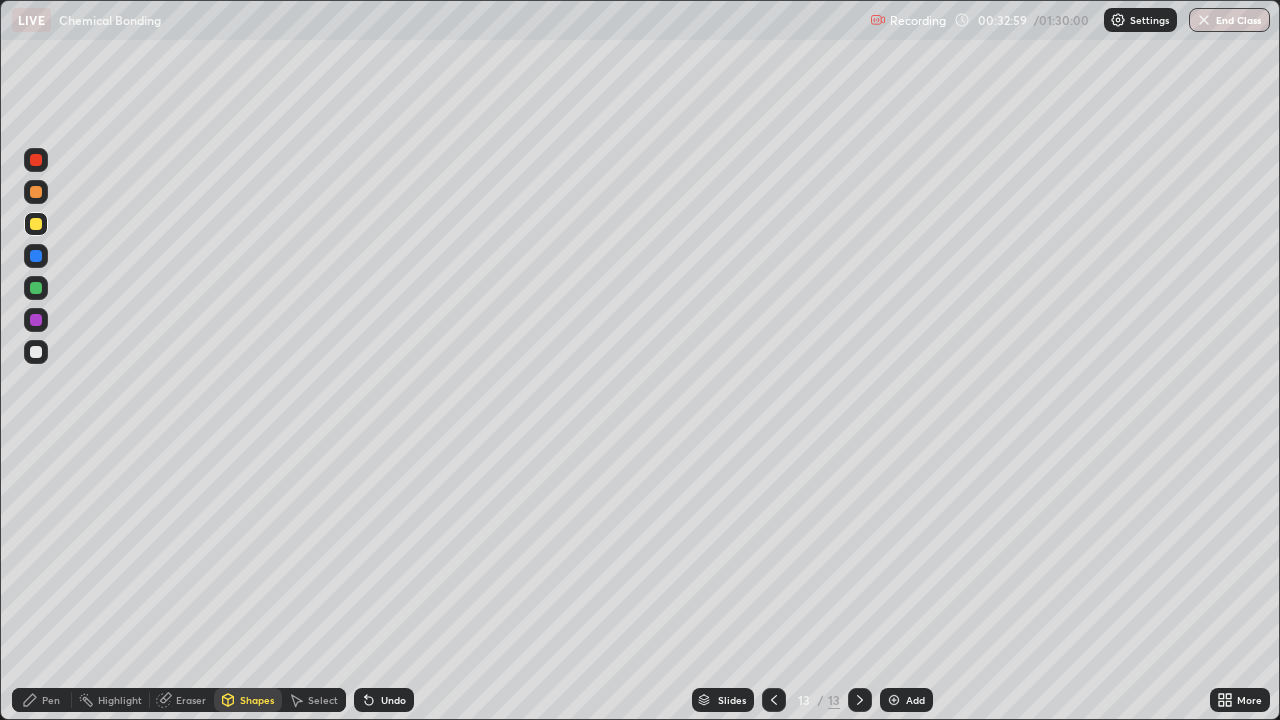 click on "Shapes" at bounding box center [257, 700] 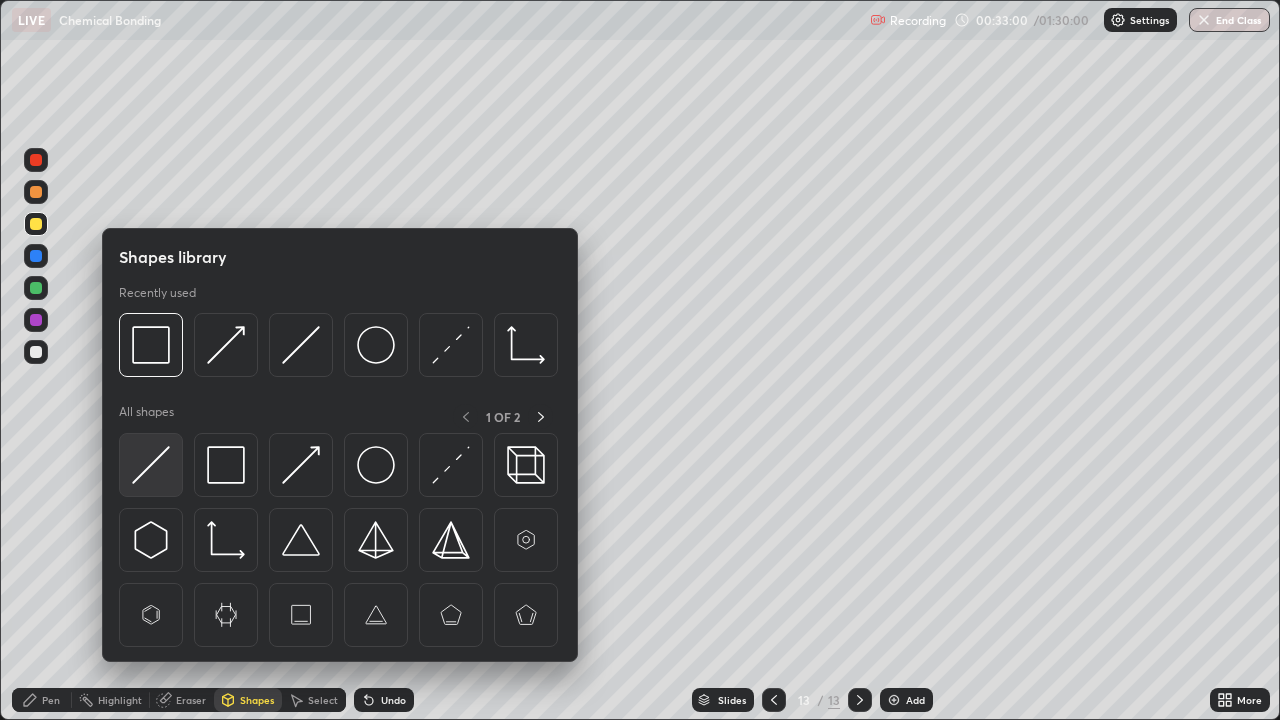 click at bounding box center [151, 465] 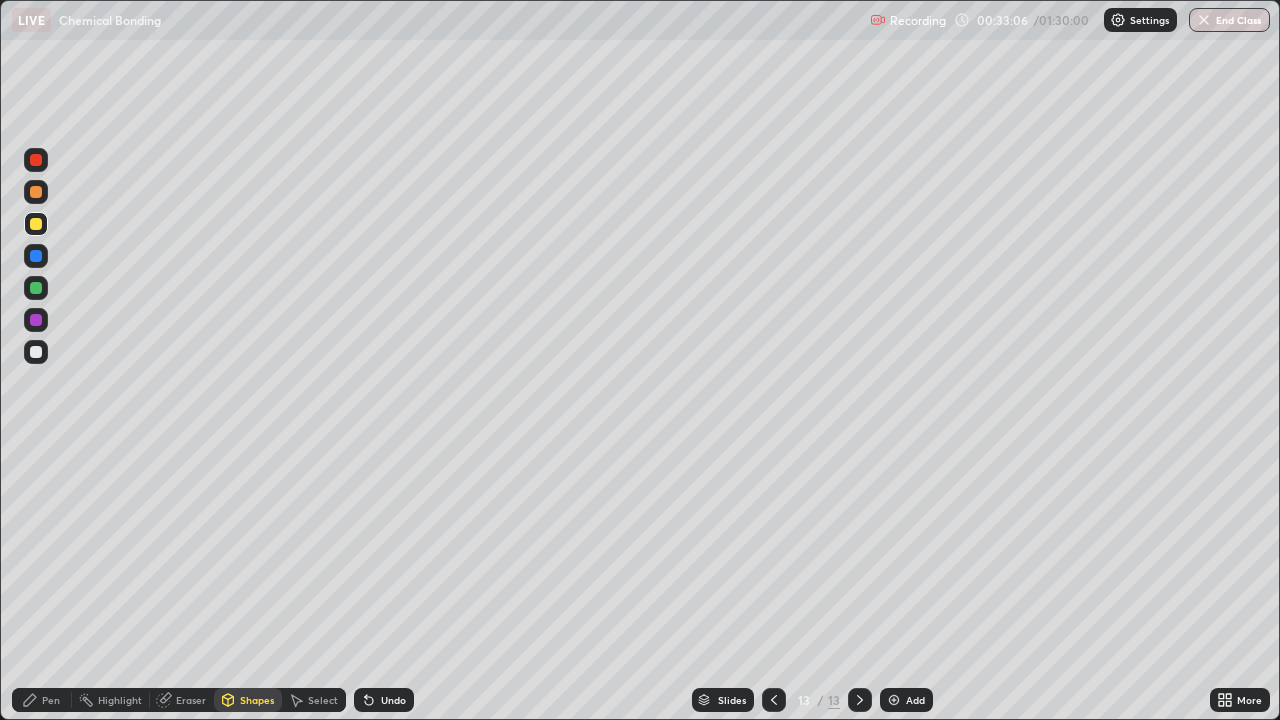 click on "Shapes" at bounding box center [257, 700] 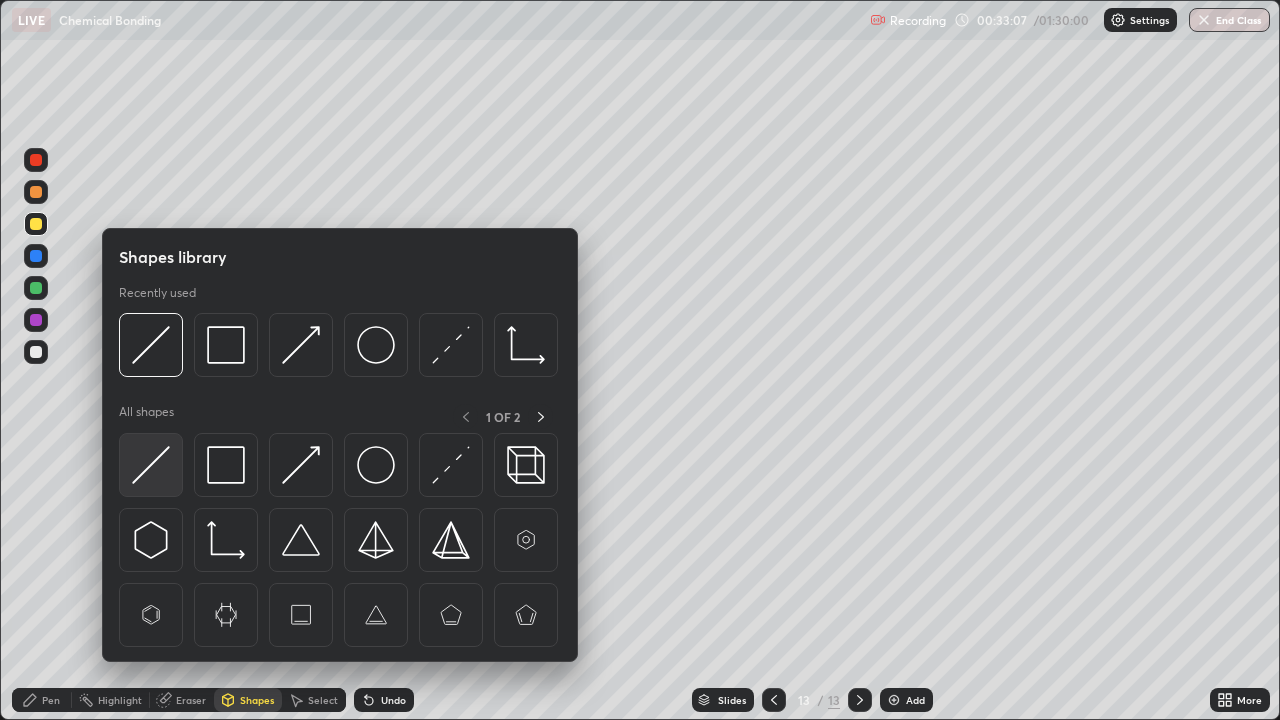 click at bounding box center [151, 465] 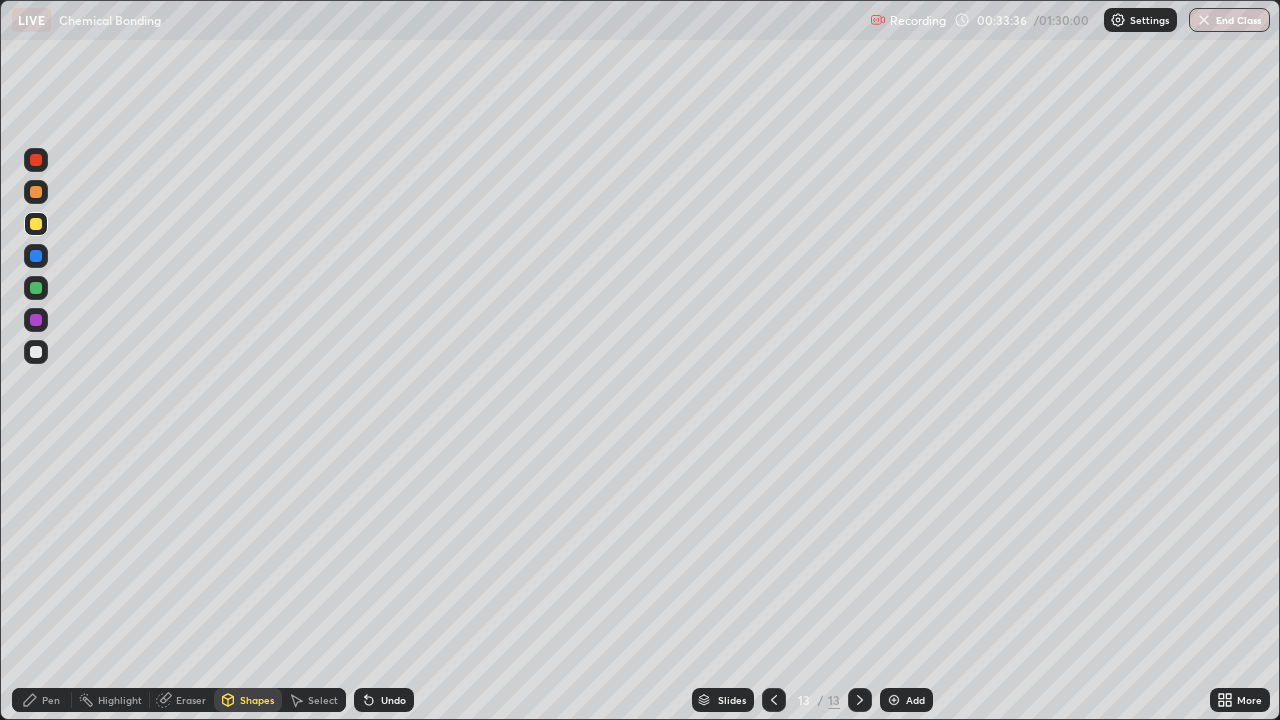 click 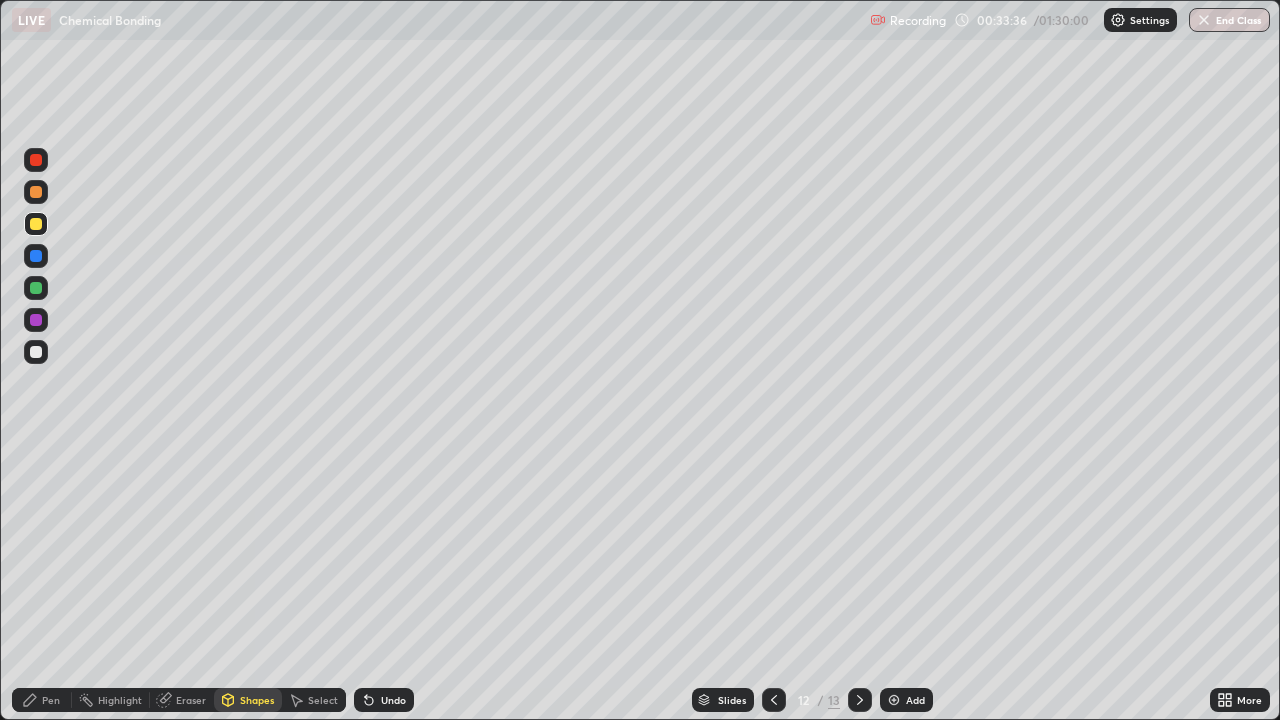 click at bounding box center [774, 700] 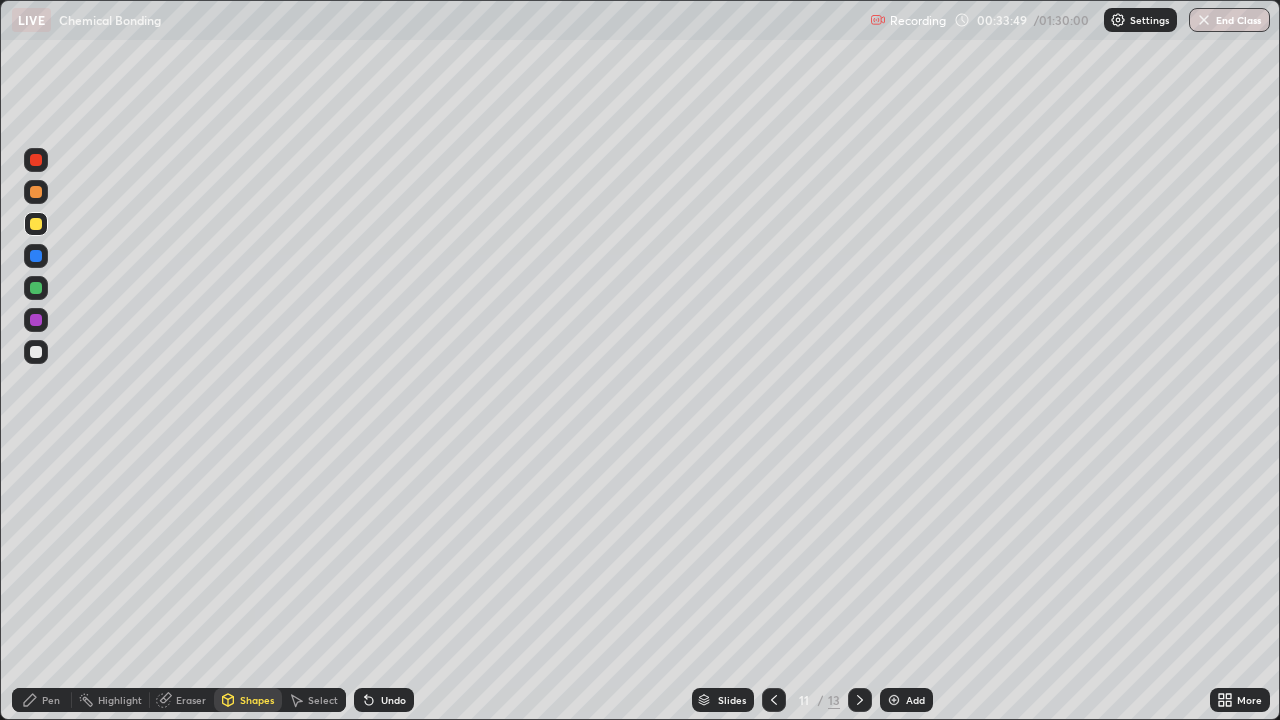 click 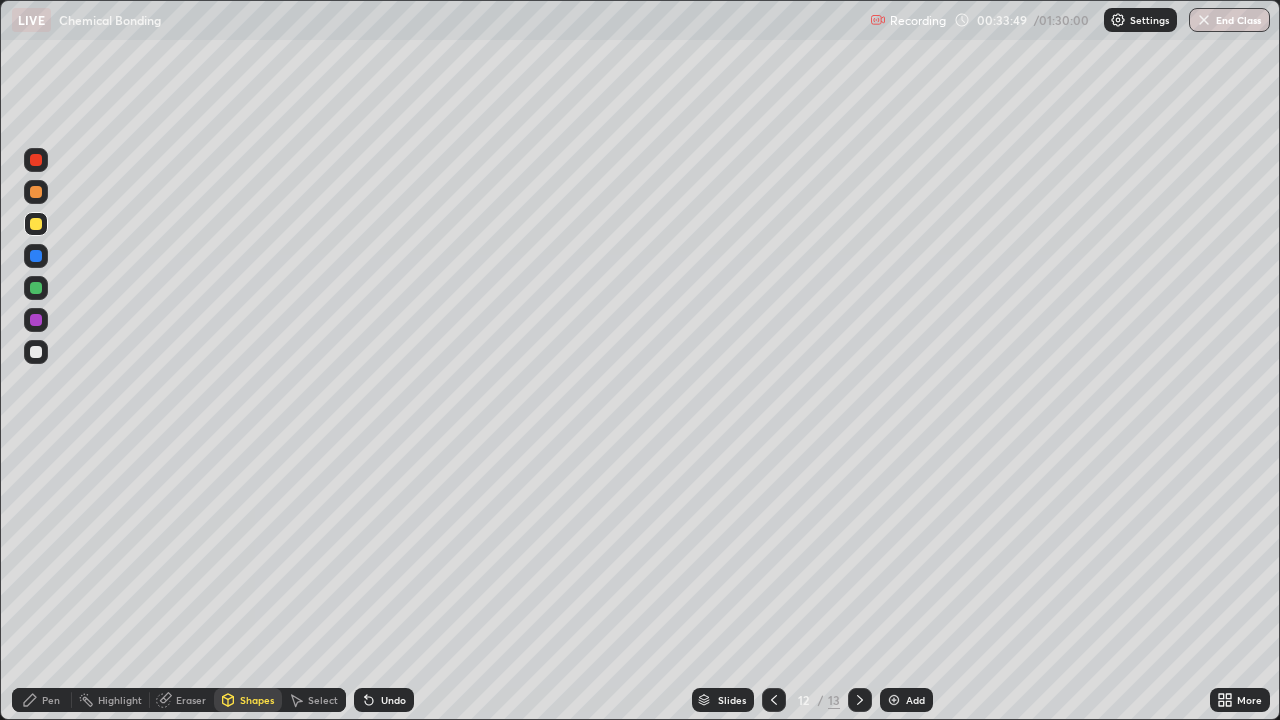 click 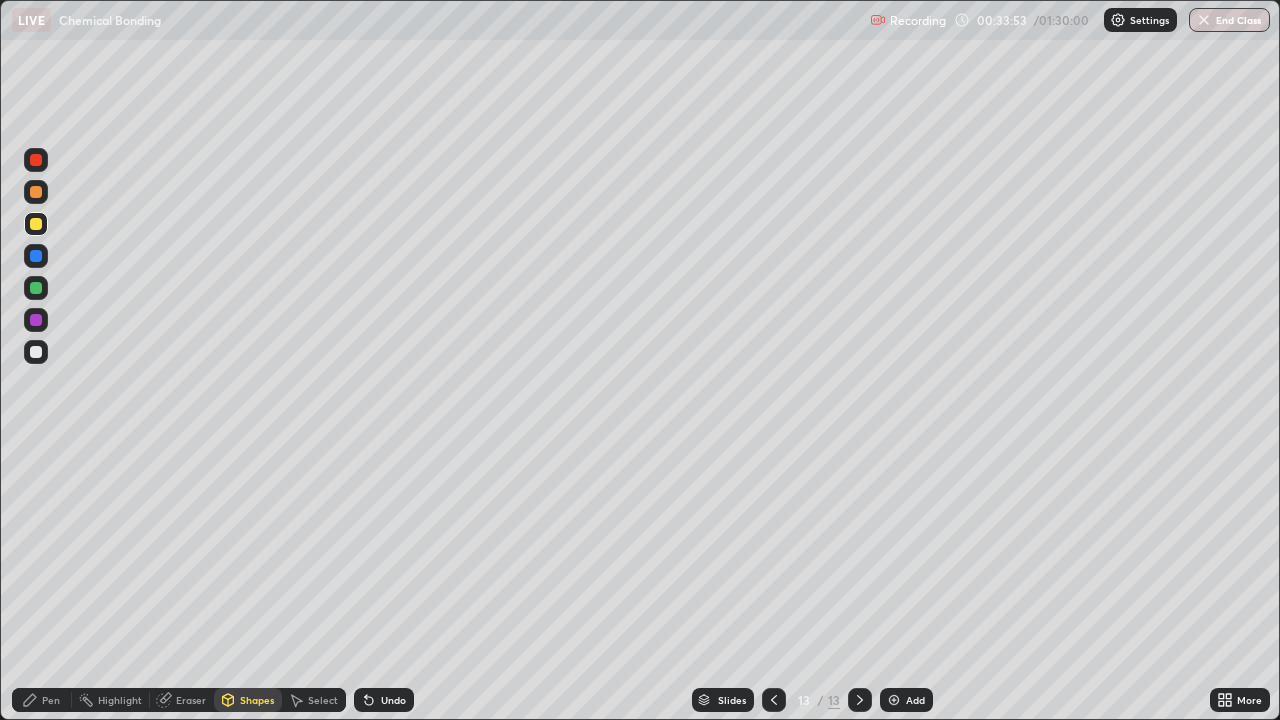 click at bounding box center (36, 256) 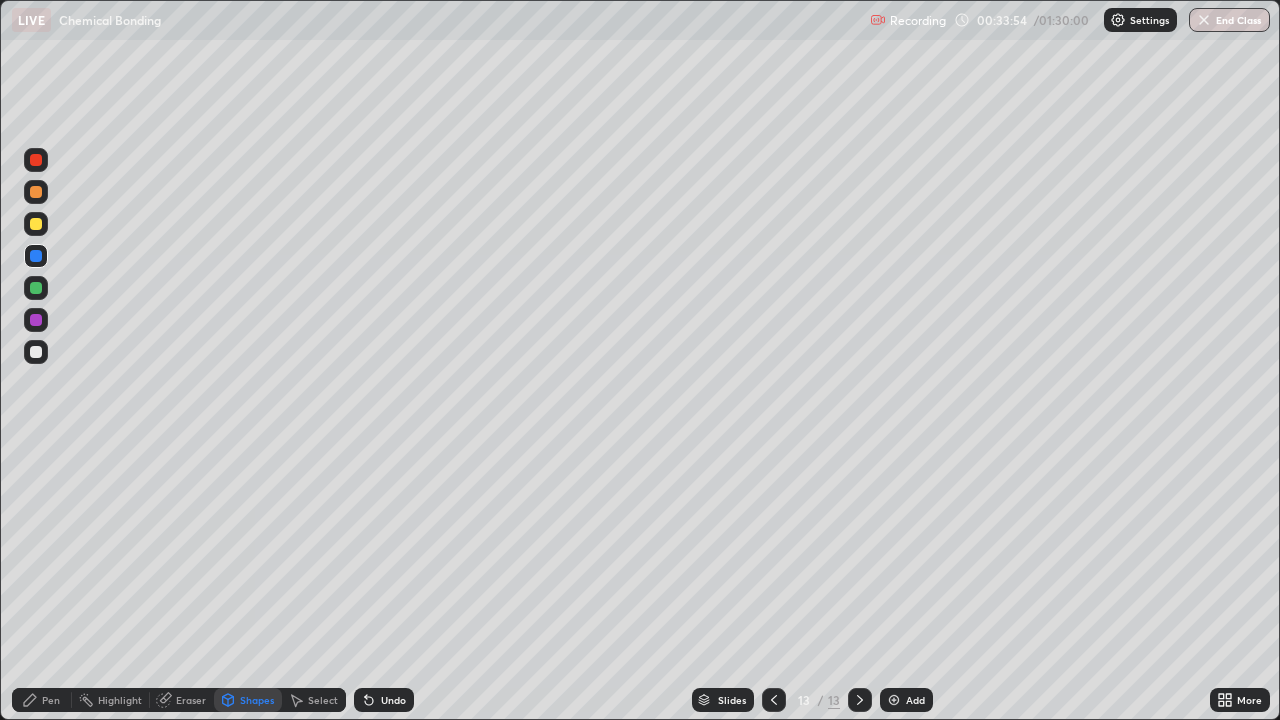 click on "Shapes" at bounding box center (257, 700) 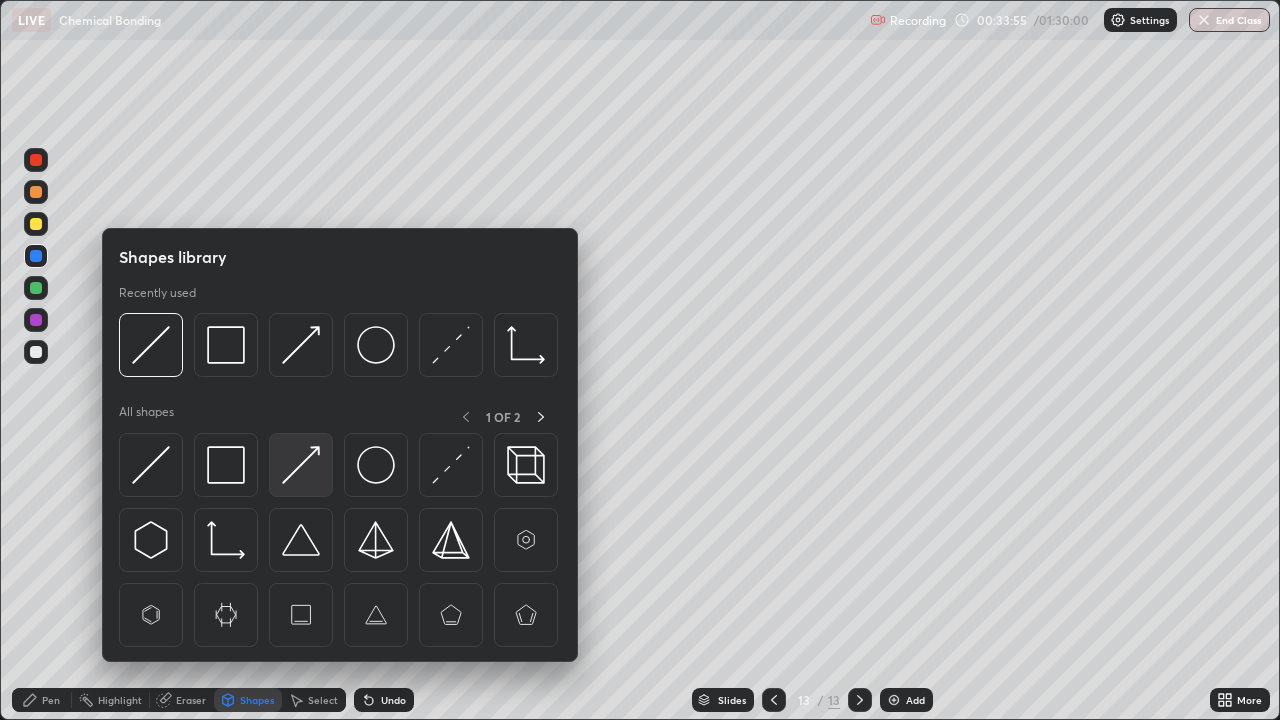 click at bounding box center [301, 465] 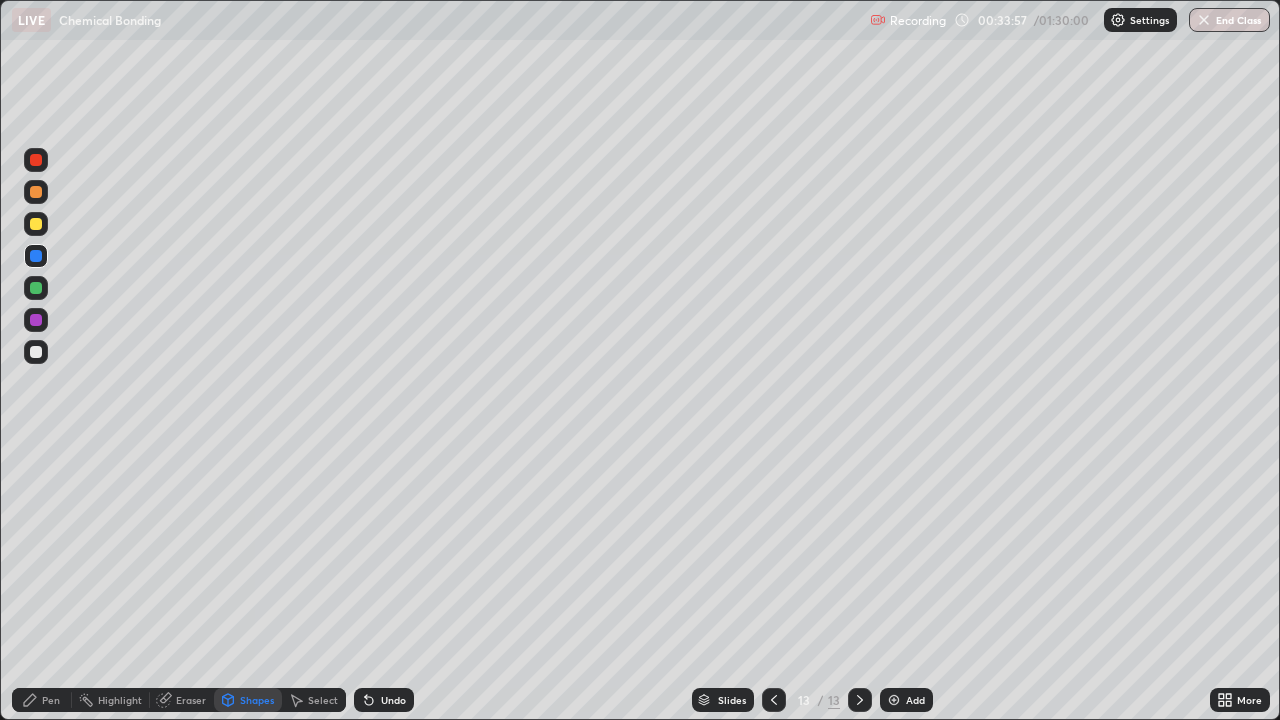 click on "Pen" at bounding box center [51, 700] 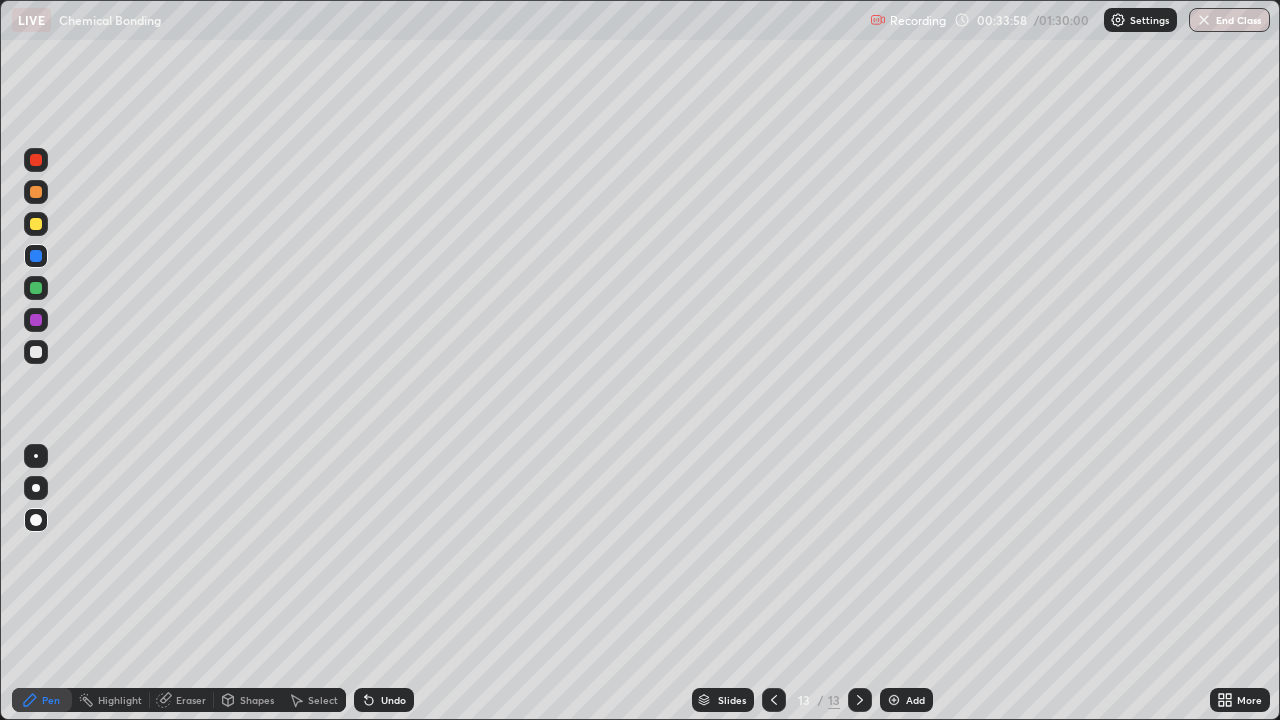 click at bounding box center (36, 256) 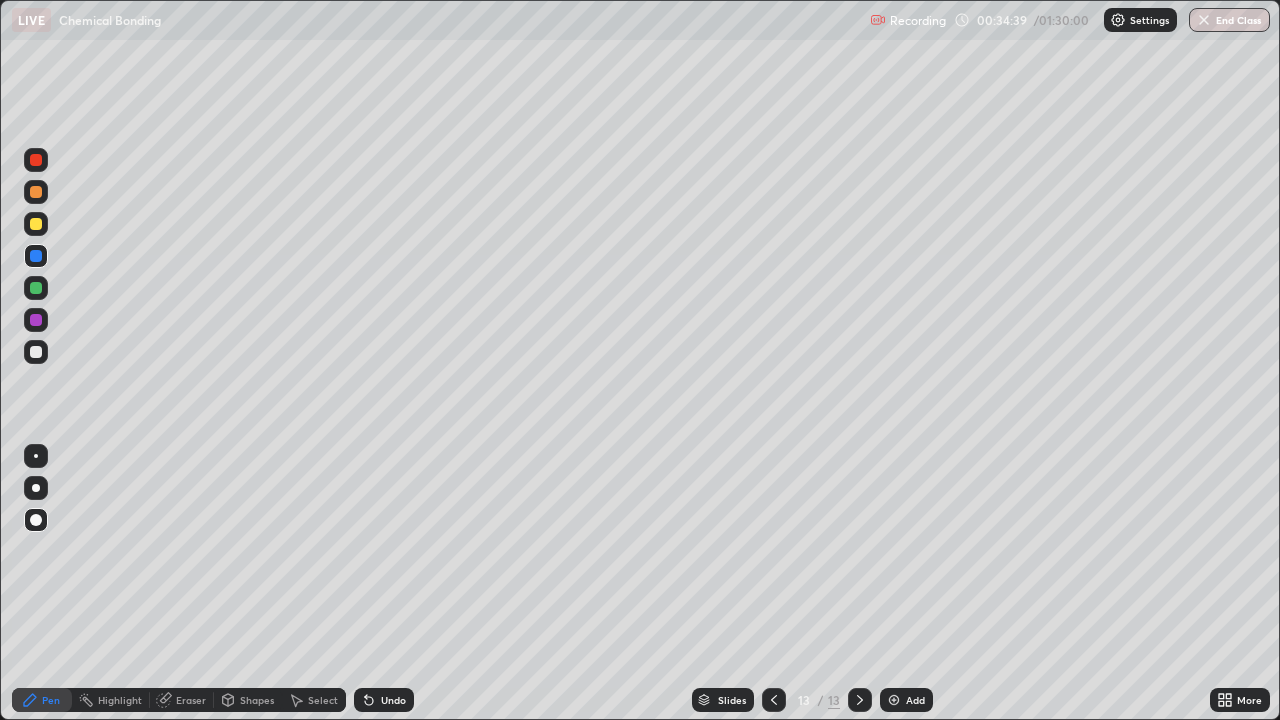 click at bounding box center [36, 320] 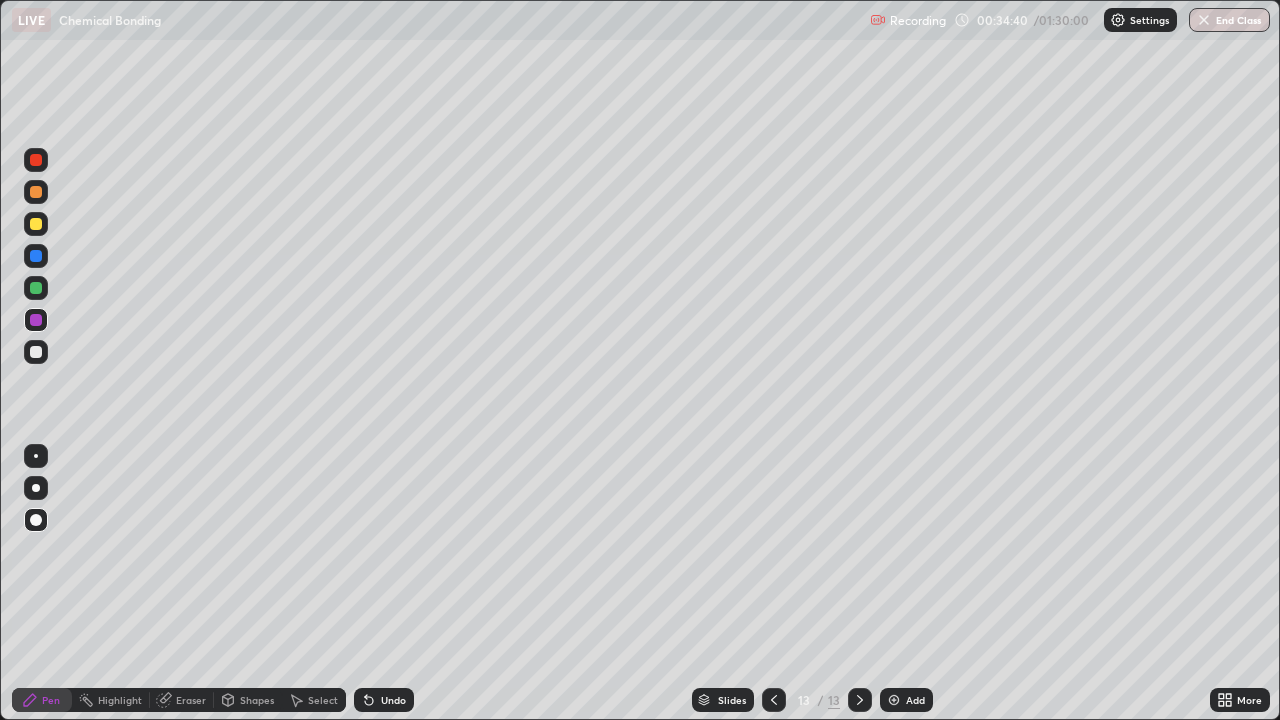 click on "Shapes" at bounding box center (257, 700) 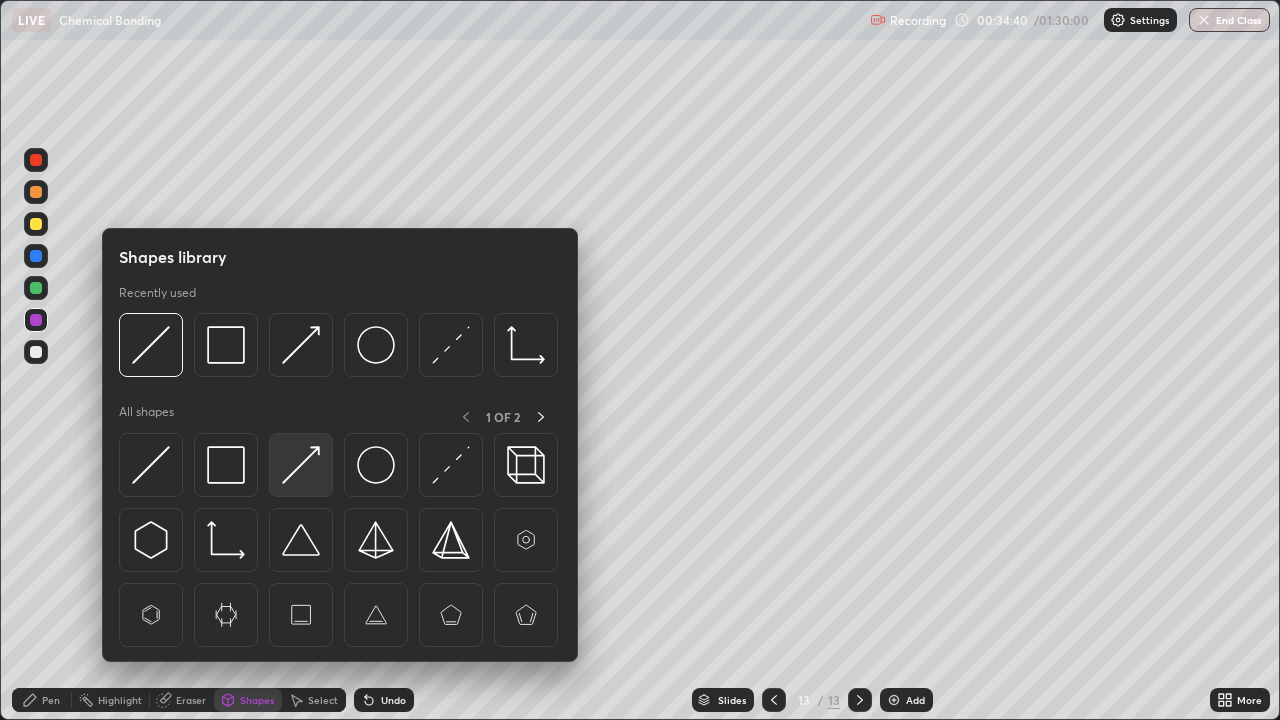click at bounding box center (301, 465) 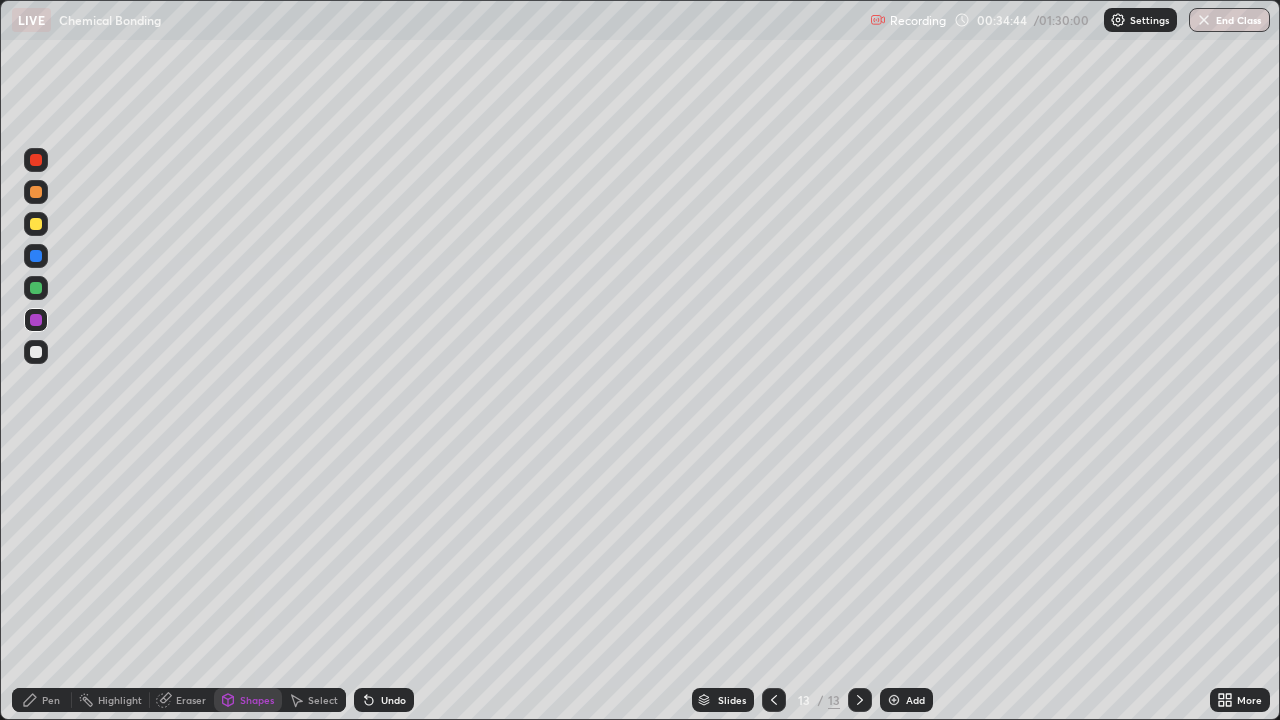 click on "Pen" at bounding box center (51, 700) 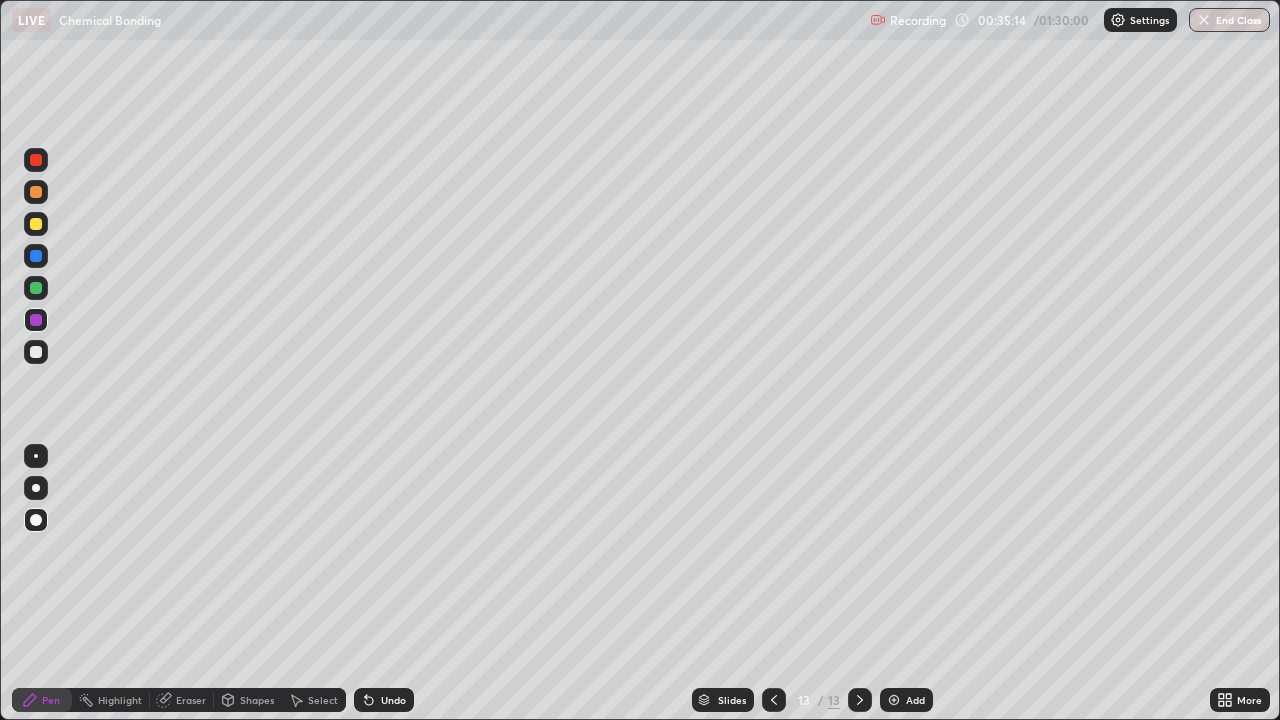 click on "Undo" at bounding box center [384, 700] 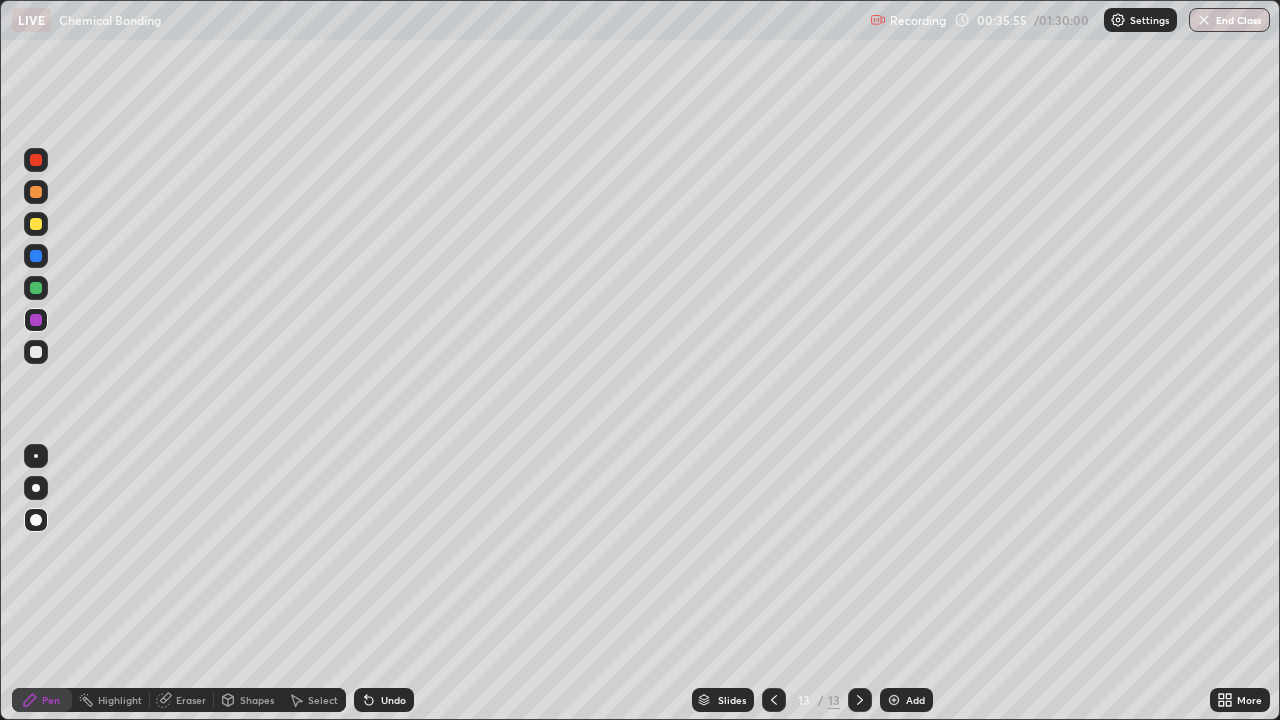 click on "Undo" at bounding box center [393, 700] 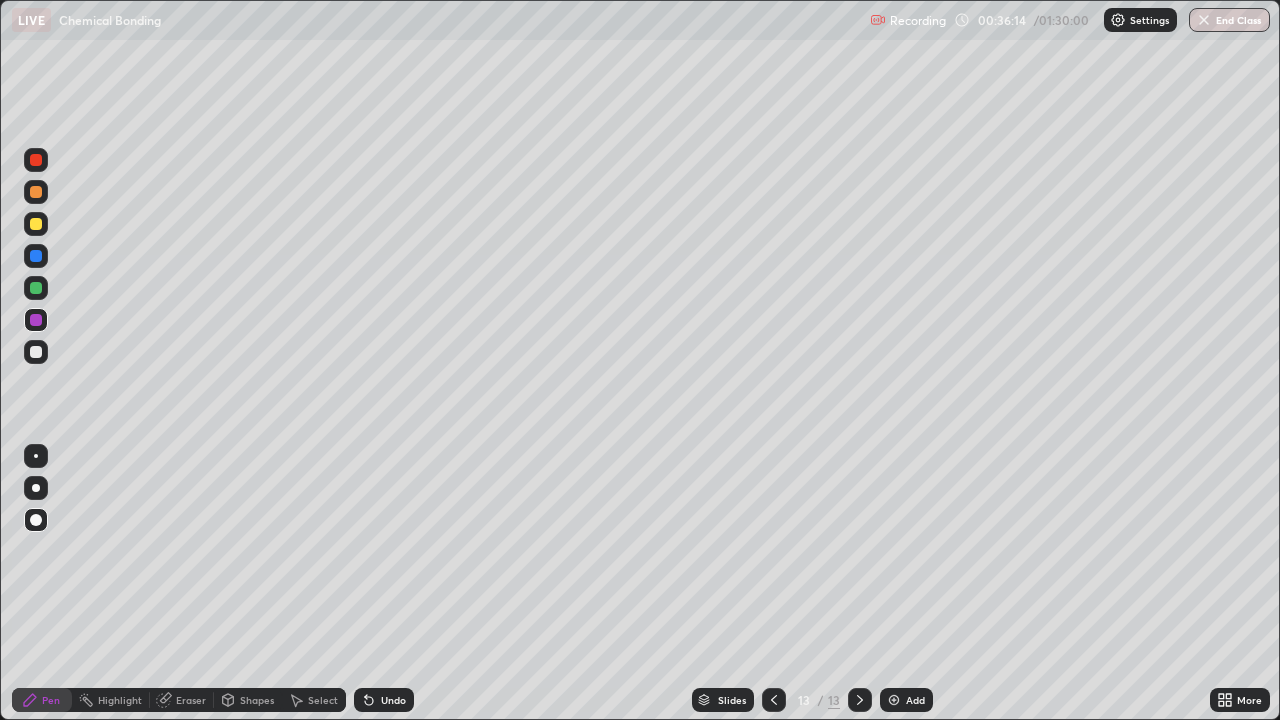 click on "Undo" at bounding box center (393, 700) 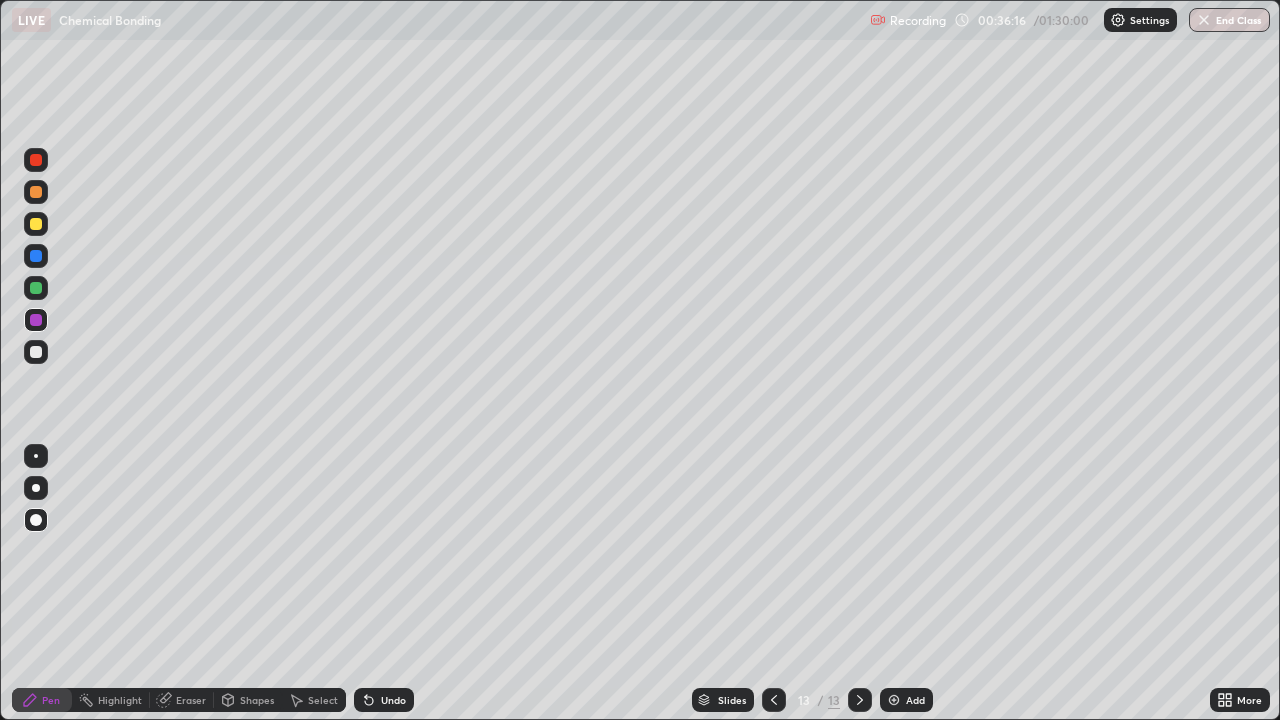click on "Undo" at bounding box center (393, 700) 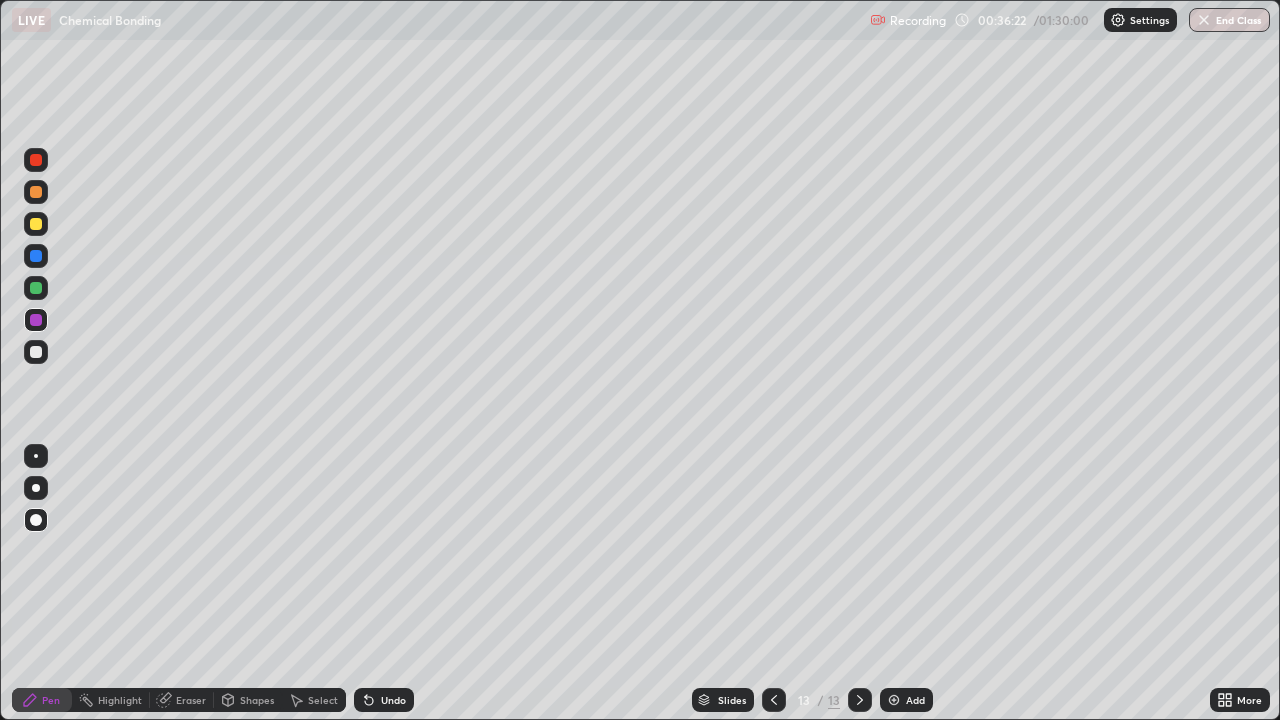 click at bounding box center [894, 700] 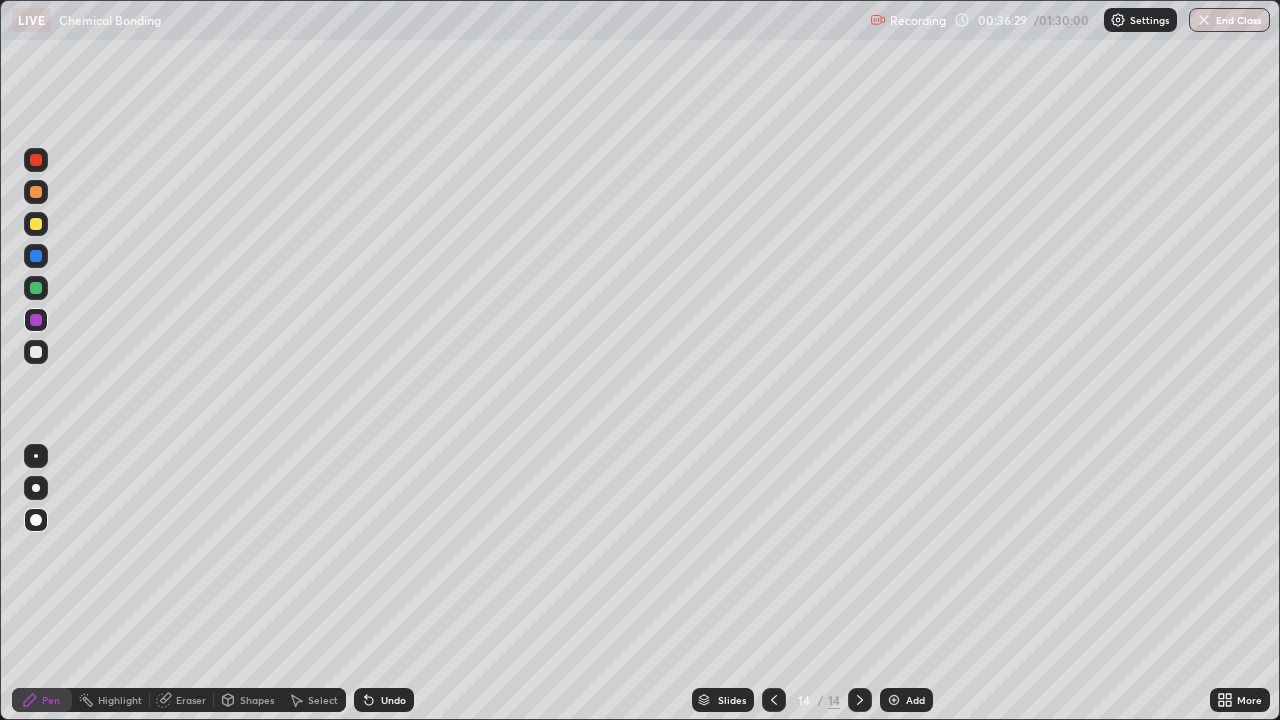 click on "Shapes" at bounding box center [257, 700] 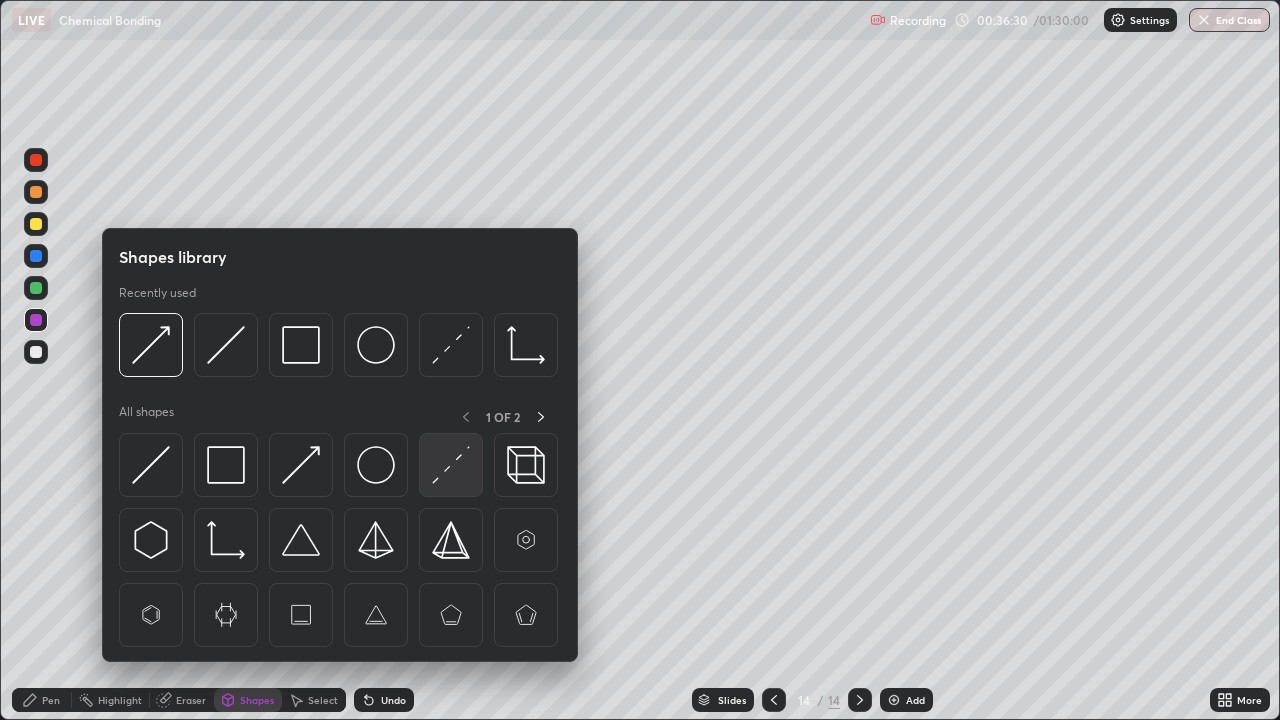 click at bounding box center (451, 465) 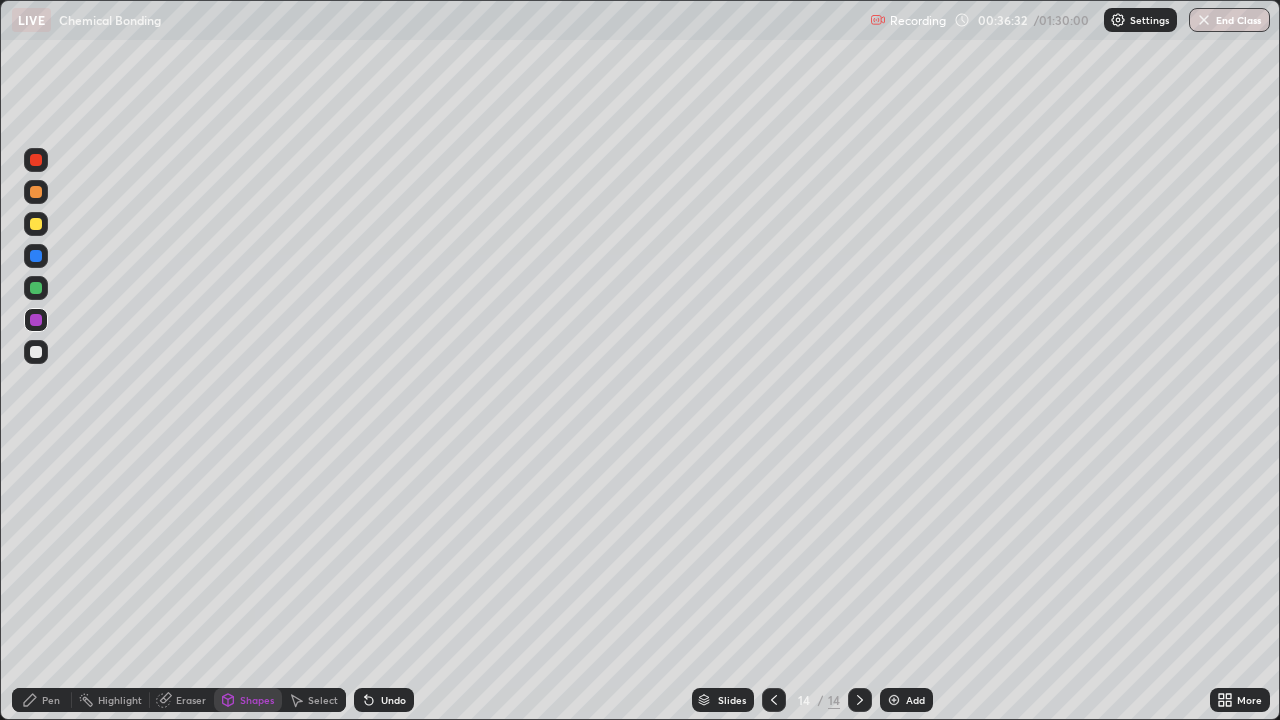 click on "Pen" at bounding box center (42, 700) 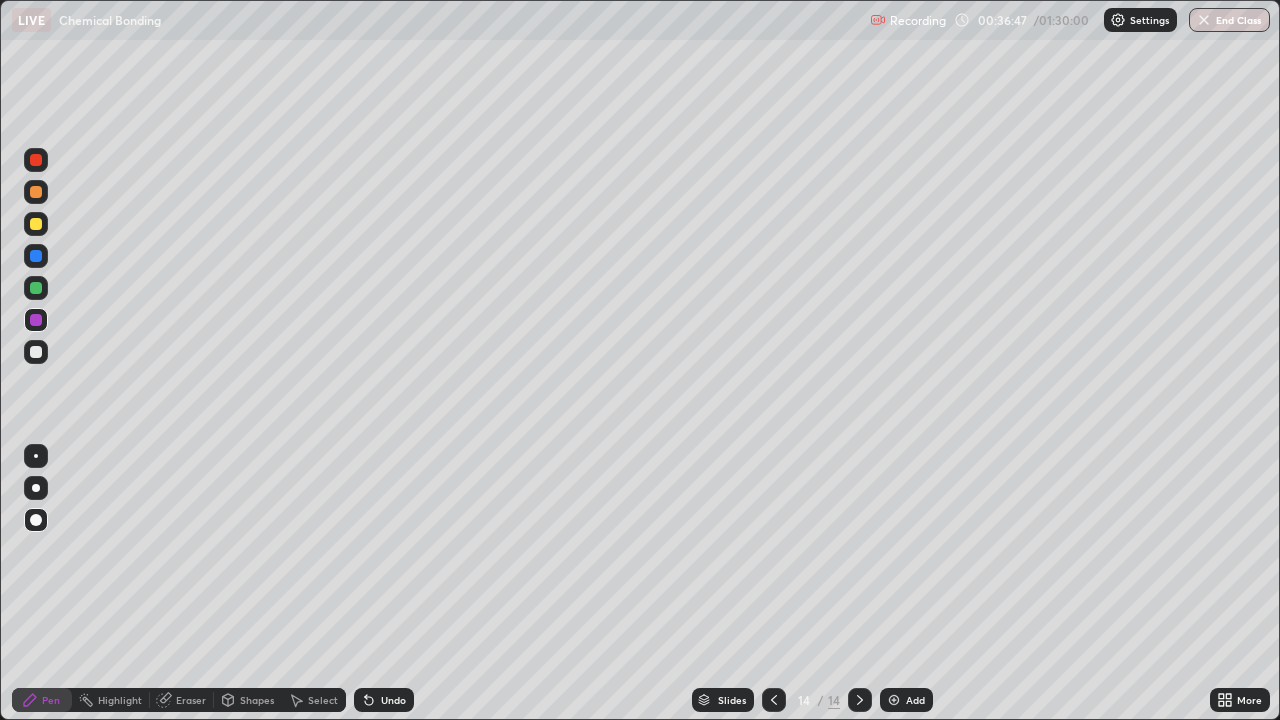 click at bounding box center [36, 288] 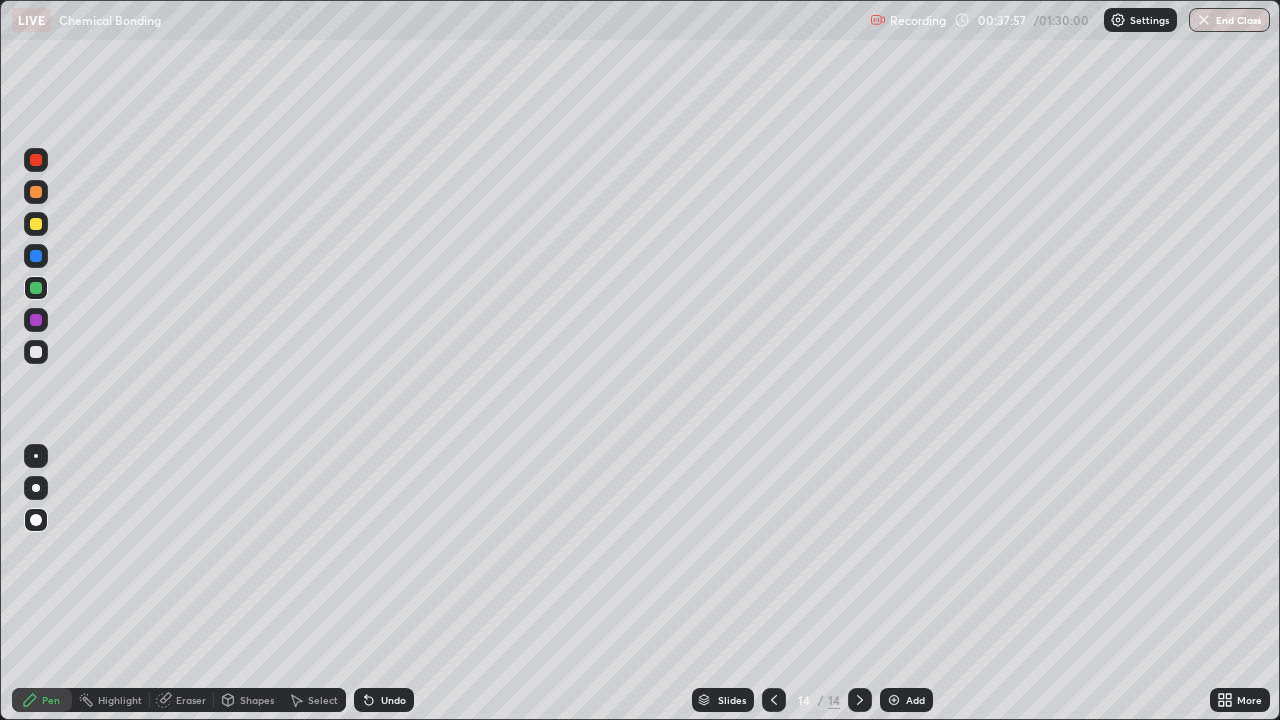 click on "Pen" at bounding box center (42, 700) 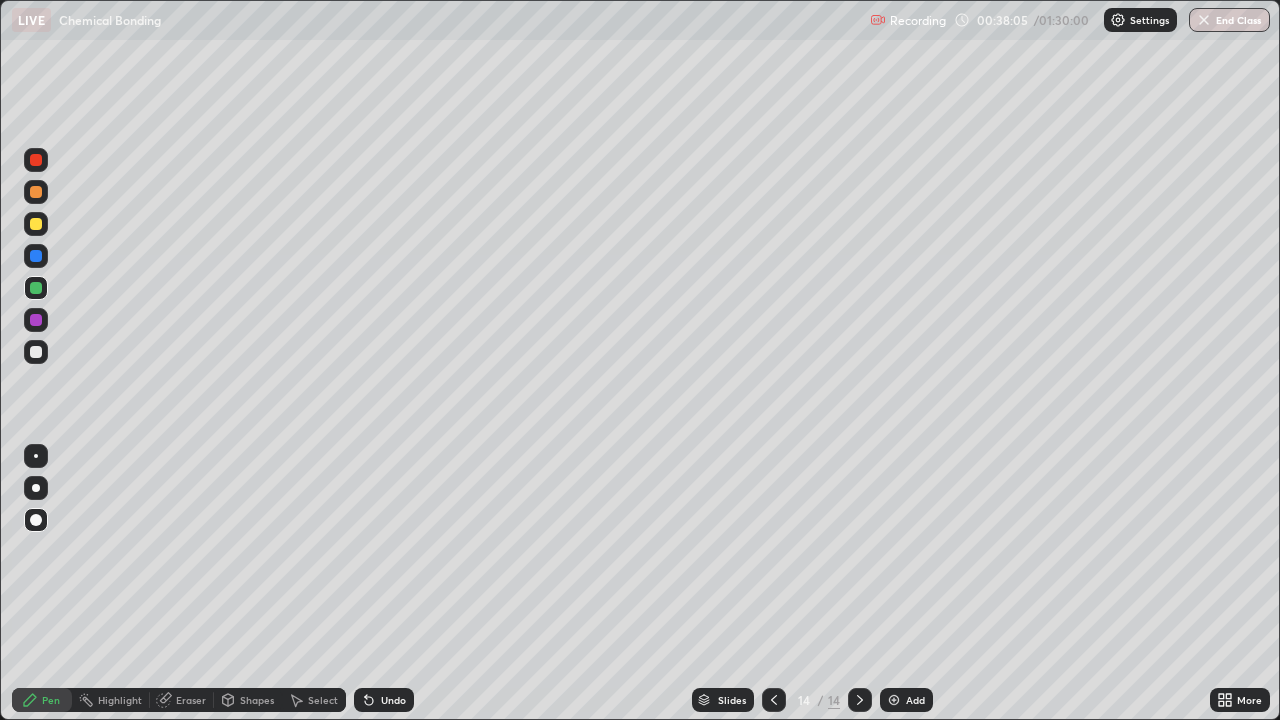 click at bounding box center [36, 320] 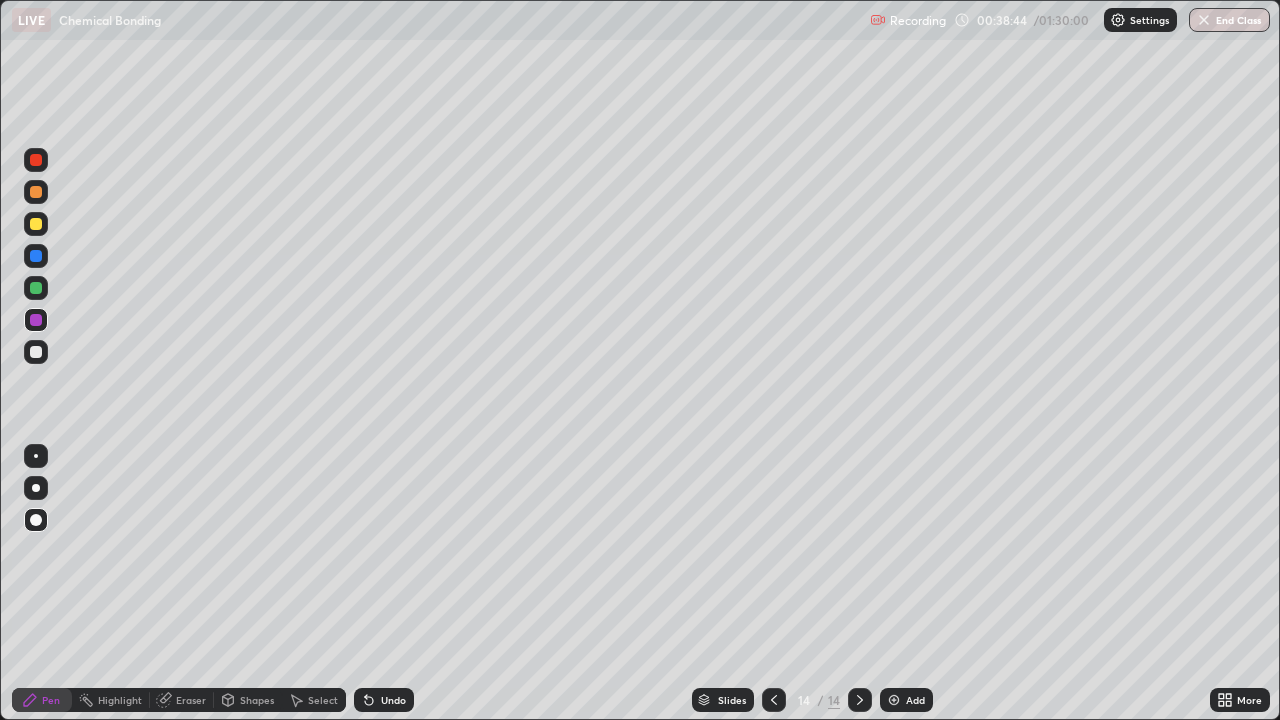 click on "Undo" at bounding box center [393, 700] 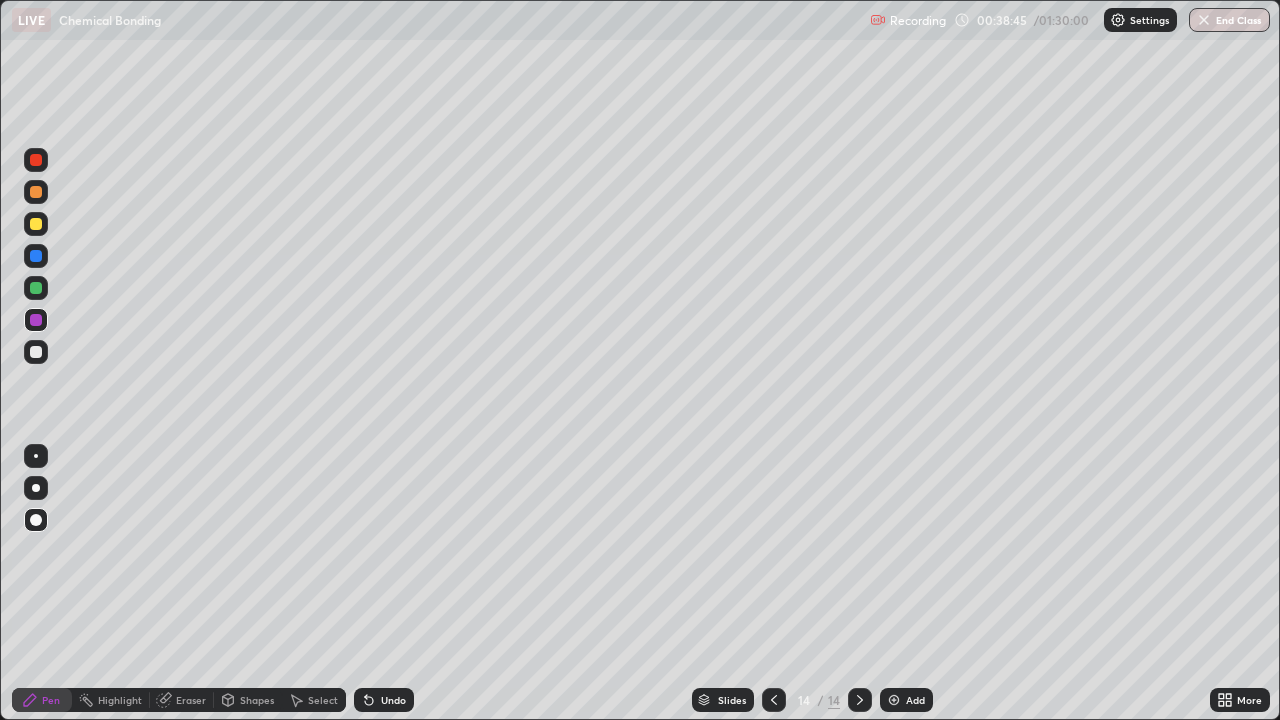 click on "Undo" at bounding box center (393, 700) 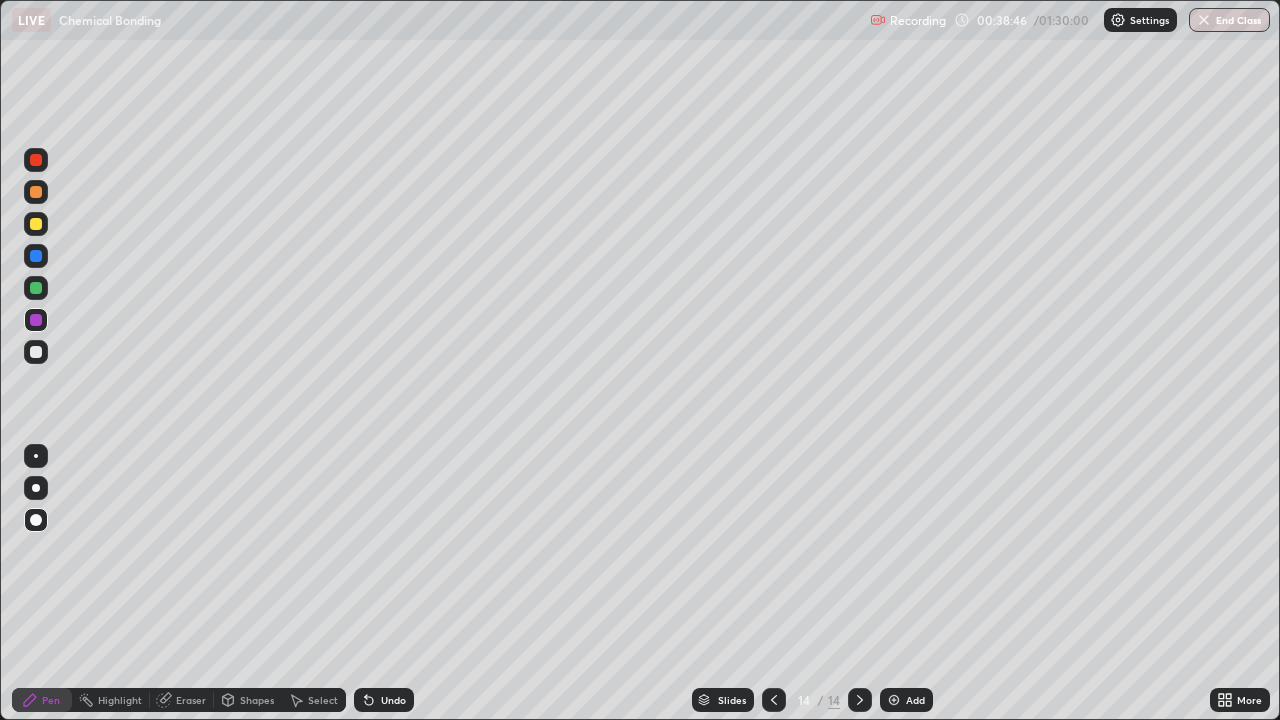 click on "Undo" at bounding box center [393, 700] 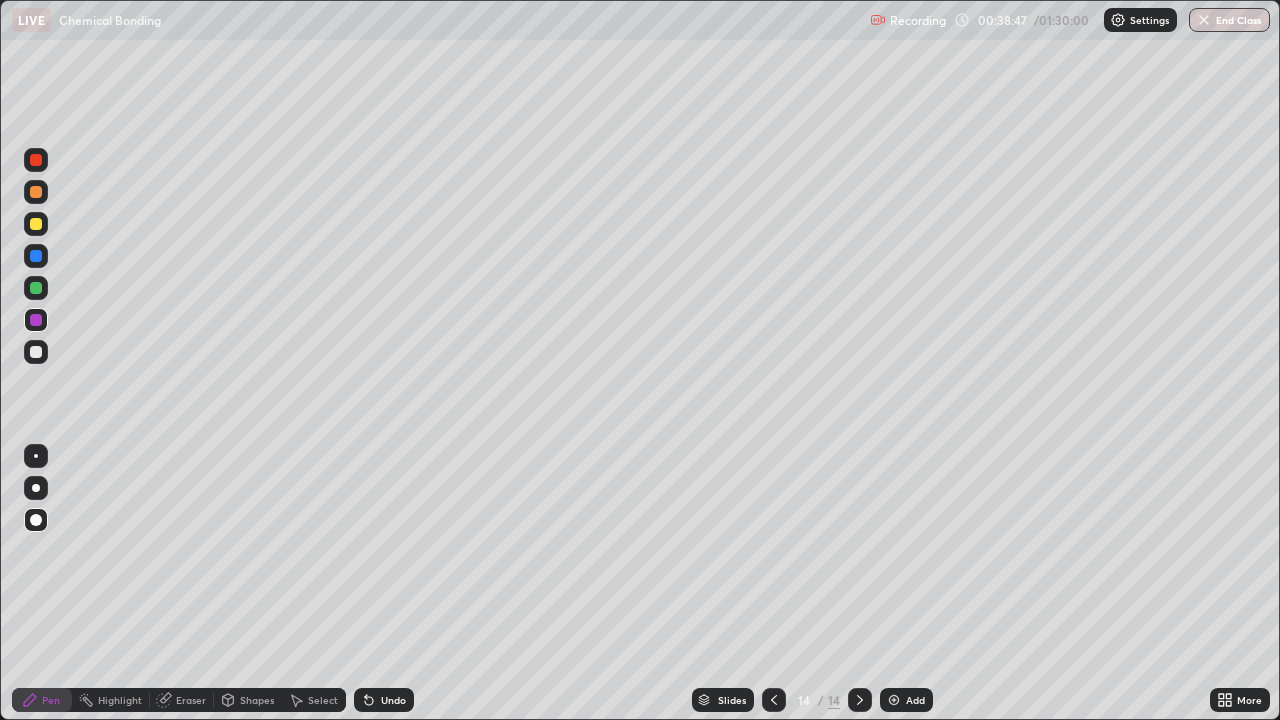 click on "Undo" at bounding box center (393, 700) 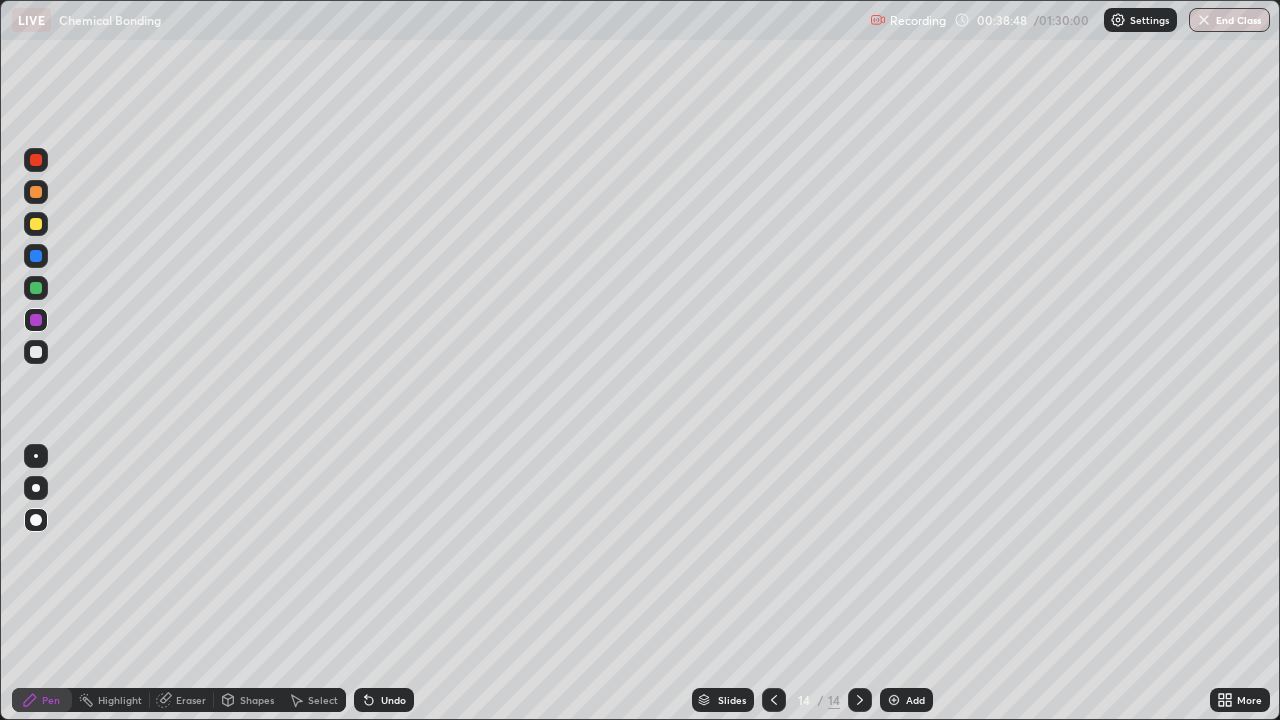 click on "Undo" at bounding box center [393, 700] 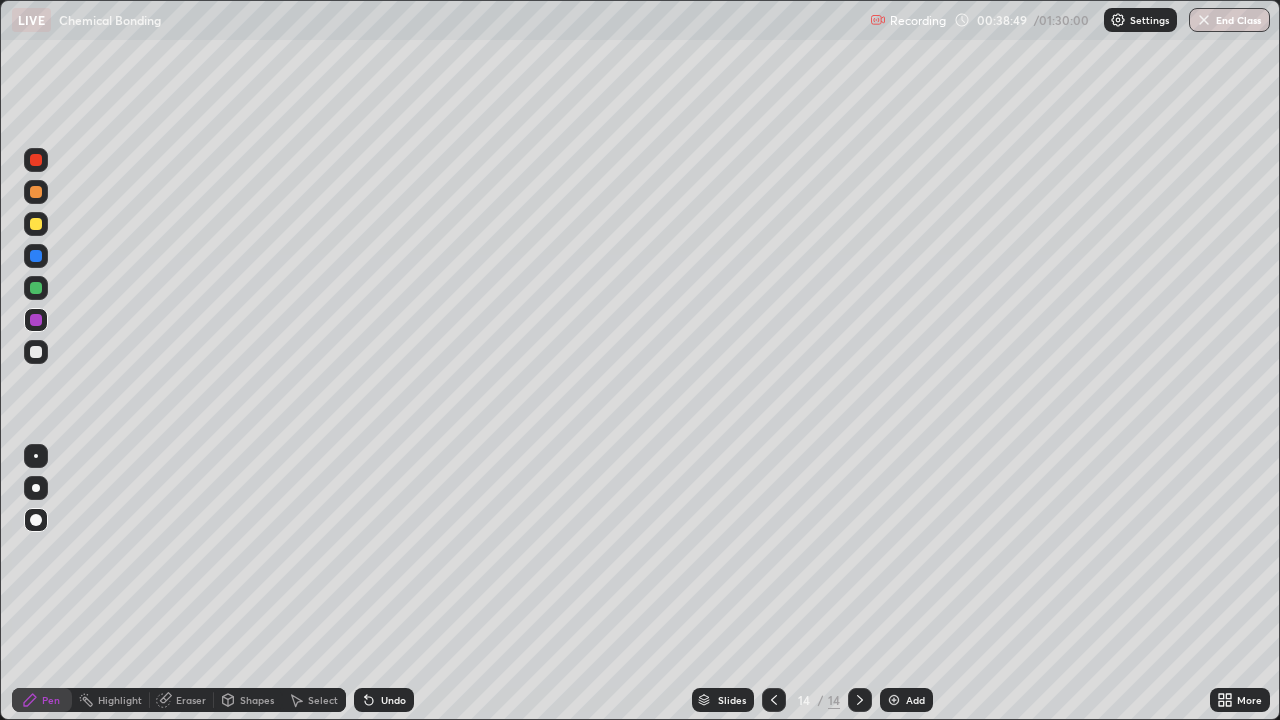 click on "Undo" at bounding box center [393, 700] 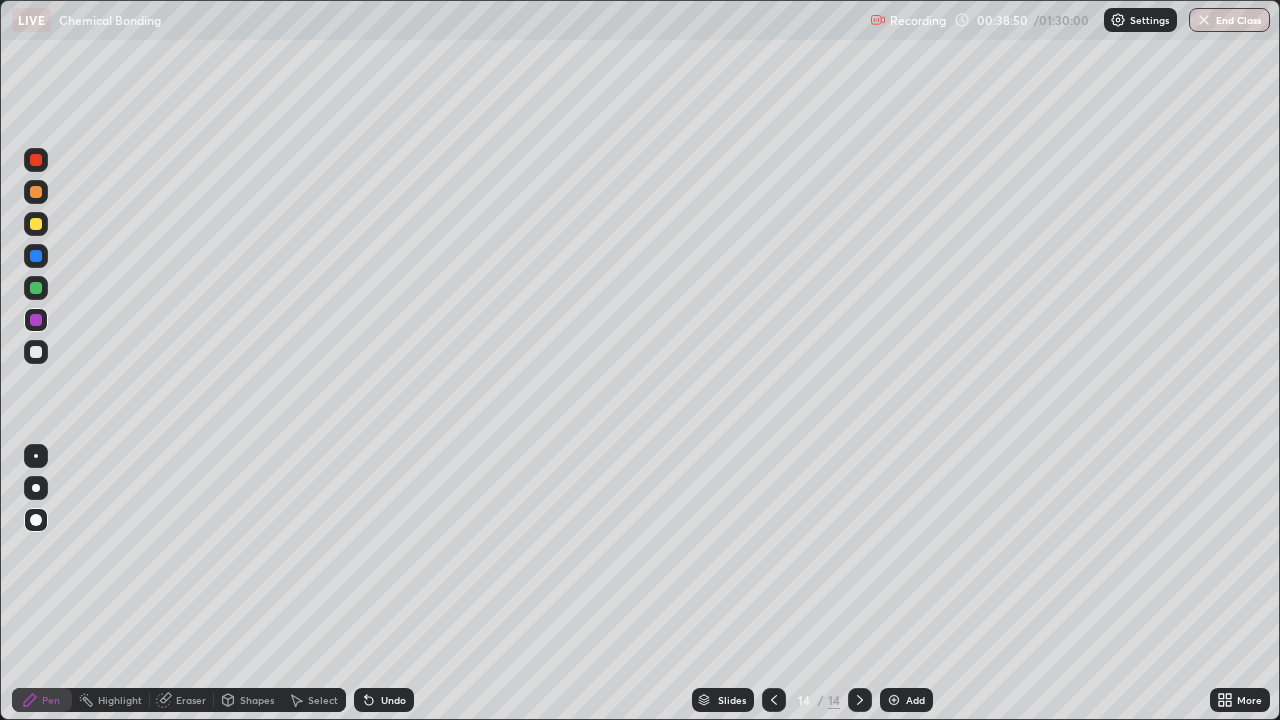 click on "Undo" at bounding box center [393, 700] 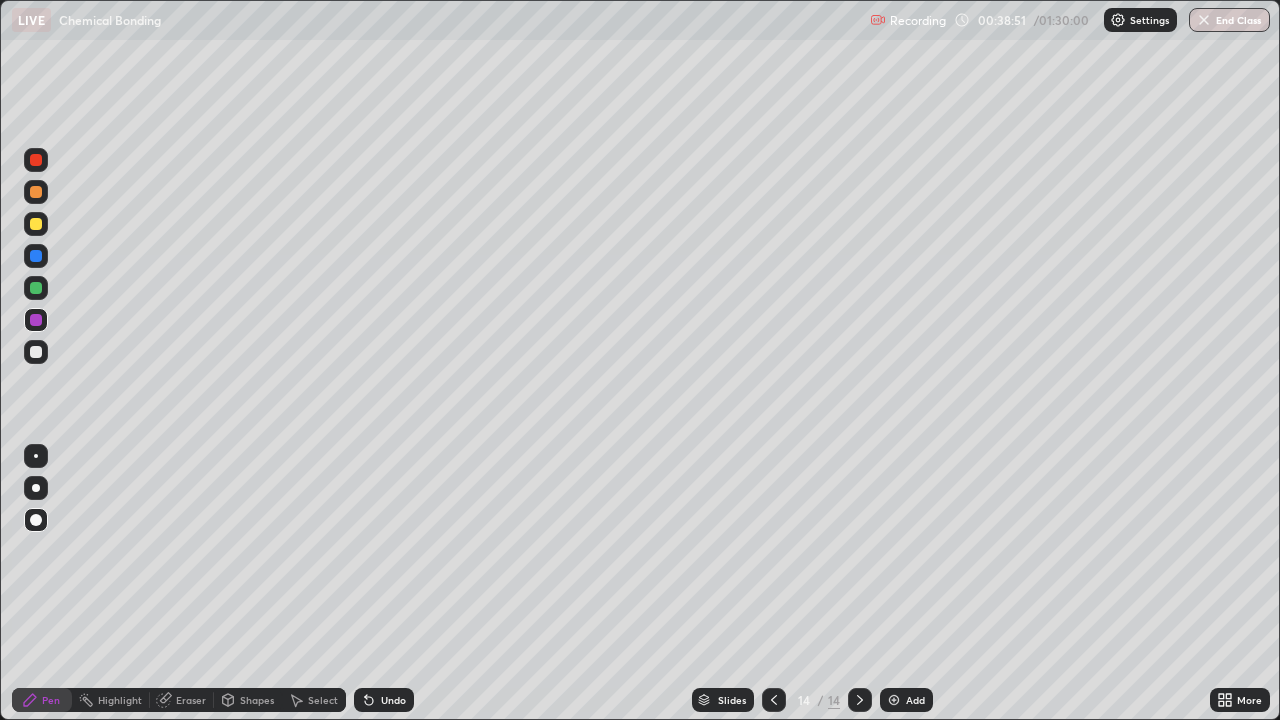 click on "Undo" at bounding box center (393, 700) 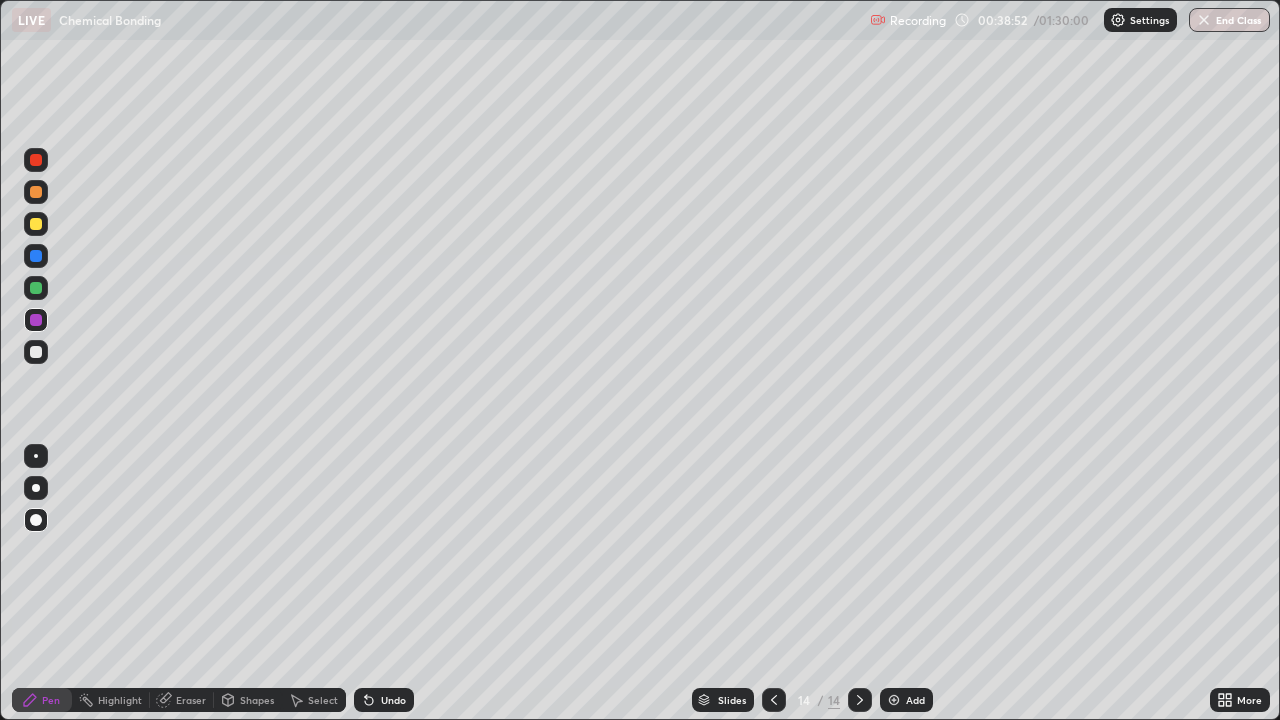 click on "Undo" at bounding box center (393, 700) 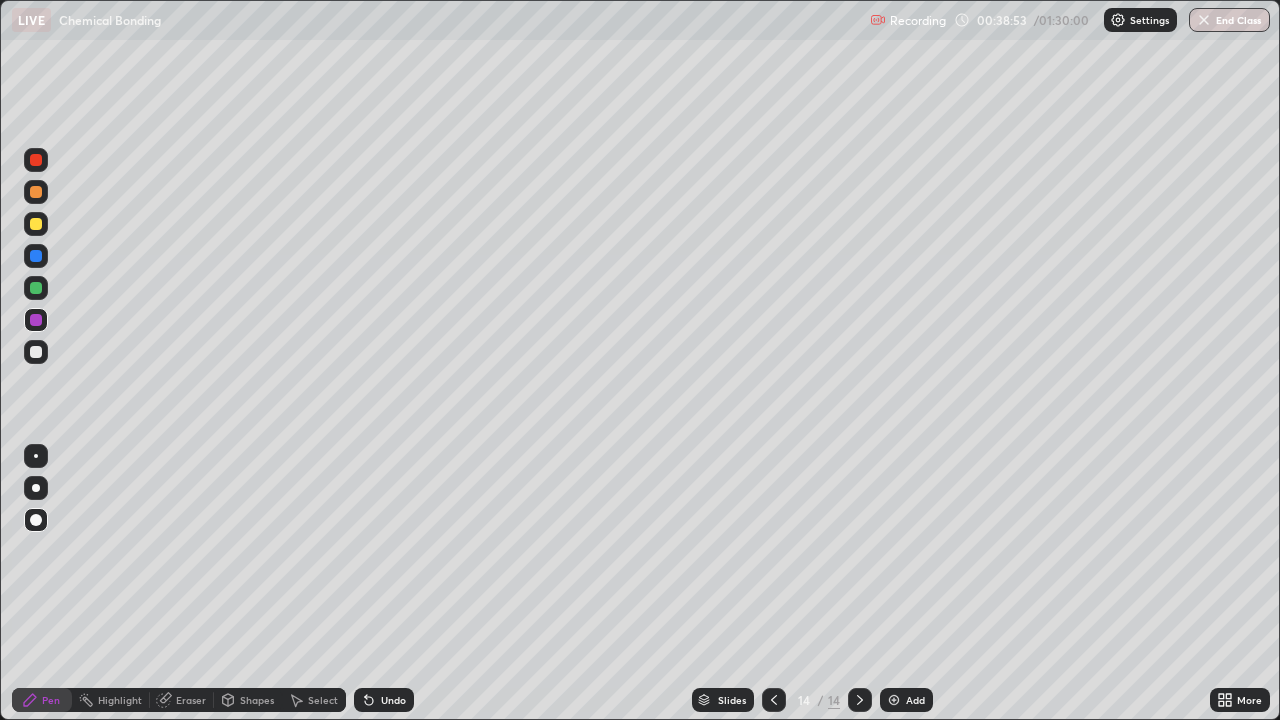 click on "Undo" at bounding box center (384, 700) 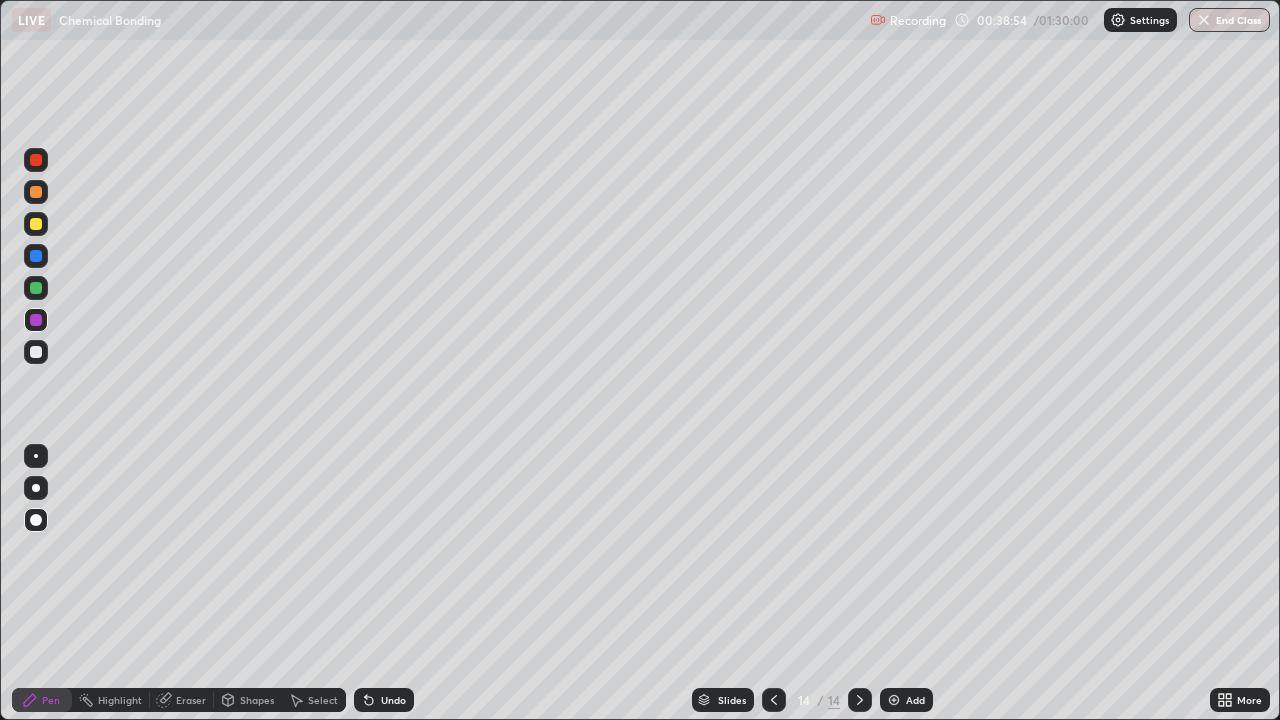 click on "Undo" at bounding box center [384, 700] 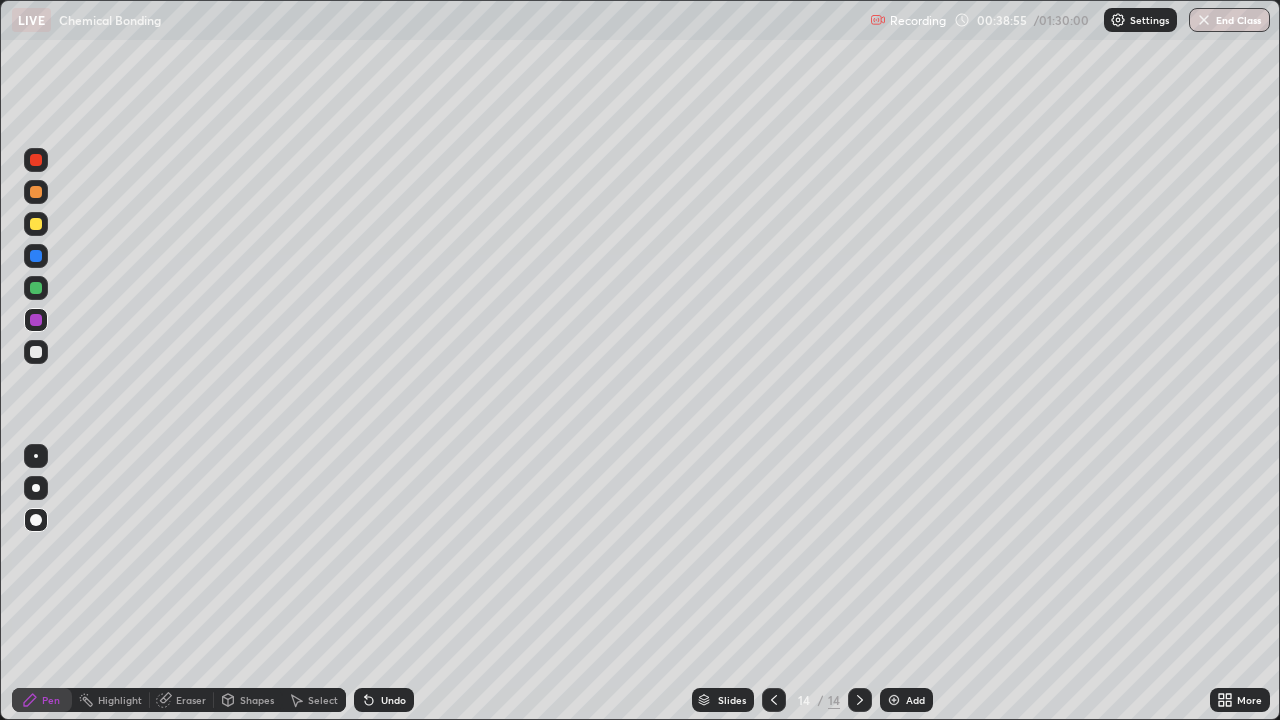 click on "Undo" at bounding box center [393, 700] 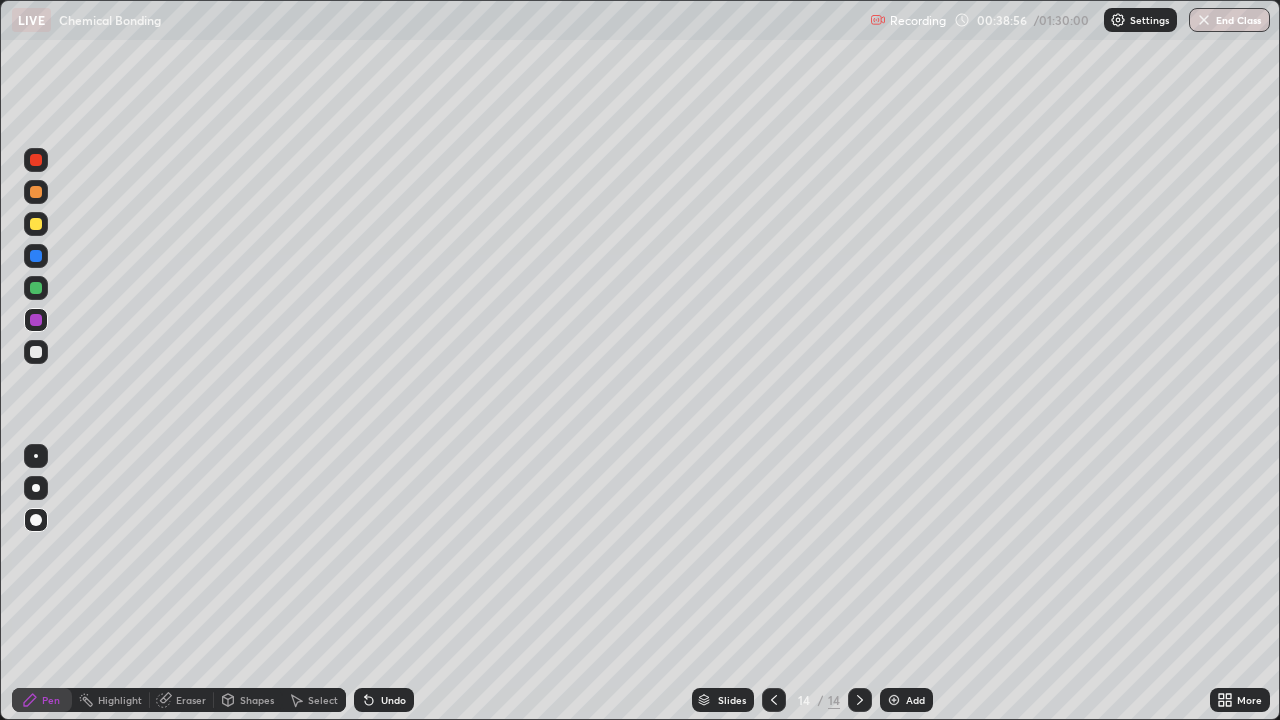 click on "Undo" at bounding box center (384, 700) 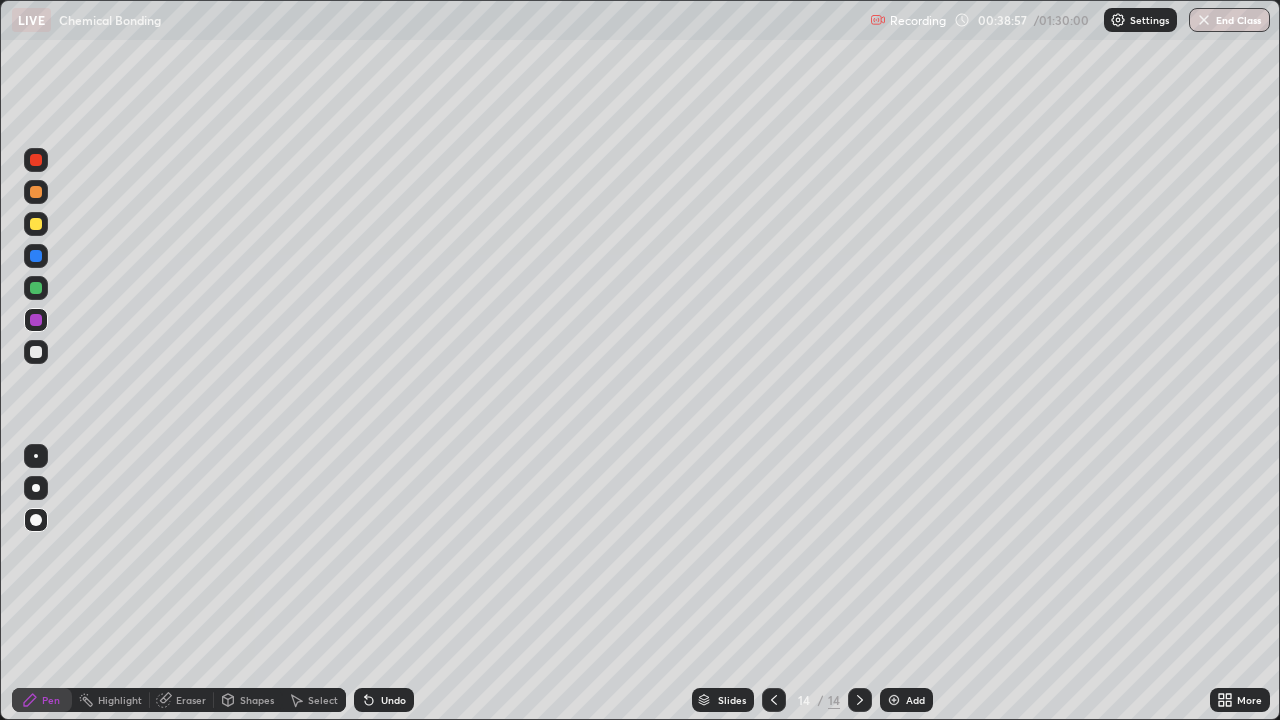click 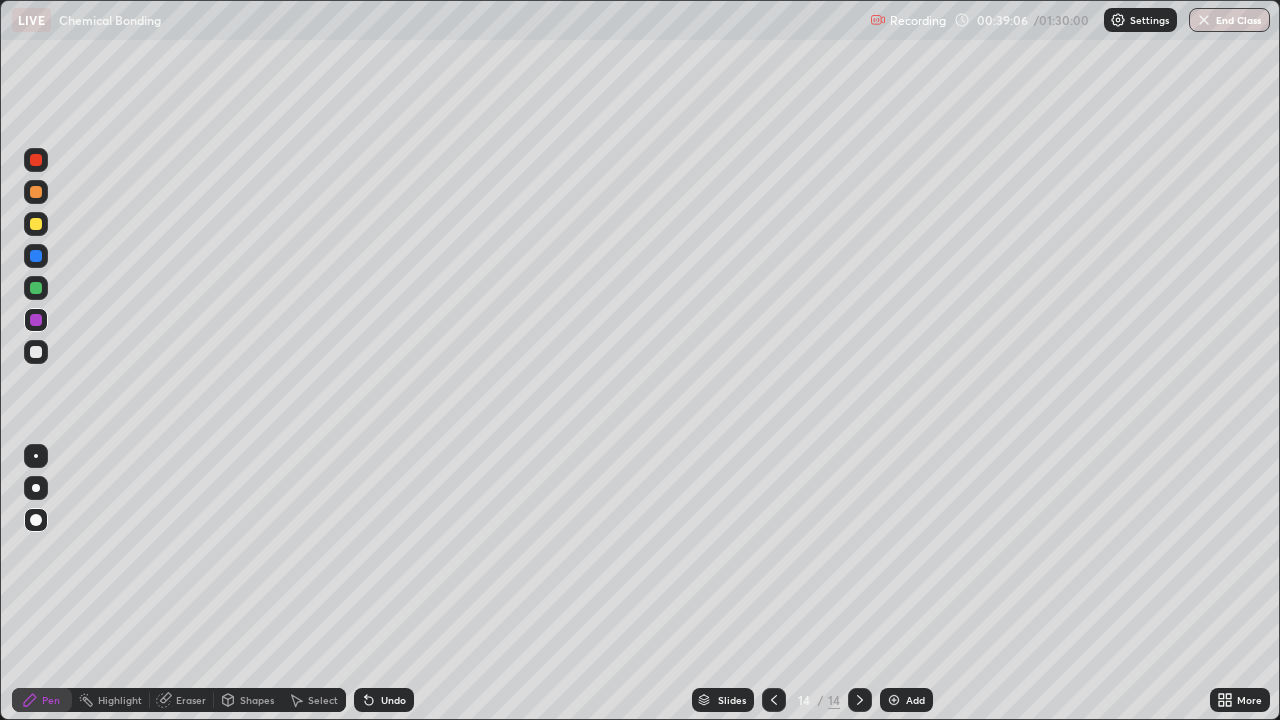 click on "Undo" at bounding box center (393, 700) 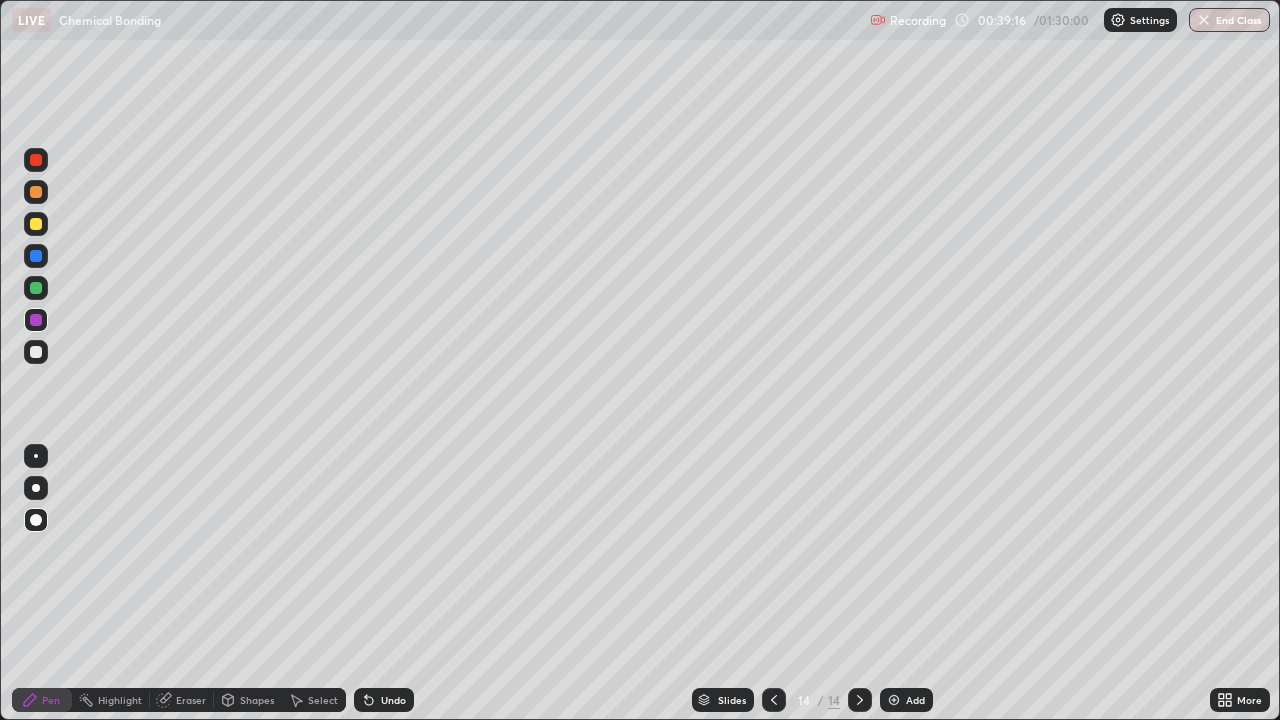 click on "Add" at bounding box center [915, 700] 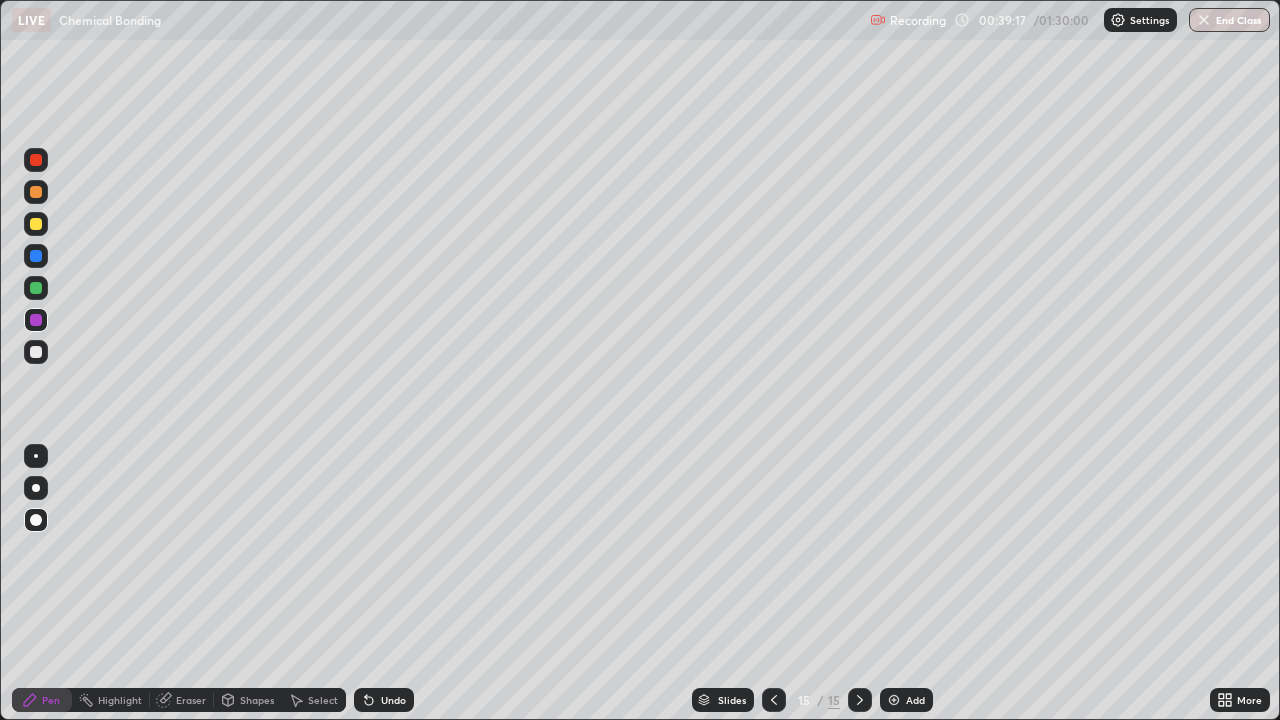 click on "Pen" at bounding box center (42, 700) 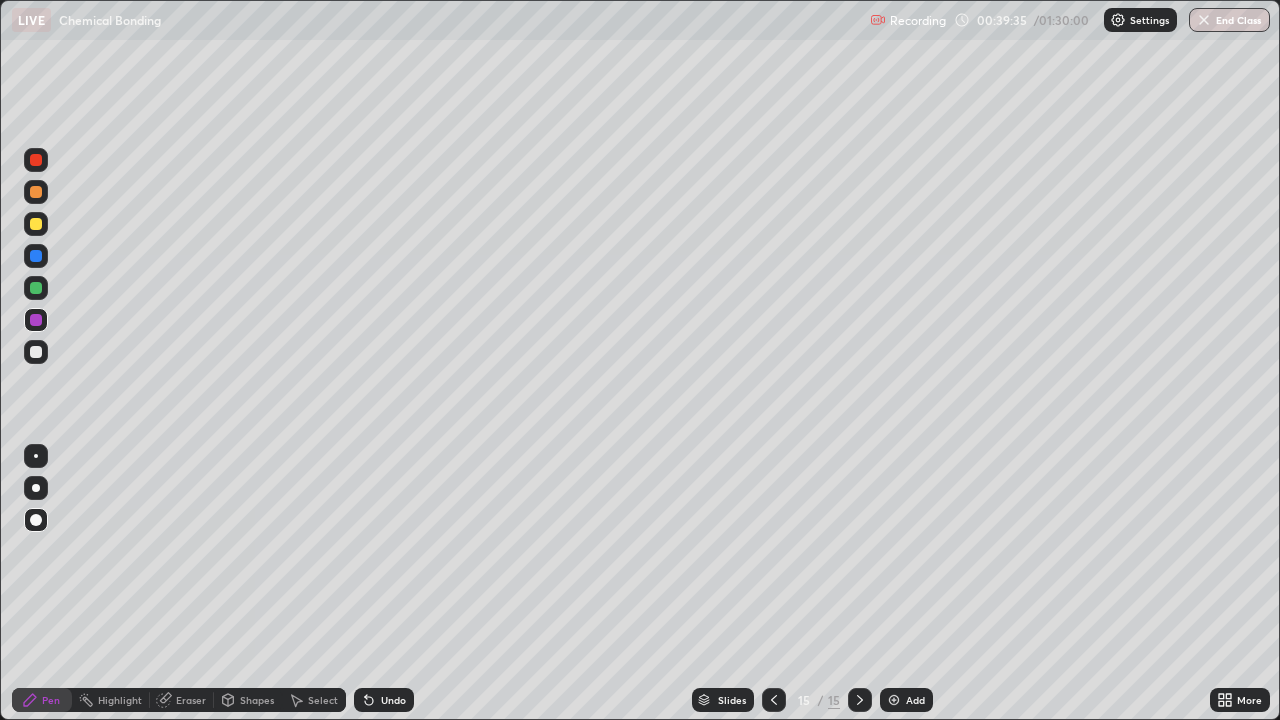 click on "Undo" at bounding box center (384, 700) 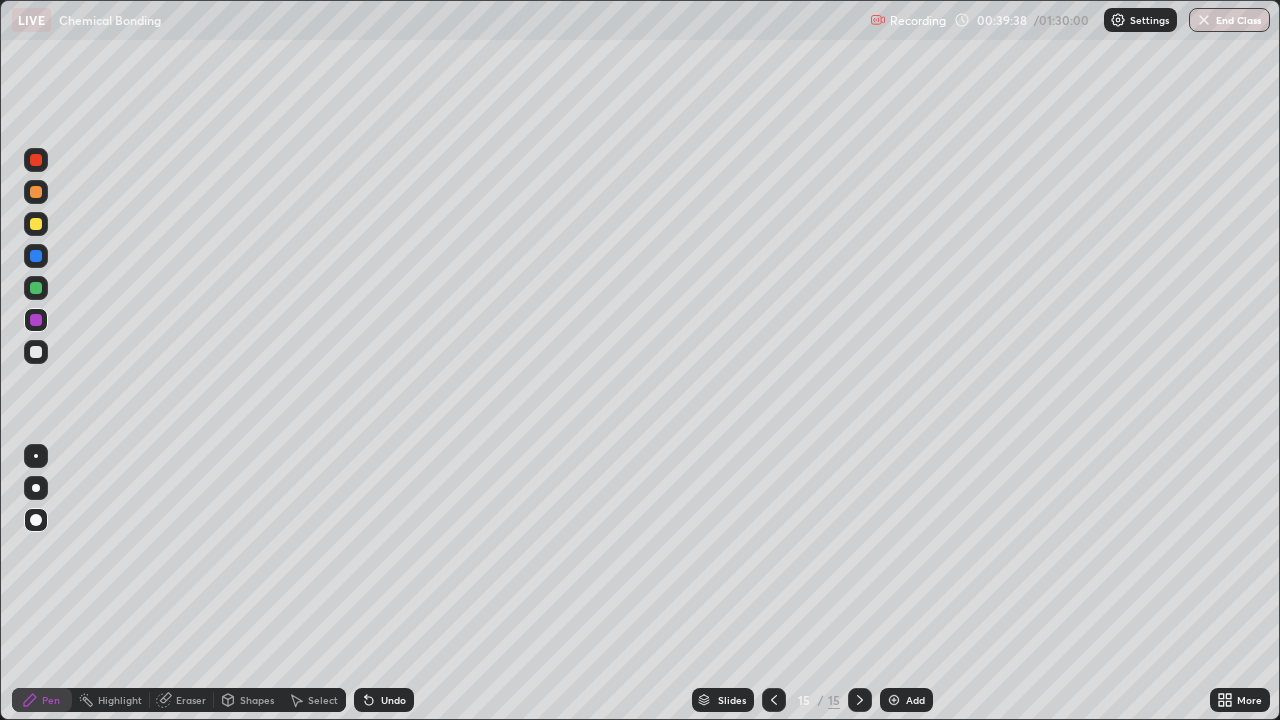 click on "Shapes" at bounding box center (257, 700) 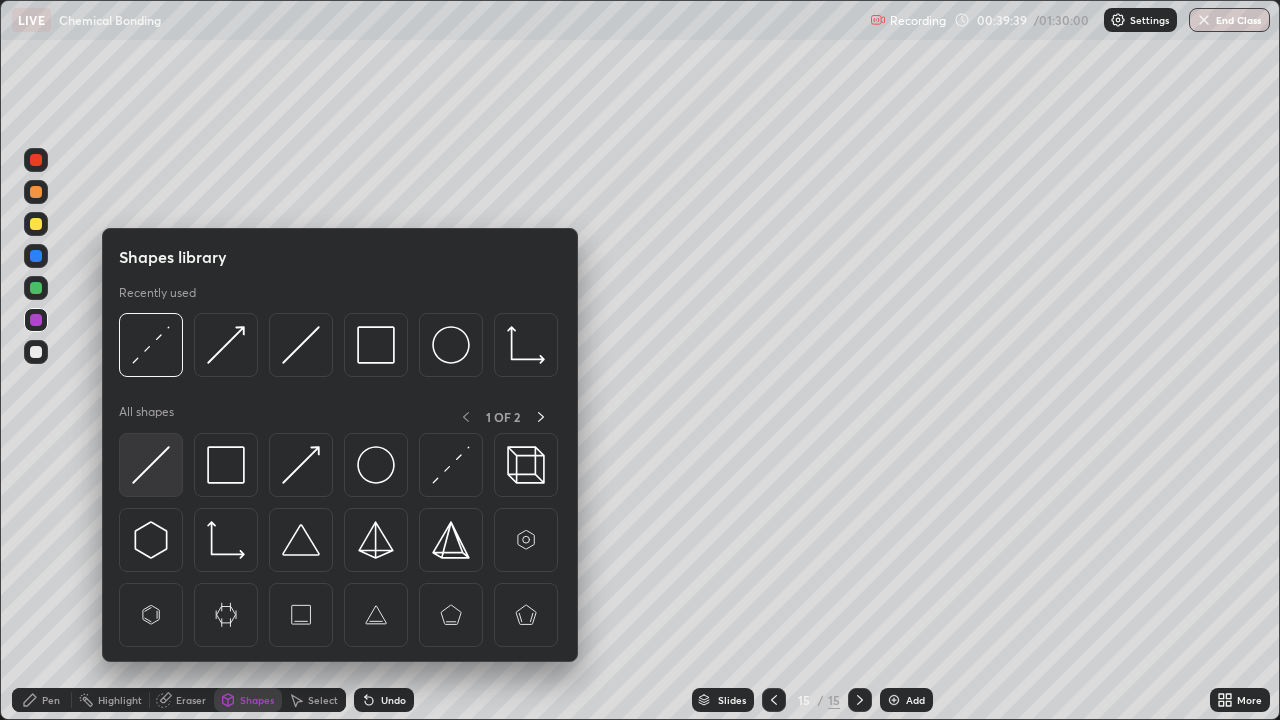 click at bounding box center (151, 465) 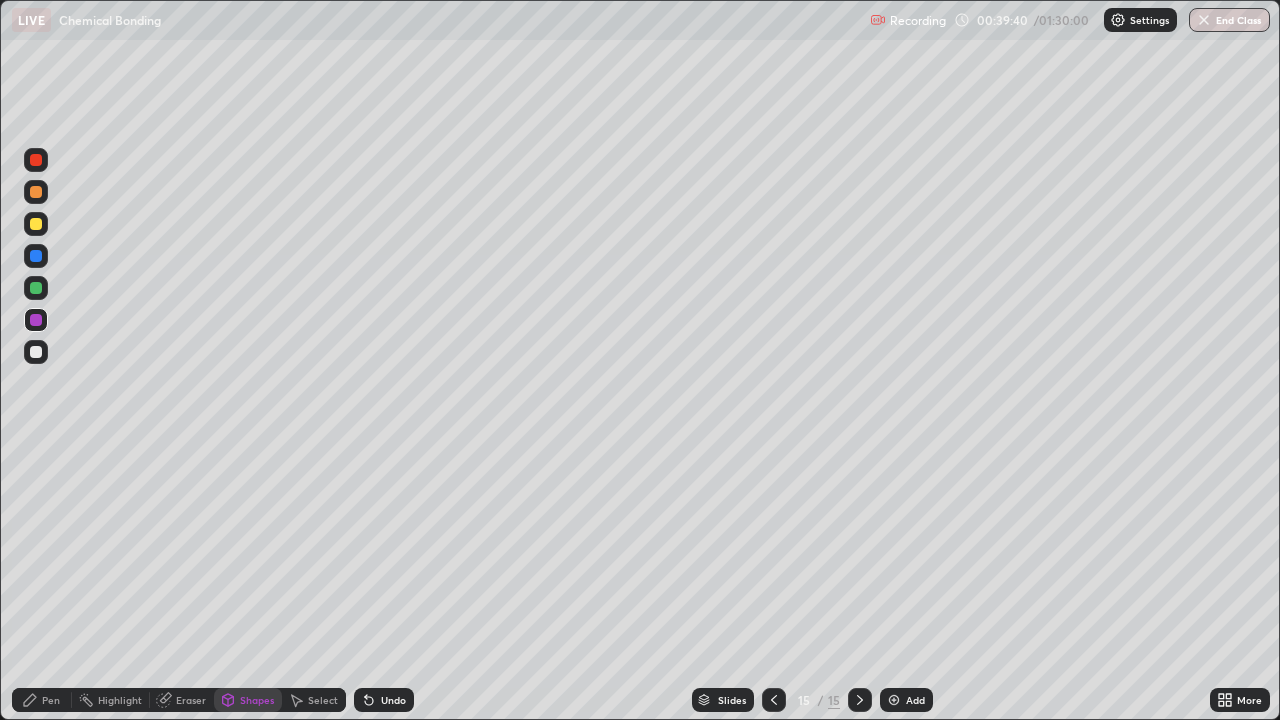 click at bounding box center [36, 352] 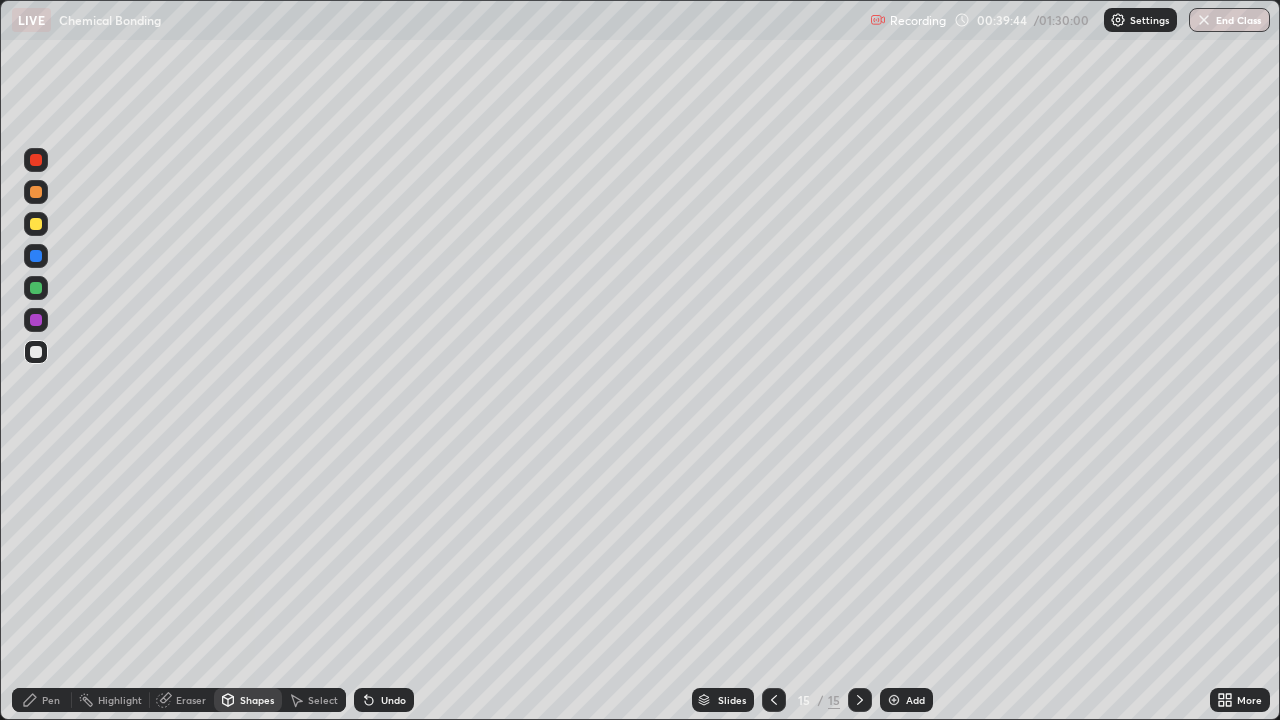 click 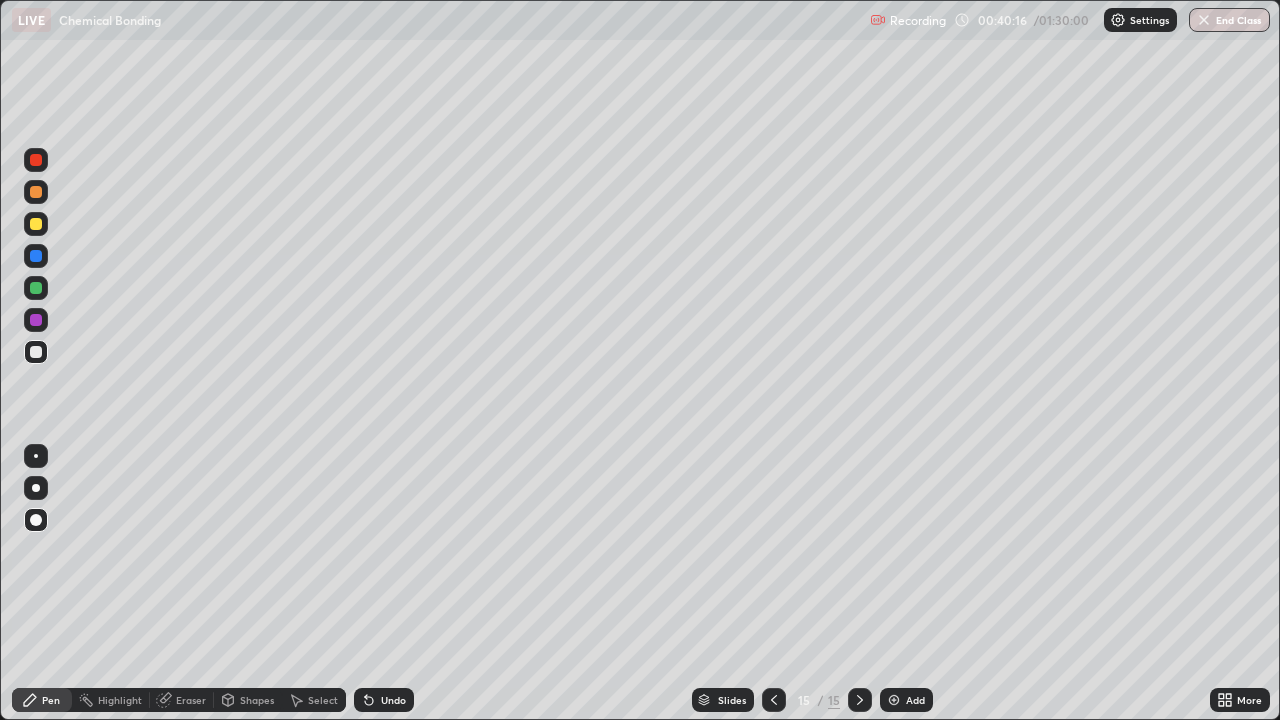 click on "Pen" at bounding box center [51, 700] 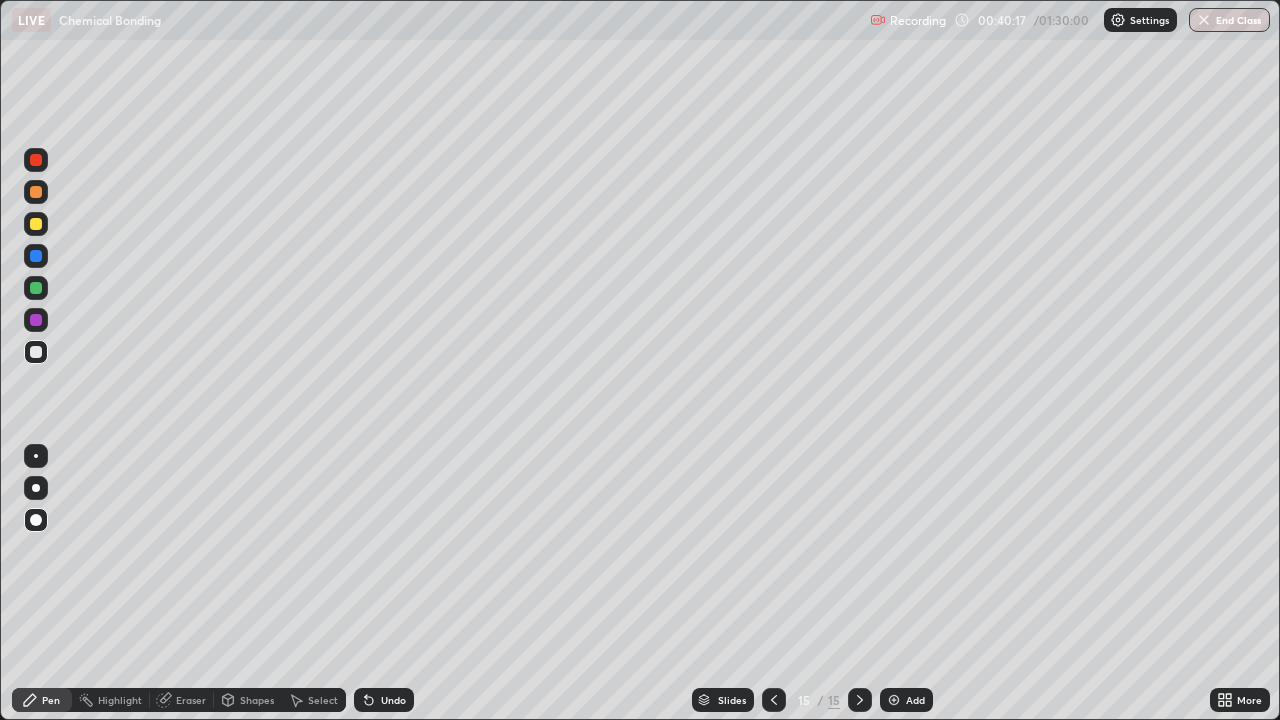 click at bounding box center [36, 288] 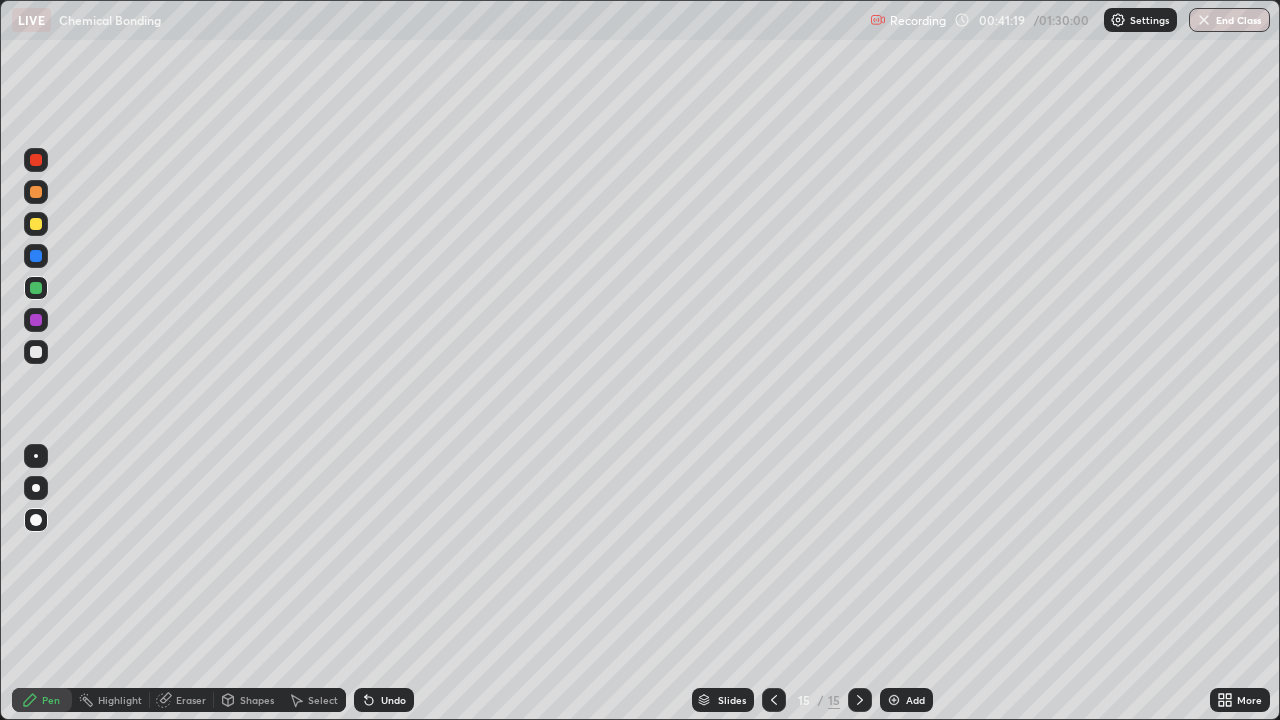click on "Add" at bounding box center [915, 700] 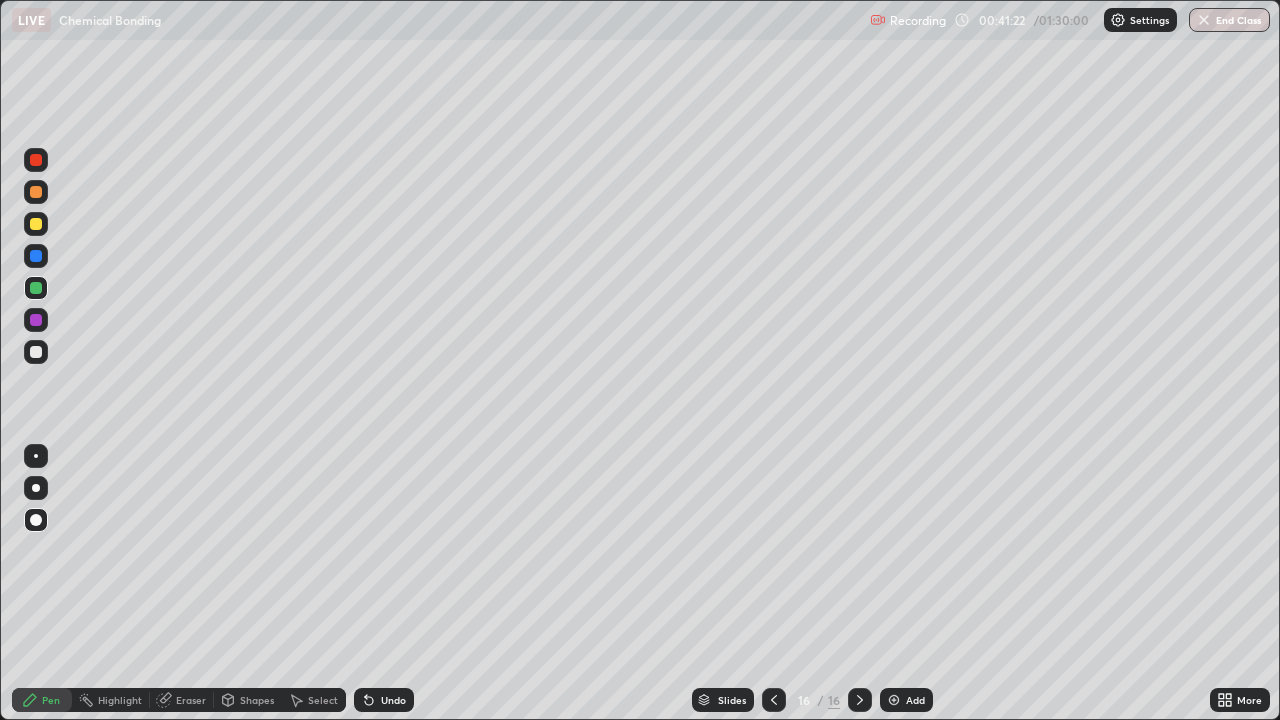 click at bounding box center (36, 256) 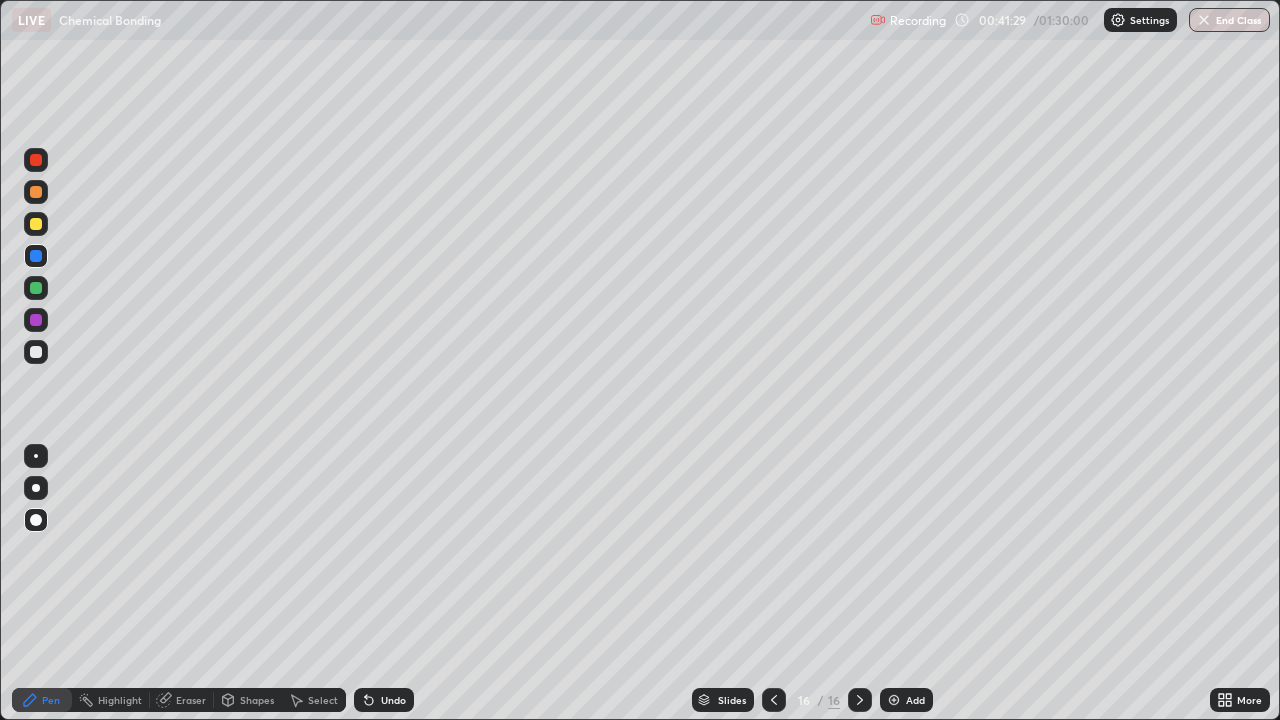 click on "Shapes" at bounding box center [257, 700] 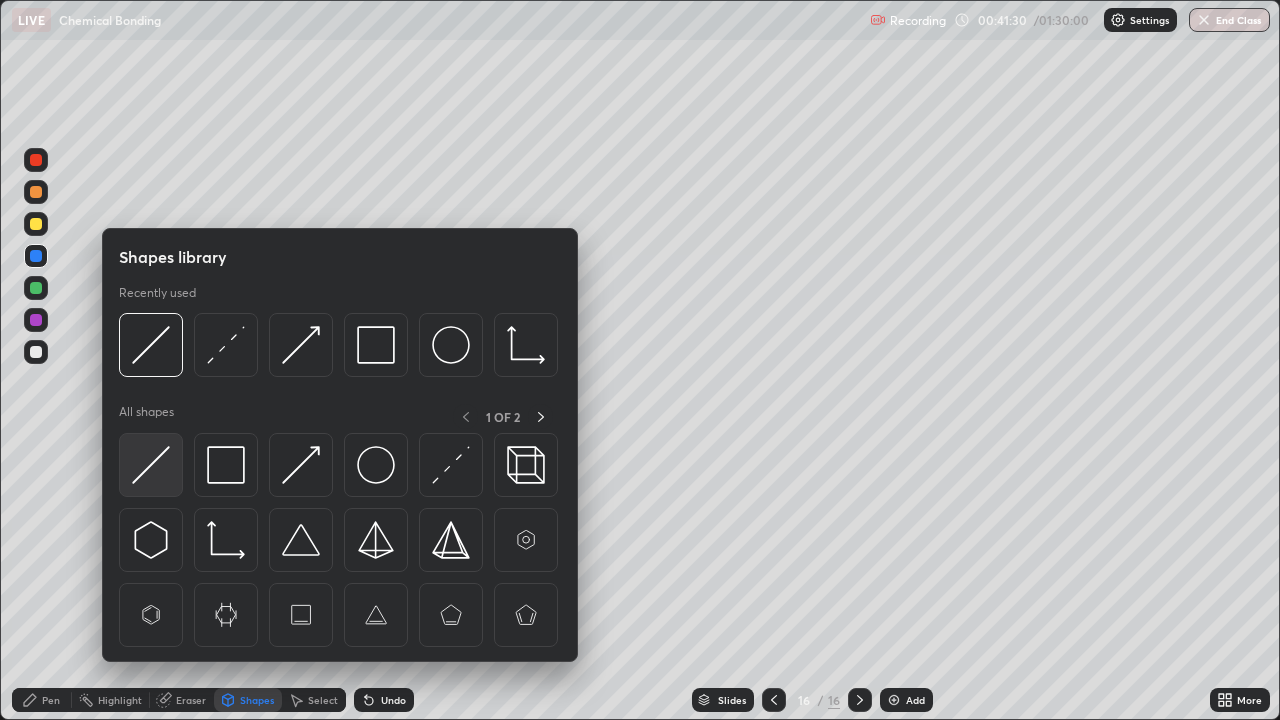 click at bounding box center (151, 465) 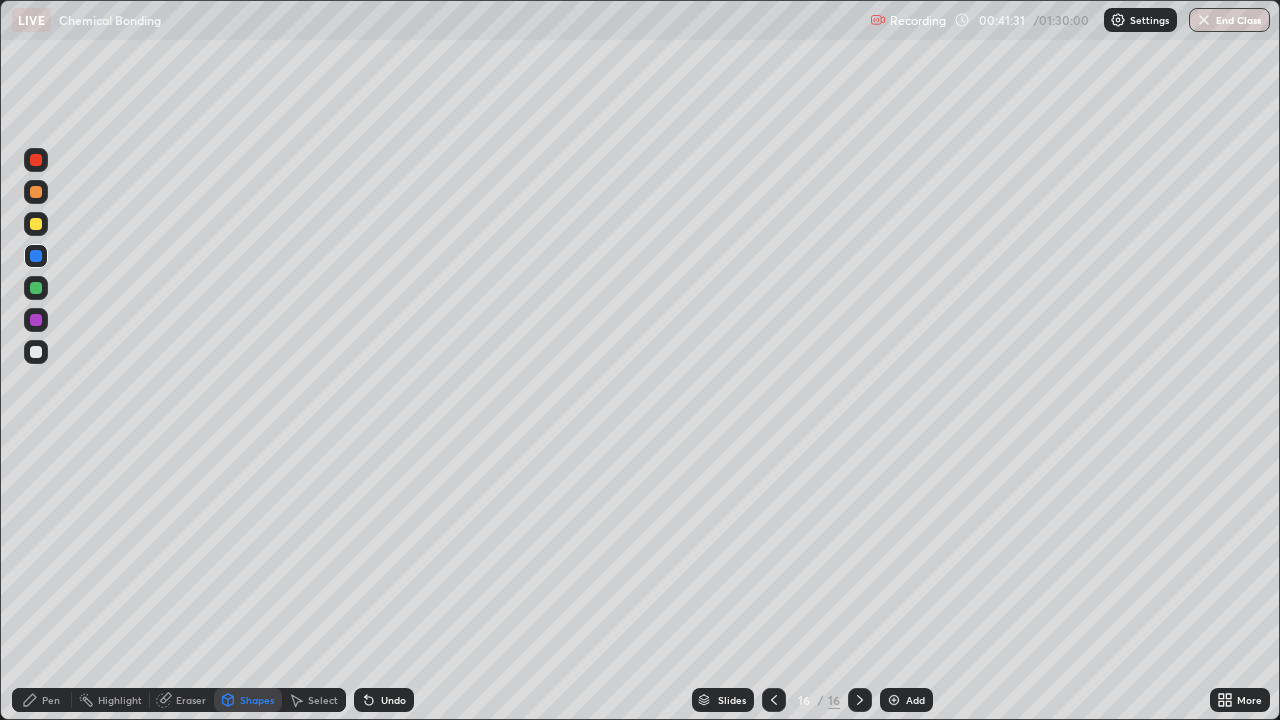click at bounding box center [36, 288] 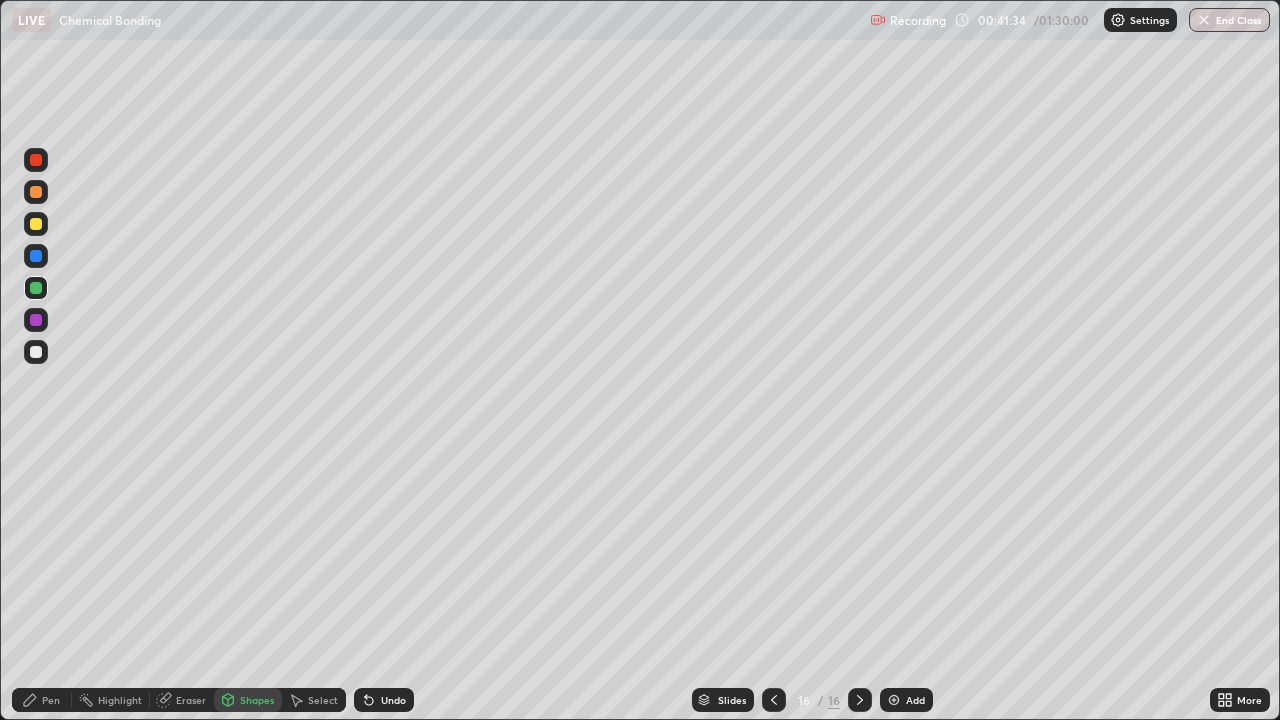 click on "Pen" at bounding box center [51, 700] 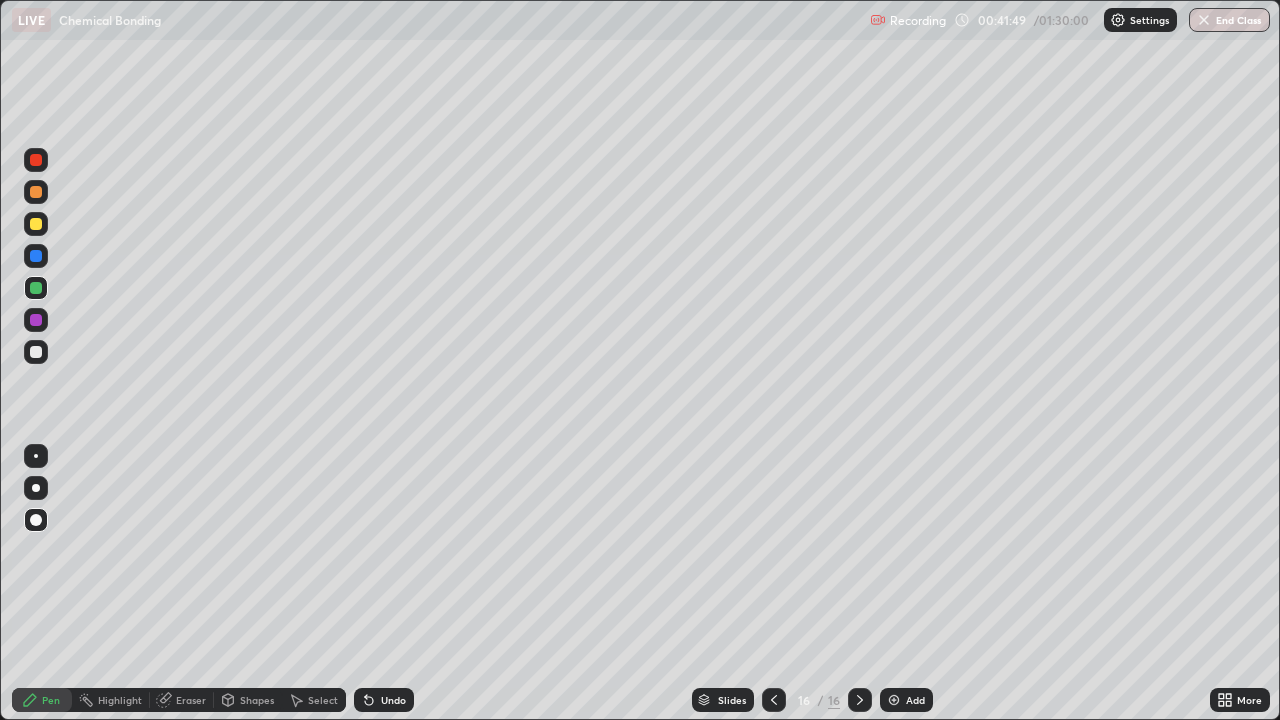click on "Shapes" at bounding box center (257, 700) 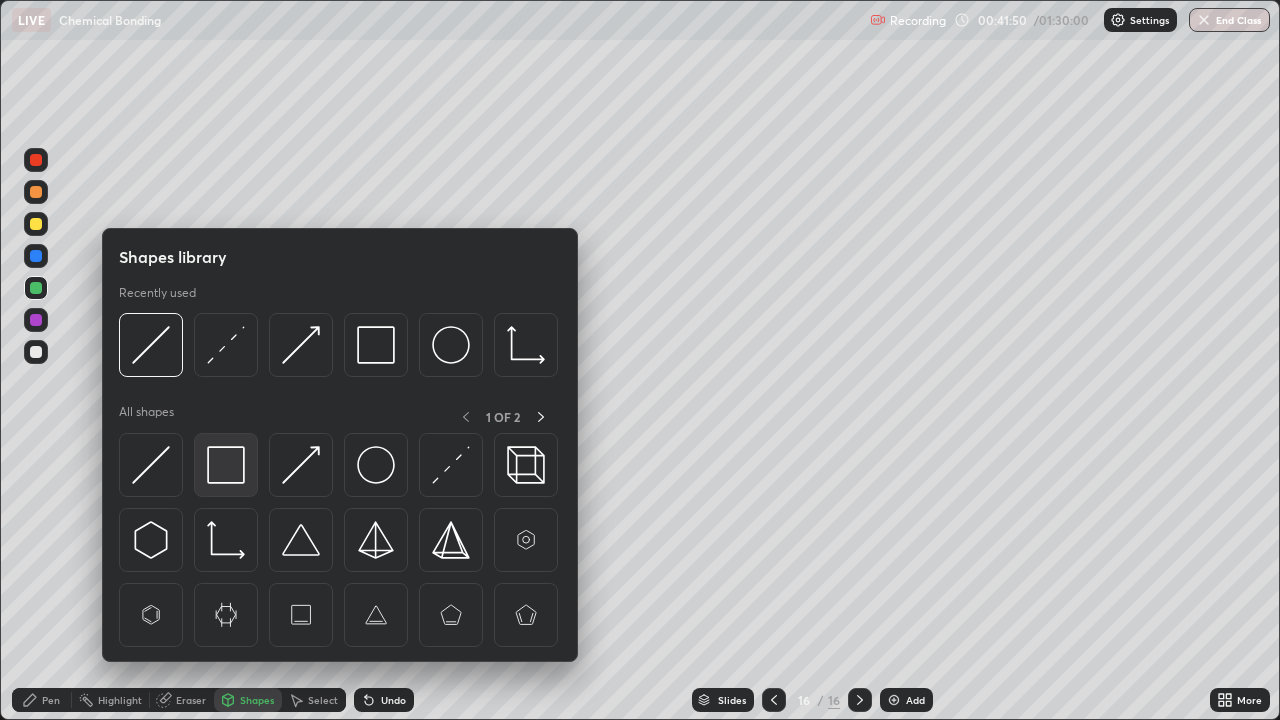 click at bounding box center [226, 465] 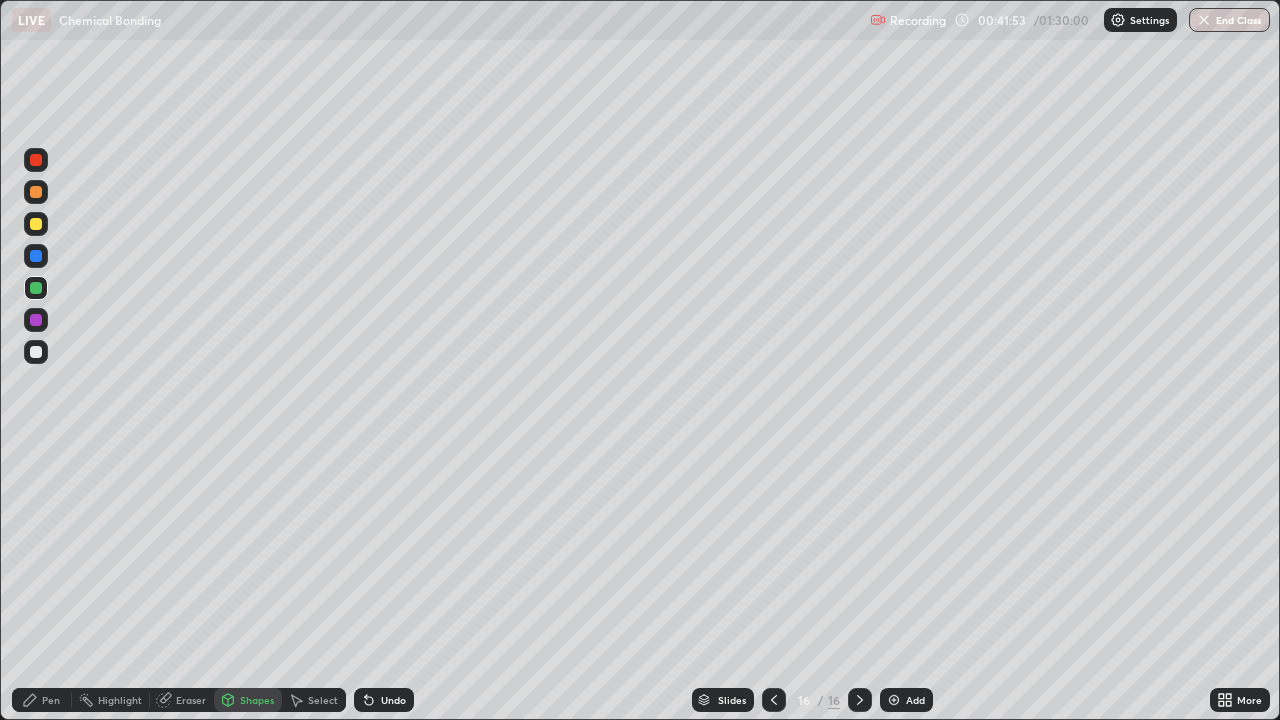 click 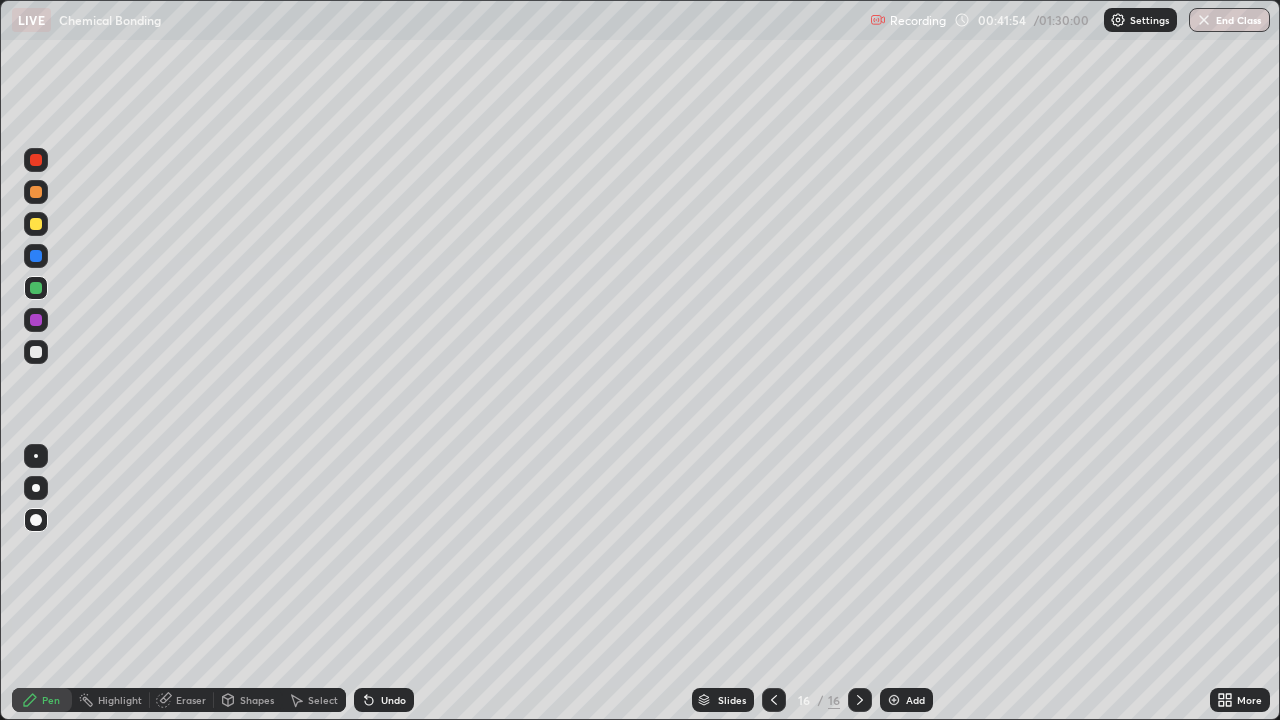 click on "Eraser" at bounding box center [182, 700] 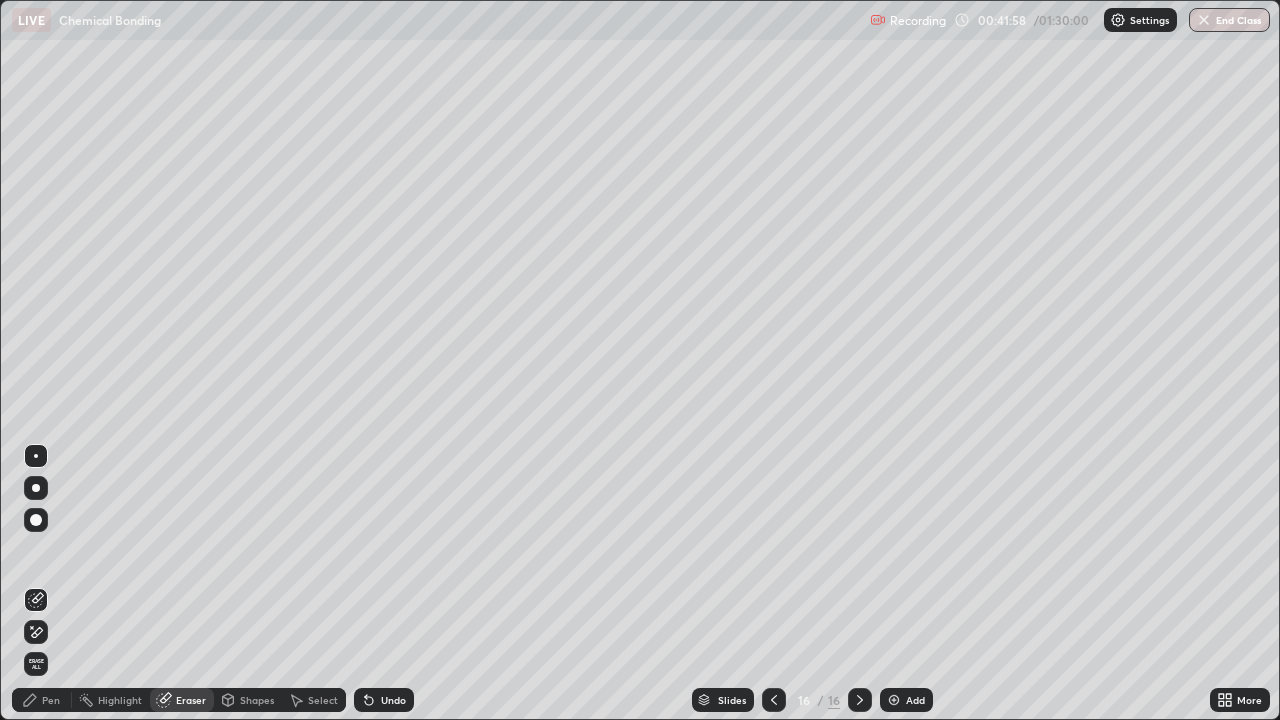 click on "Shapes" at bounding box center (257, 700) 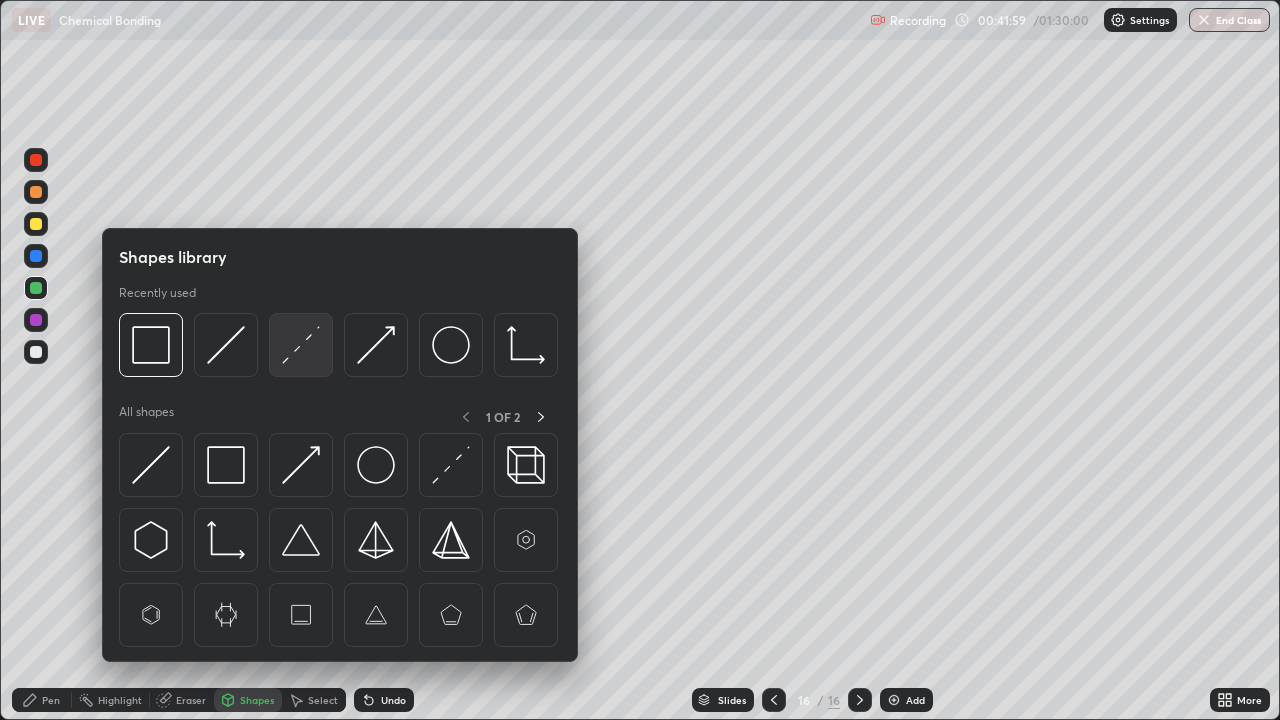 click at bounding box center [301, 345] 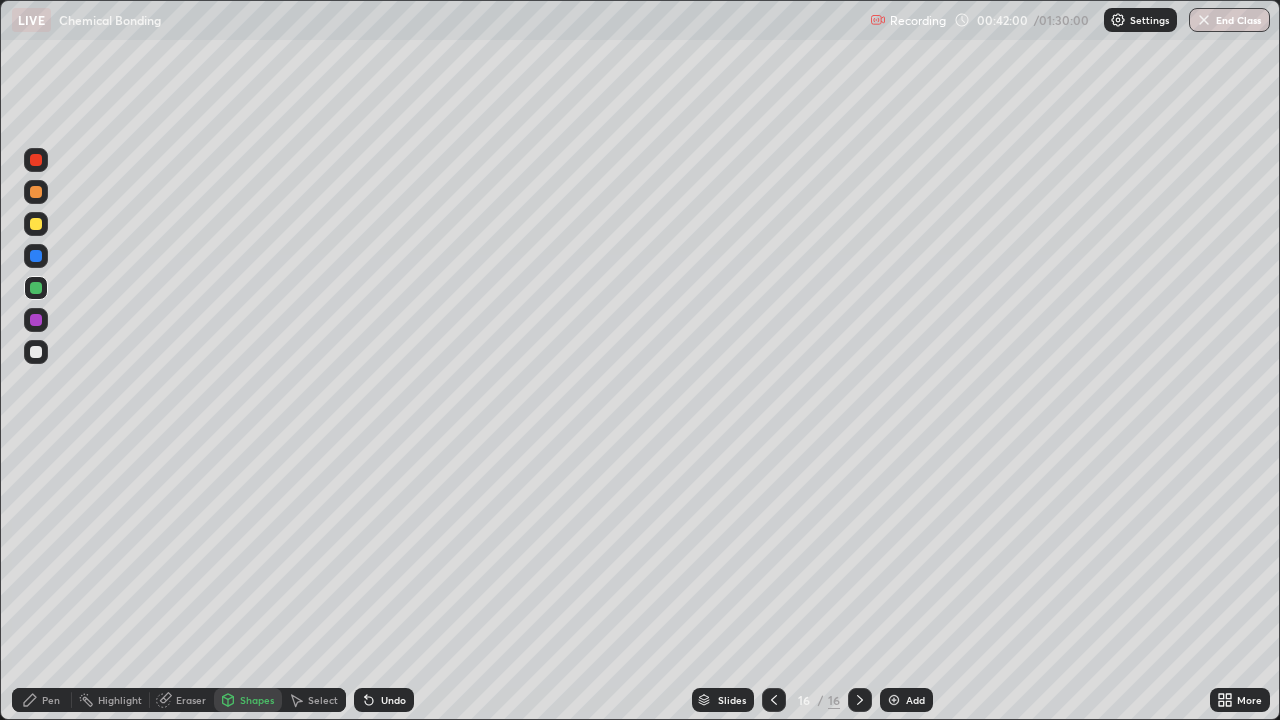 click at bounding box center [36, 256] 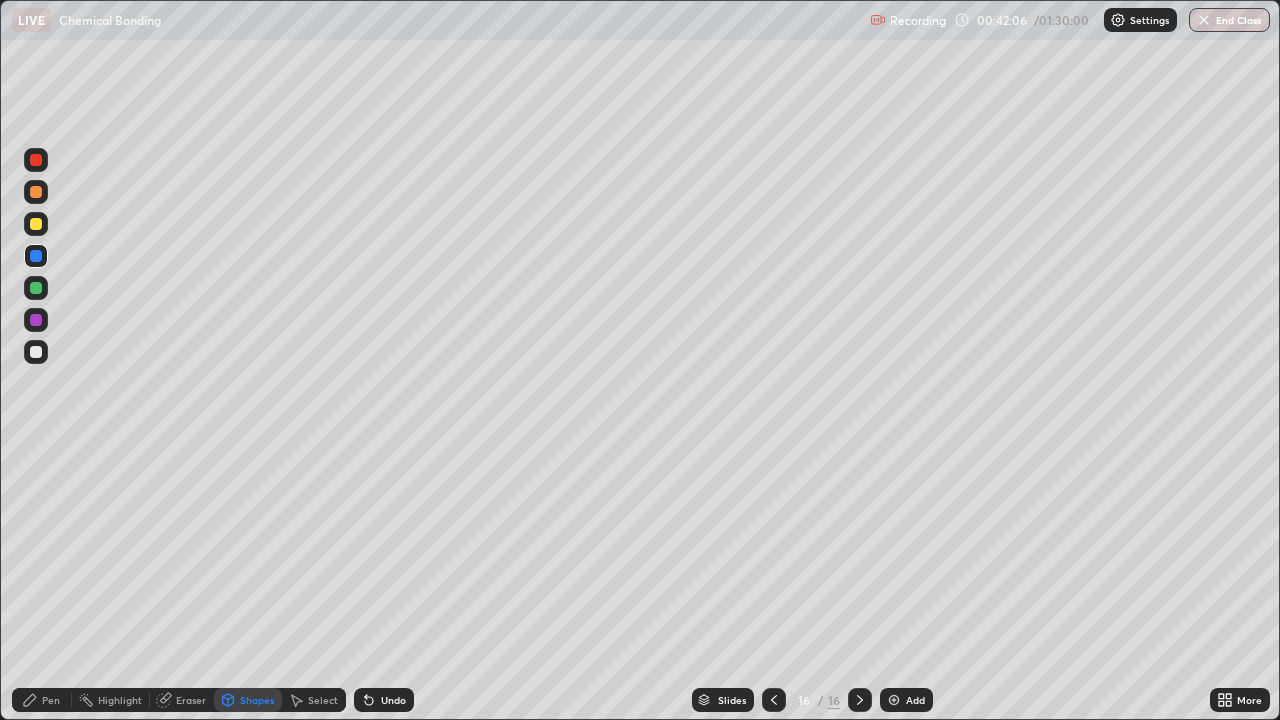 click on "Pen" at bounding box center (51, 700) 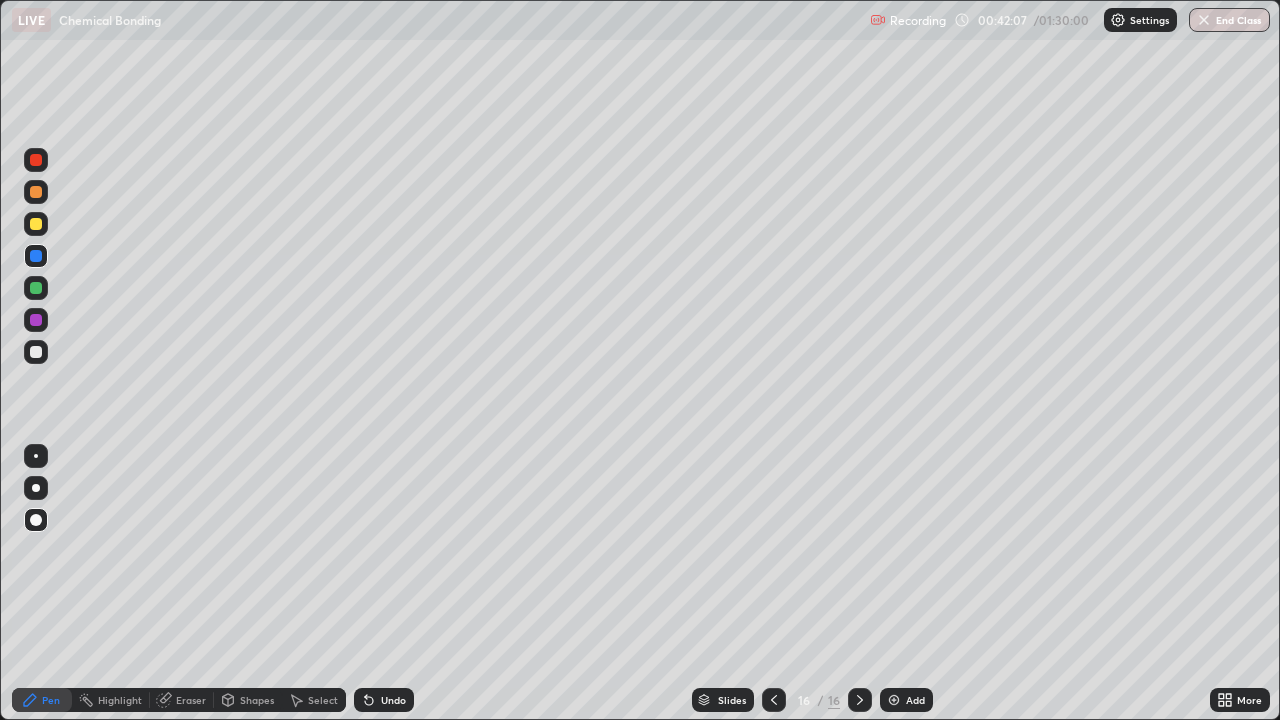 click at bounding box center (36, 256) 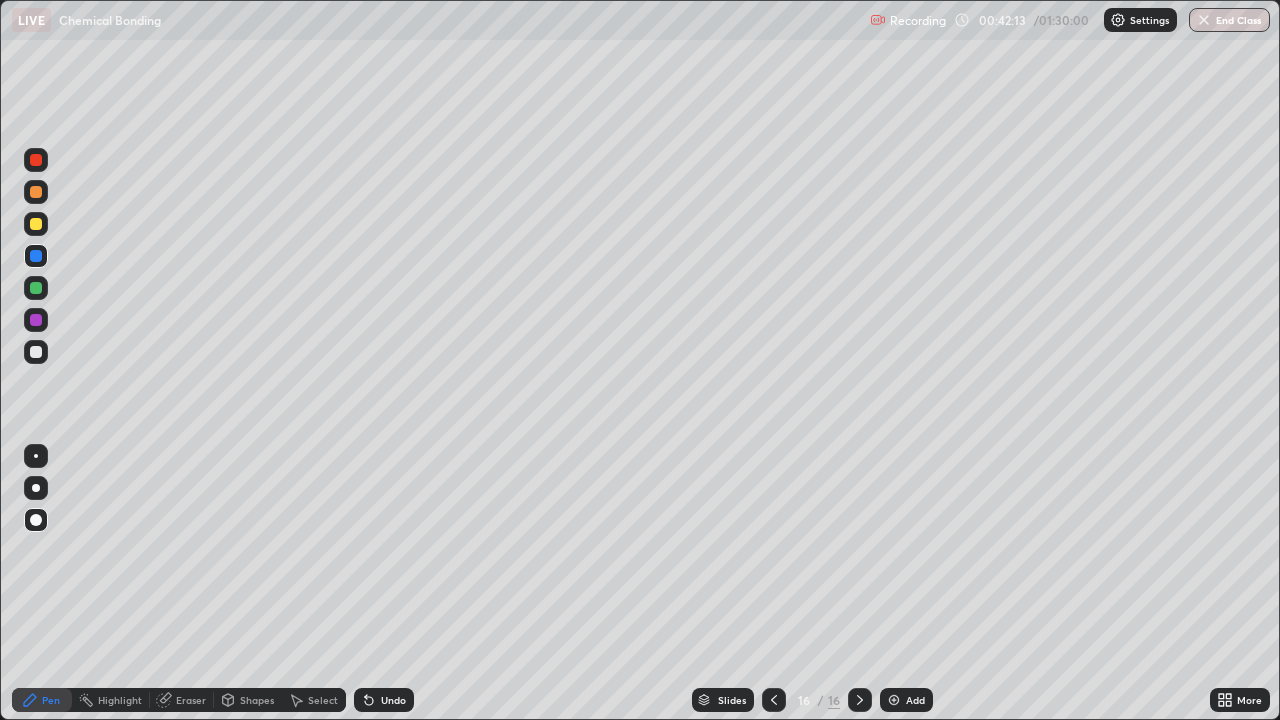 click on "Shapes" at bounding box center [257, 700] 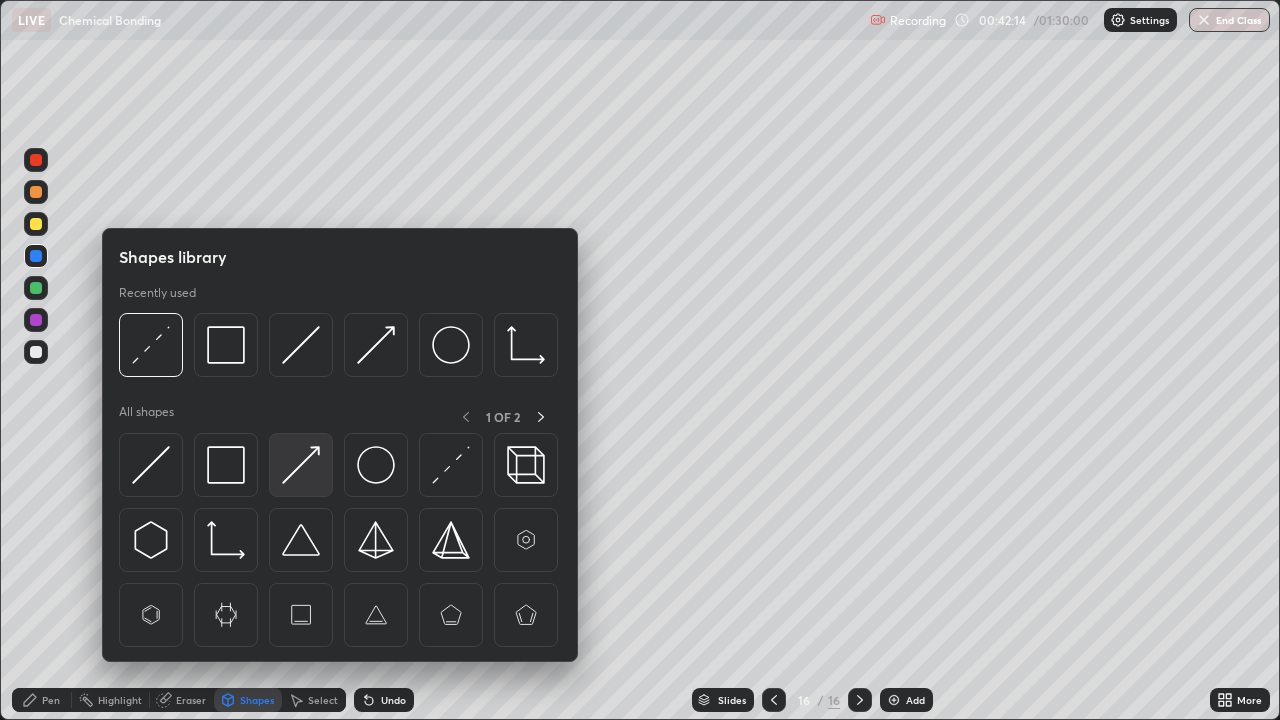 click at bounding box center (301, 465) 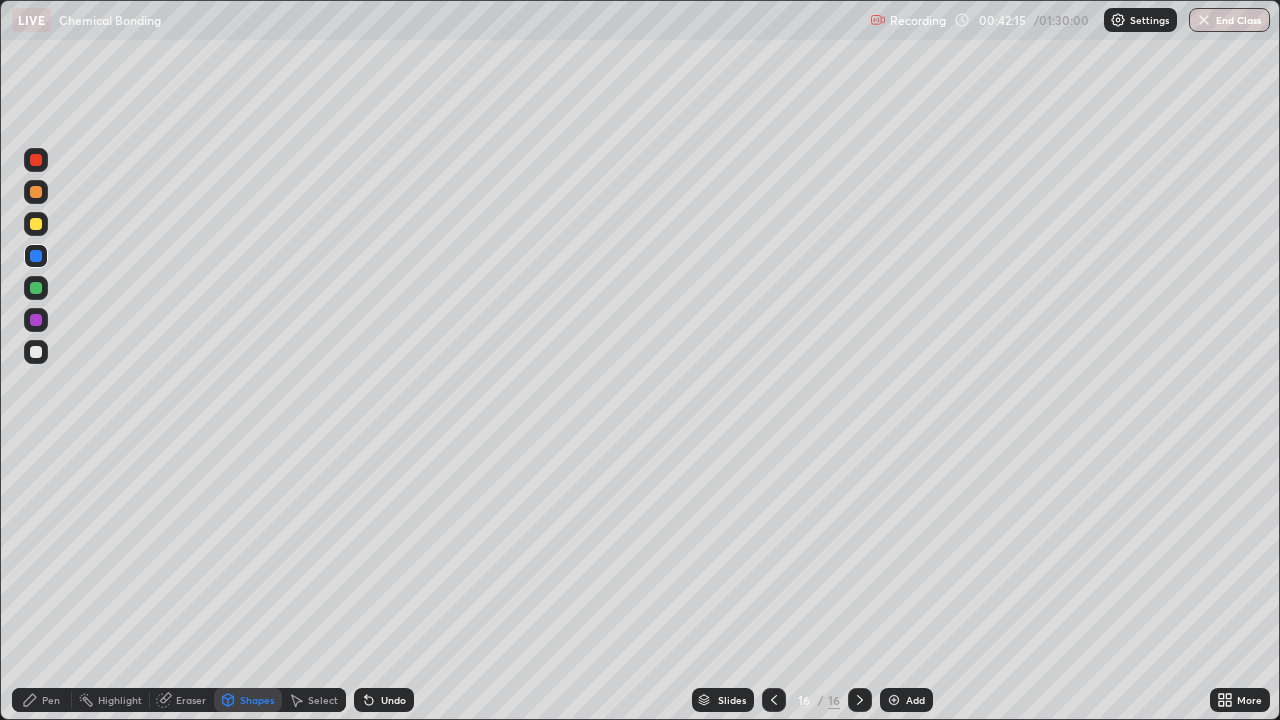 click at bounding box center (36, 224) 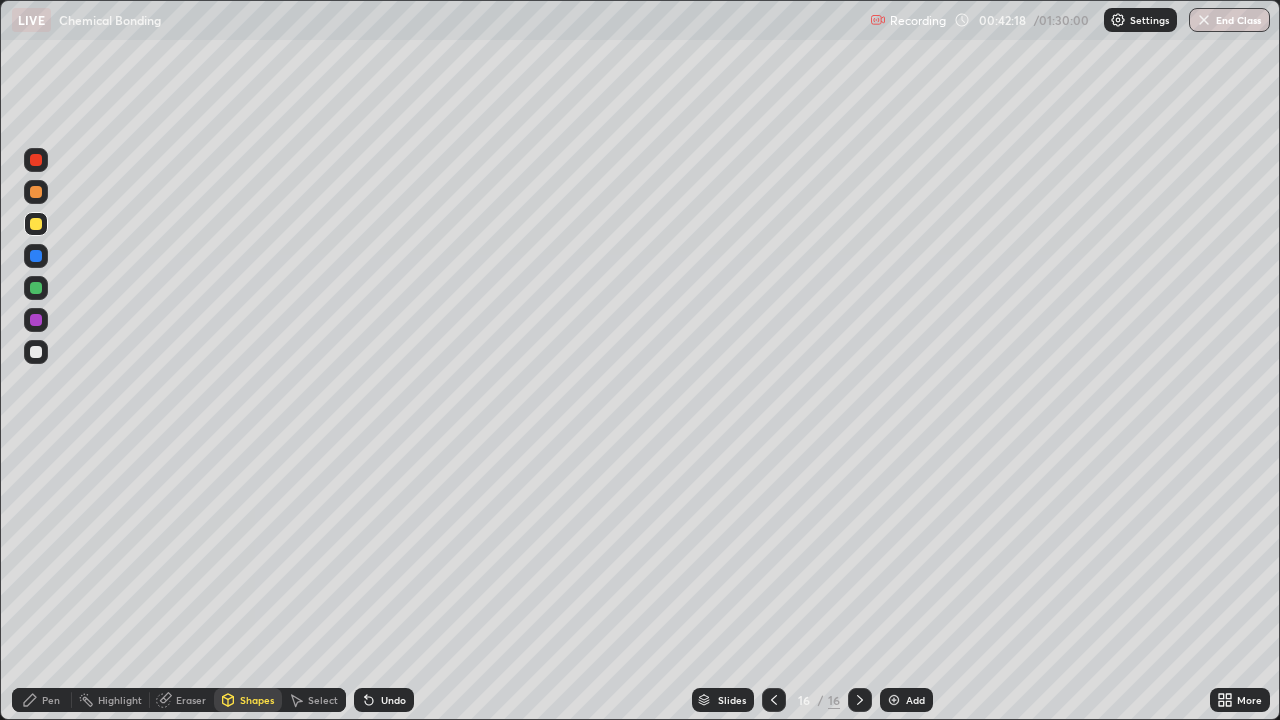 click on "Pen" at bounding box center (51, 700) 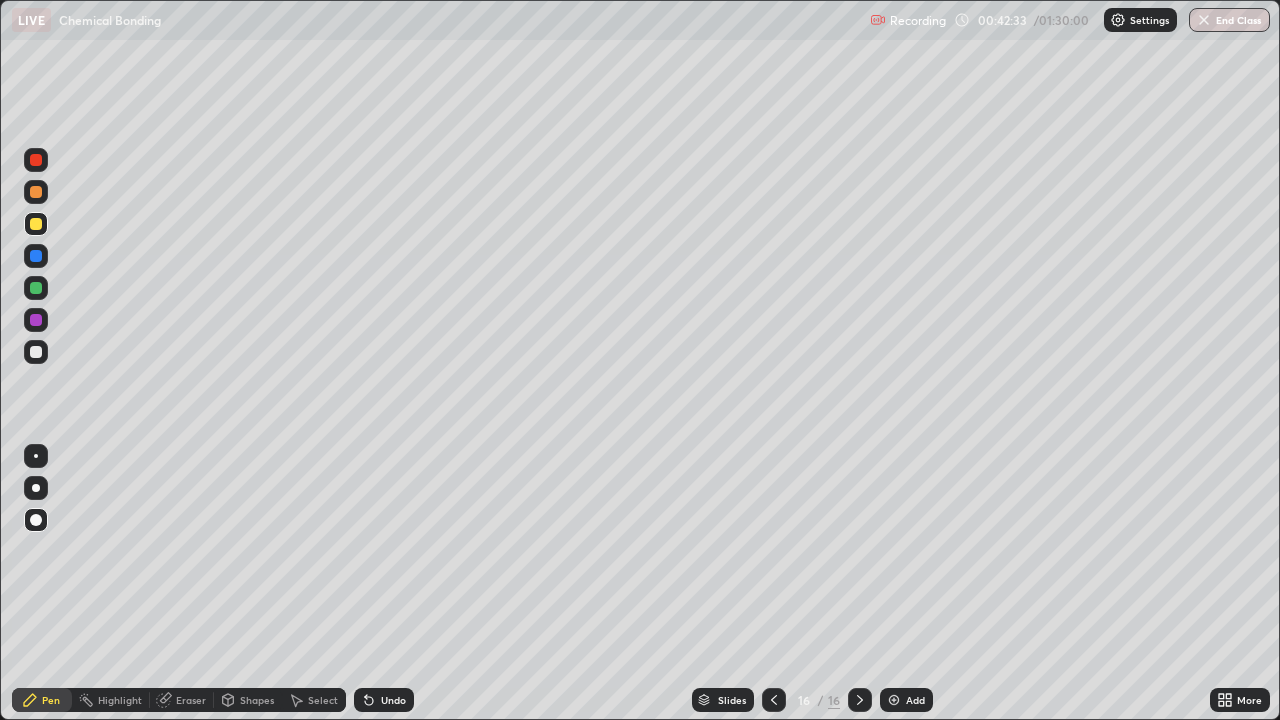 click on "Undo" at bounding box center (384, 700) 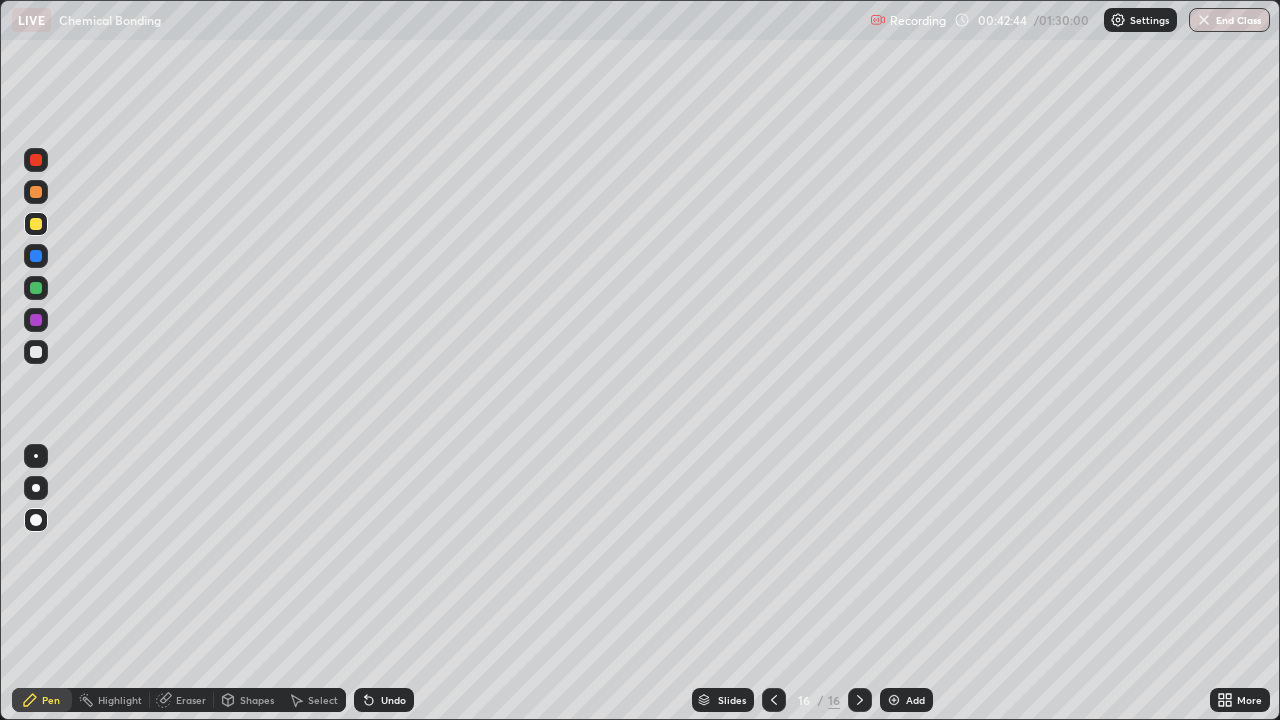 click 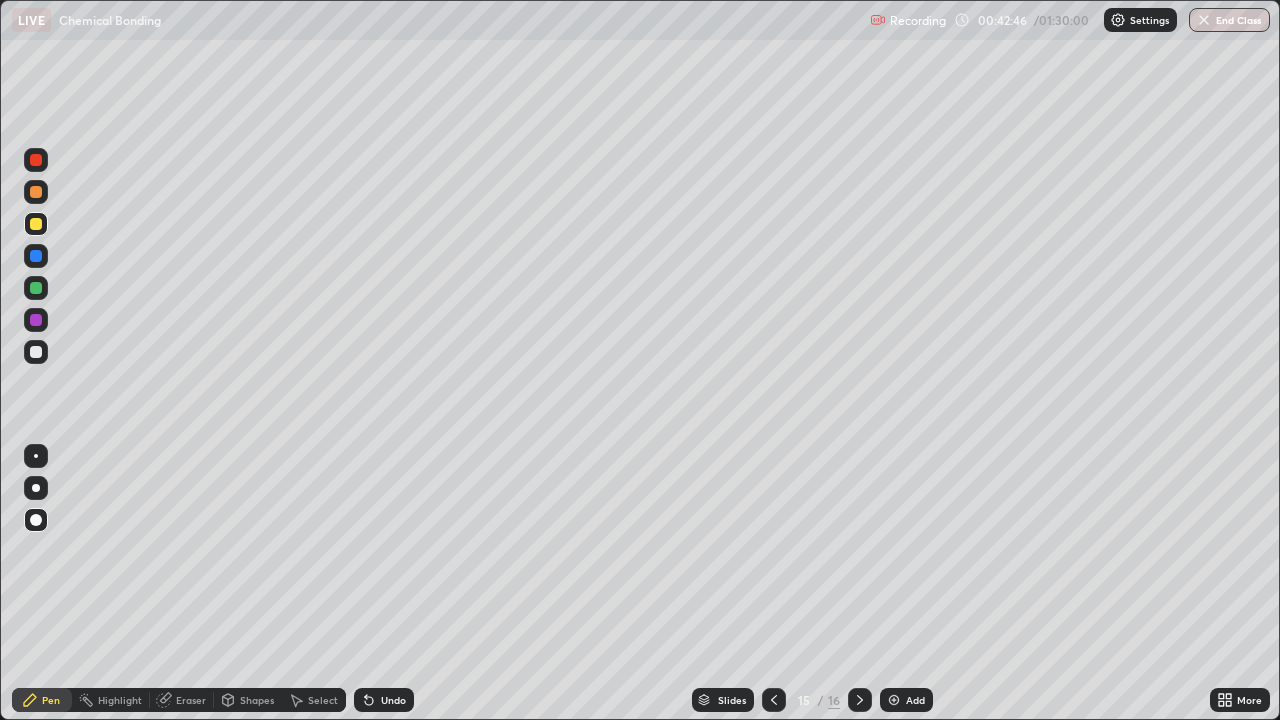 click 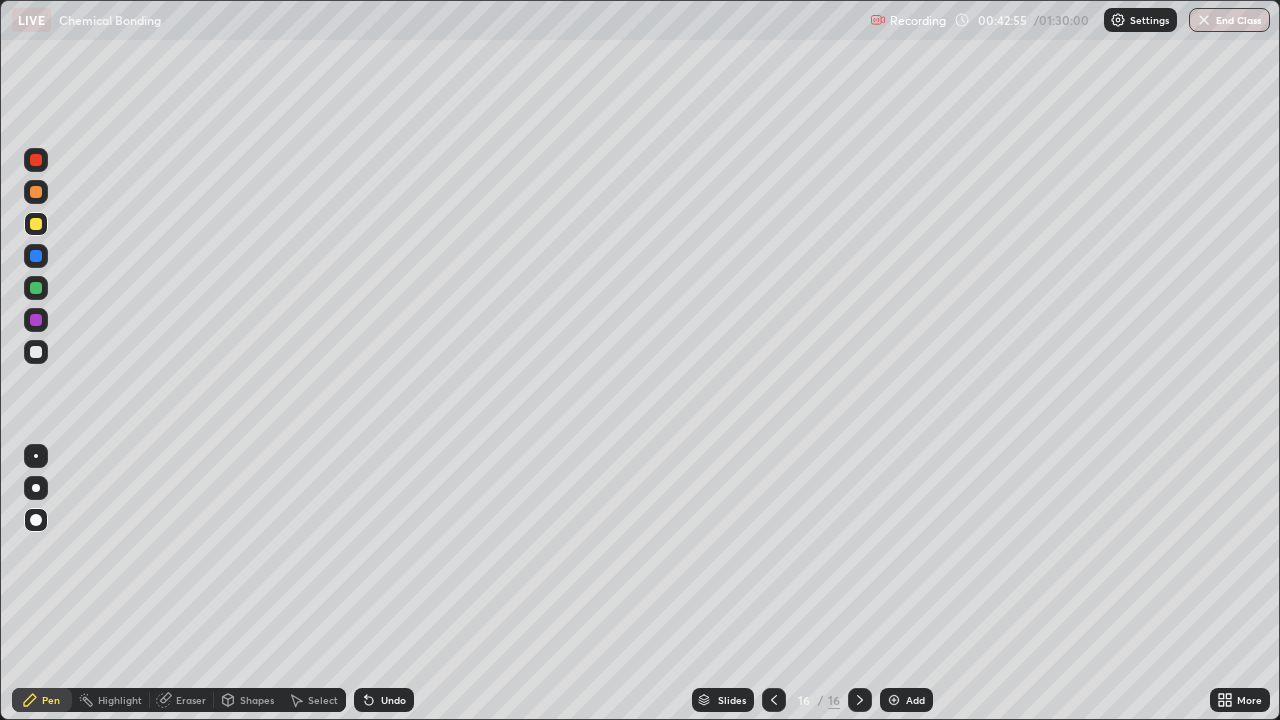click at bounding box center (36, 256) 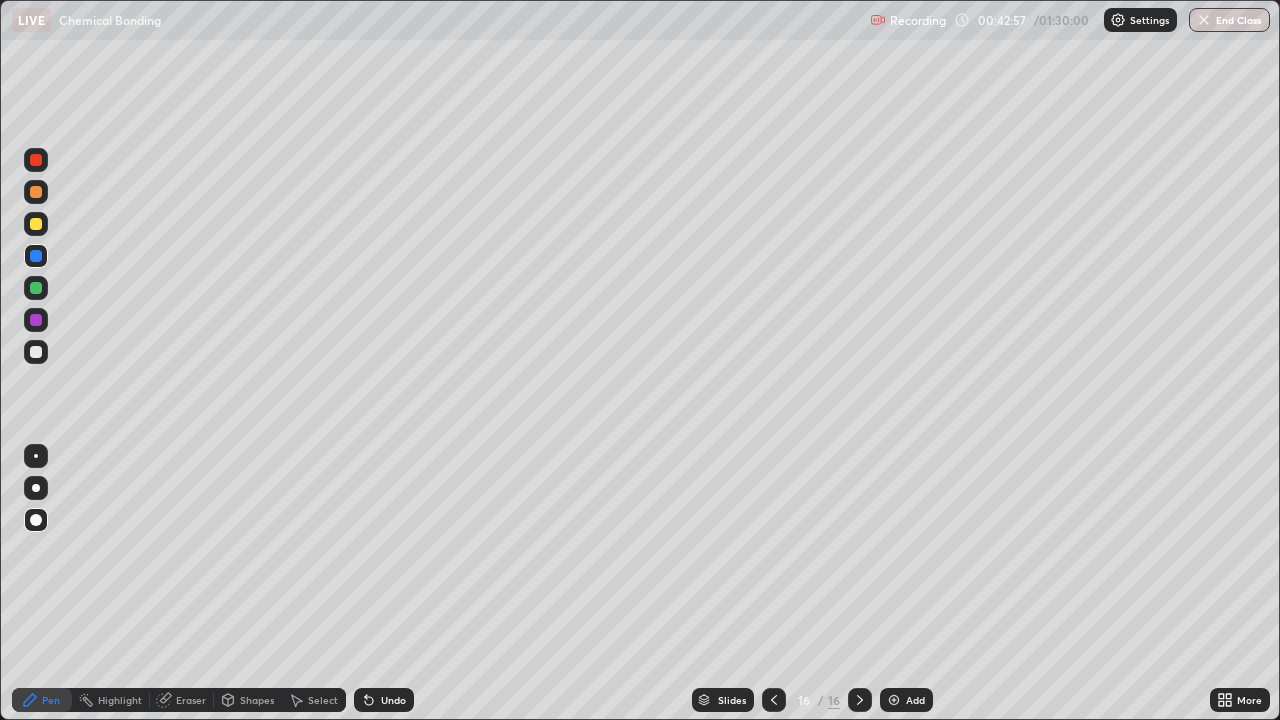 click at bounding box center (36, 288) 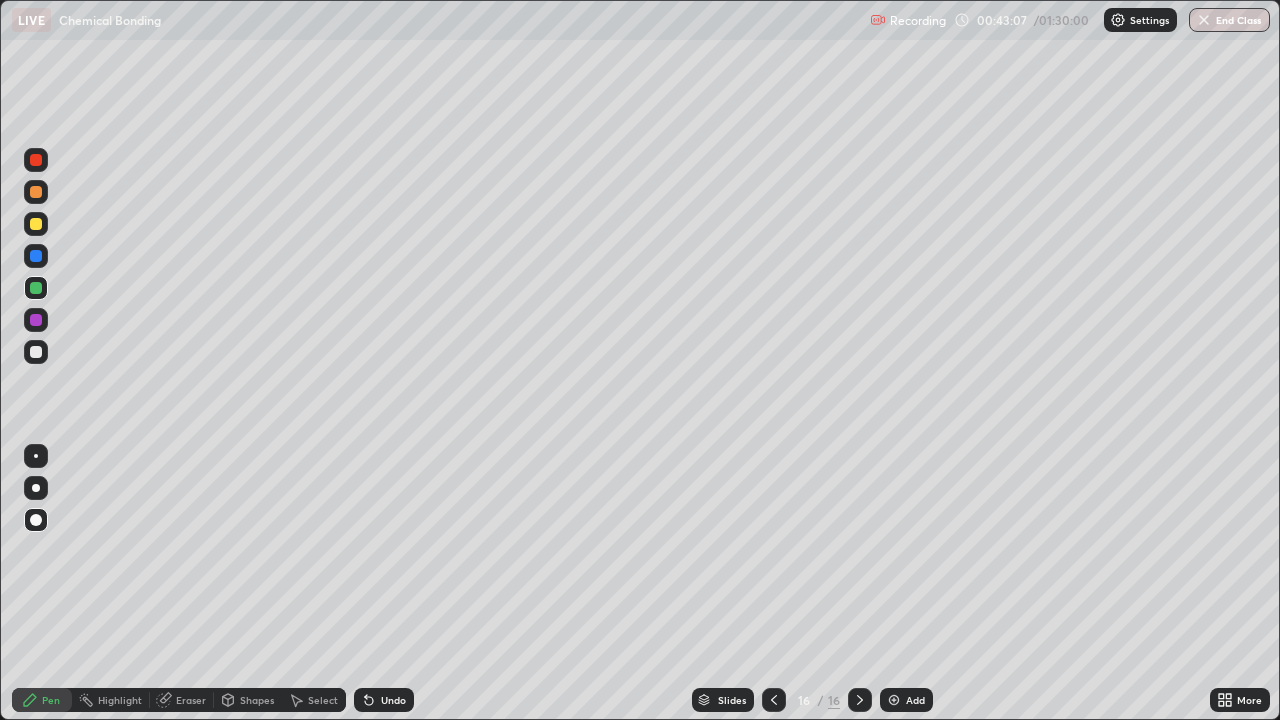 click on "Undo" at bounding box center (393, 700) 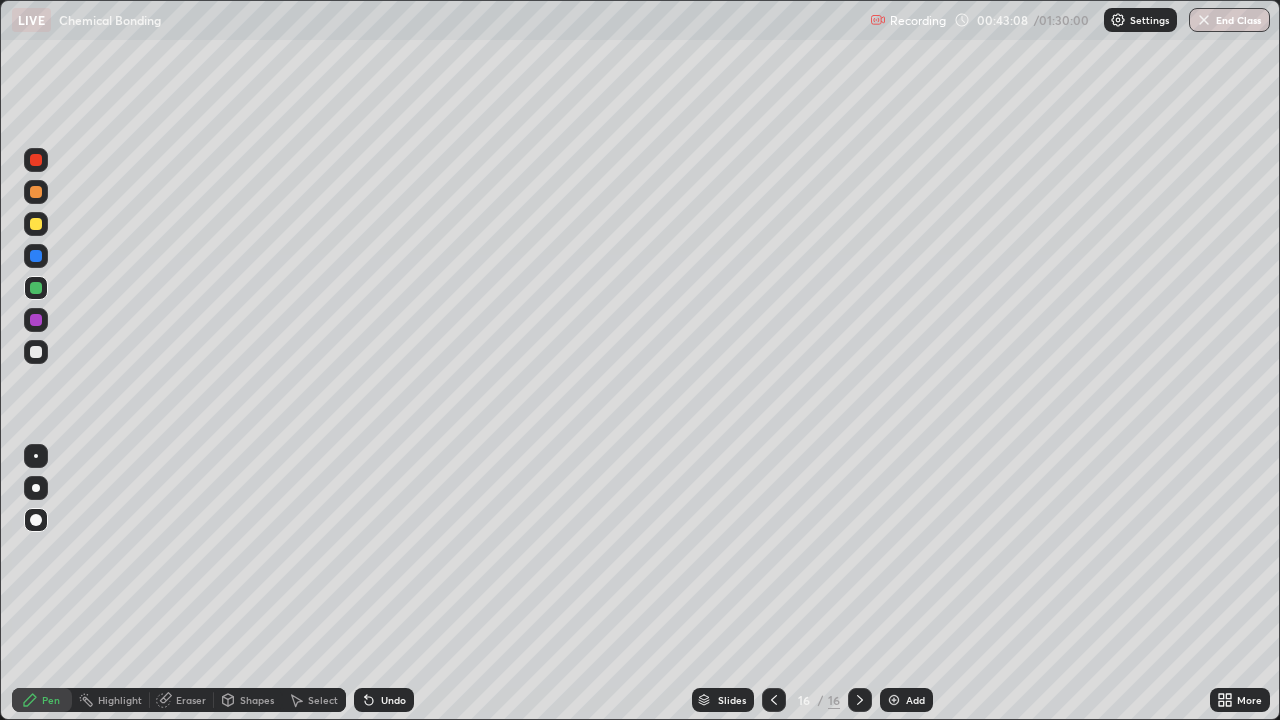click on "Undo" at bounding box center [384, 700] 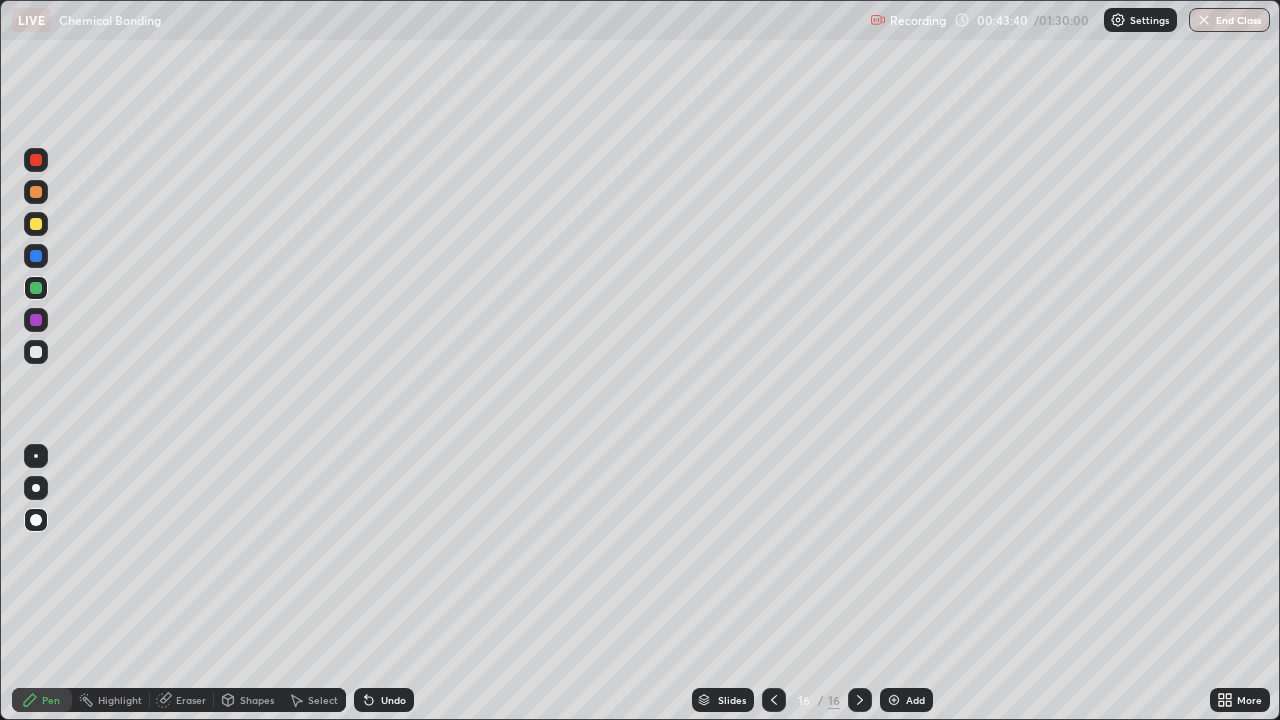 click on "Pen" at bounding box center (42, 700) 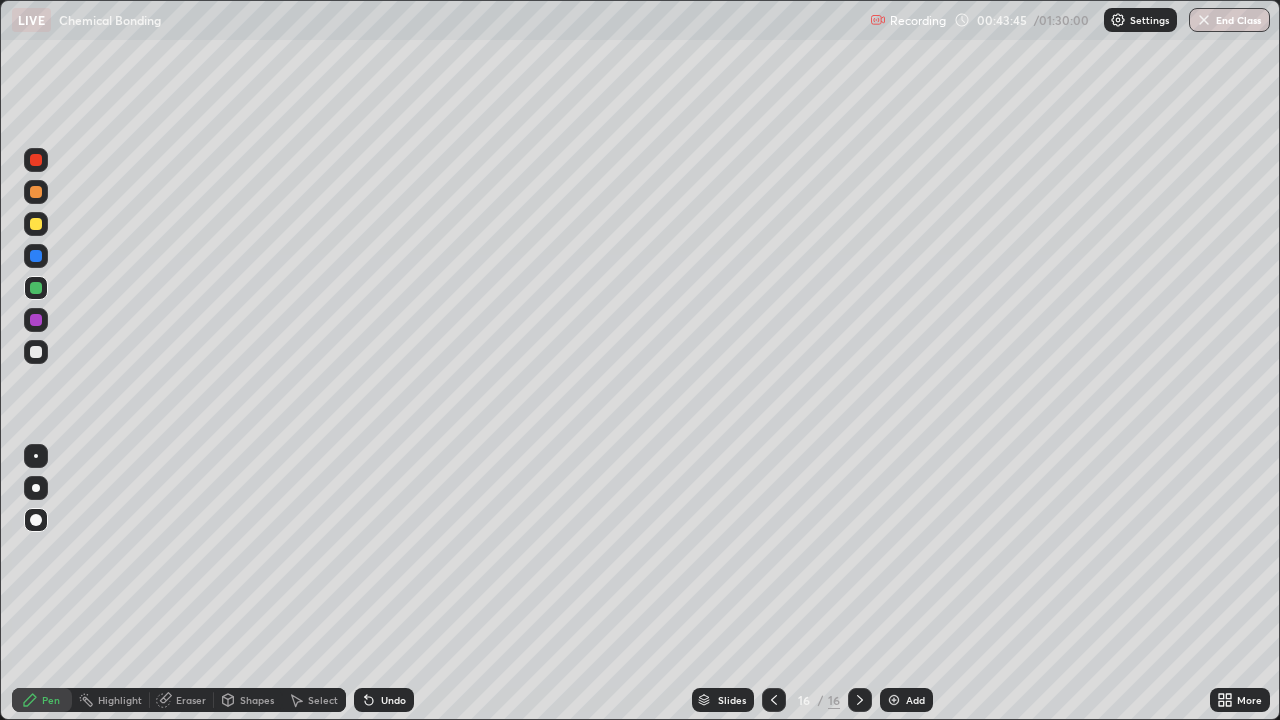 click on "Shapes" at bounding box center (257, 700) 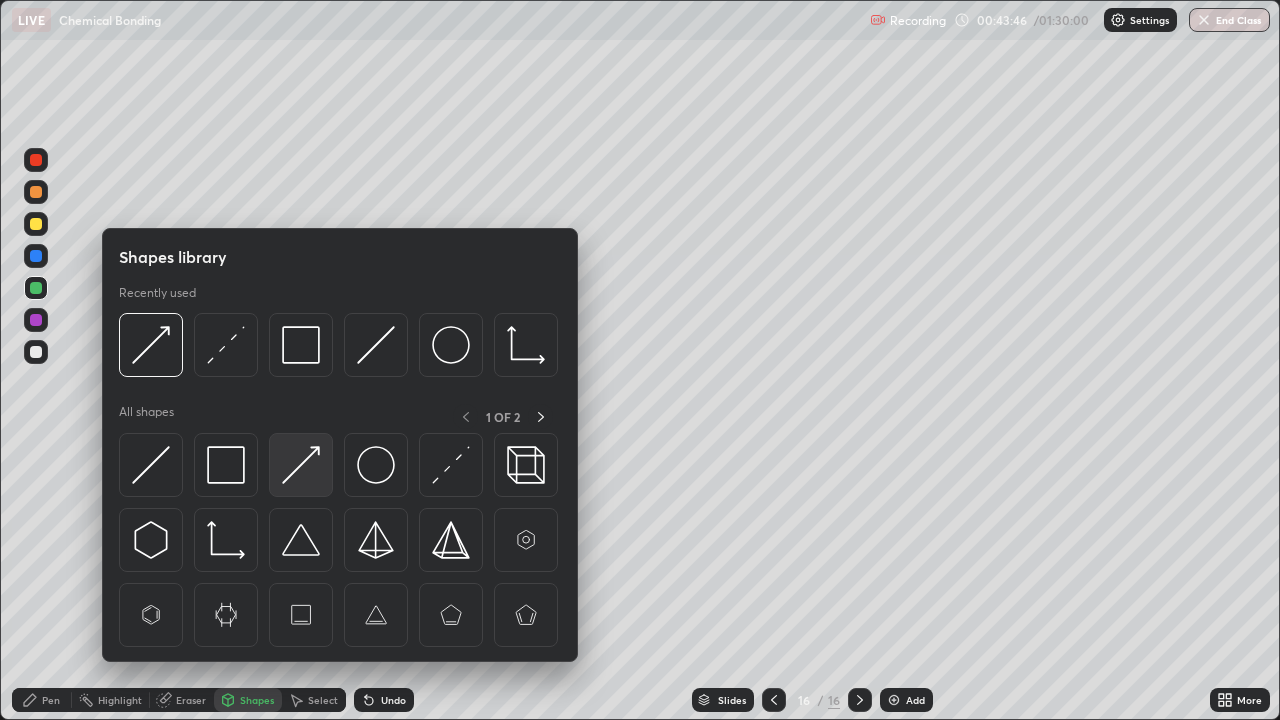 click at bounding box center (301, 465) 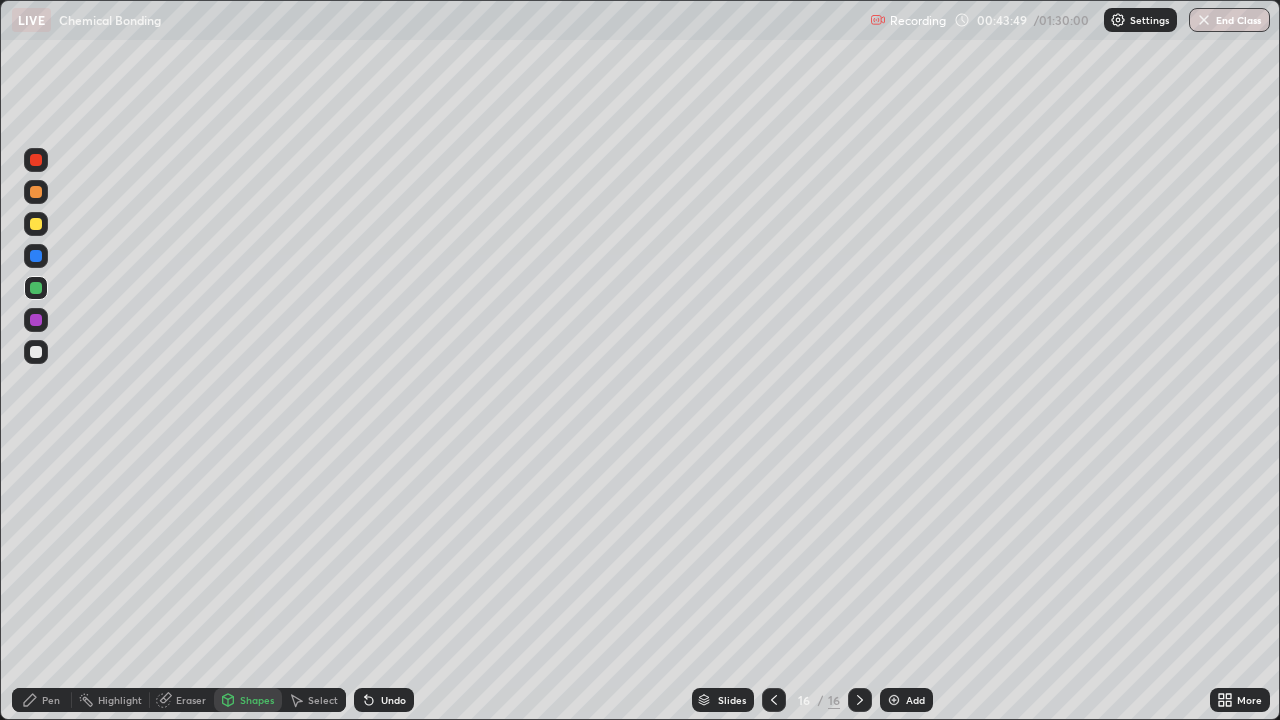 click 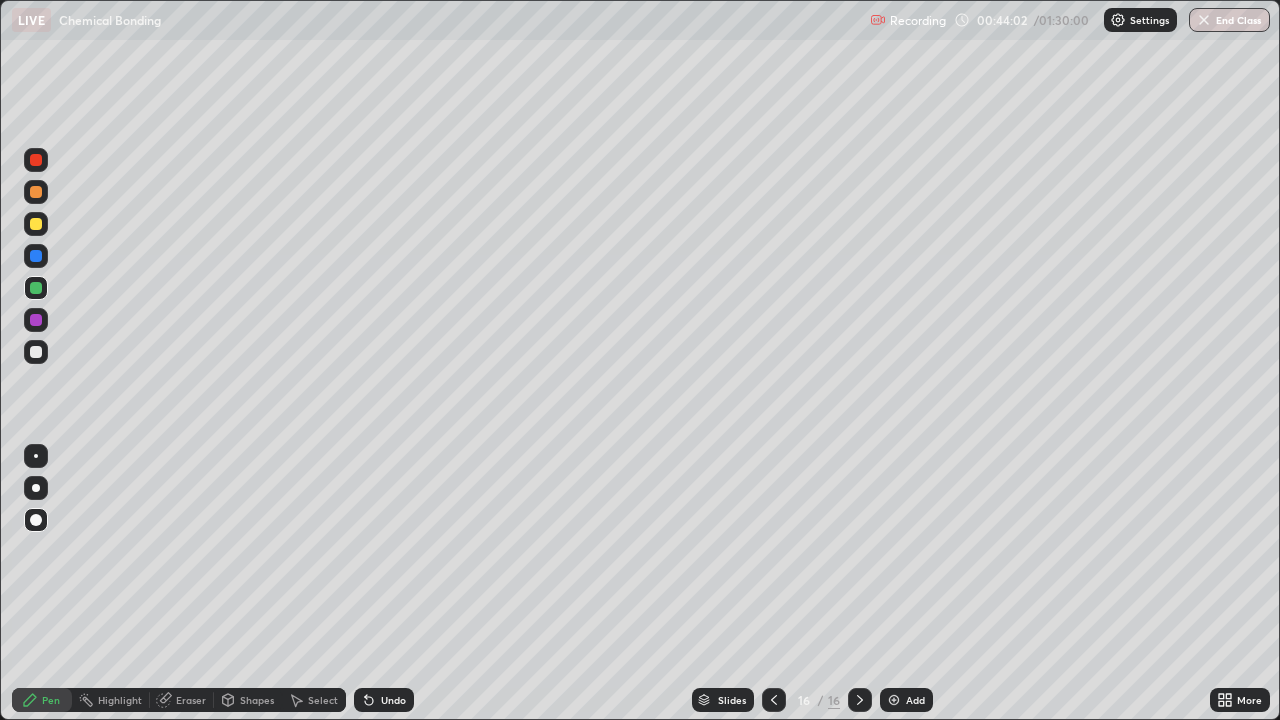 click at bounding box center (36, 352) 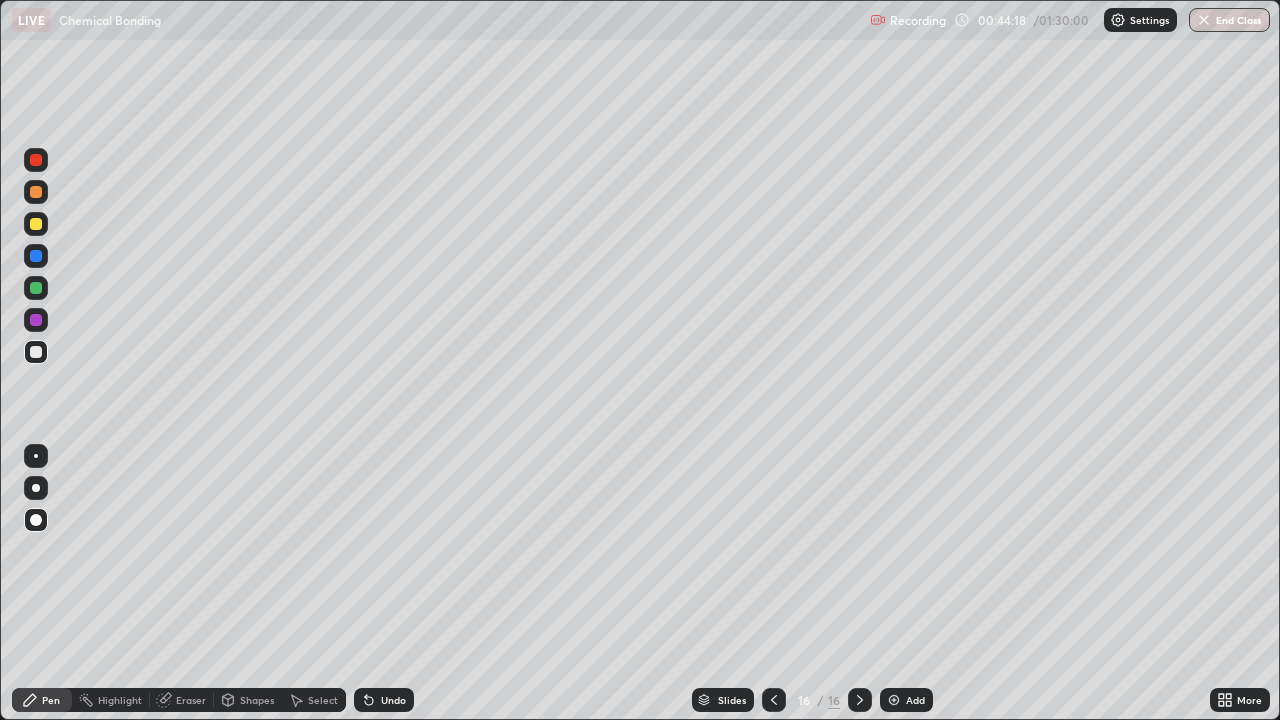 click on "Undo" at bounding box center (393, 700) 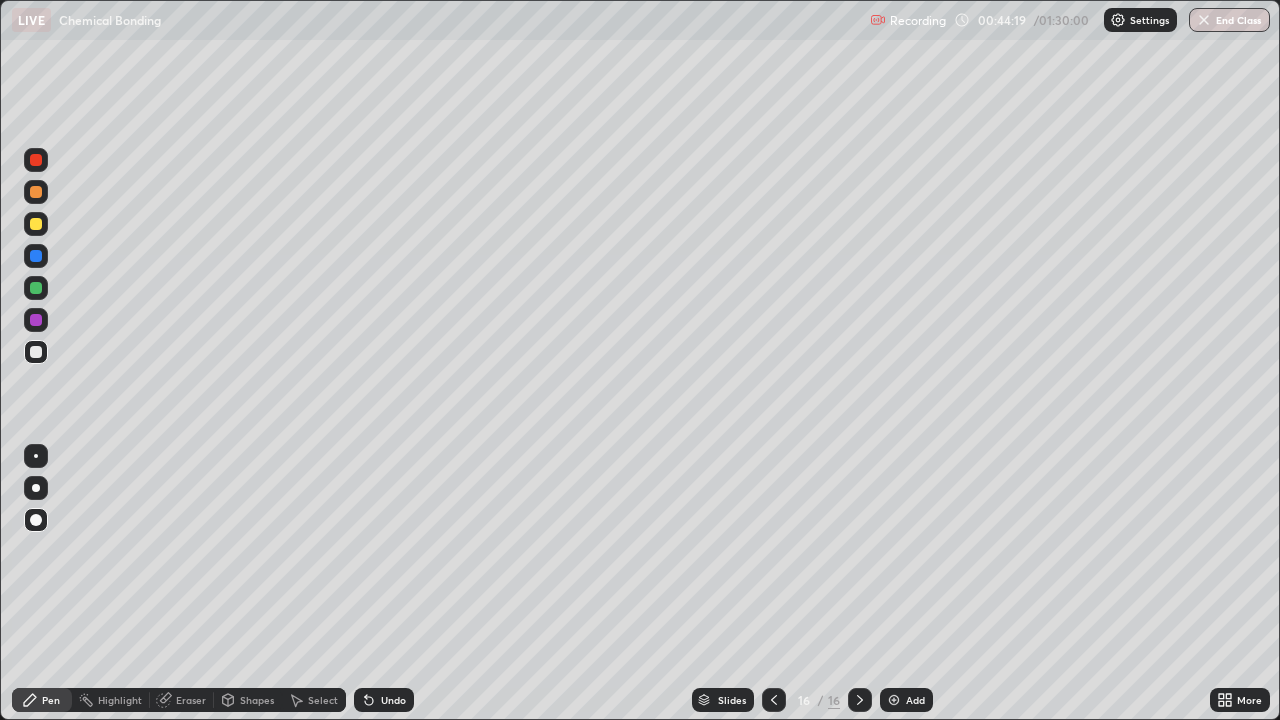click on "Undo" at bounding box center [393, 700] 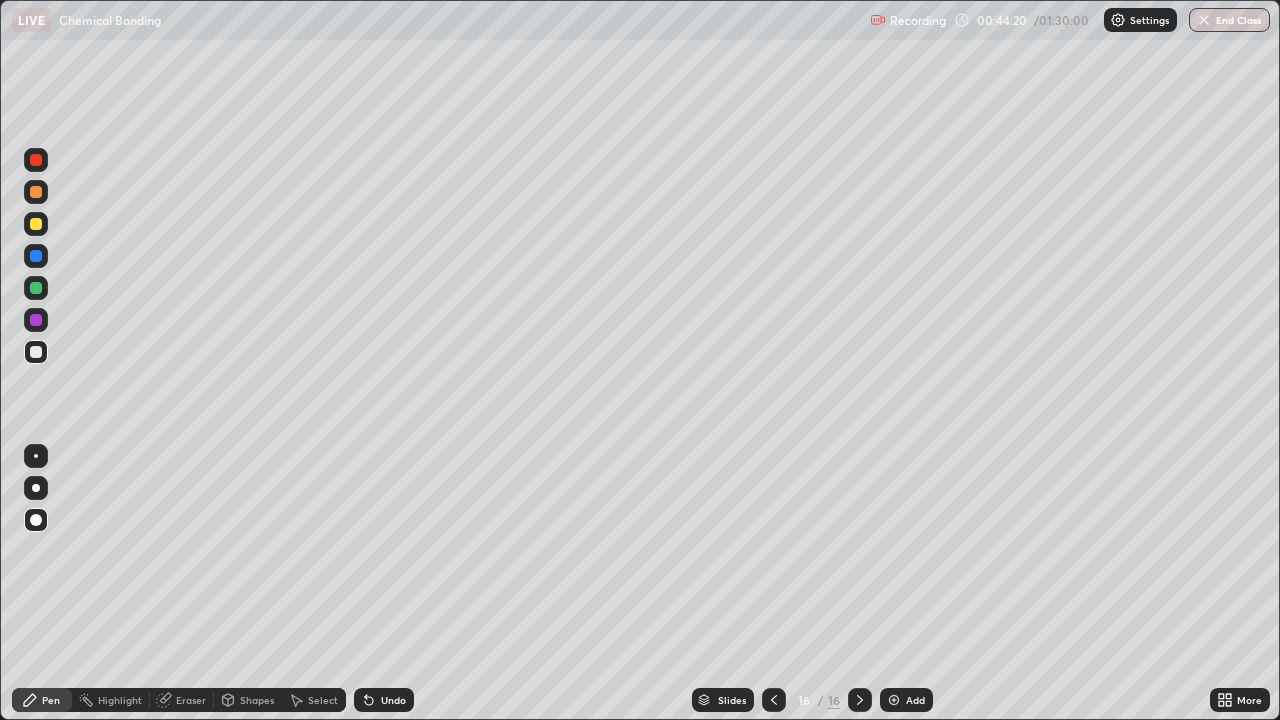 click on "Undo" at bounding box center [393, 700] 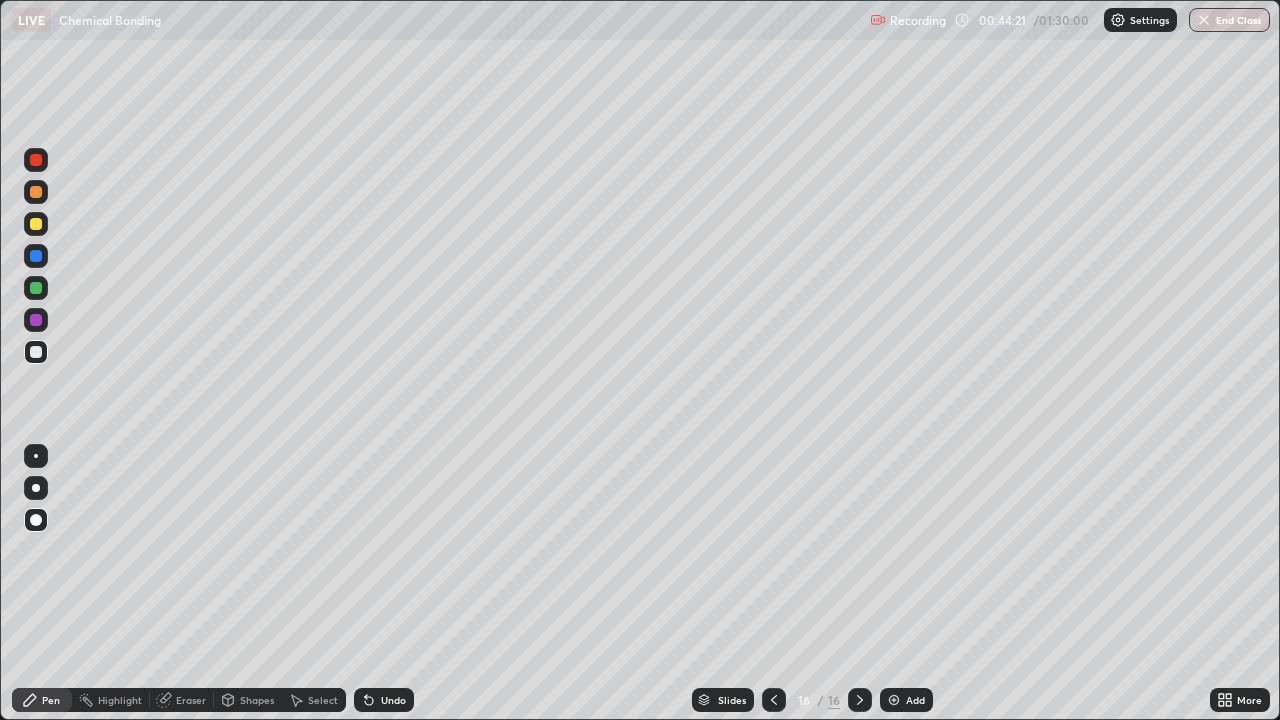 click on "Undo" at bounding box center (393, 700) 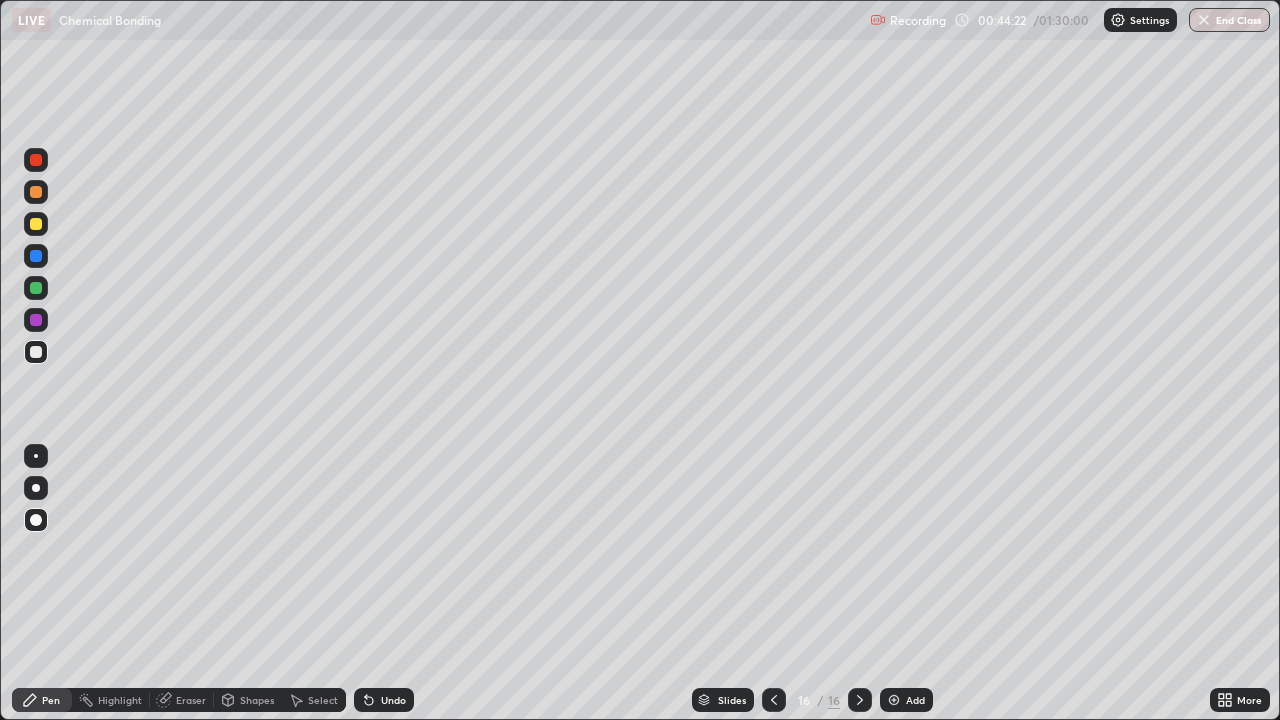 click on "Undo" at bounding box center (393, 700) 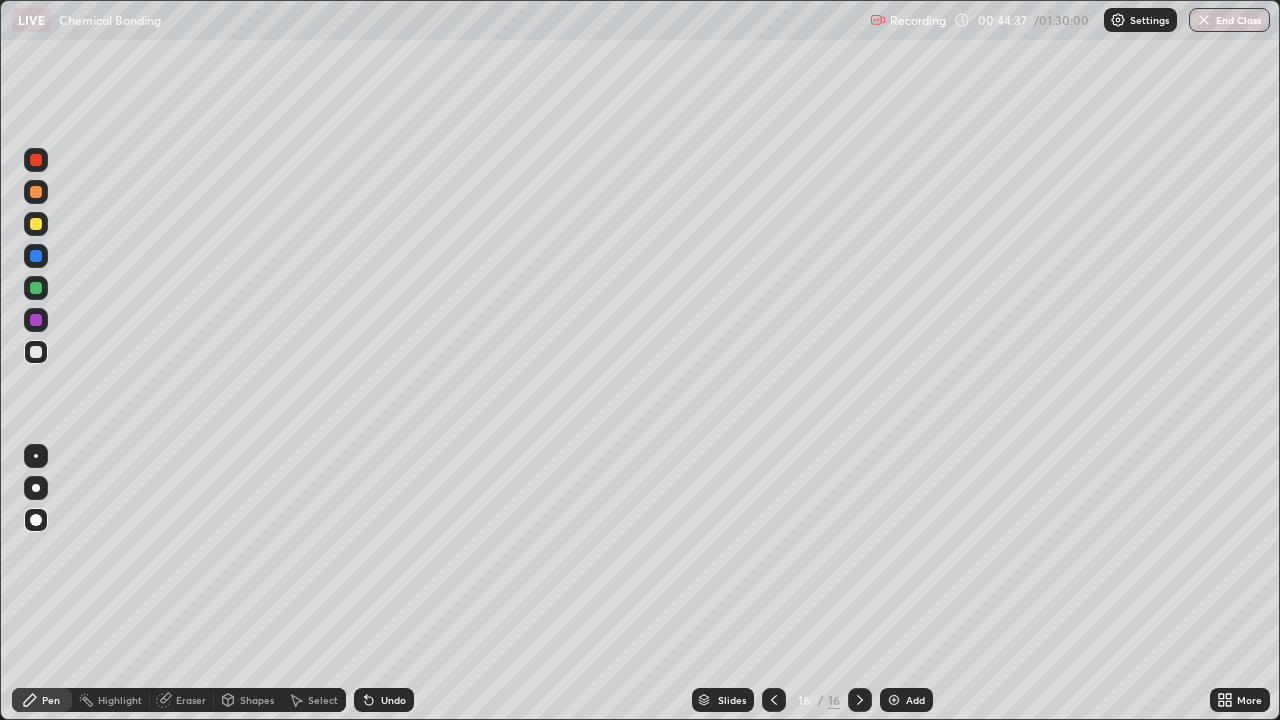 click on "Add" at bounding box center [915, 700] 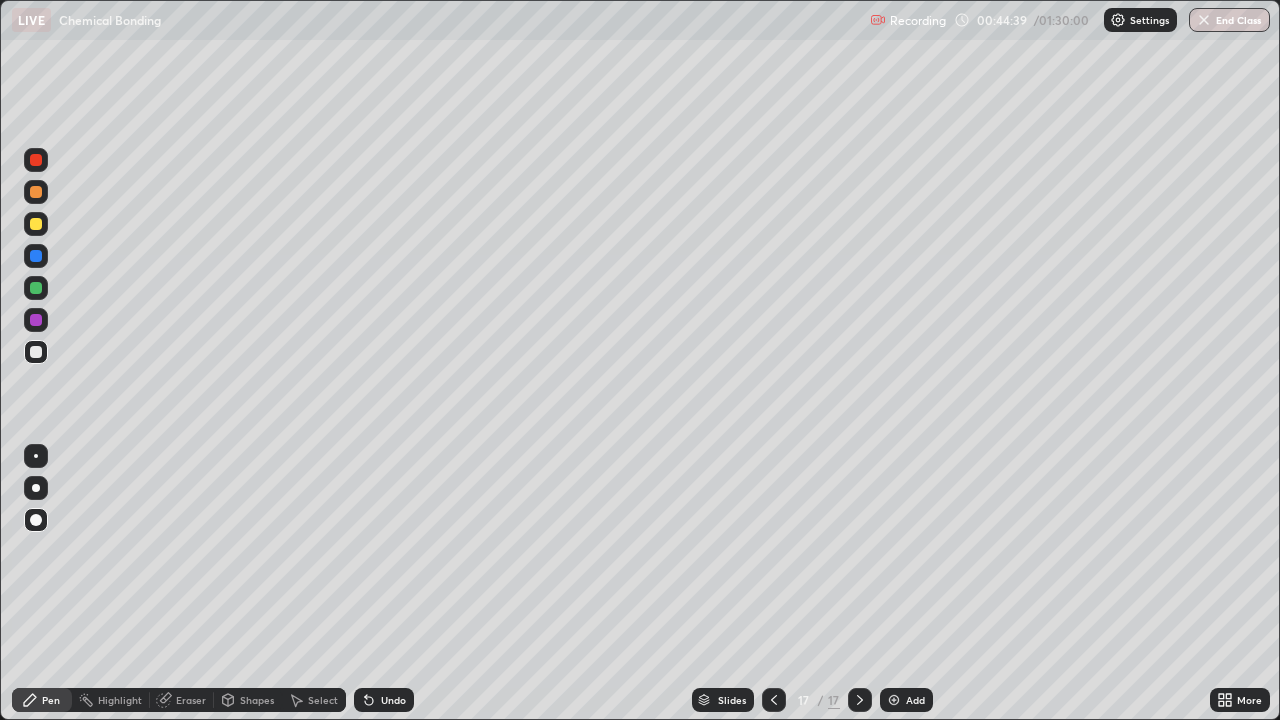 click on "Shapes" at bounding box center [257, 700] 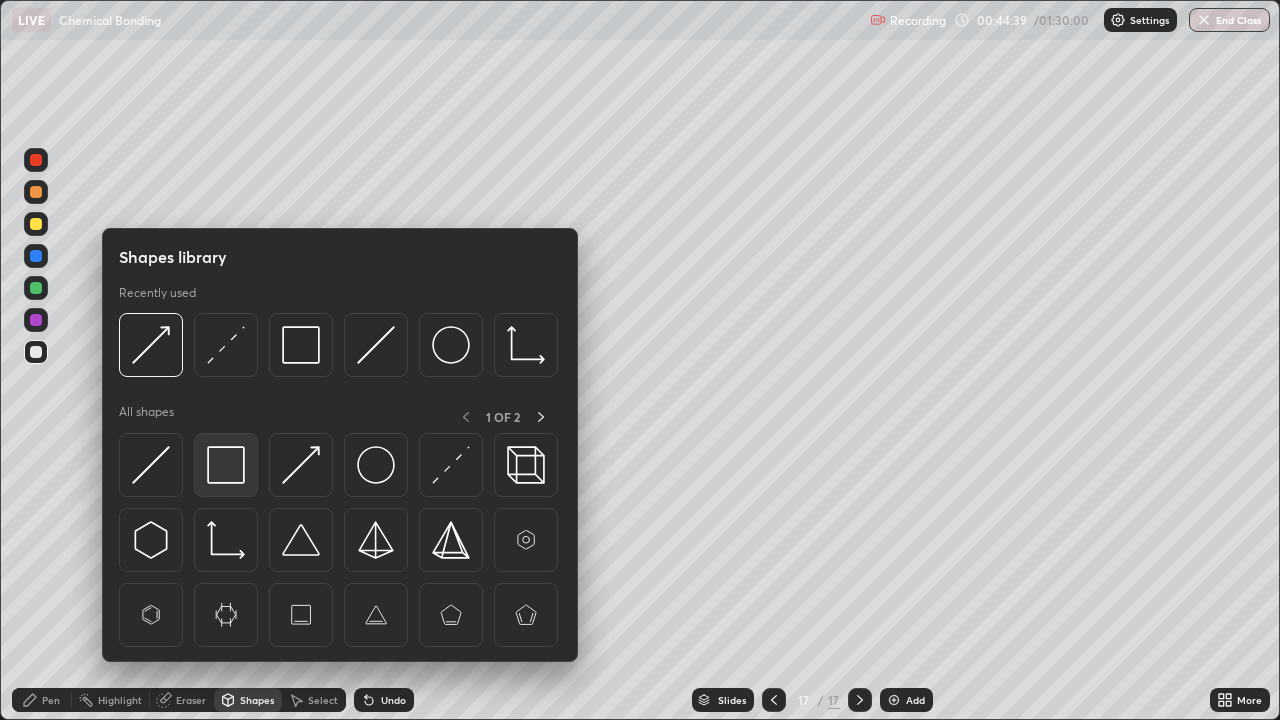 click at bounding box center (226, 465) 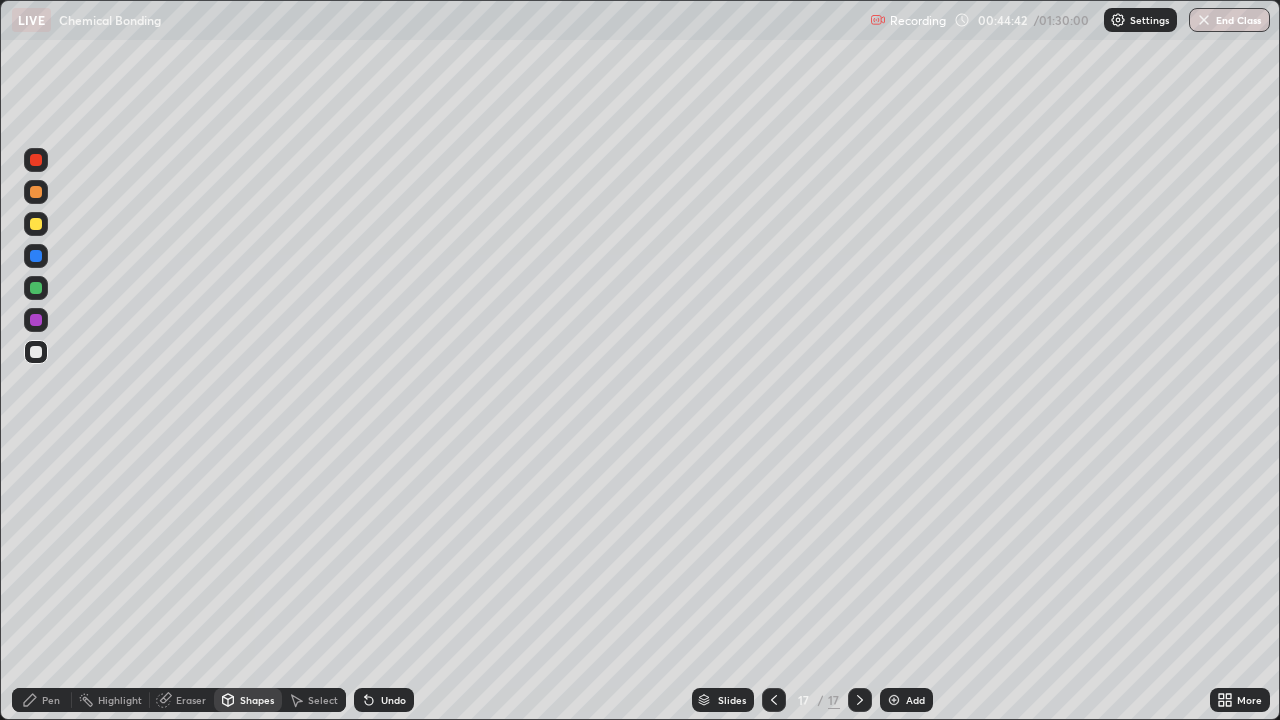 click on "Pen" at bounding box center (42, 700) 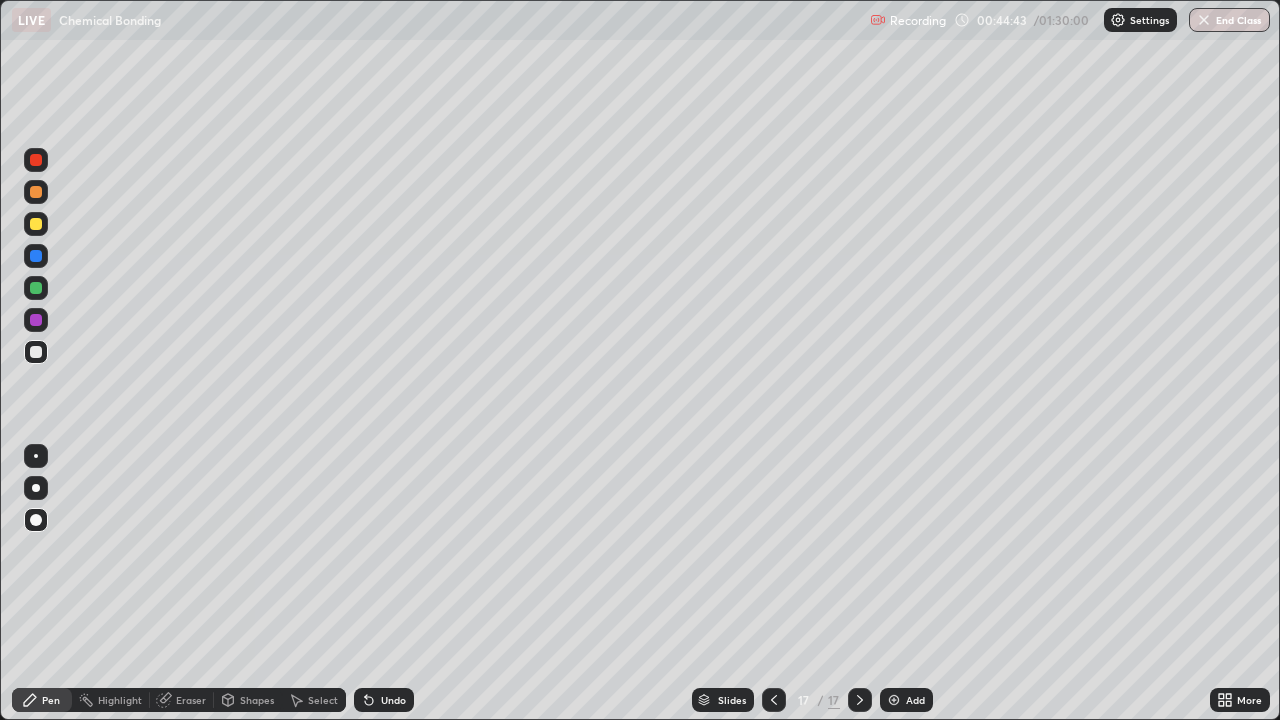 click on "Eraser" at bounding box center (182, 700) 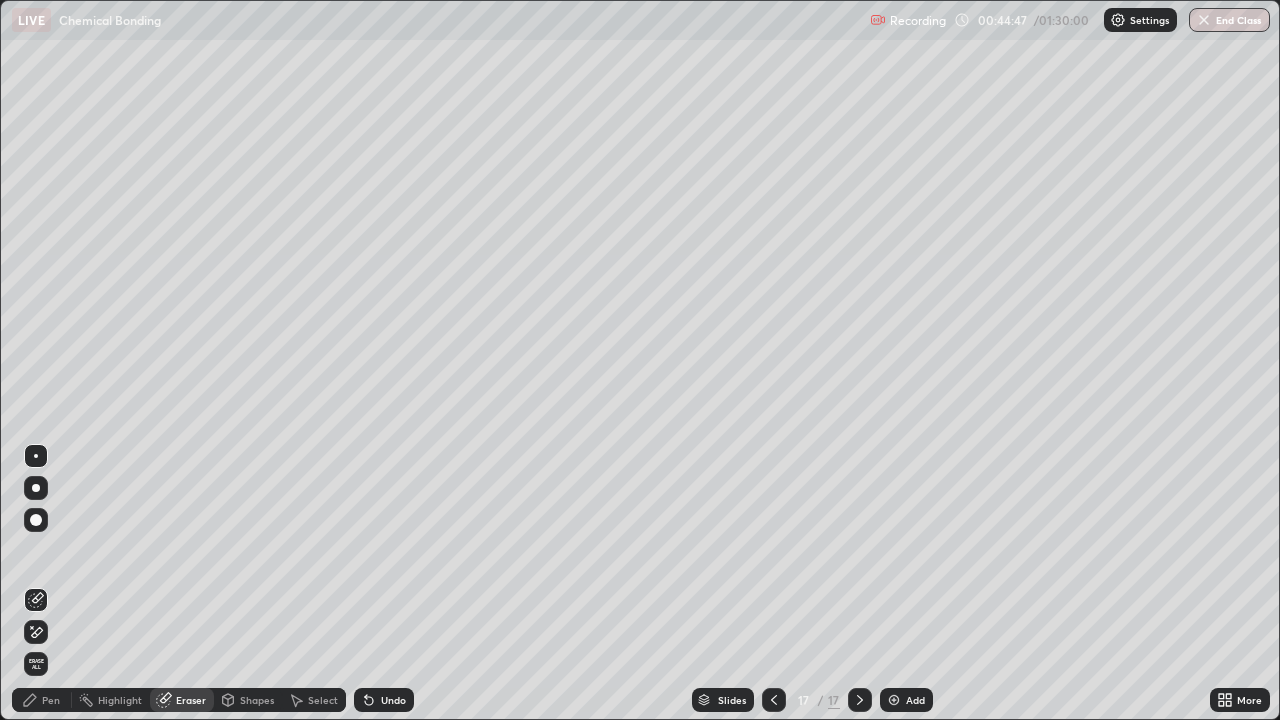 click on "Shapes" at bounding box center (257, 700) 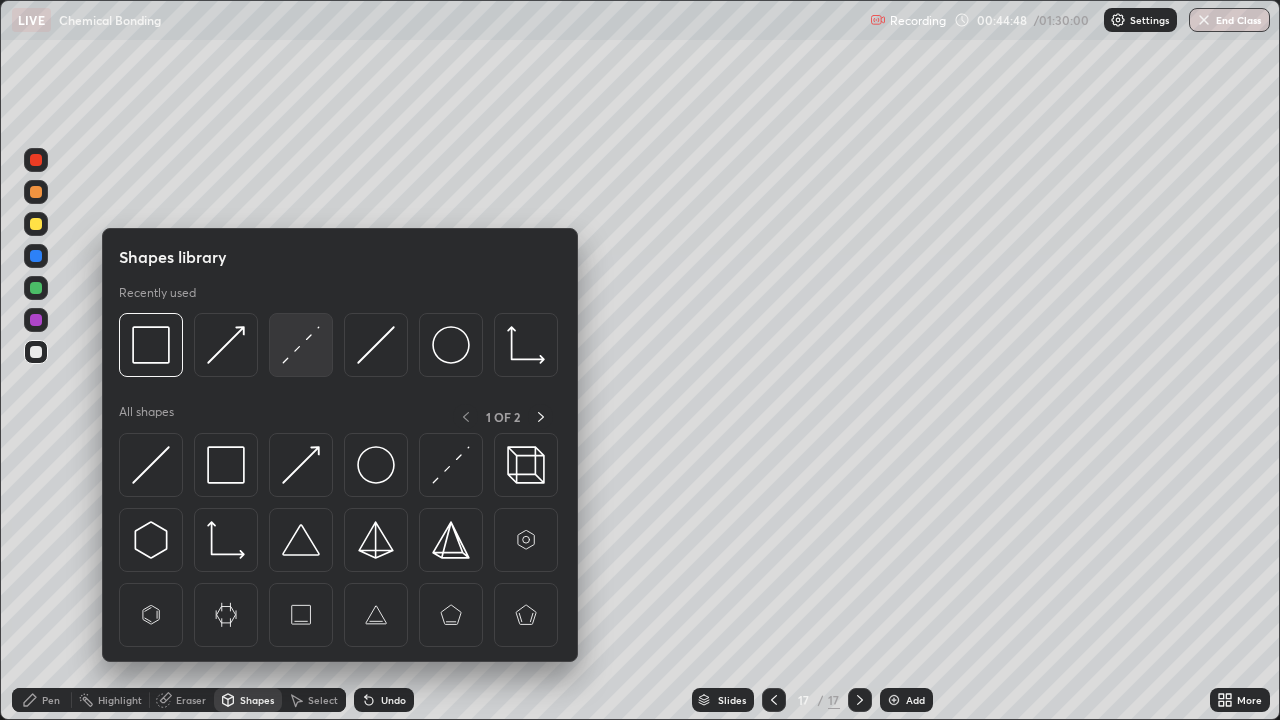 click at bounding box center [301, 345] 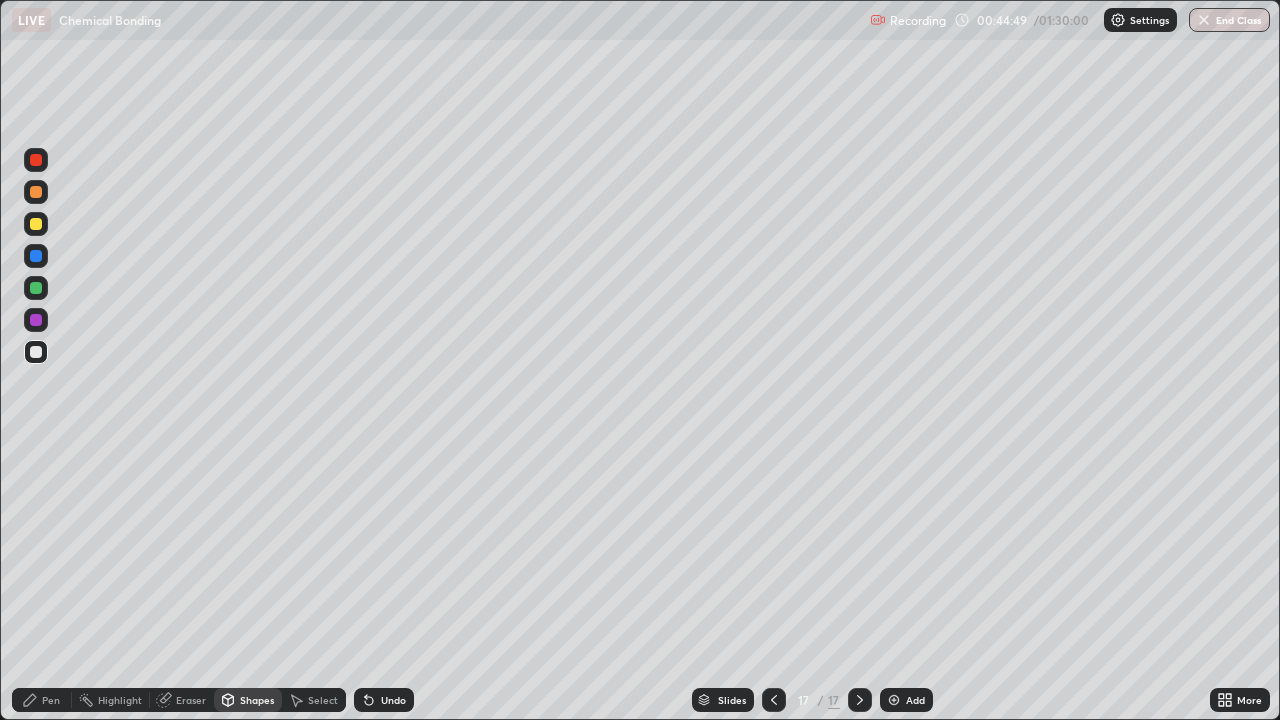 click at bounding box center (36, 256) 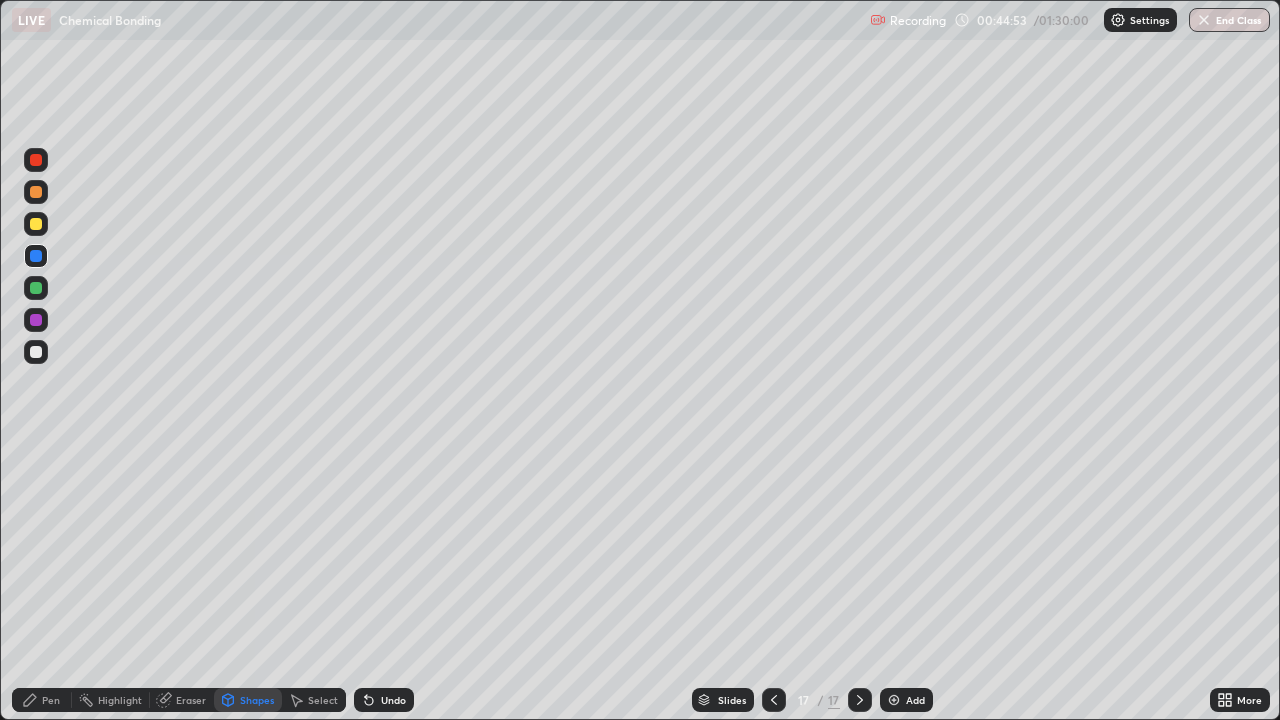 click on "Pen" at bounding box center [51, 700] 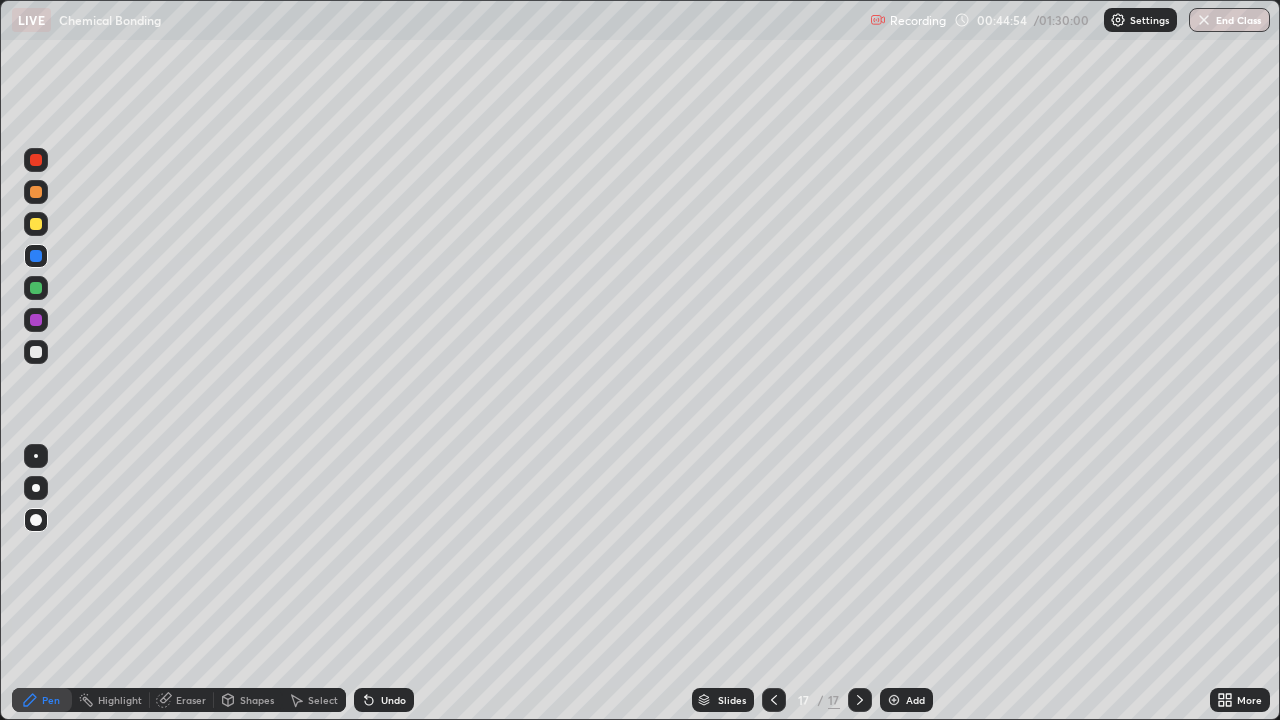 click at bounding box center [36, 320] 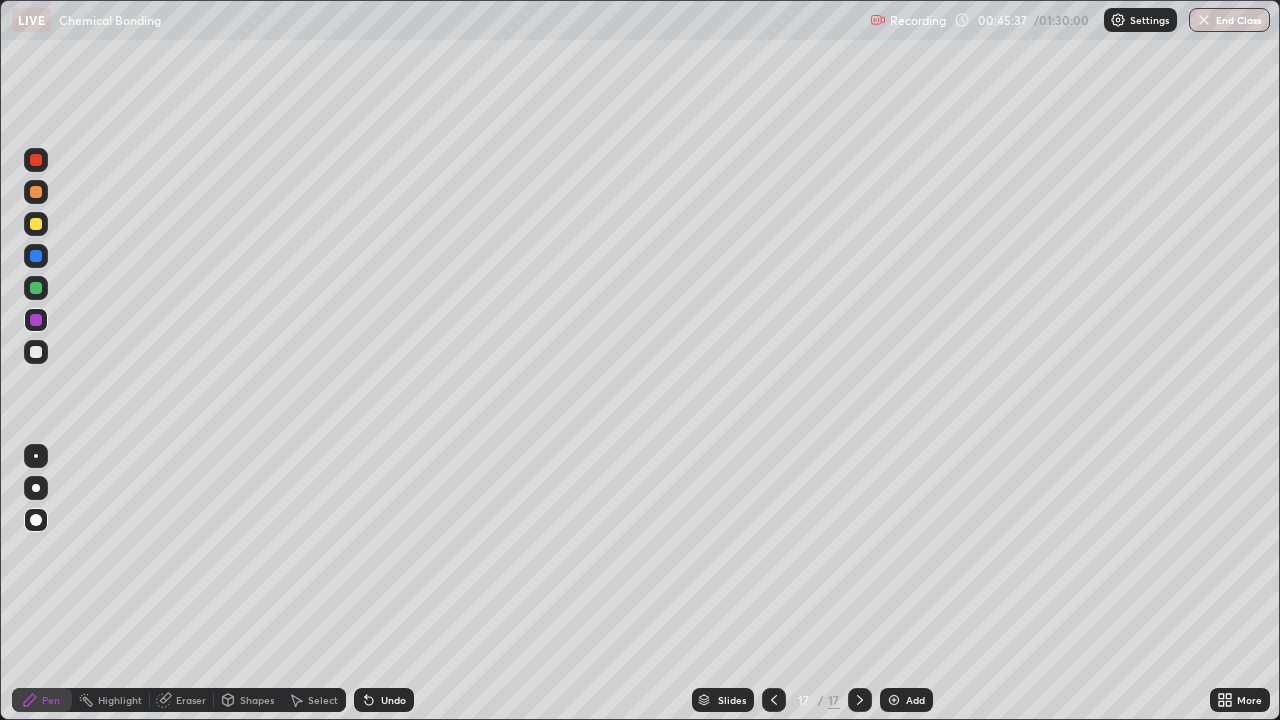 click at bounding box center (36, 352) 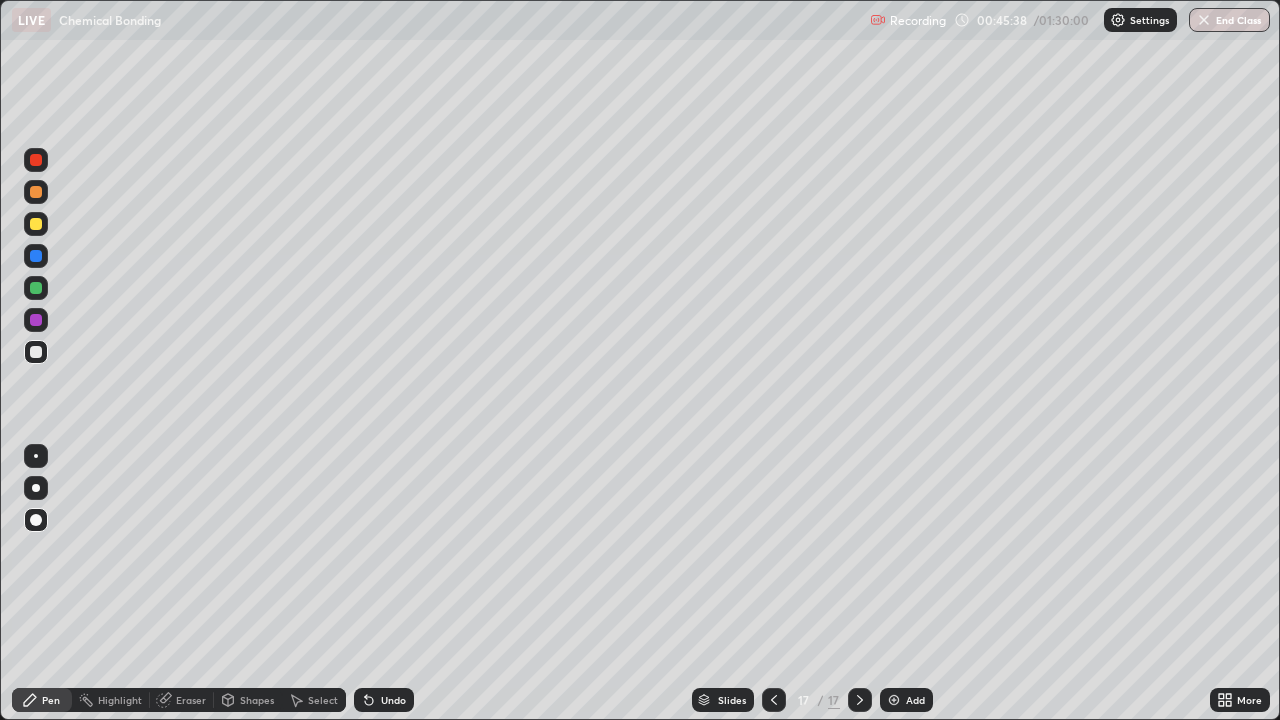 click at bounding box center [36, 224] 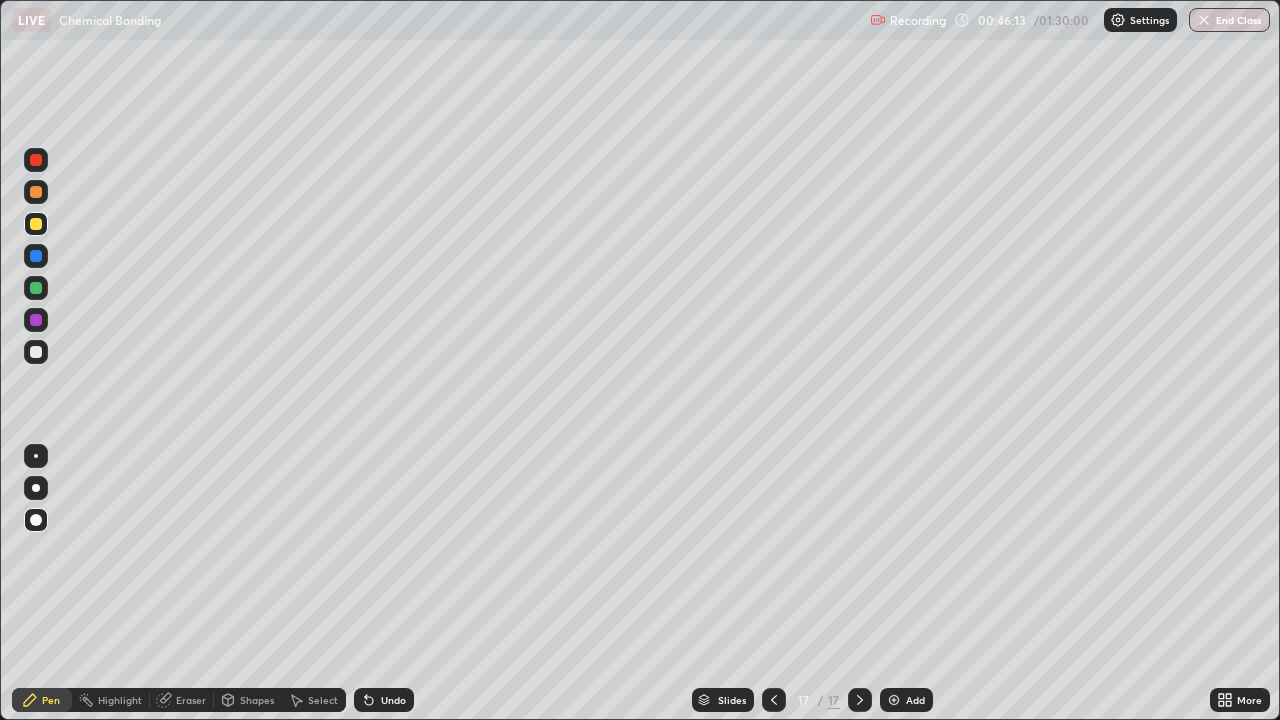 click 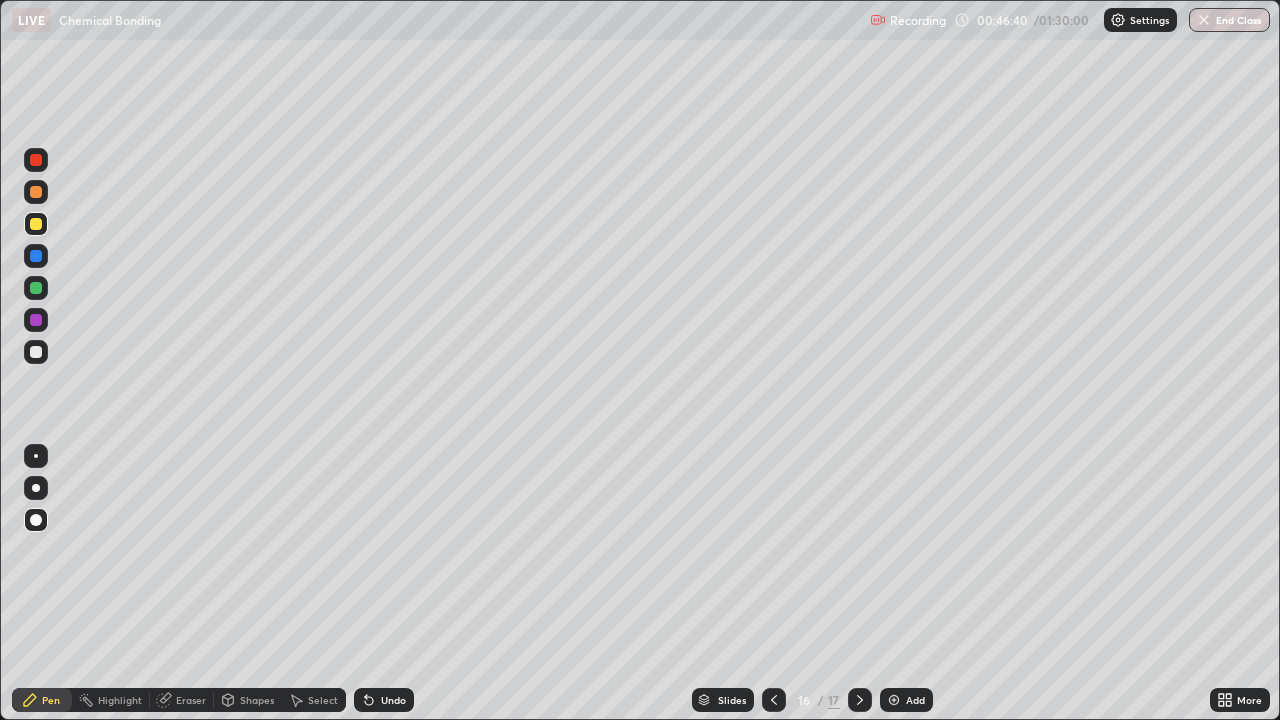 click at bounding box center (860, 700) 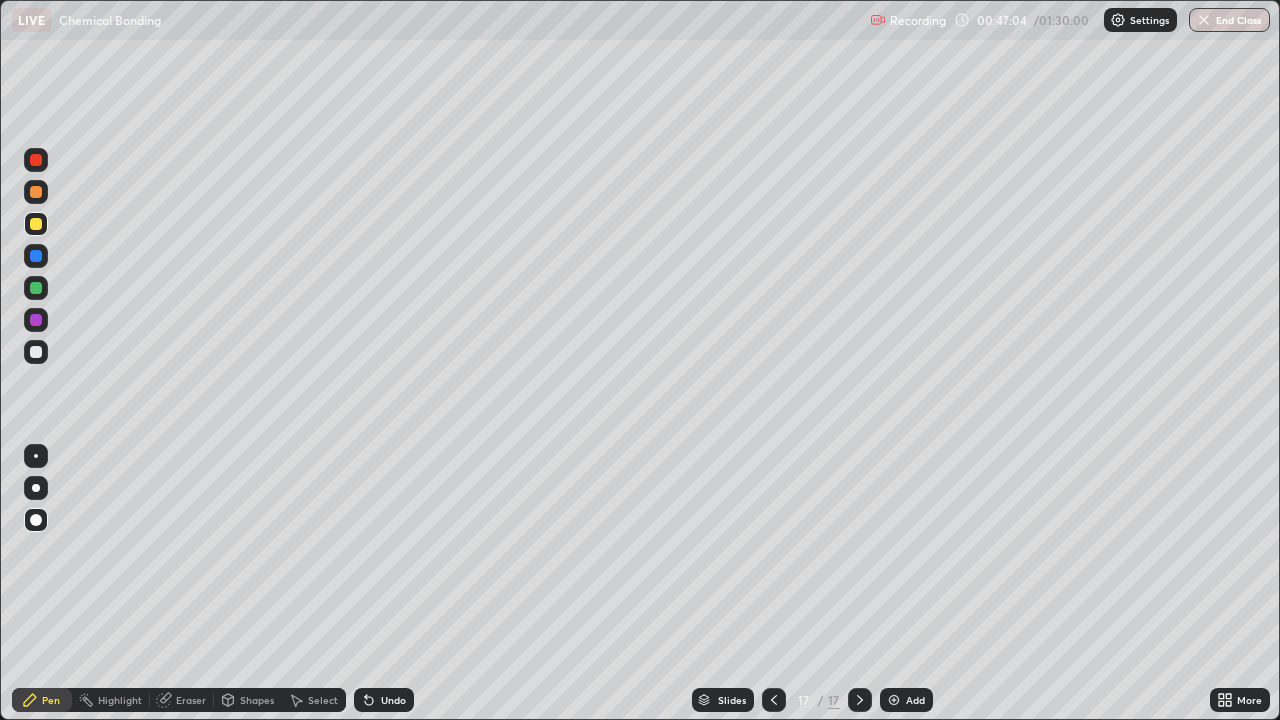 click 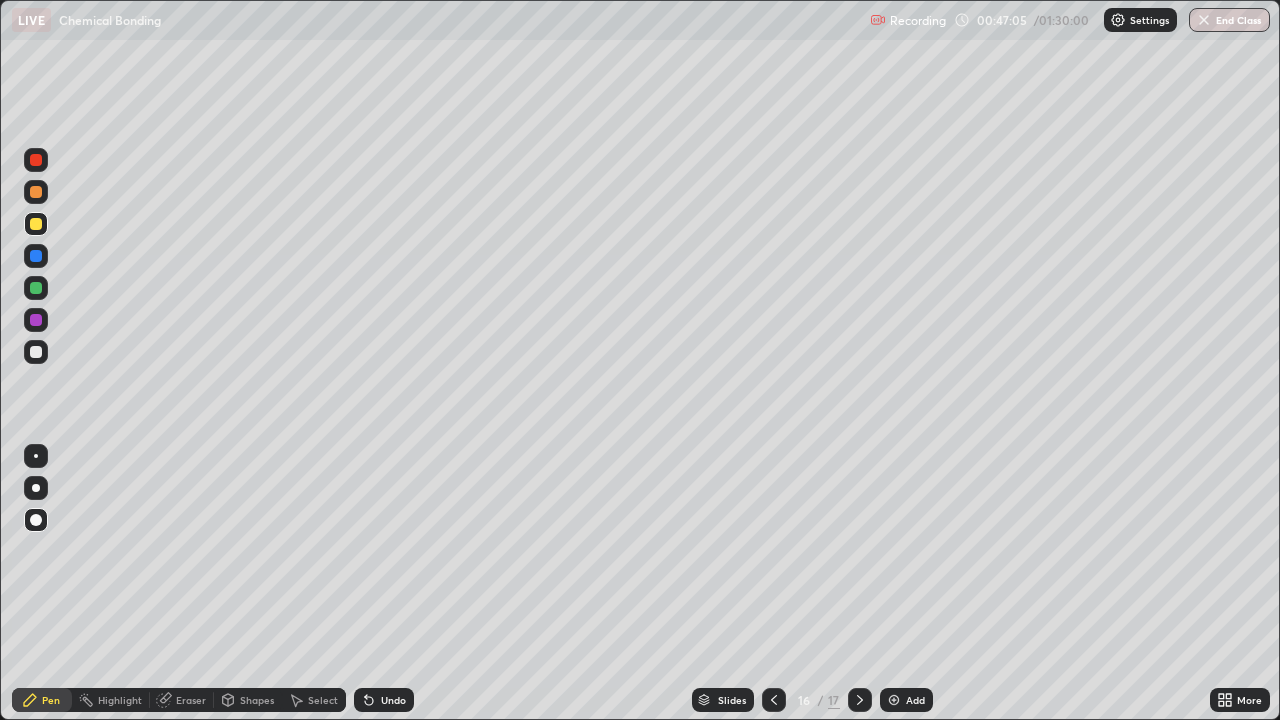 click 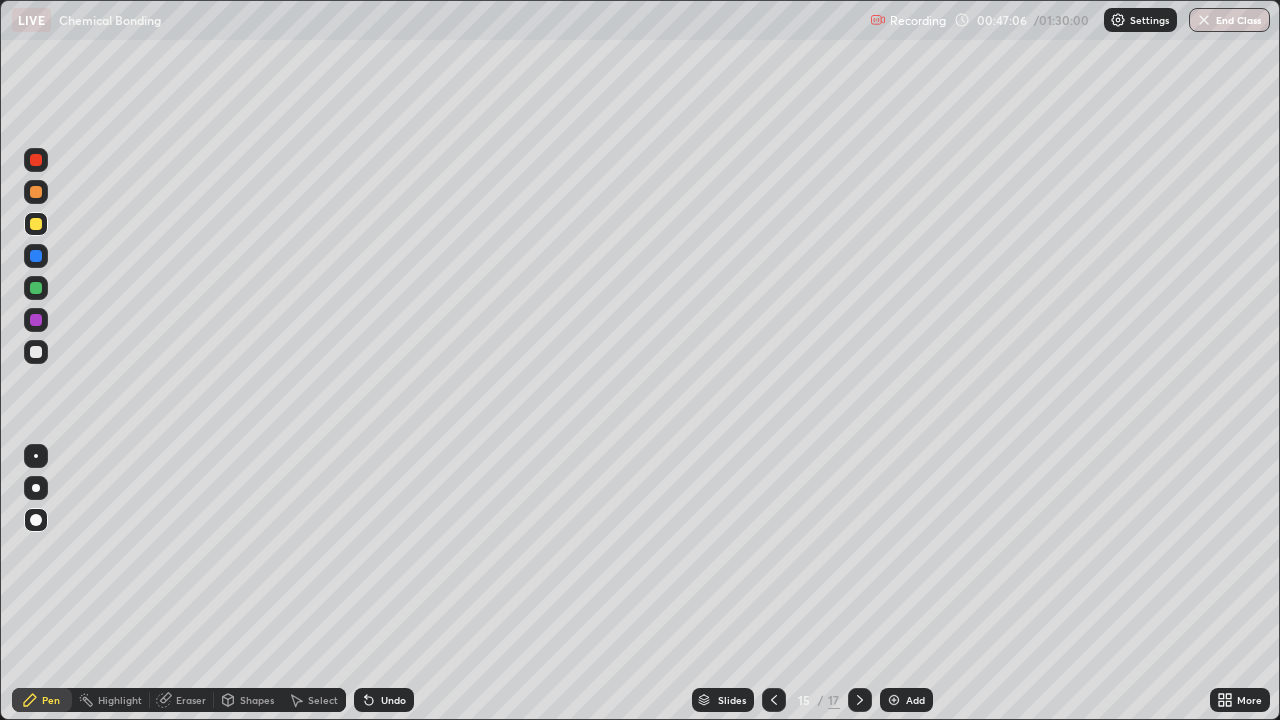 click at bounding box center [774, 700] 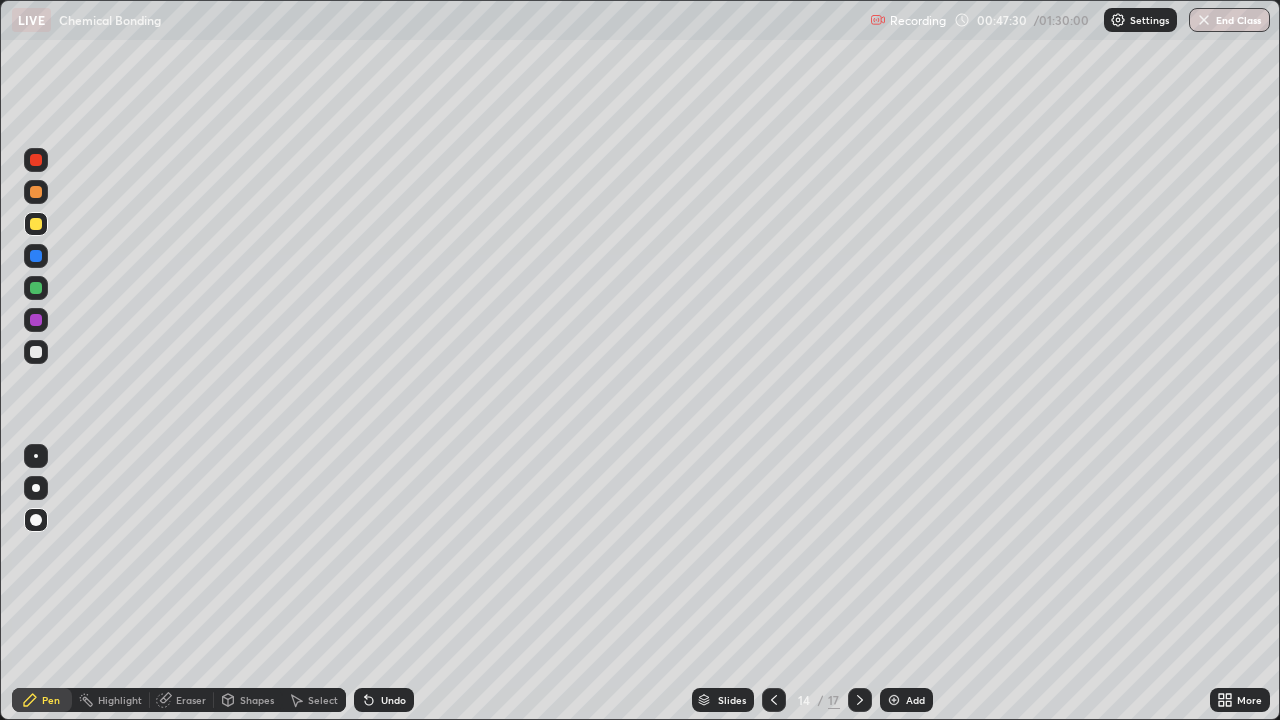 click at bounding box center [860, 700] 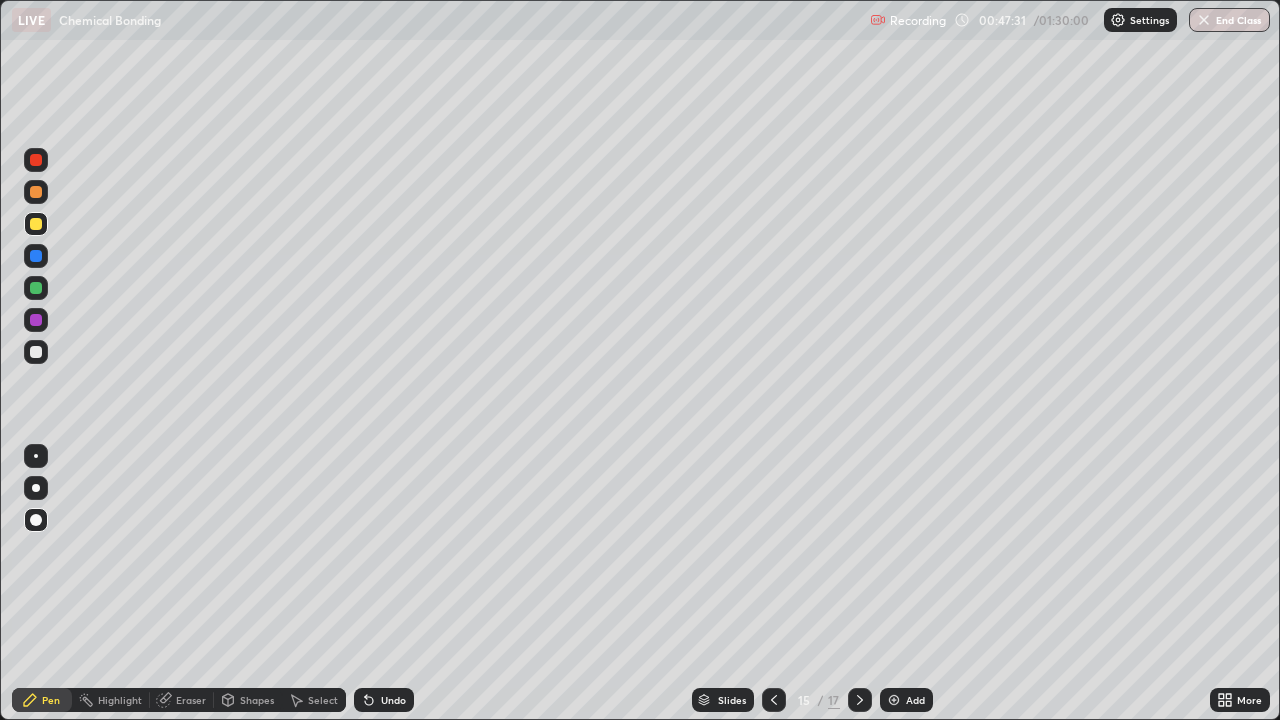 click at bounding box center [860, 700] 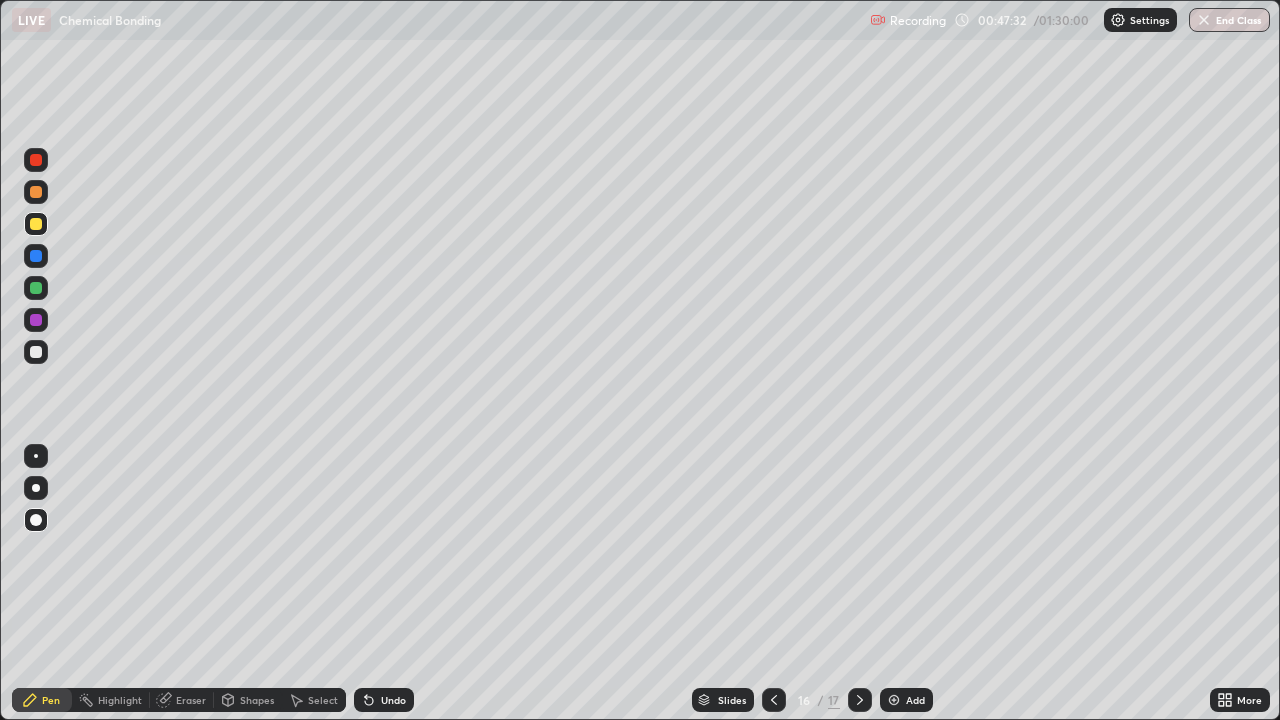 click 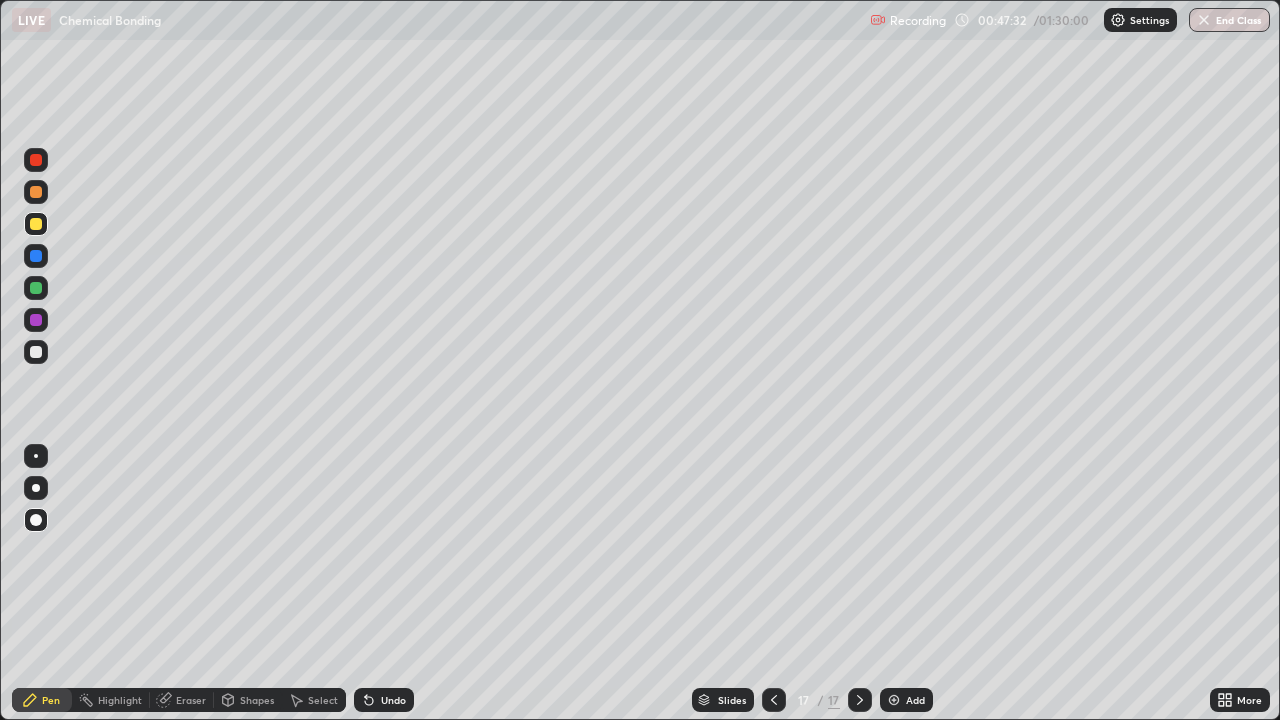 click on "Add" at bounding box center (906, 700) 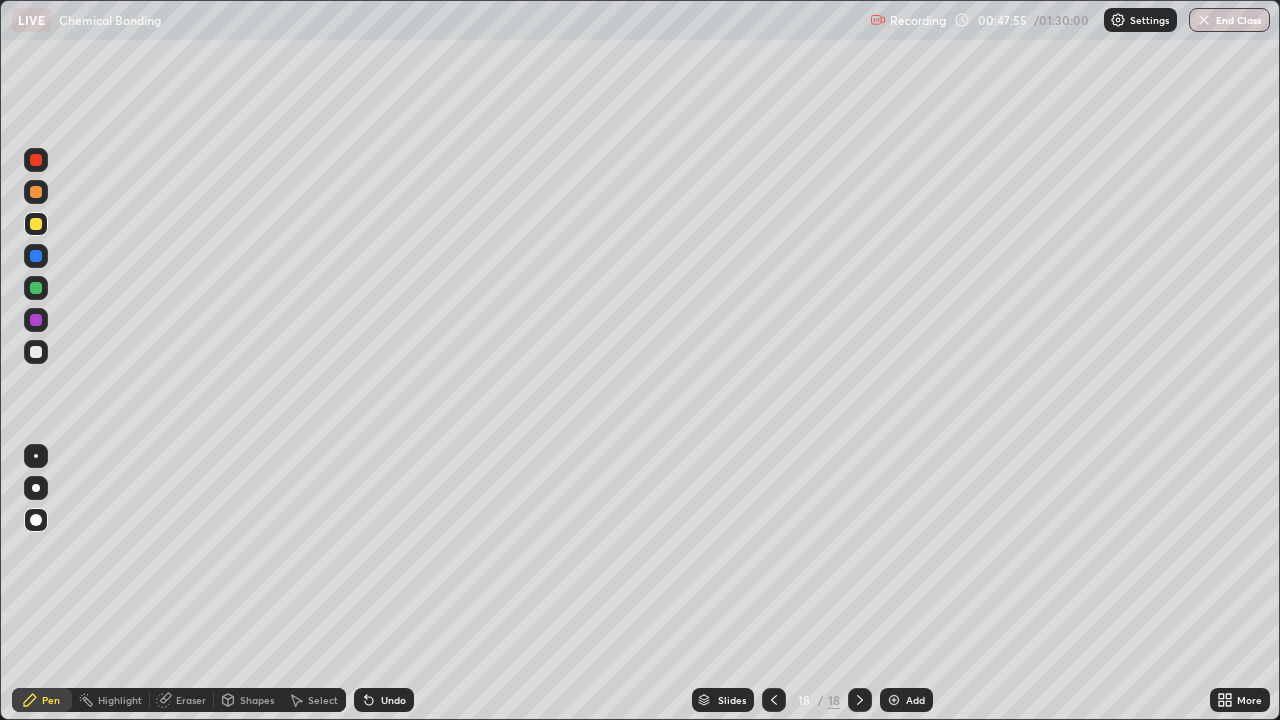 click on "Shapes" at bounding box center (257, 700) 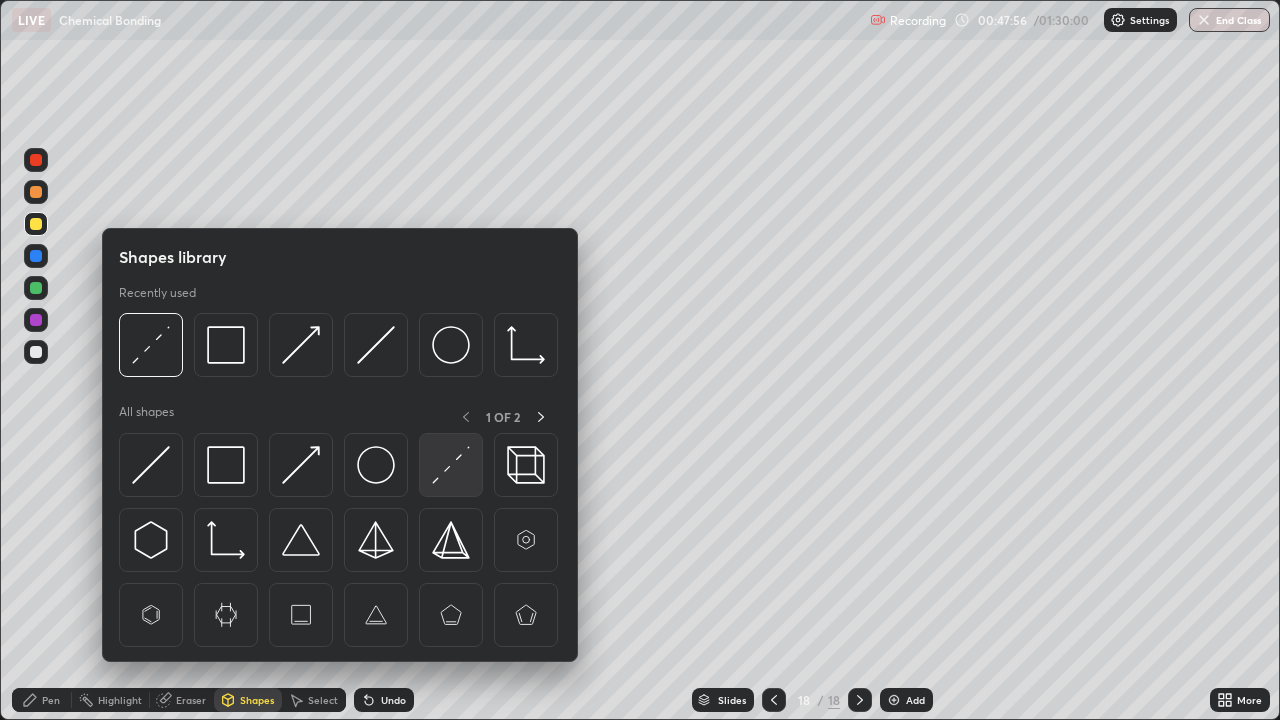 click at bounding box center [451, 465] 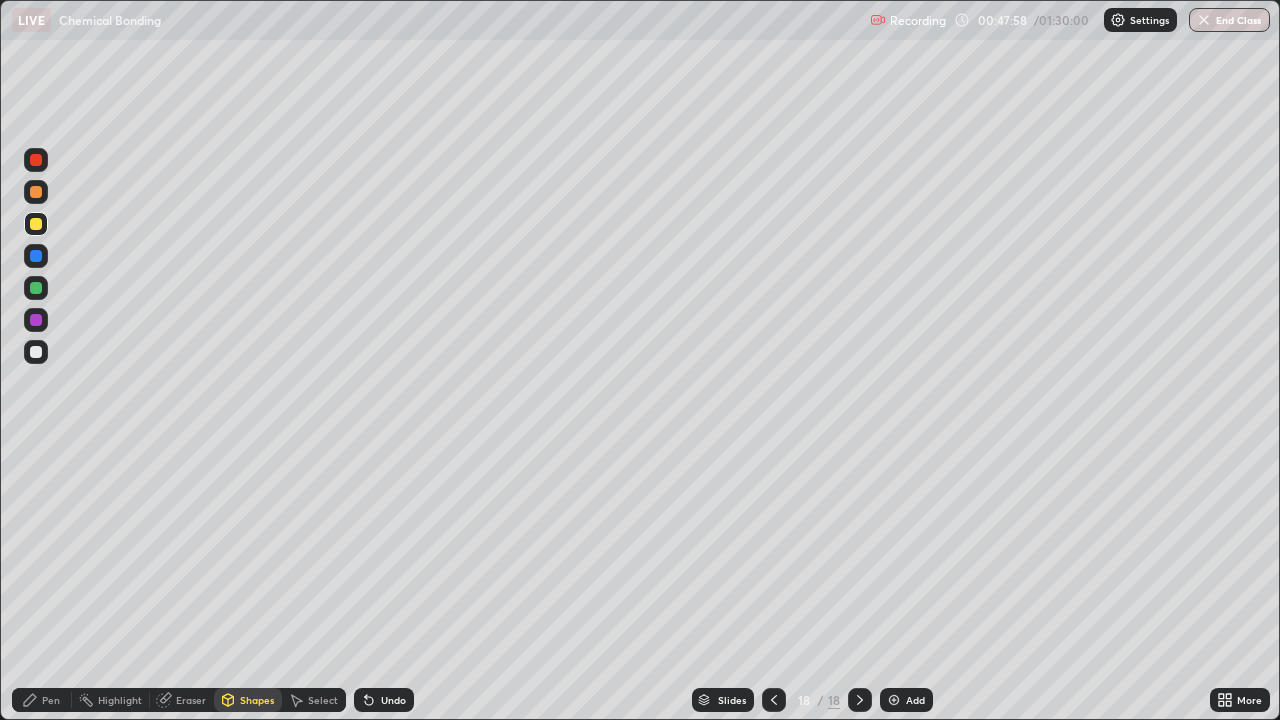 click on "Pen" at bounding box center [51, 700] 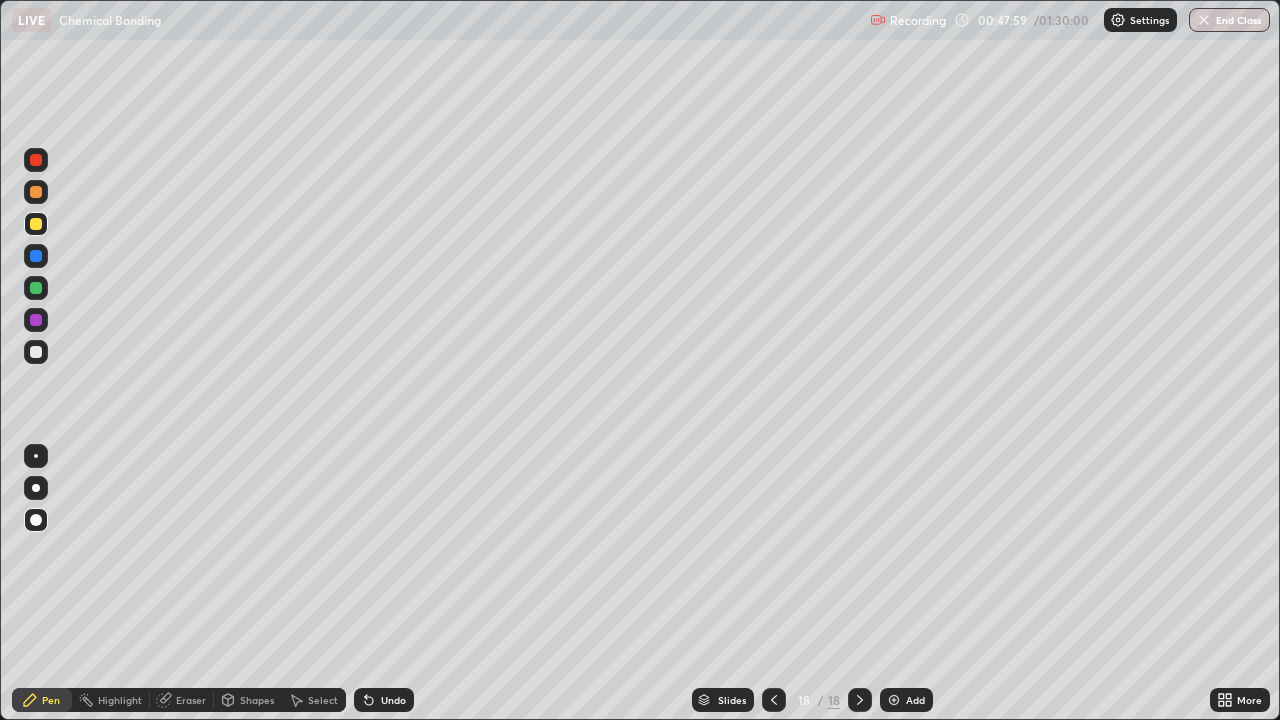click at bounding box center [36, 320] 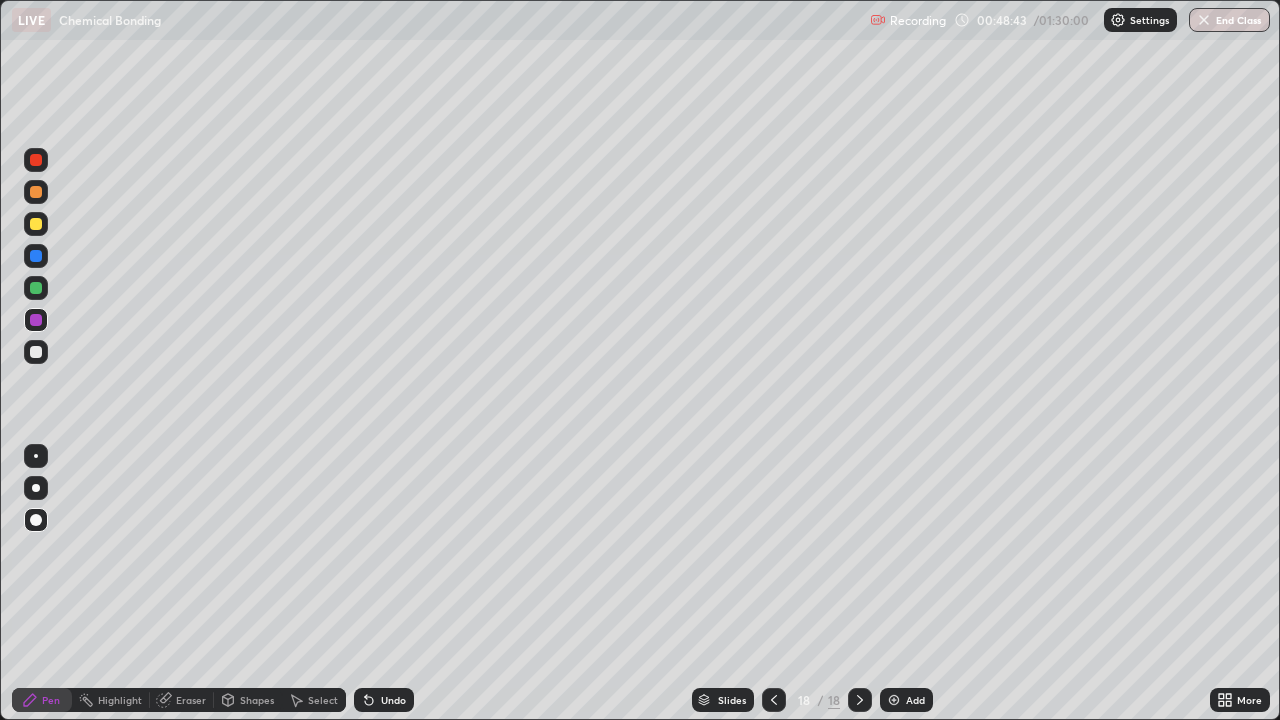 click on "Undo" at bounding box center (393, 700) 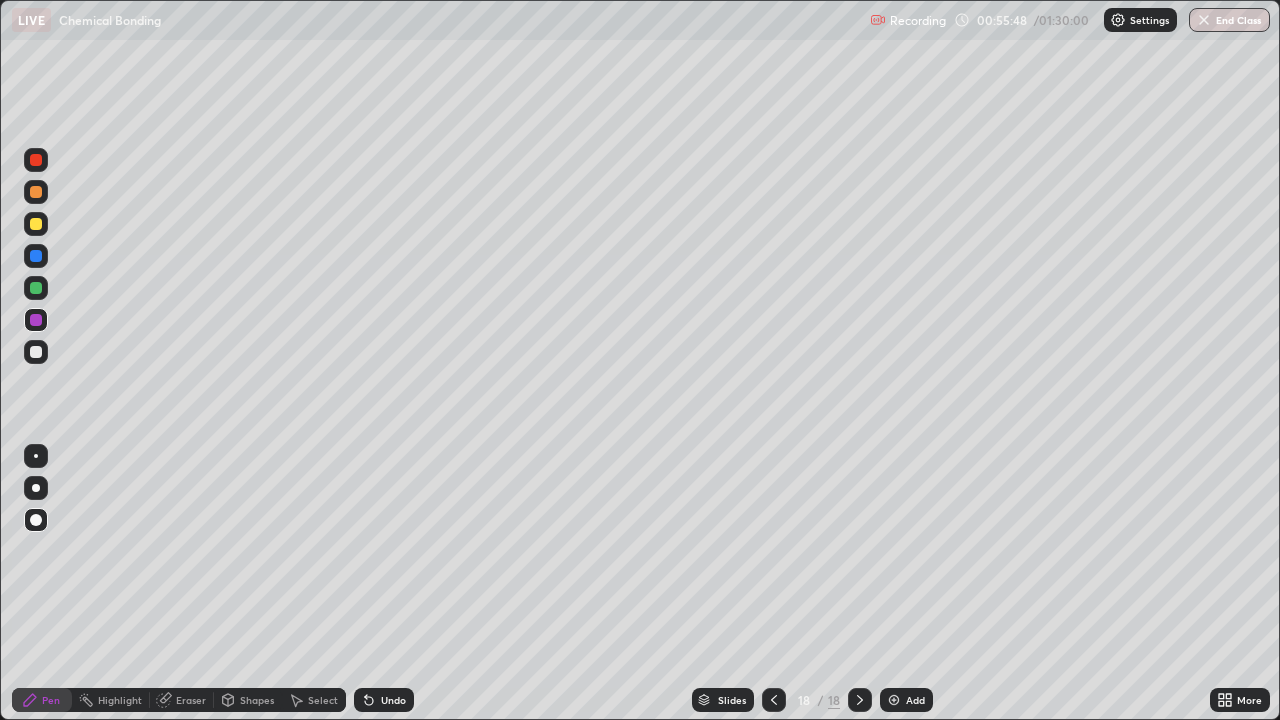 click 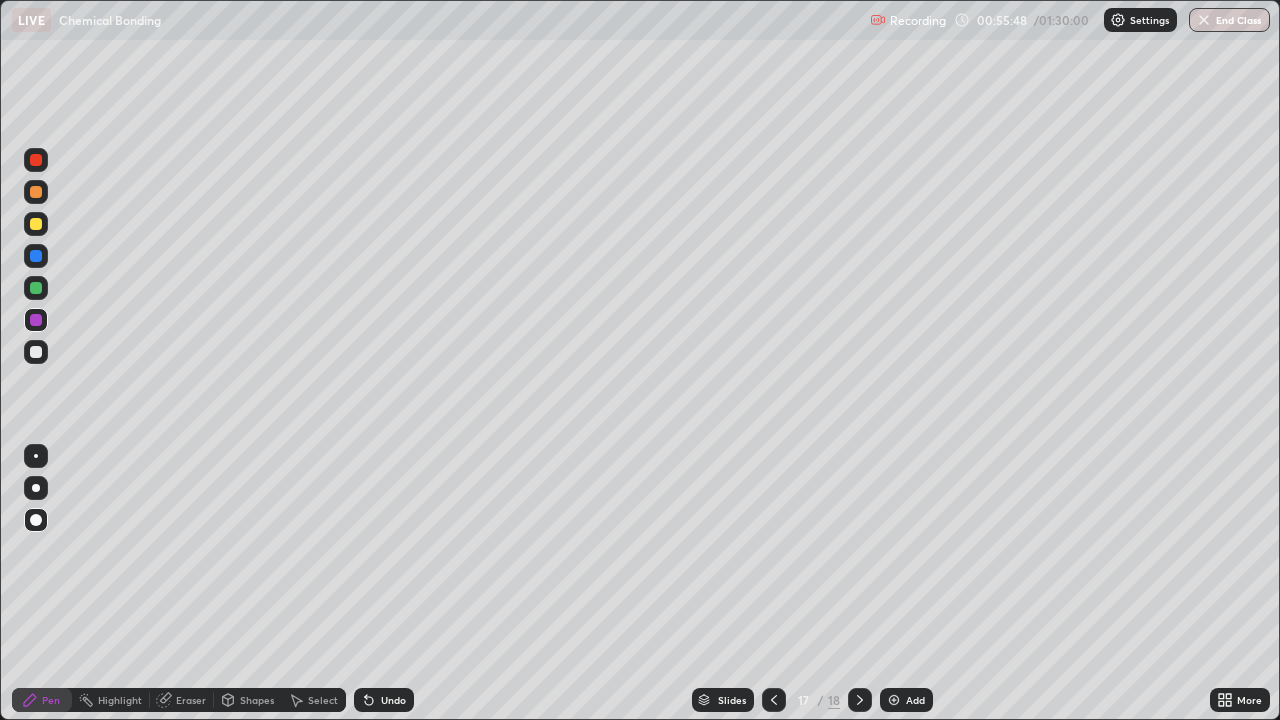 click 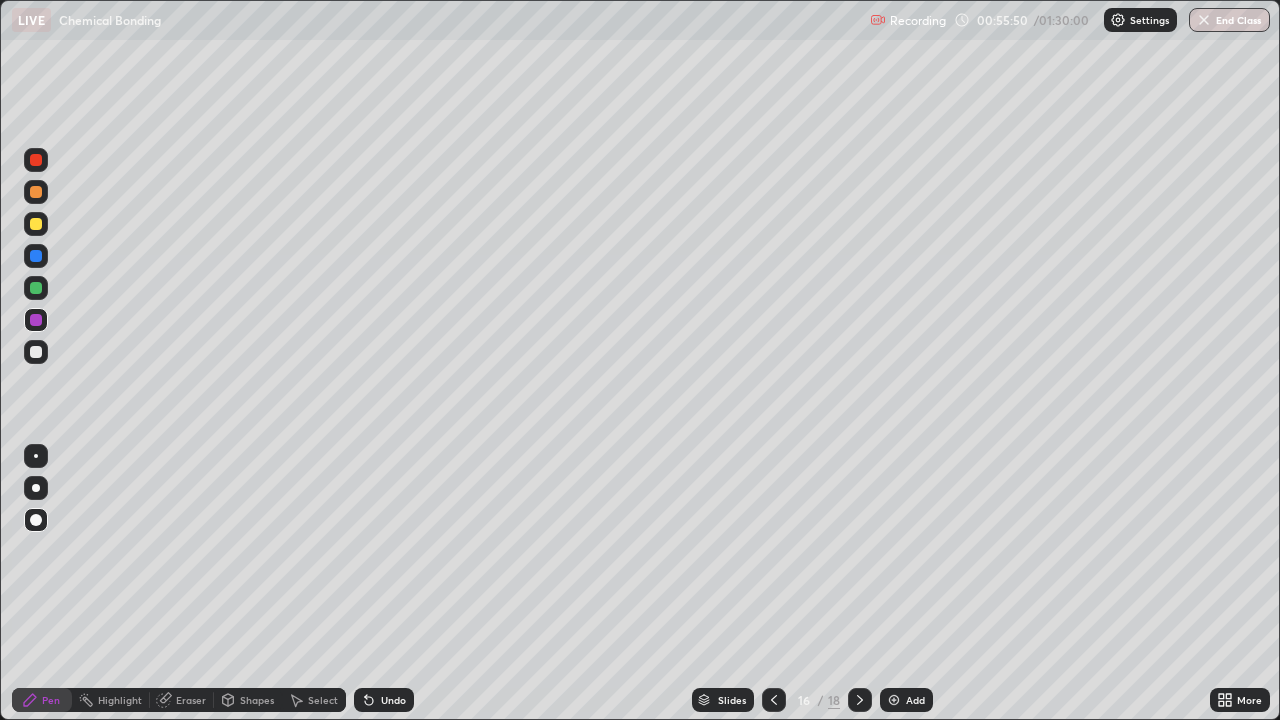click at bounding box center [774, 700] 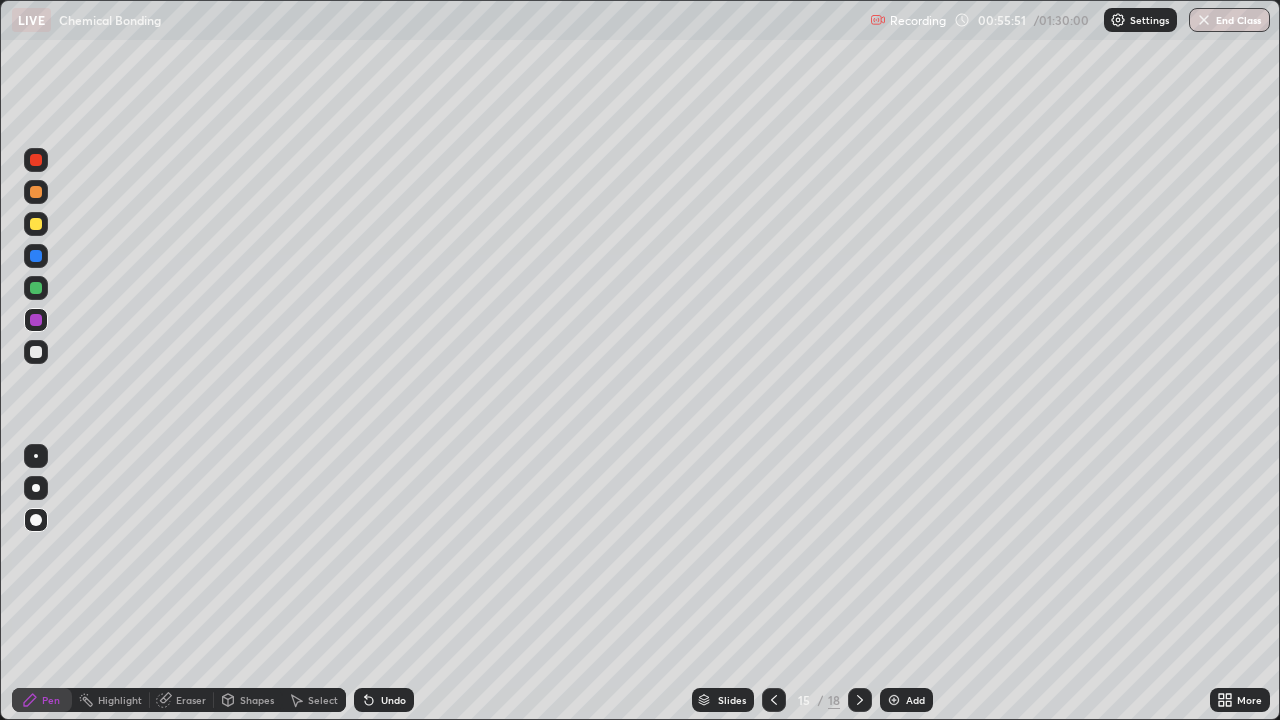 click 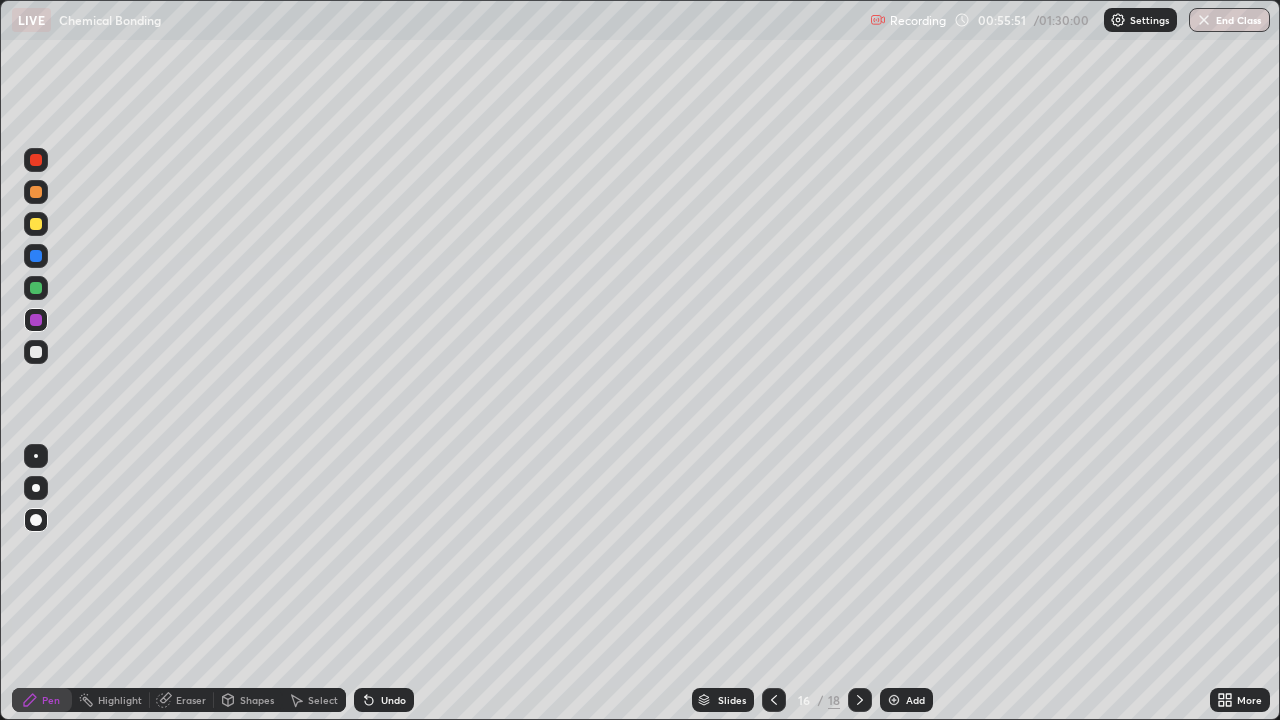 click 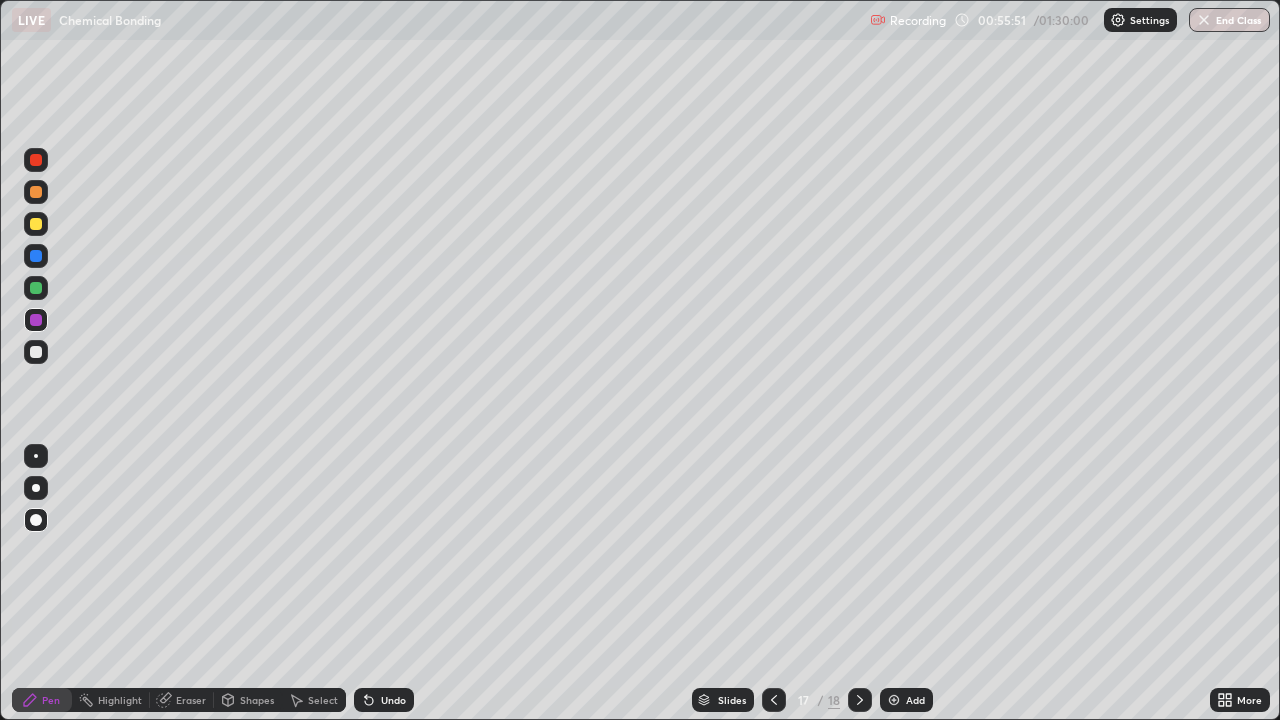 click 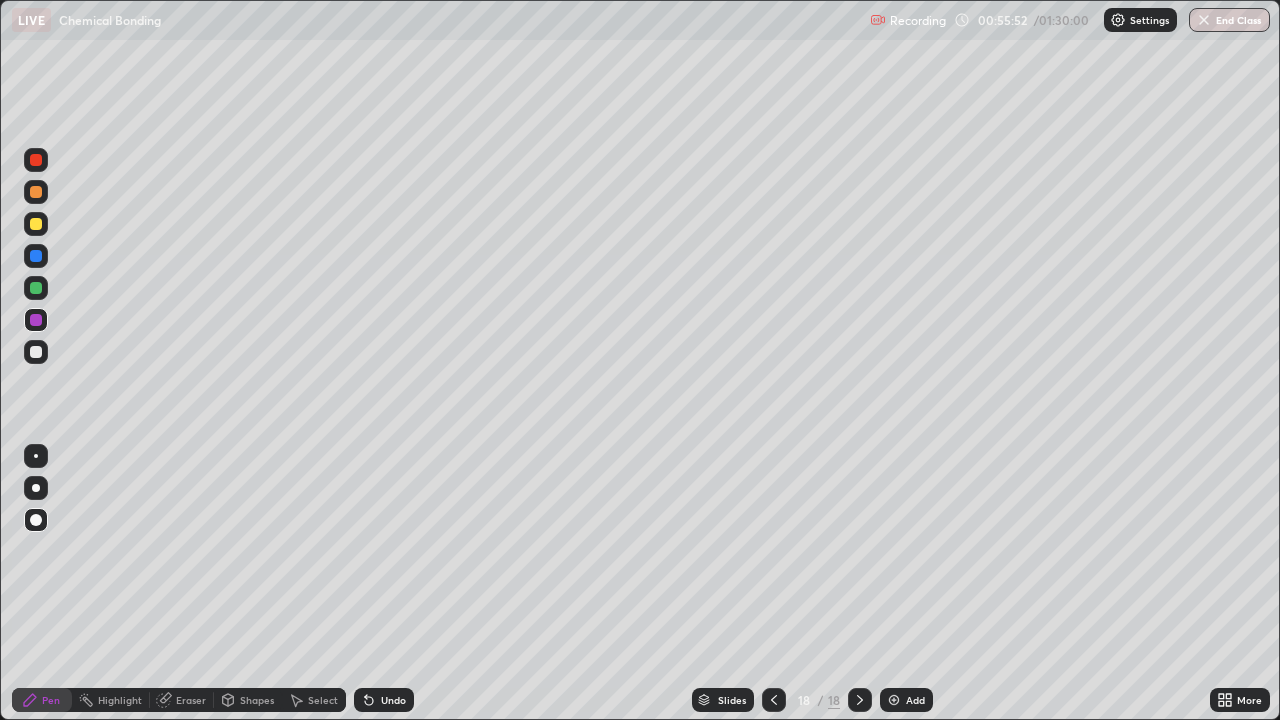 click 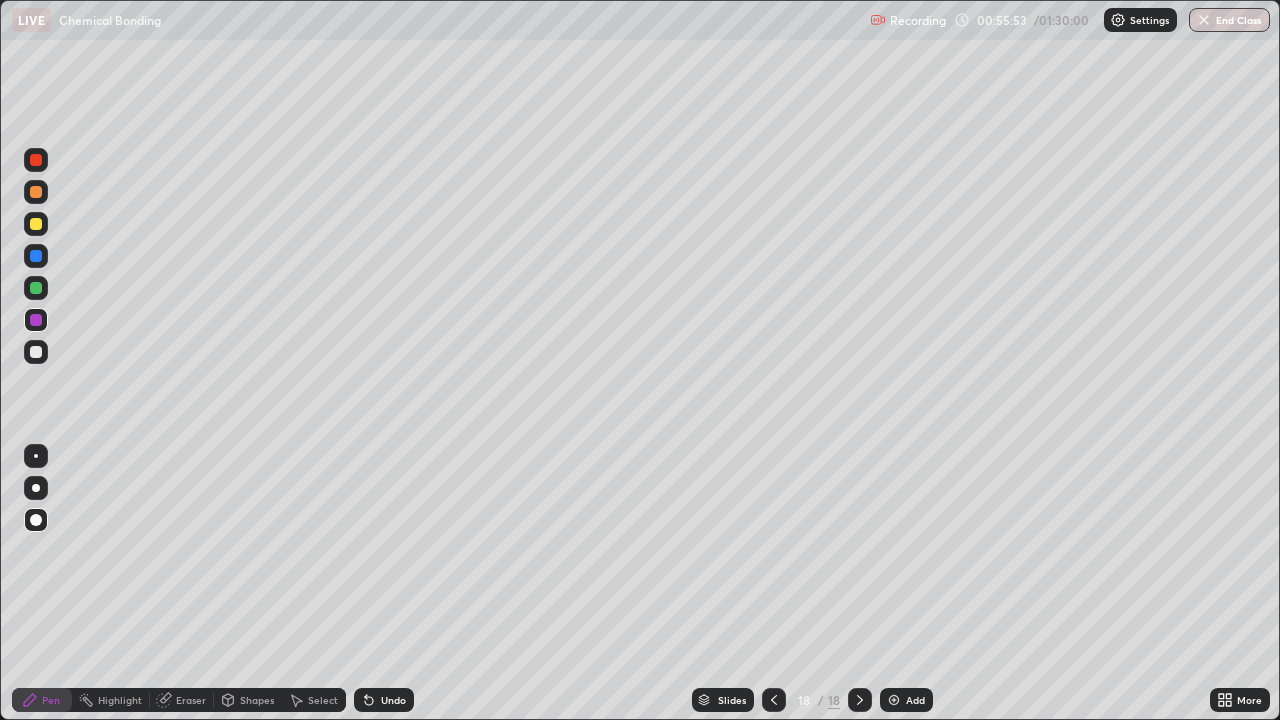 click at bounding box center (894, 700) 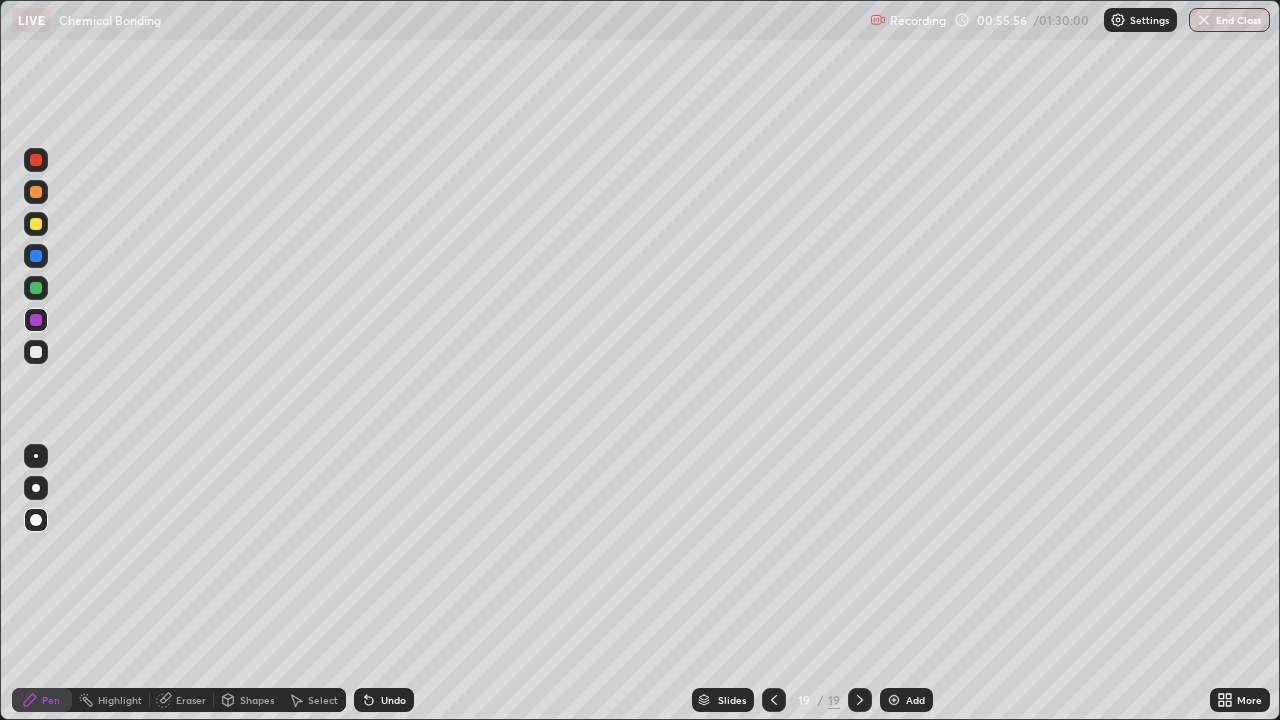 click on "Pen" at bounding box center (42, 700) 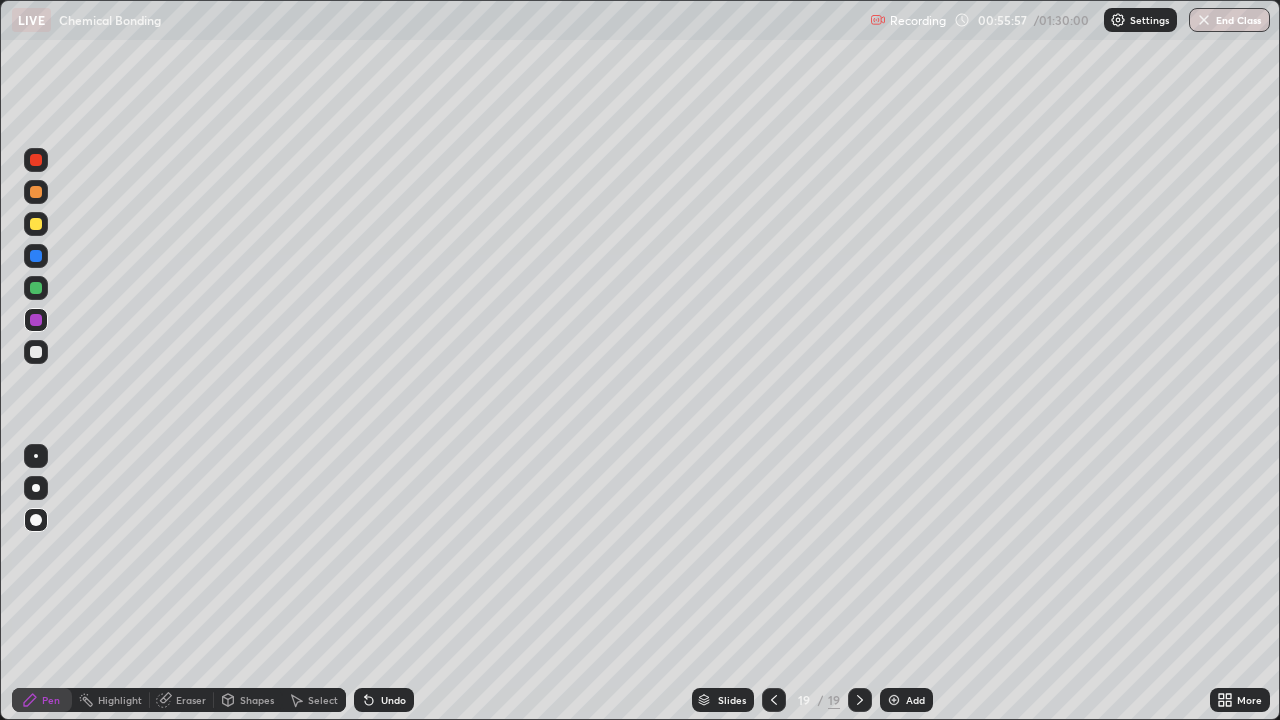 click at bounding box center (36, 224) 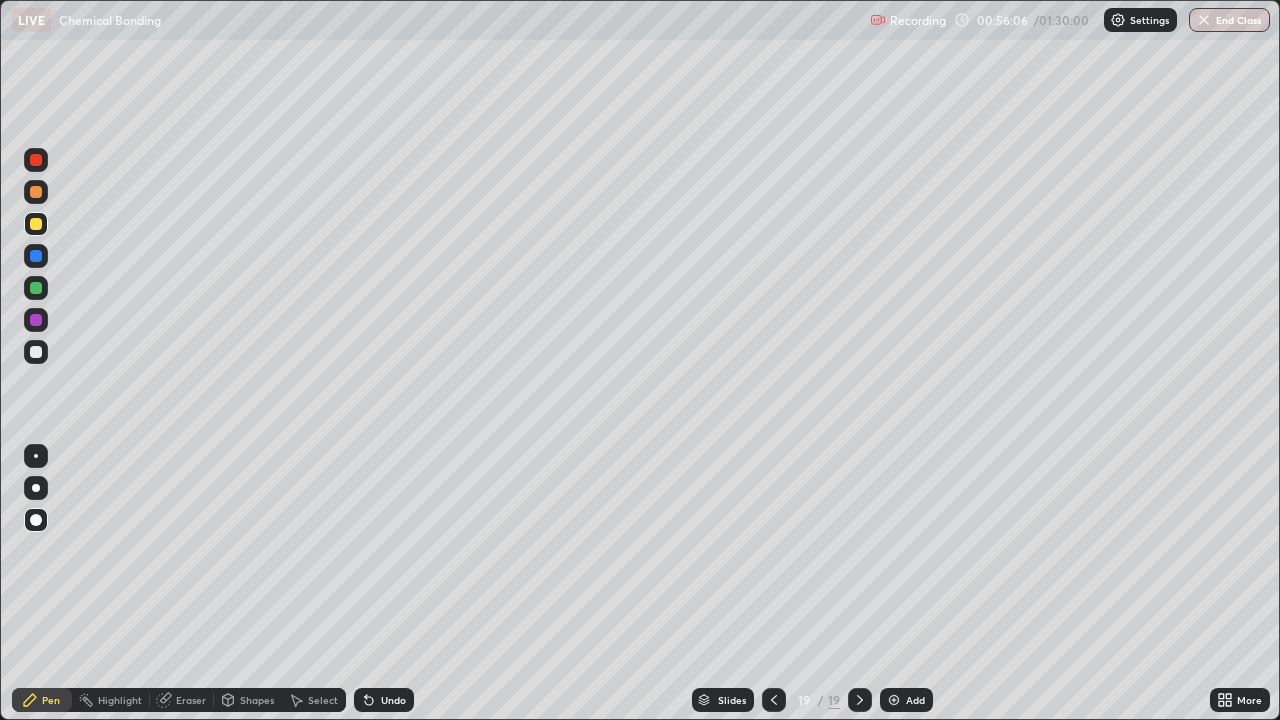 click on "Shapes" at bounding box center [257, 700] 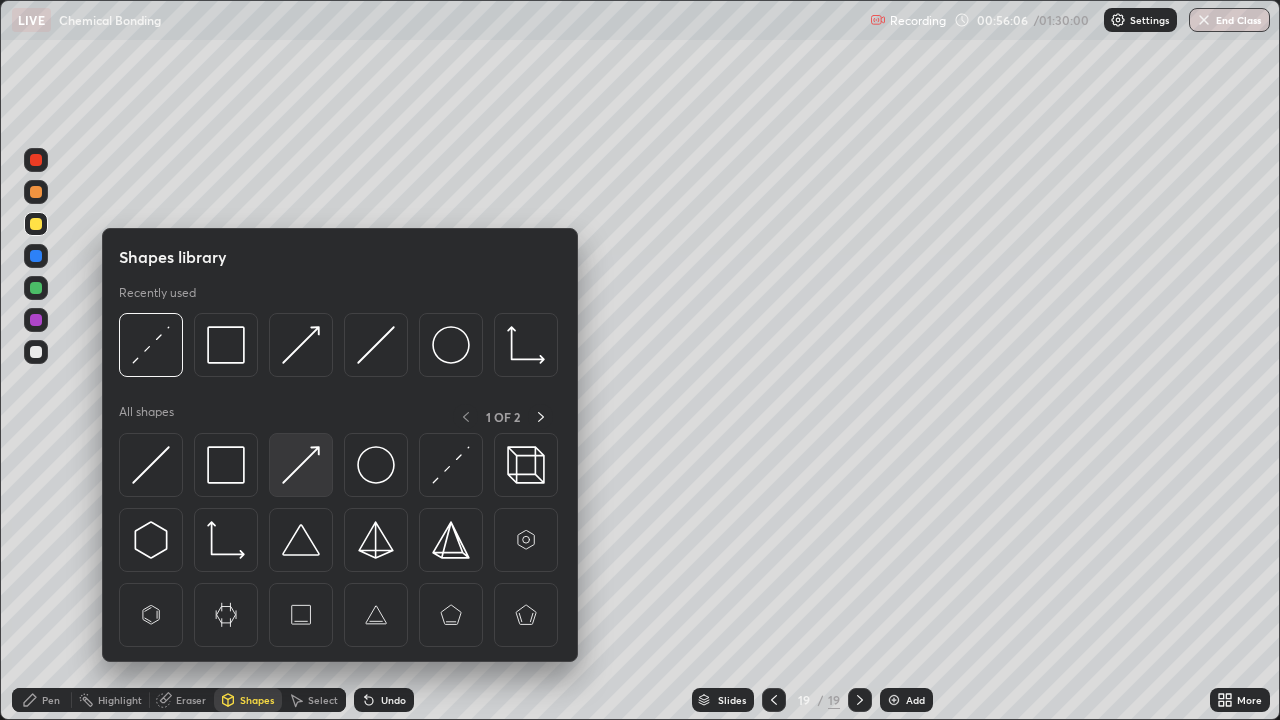 click at bounding box center [301, 465] 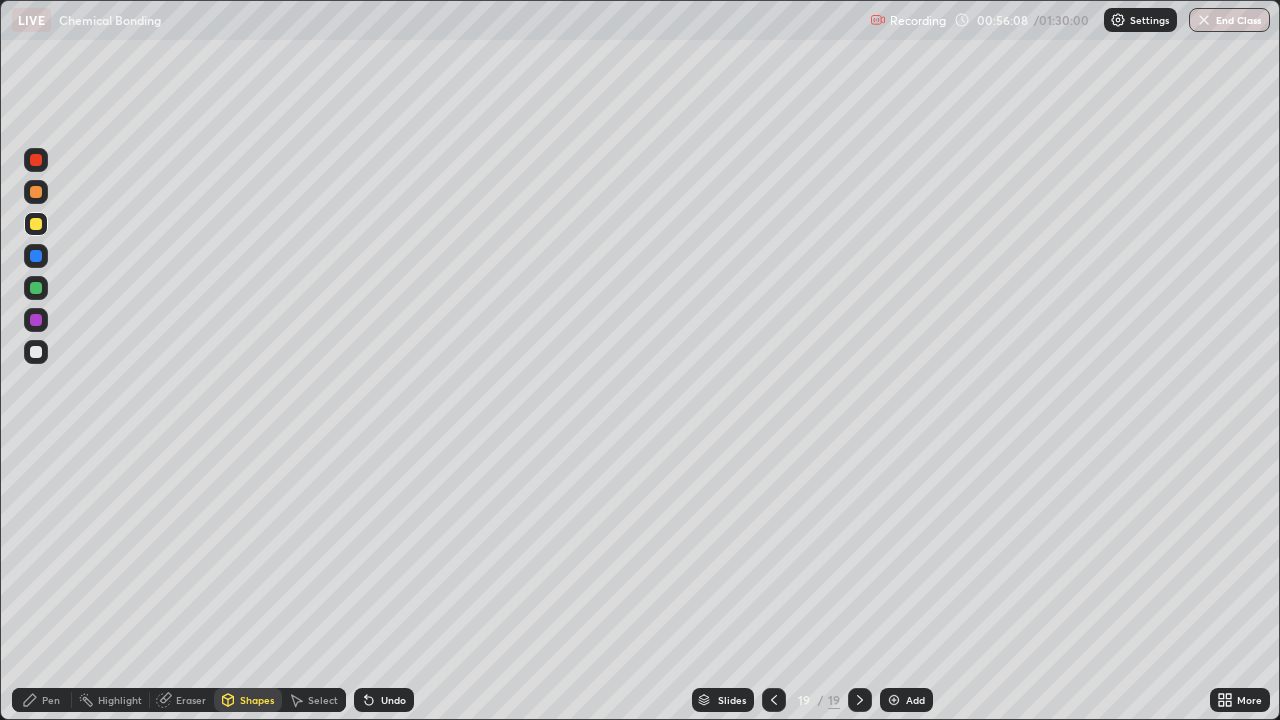 click 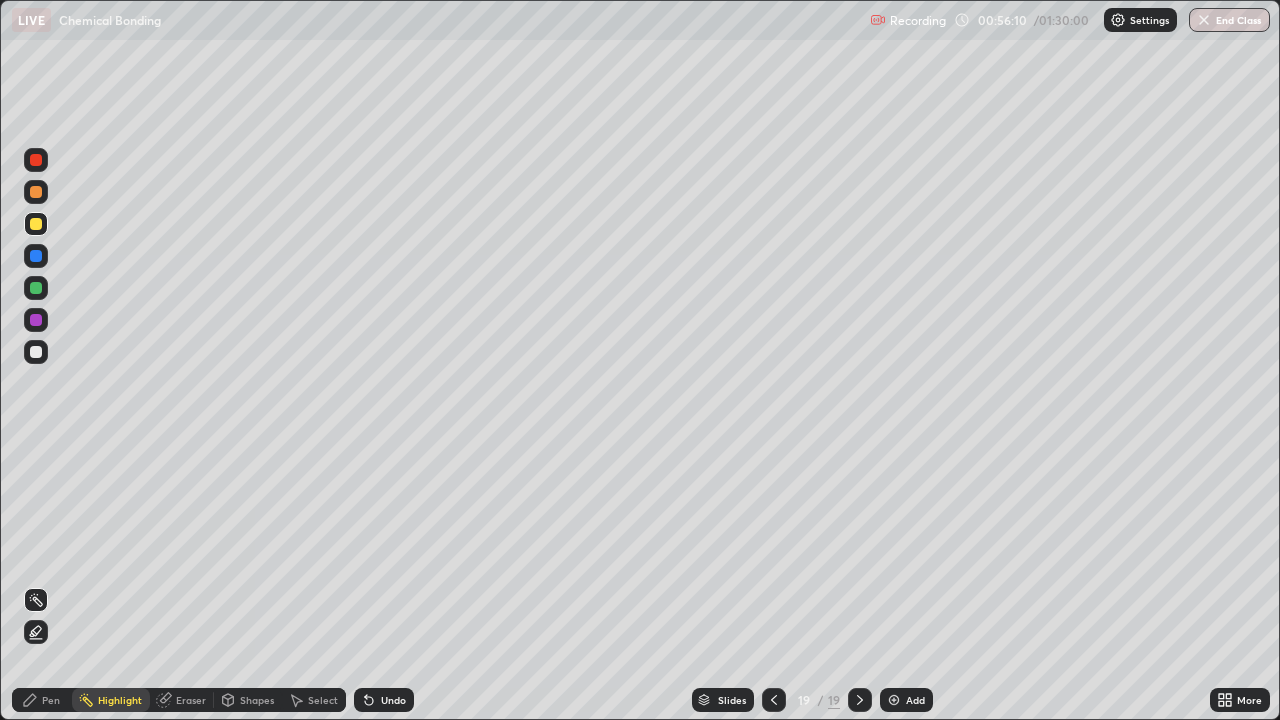 click on "Undo" at bounding box center [393, 700] 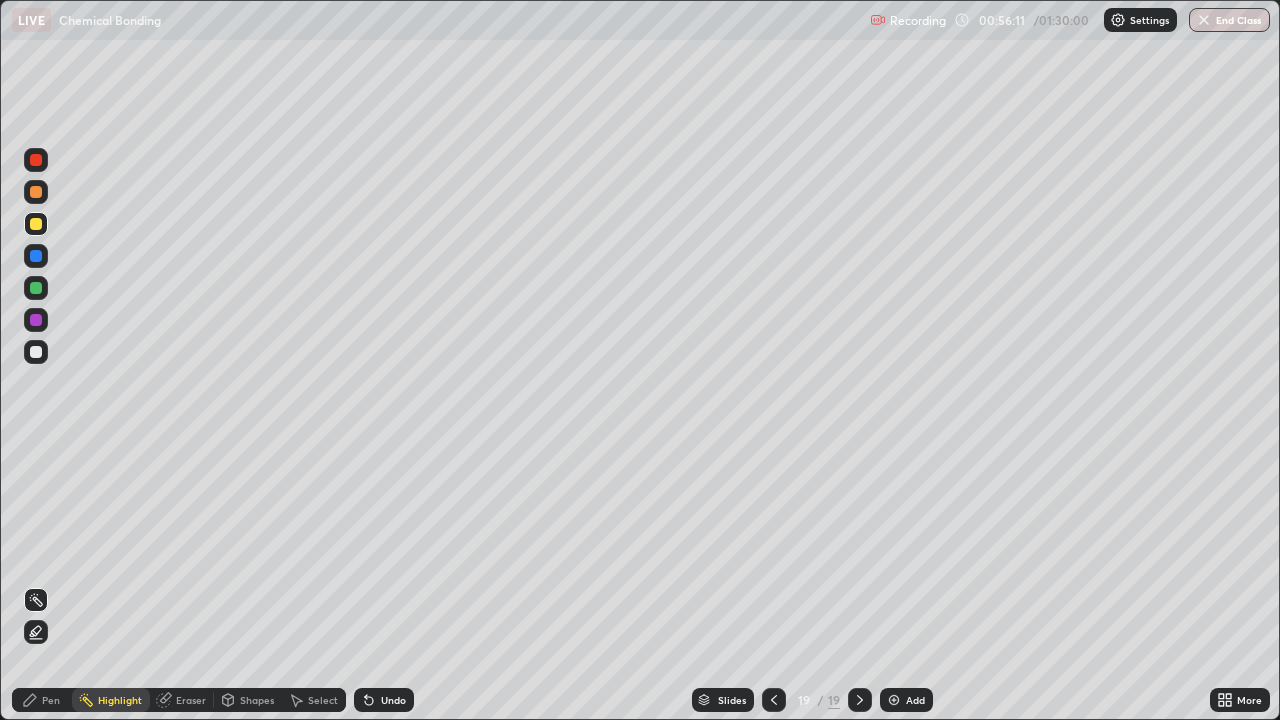 click on "Pen" at bounding box center [42, 700] 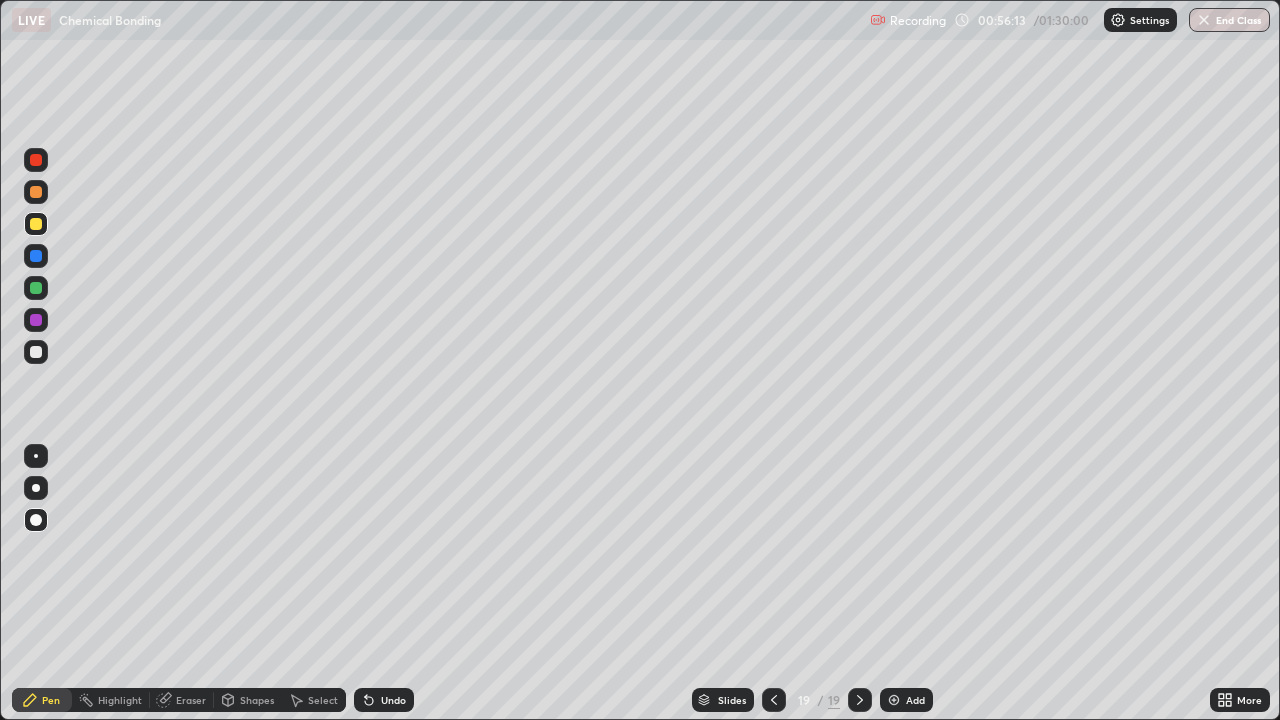 click on "Shapes" at bounding box center [257, 700] 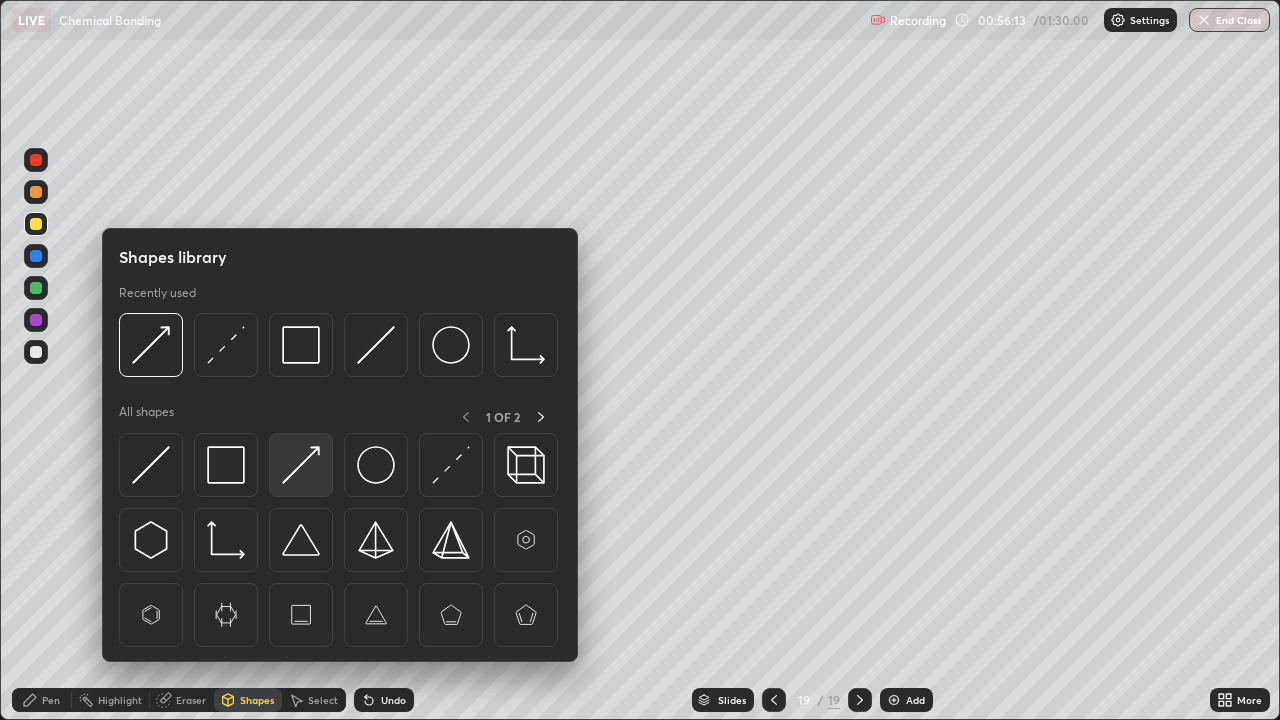 click at bounding box center [301, 465] 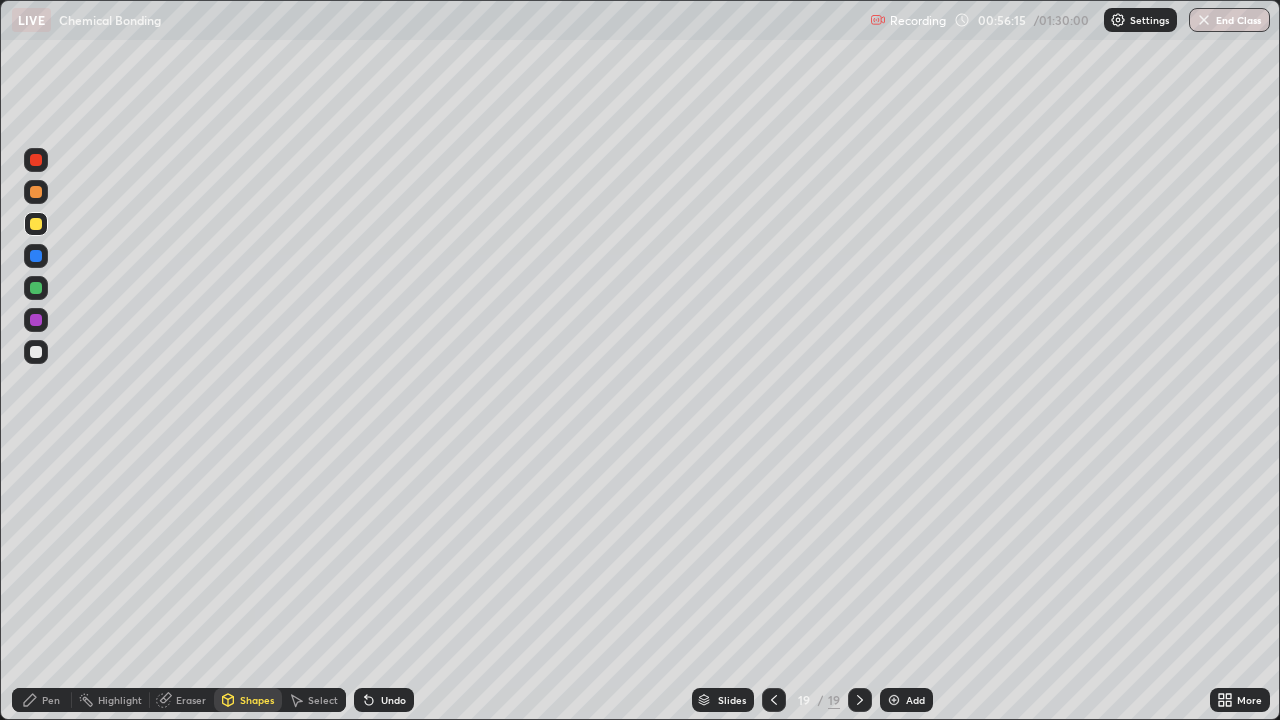 click on "Pen" at bounding box center (51, 700) 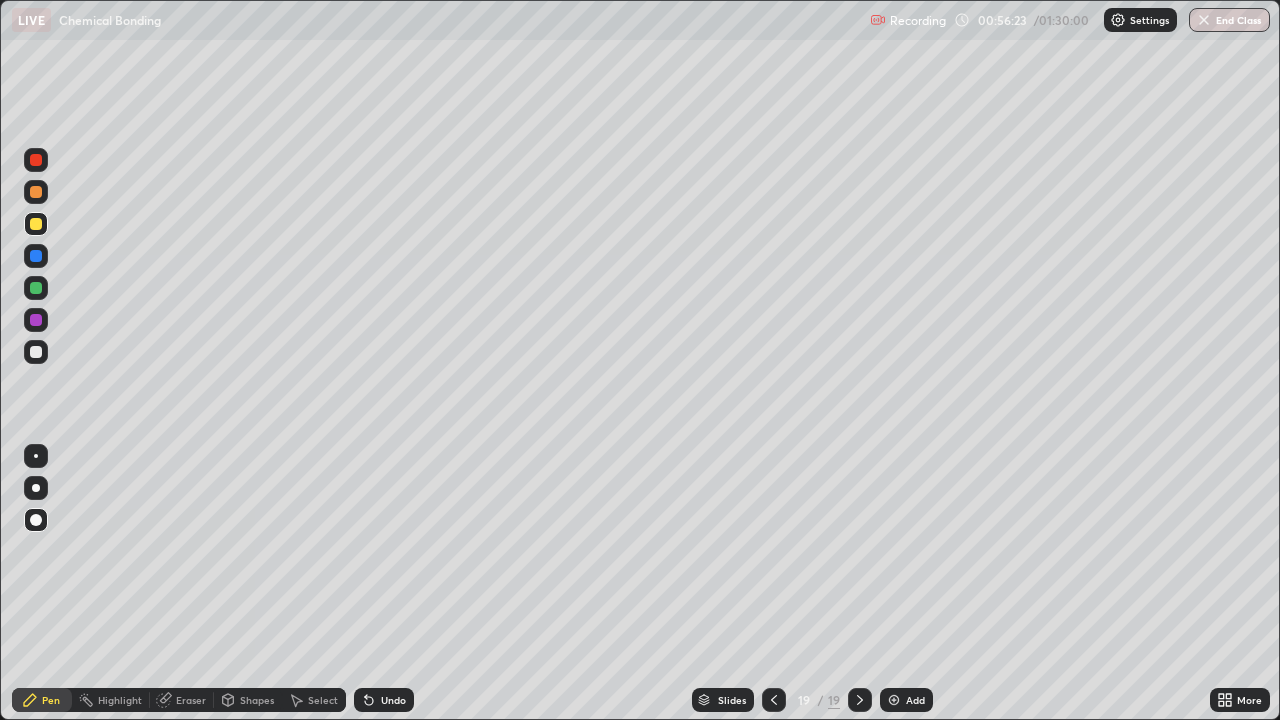 click on "Shapes" at bounding box center (248, 700) 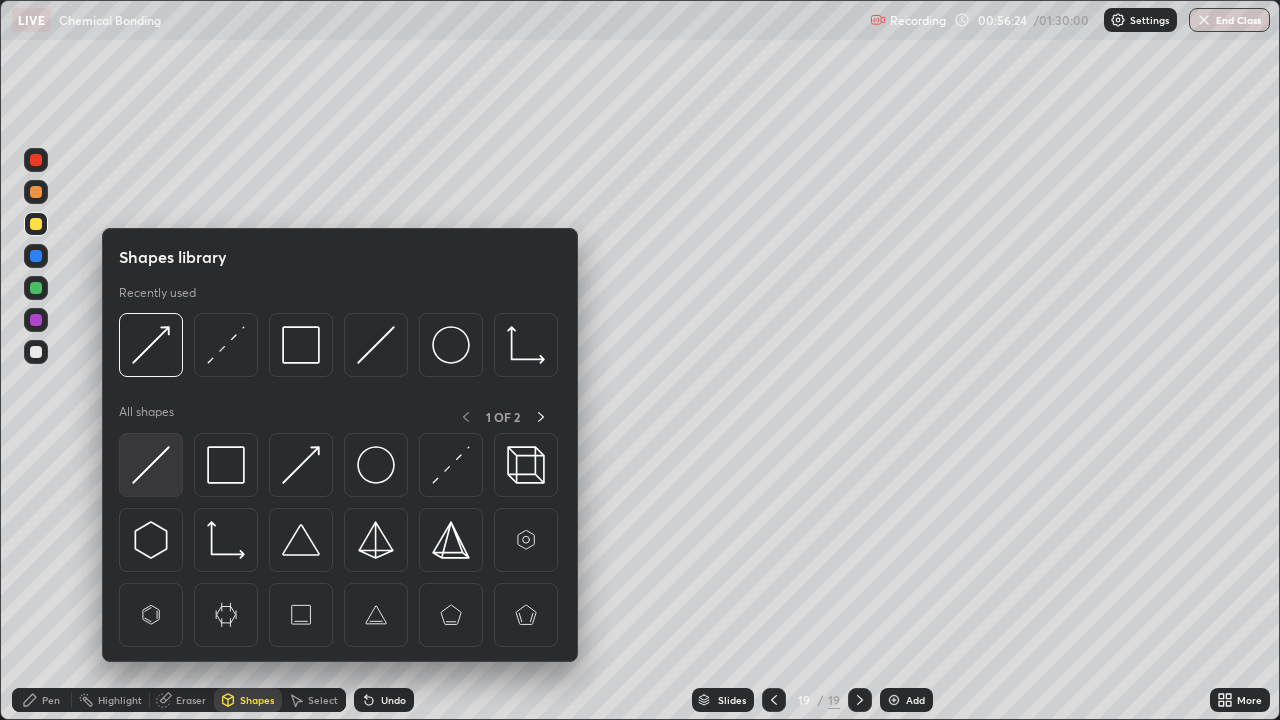 click at bounding box center [151, 465] 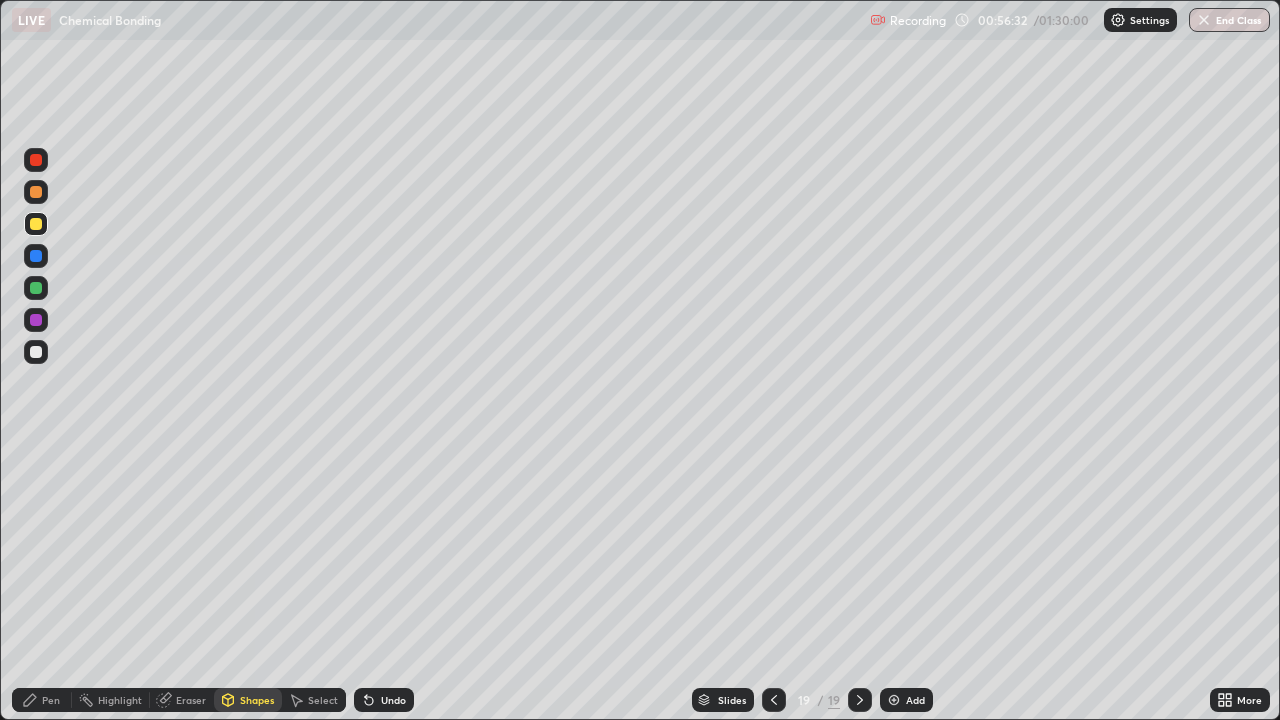 click on "Pen" at bounding box center (42, 700) 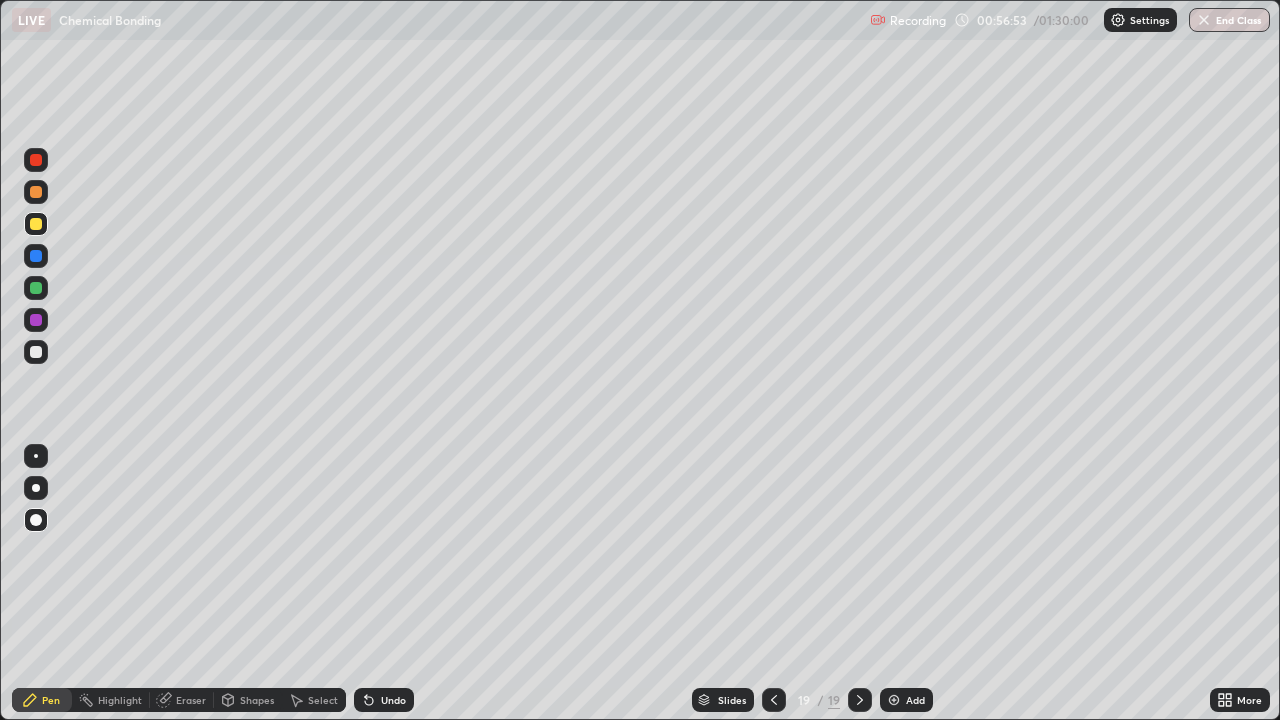 click at bounding box center (36, 320) 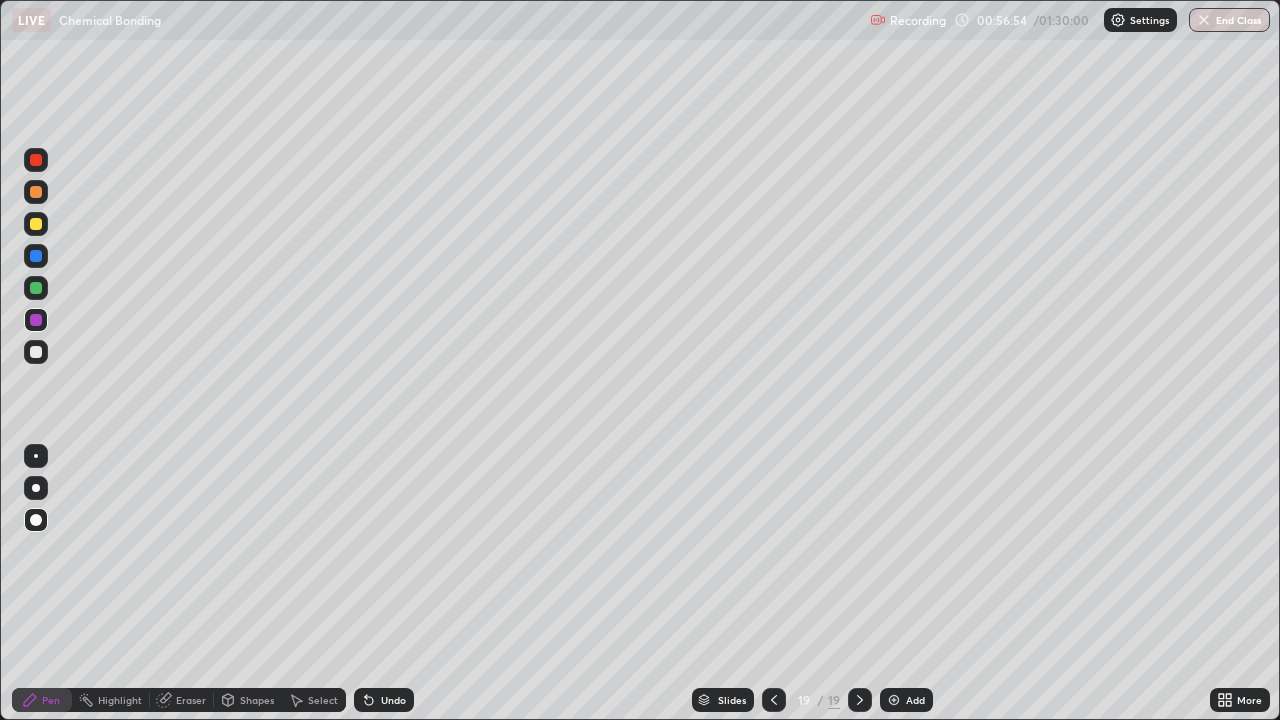 click on "Shapes" at bounding box center [257, 700] 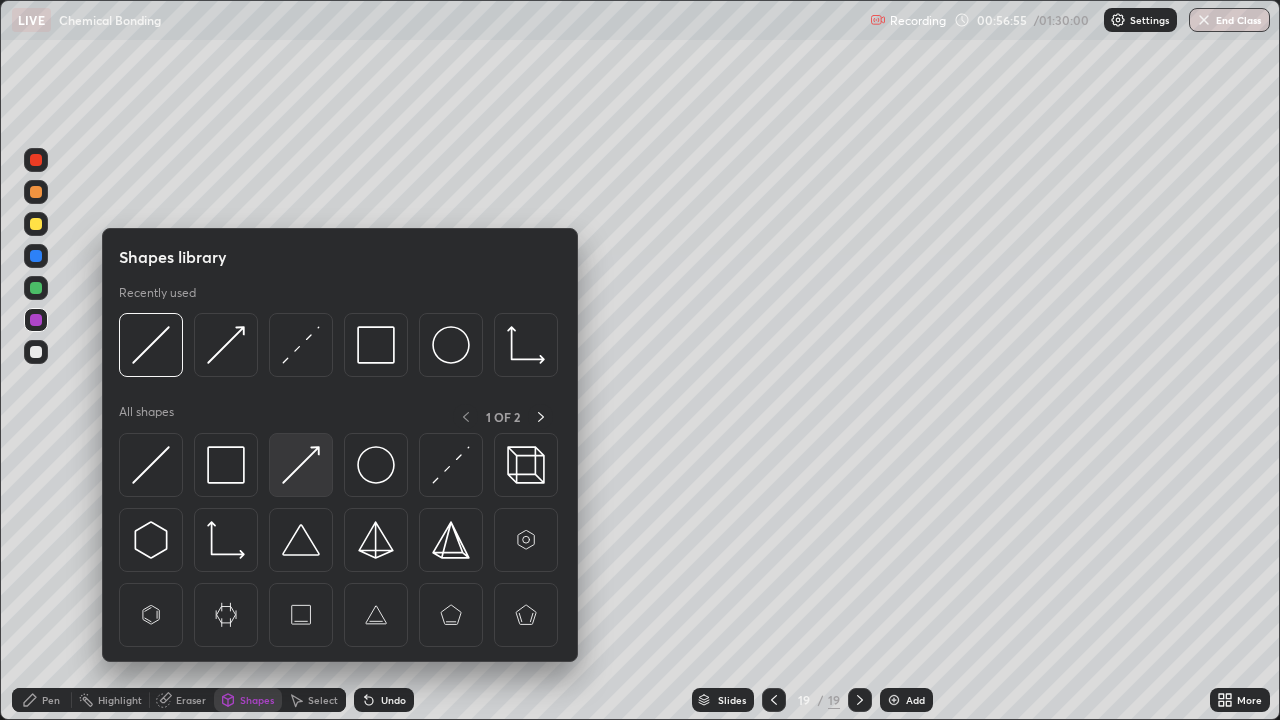 click at bounding box center (301, 465) 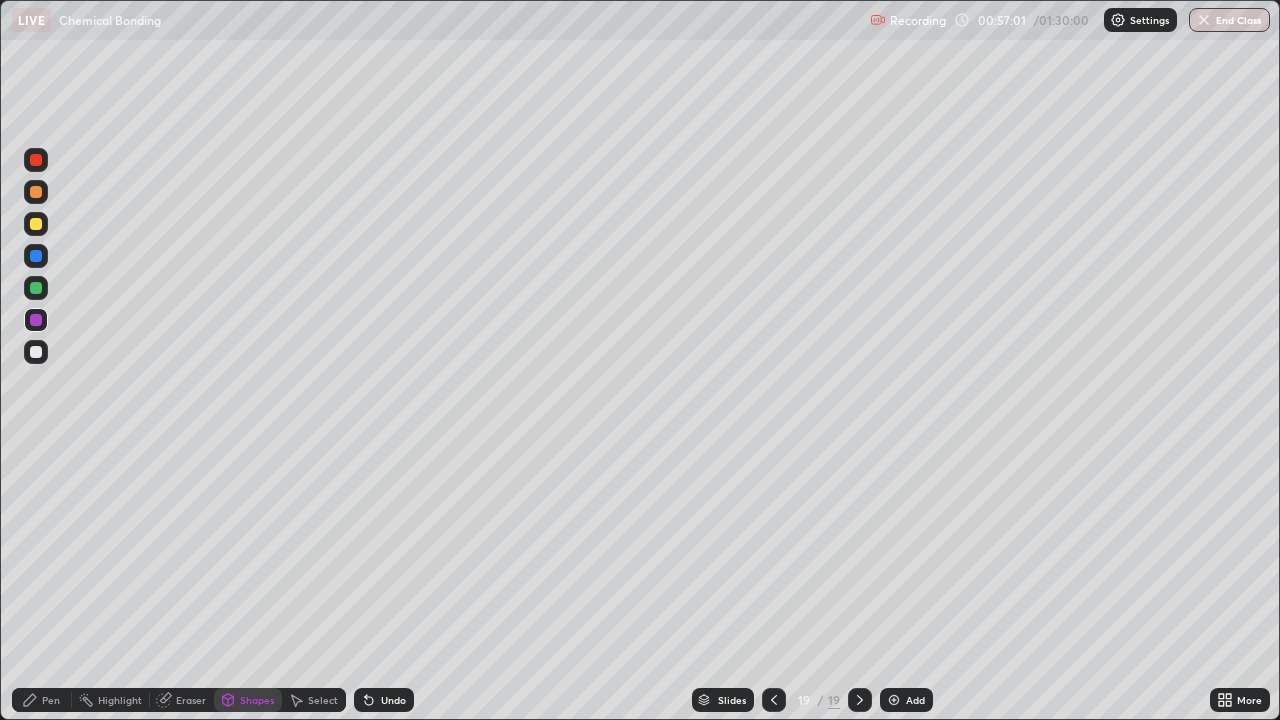 click on "Pen" at bounding box center [51, 700] 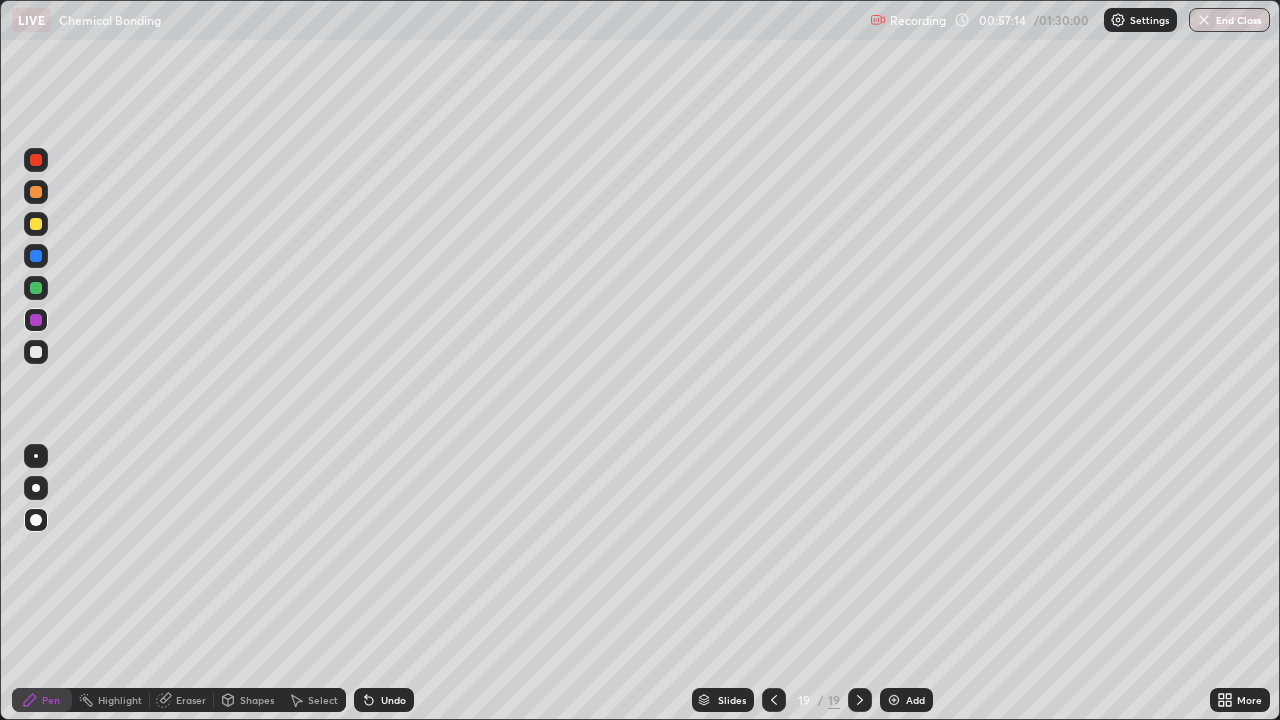 click on "Add" at bounding box center [915, 700] 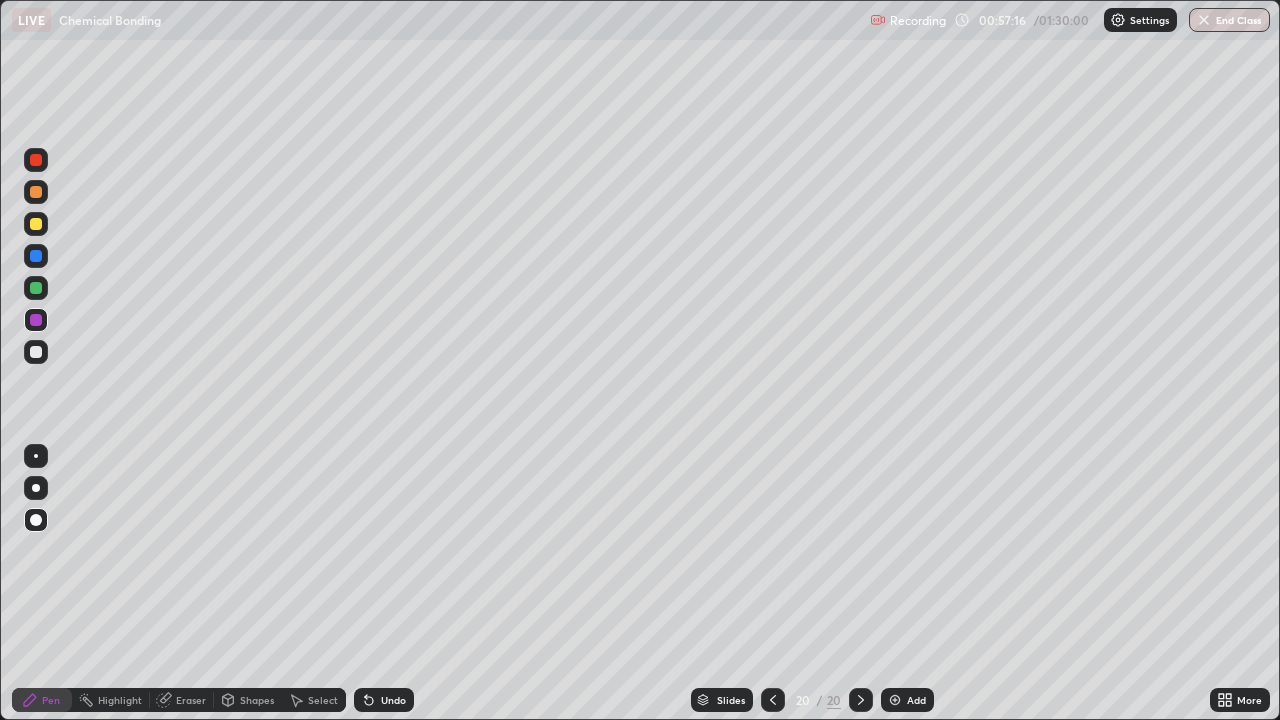 click at bounding box center (36, 224) 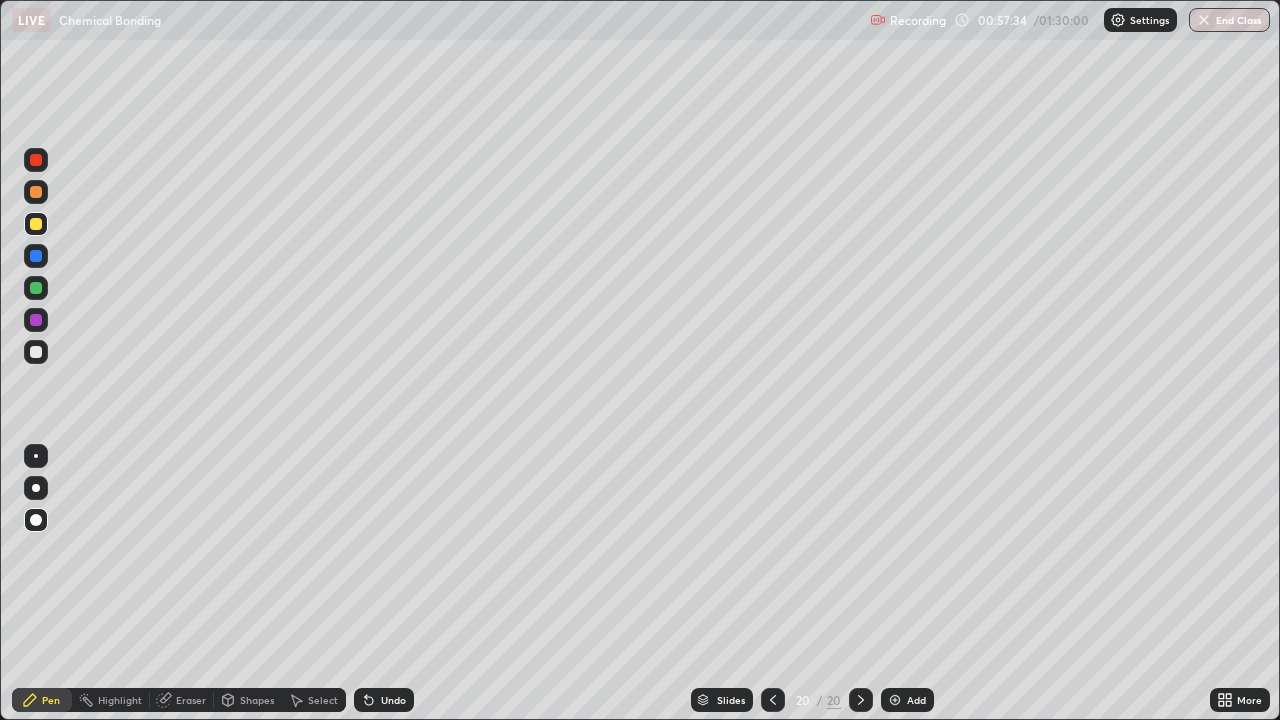 click on "Shapes" at bounding box center (257, 700) 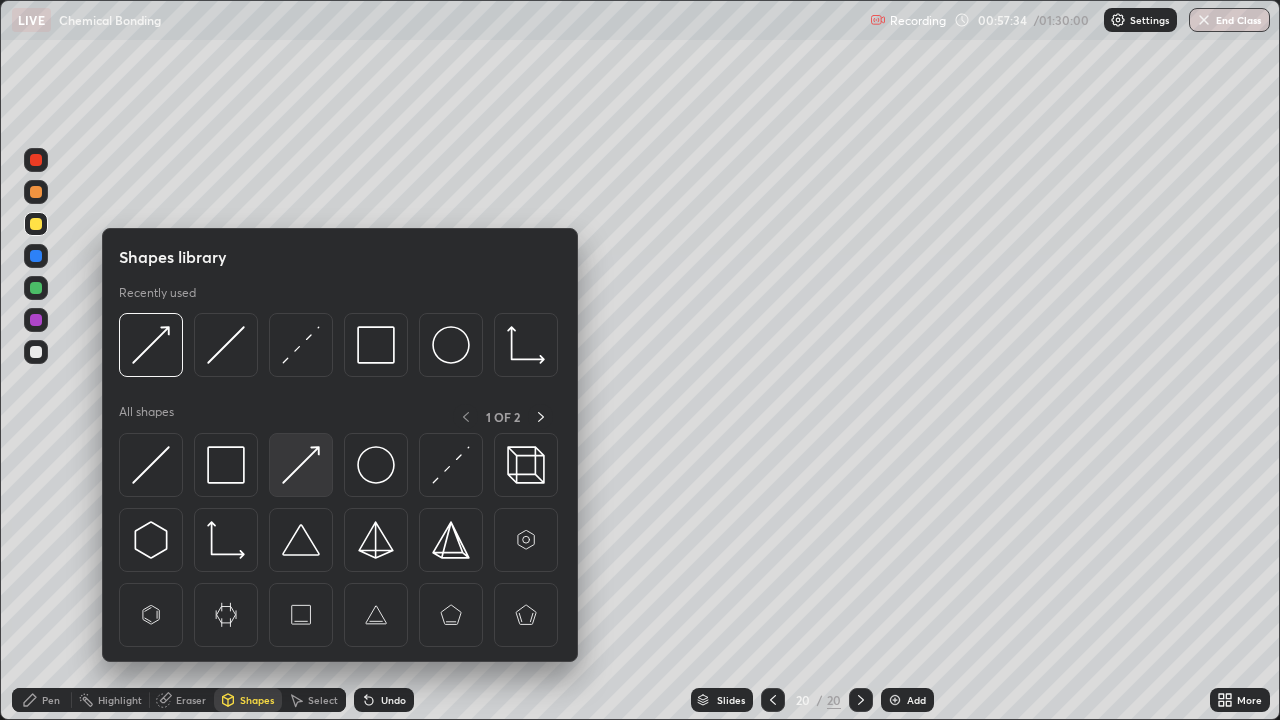 click at bounding box center [301, 465] 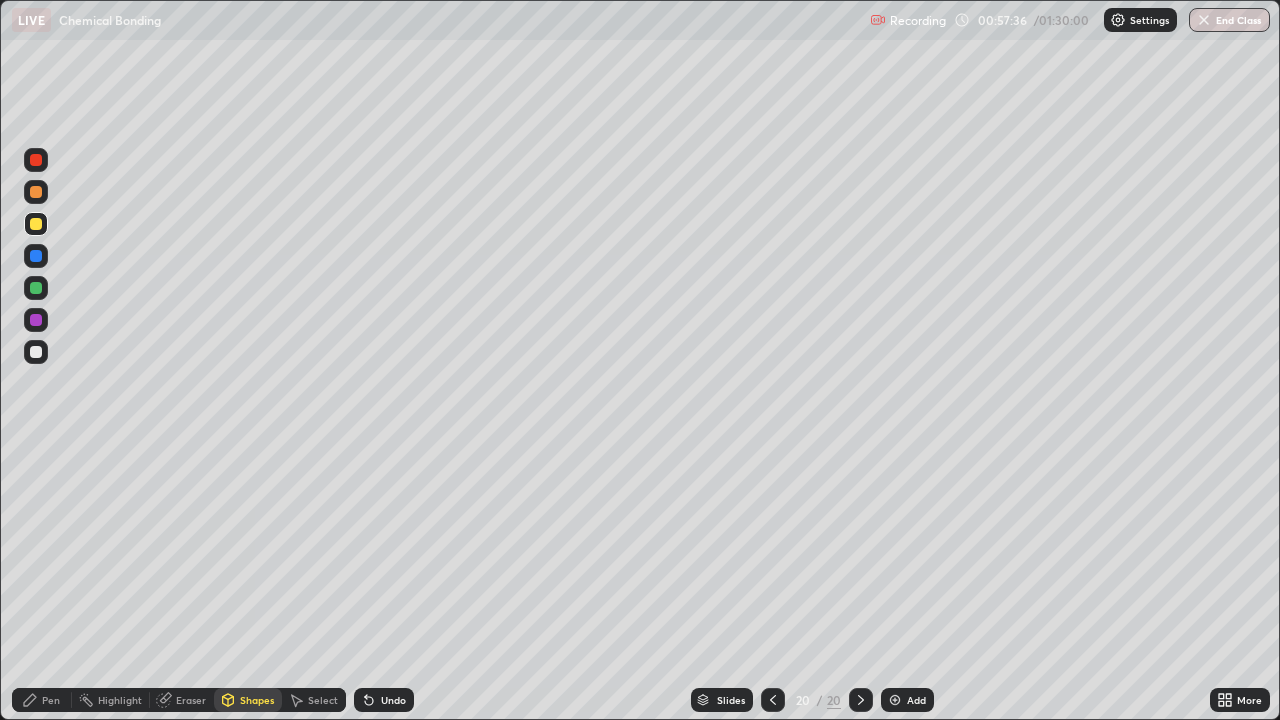 click on "Pen" at bounding box center [51, 700] 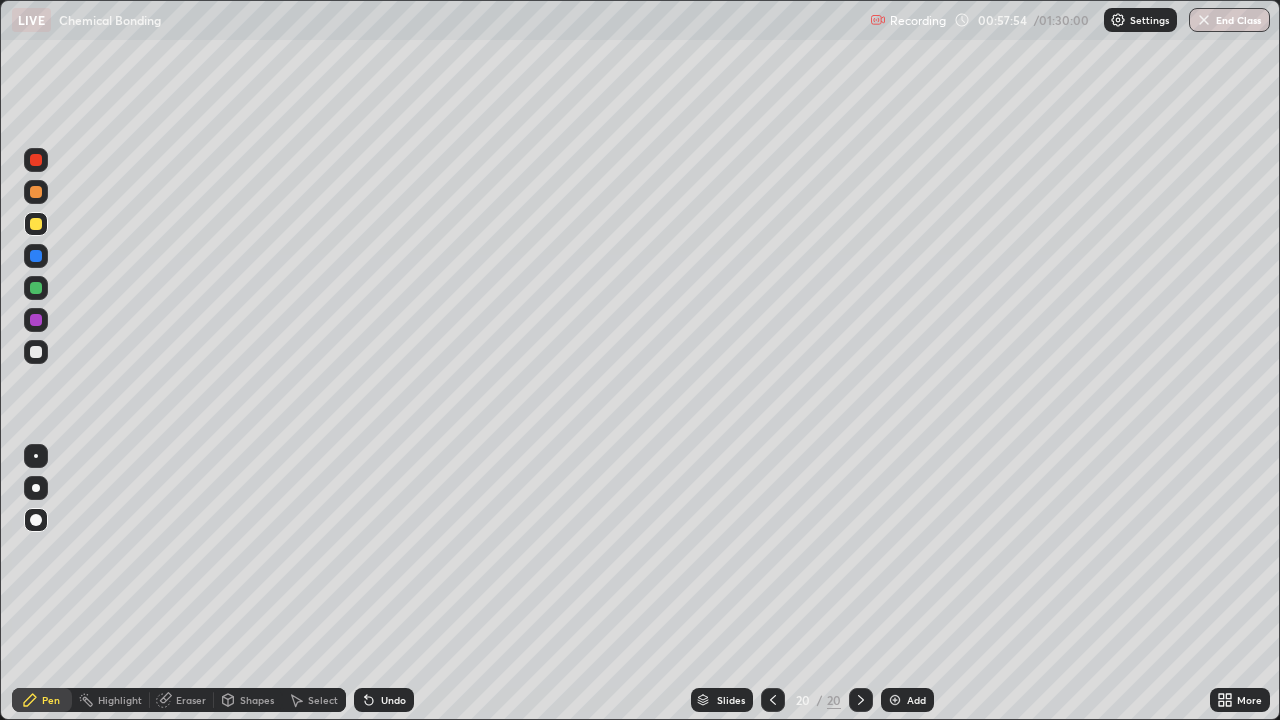 click on "Add" at bounding box center [916, 700] 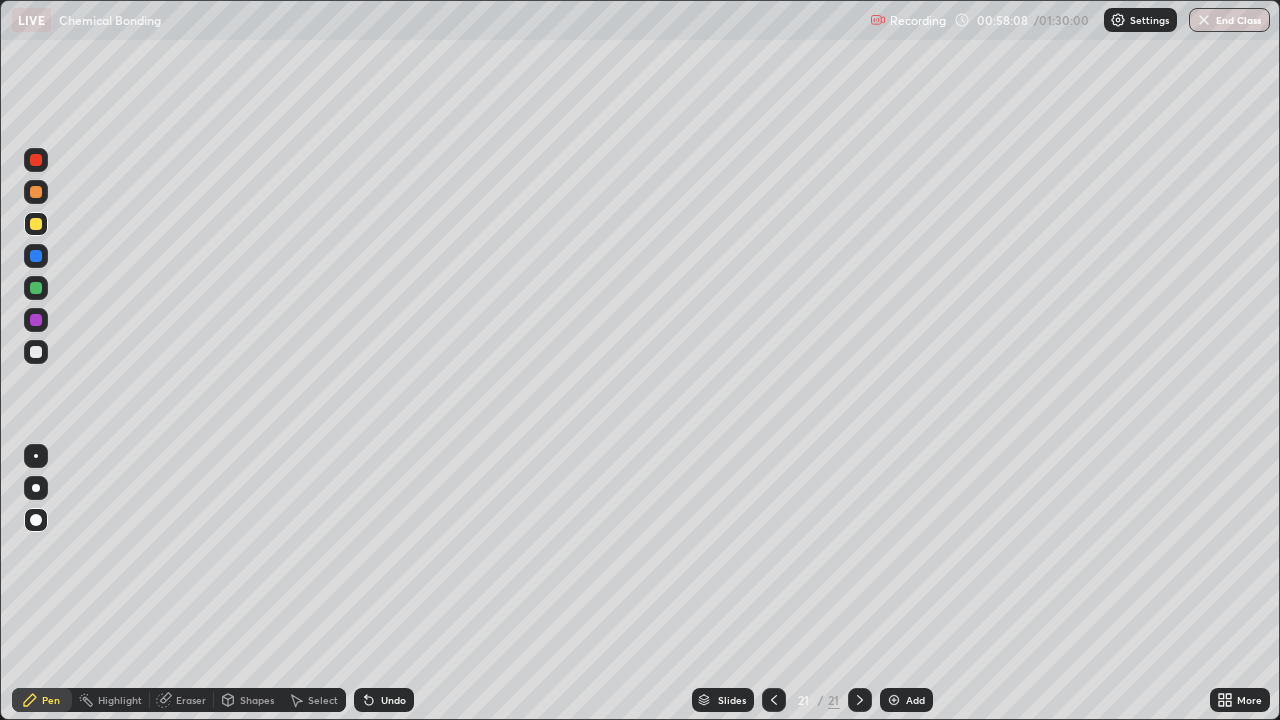 click on "Shapes" at bounding box center (257, 700) 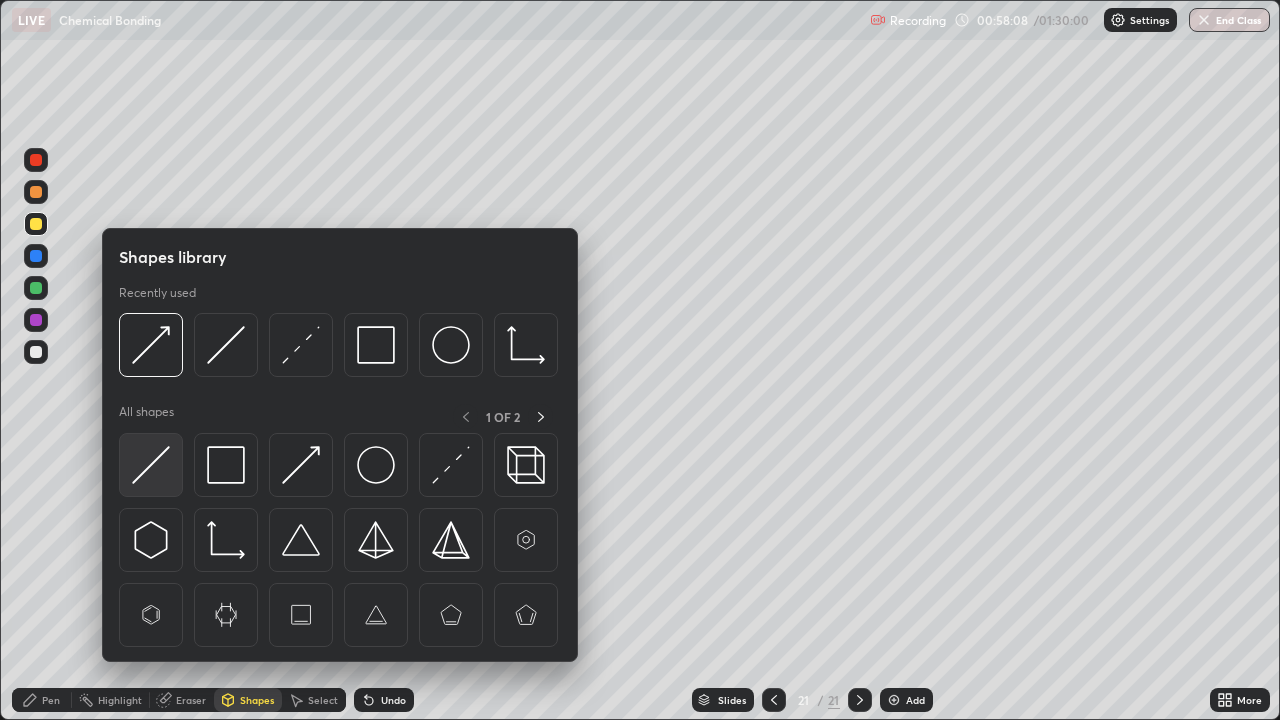 click at bounding box center (151, 465) 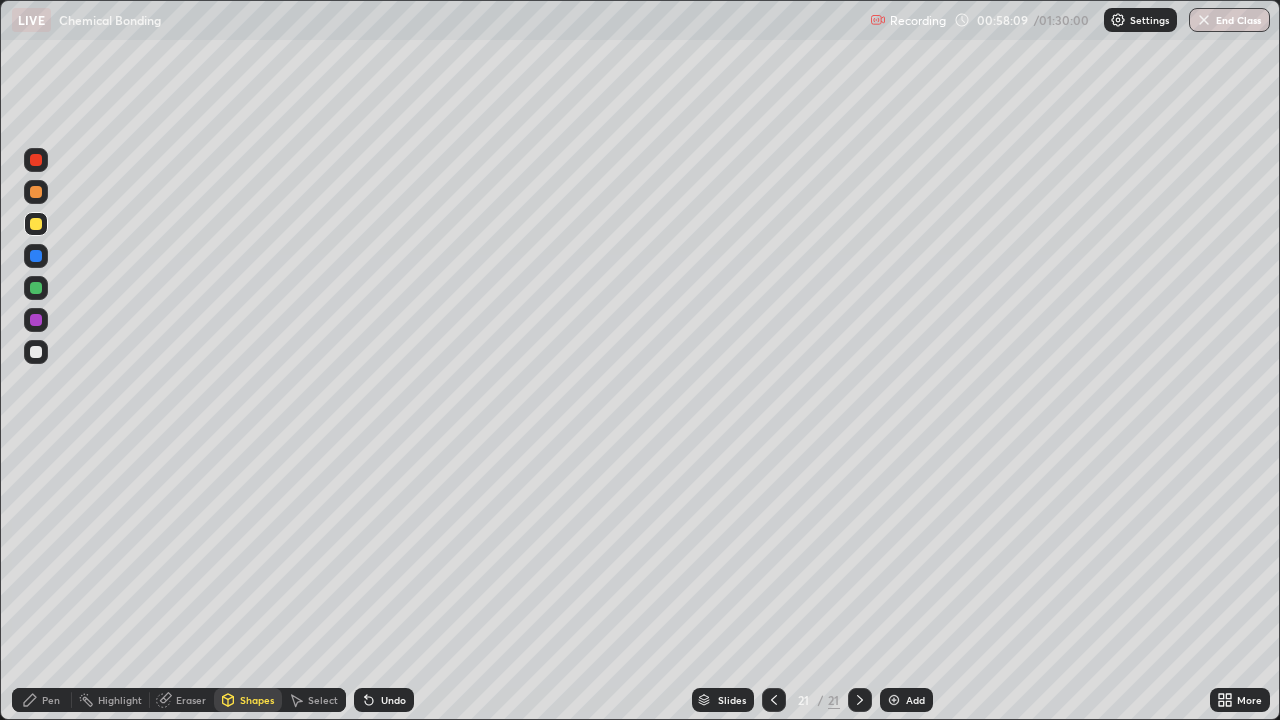 click at bounding box center [36, 352] 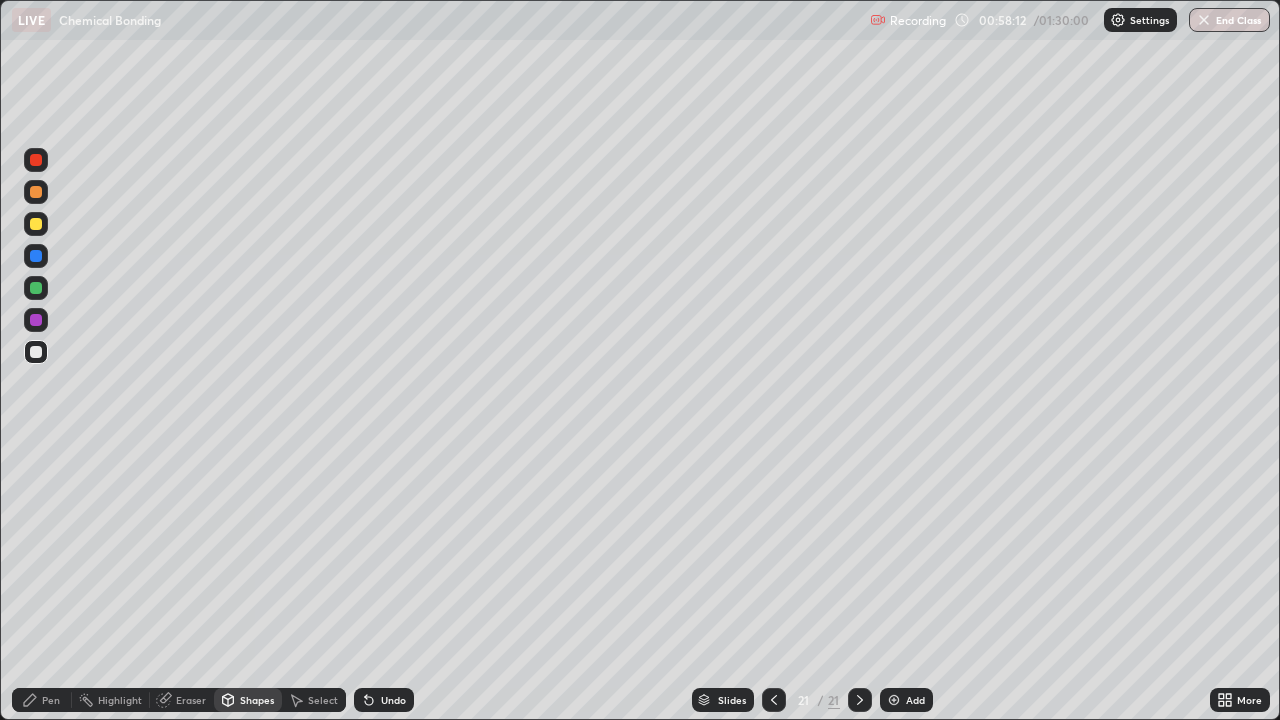 click on "Pen" at bounding box center (51, 700) 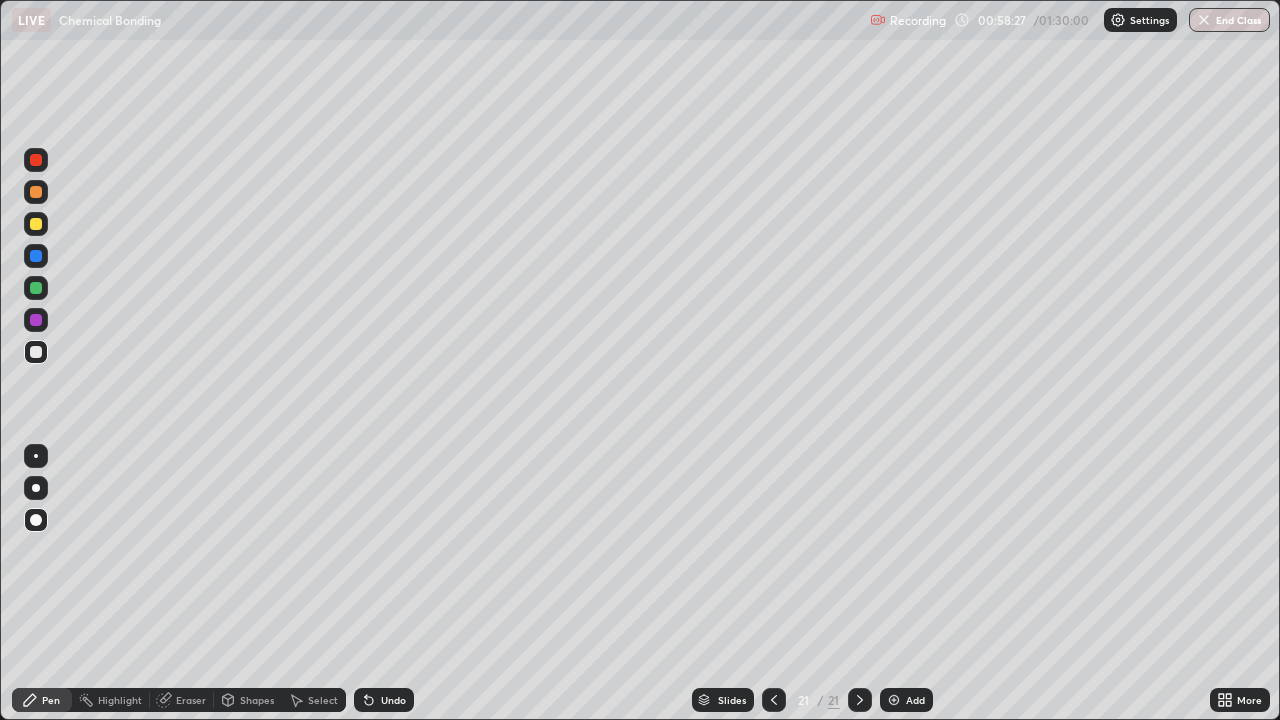 click at bounding box center (36, 224) 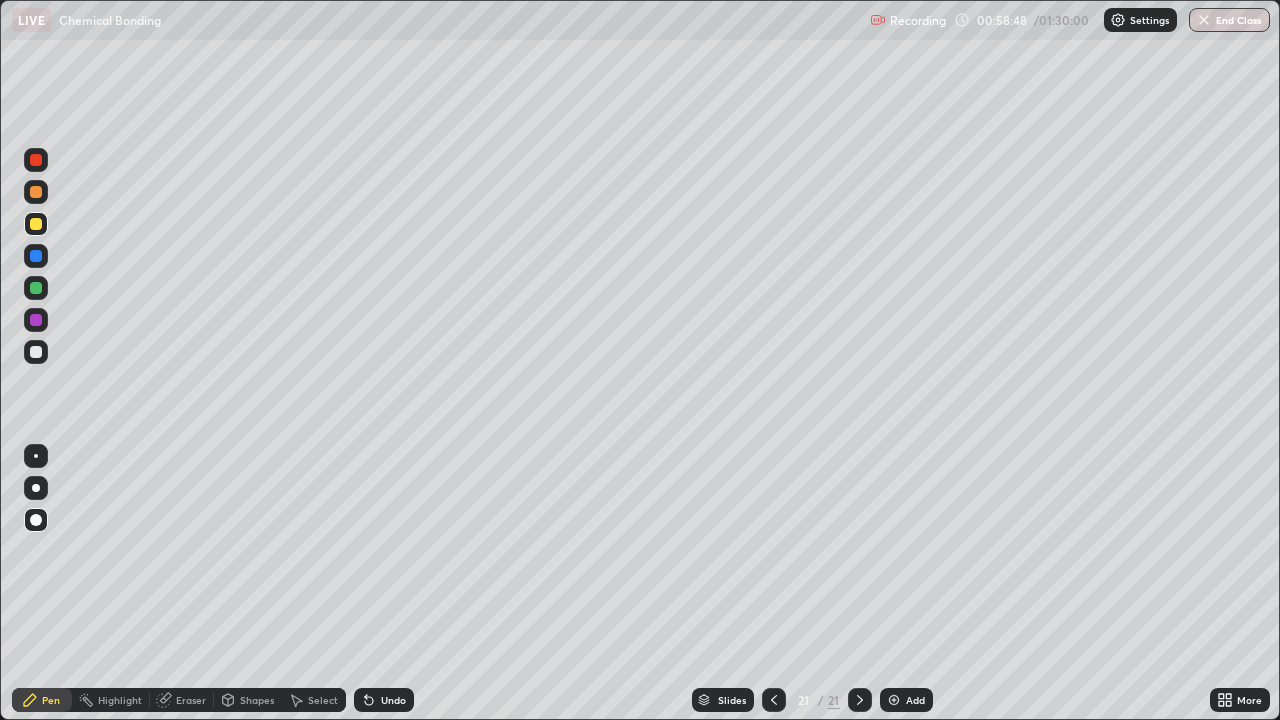 click on "Shapes" at bounding box center [257, 700] 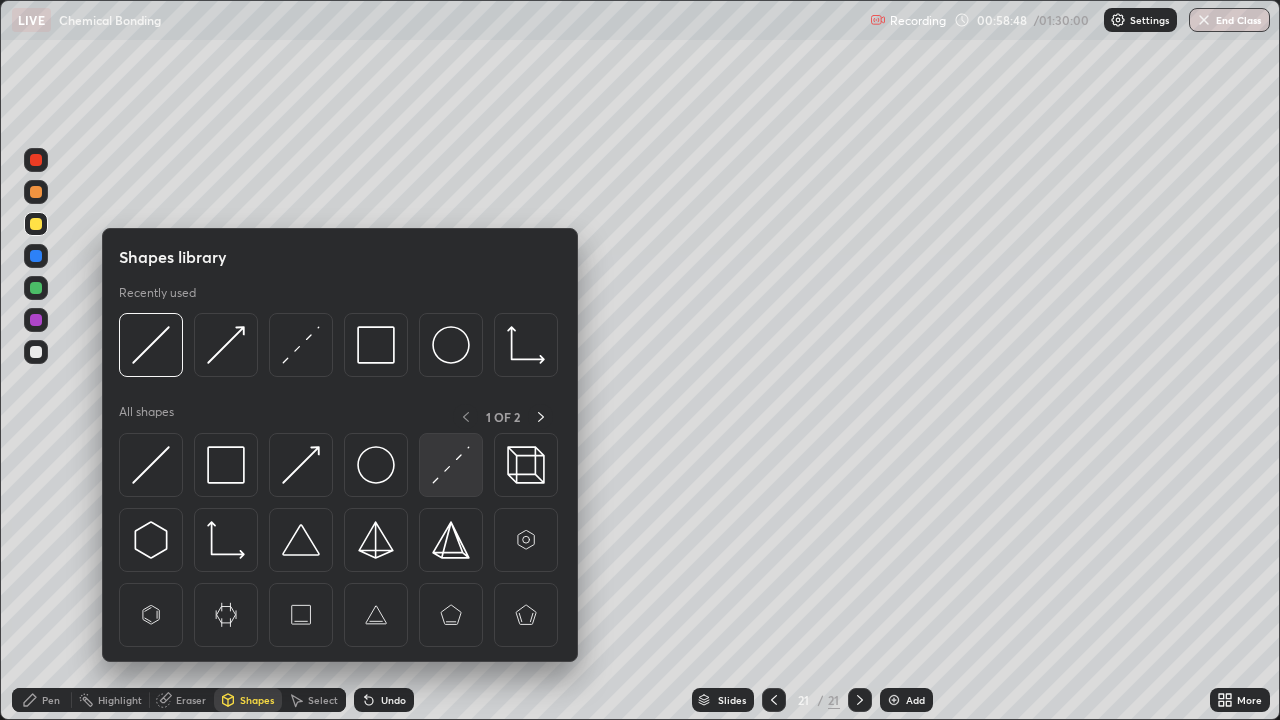 click at bounding box center [451, 465] 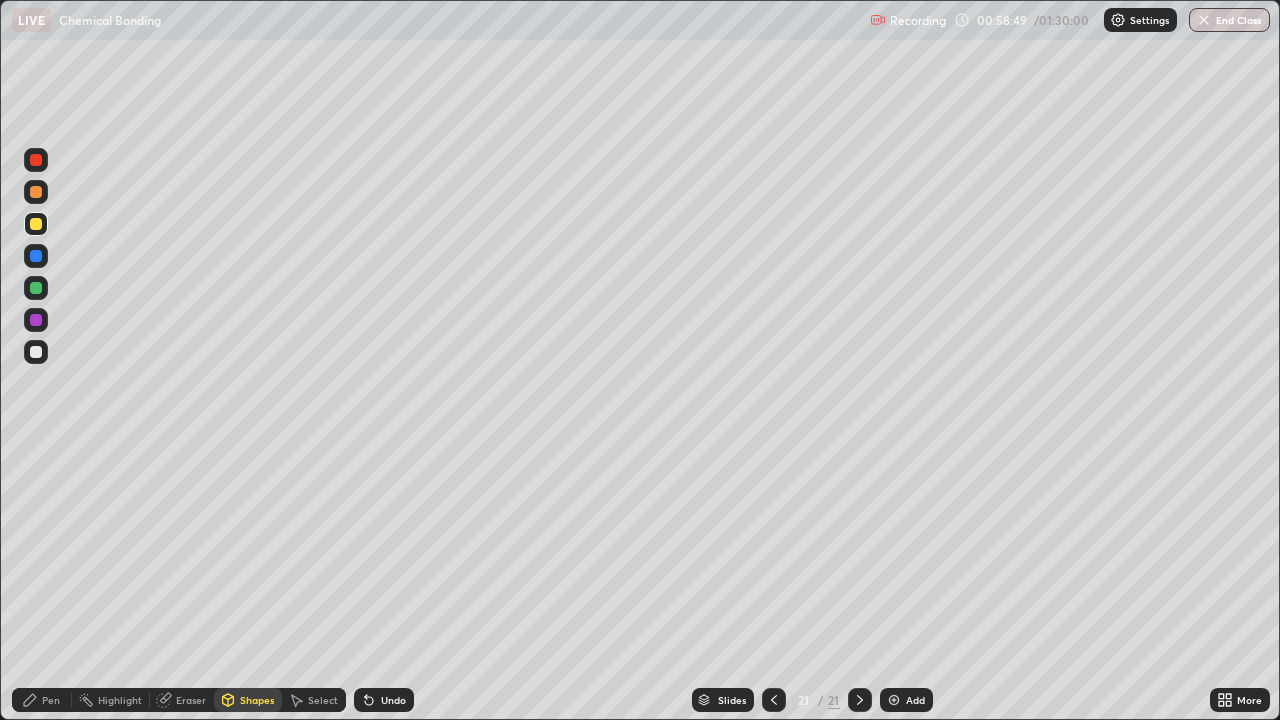 click at bounding box center (36, 320) 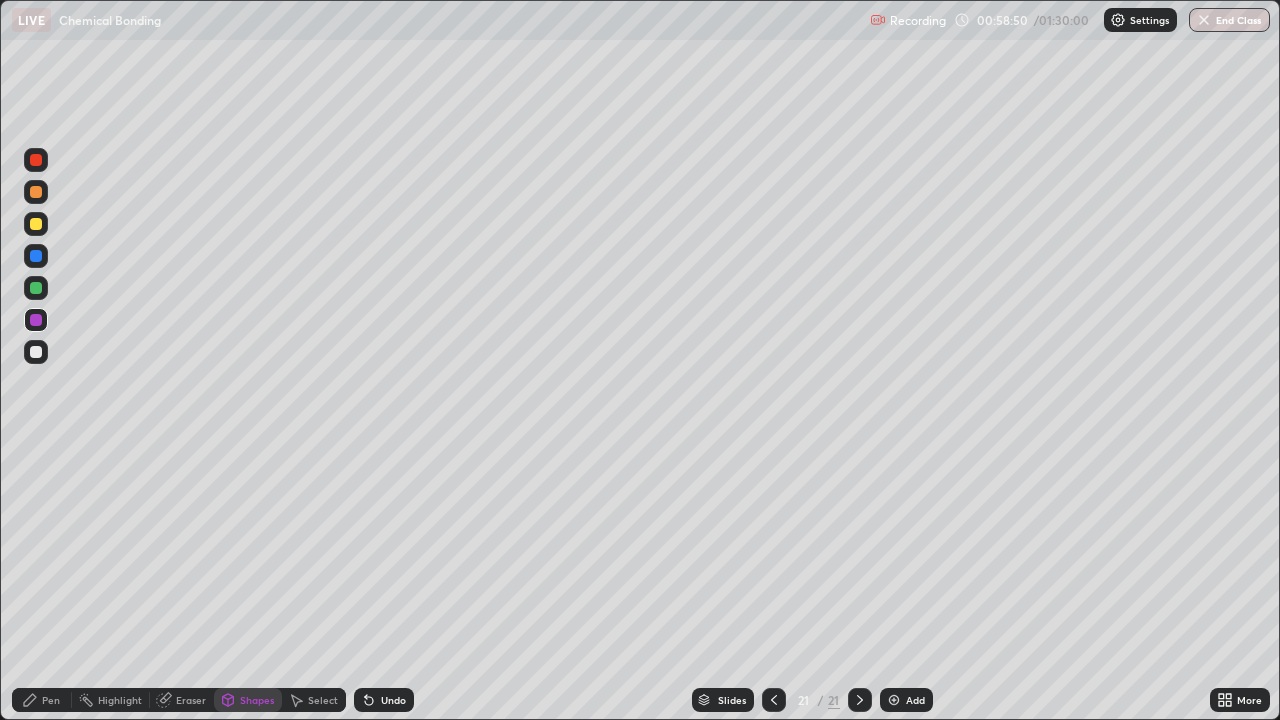 click 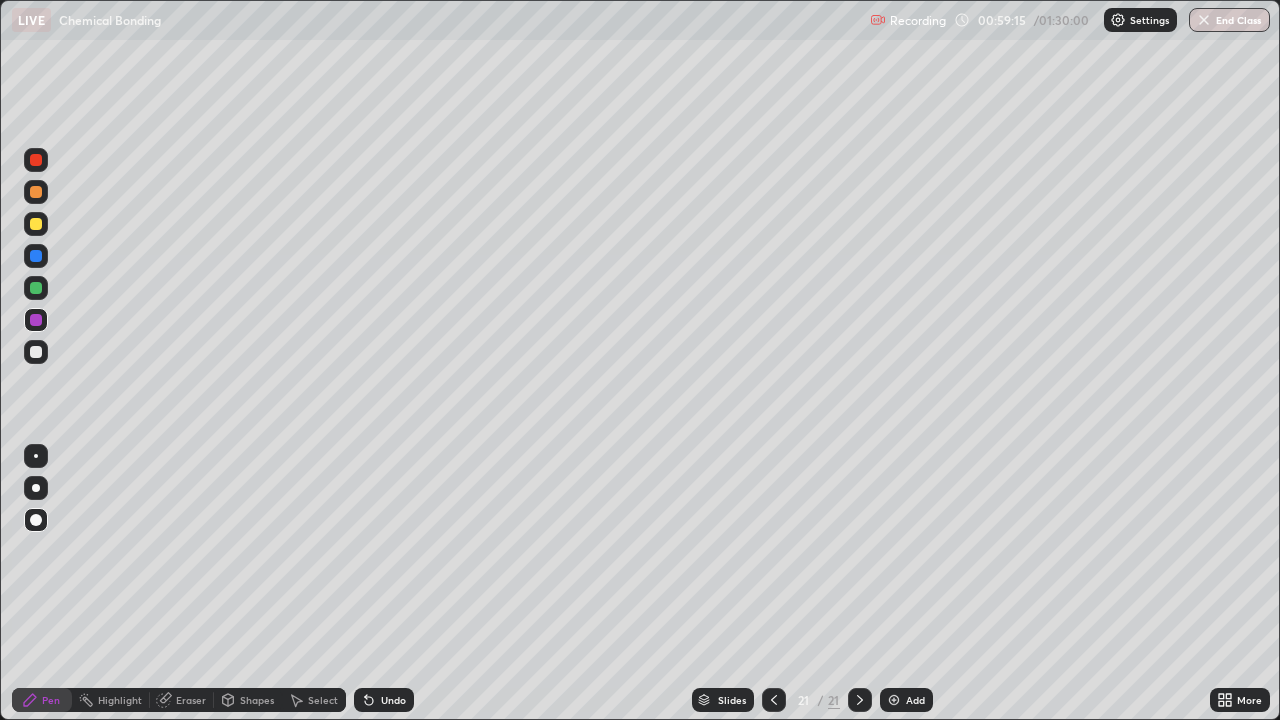 click on "Add" at bounding box center (906, 700) 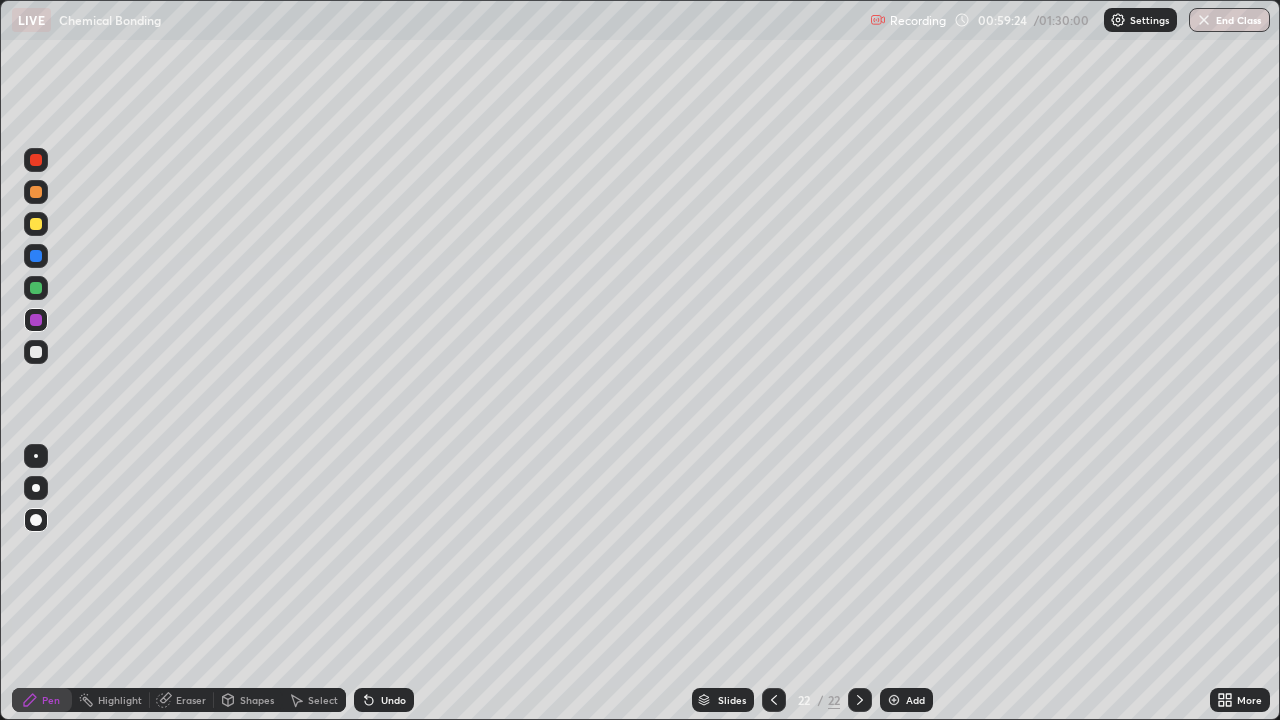 click on "Pen" at bounding box center (51, 700) 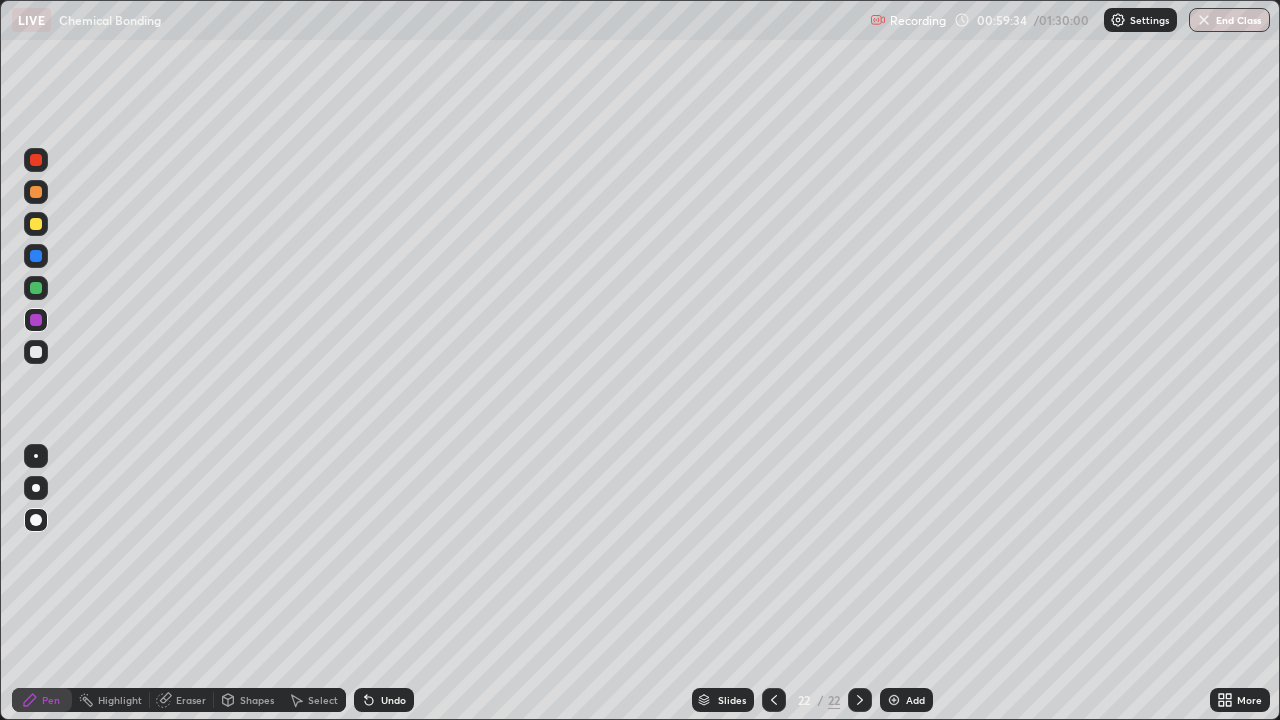 click at bounding box center [36, 288] 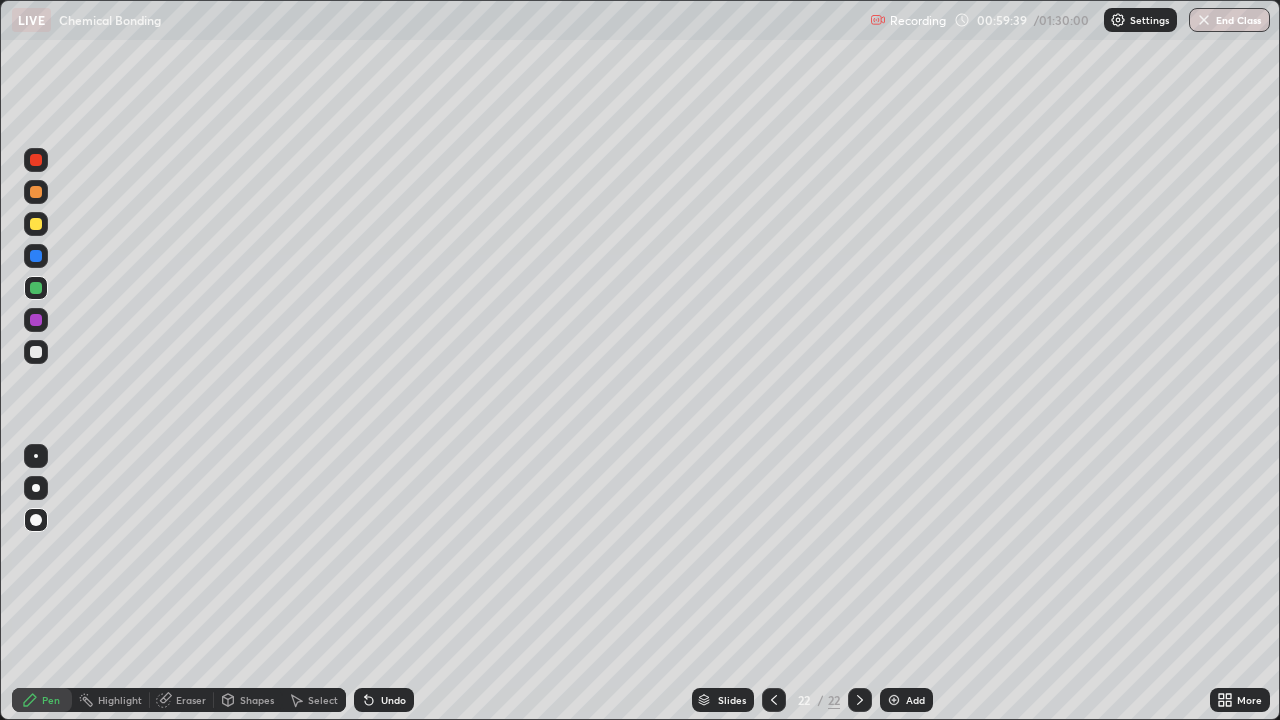 click on "Shapes" at bounding box center (257, 700) 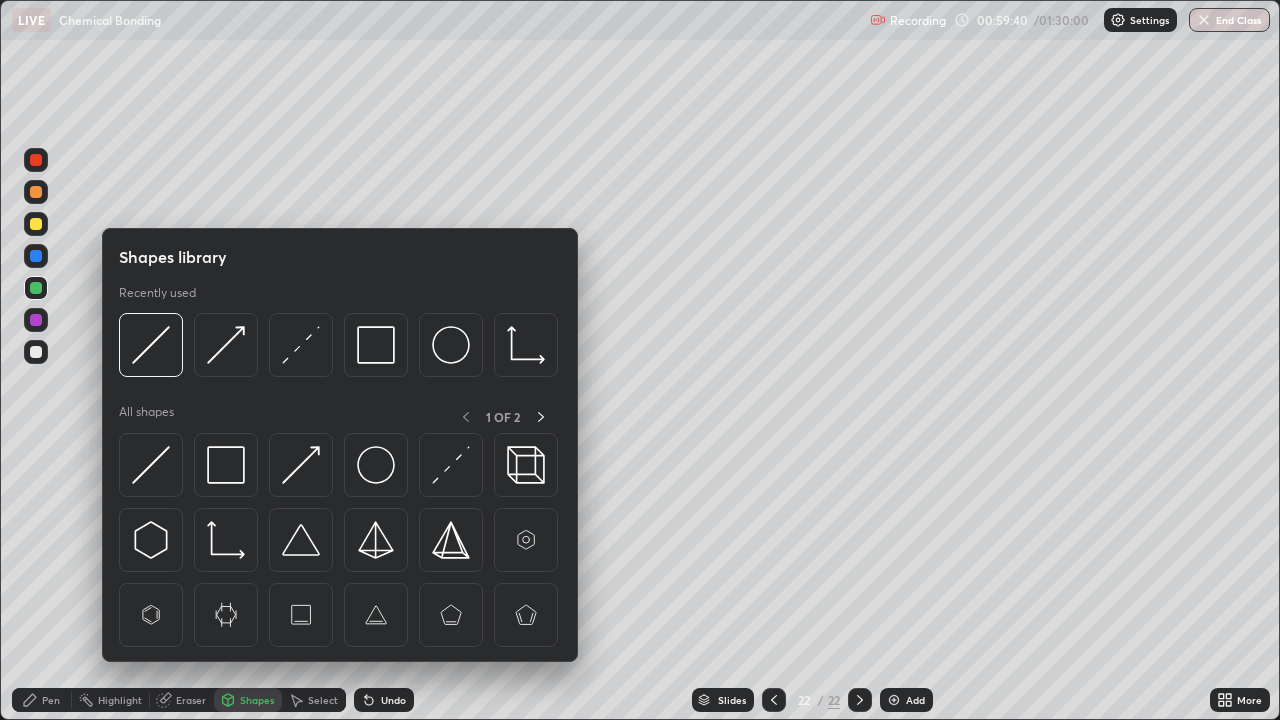 click on "Pen" at bounding box center (42, 700) 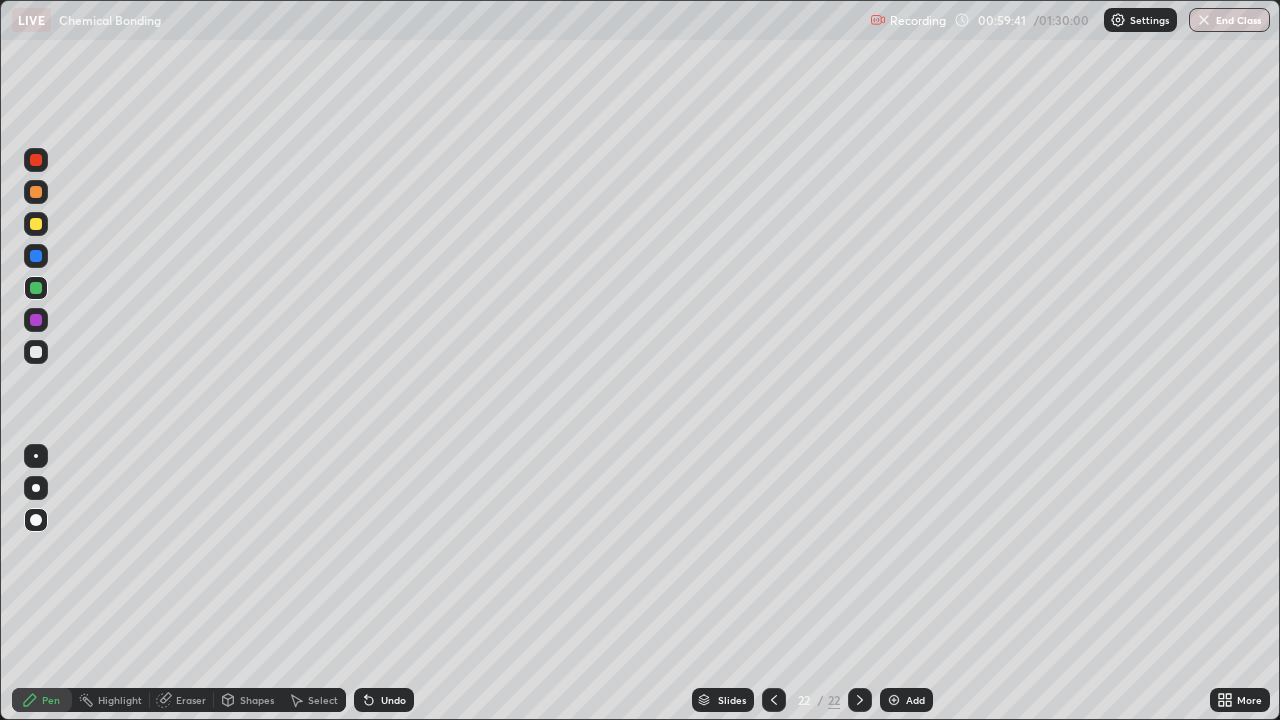 click at bounding box center (36, 224) 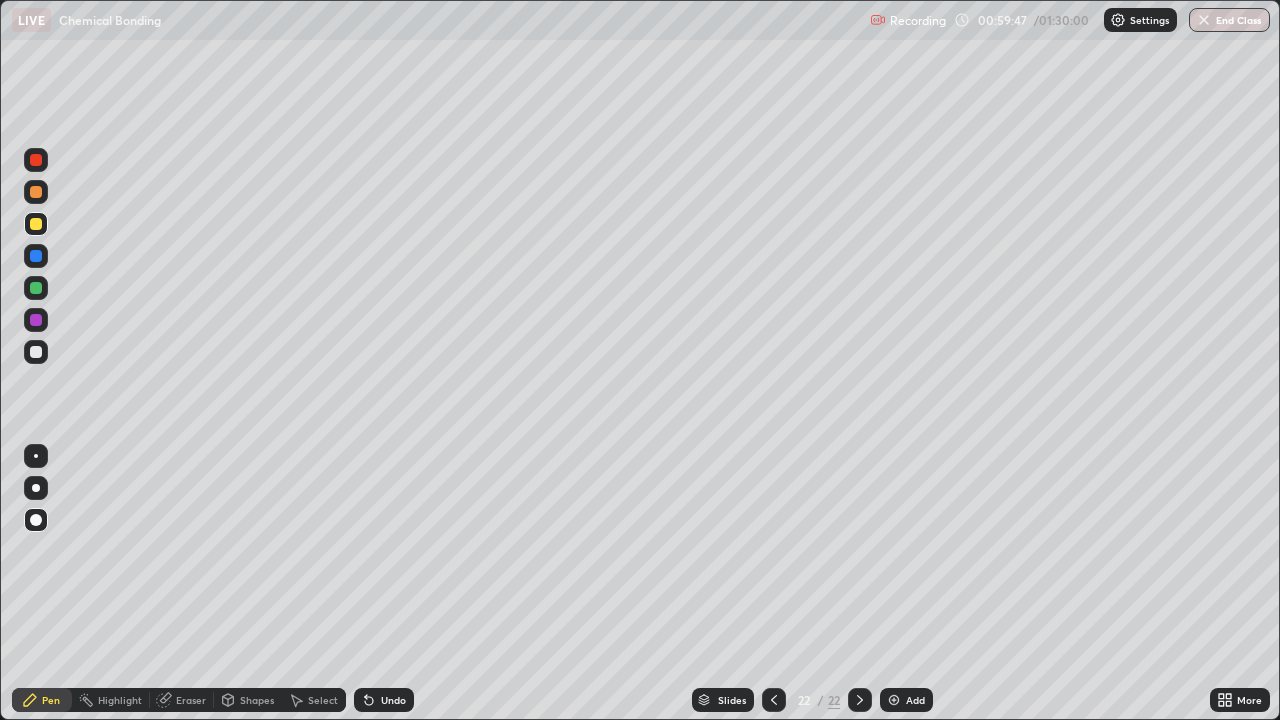 click on "Shapes" at bounding box center [257, 700] 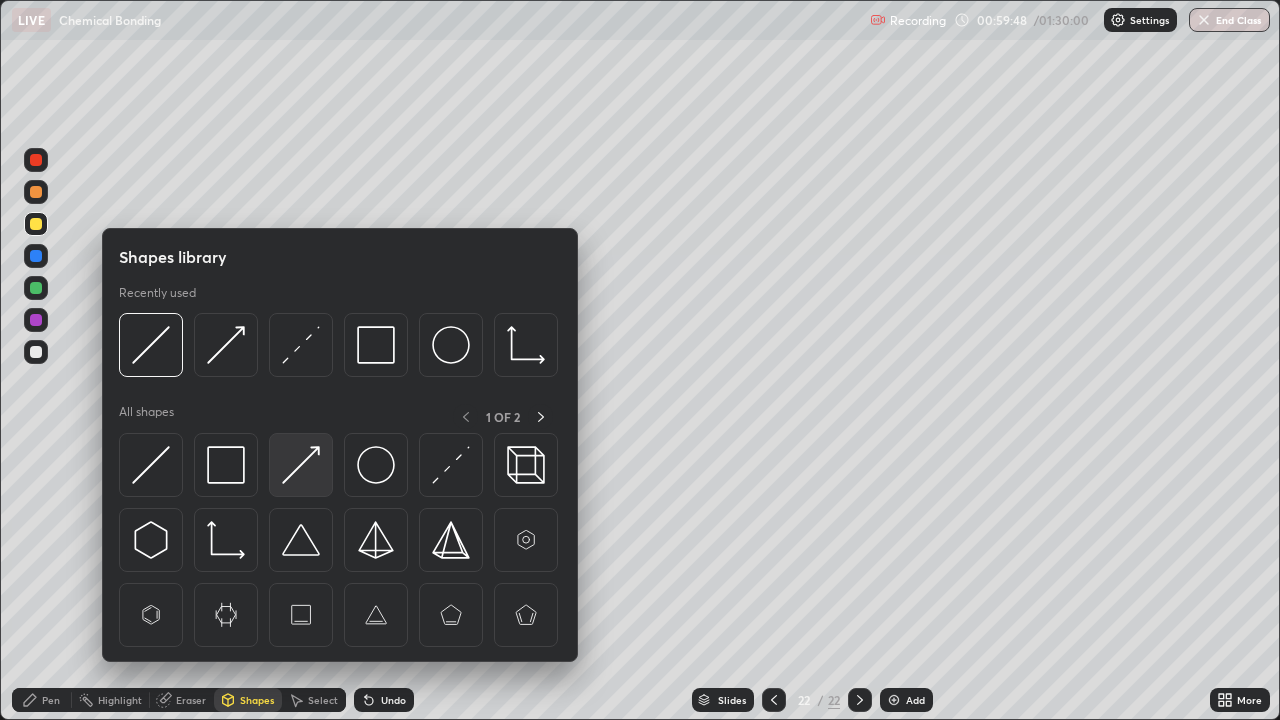 click at bounding box center [301, 465] 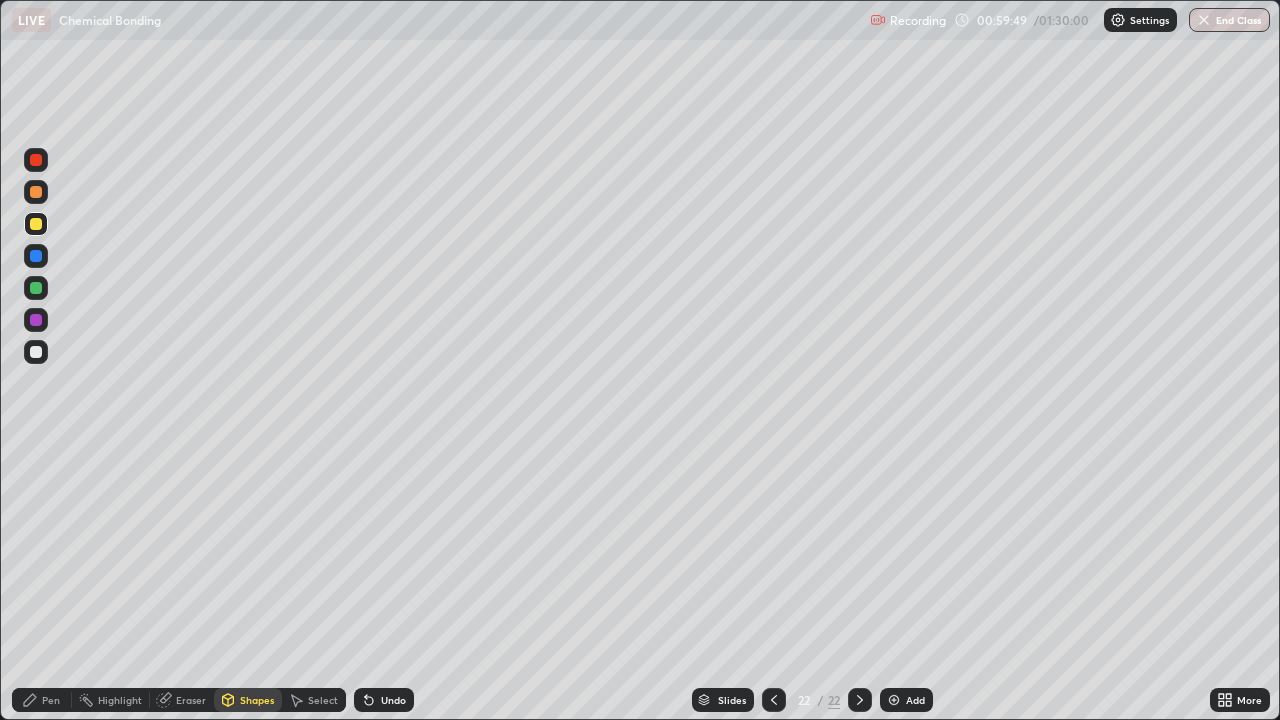 click on "Pen" at bounding box center (51, 700) 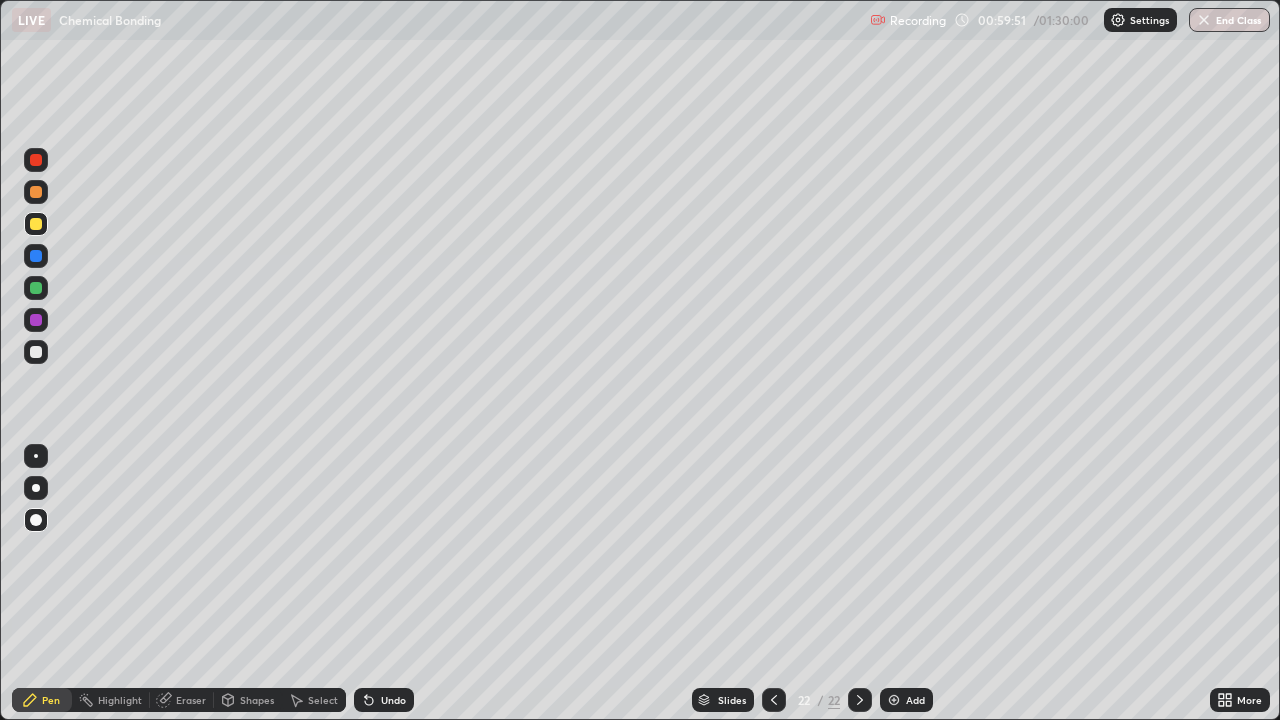 click on "Undo" at bounding box center (384, 700) 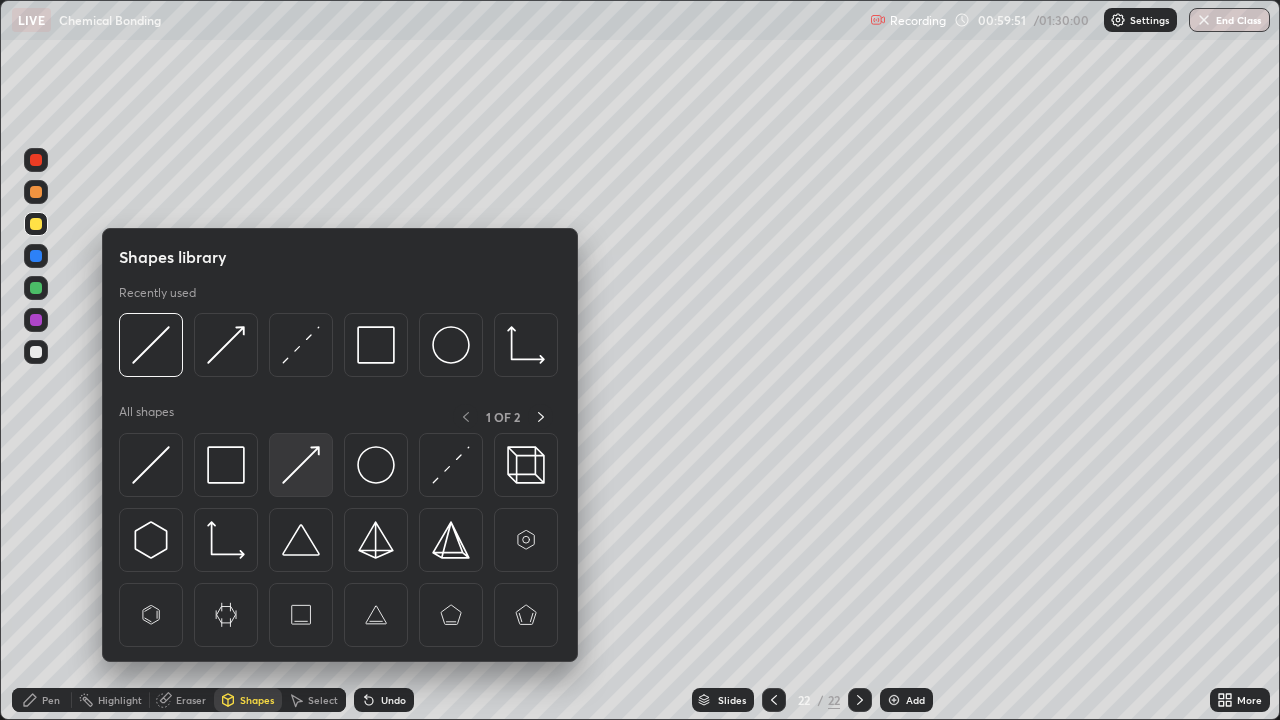 click at bounding box center [301, 465] 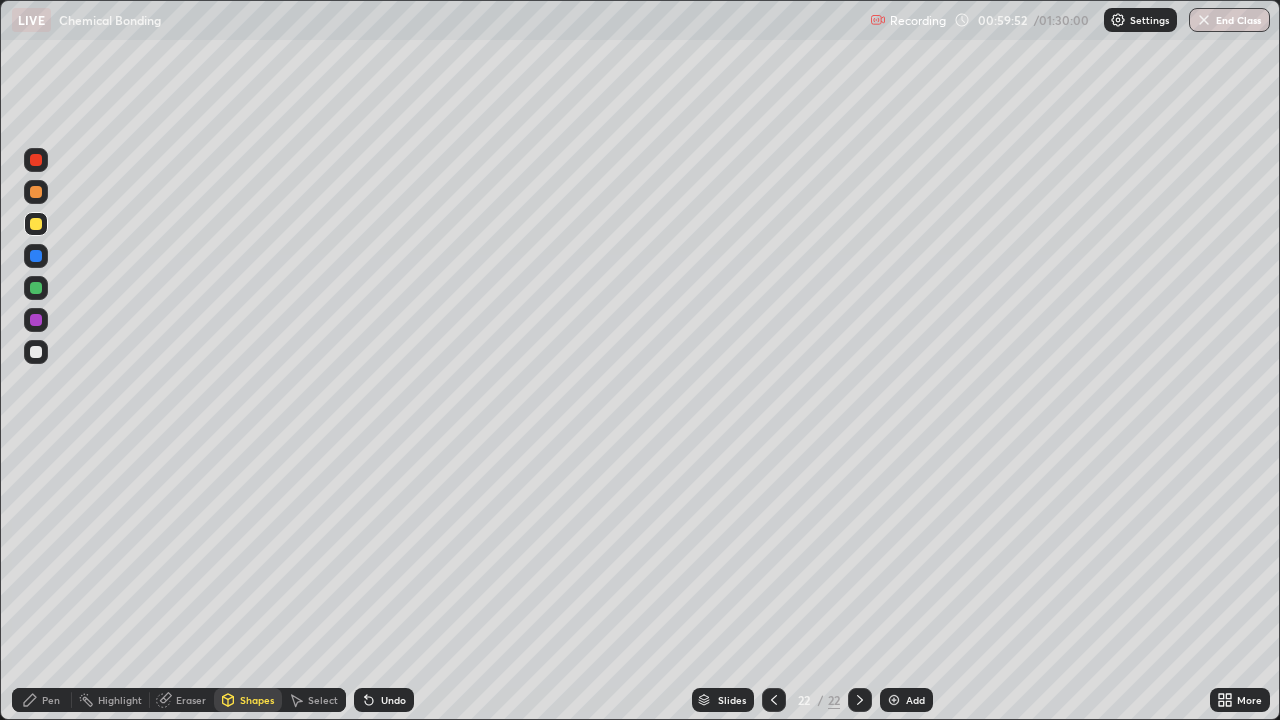 click 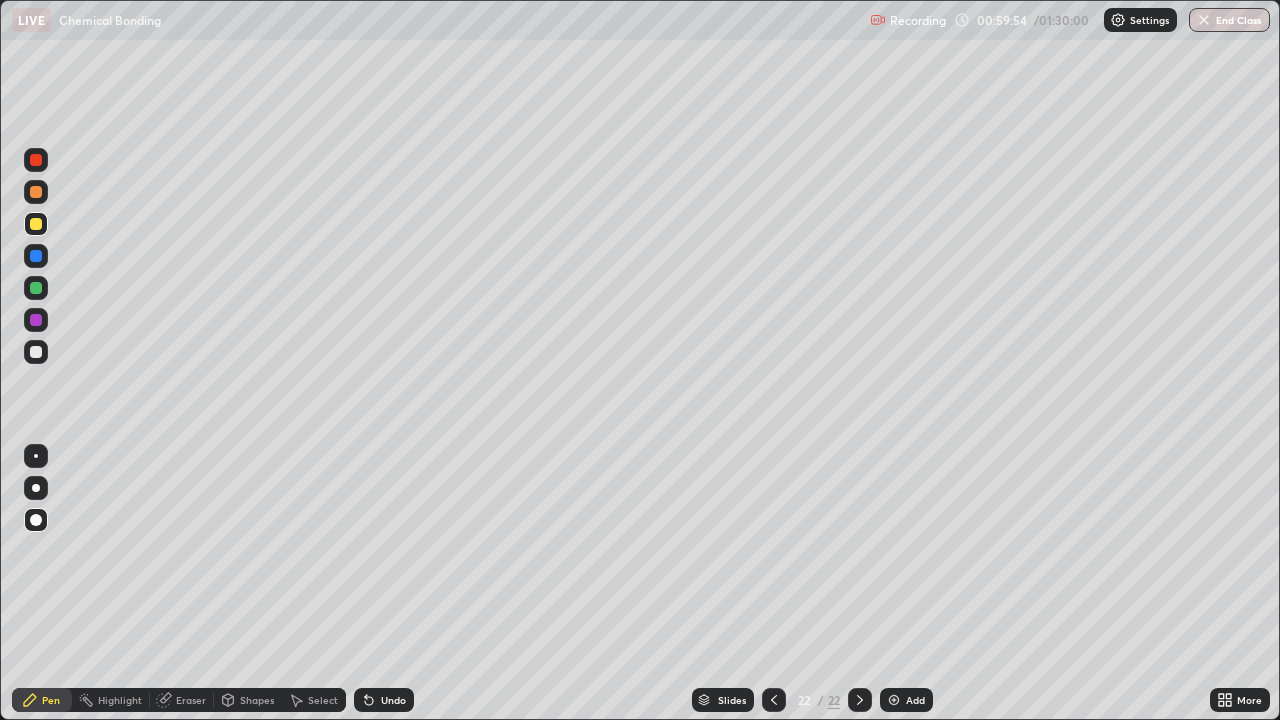 click on "Undo" at bounding box center (384, 700) 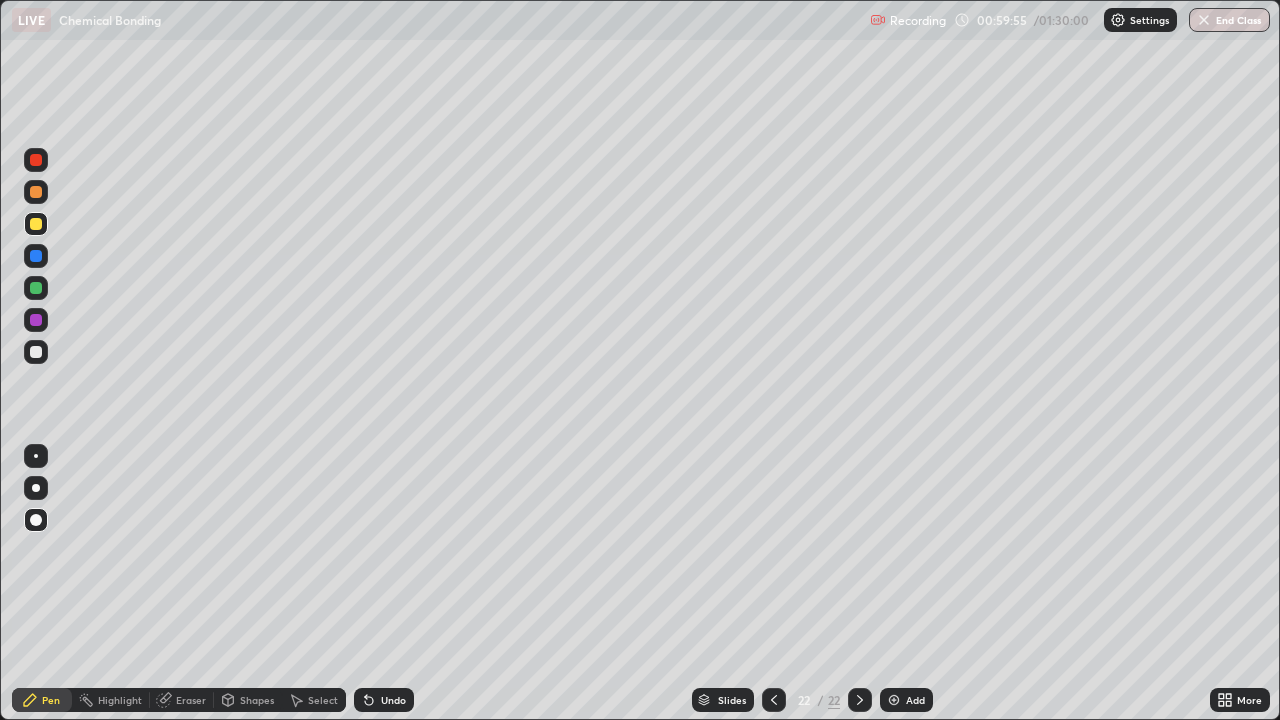 click on "Shapes" at bounding box center (257, 700) 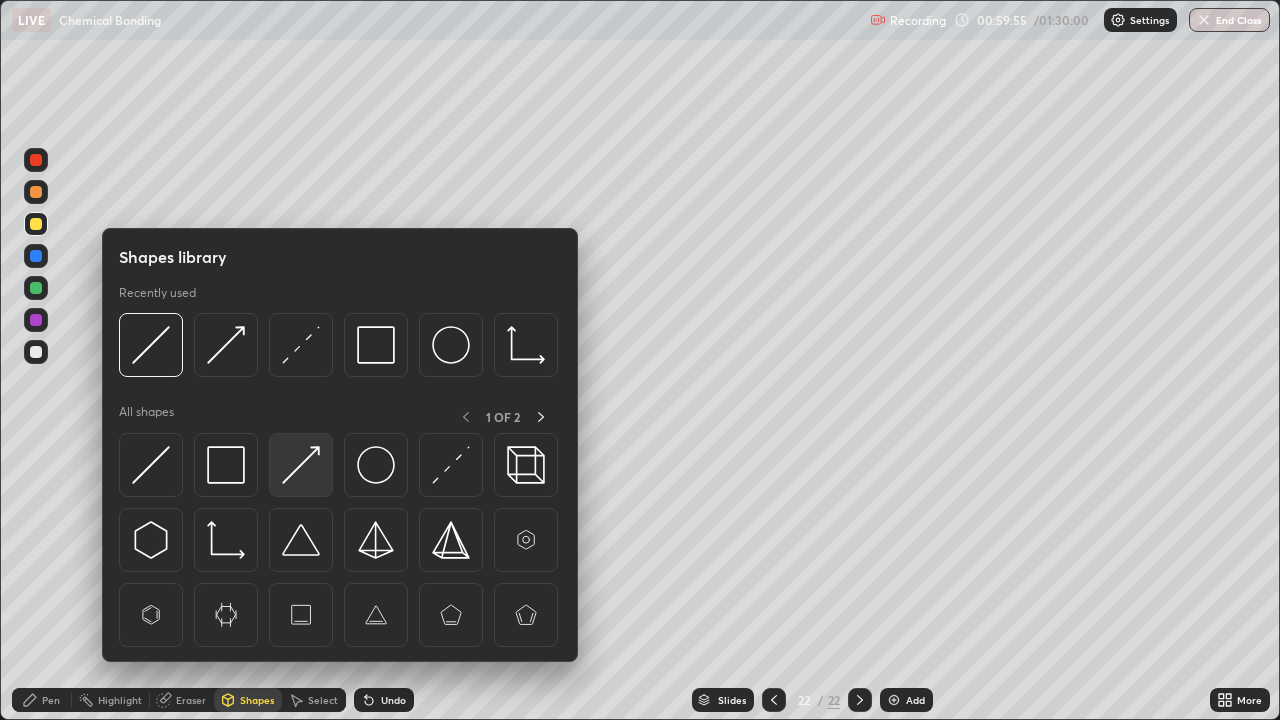 click at bounding box center (301, 465) 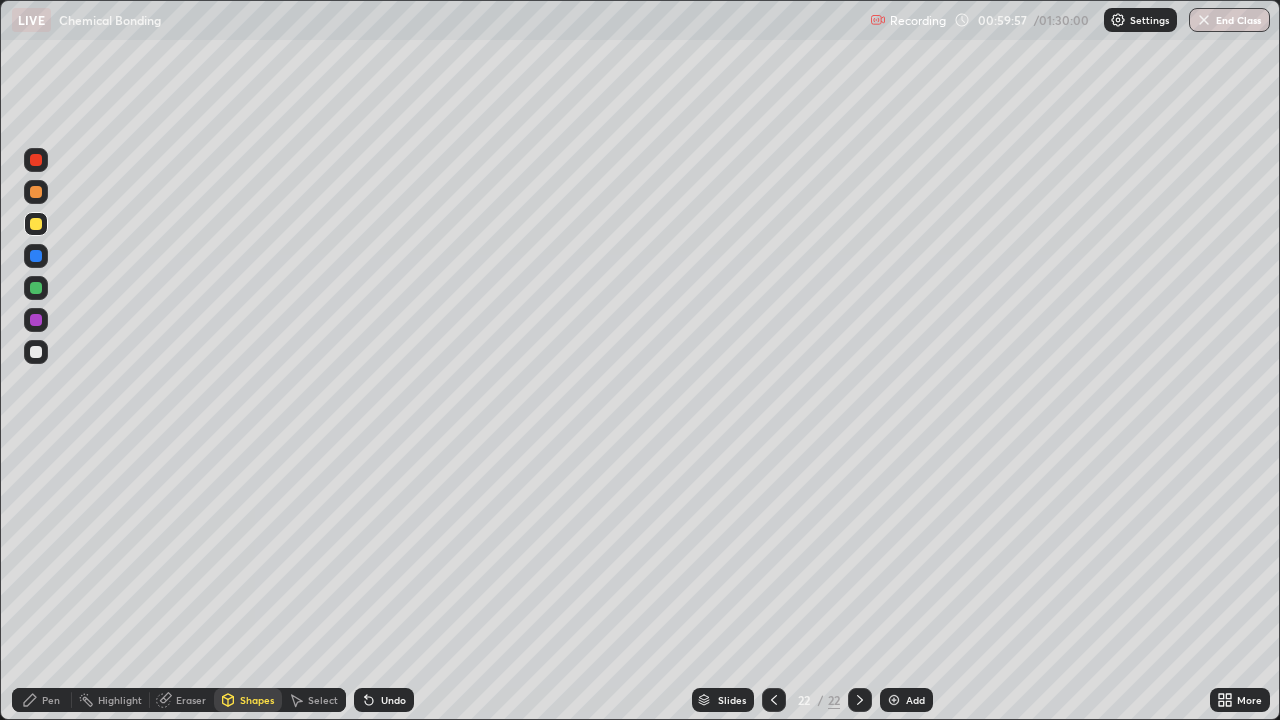 click on "Pen" at bounding box center (42, 700) 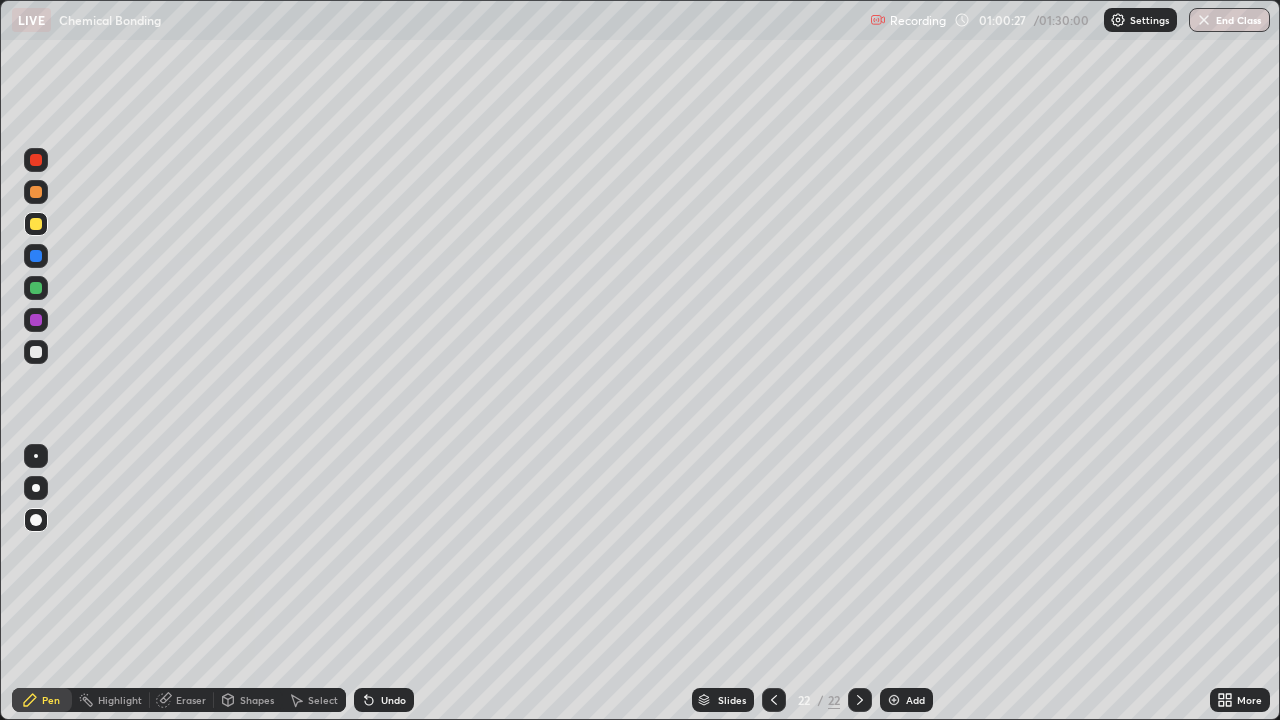 click at bounding box center (774, 700) 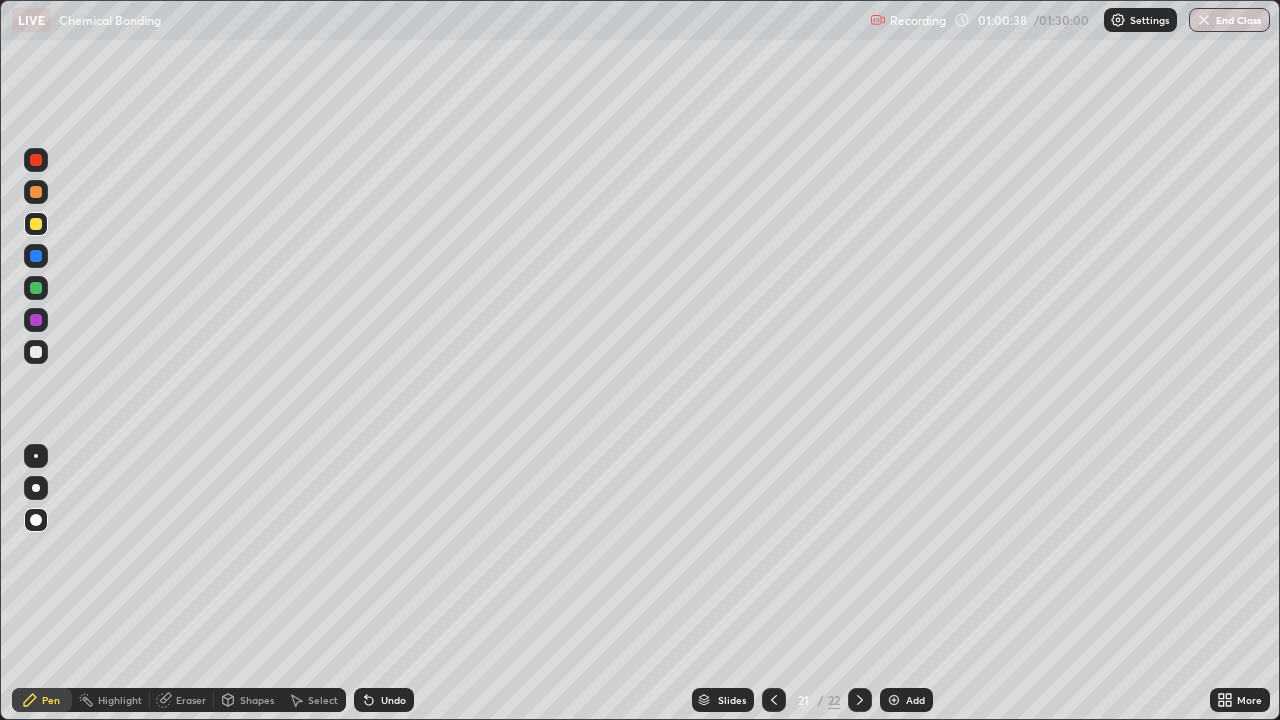 click 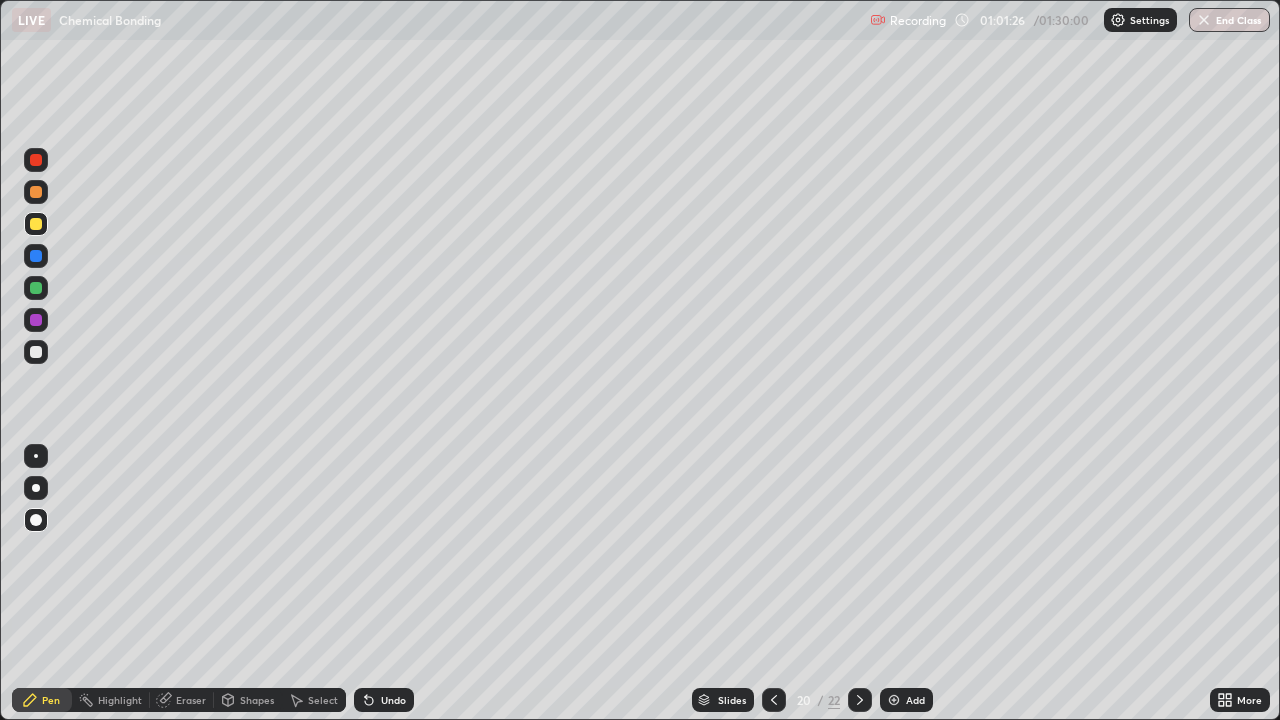 click at bounding box center (774, 700) 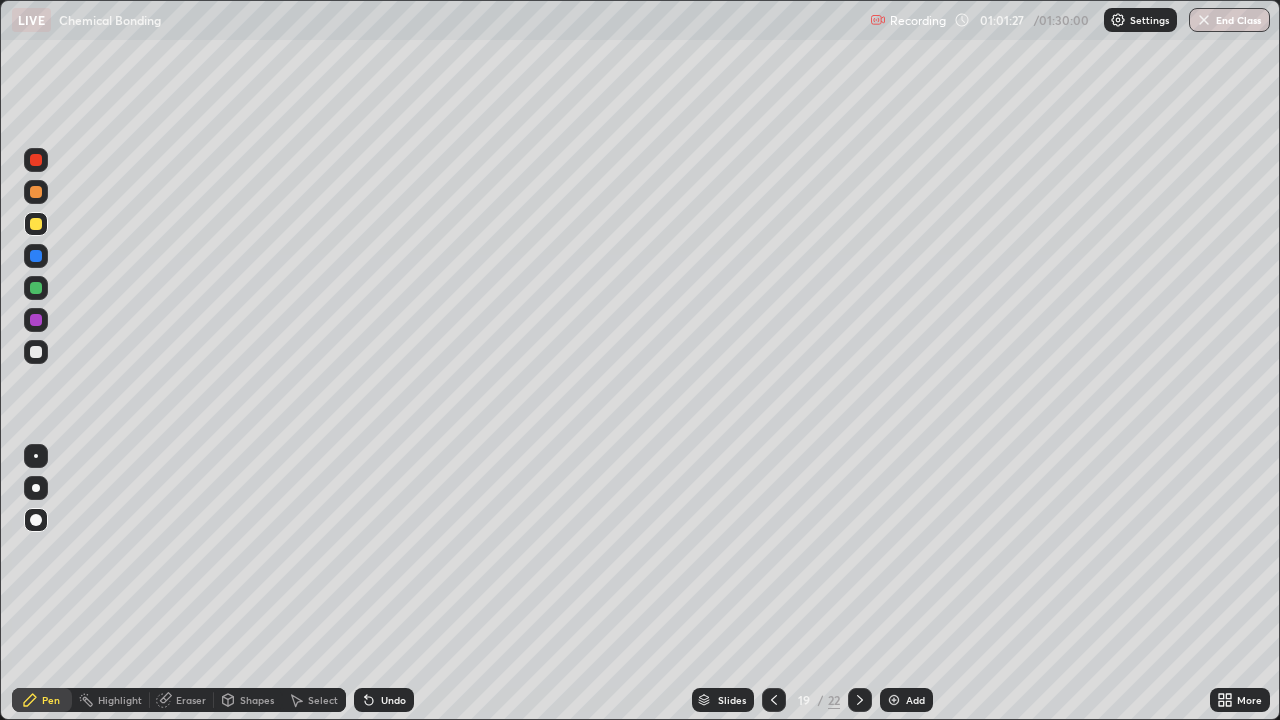 click 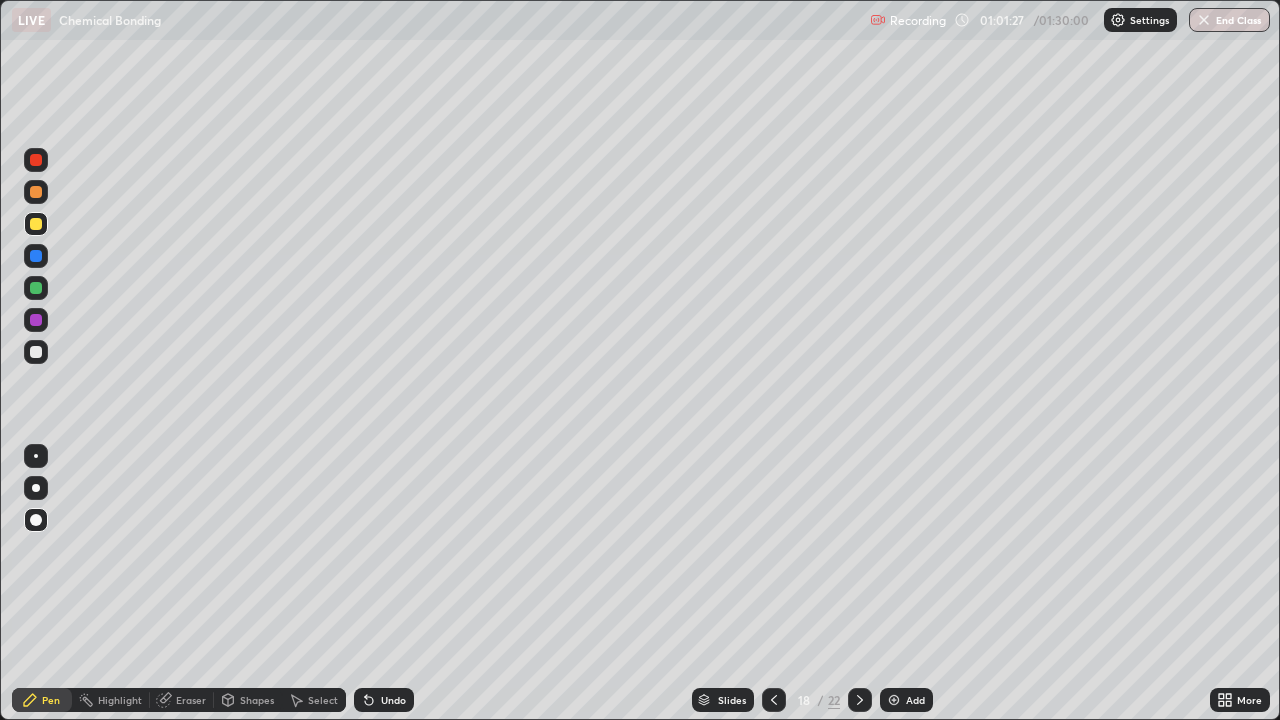 click 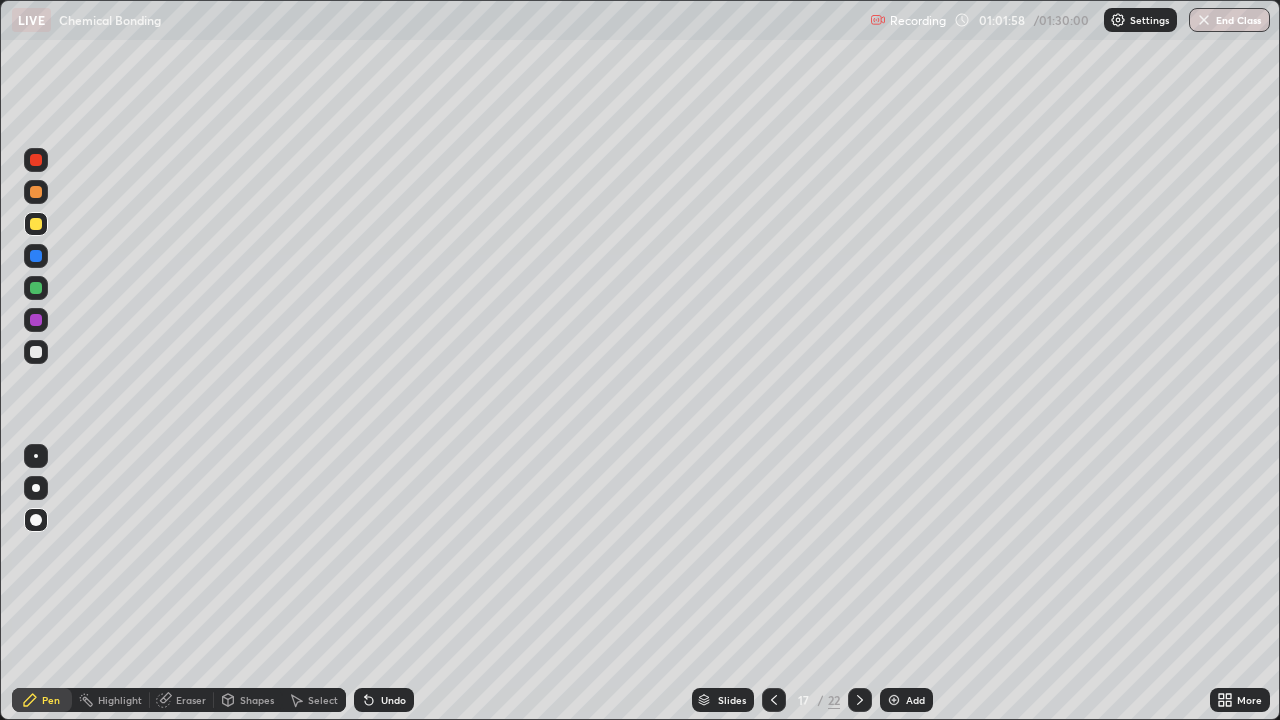 click 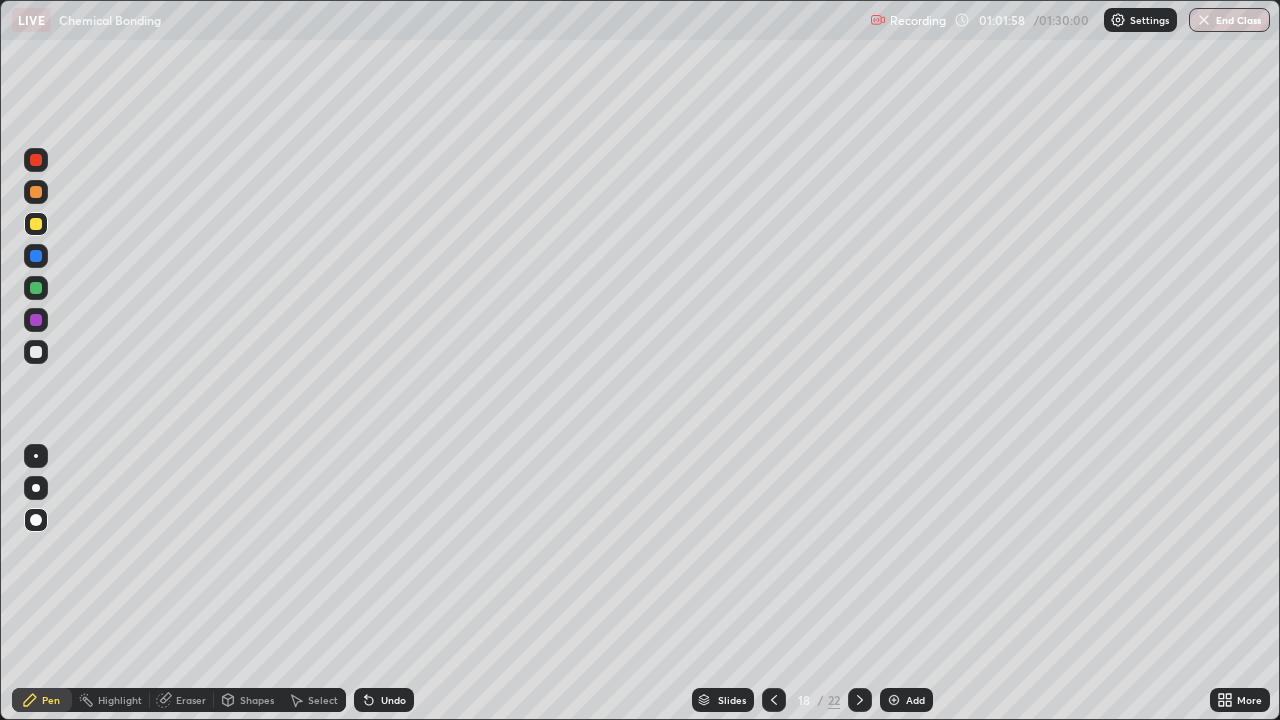 click 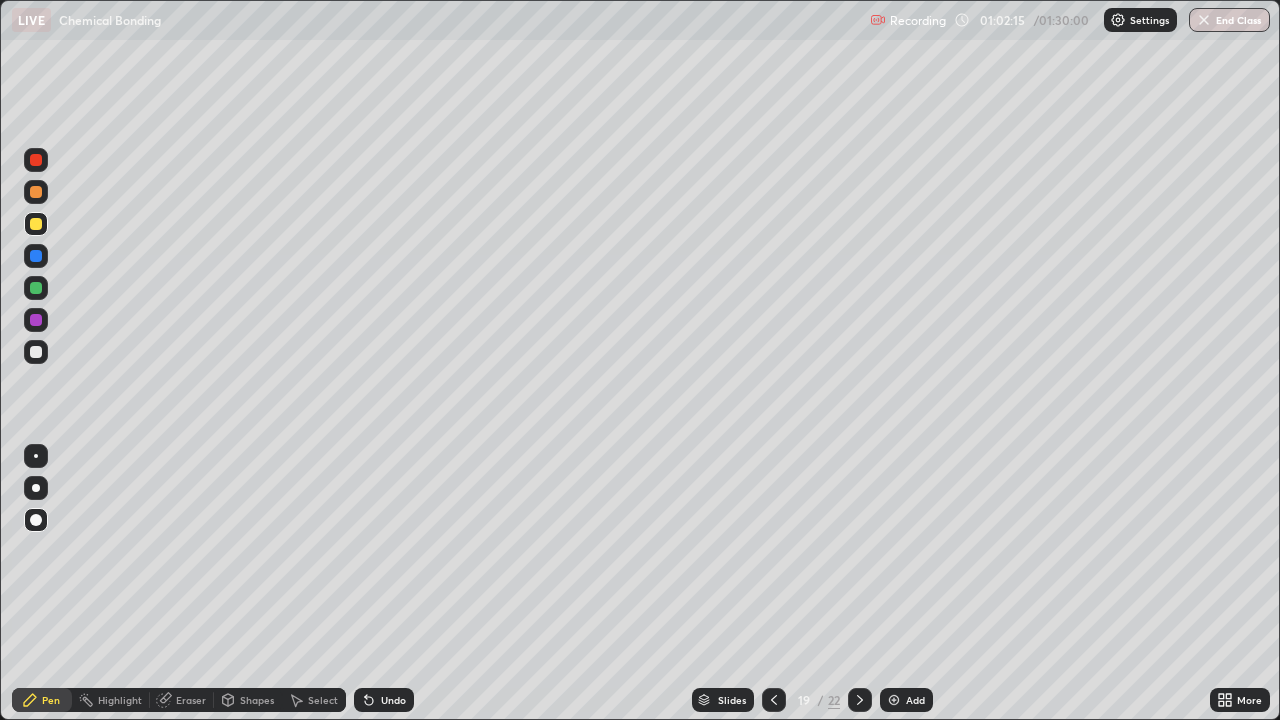 click 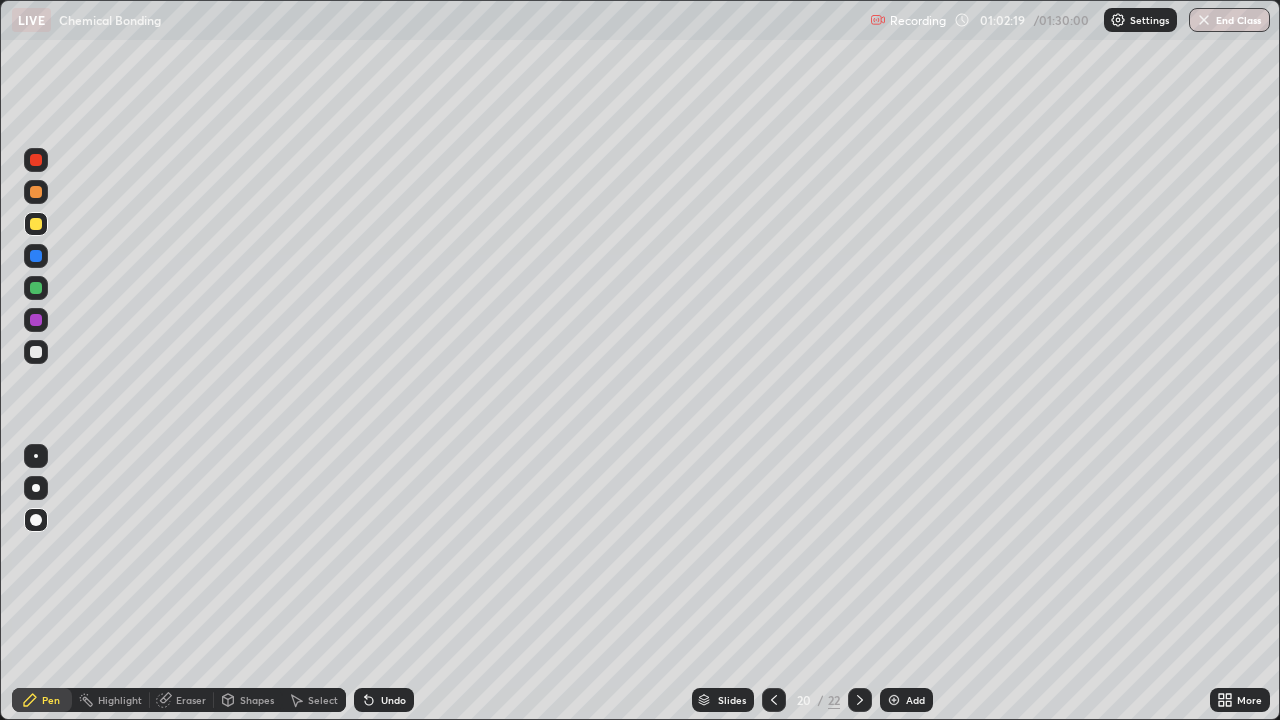 click 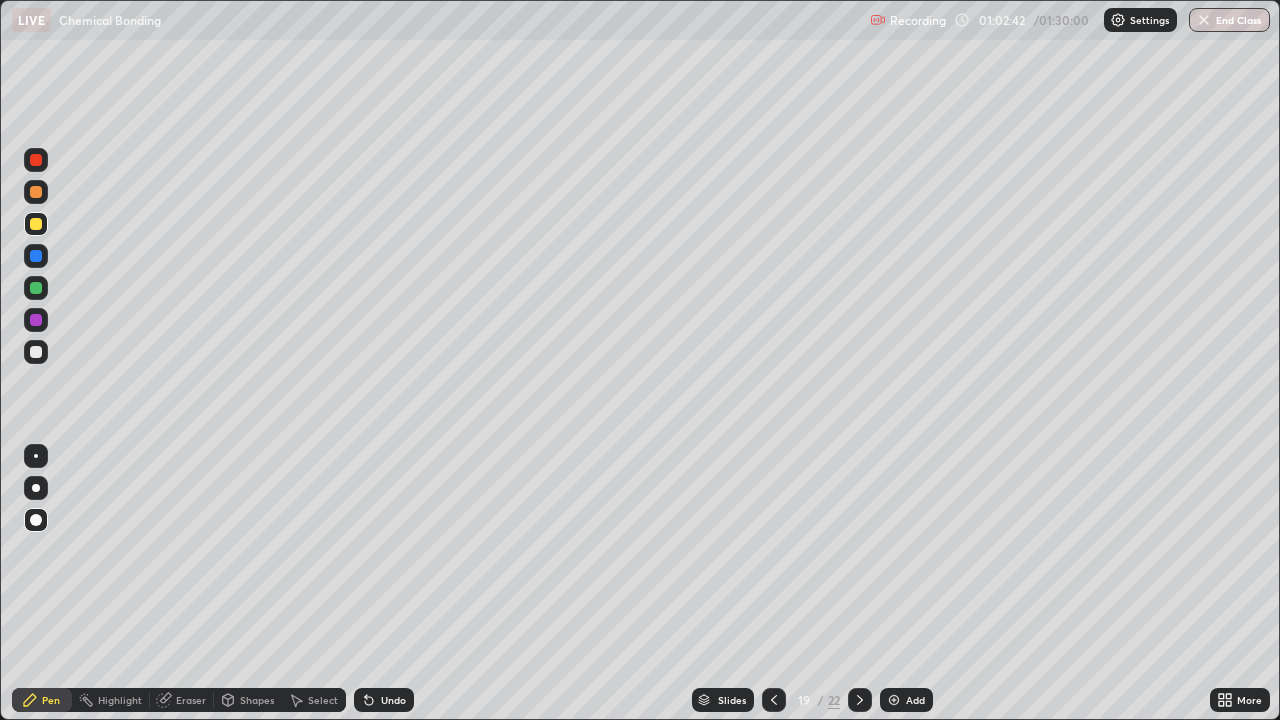 click 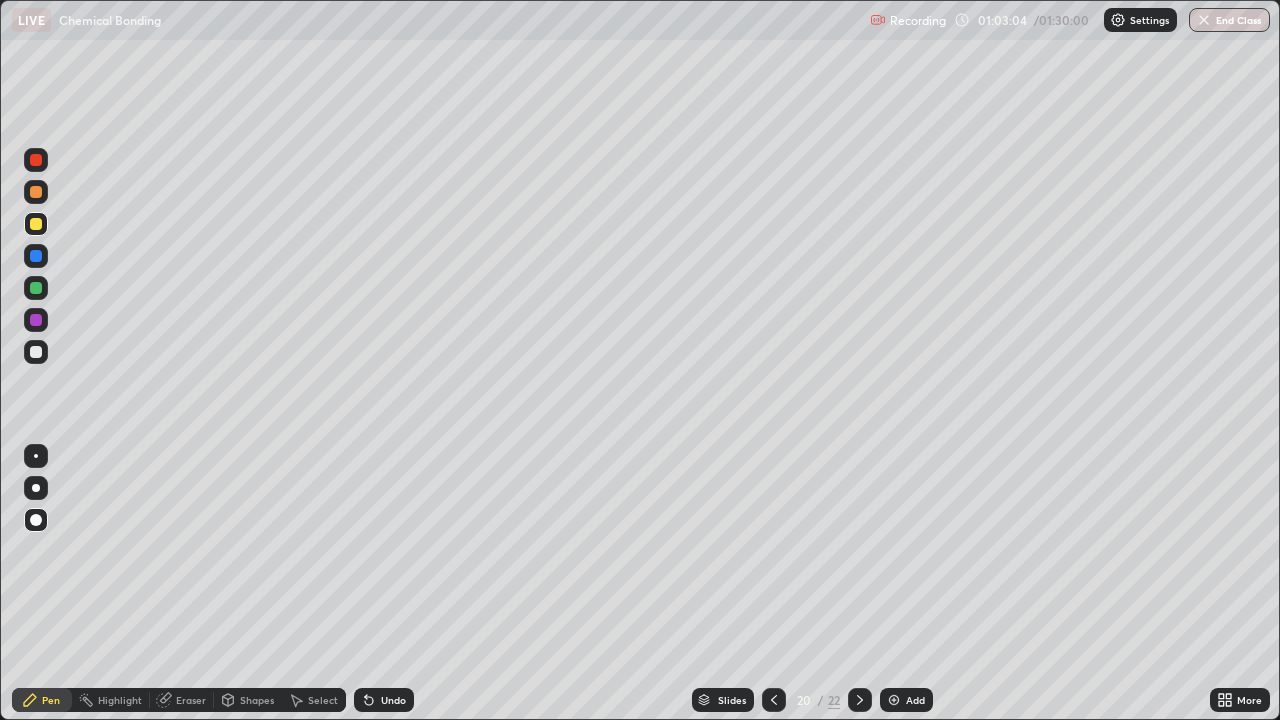 click 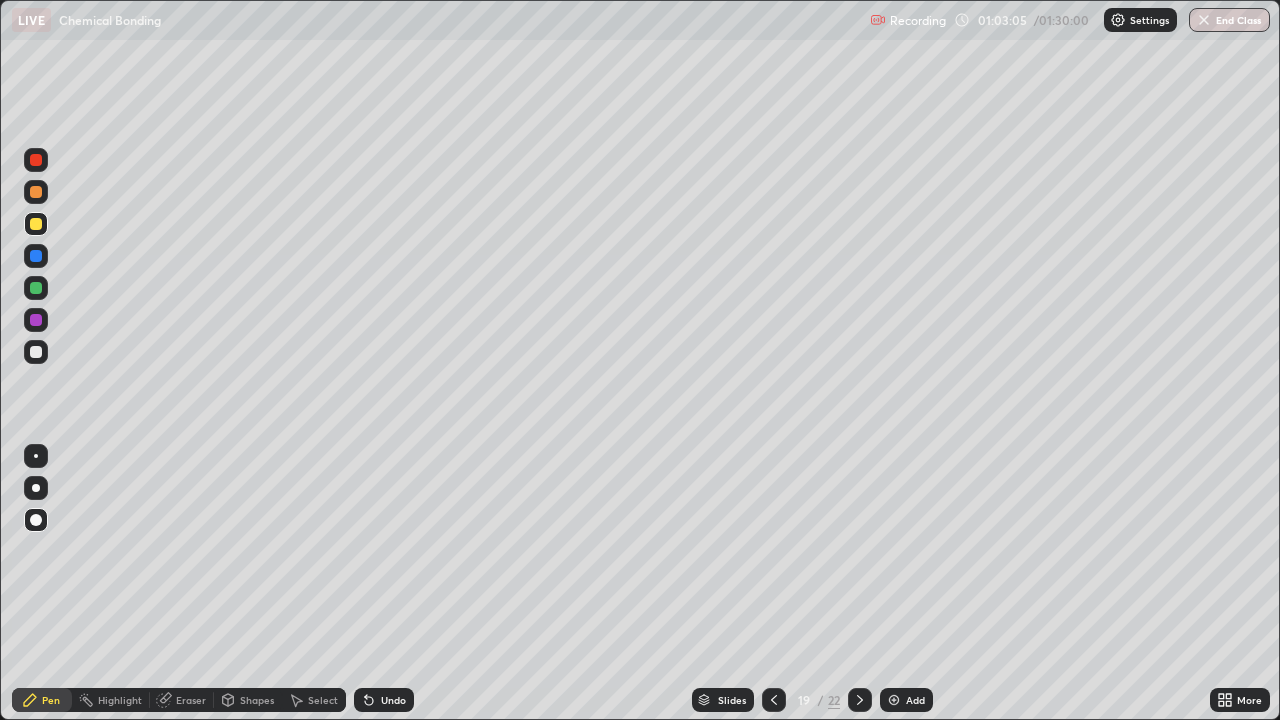 click 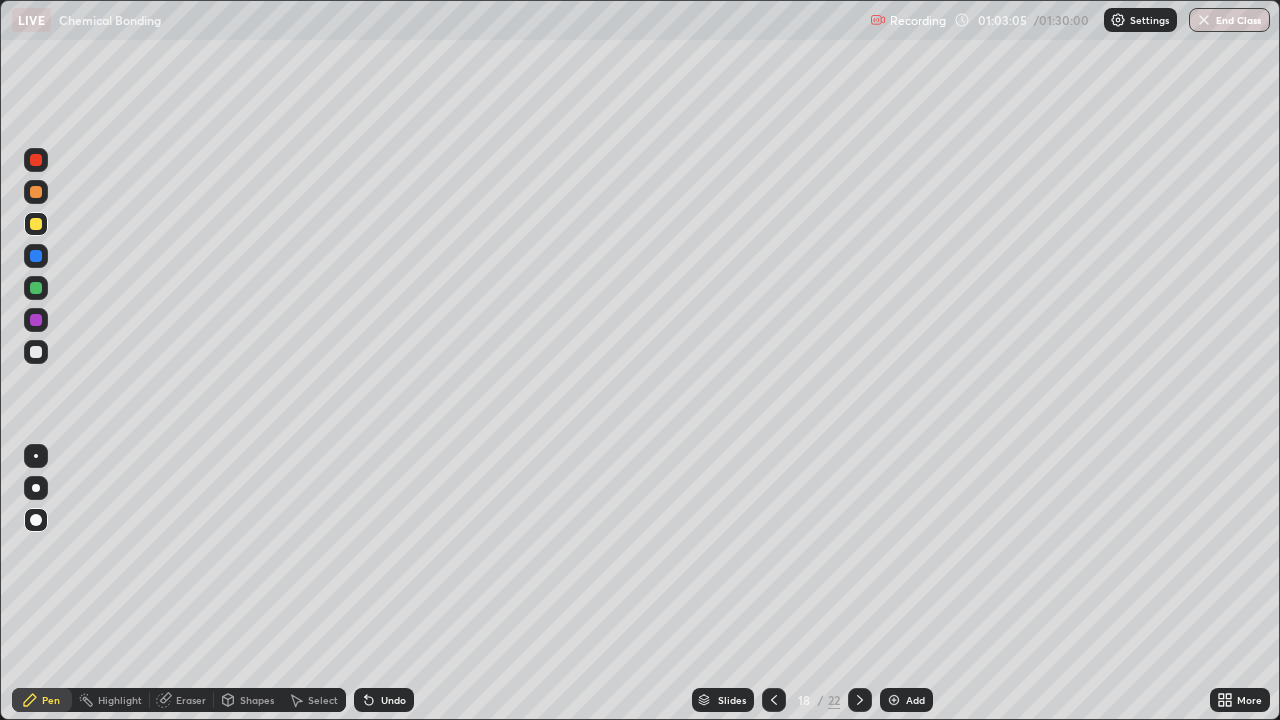 click 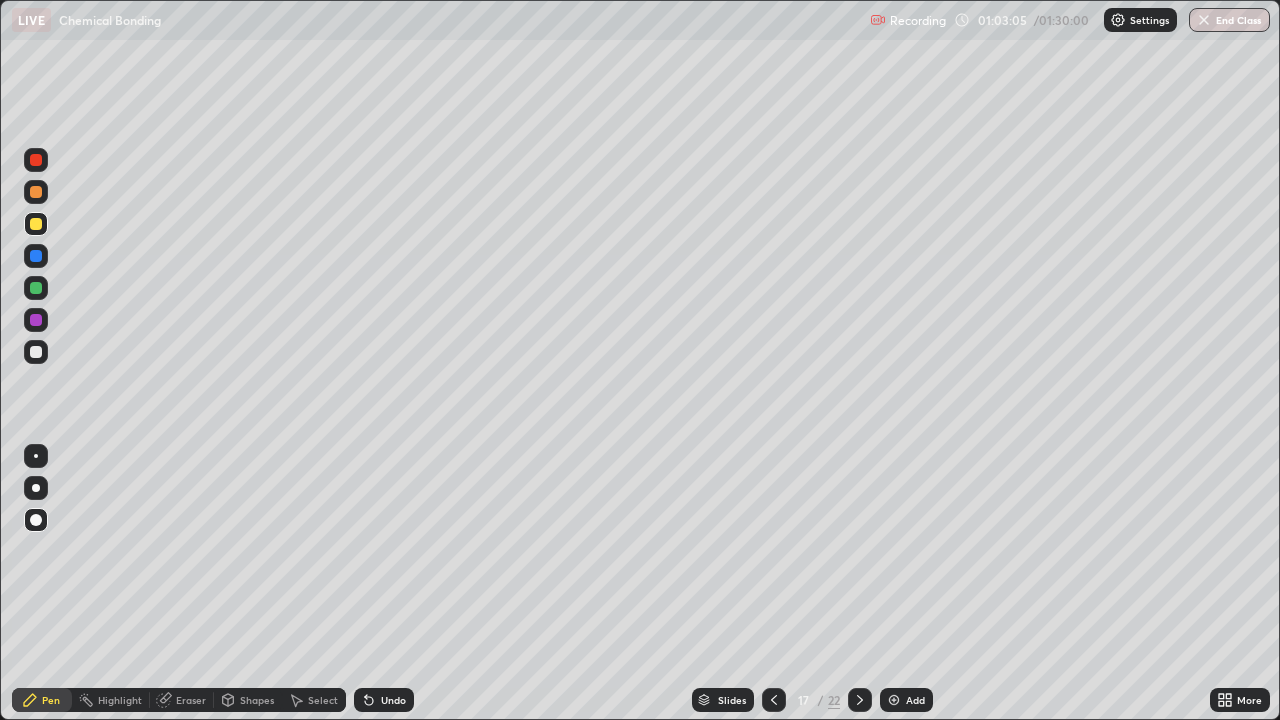 click 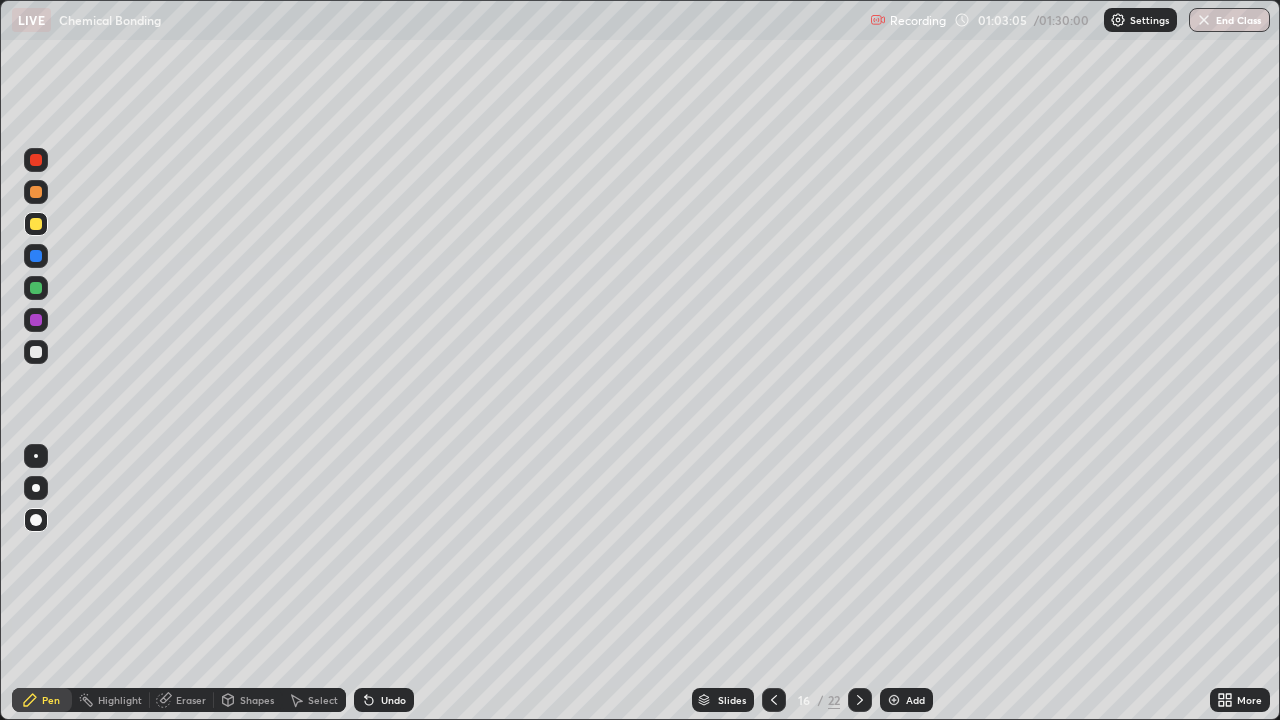 click 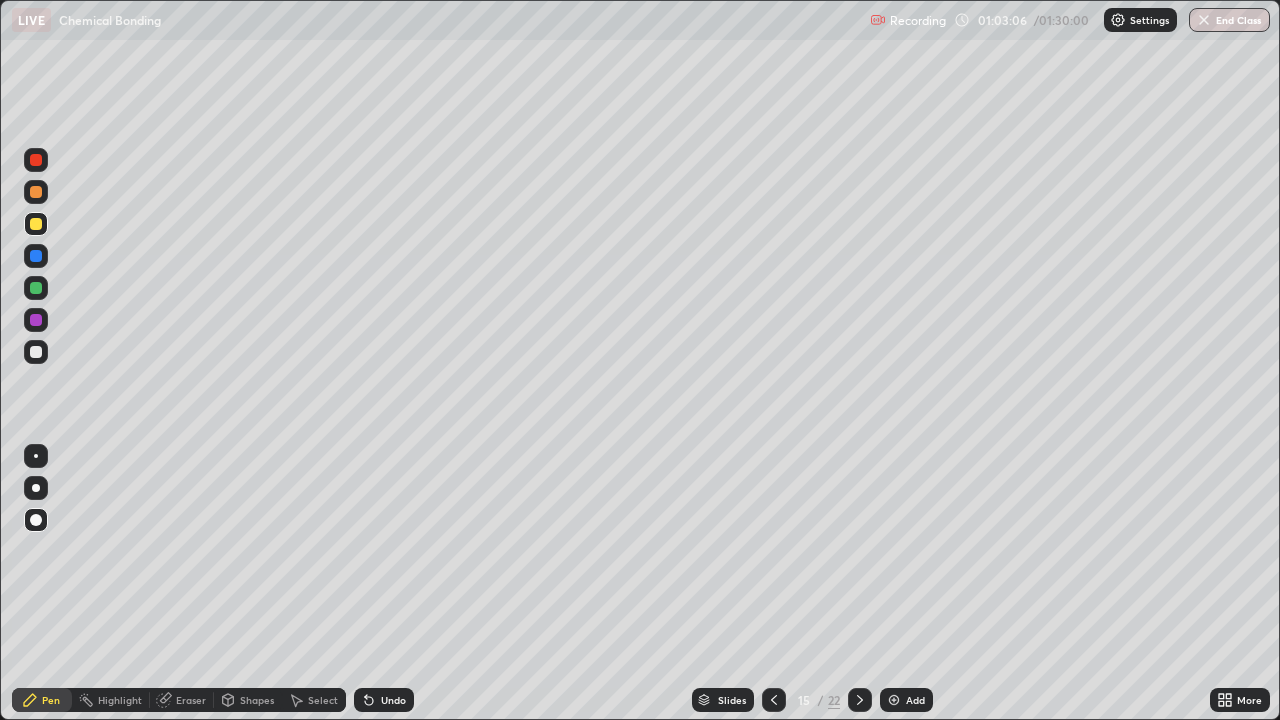 click 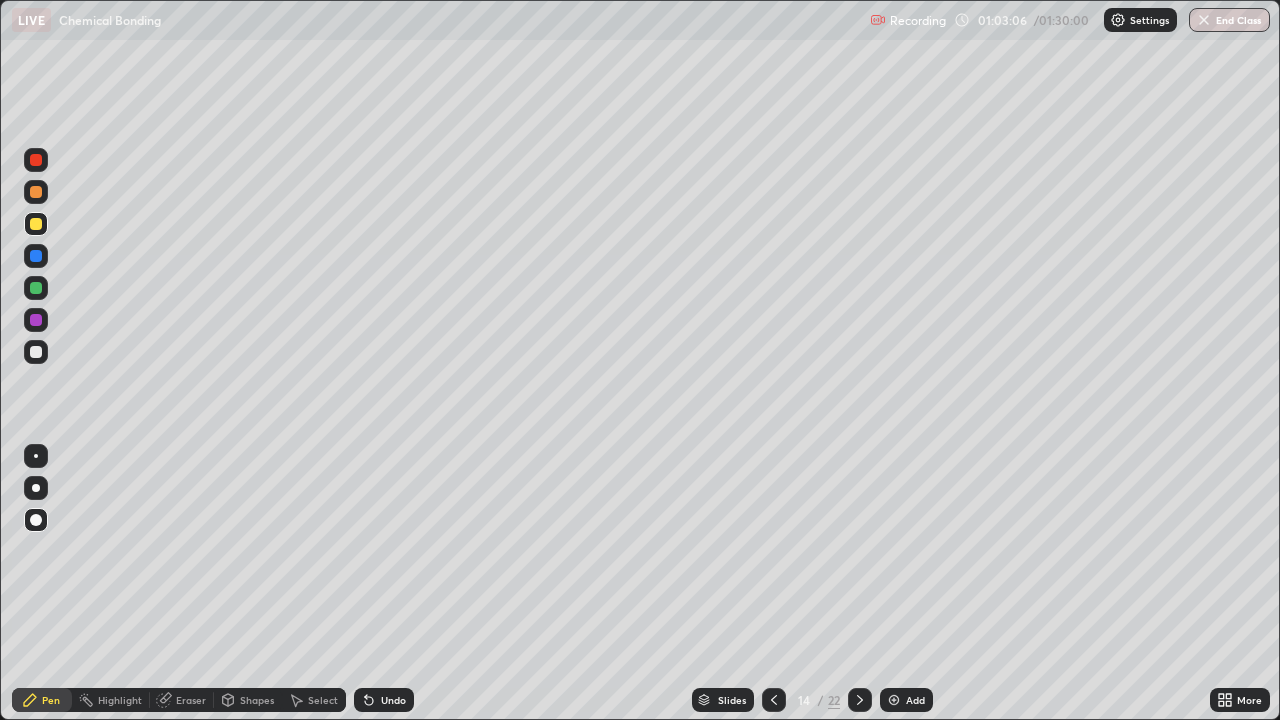 click 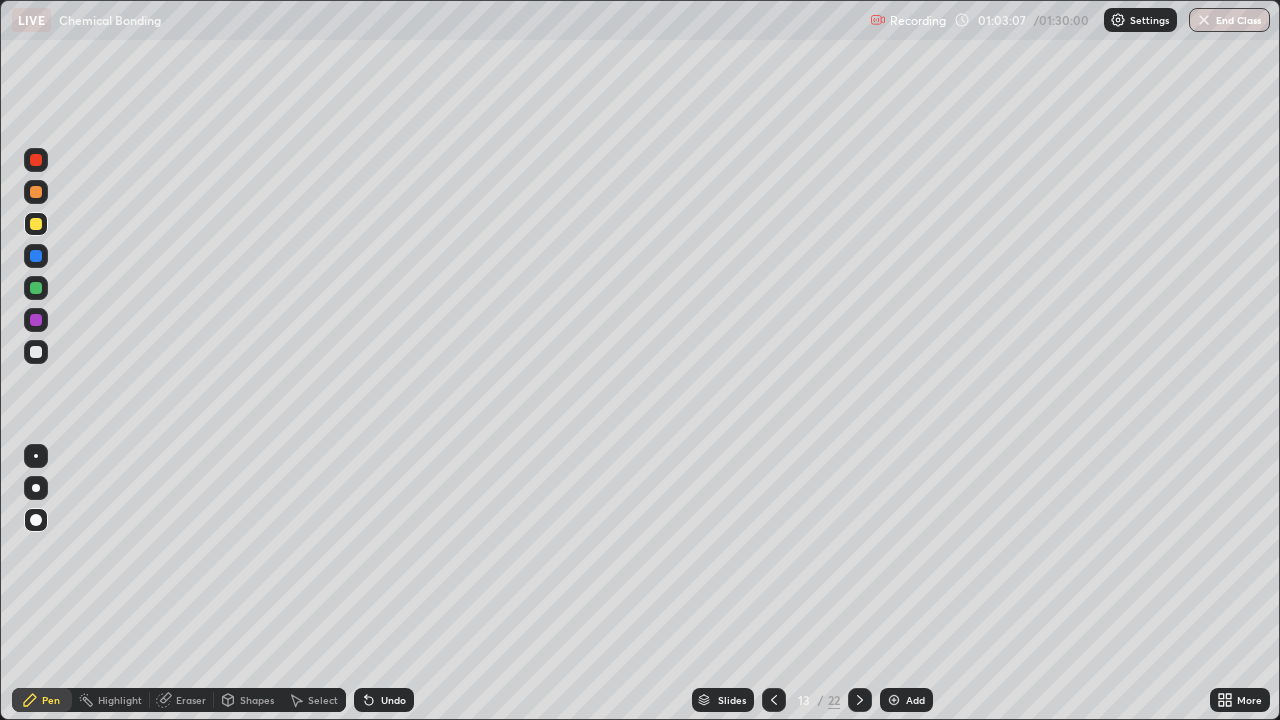 click 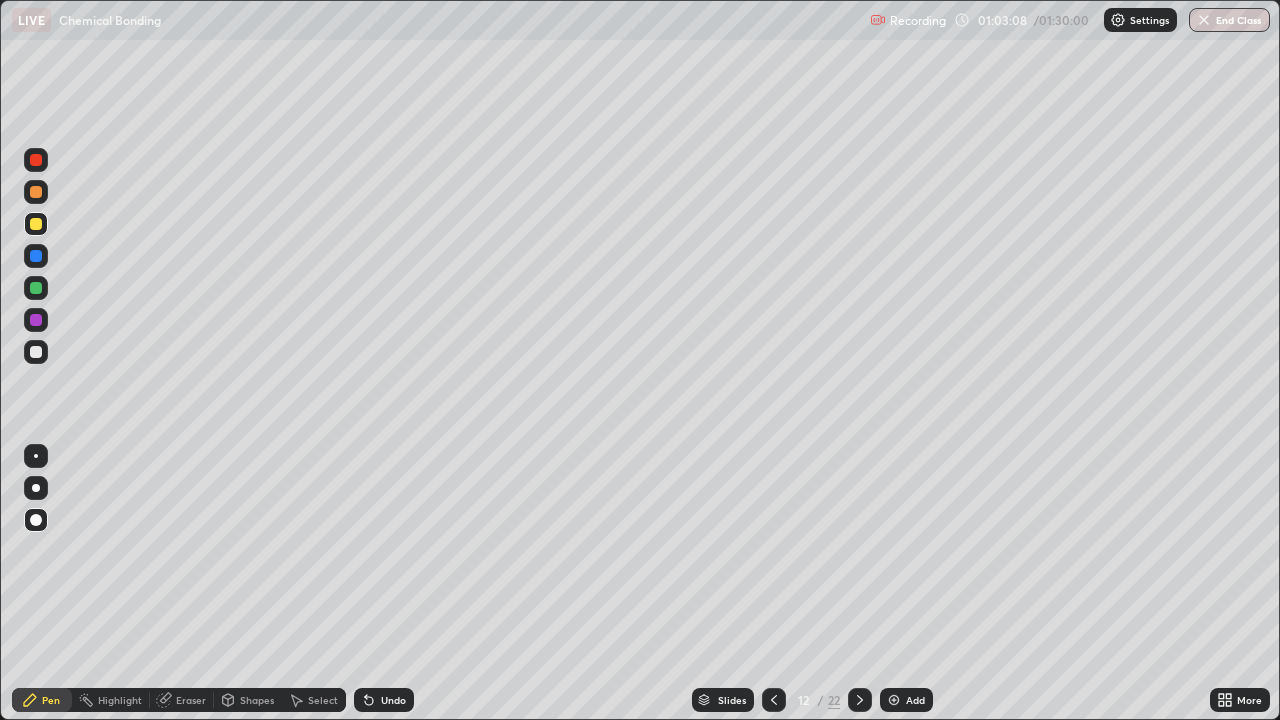 click 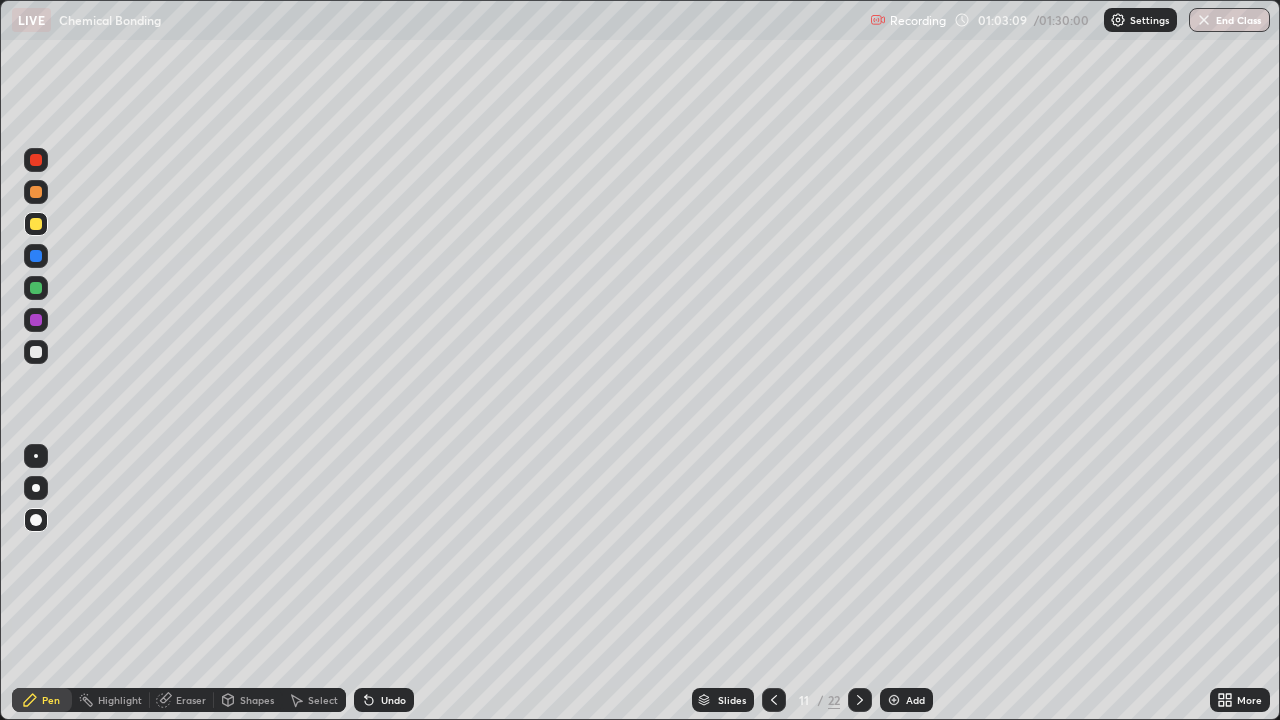 click 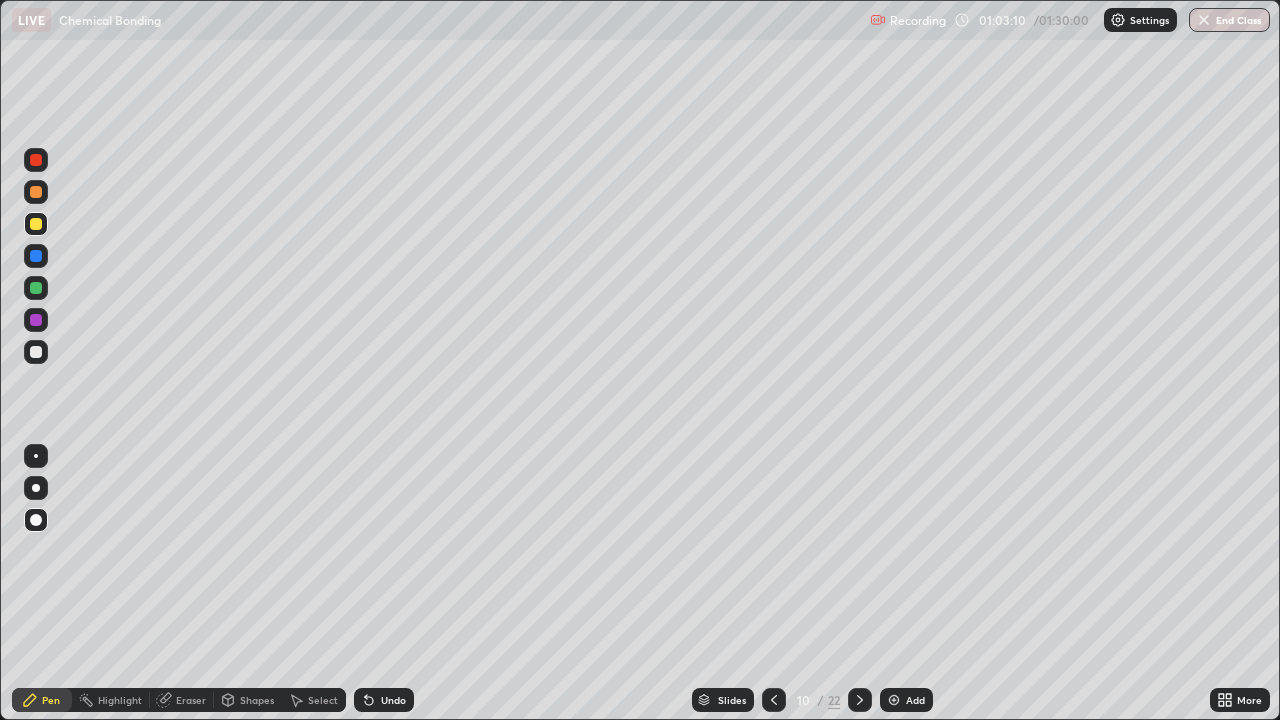 click at bounding box center [774, 700] 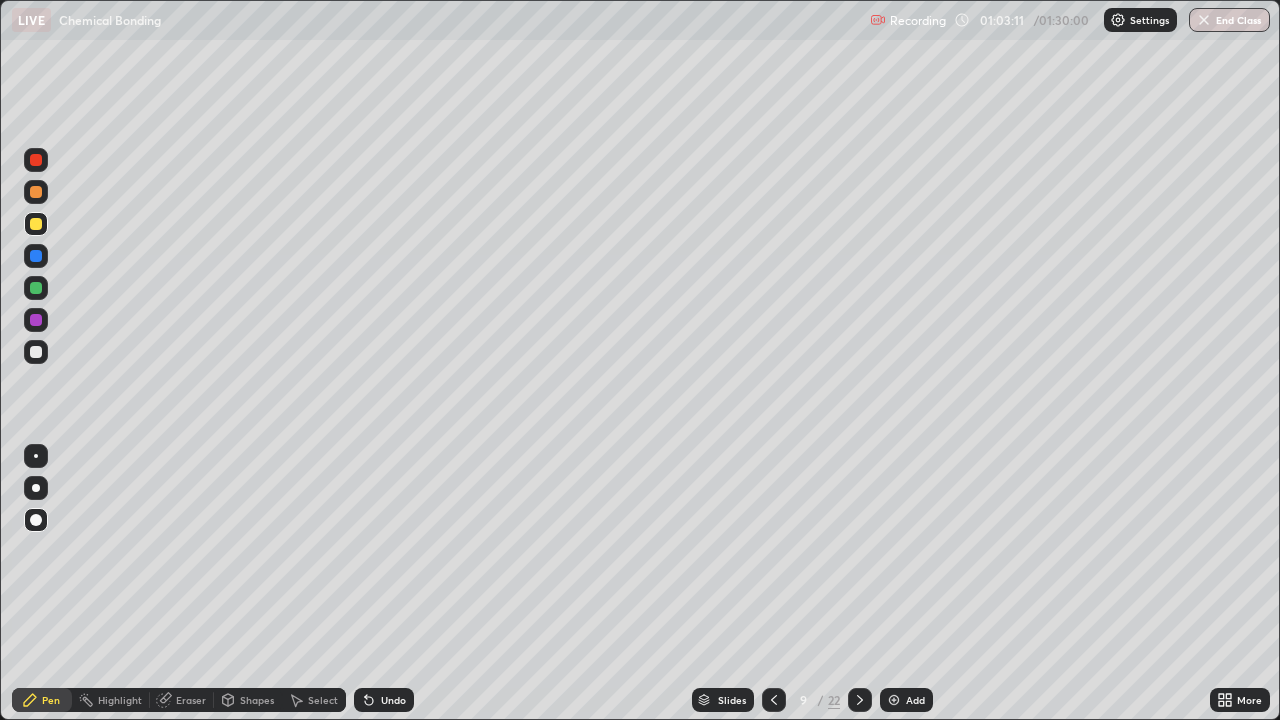 click at bounding box center [774, 700] 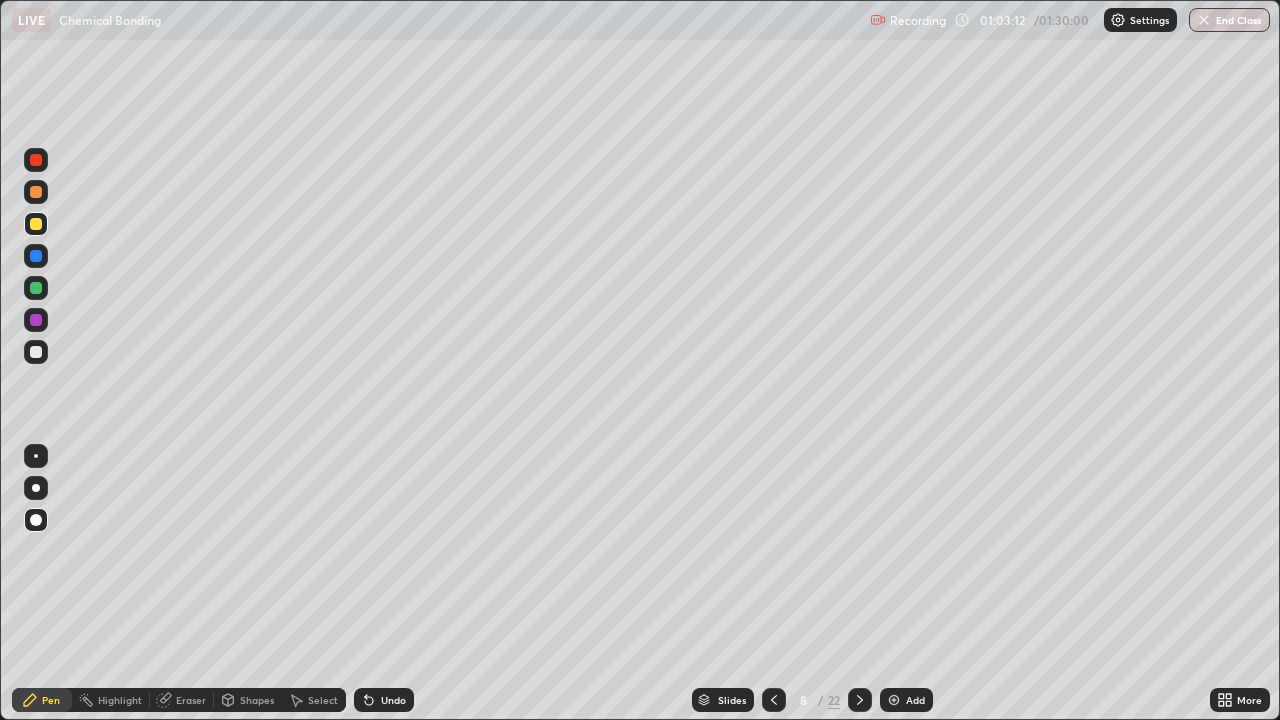 click 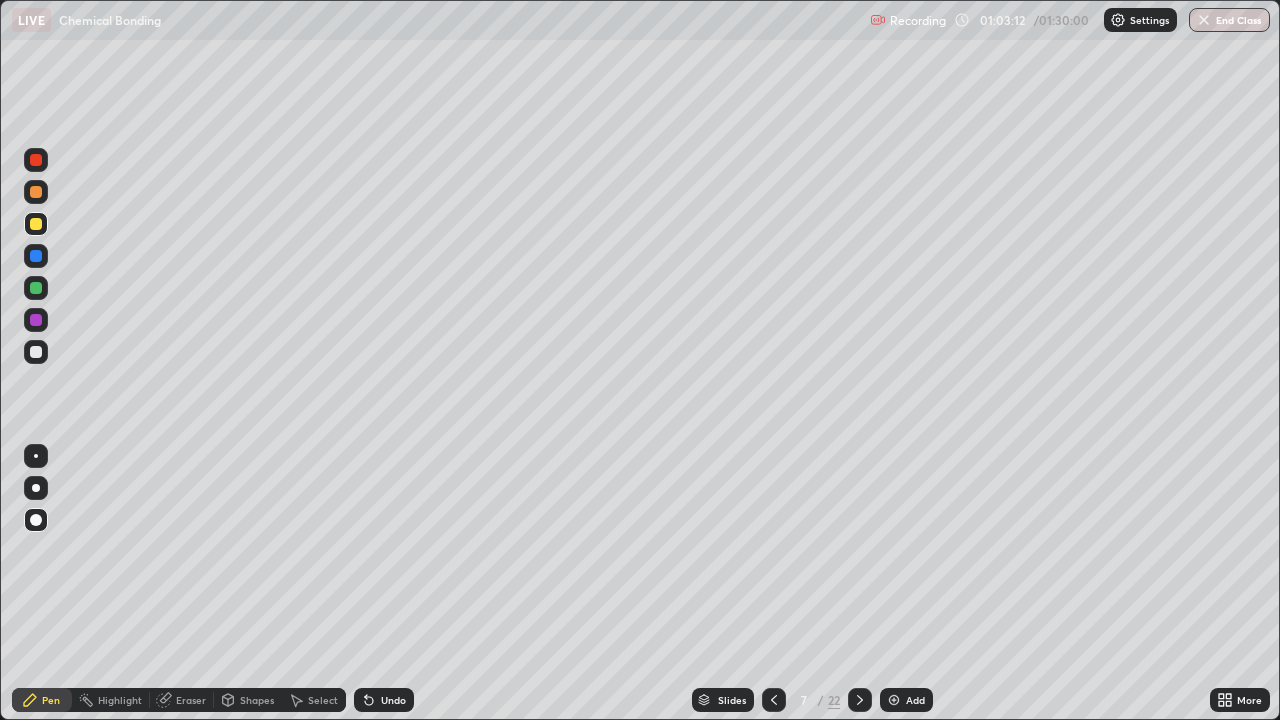 click 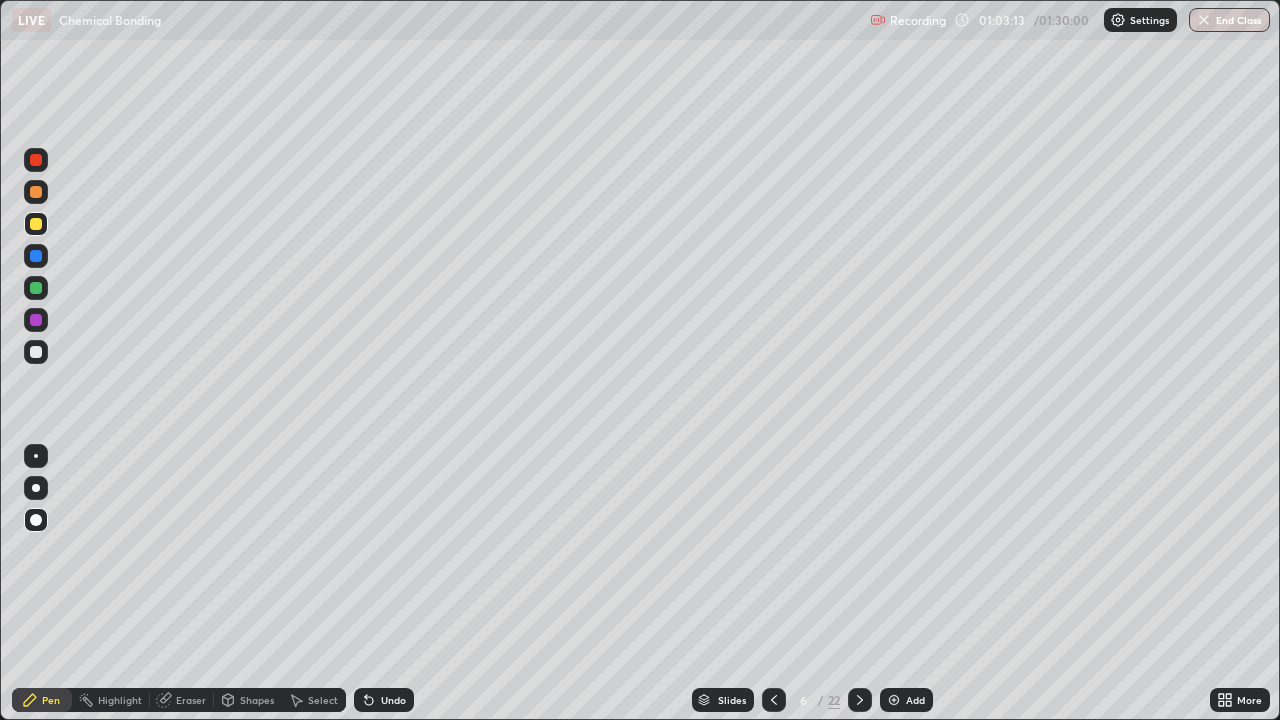 click 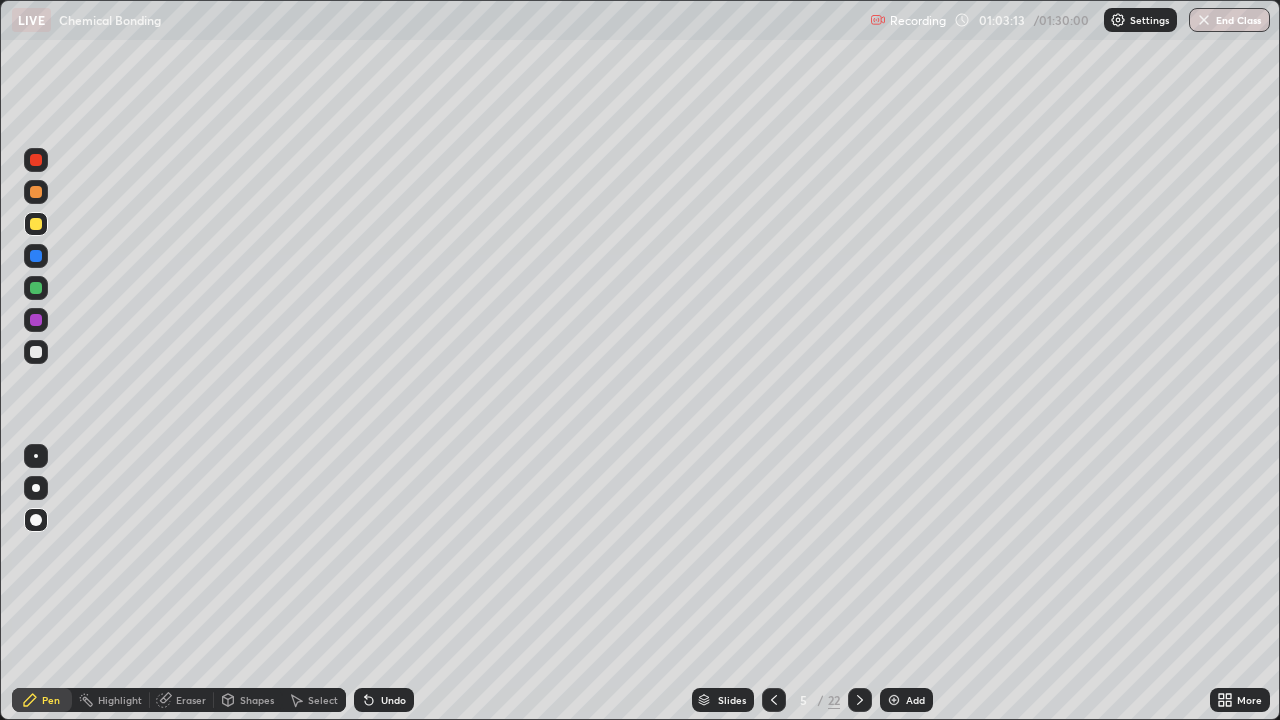 click 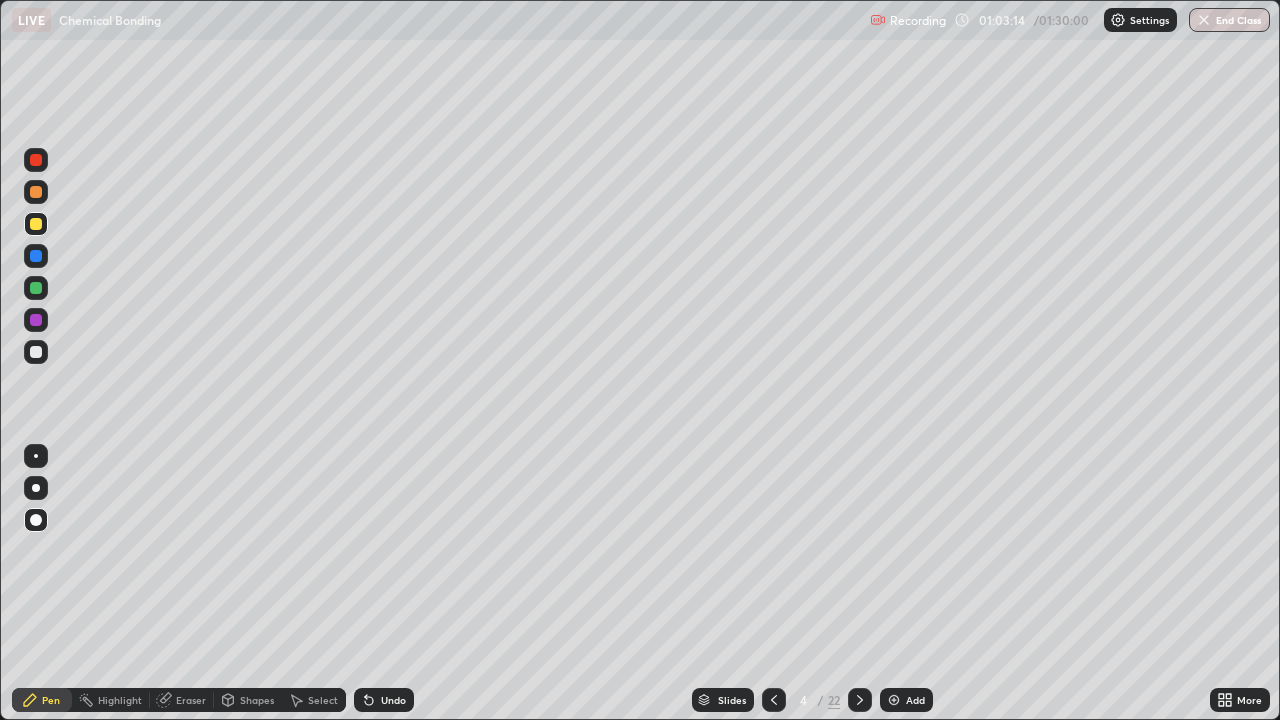click 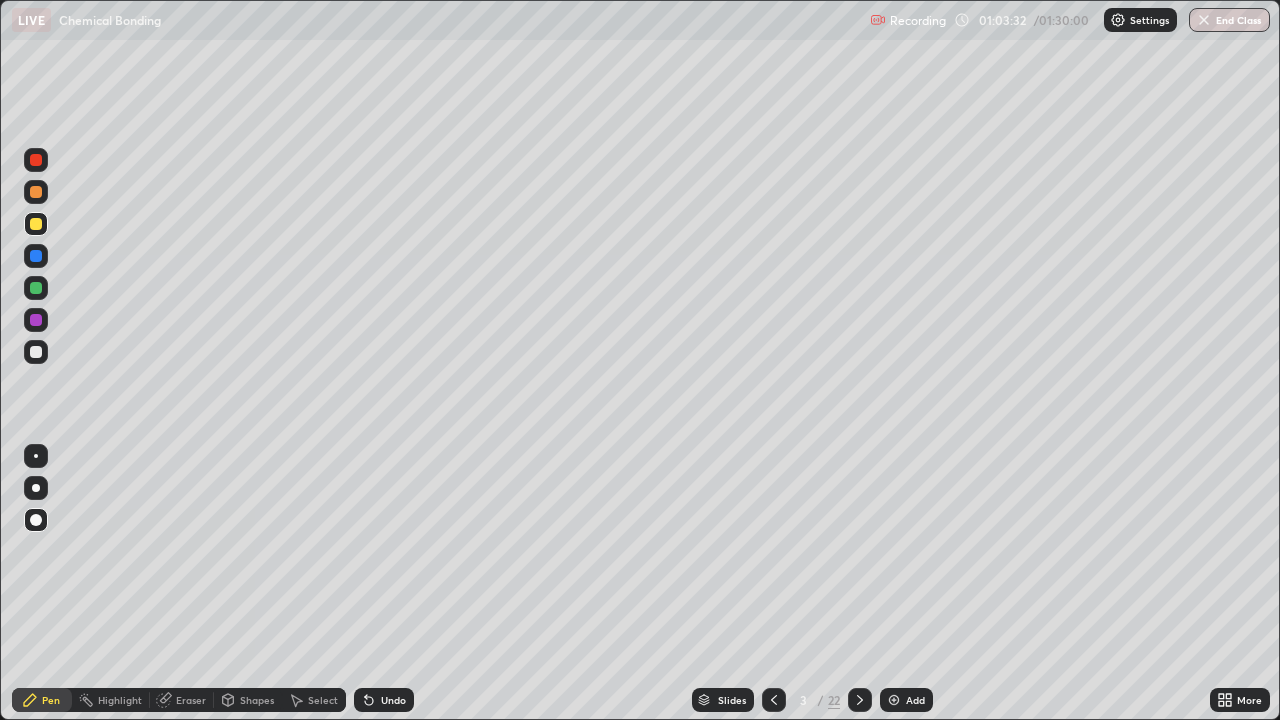 click at bounding box center (860, 700) 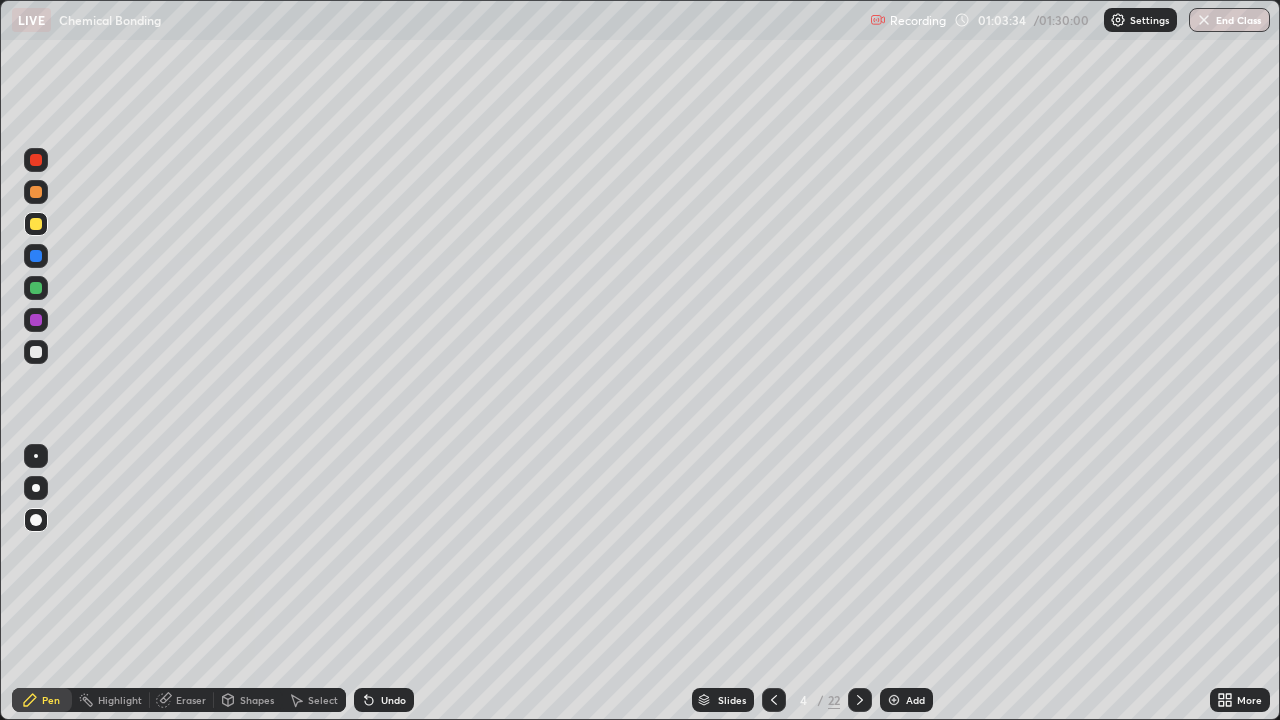 click 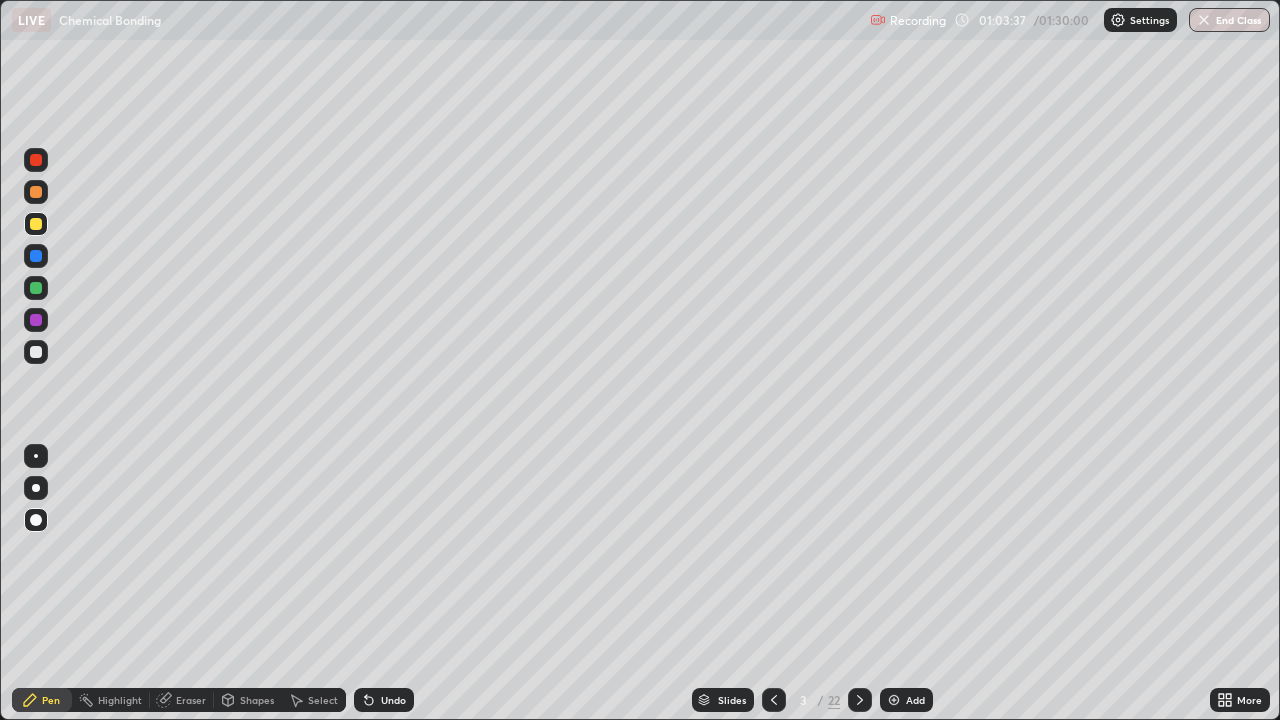 click 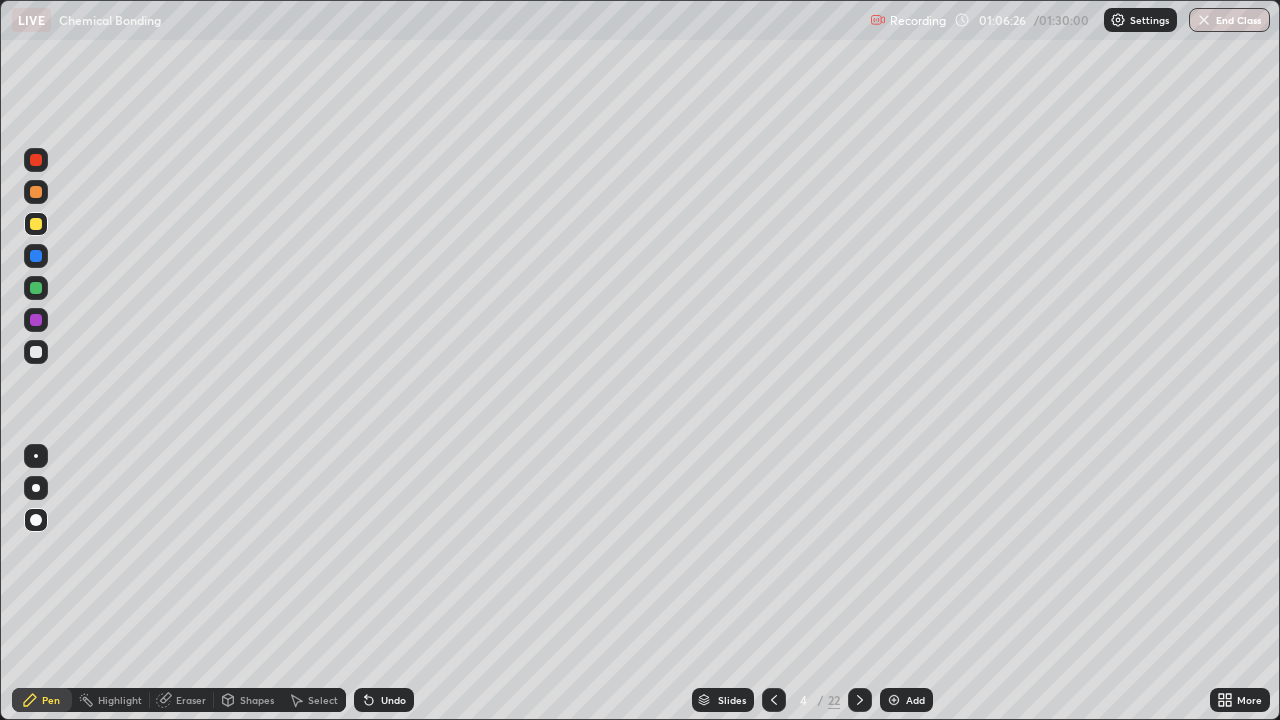 click 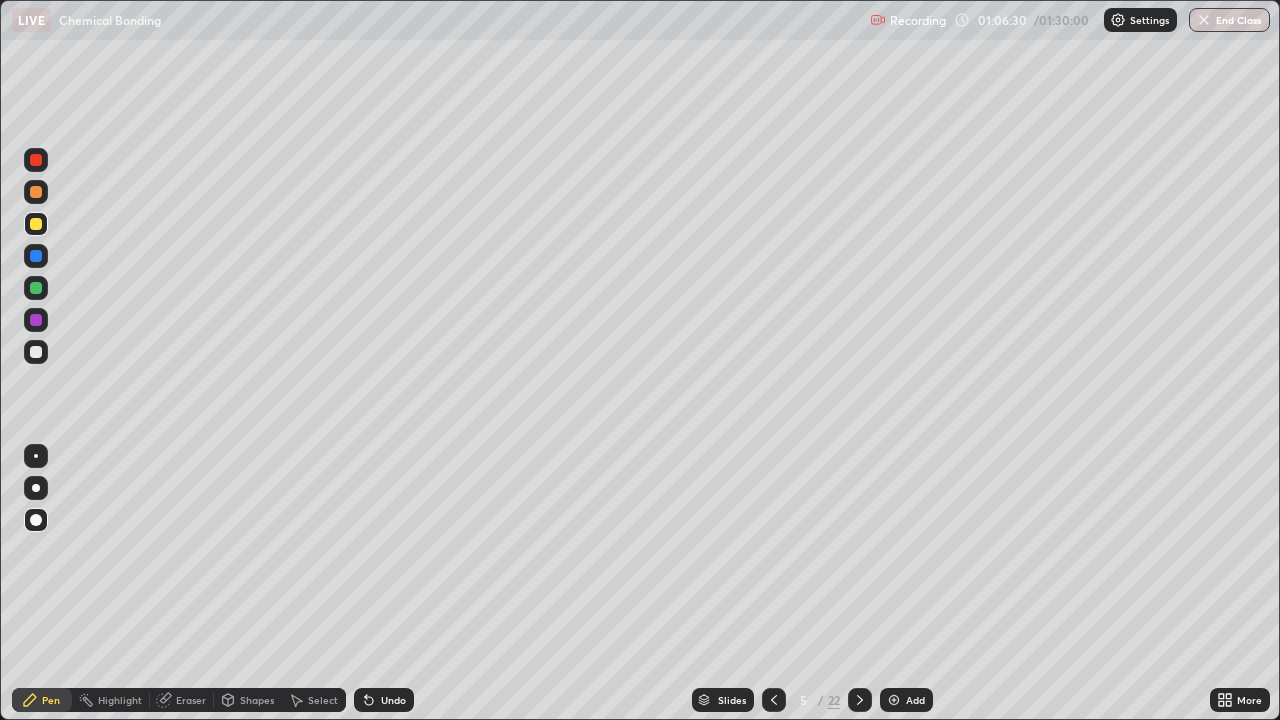 click 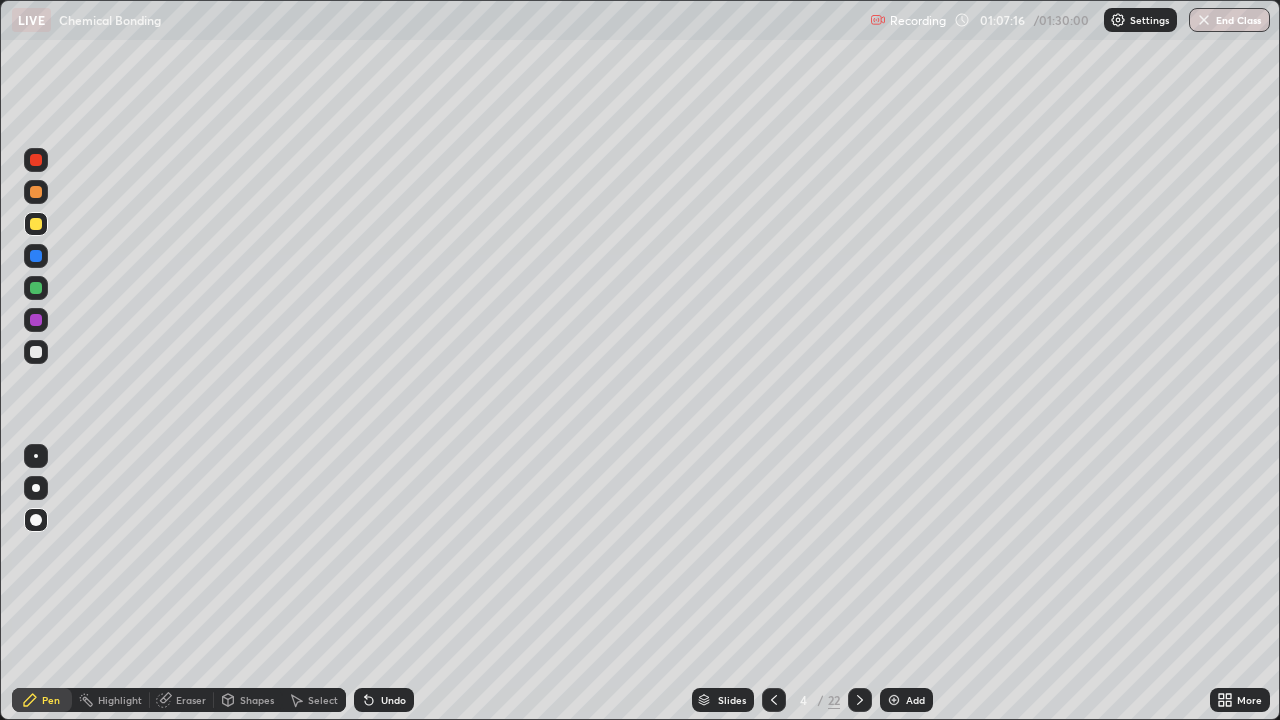 click 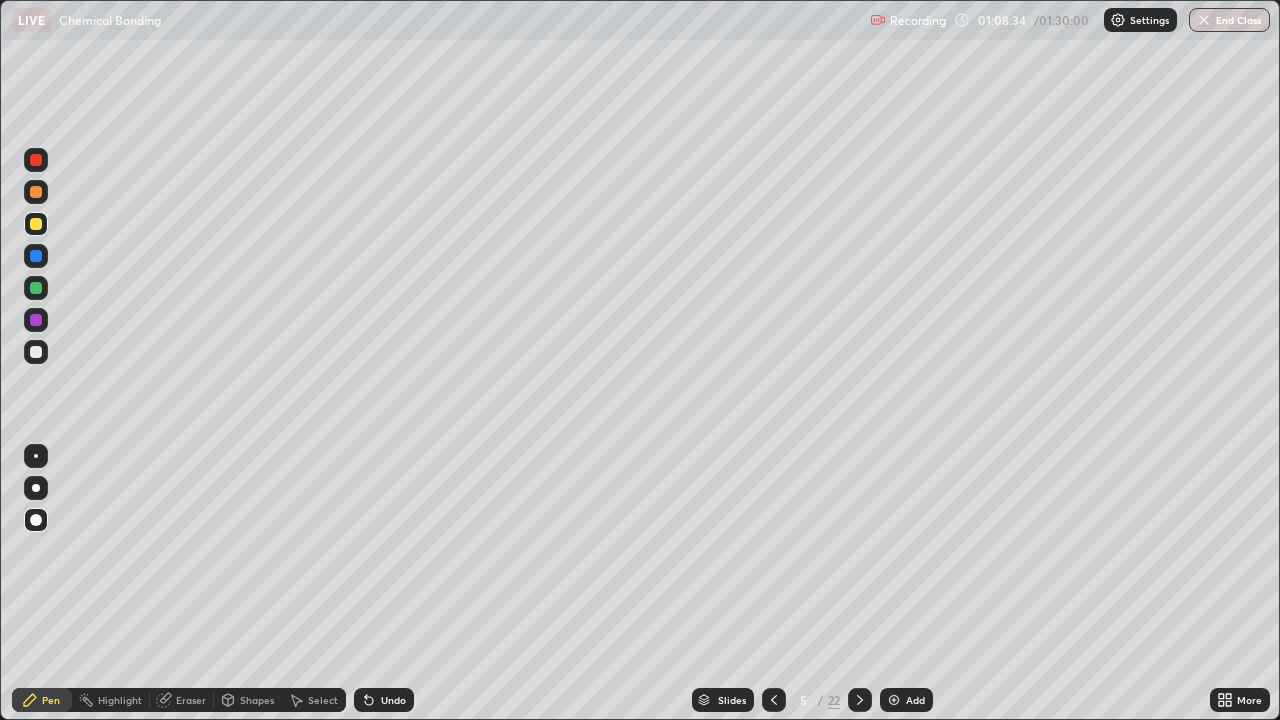 click at bounding box center (860, 700) 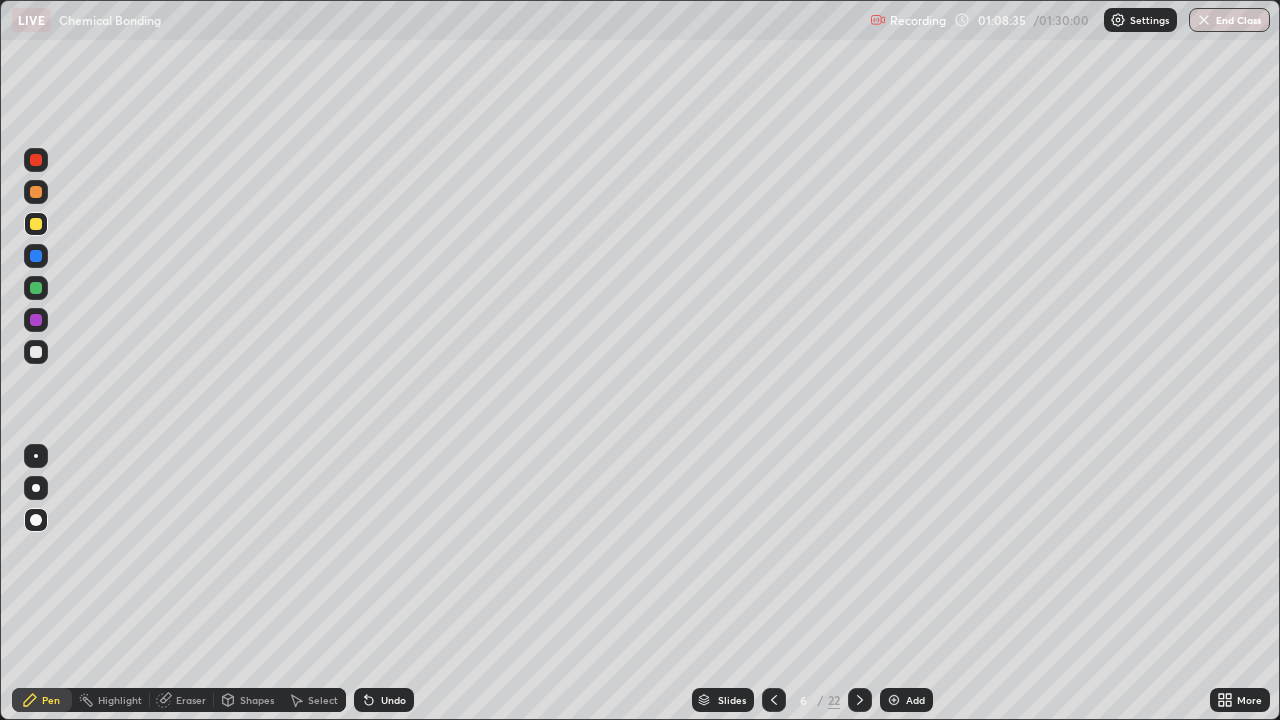 click 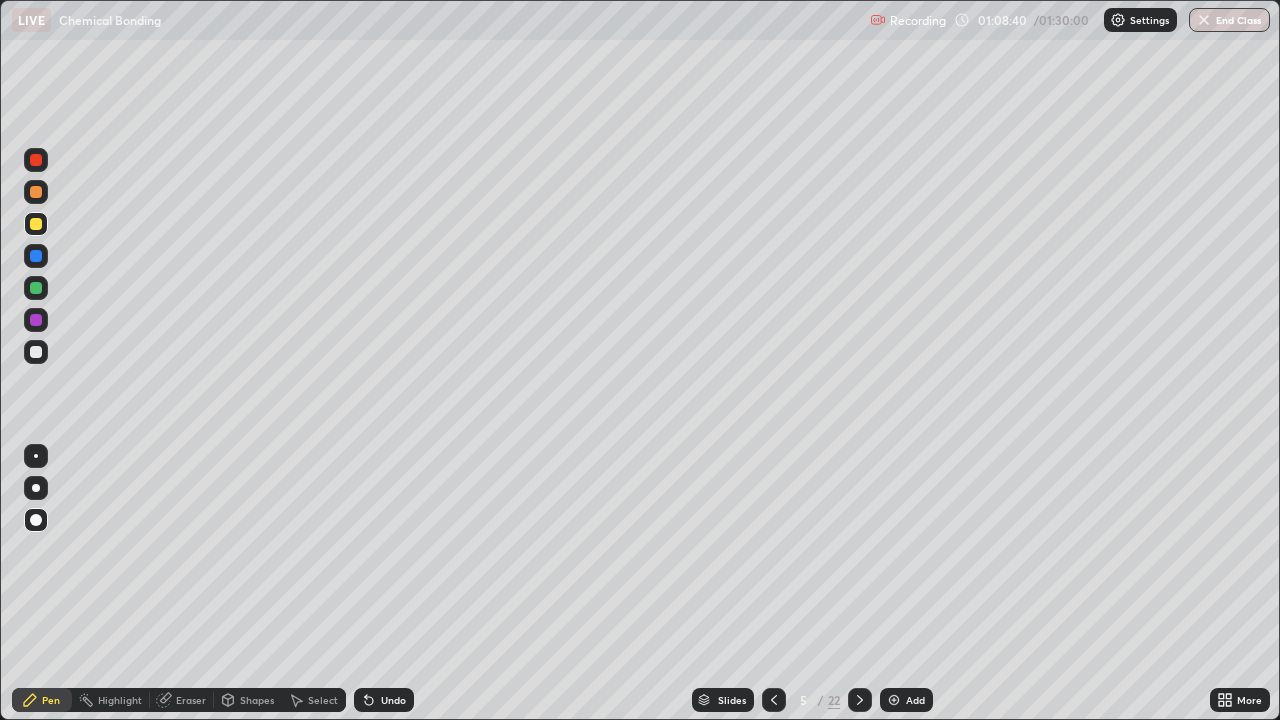 click 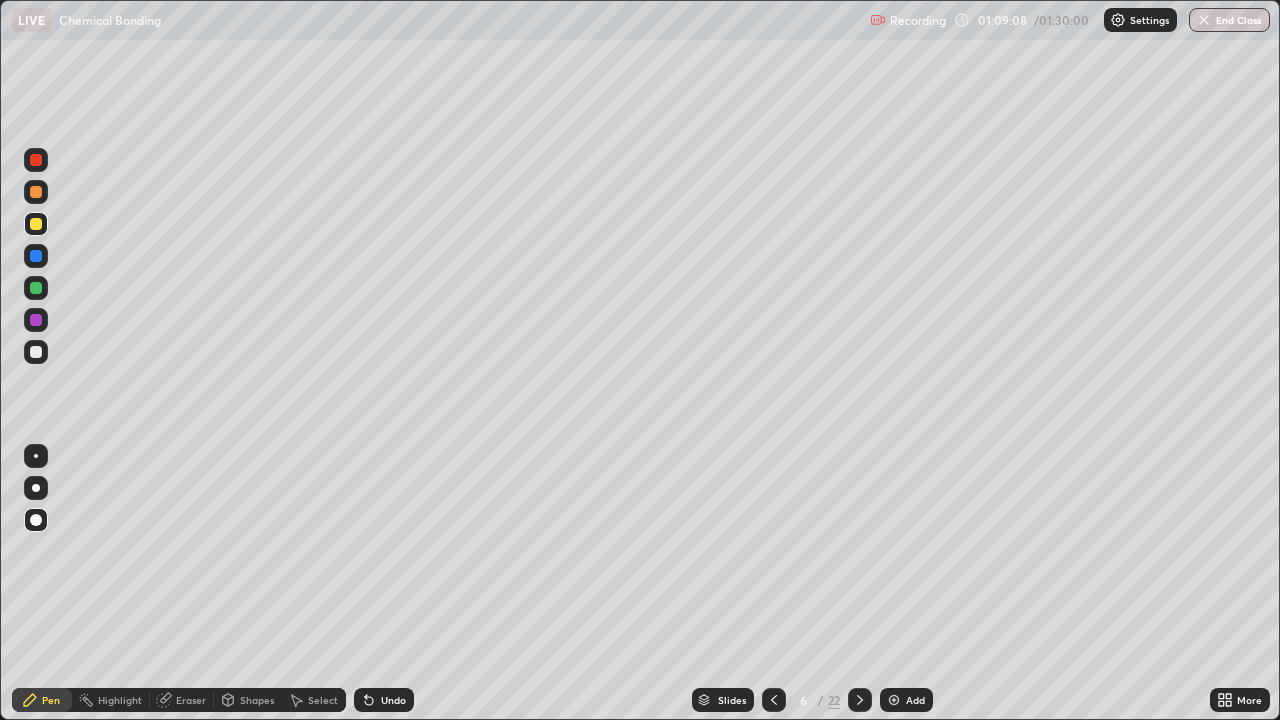 click 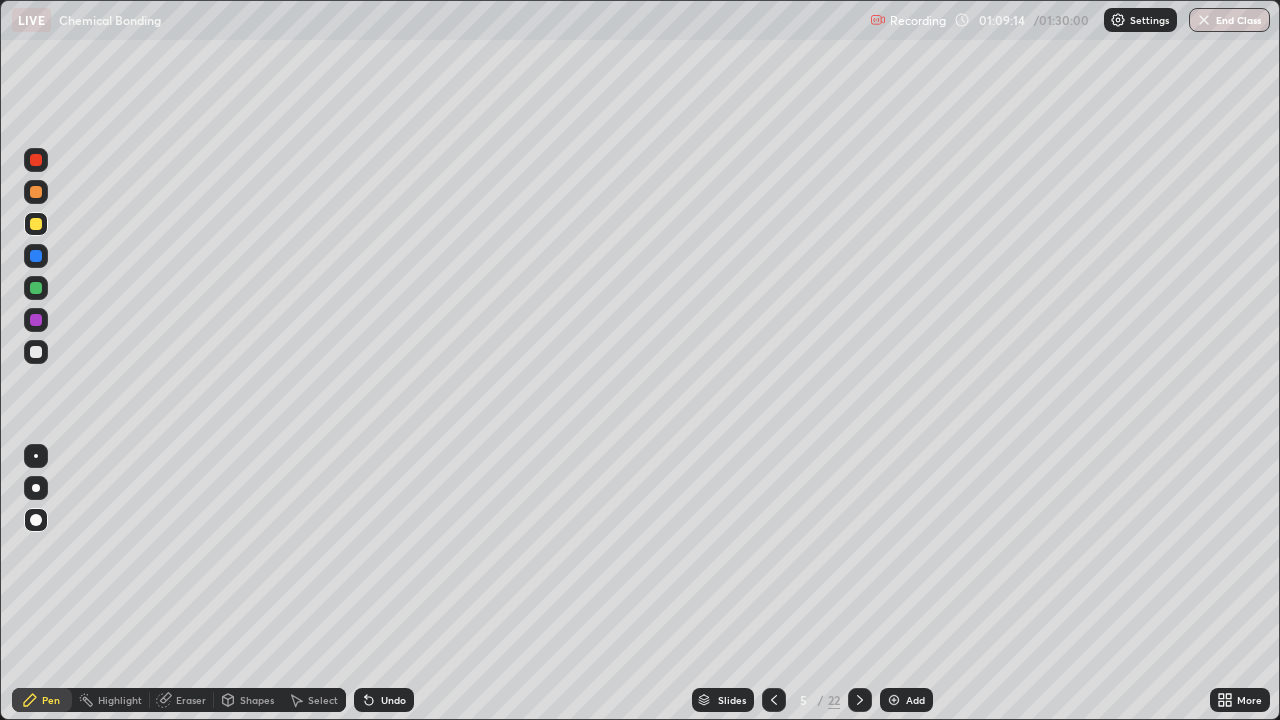 click 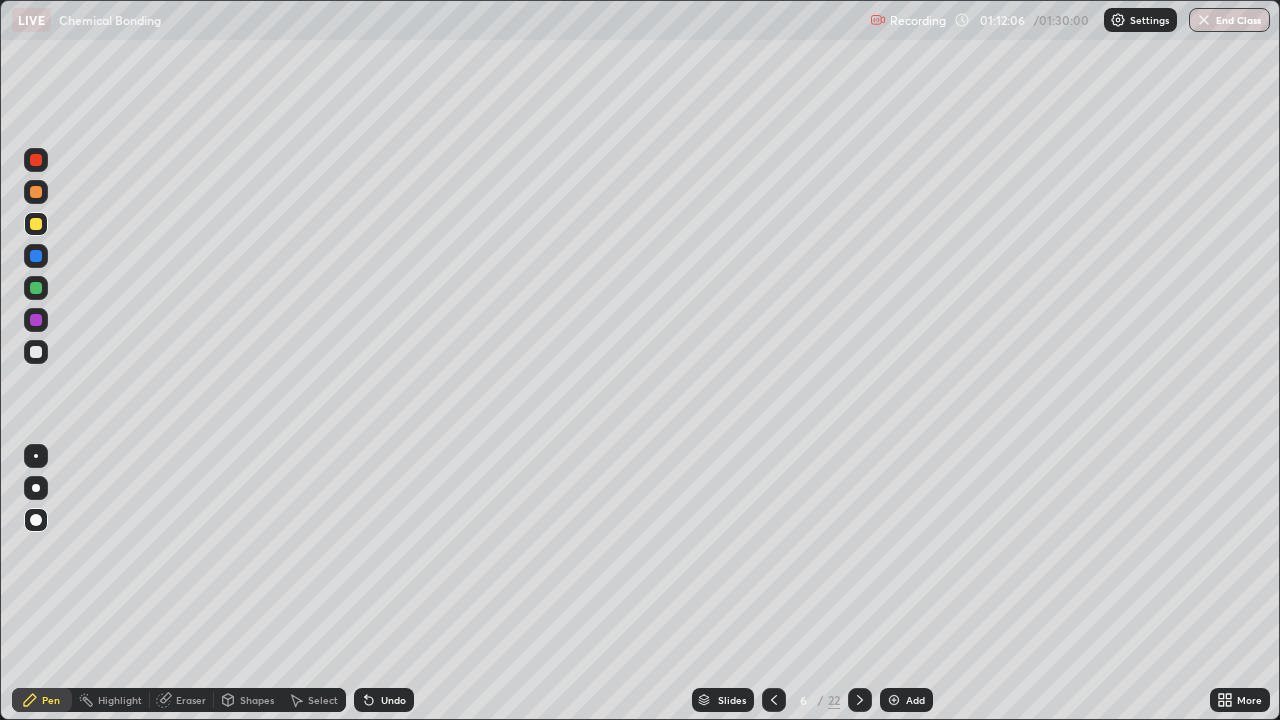 click at bounding box center (36, 256) 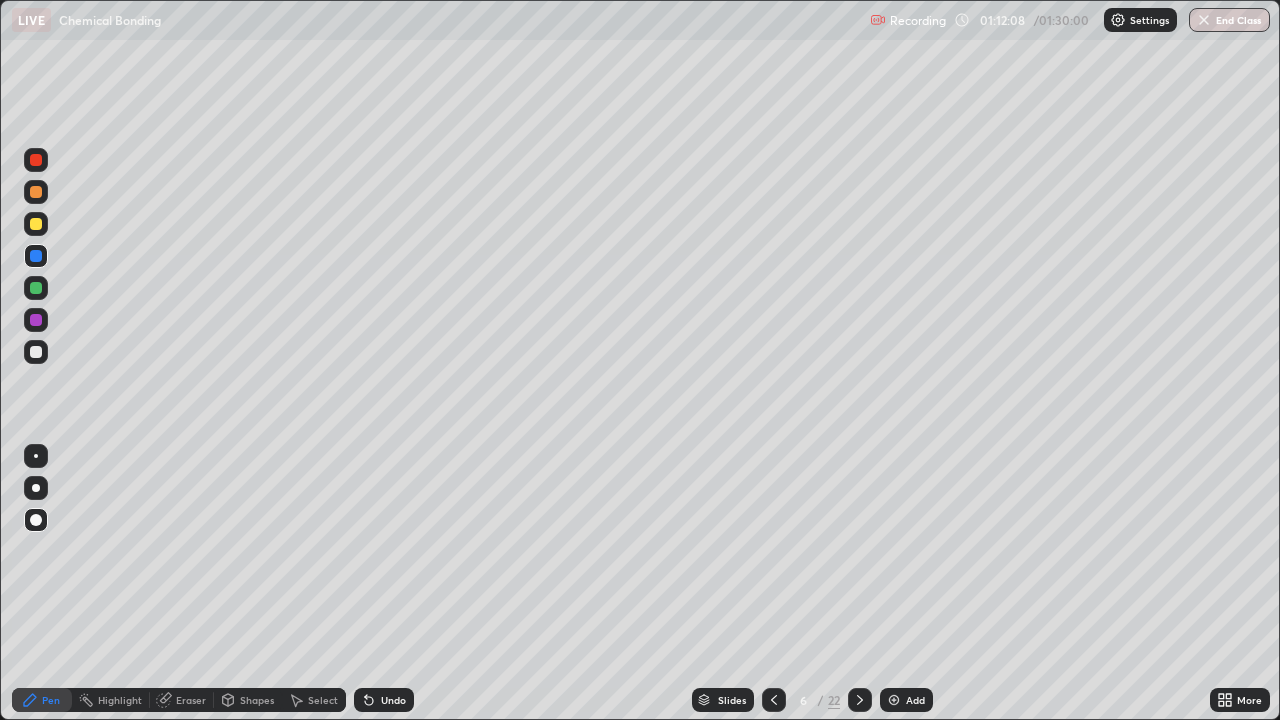 click on "Eraser" at bounding box center [191, 700] 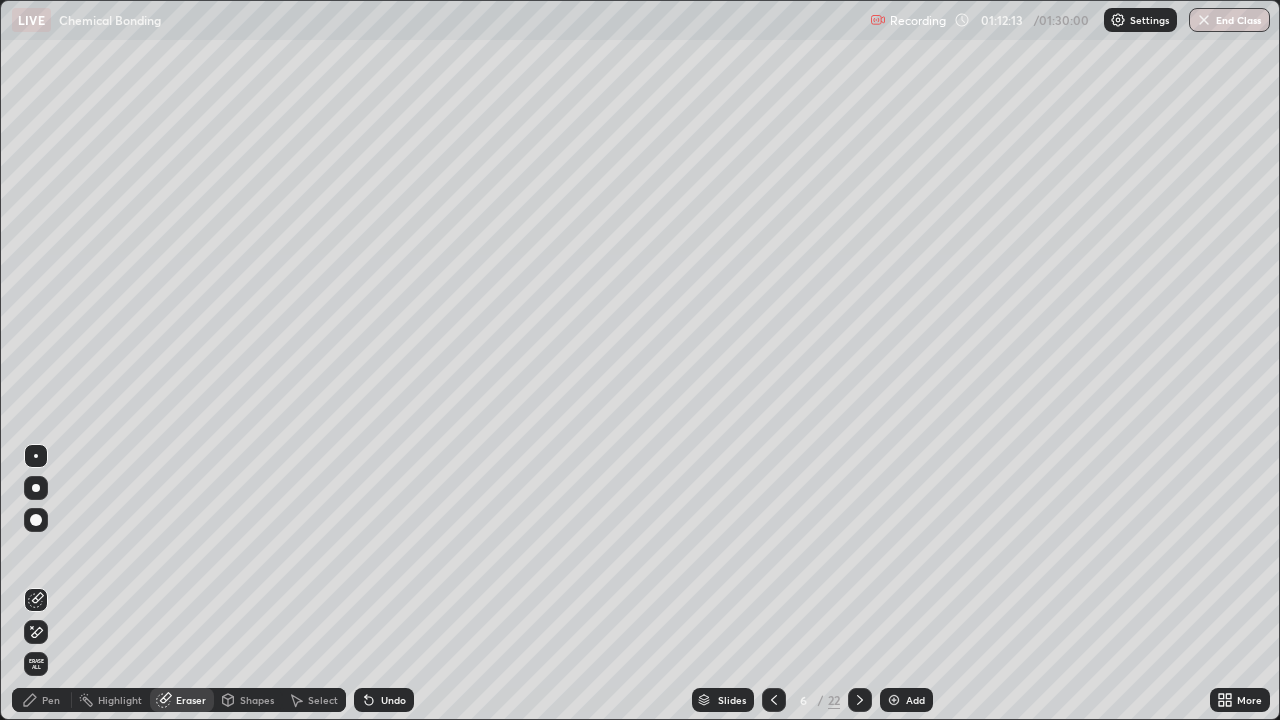 click on "Pen" at bounding box center [42, 700] 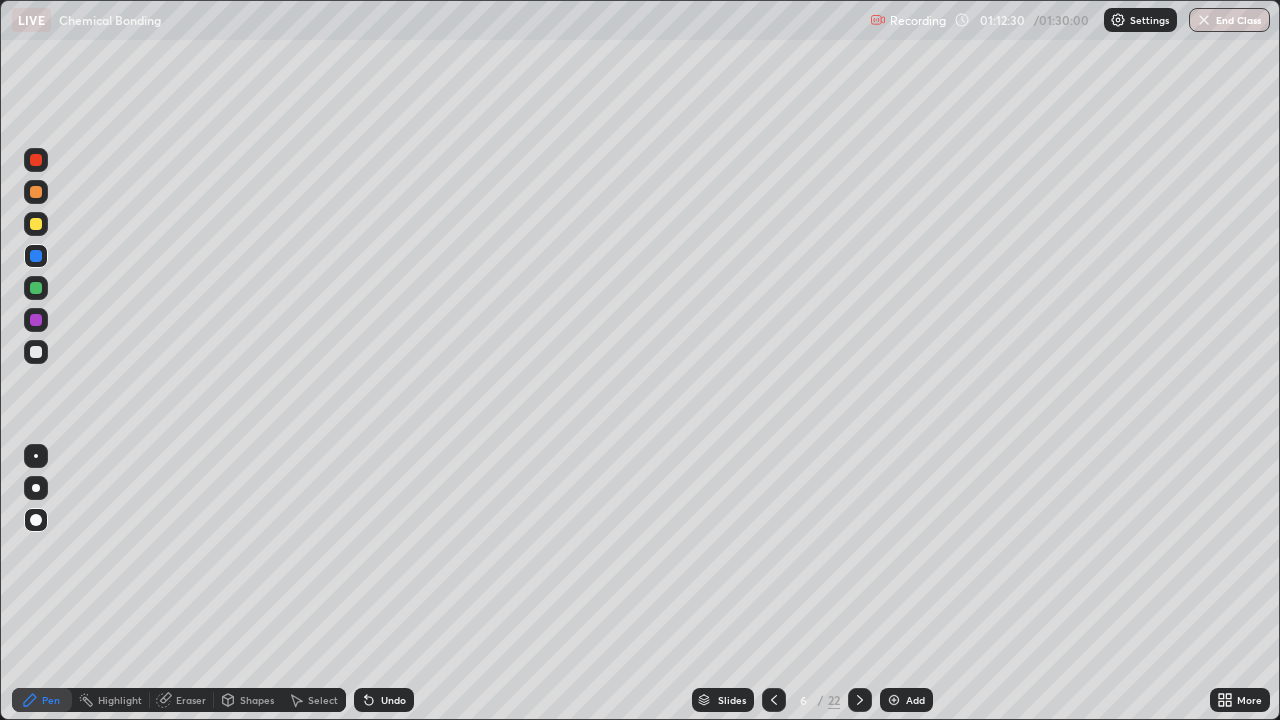 click on "Eraser" at bounding box center [182, 700] 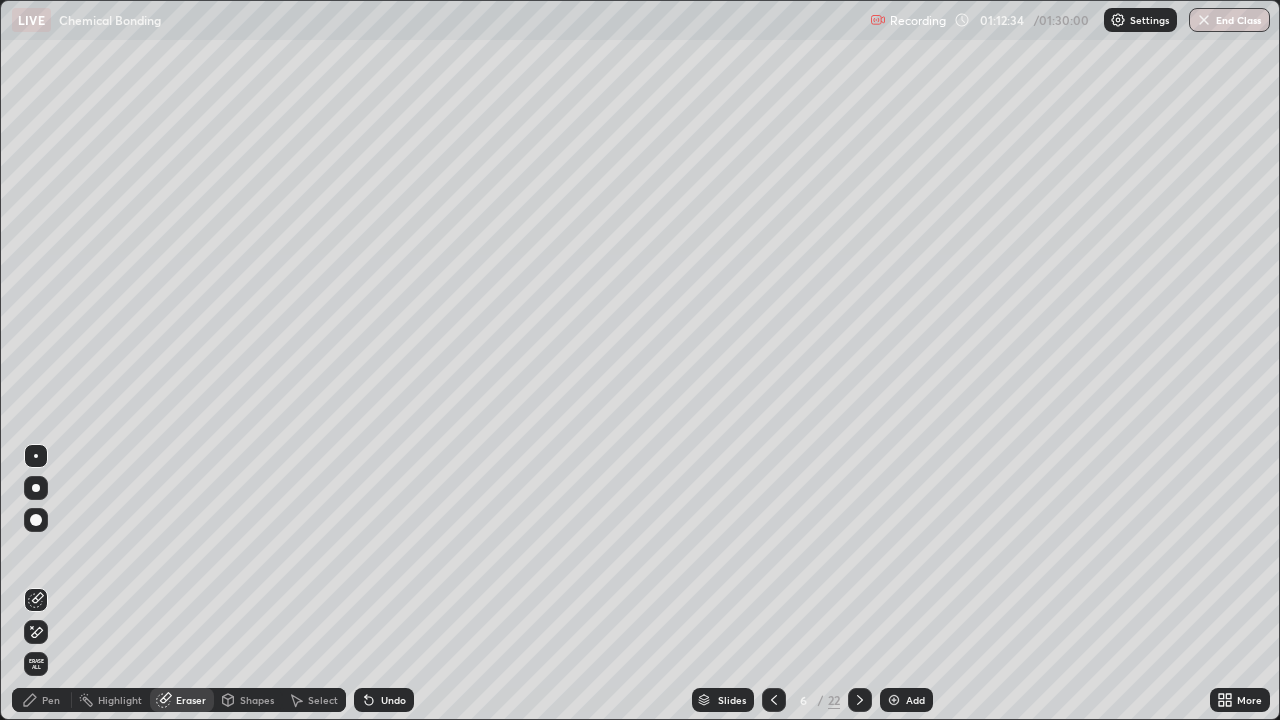 click 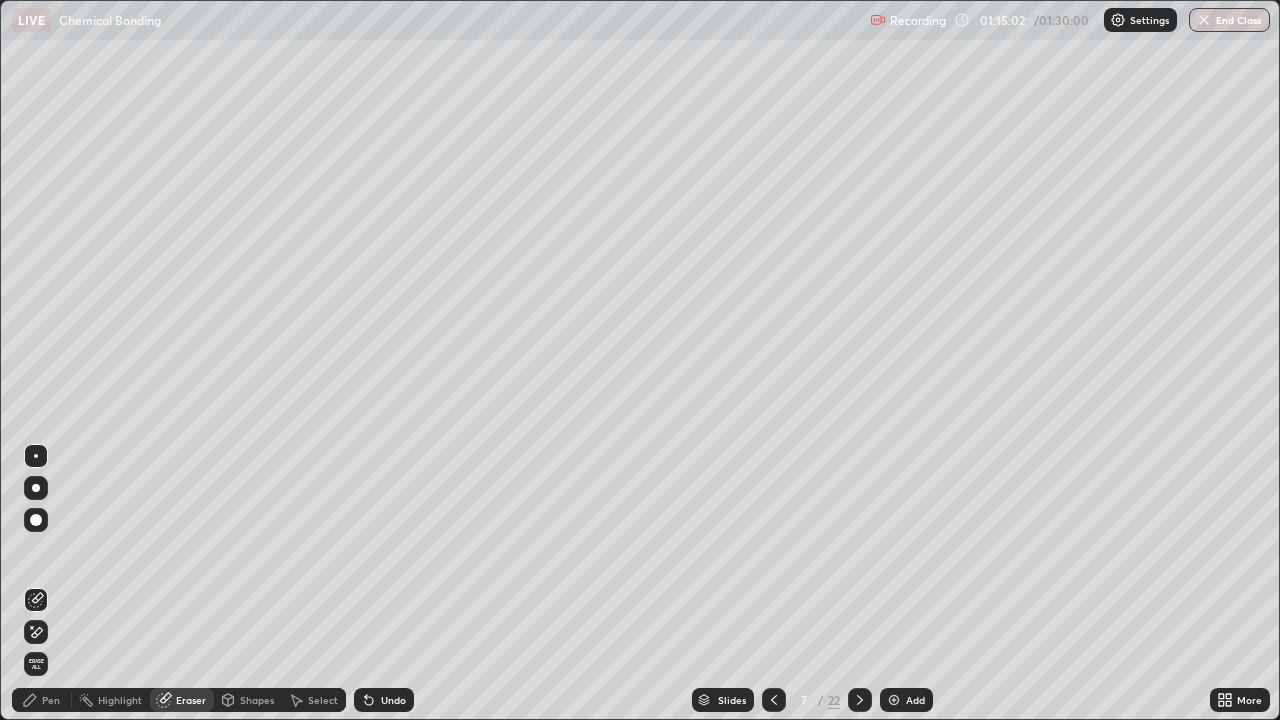 click 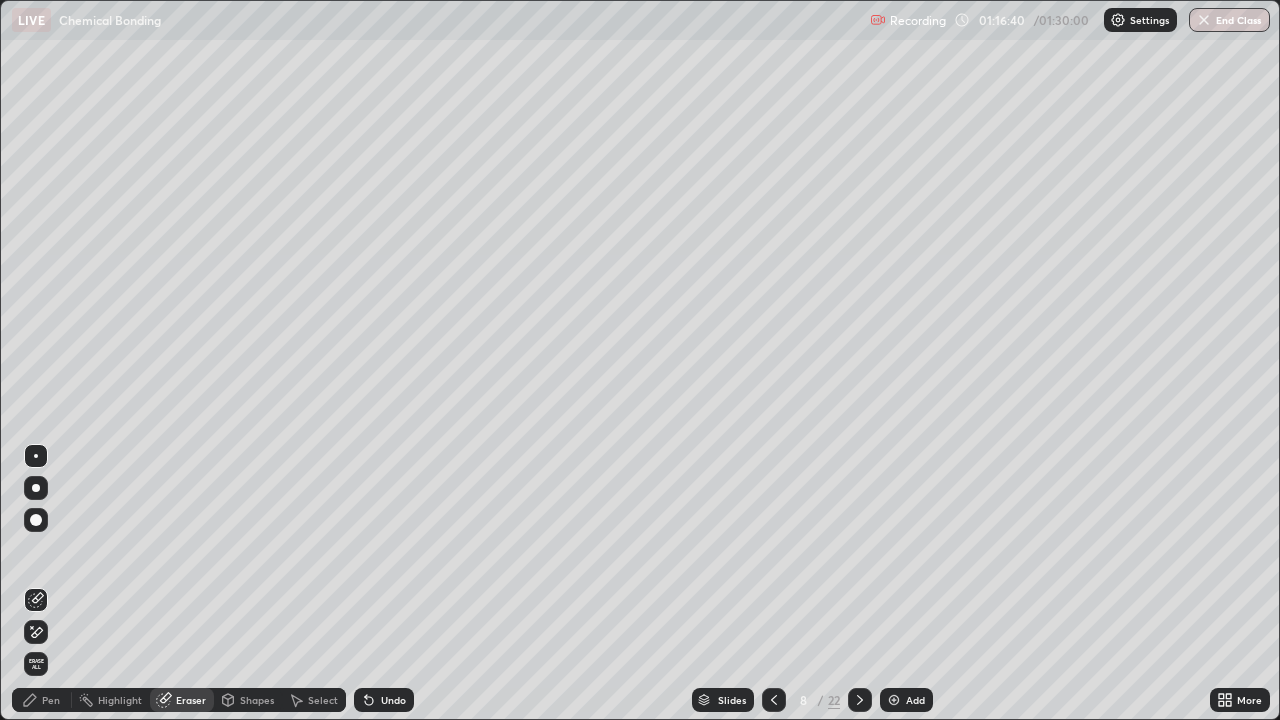 click 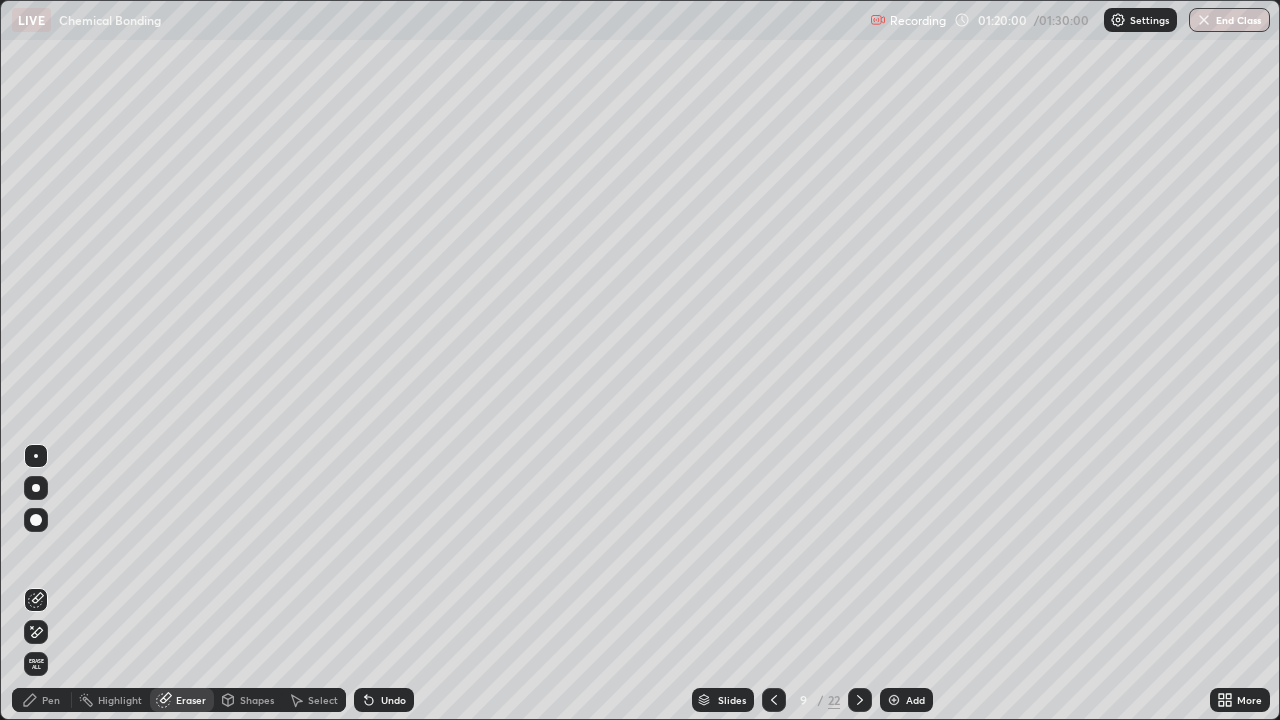 click 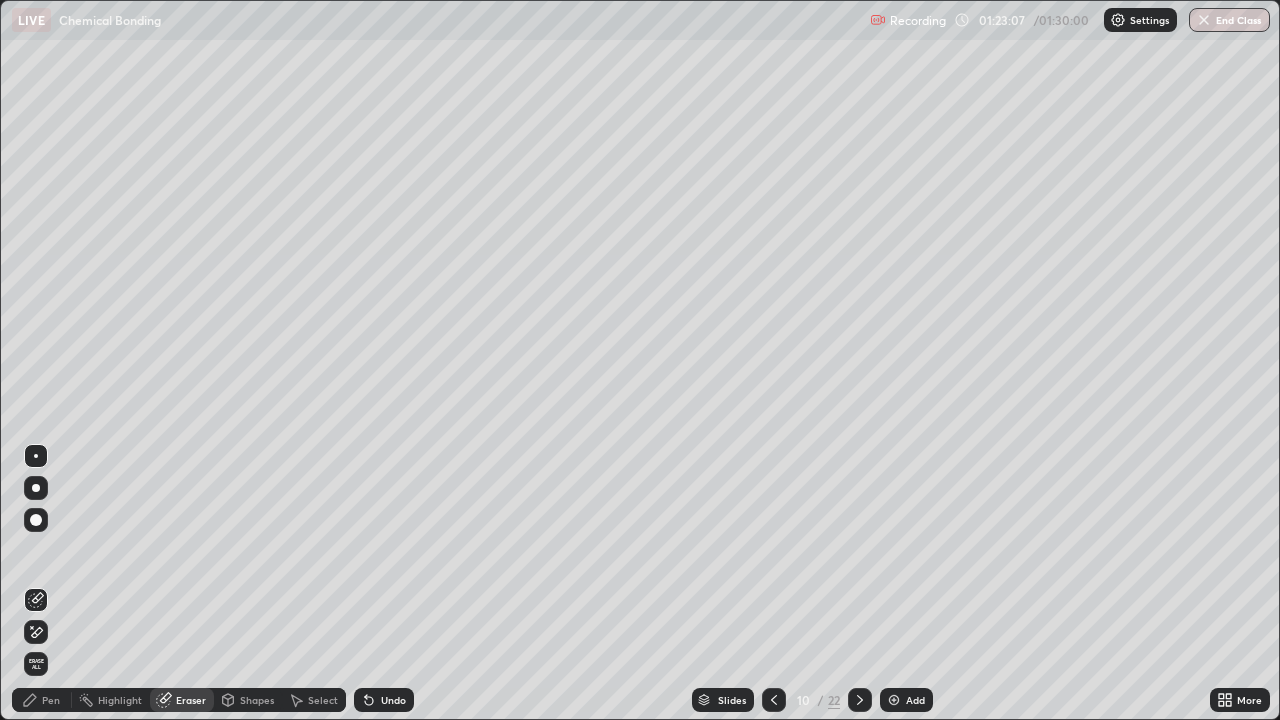 click at bounding box center (774, 700) 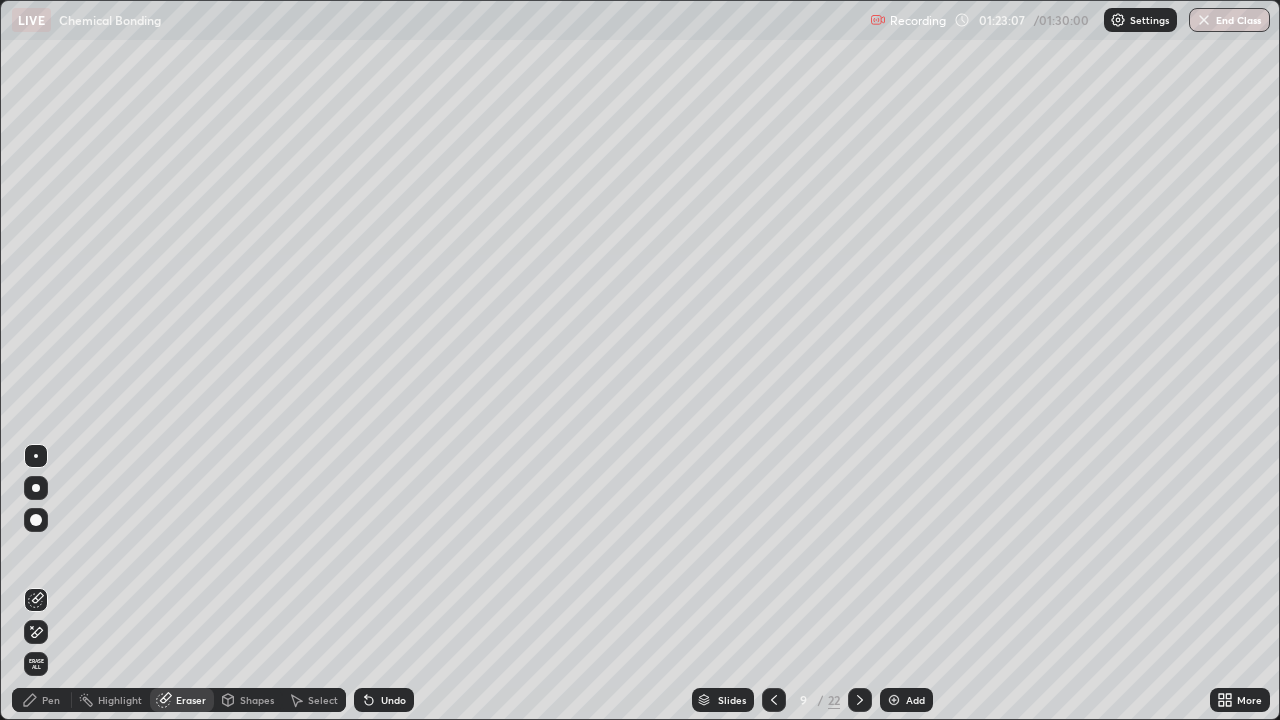 click 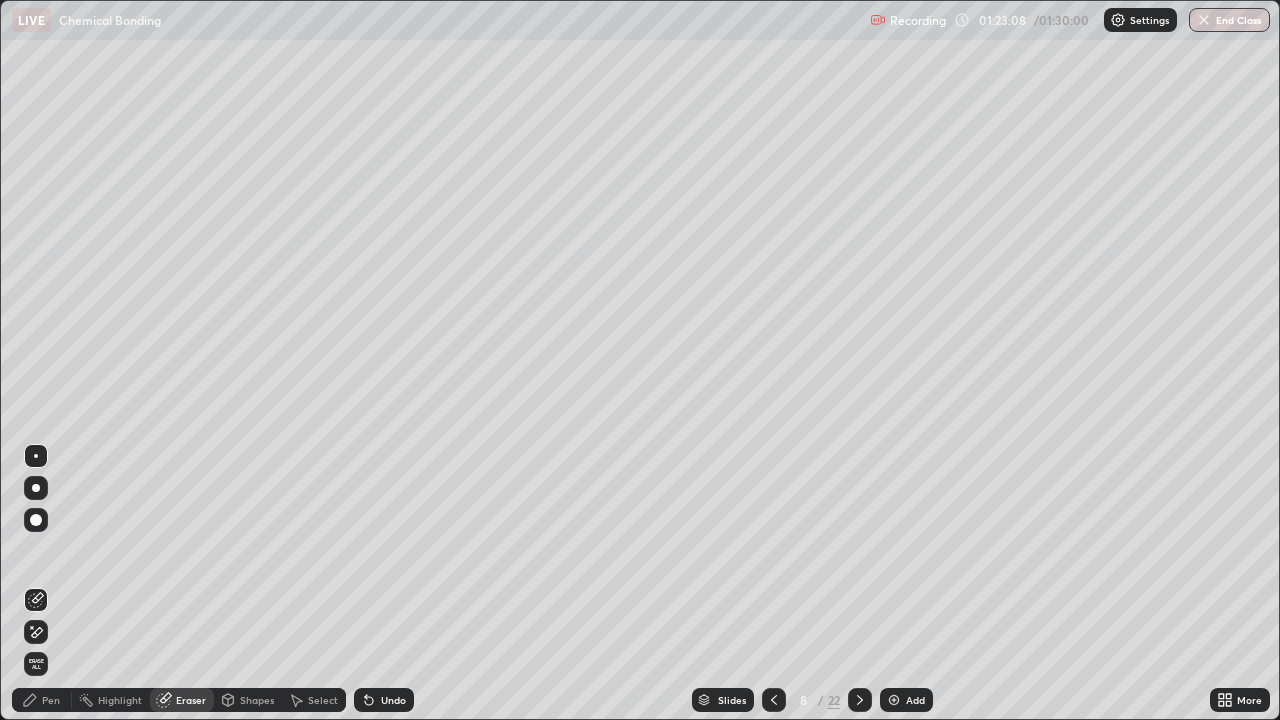 click 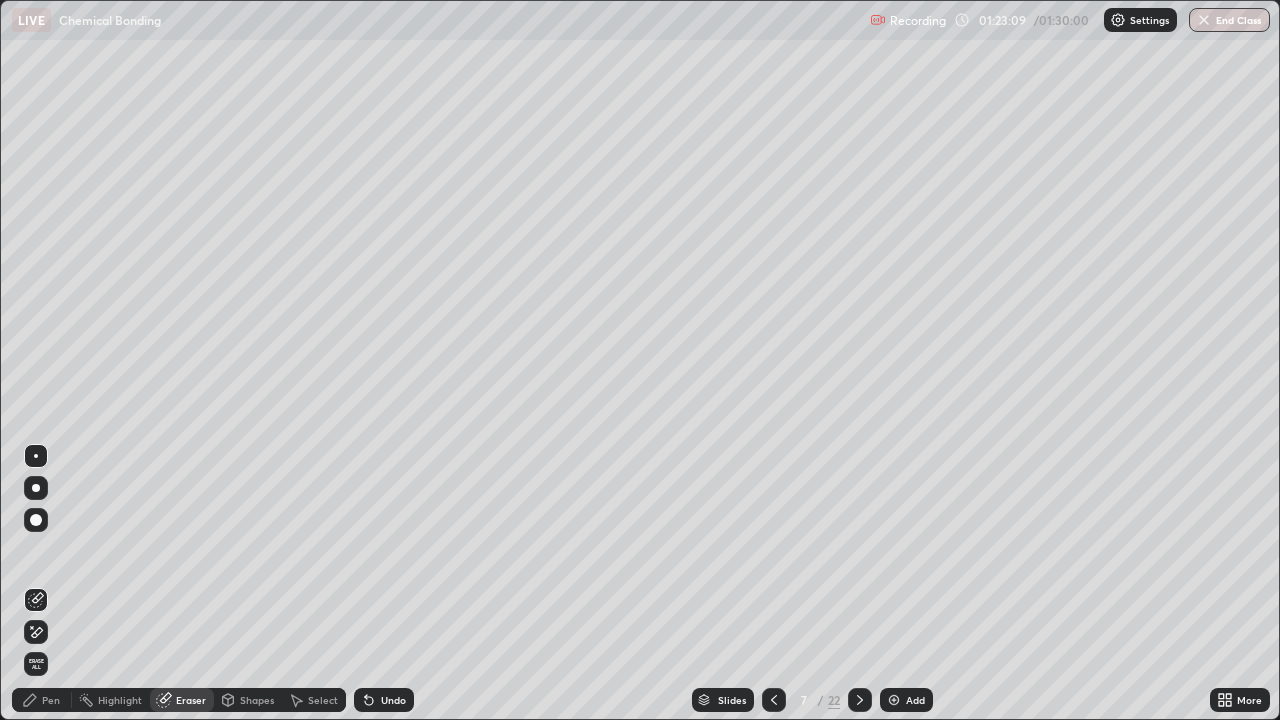 click 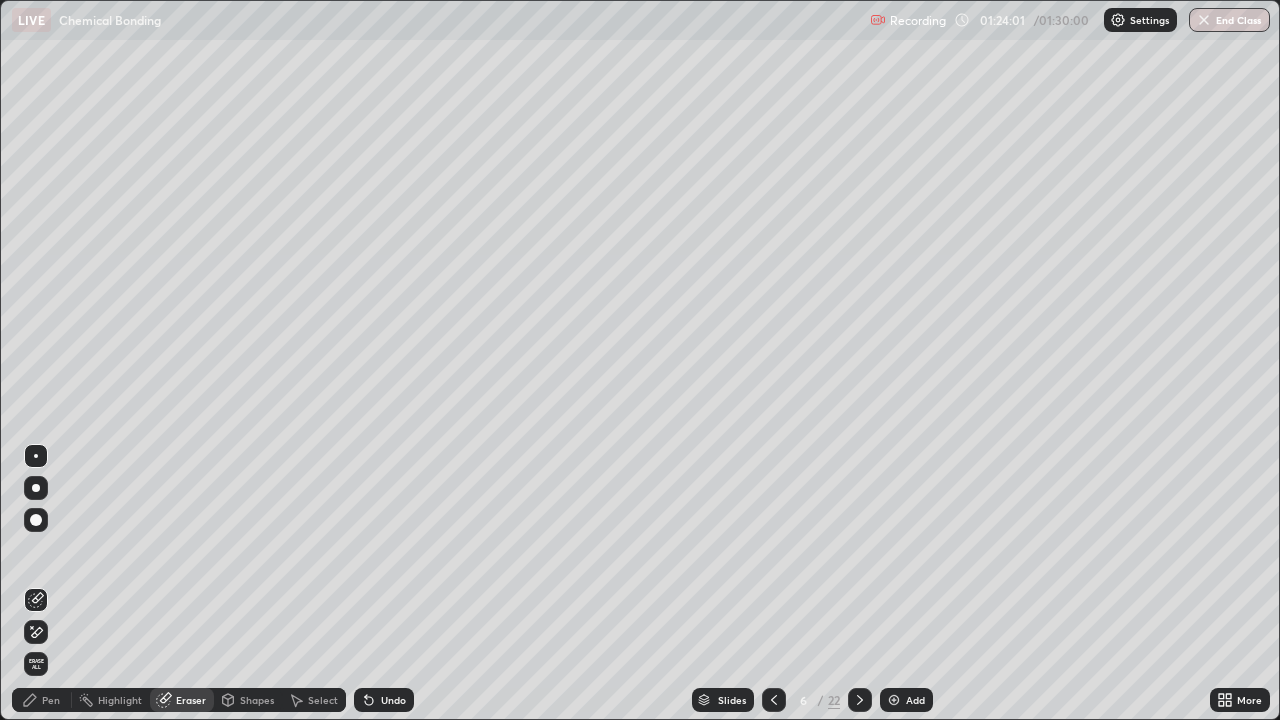 click 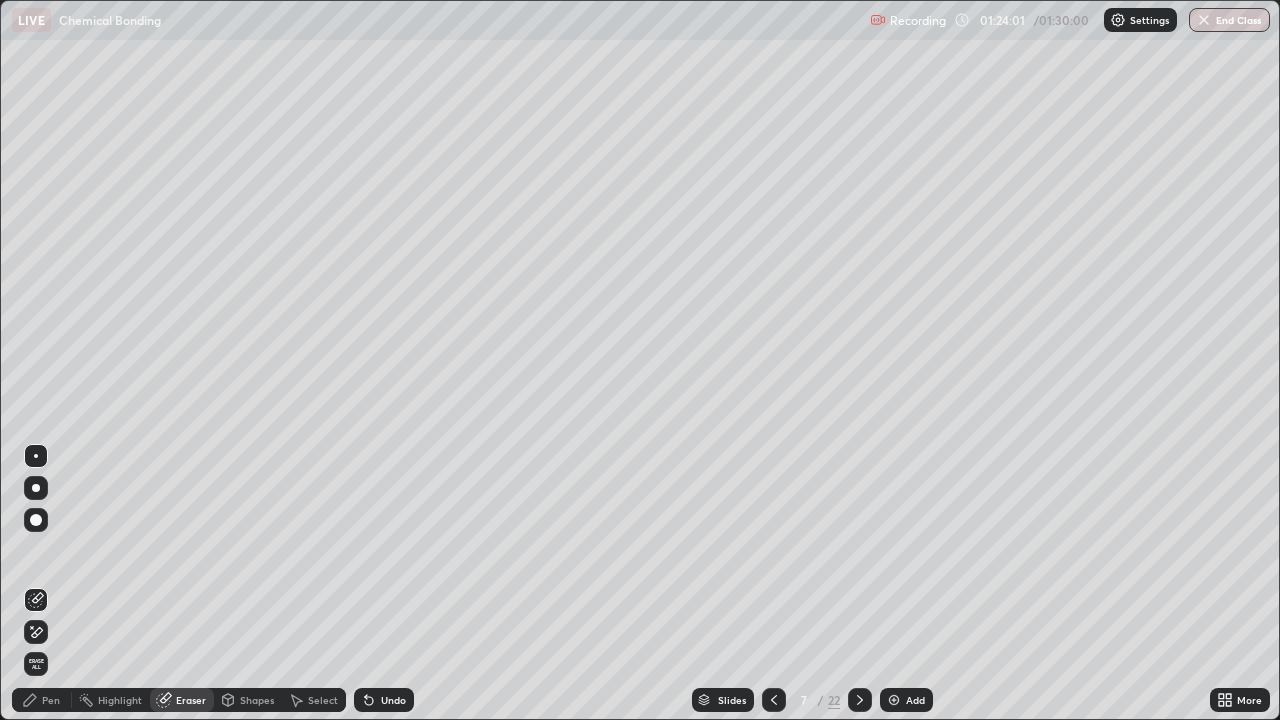click 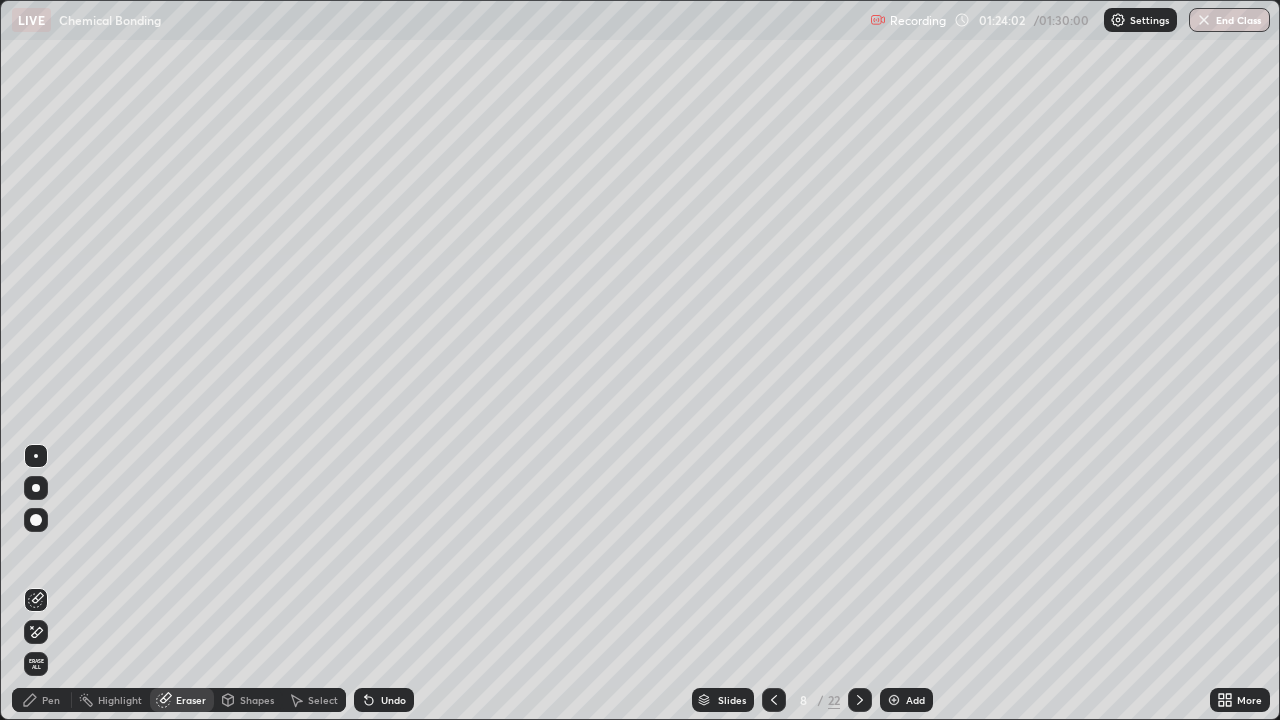 click at bounding box center (860, 700) 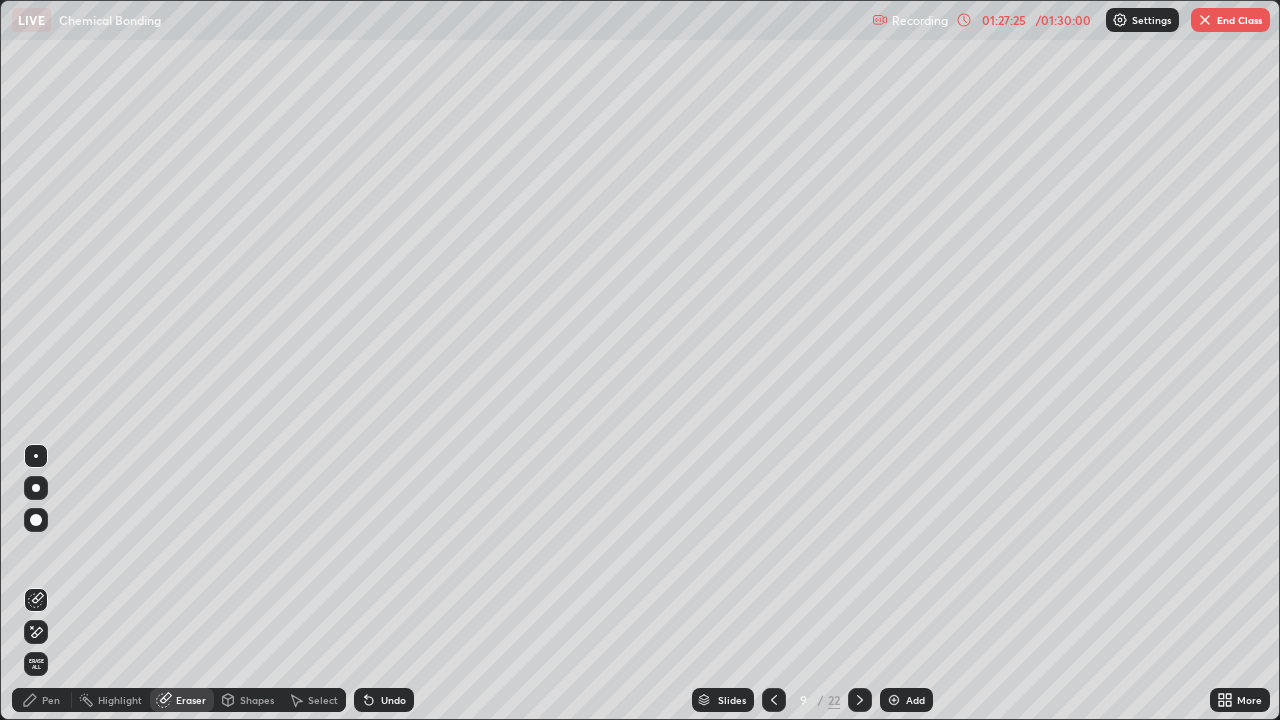 click 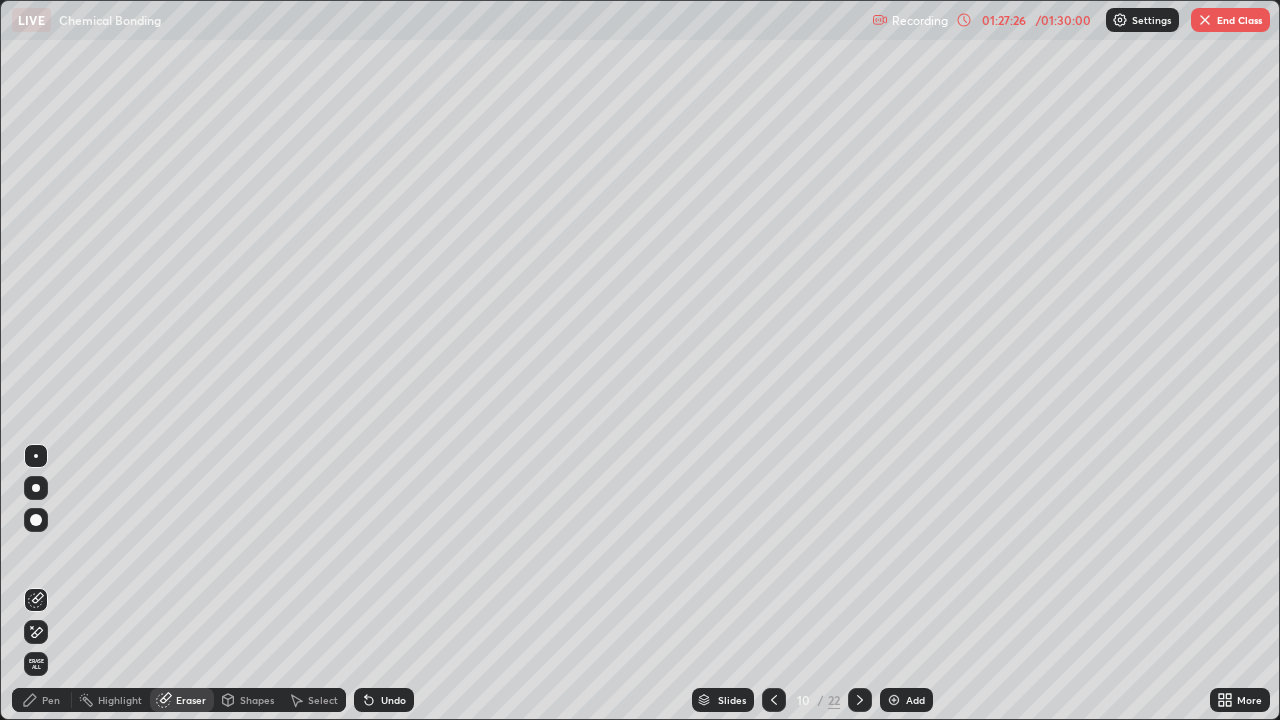 click at bounding box center (860, 700) 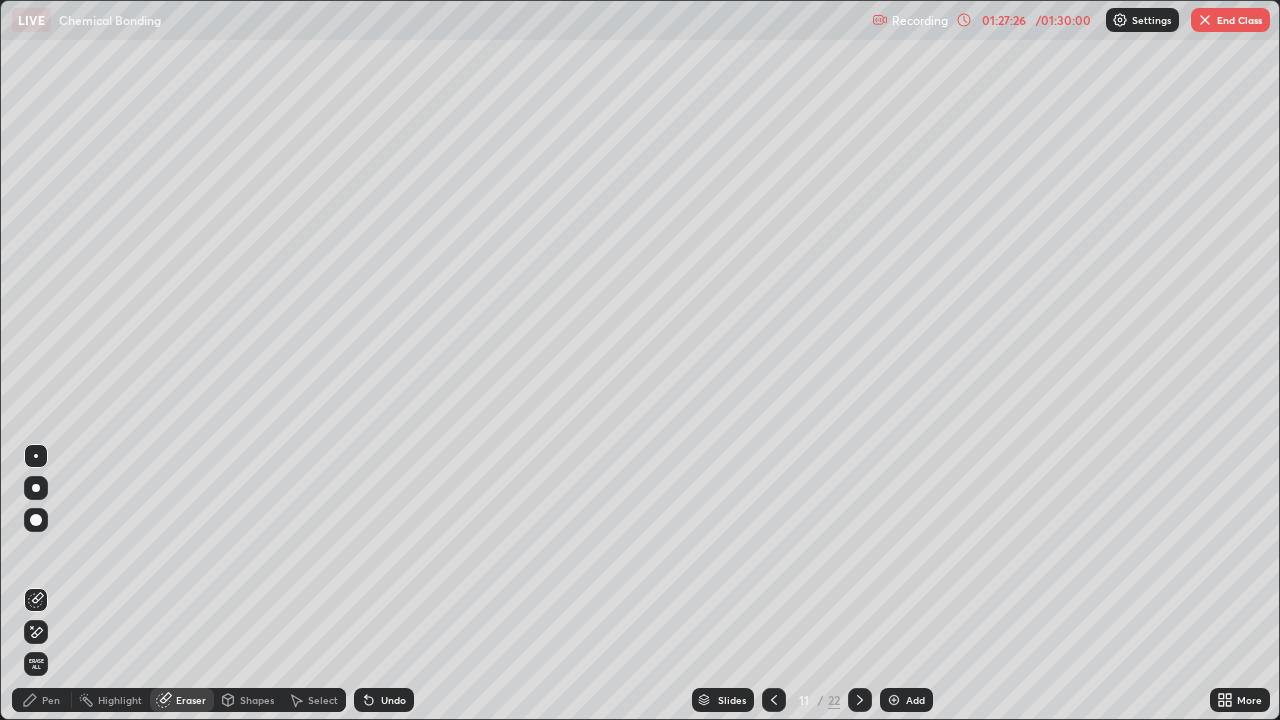 click at bounding box center (860, 700) 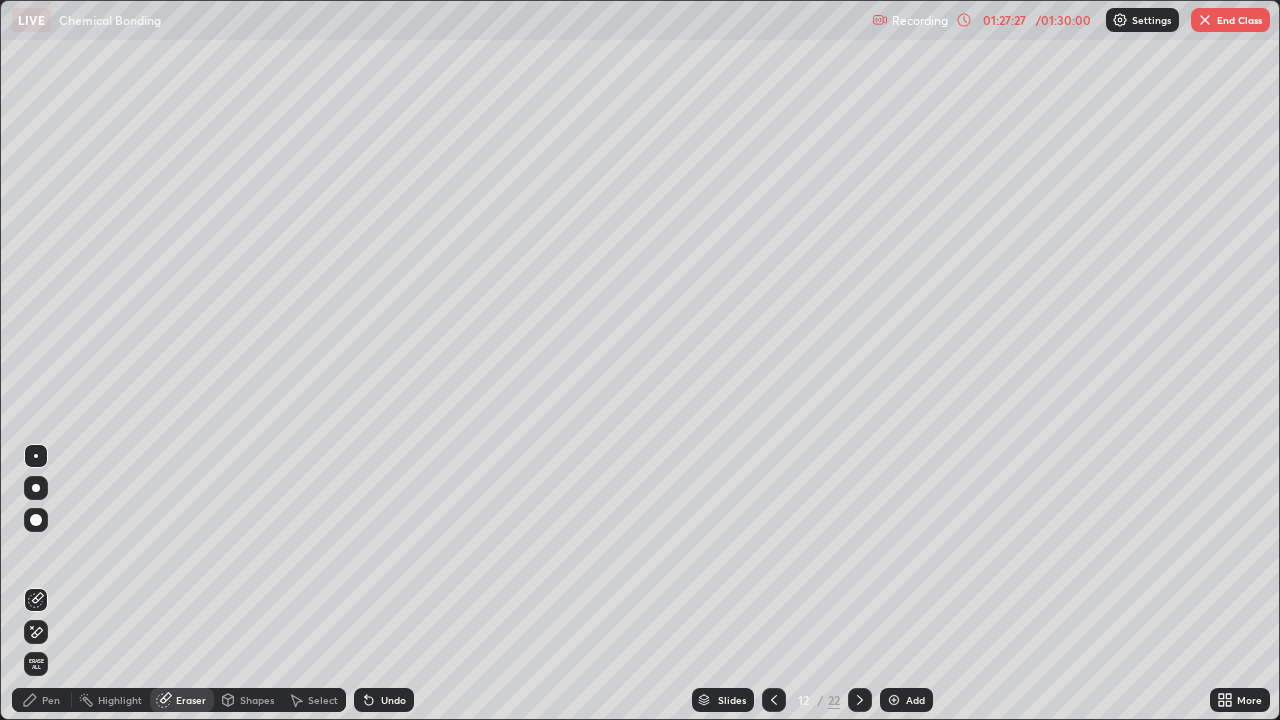 click 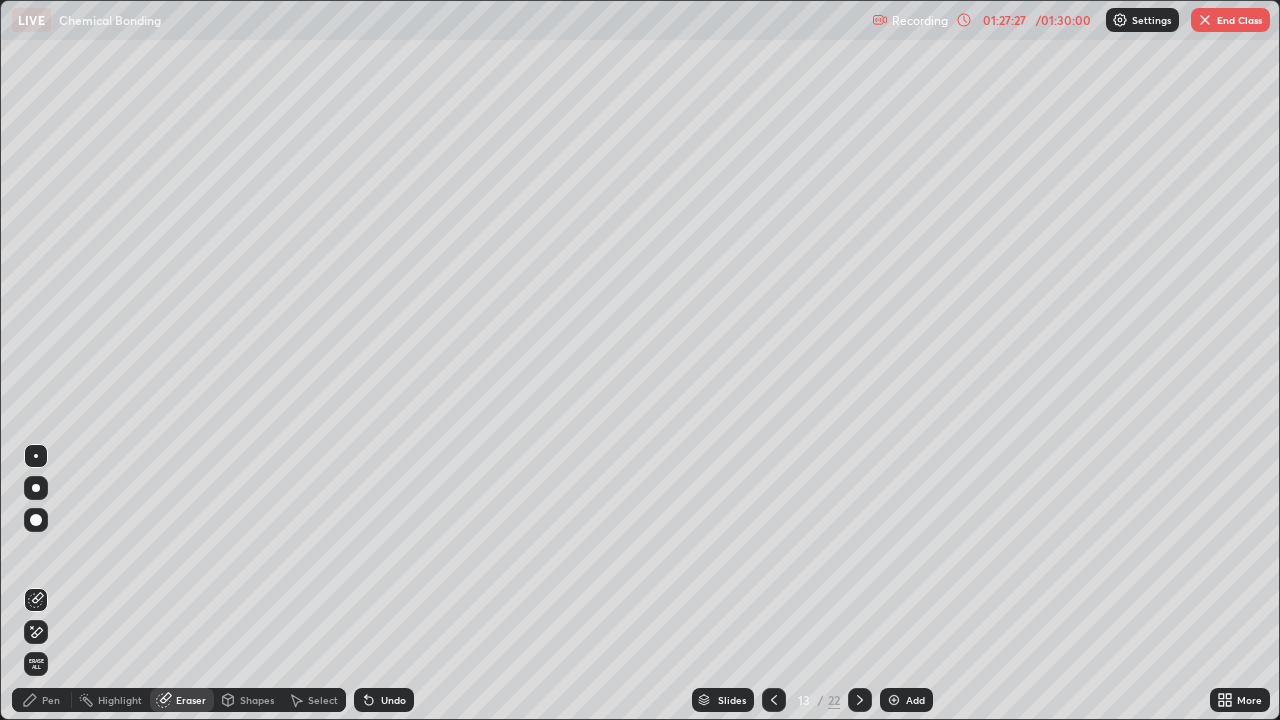 click 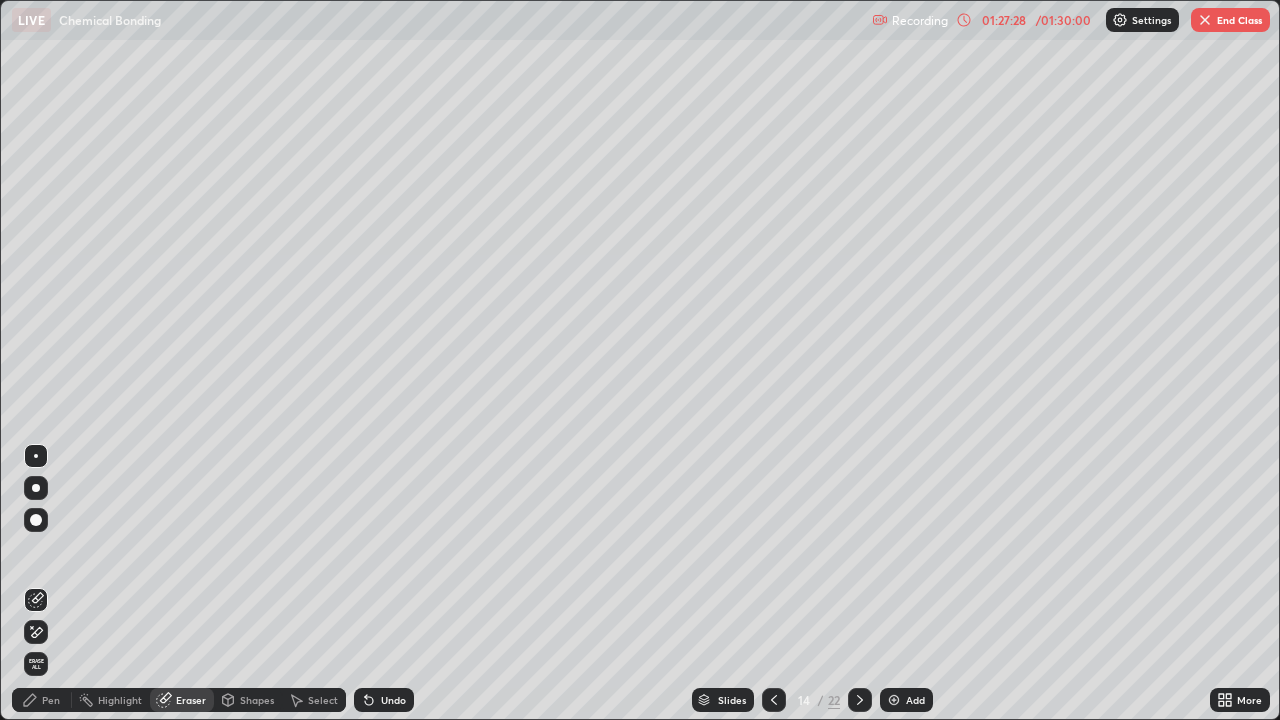 click 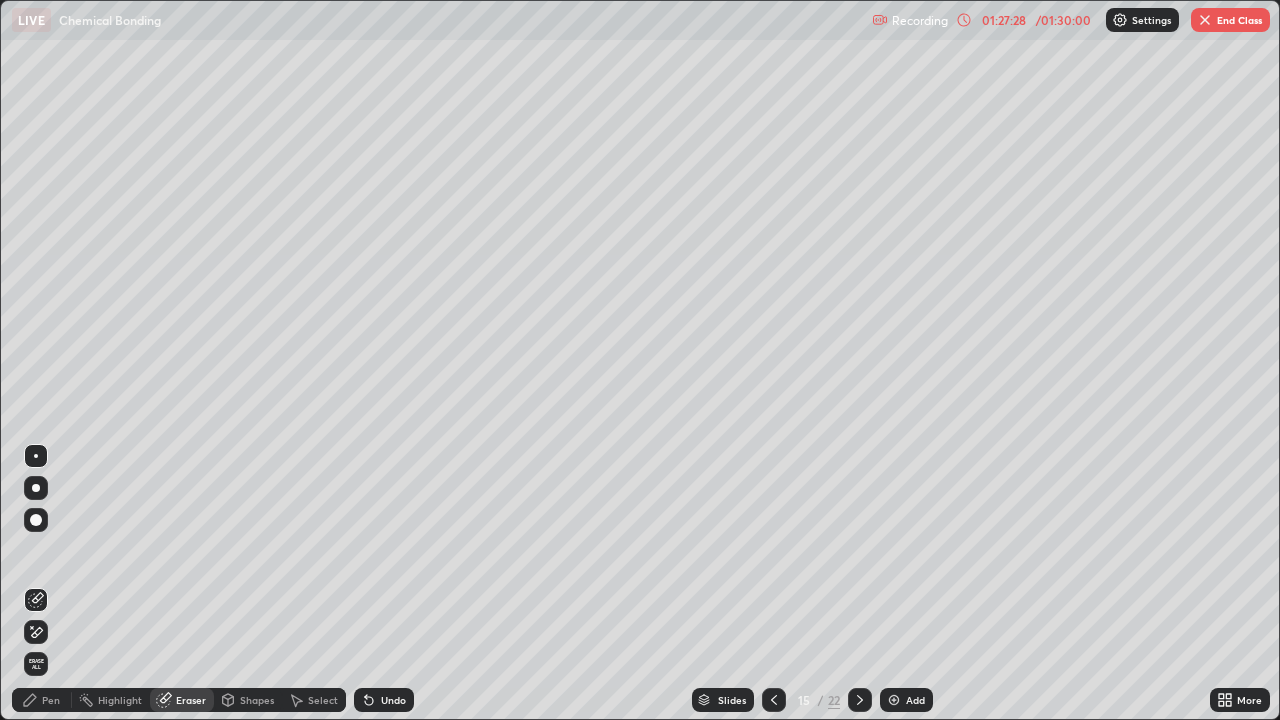 click at bounding box center [860, 700] 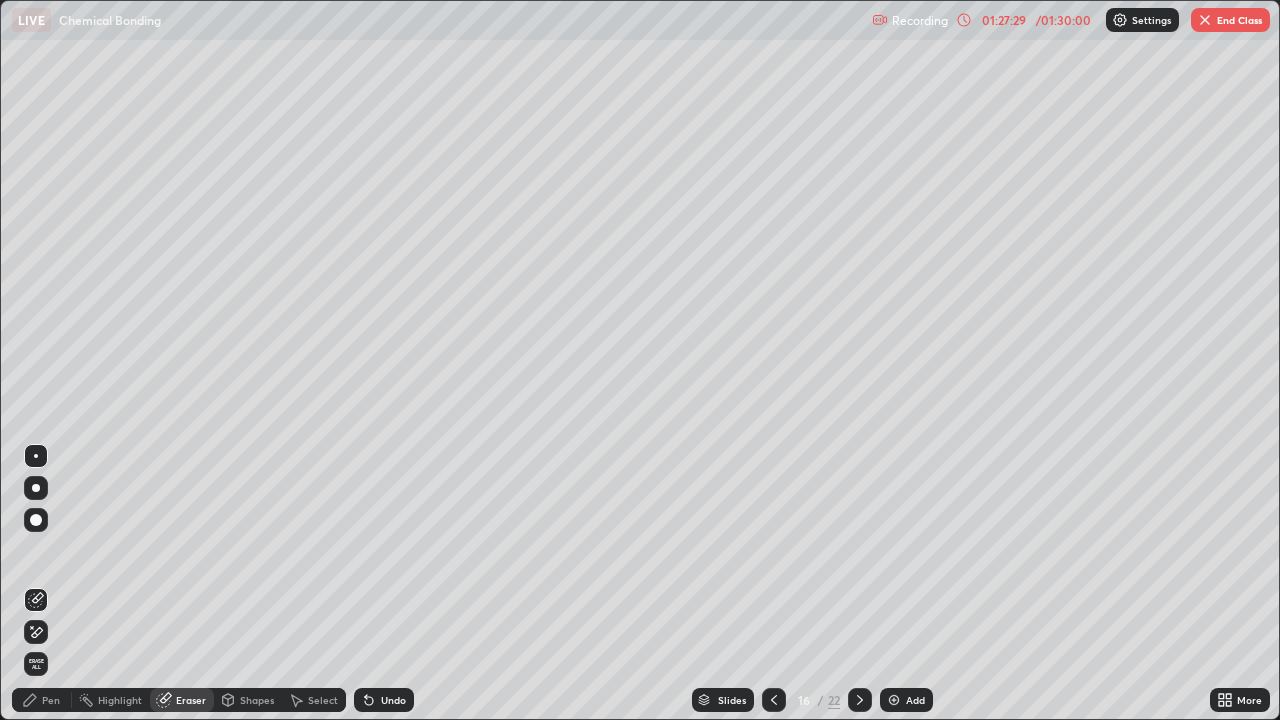 click at bounding box center (860, 700) 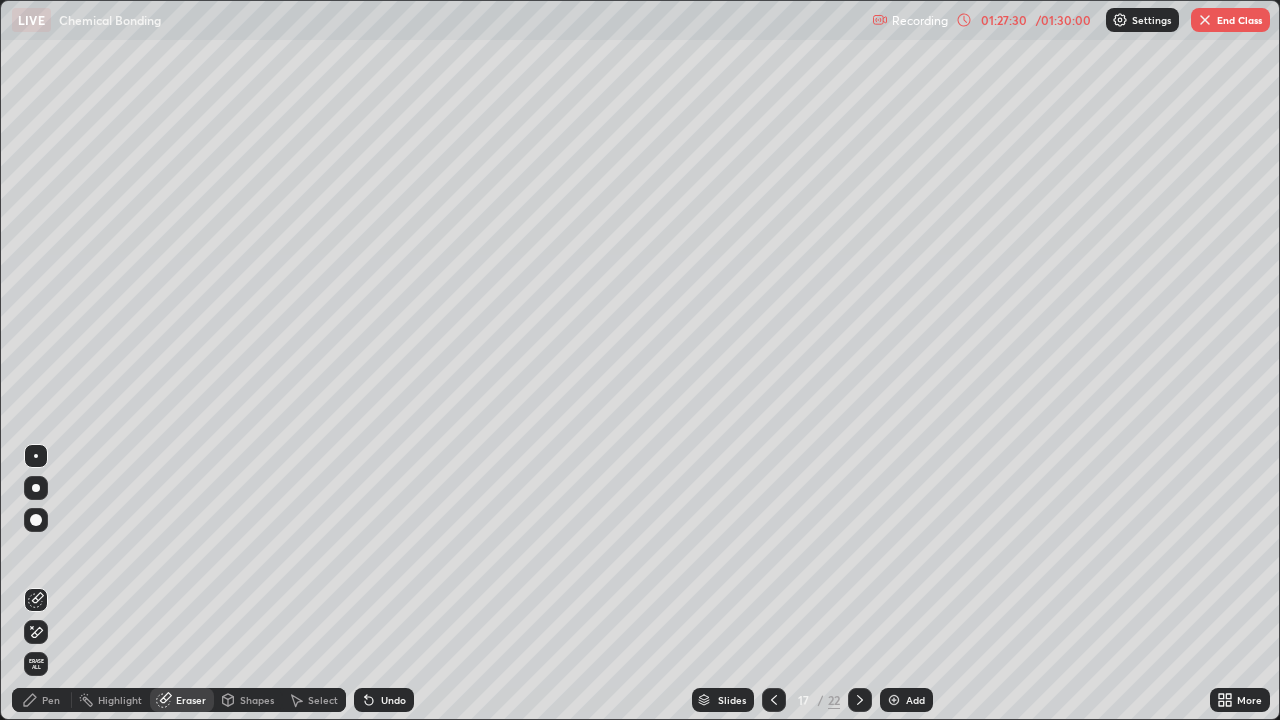 click at bounding box center [860, 700] 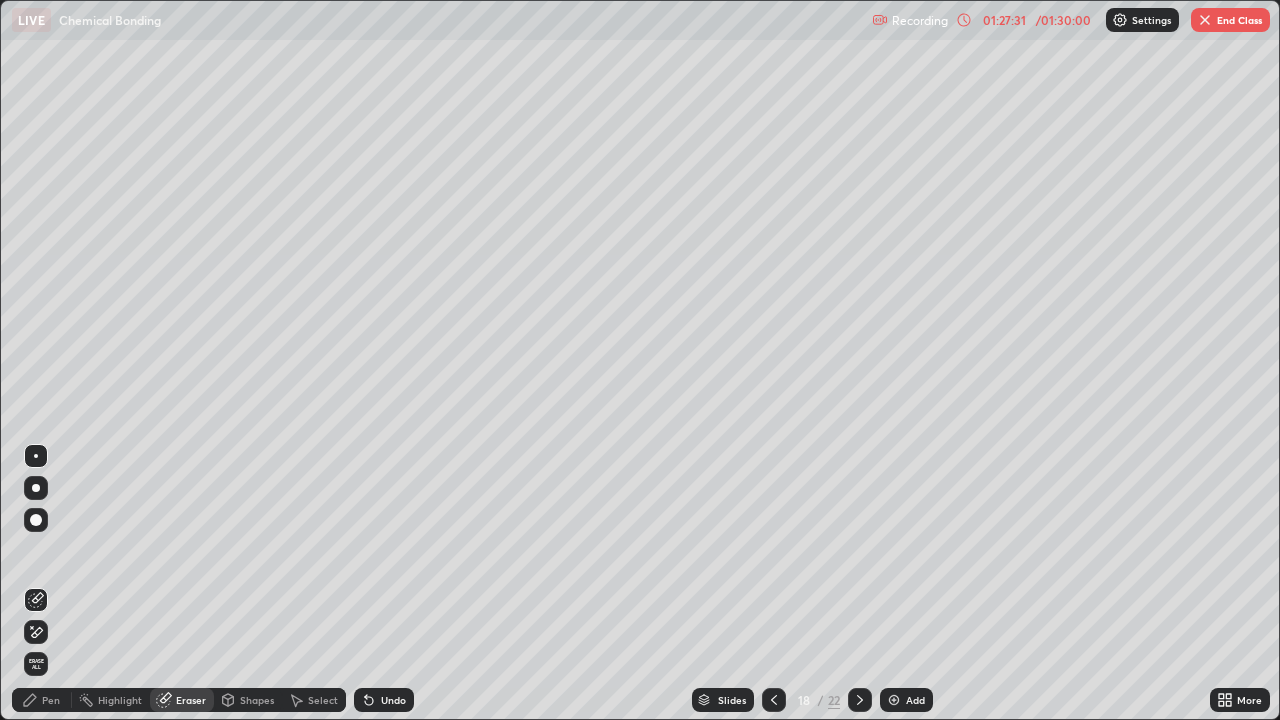 click 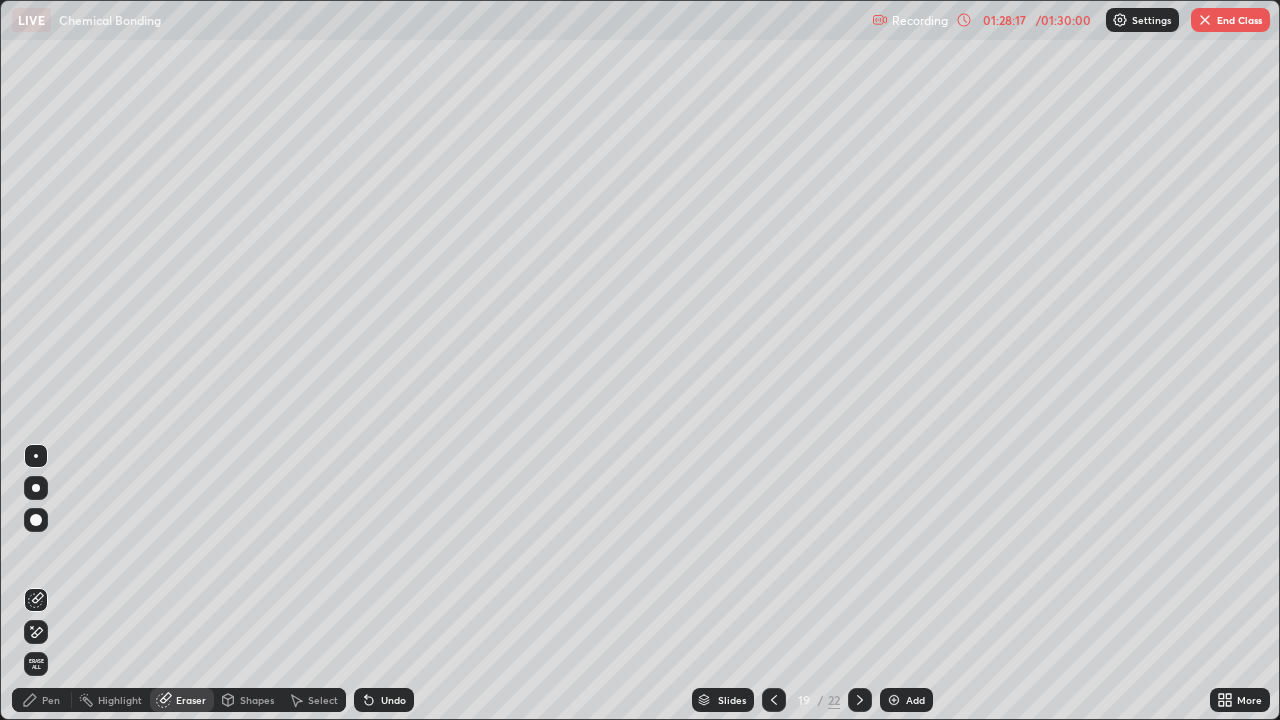 click at bounding box center [860, 700] 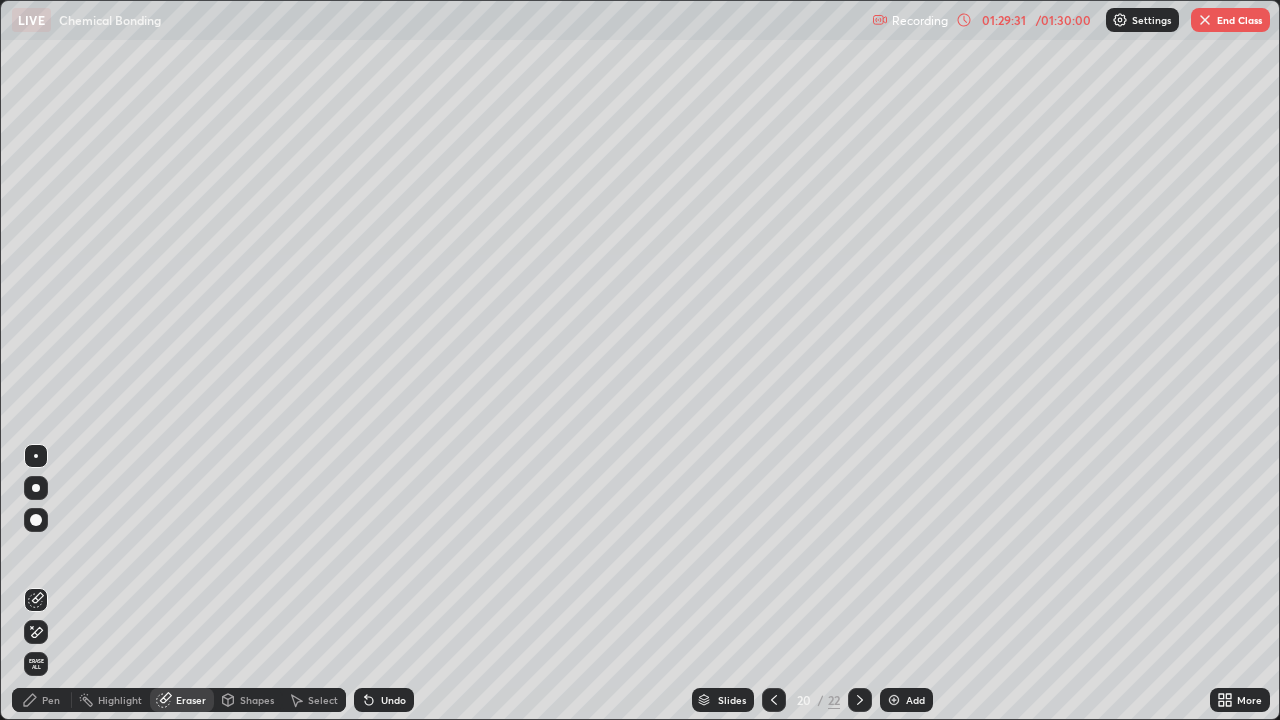click 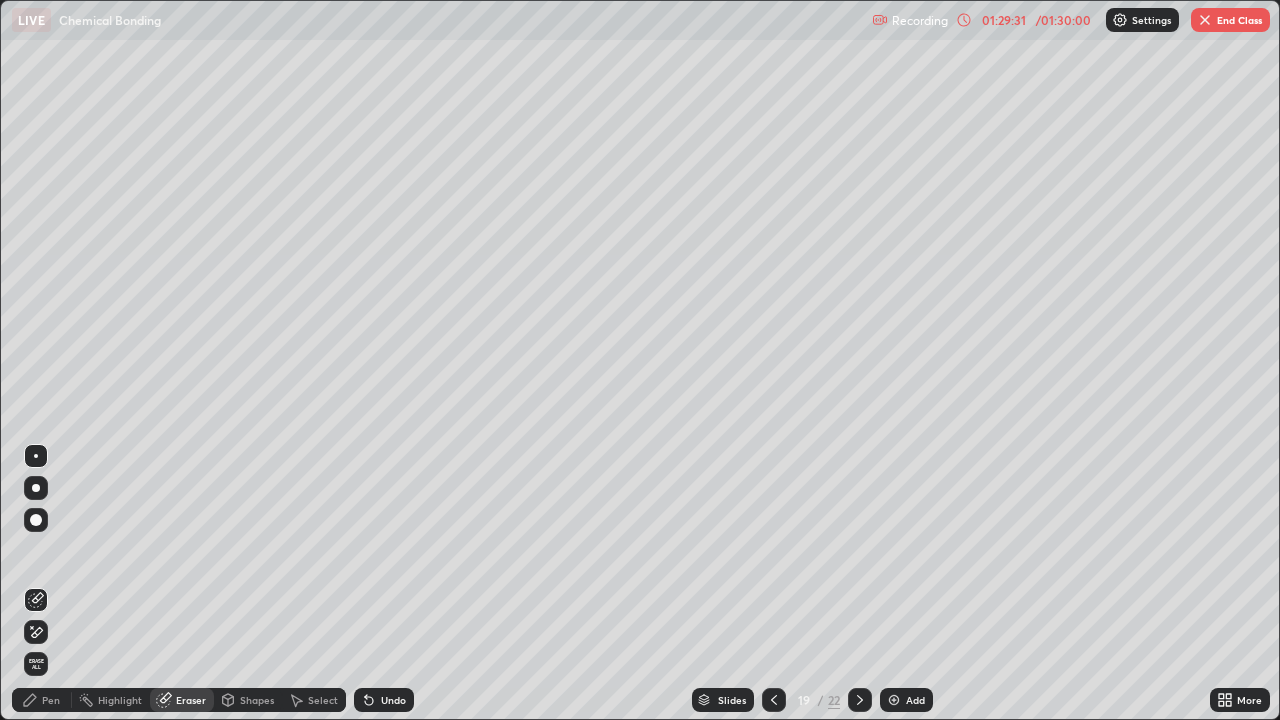 click 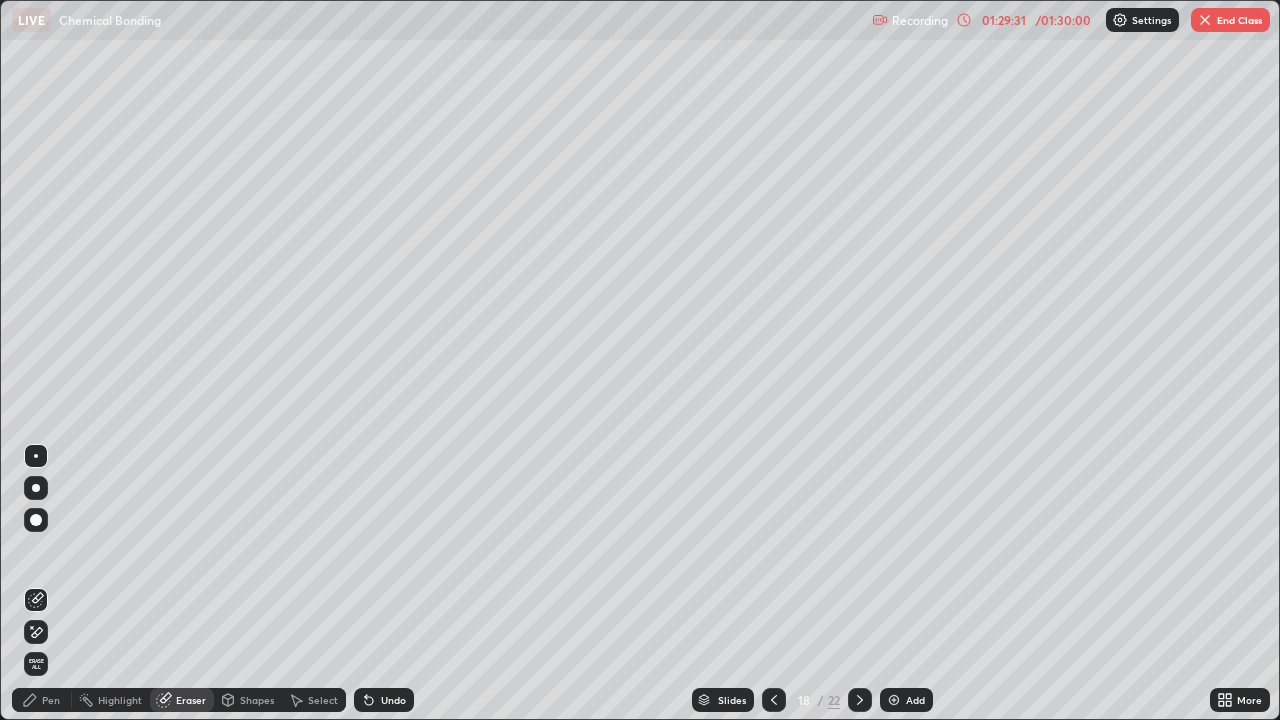 click 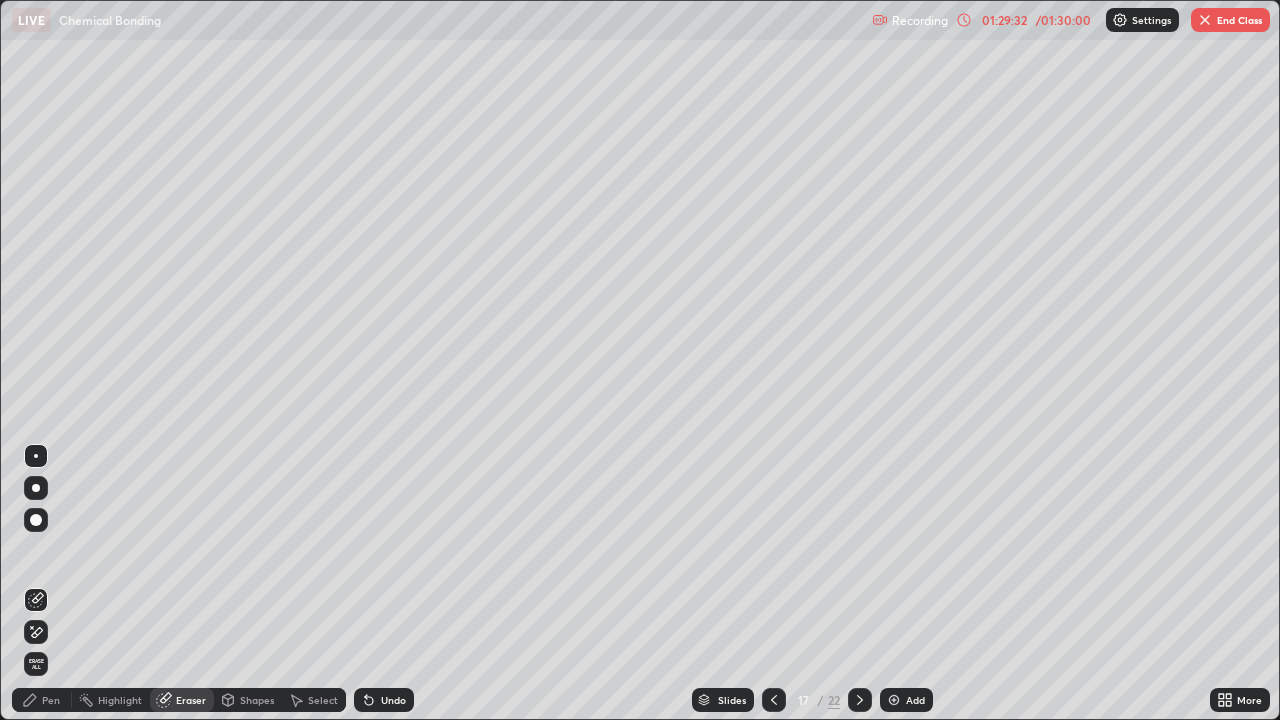 click 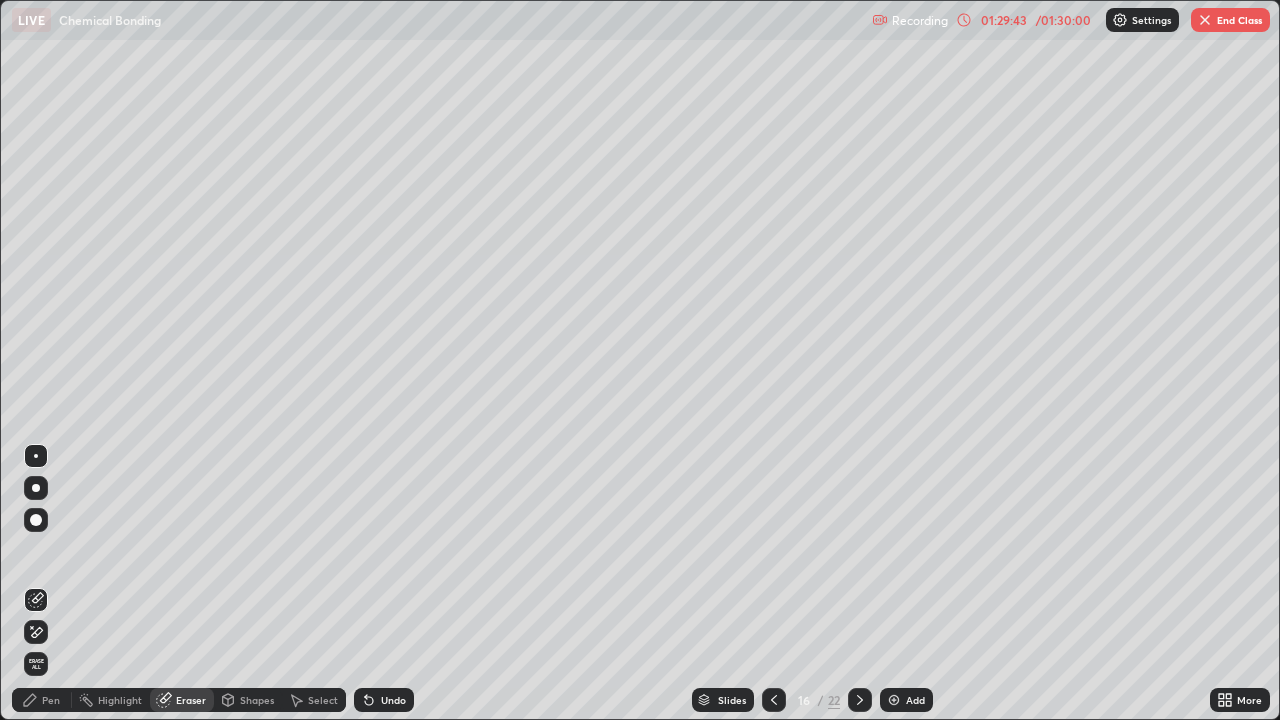 click 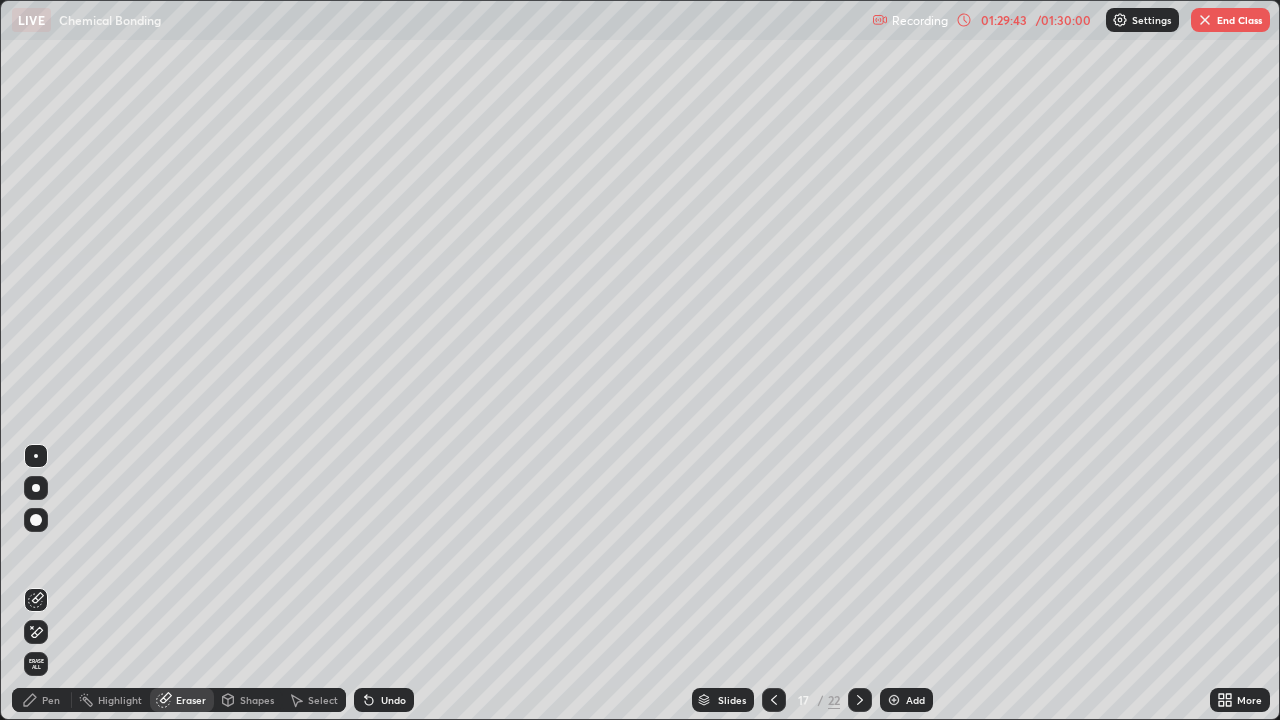 click 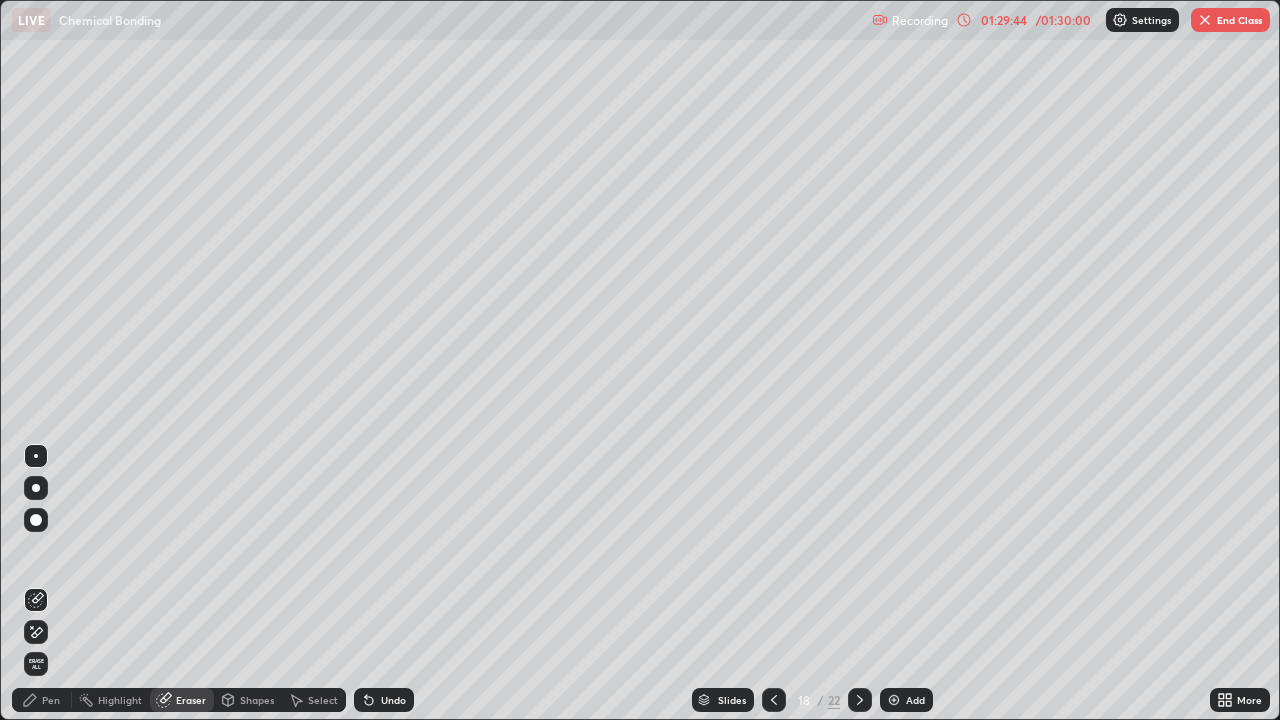 click 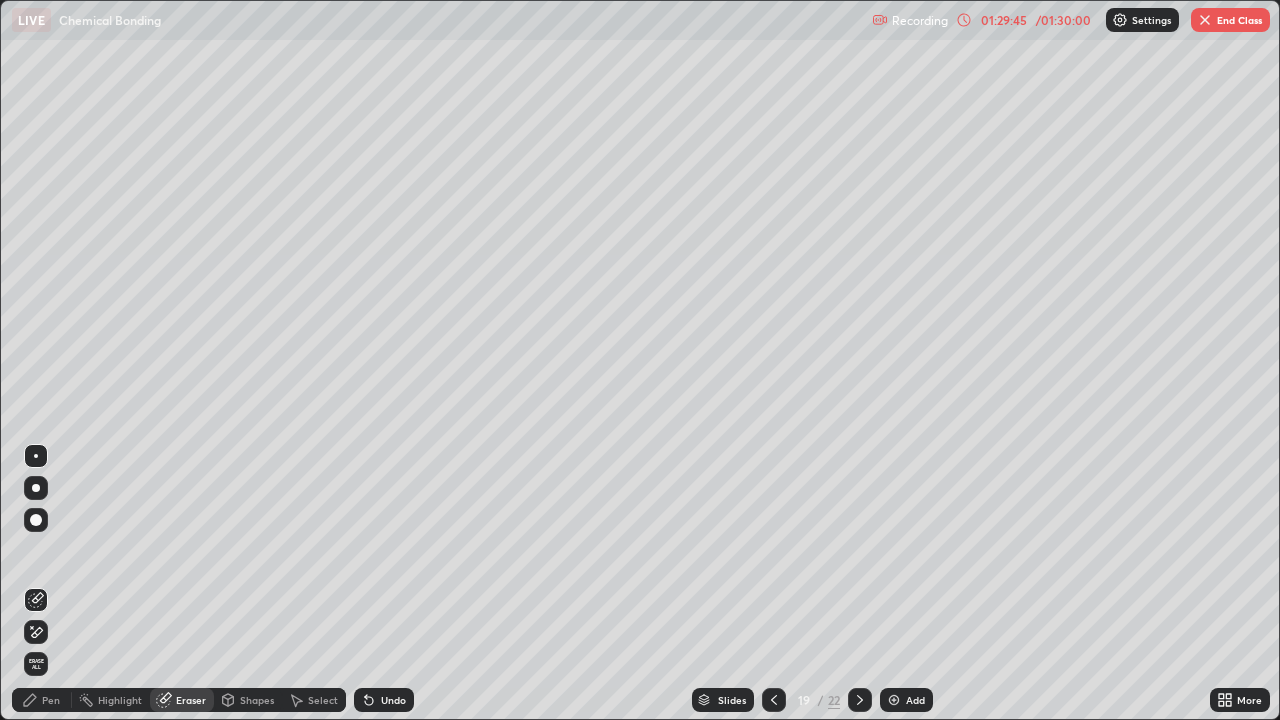 click 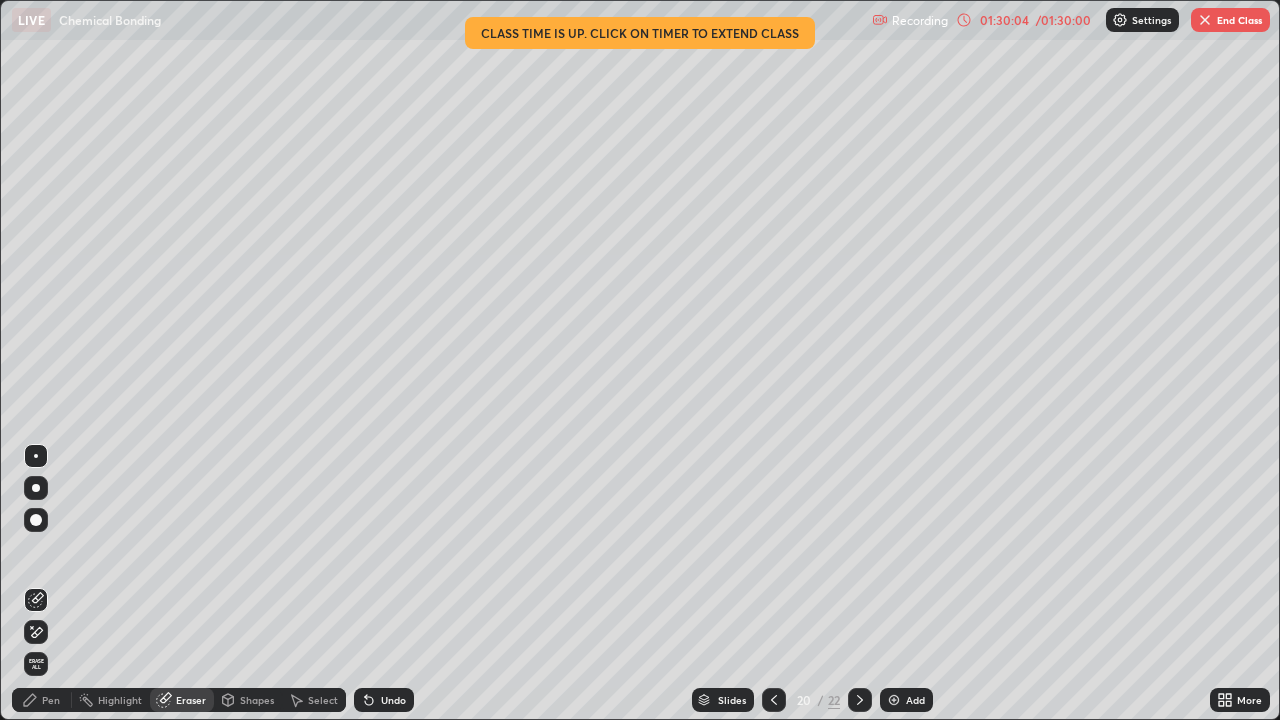 click 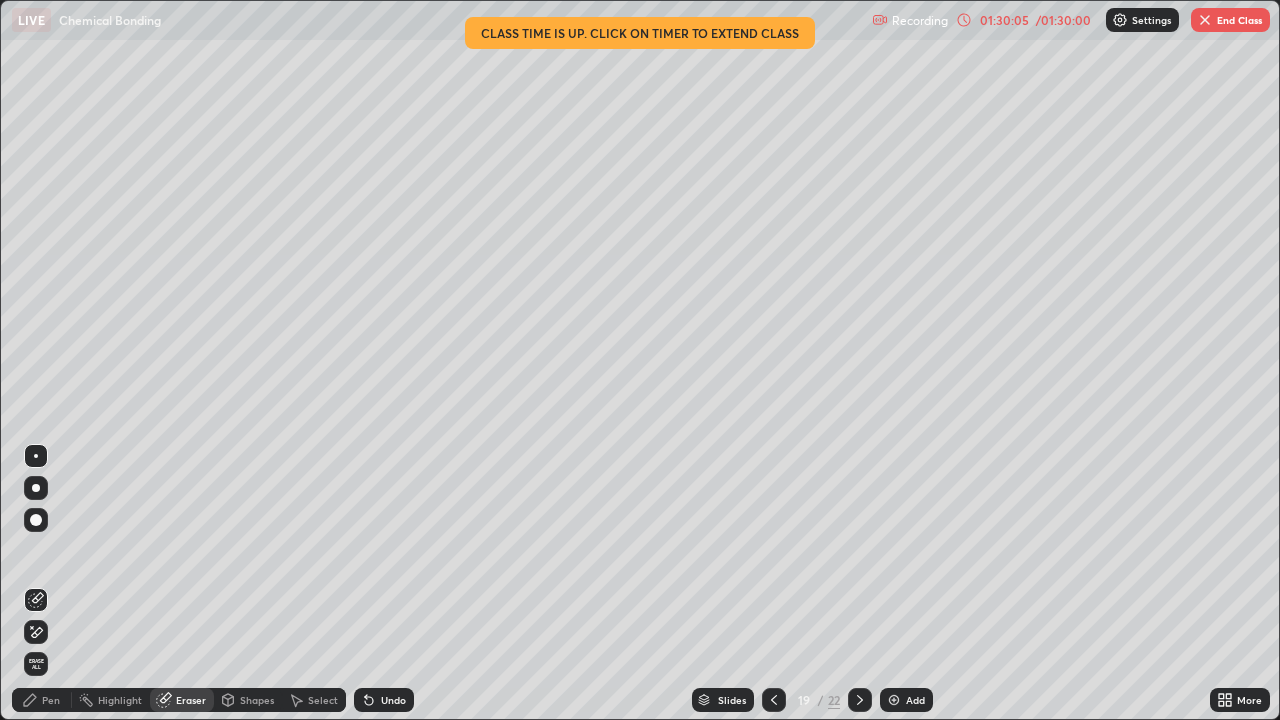 click 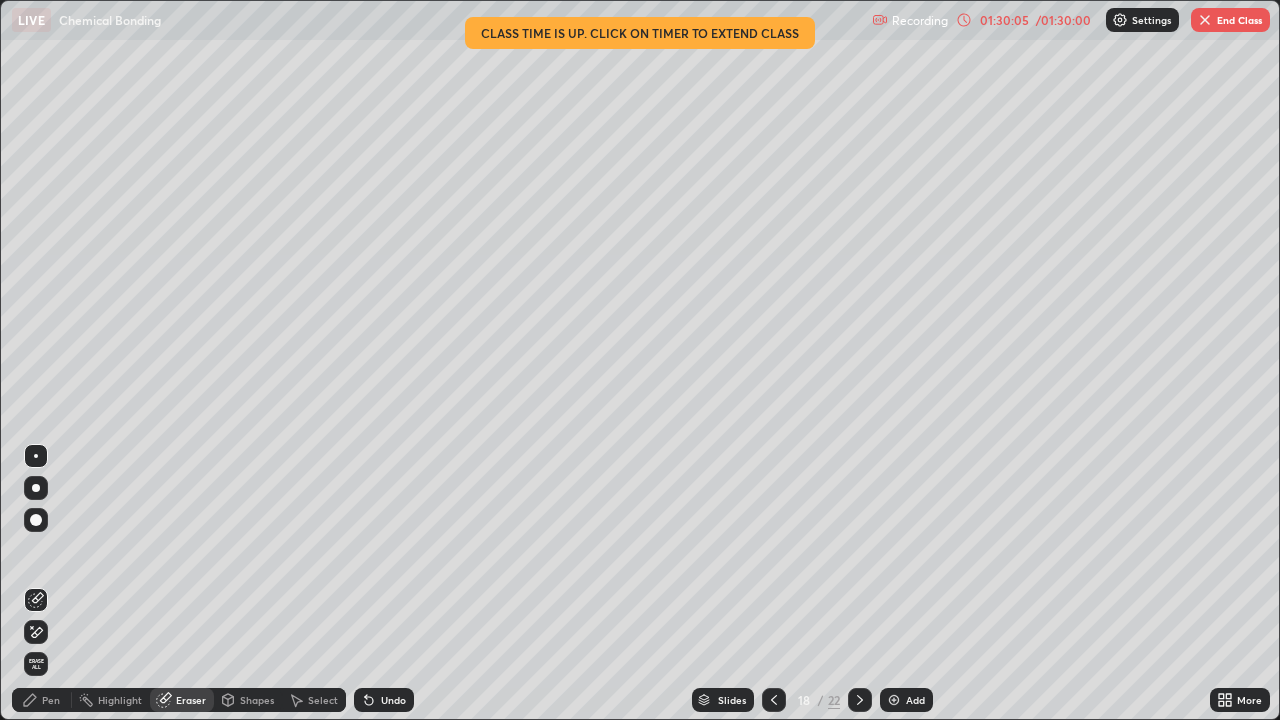 click at bounding box center [774, 700] 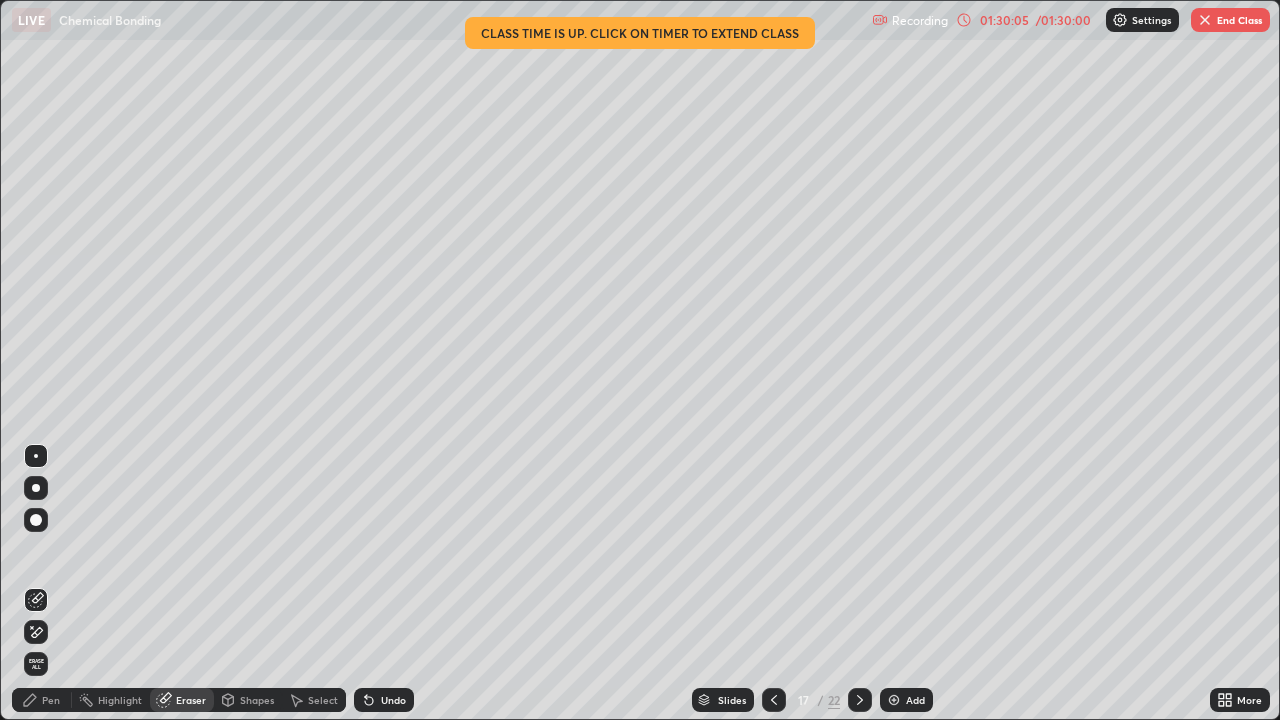 click at bounding box center [774, 700] 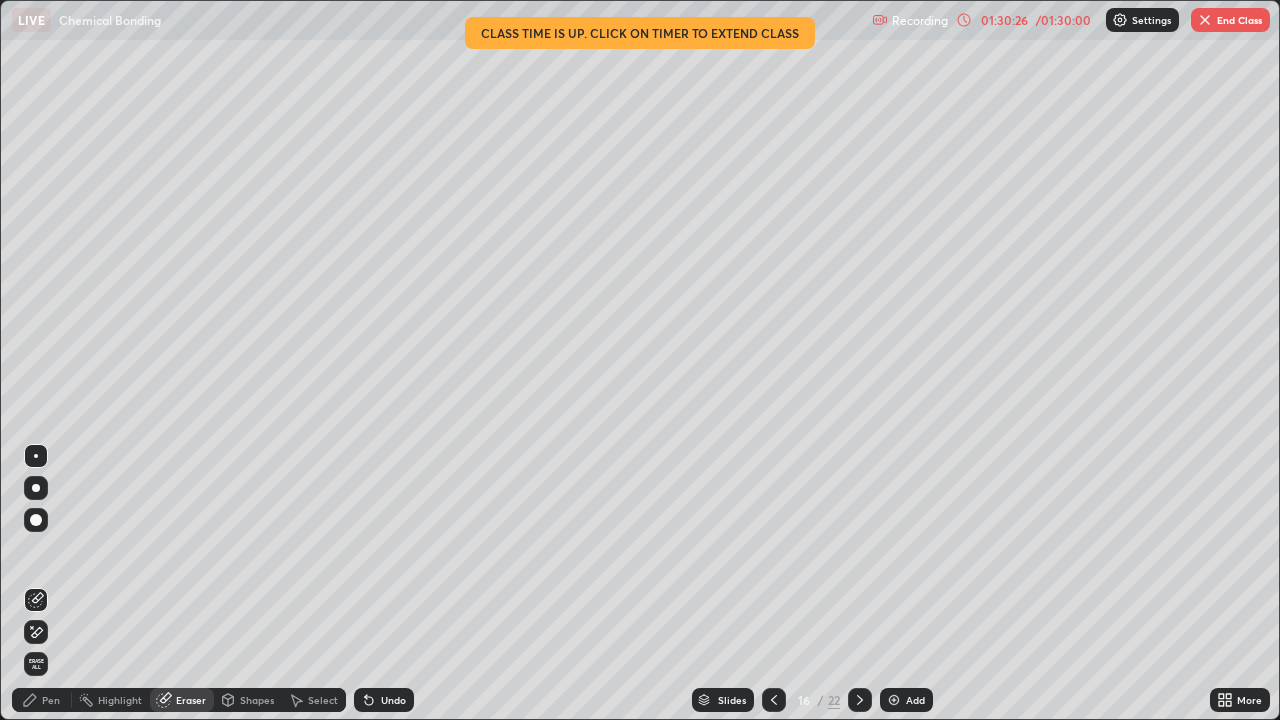 click on "01:30:26" at bounding box center [1004, 20] 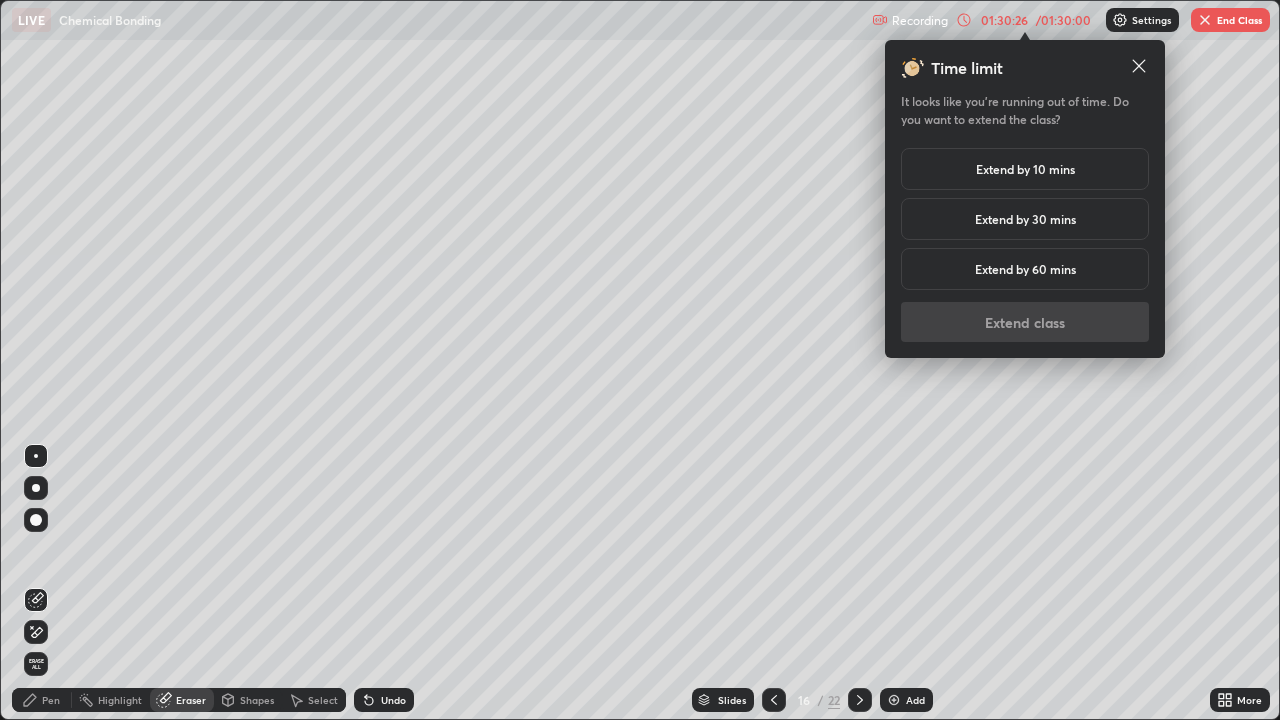 click on "Extend by 10 mins" at bounding box center [1025, 169] 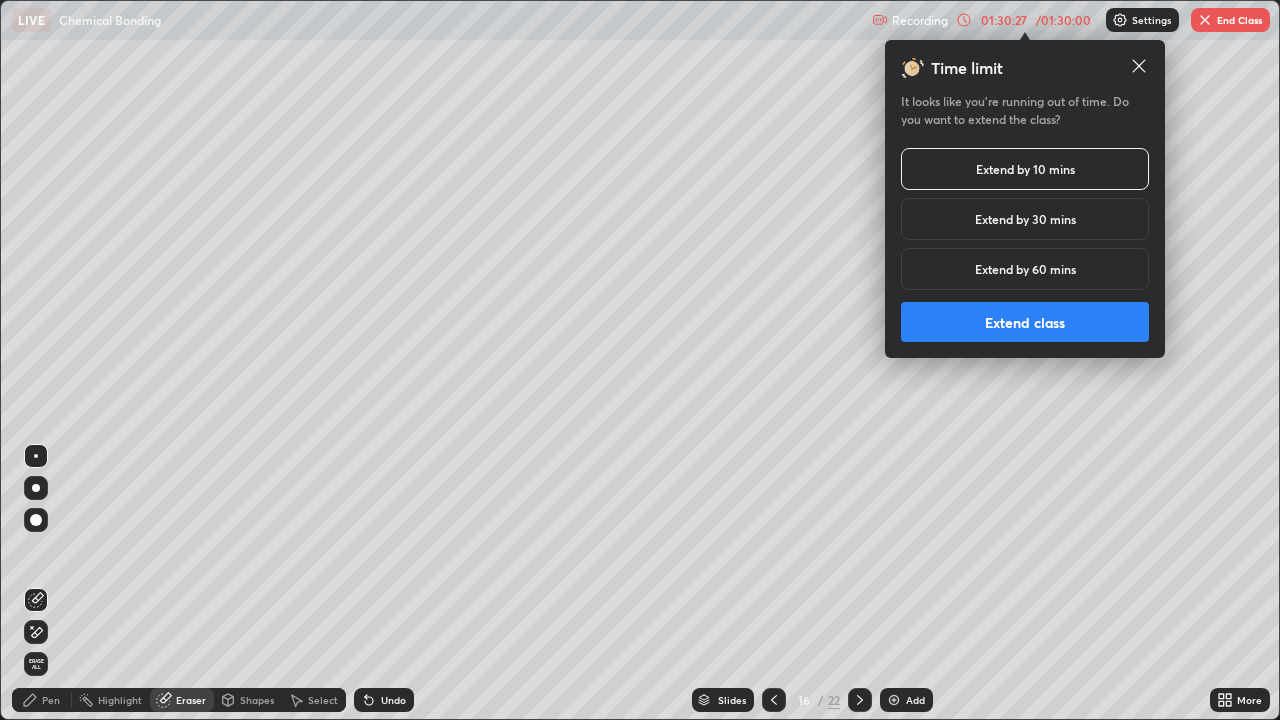 click on "Extend class" at bounding box center (1025, 322) 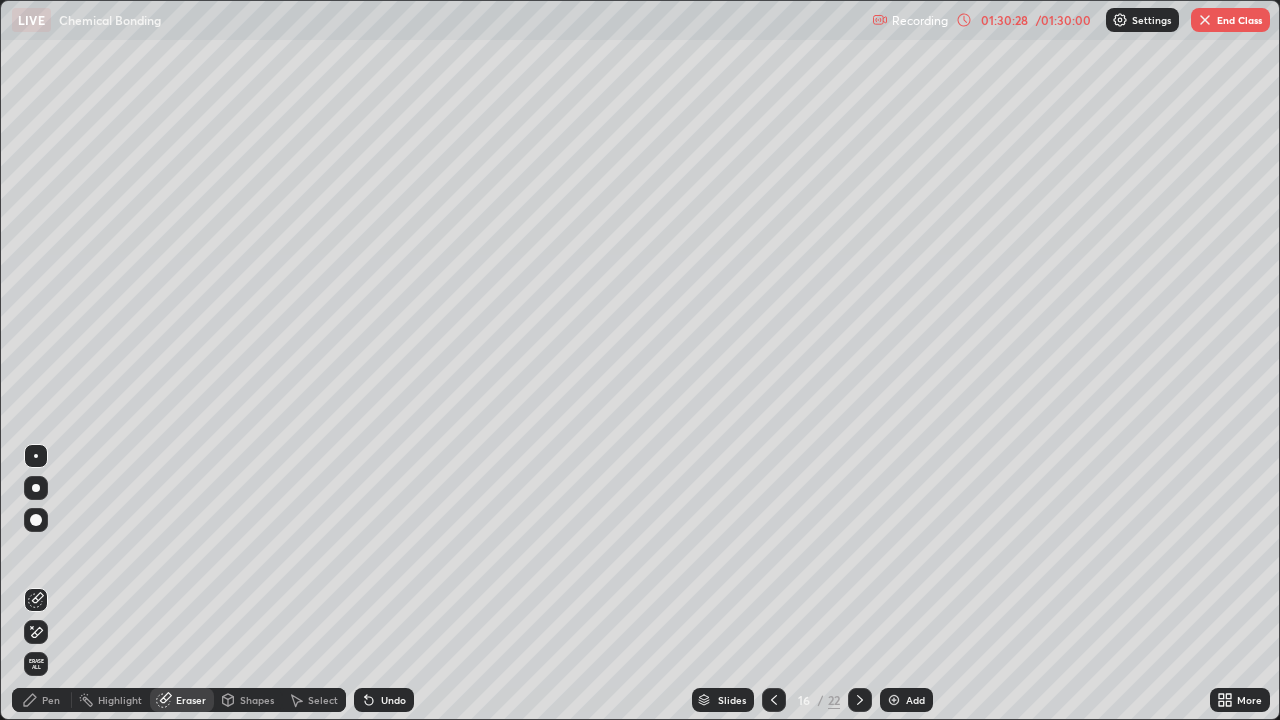 click 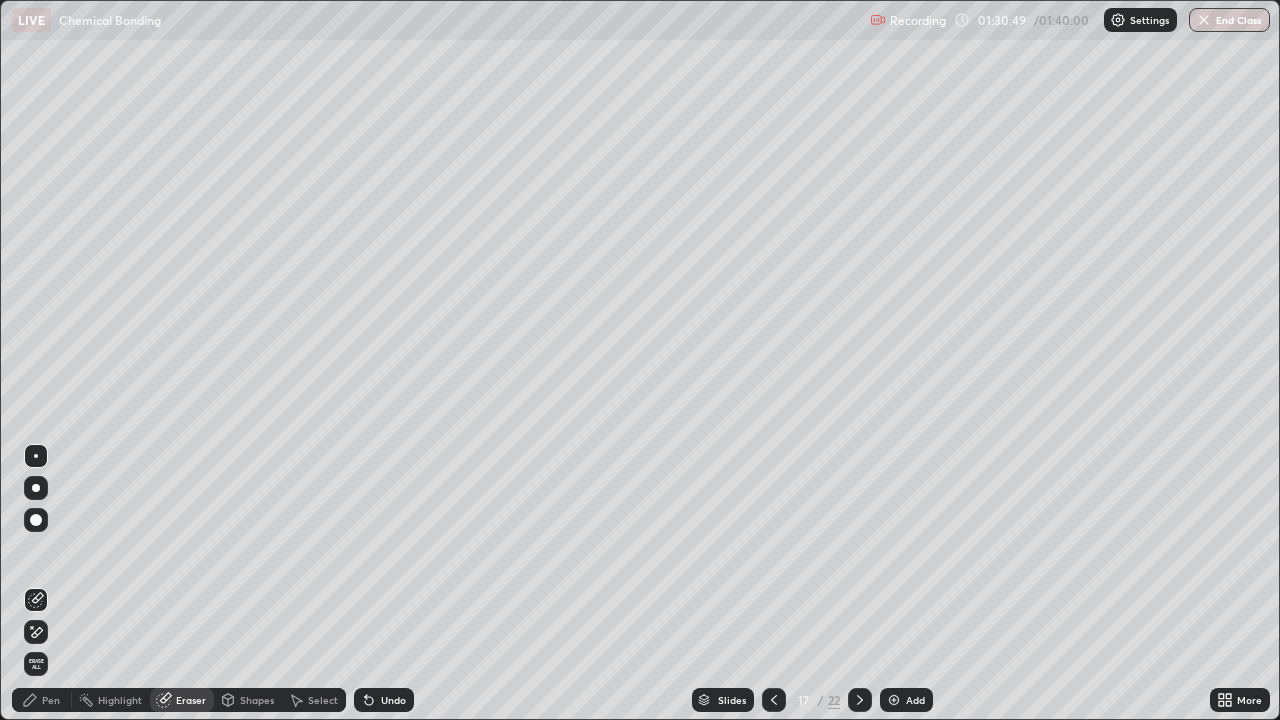 click 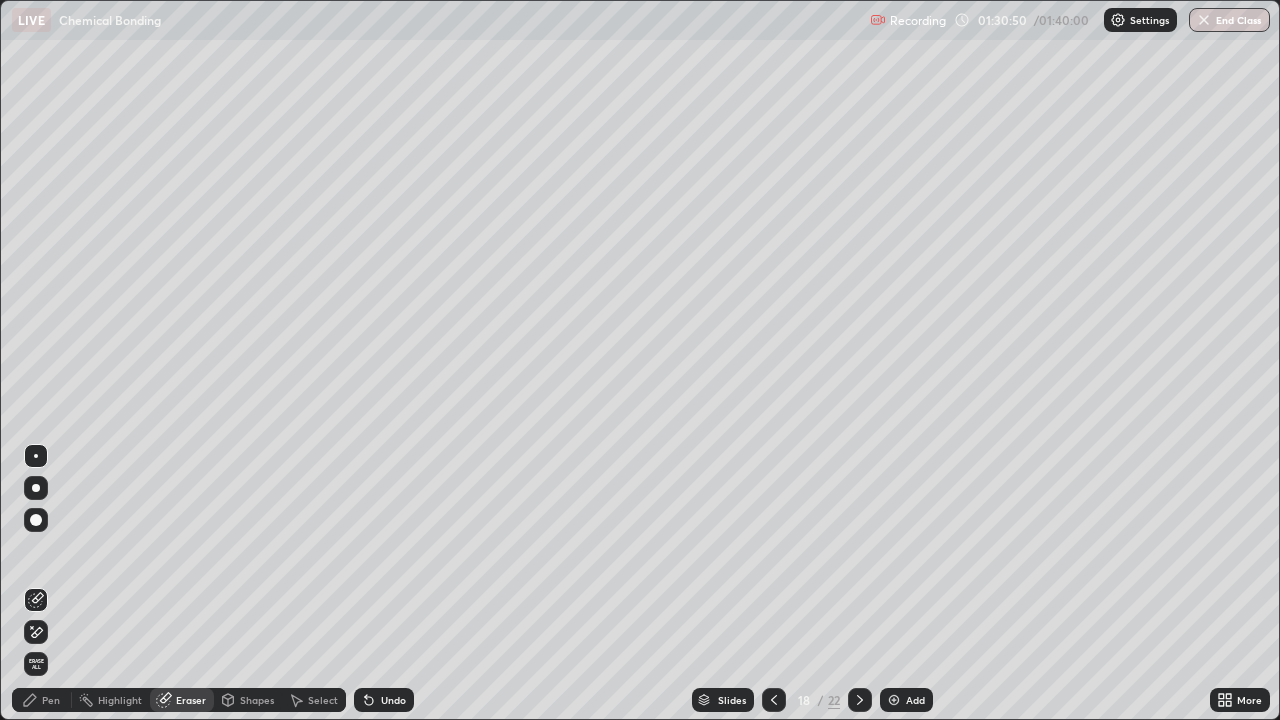 click 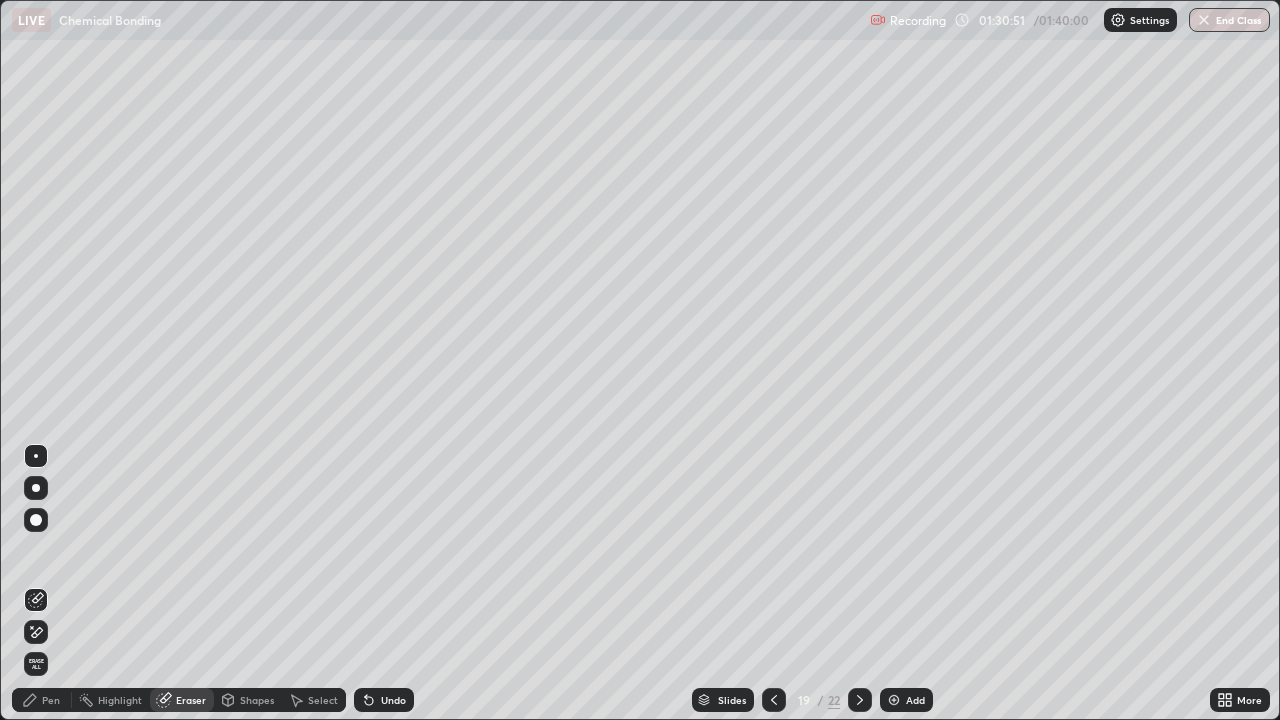 click at bounding box center [860, 700] 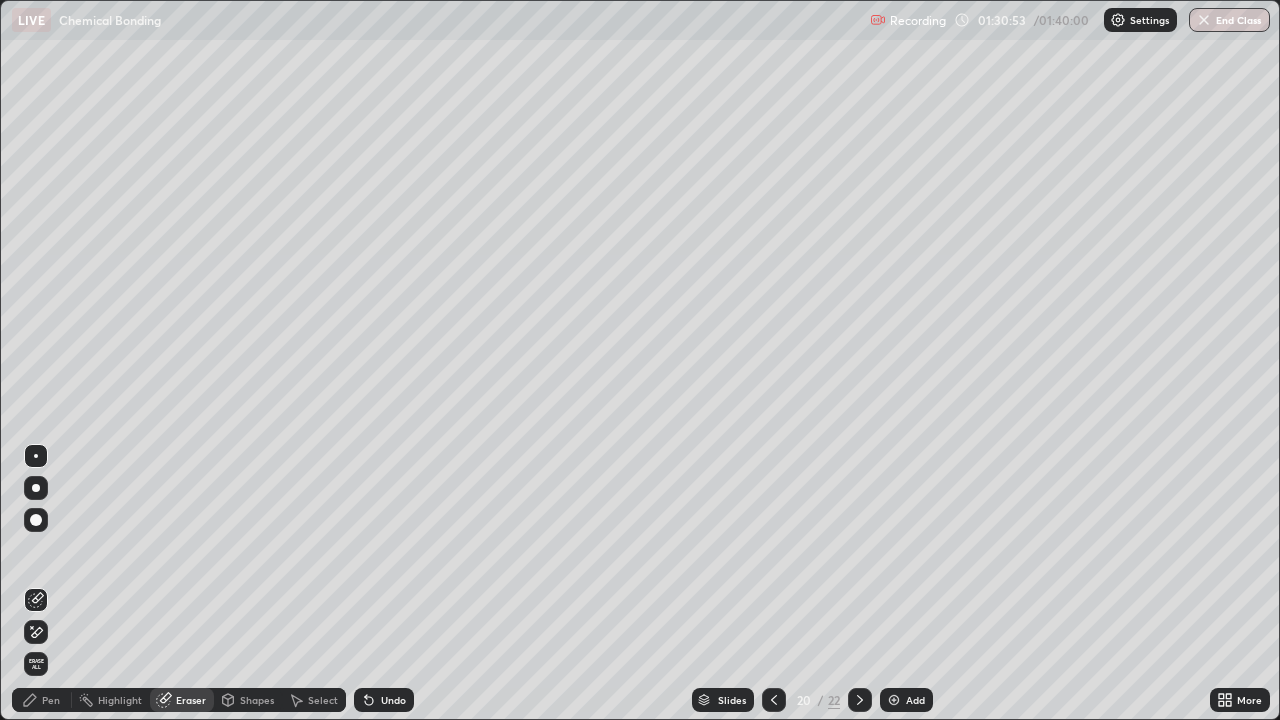 click 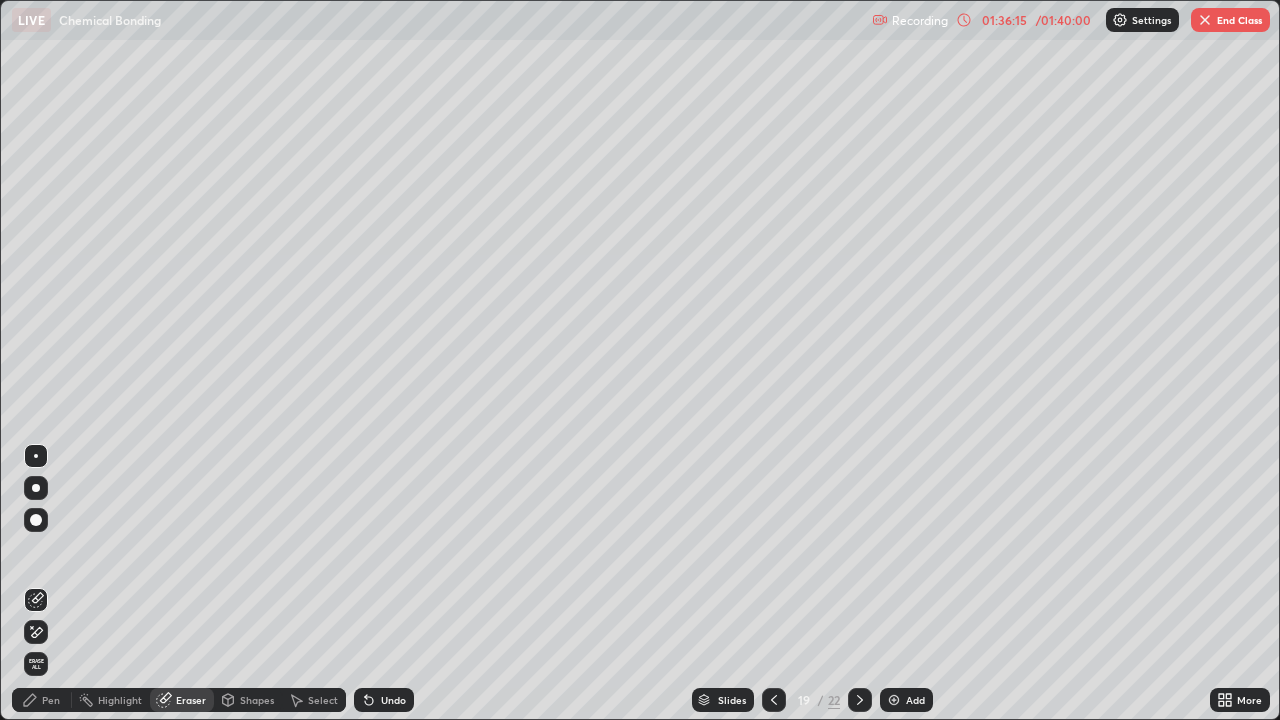 click 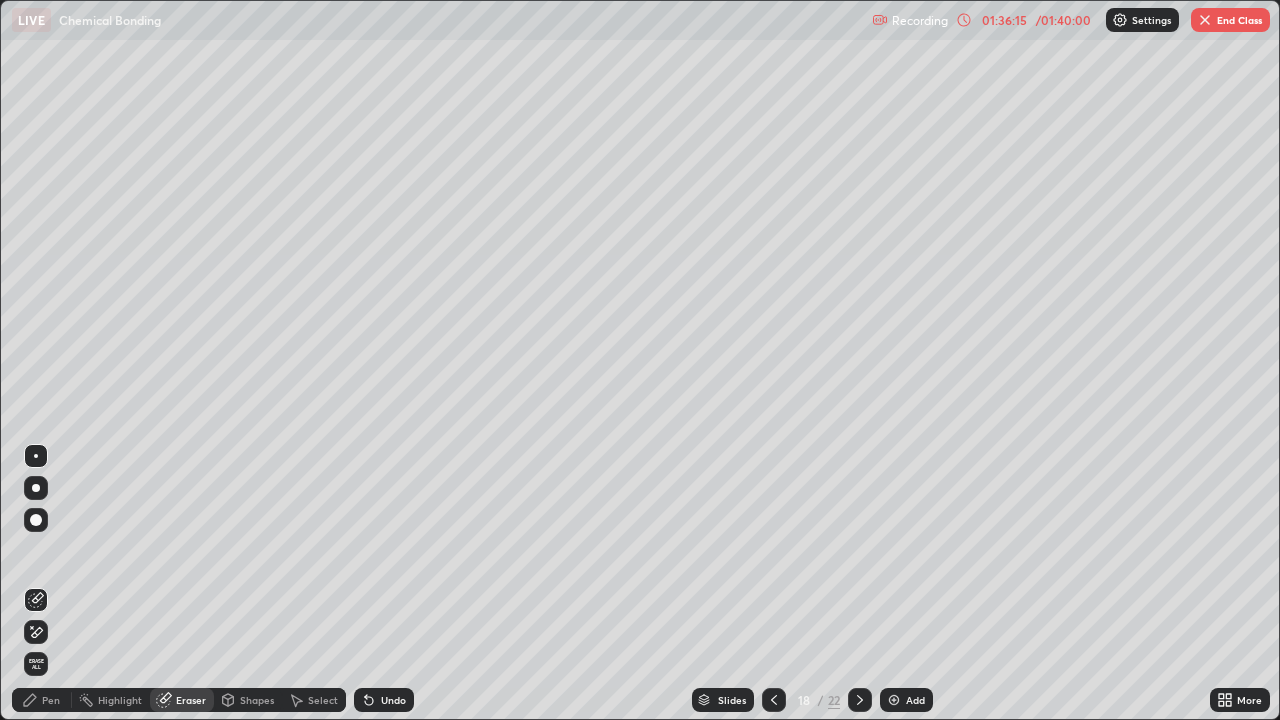 click 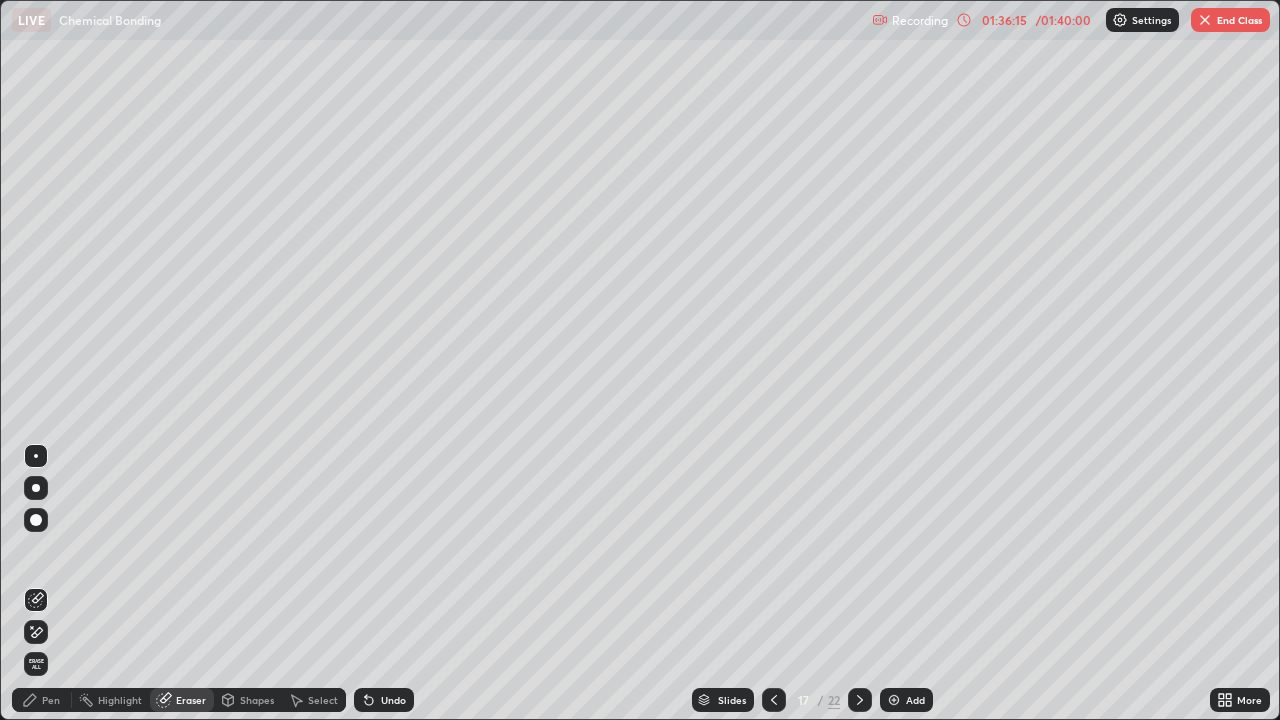 click 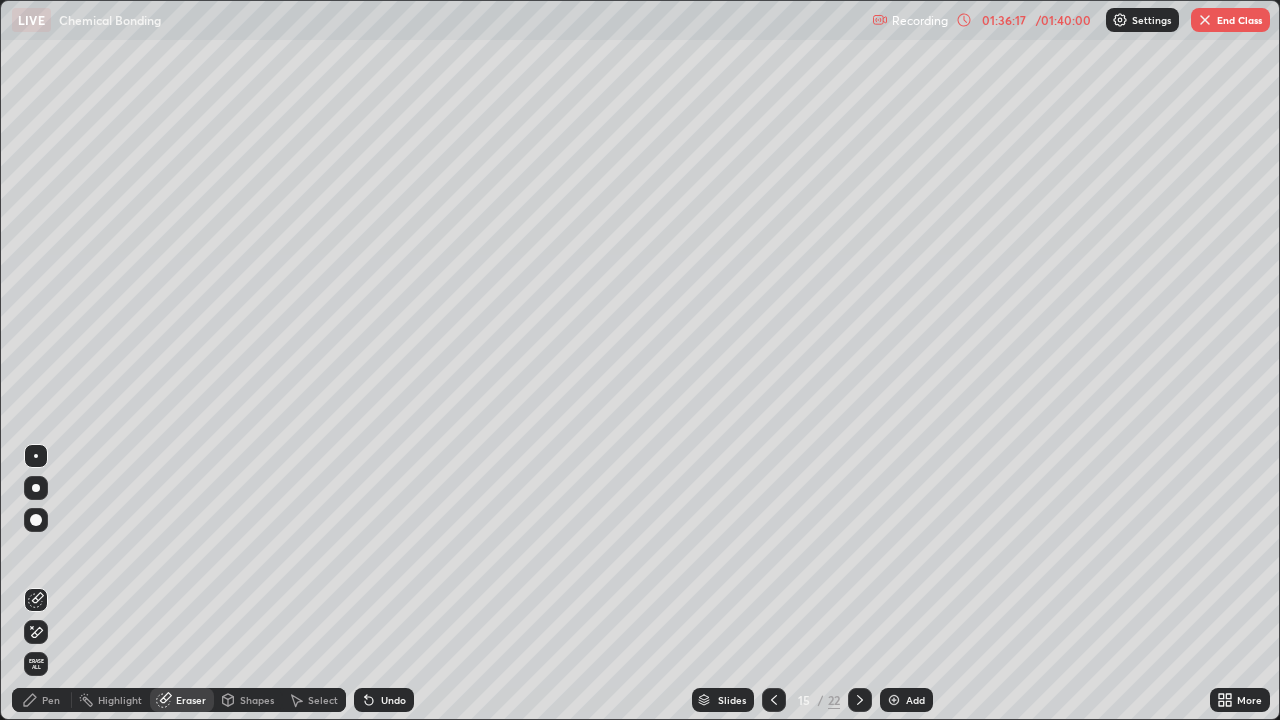 click at bounding box center (774, 700) 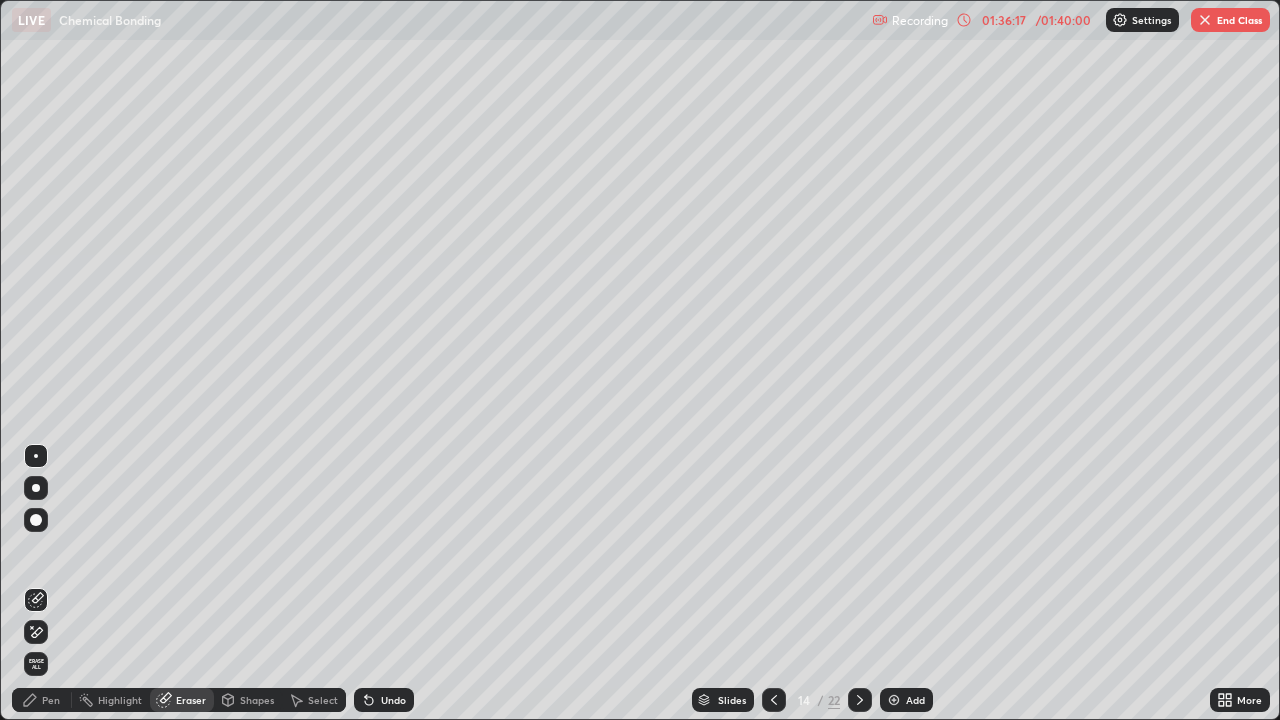 click 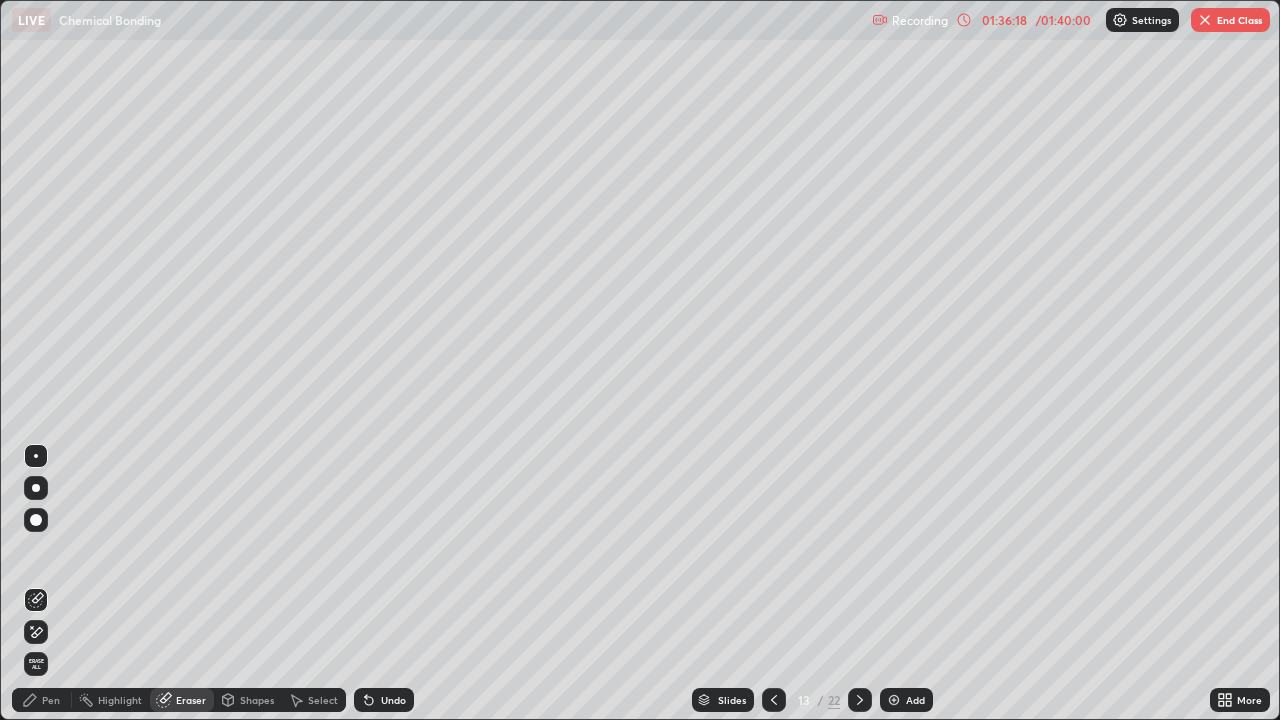 click at bounding box center [774, 700] 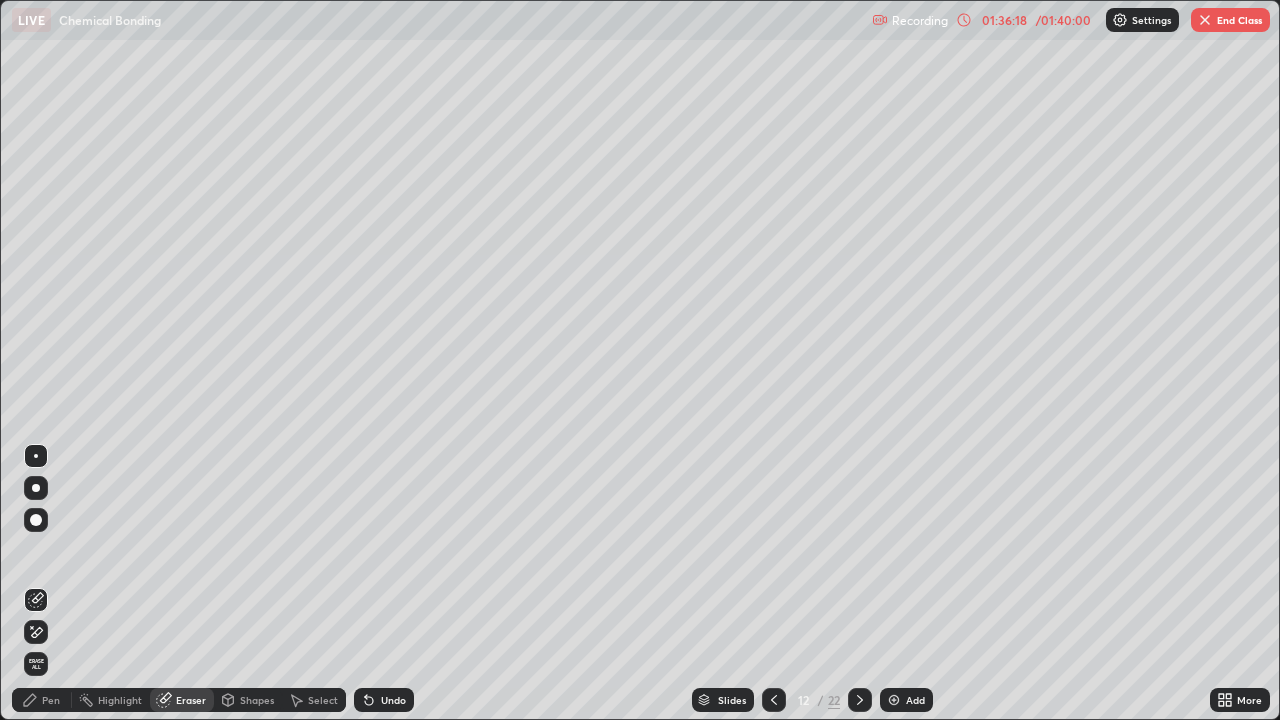 click 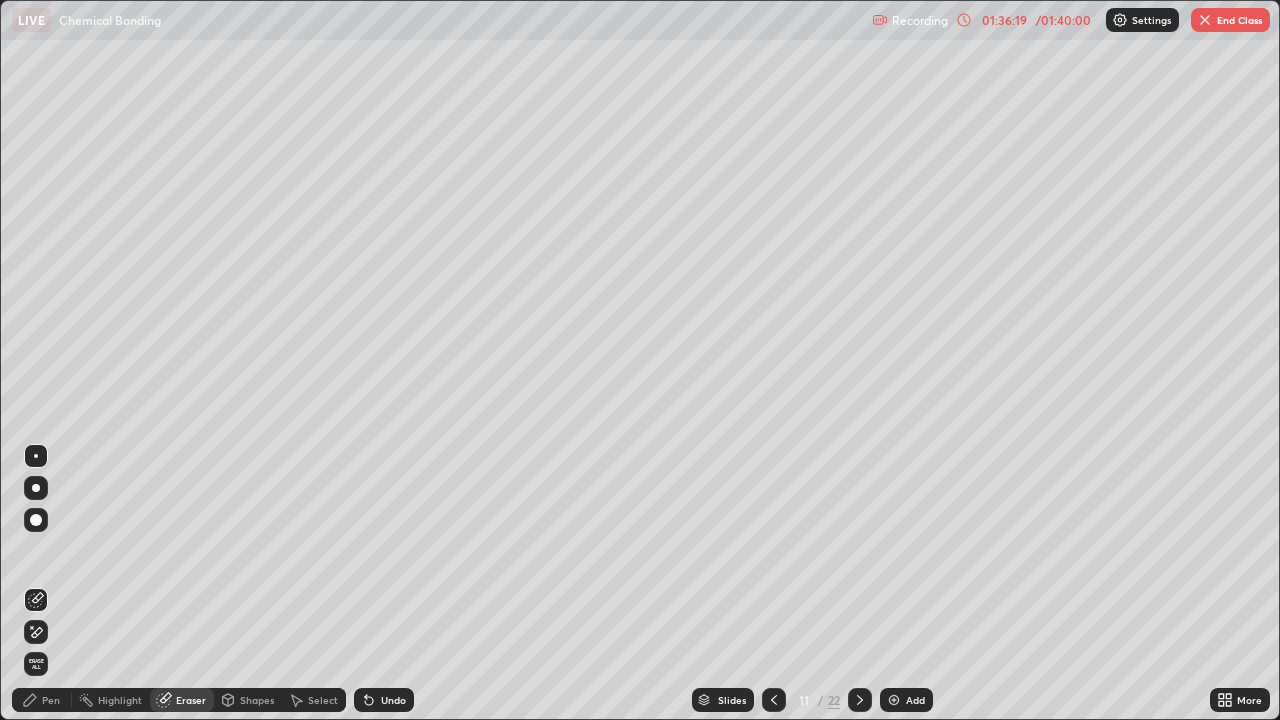 click at bounding box center (774, 700) 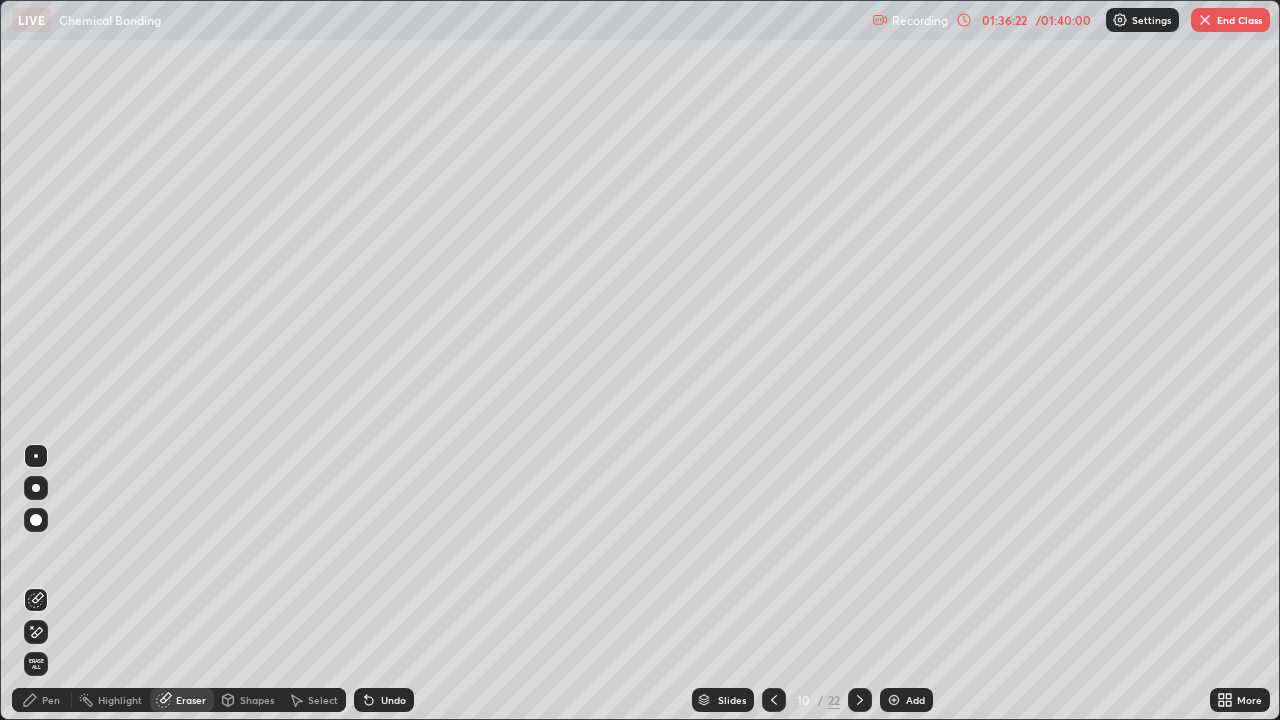 click 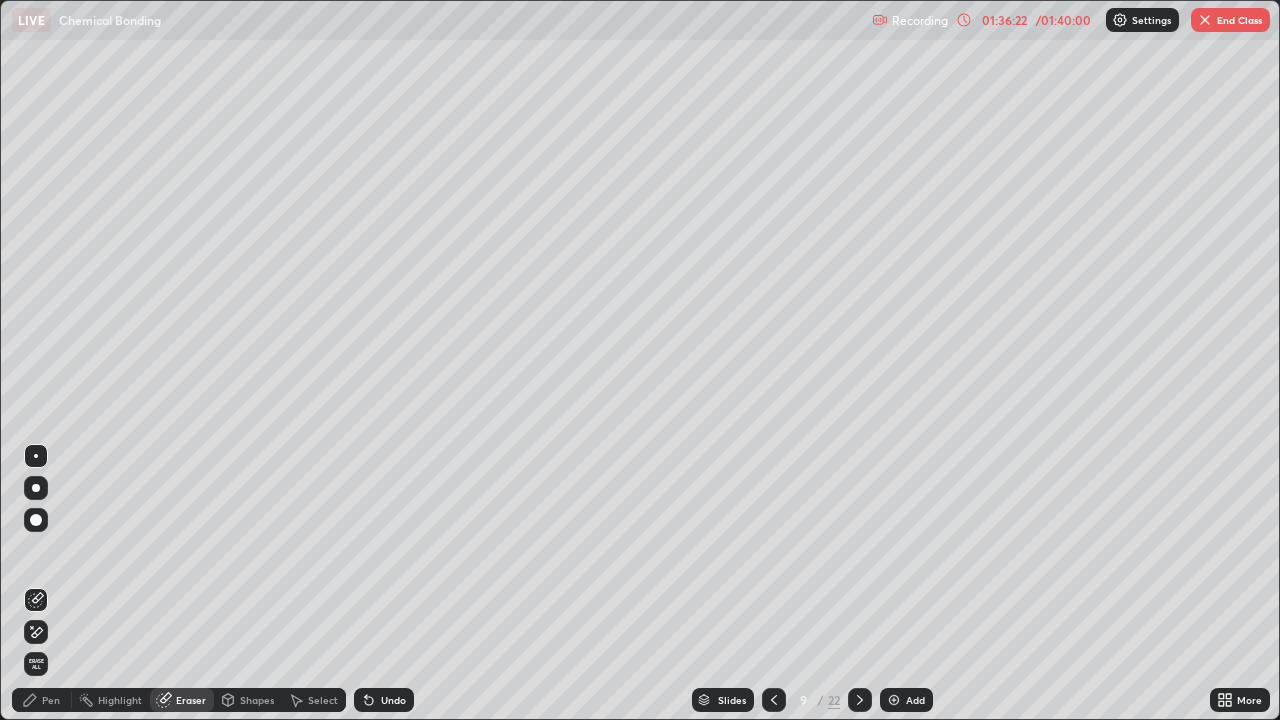 click at bounding box center (860, 700) 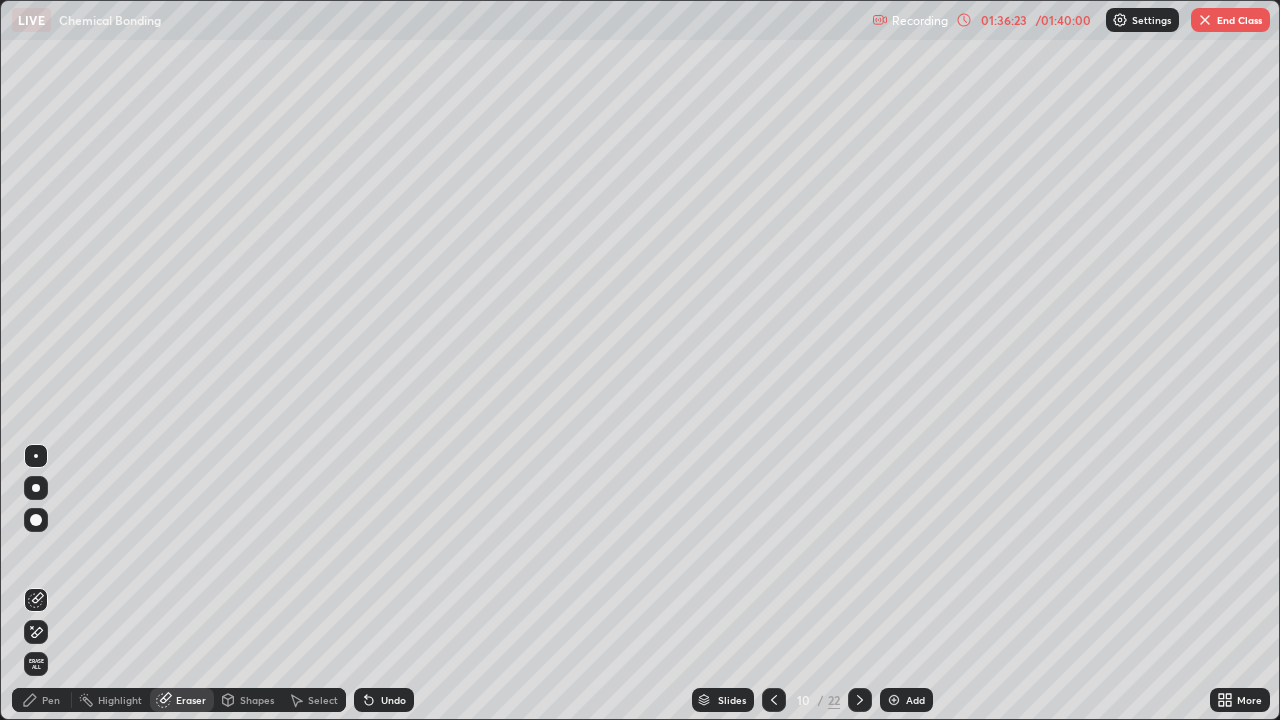 click 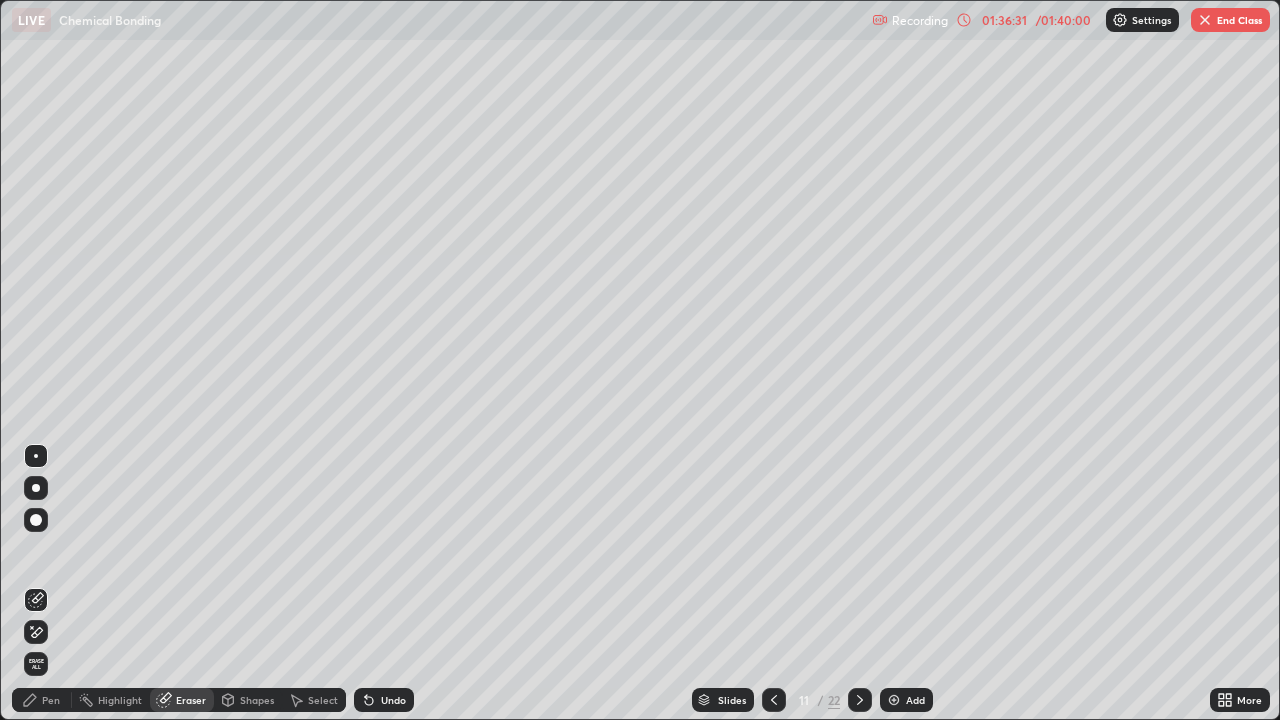 click at bounding box center (860, 700) 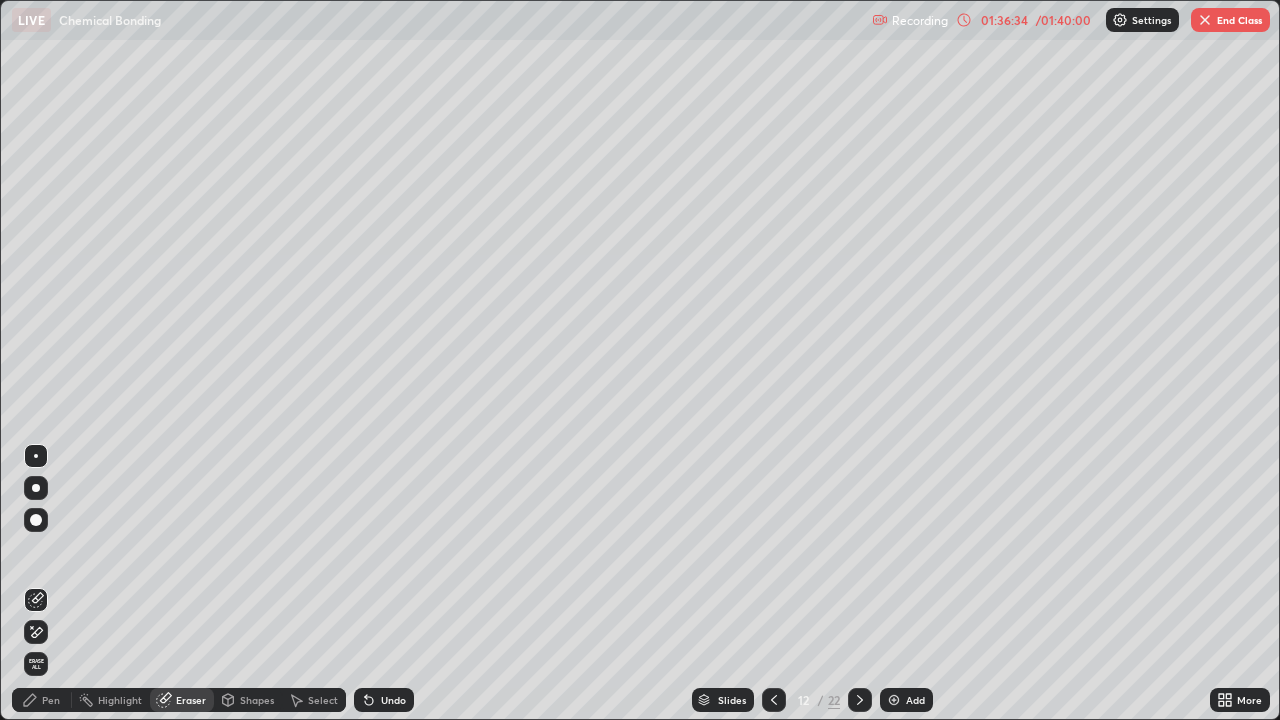 click 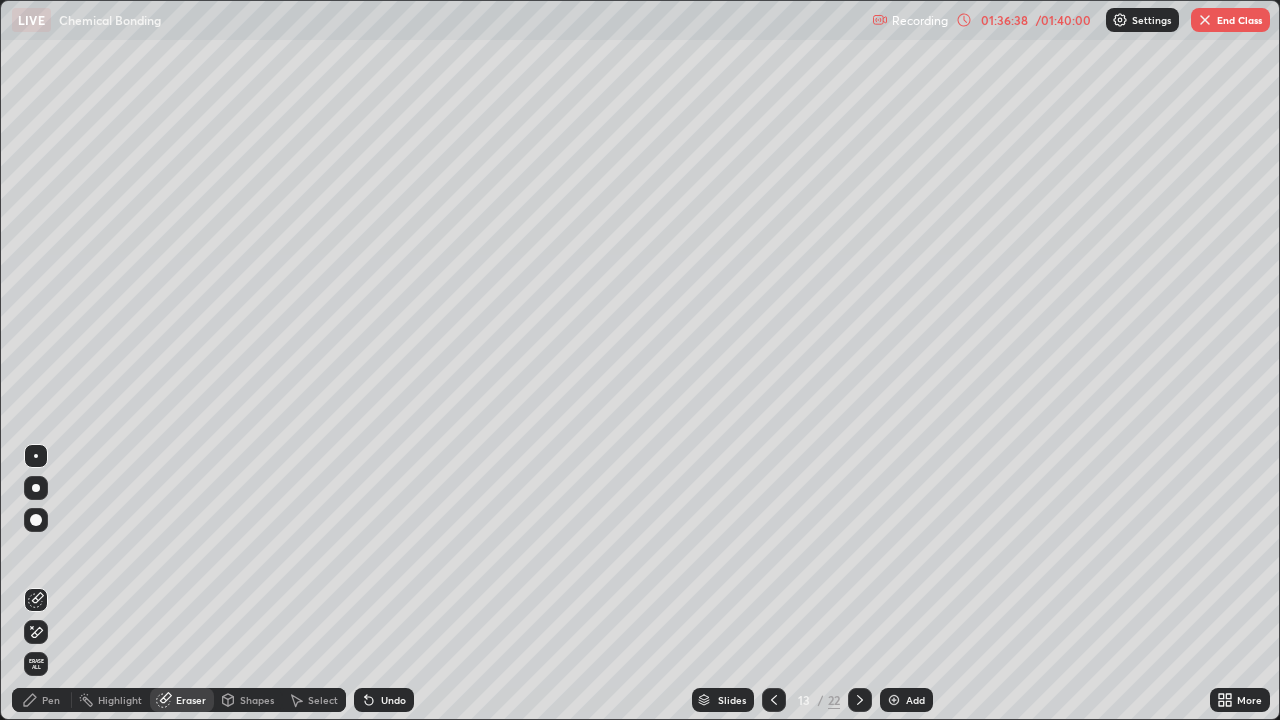 click at bounding box center (860, 700) 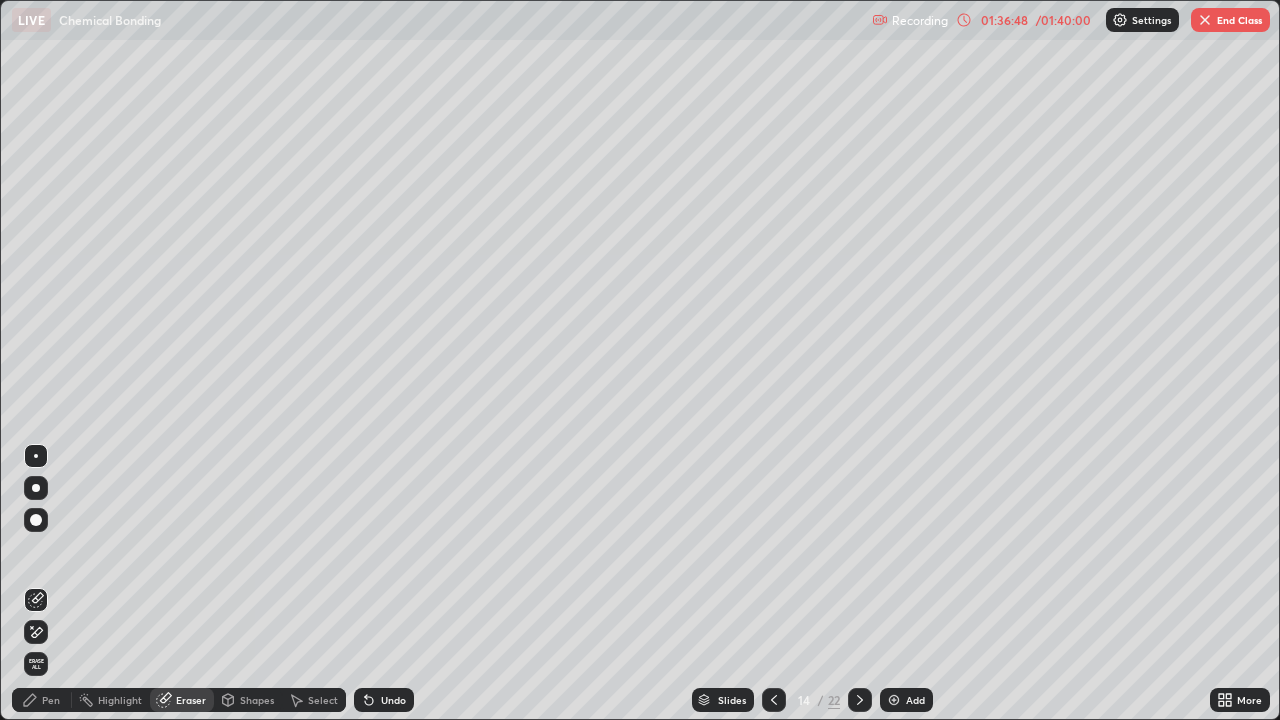 click 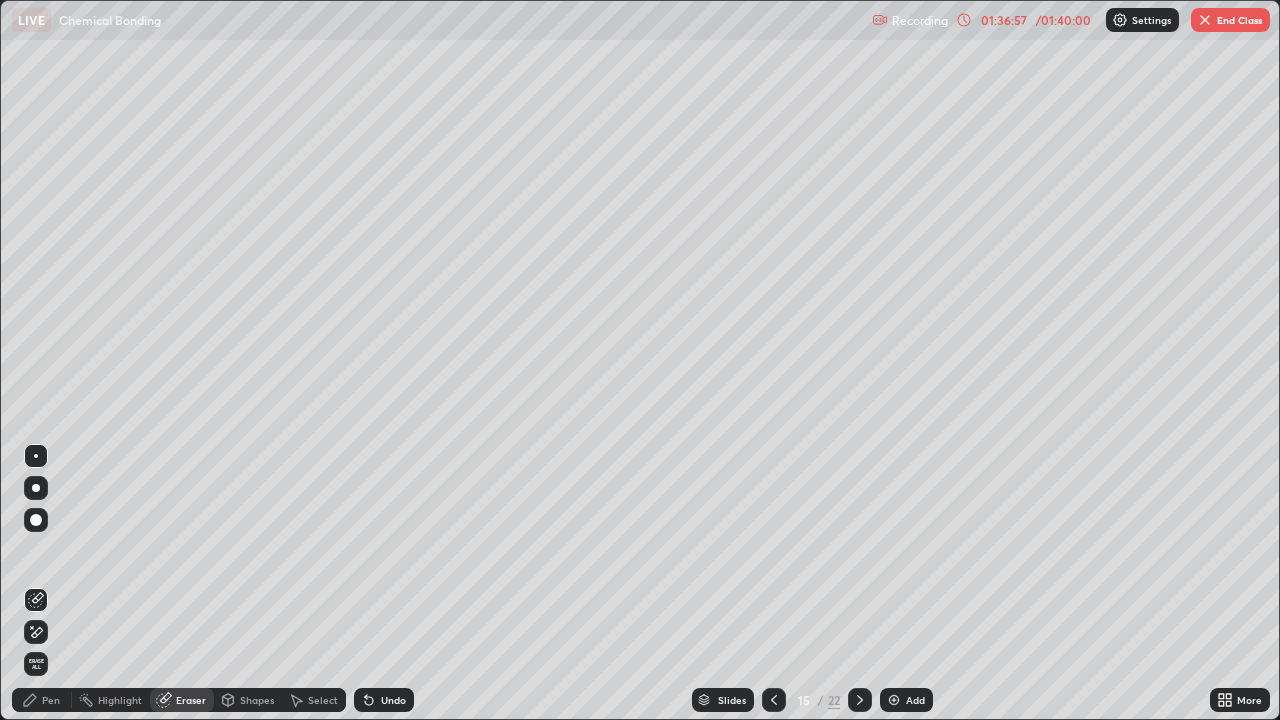 click at bounding box center [860, 700] 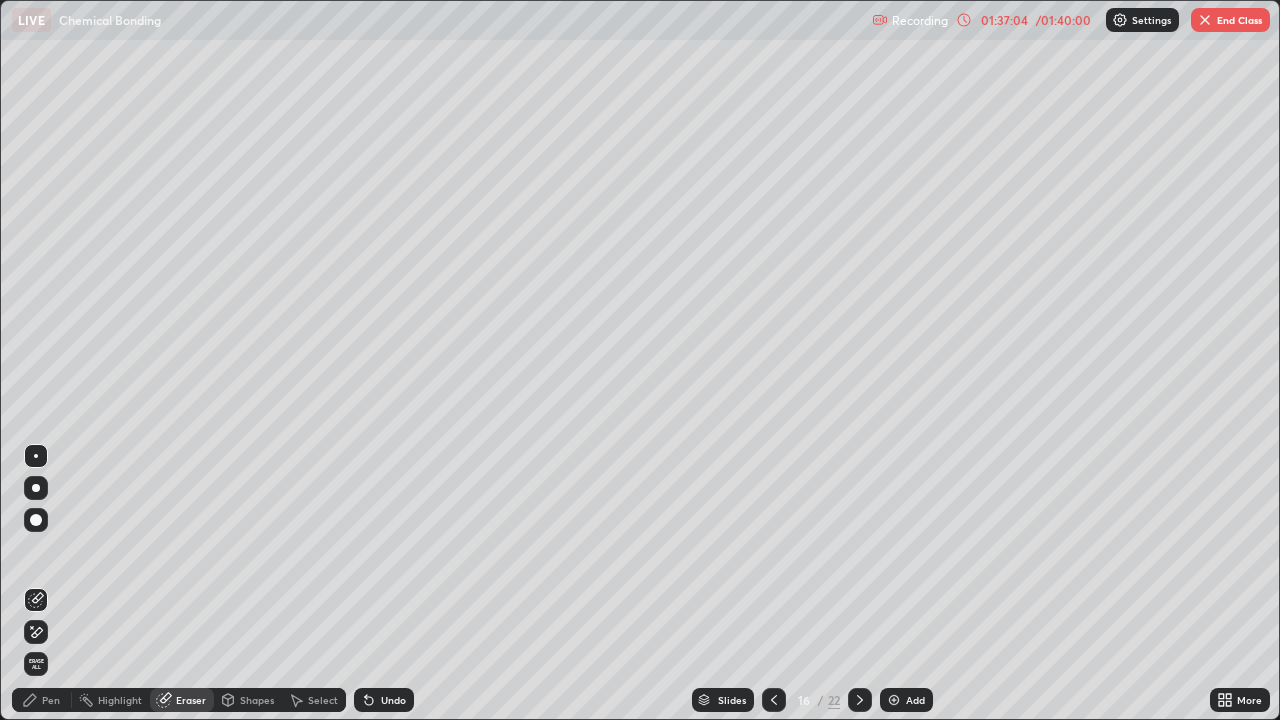 click 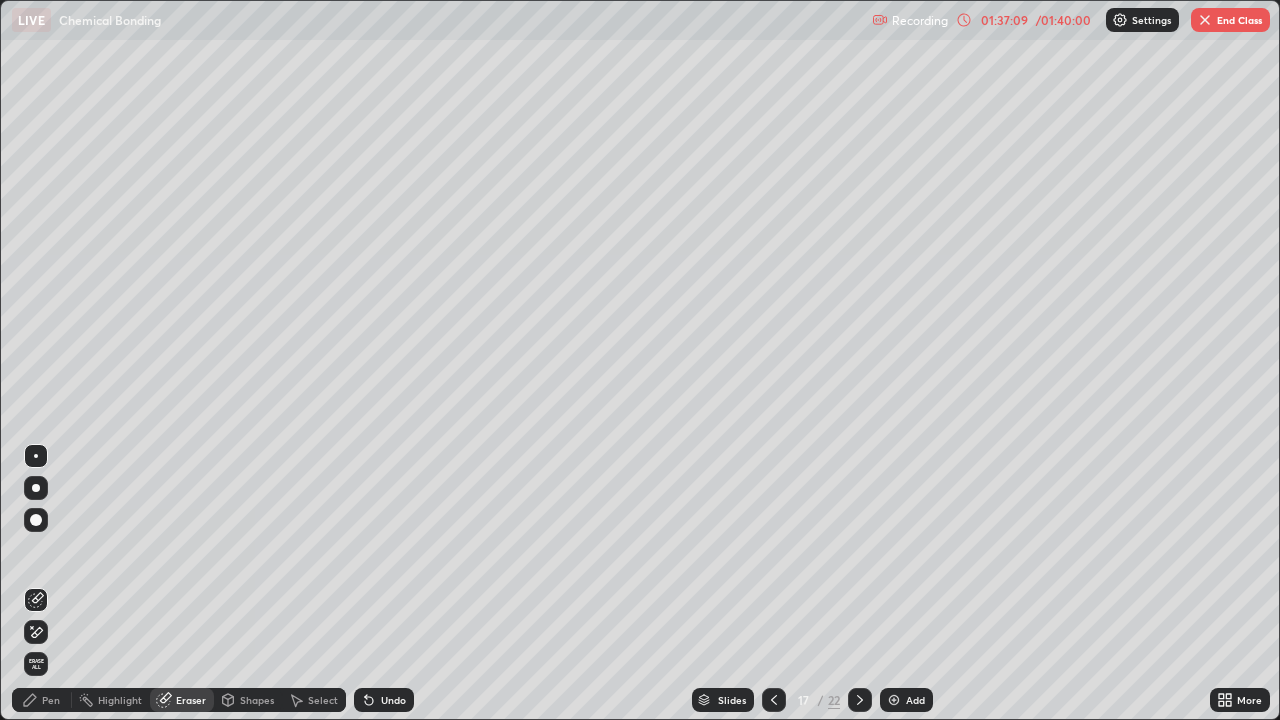 click 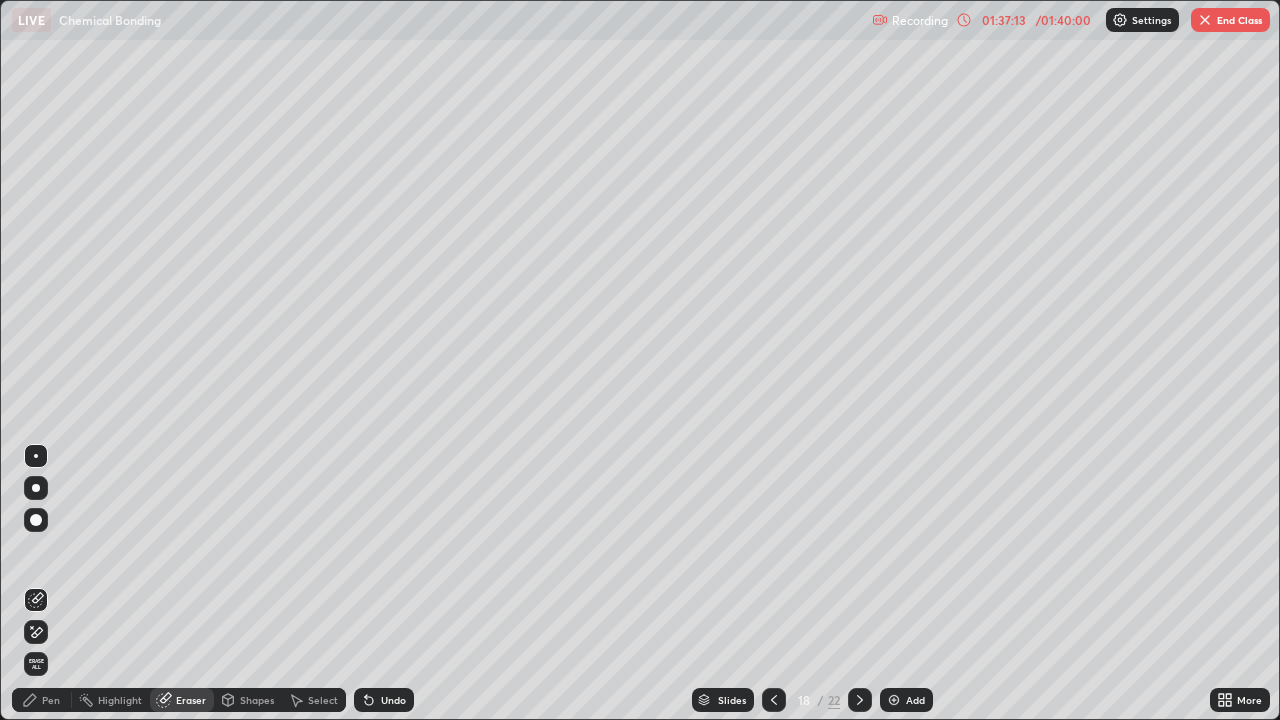 click 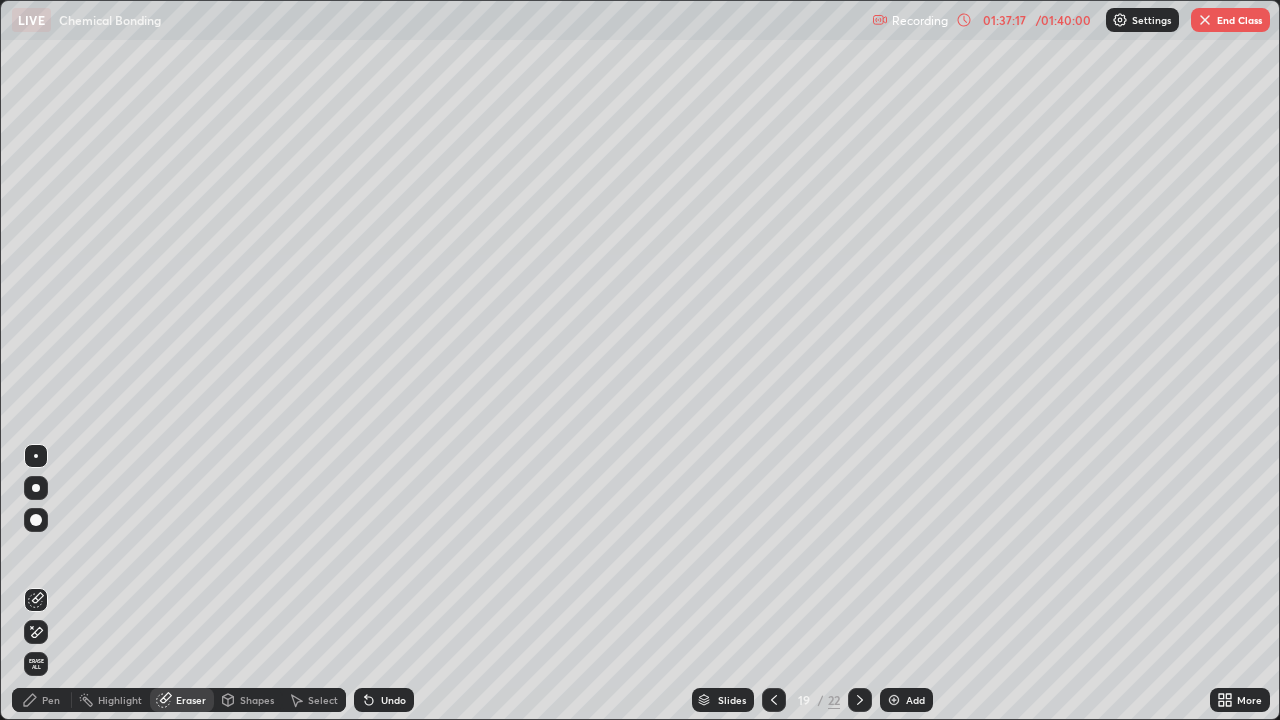 click on "Add" at bounding box center (906, 700) 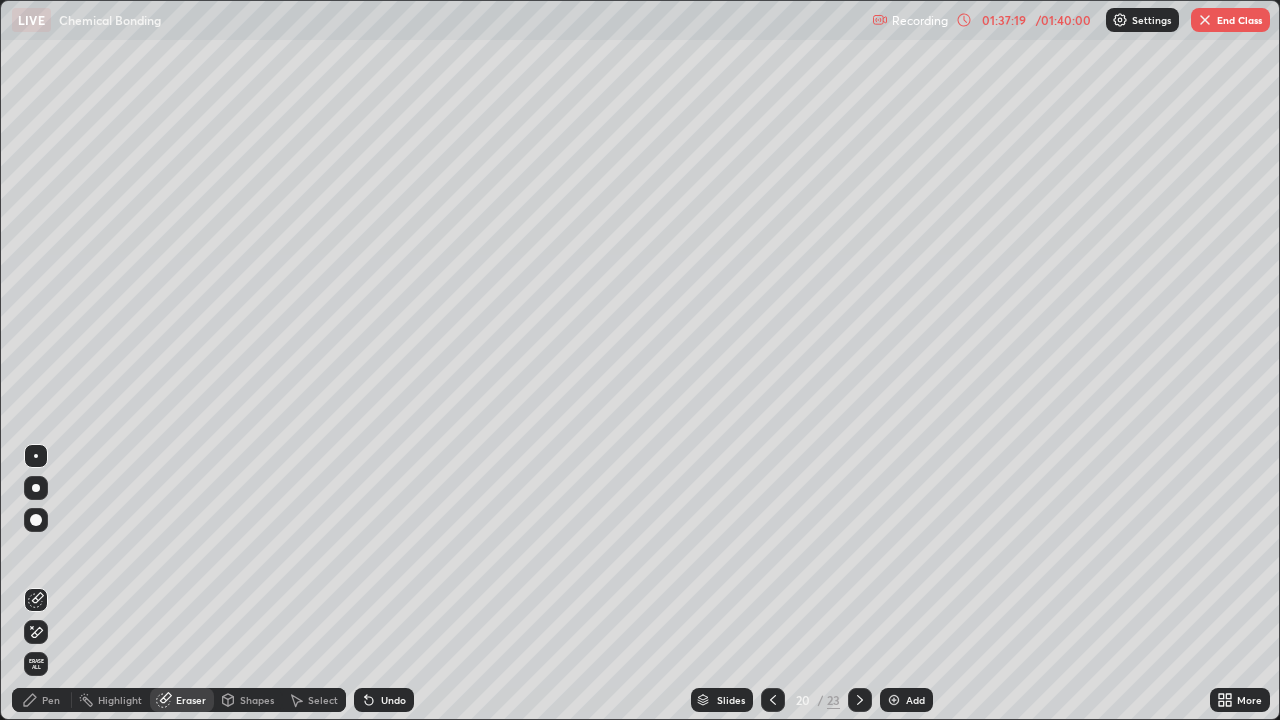 click at bounding box center (860, 700) 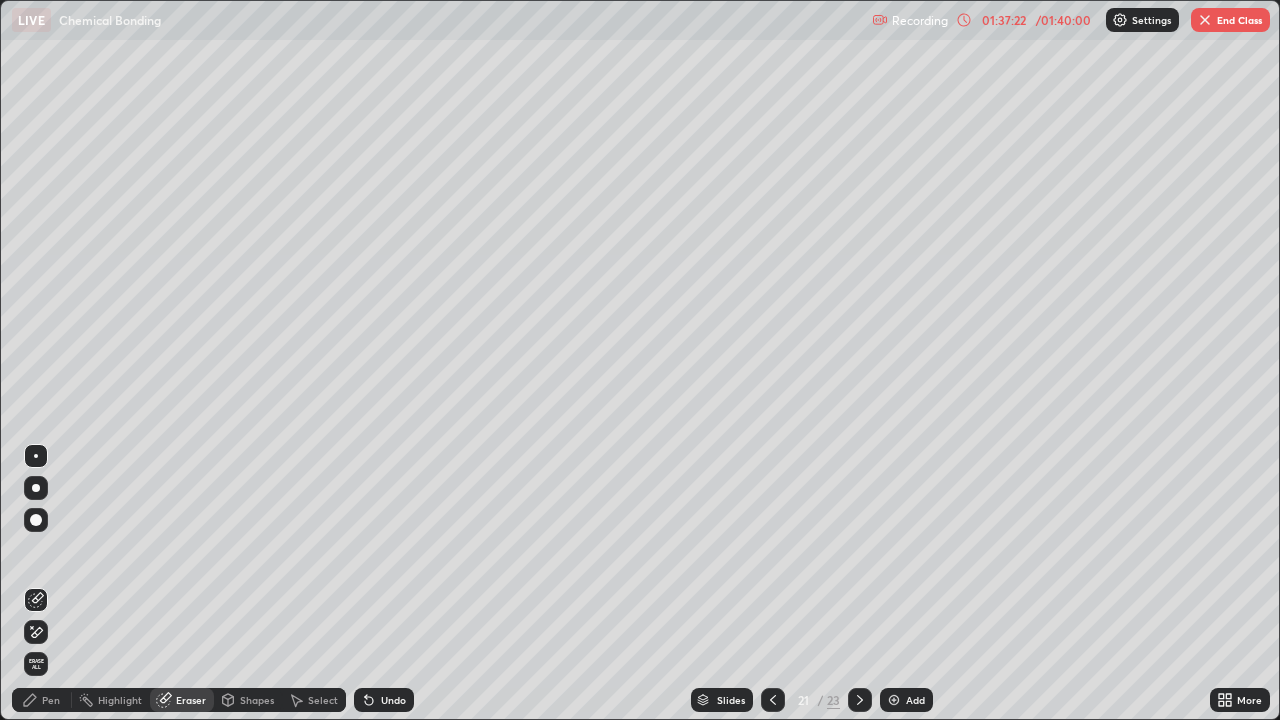 click at bounding box center [860, 700] 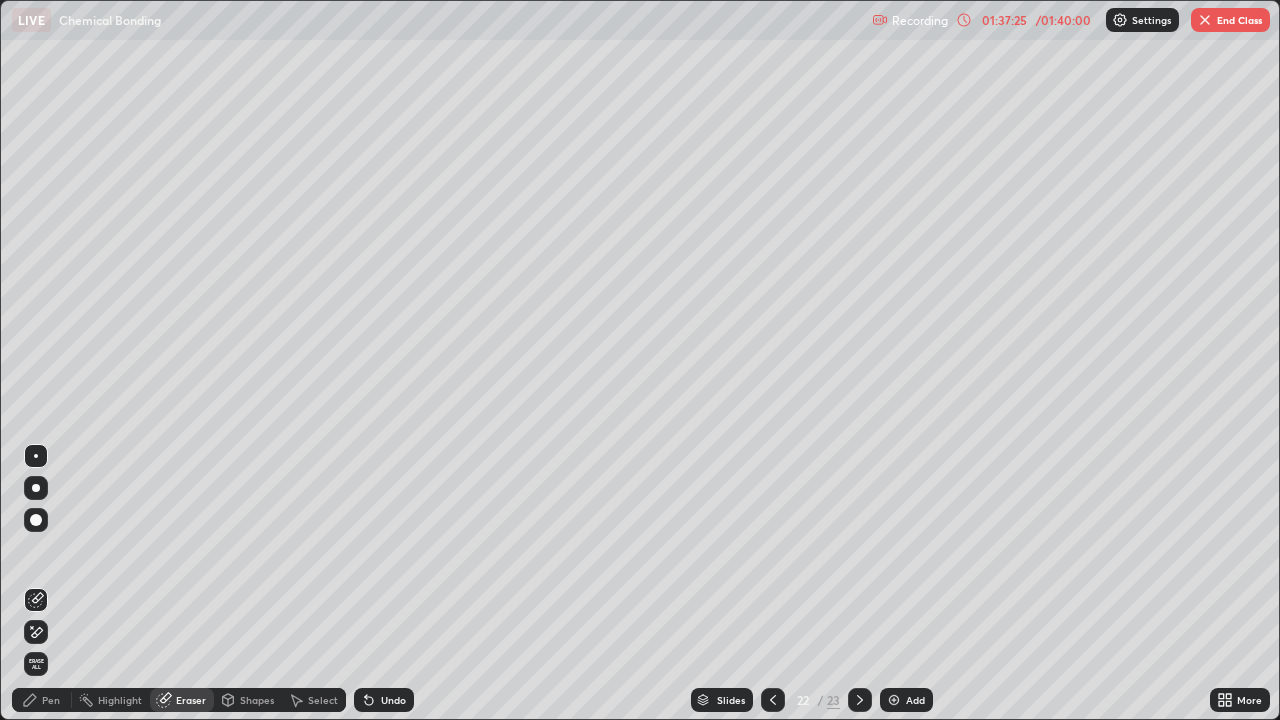click at bounding box center [860, 700] 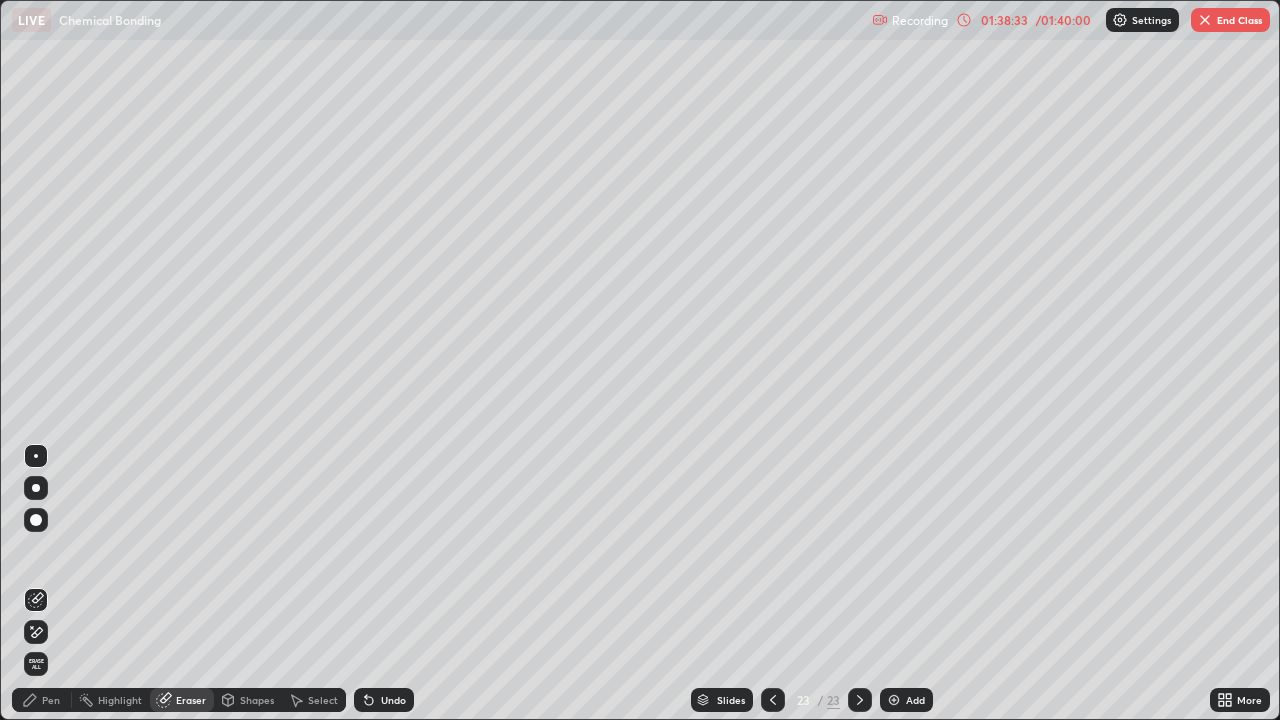 click 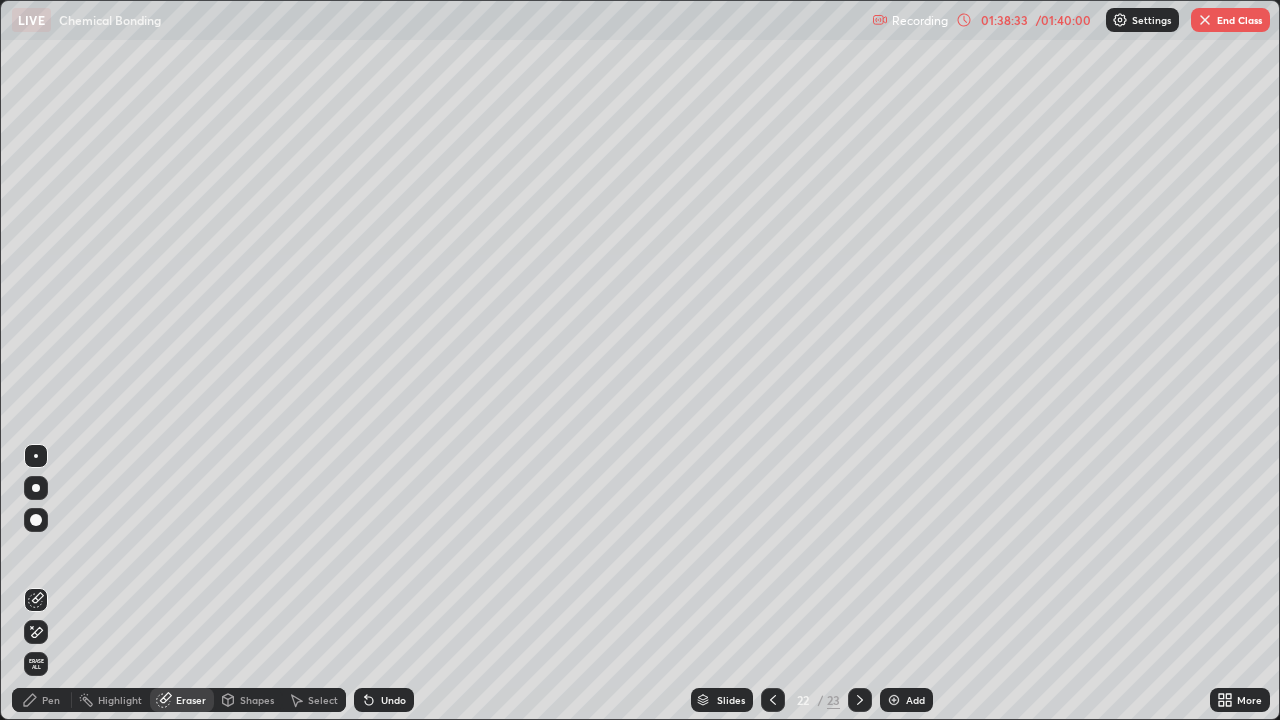 click 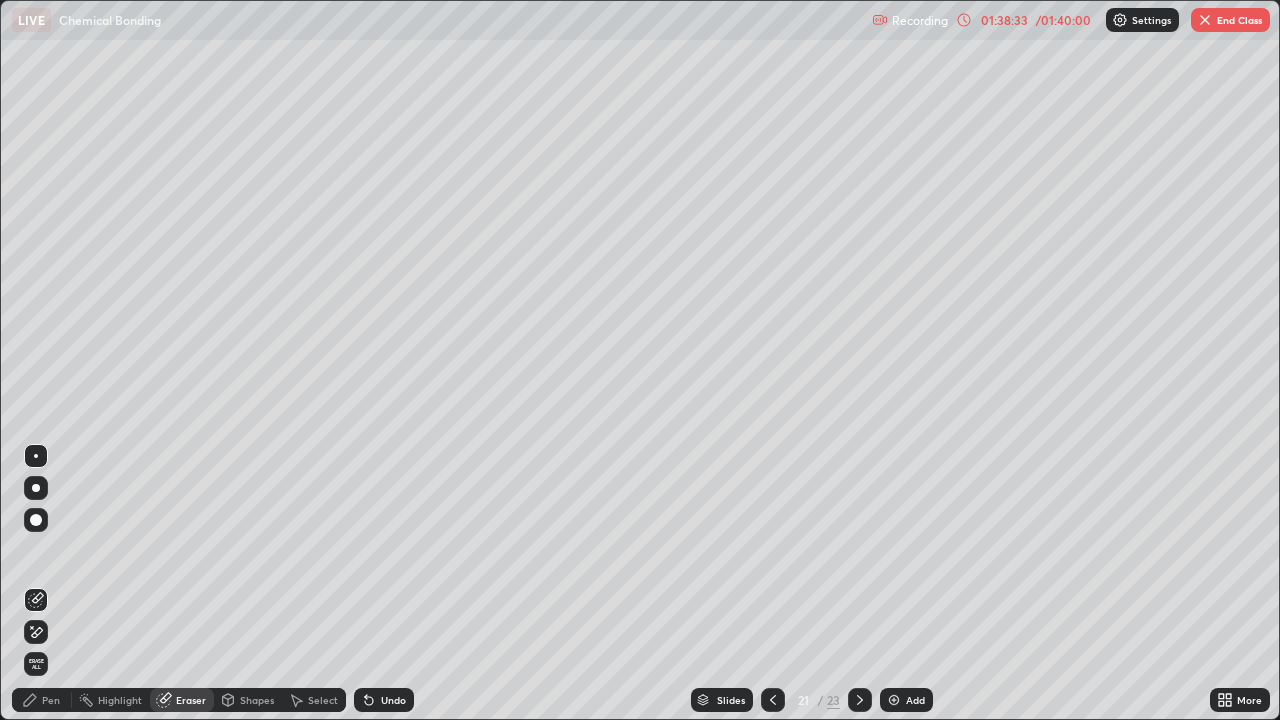 click 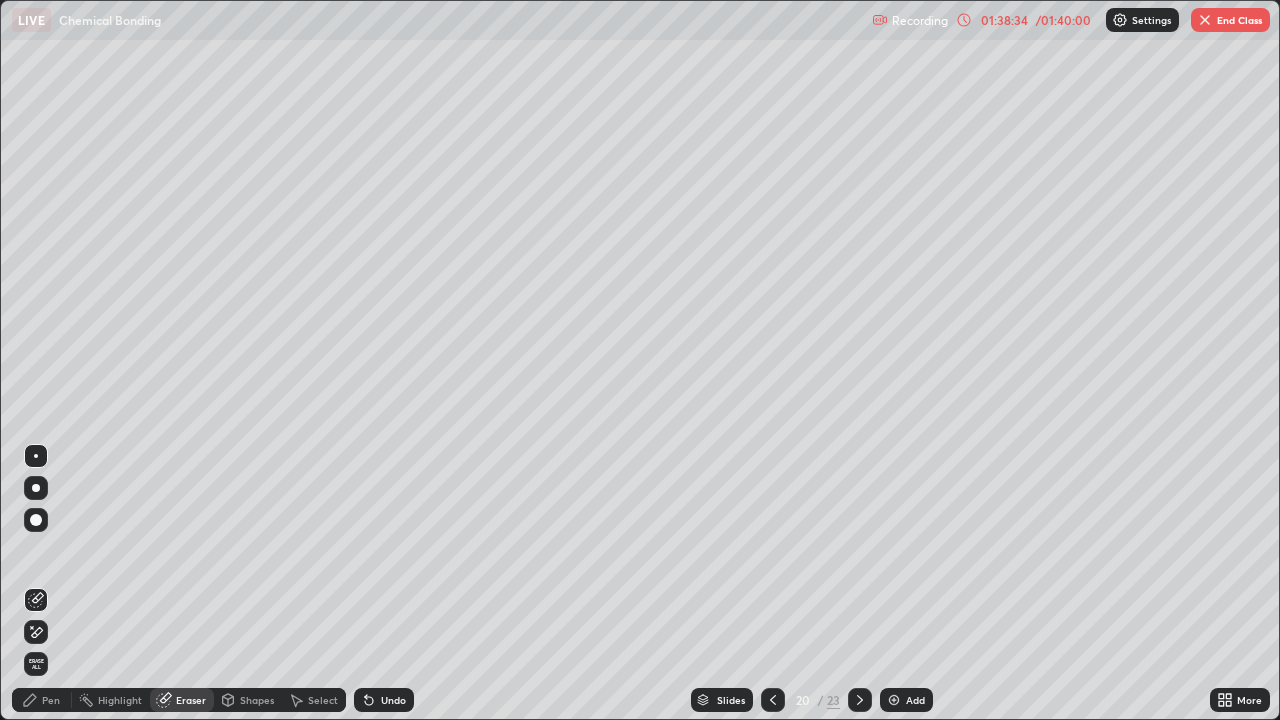 click 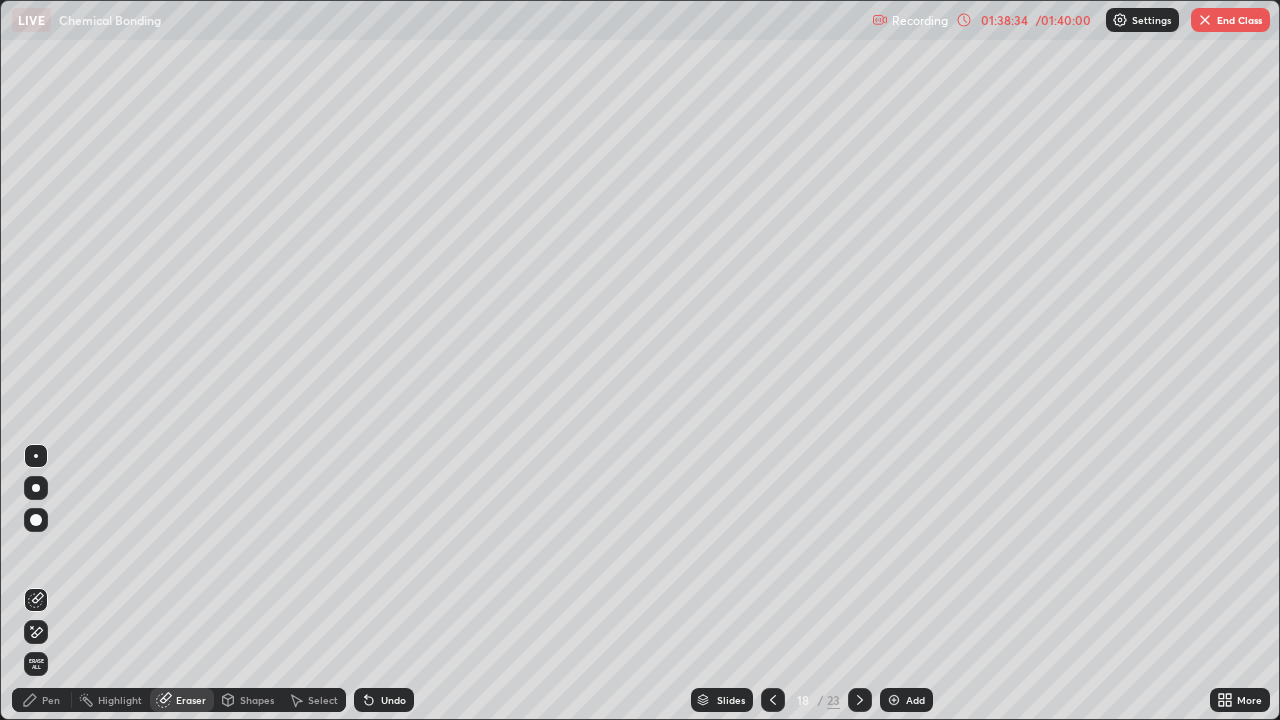click 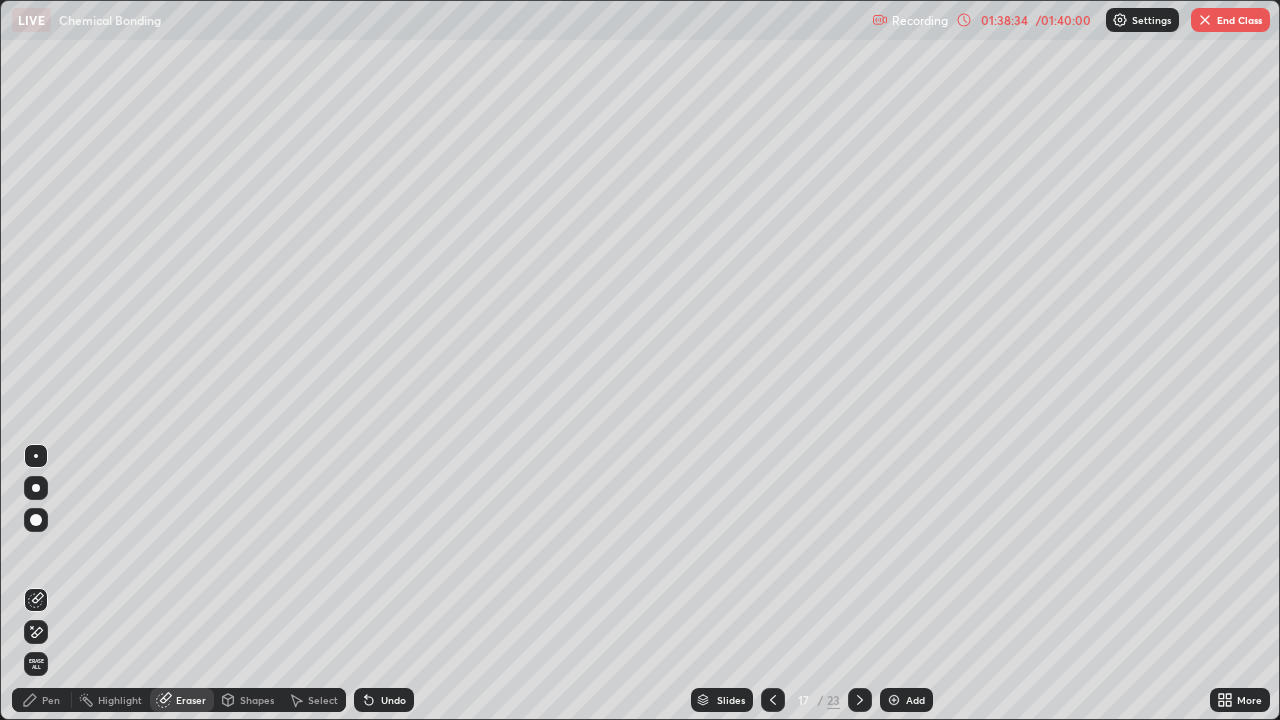 click 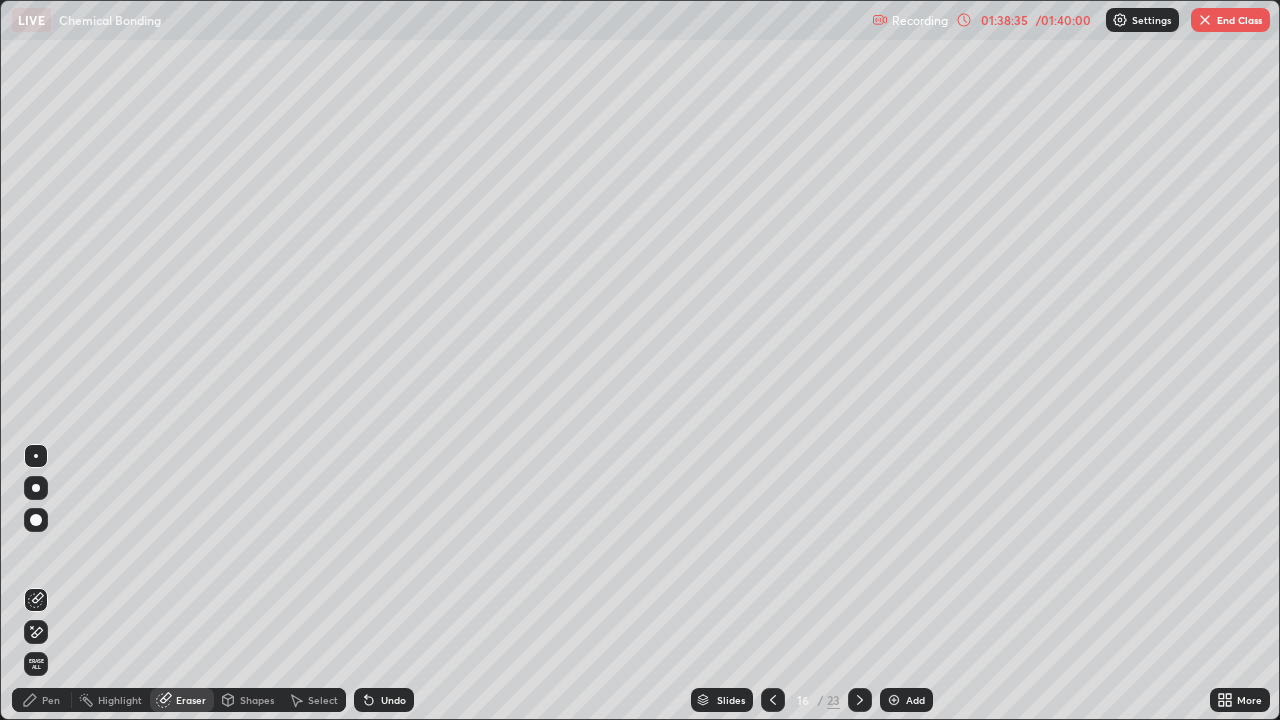 click 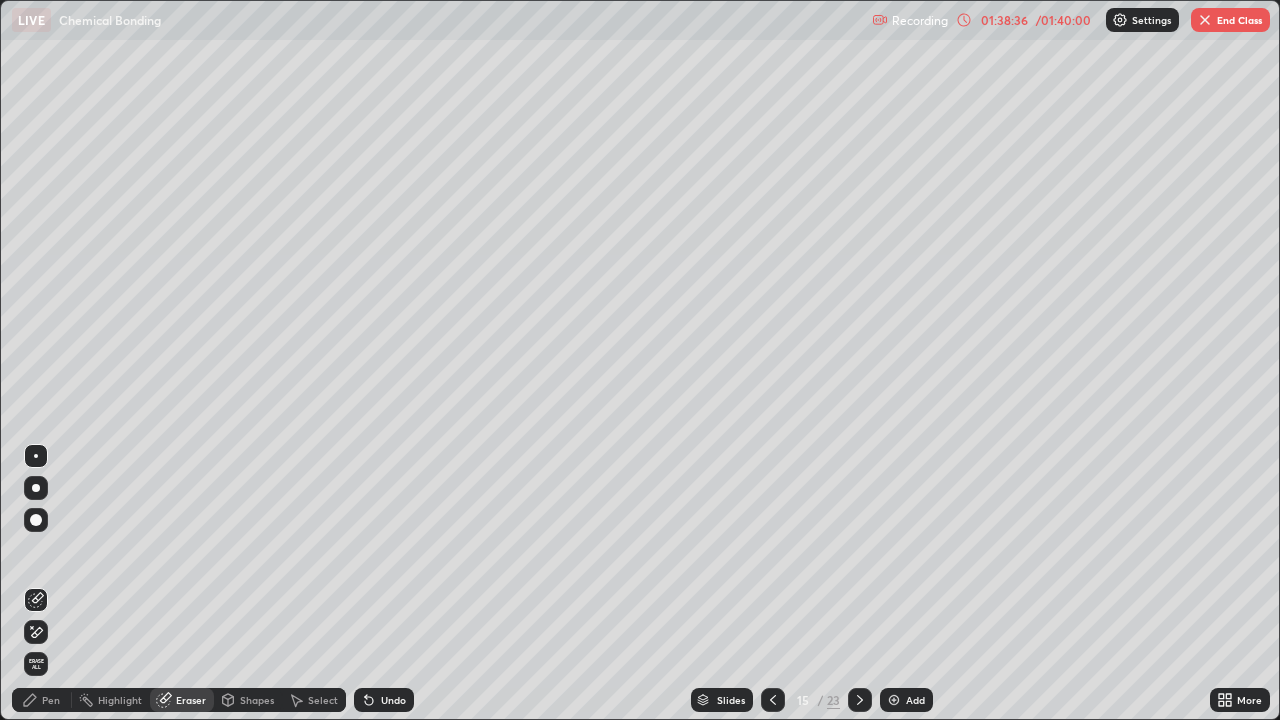 click 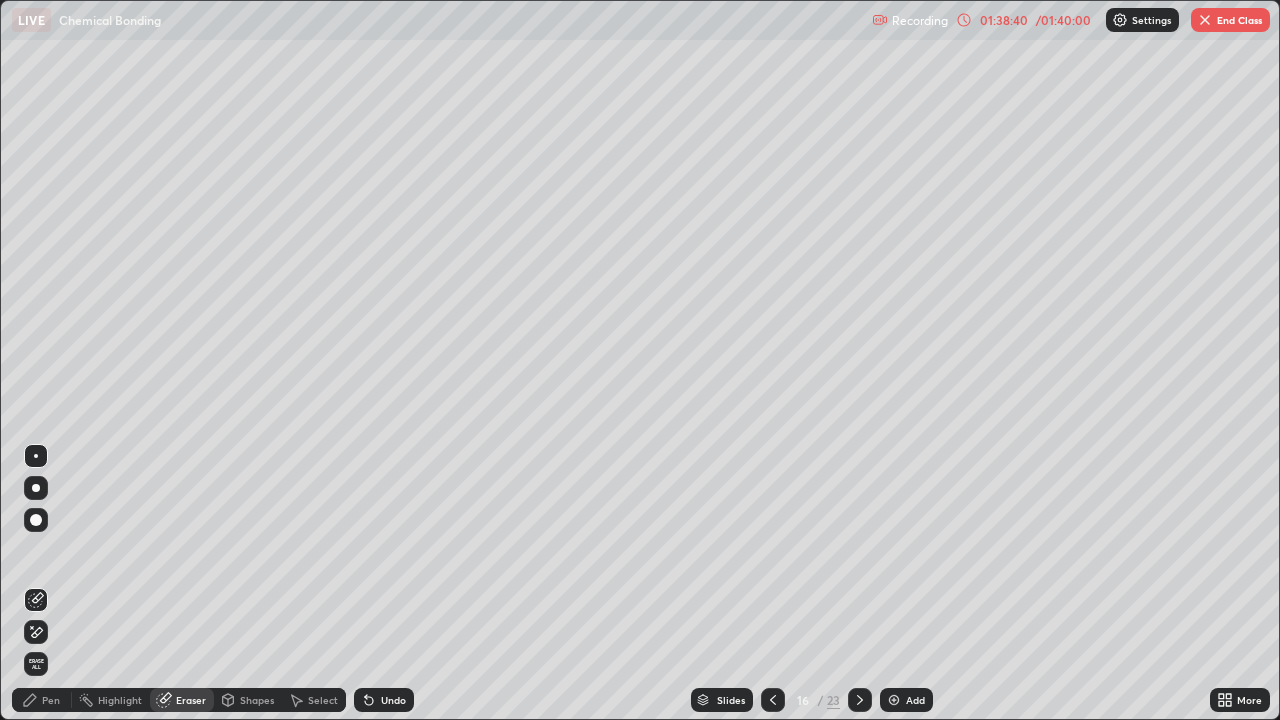 click 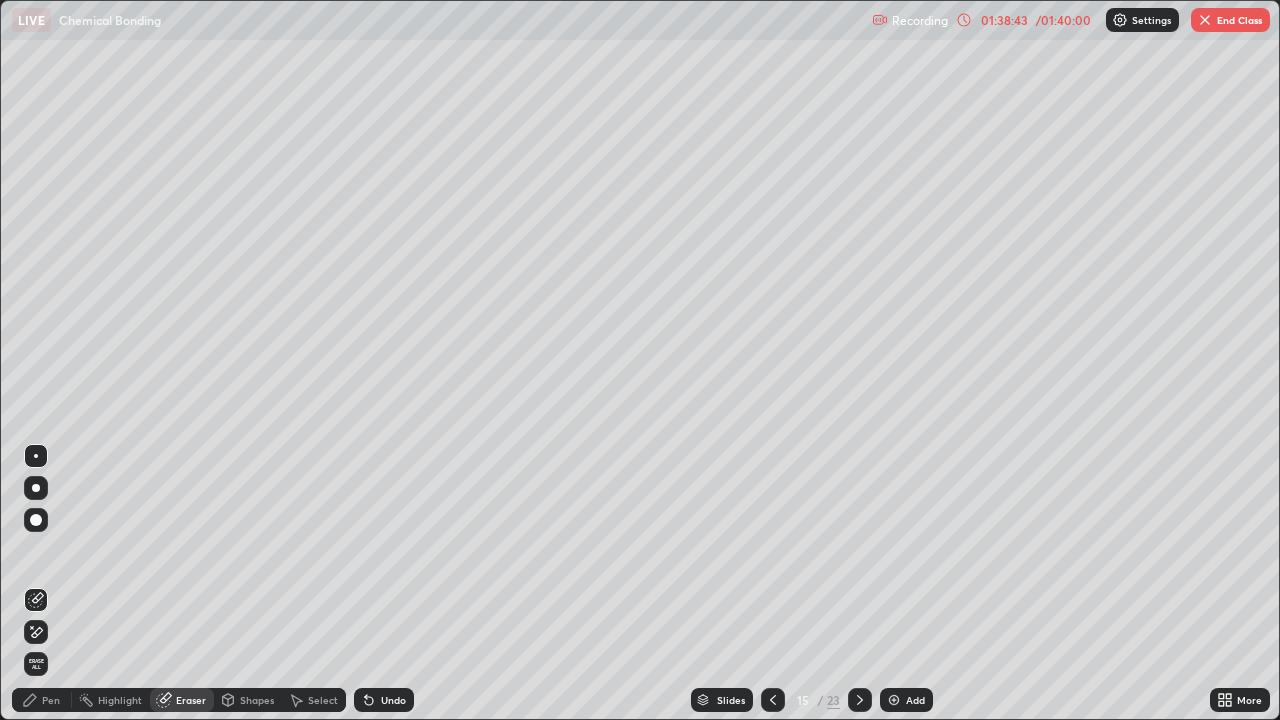 click 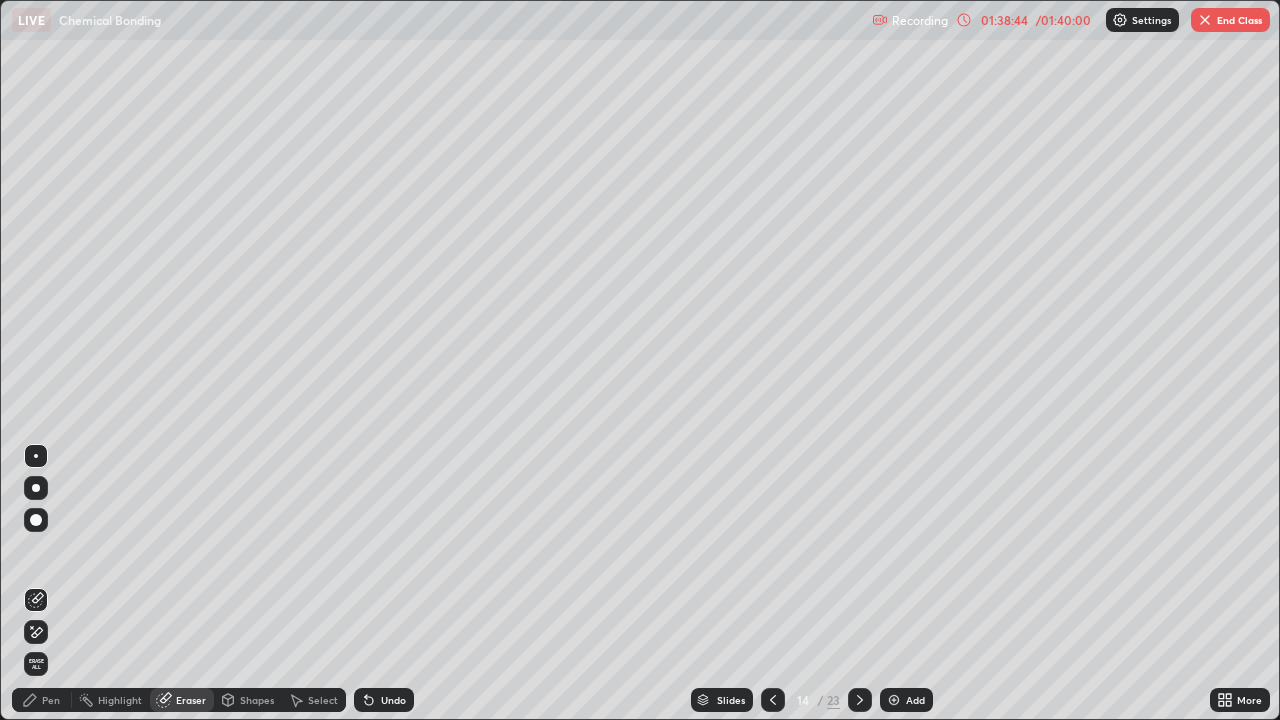 click 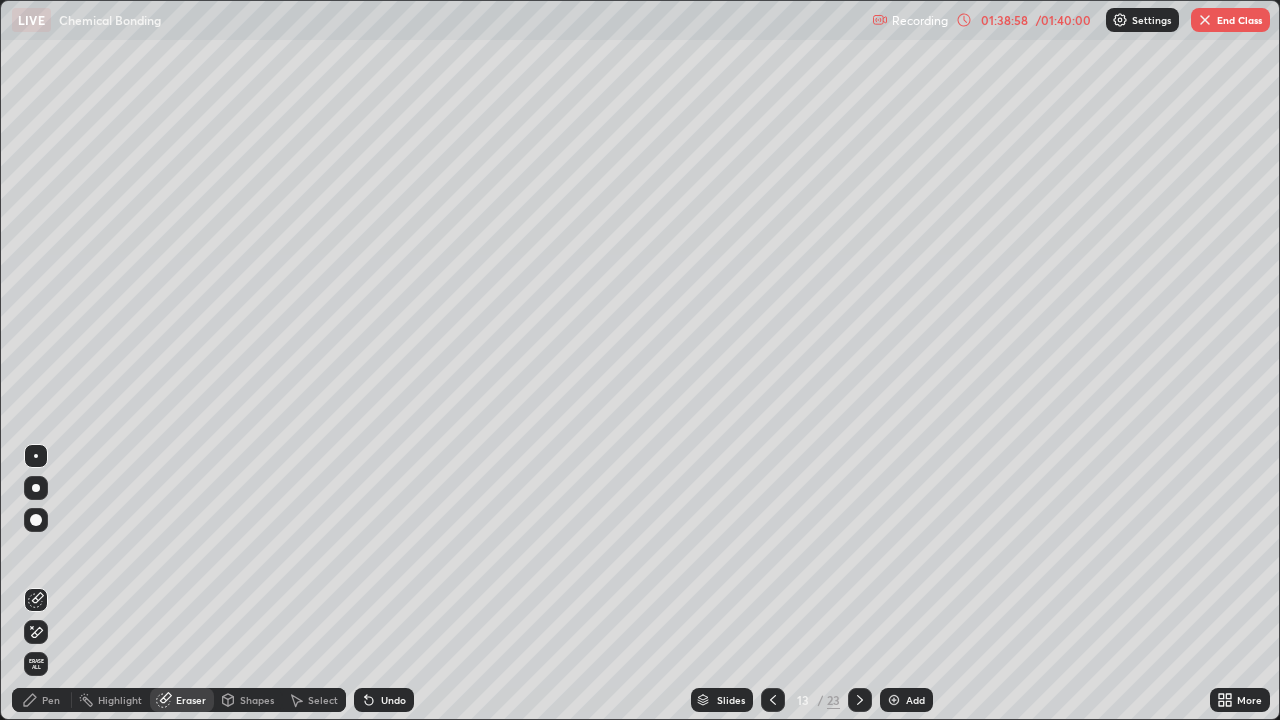 click 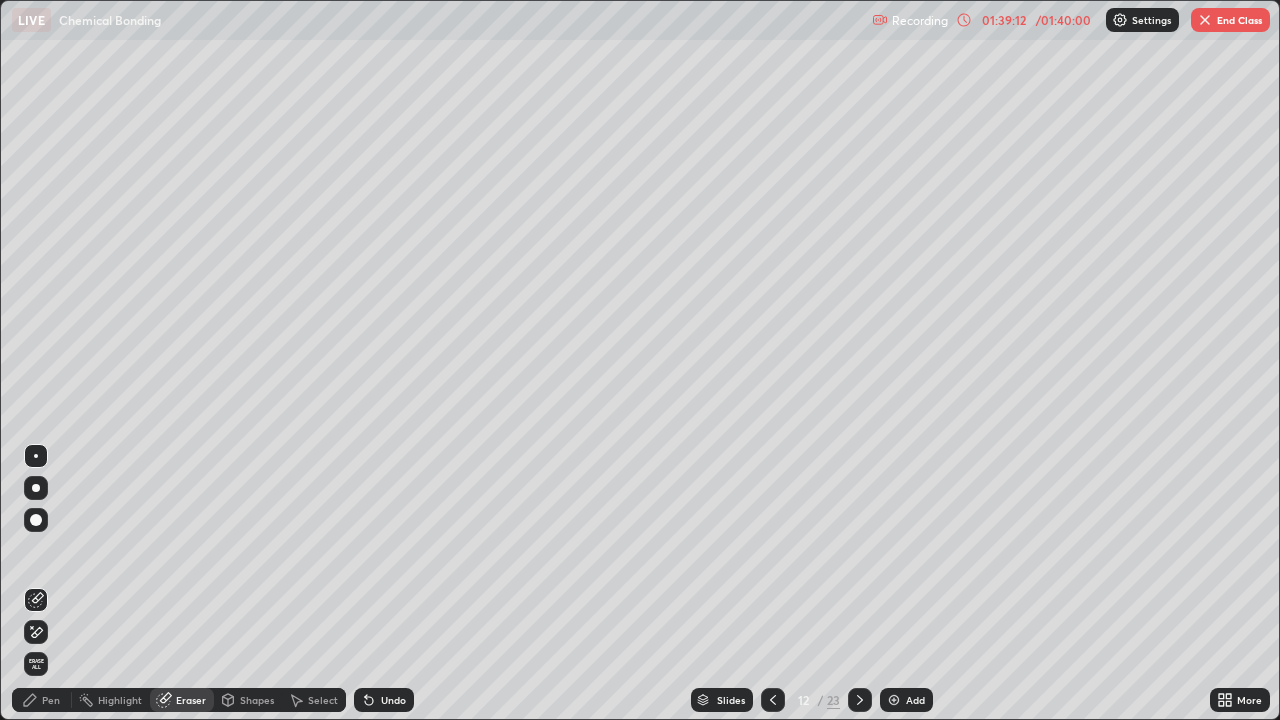 click on "End Class" at bounding box center [1230, 20] 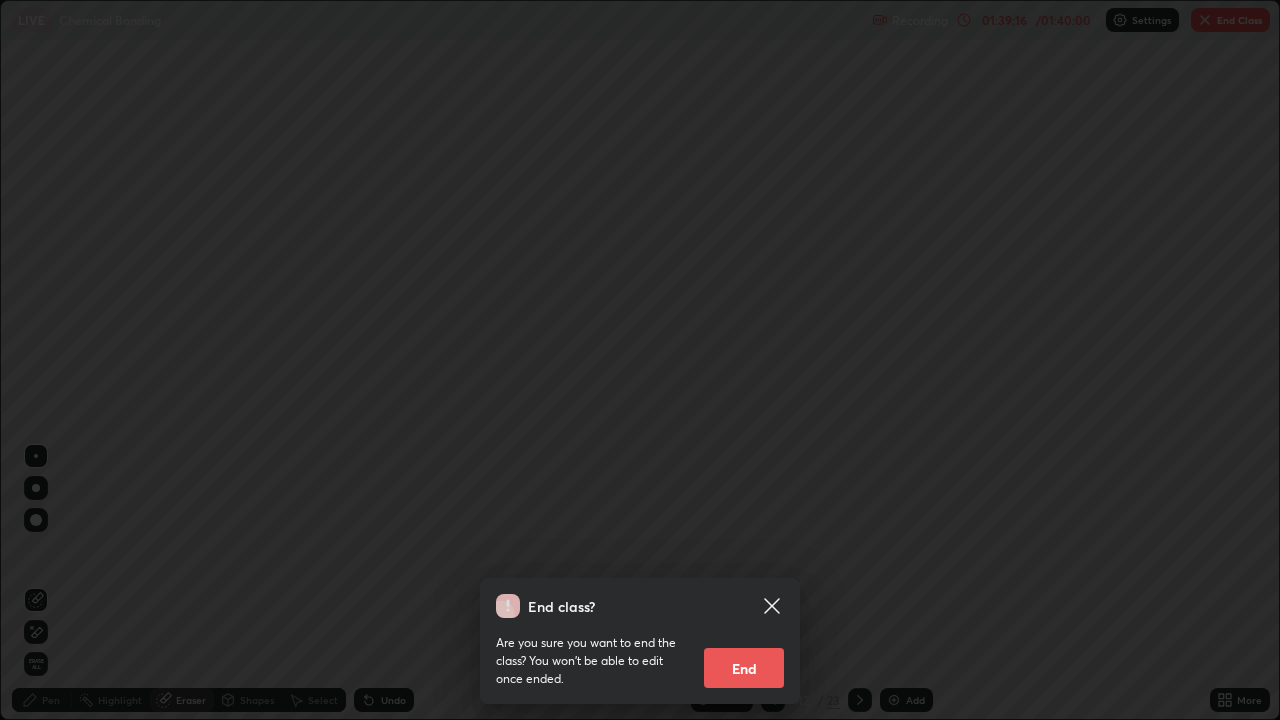 click on "End class? Are you sure you want to end the class? You won’t be able to edit once ended. End" at bounding box center [640, 360] 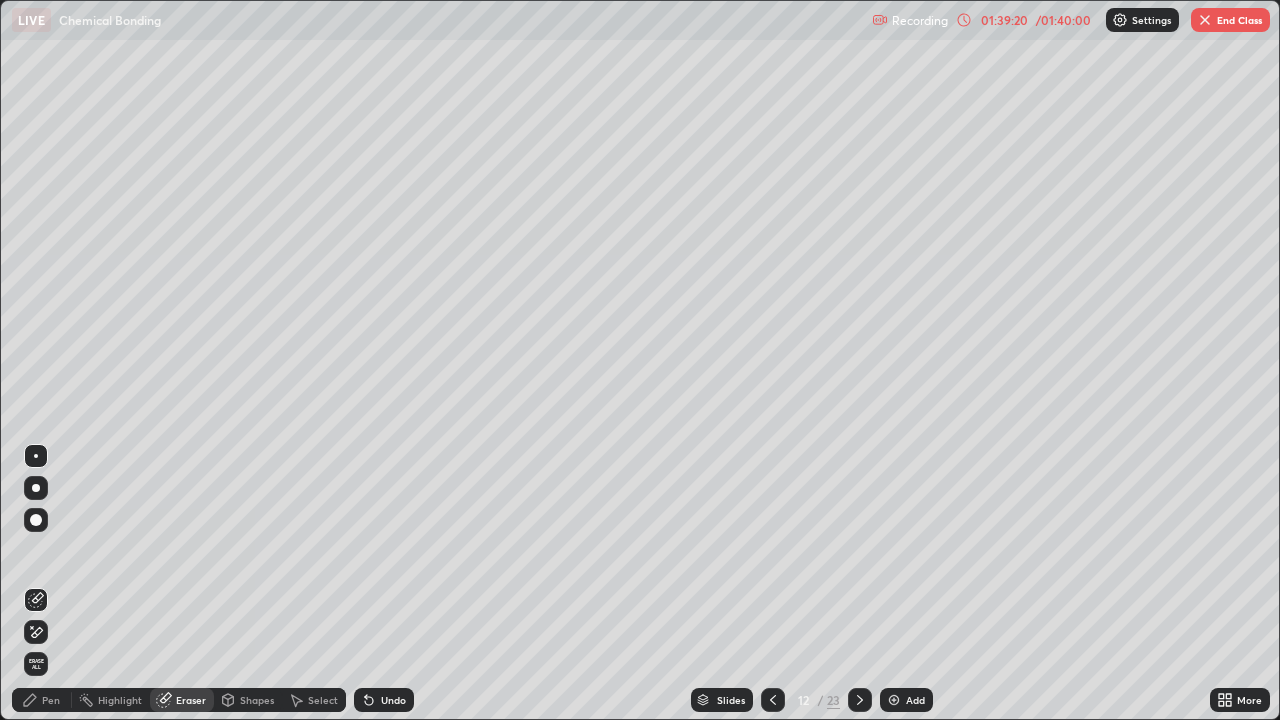click on "End Class" at bounding box center [1230, 20] 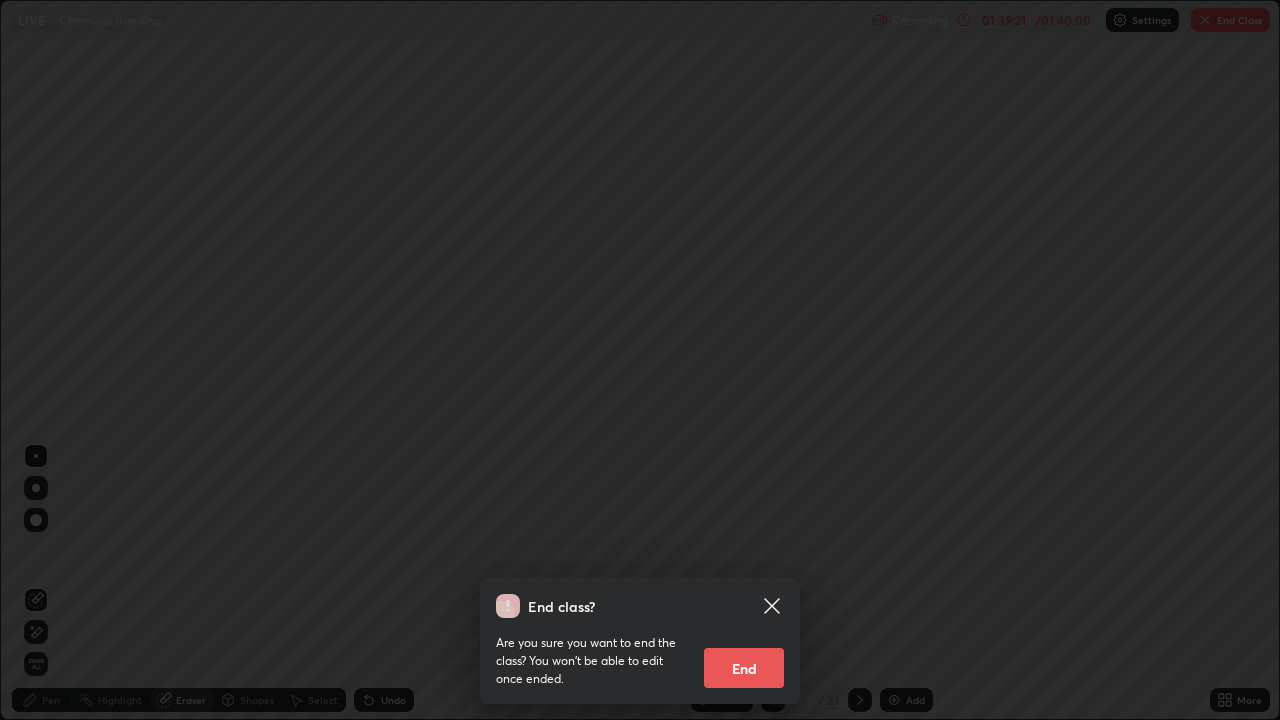 click on "End" at bounding box center (744, 668) 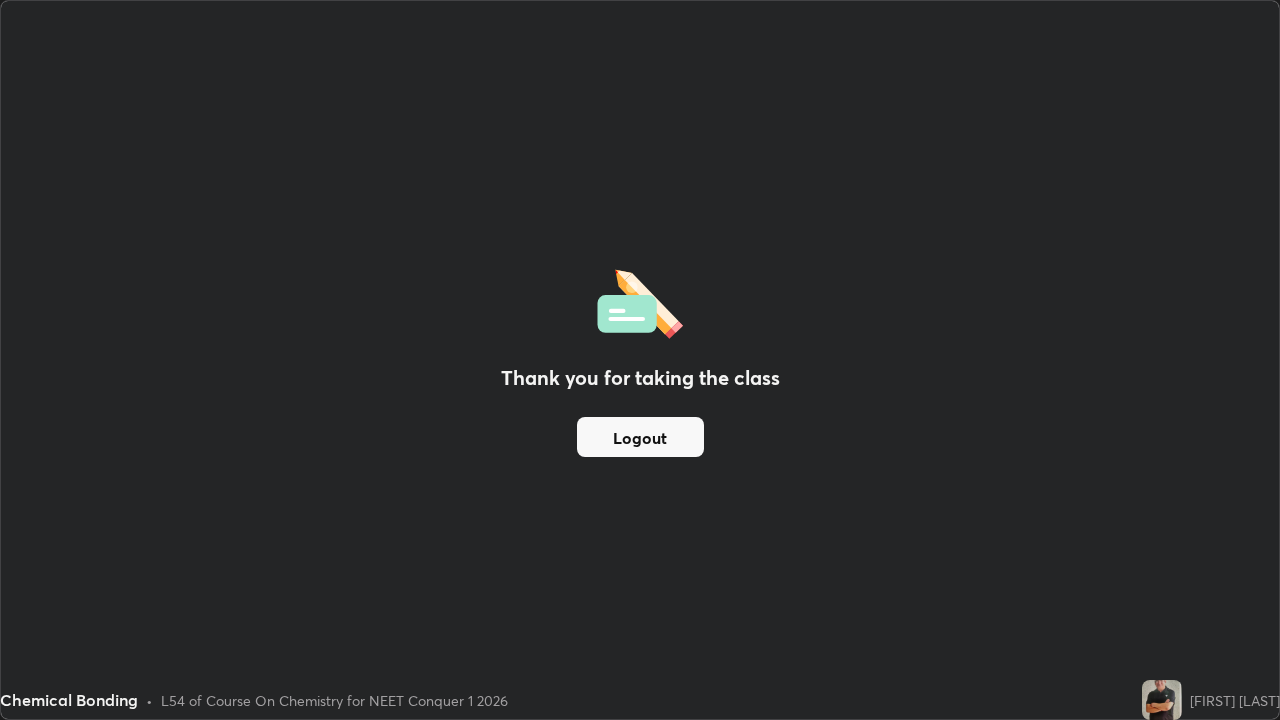 click on "Logout" at bounding box center [640, 437] 